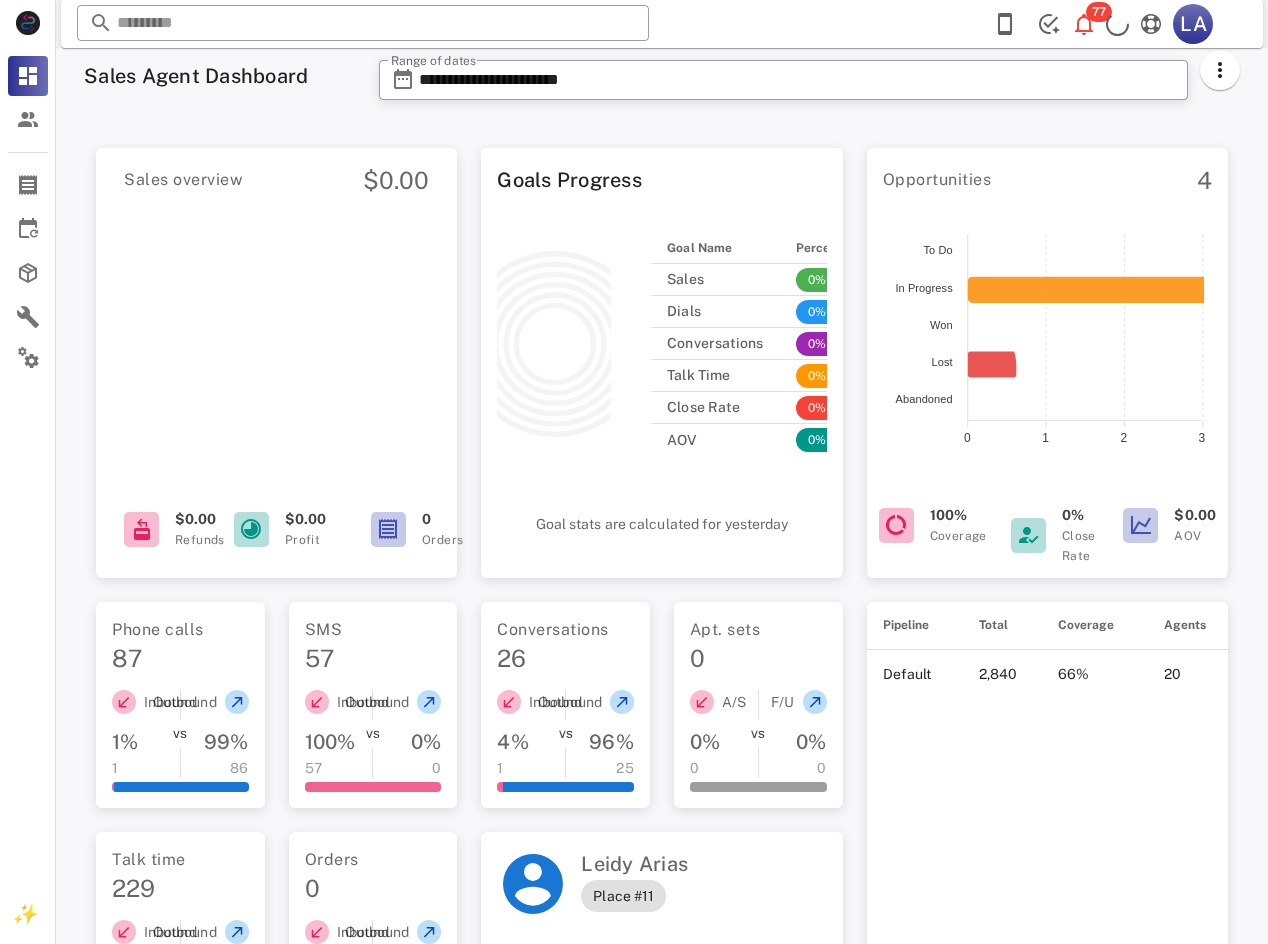 scroll, scrollTop: 0, scrollLeft: 0, axis: both 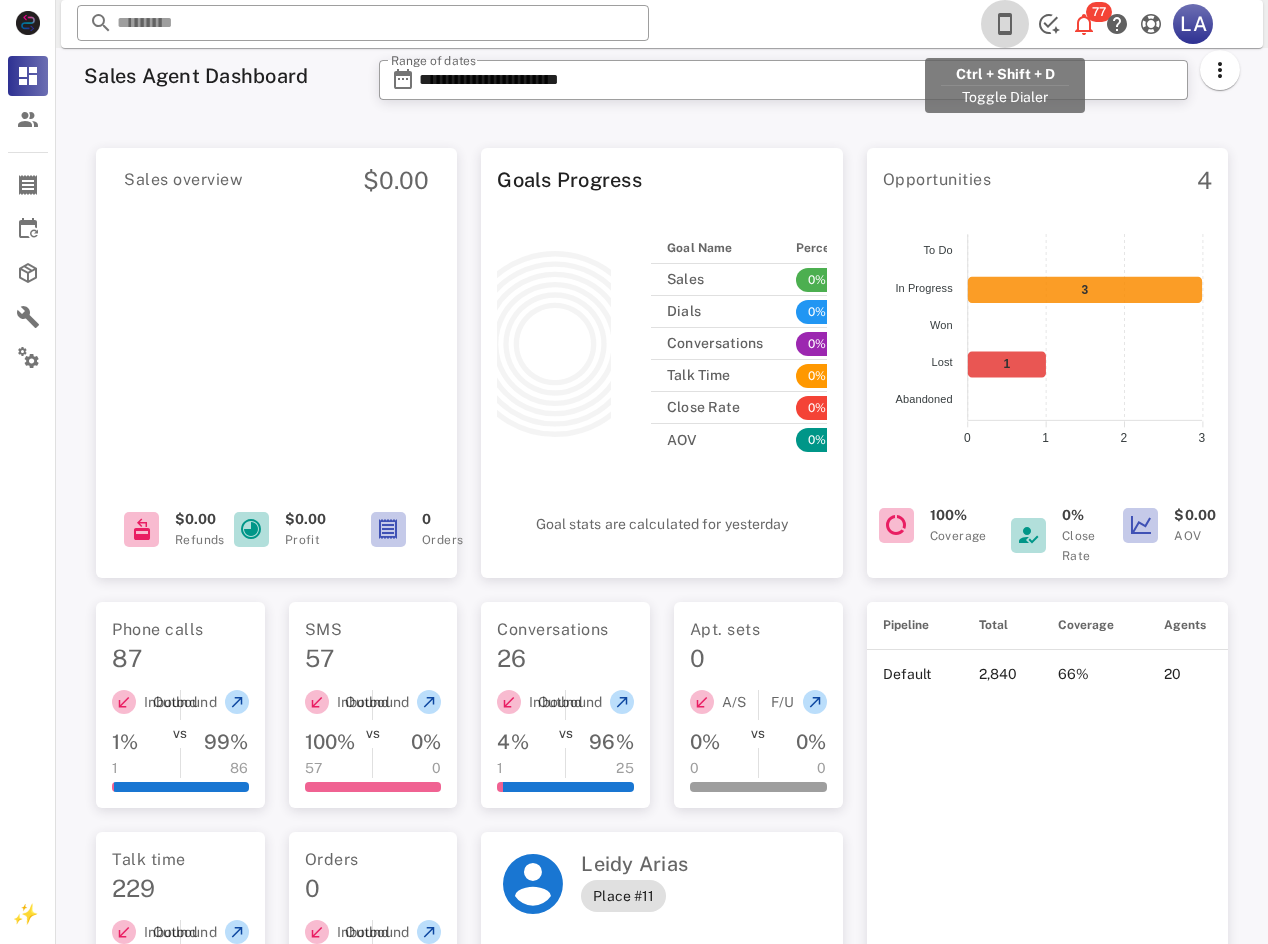 click at bounding box center (1005, 24) 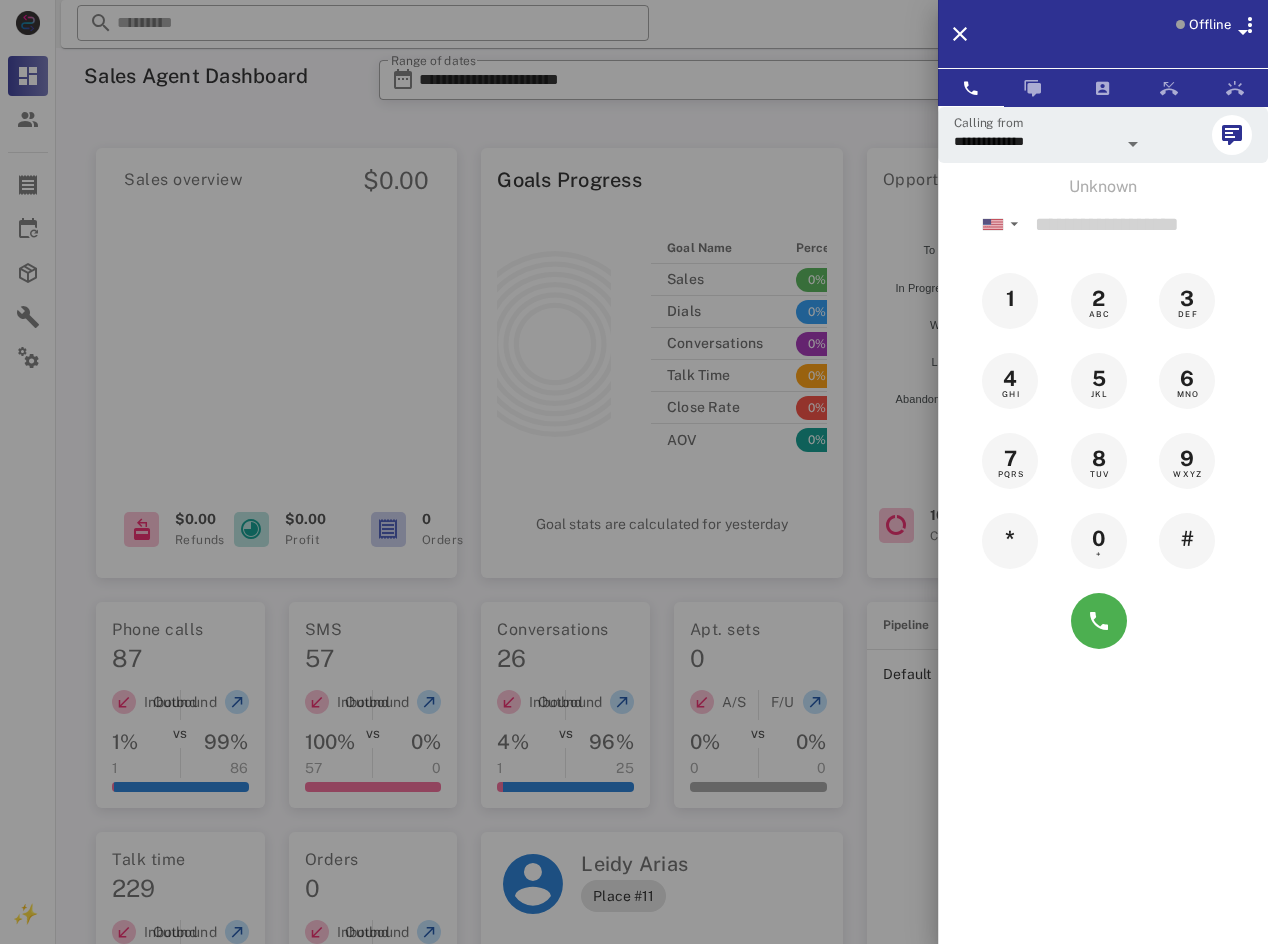 click on "Offline" at bounding box center (1210, 25) 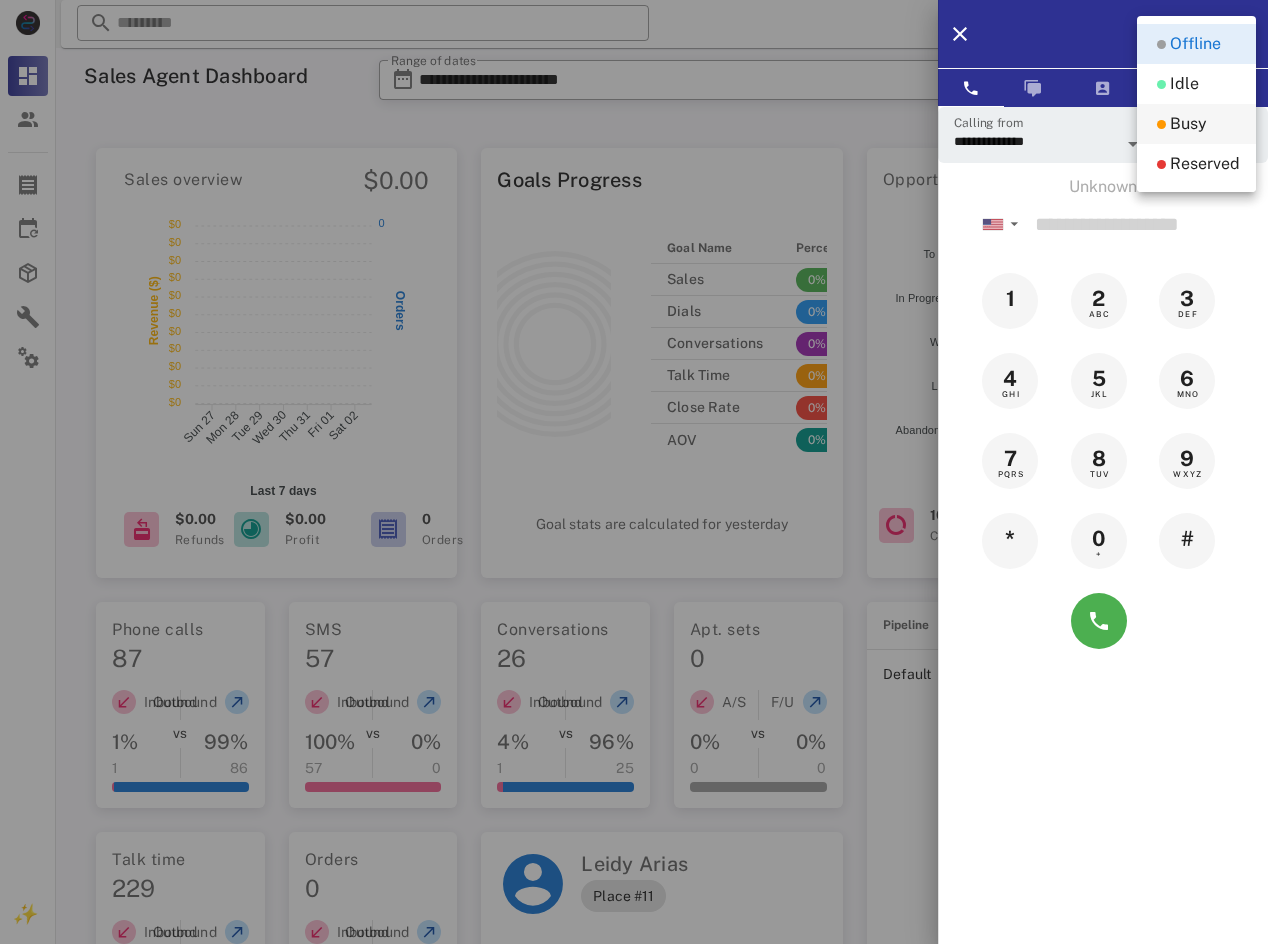 click on "Busy" at bounding box center [1188, 124] 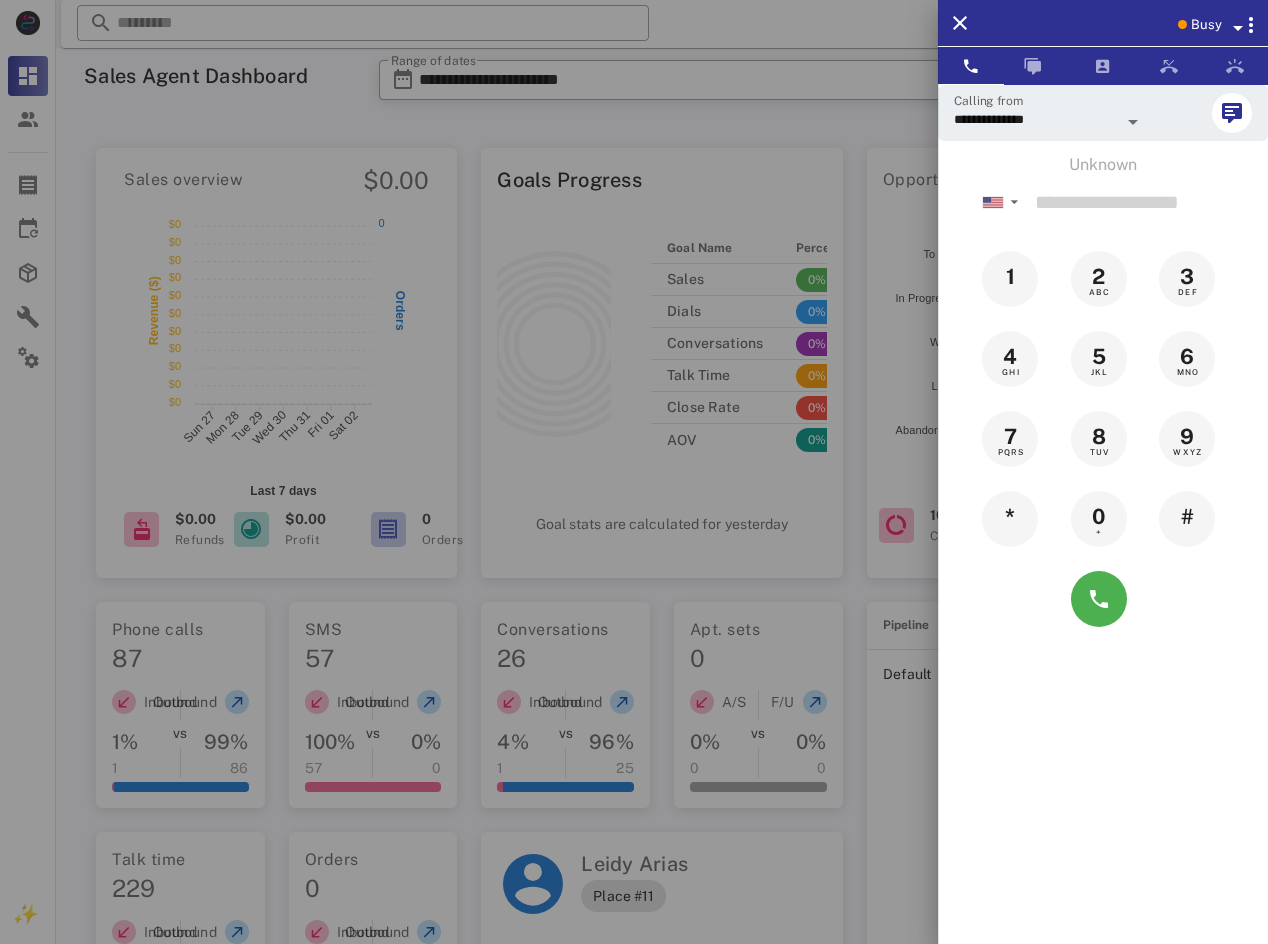 click at bounding box center [634, 472] 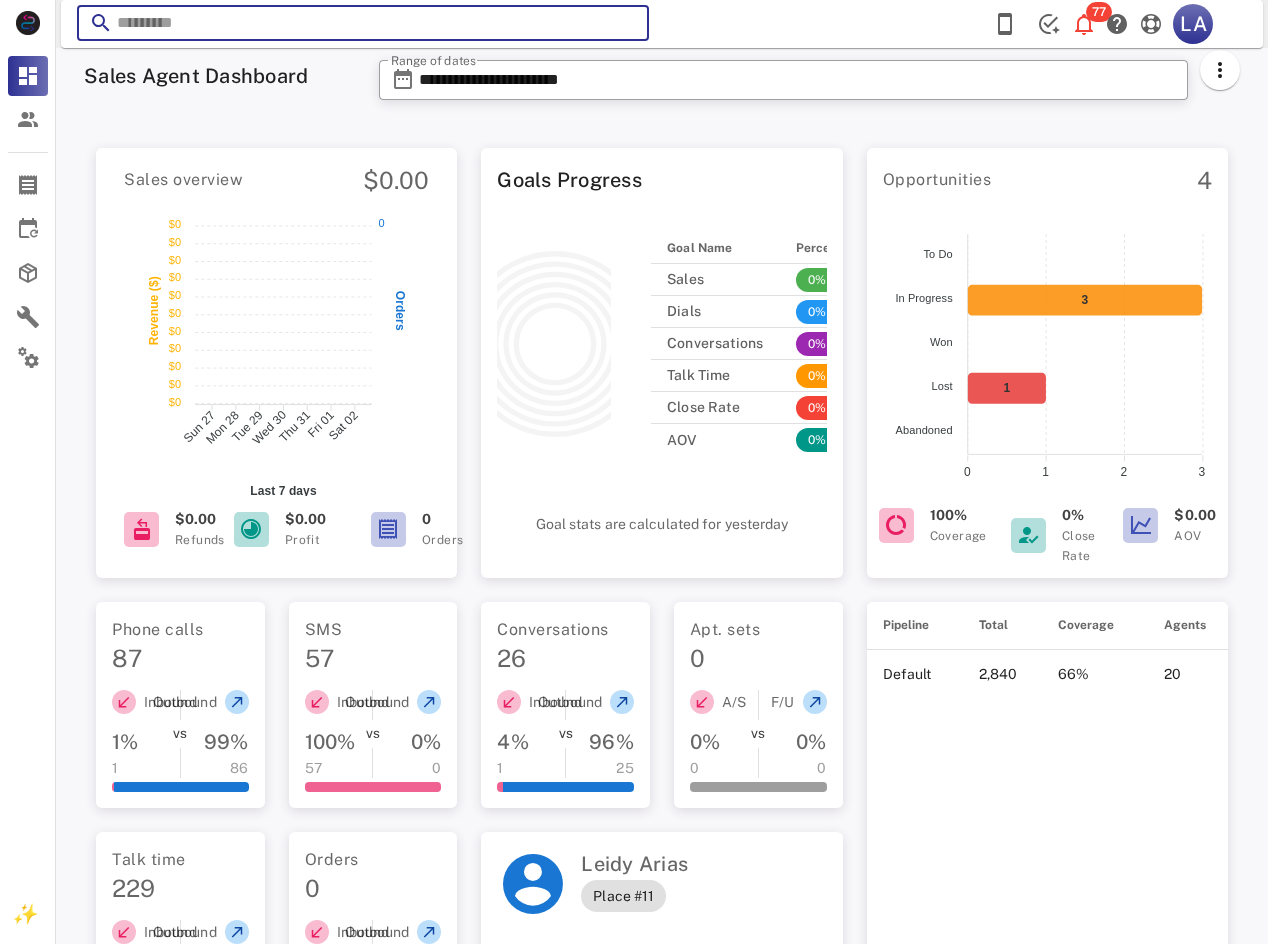 click at bounding box center [363, 23] 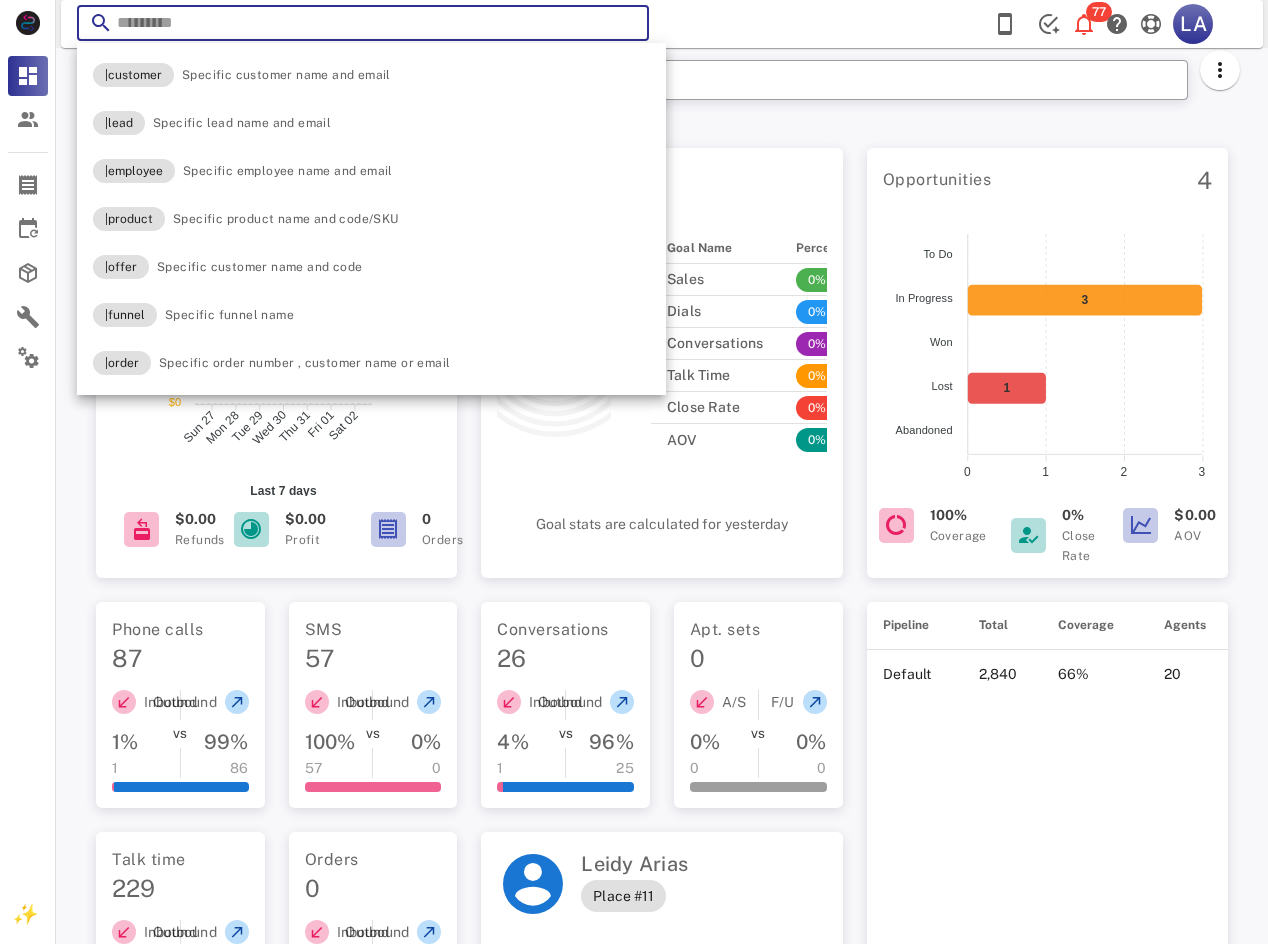 paste on "**********" 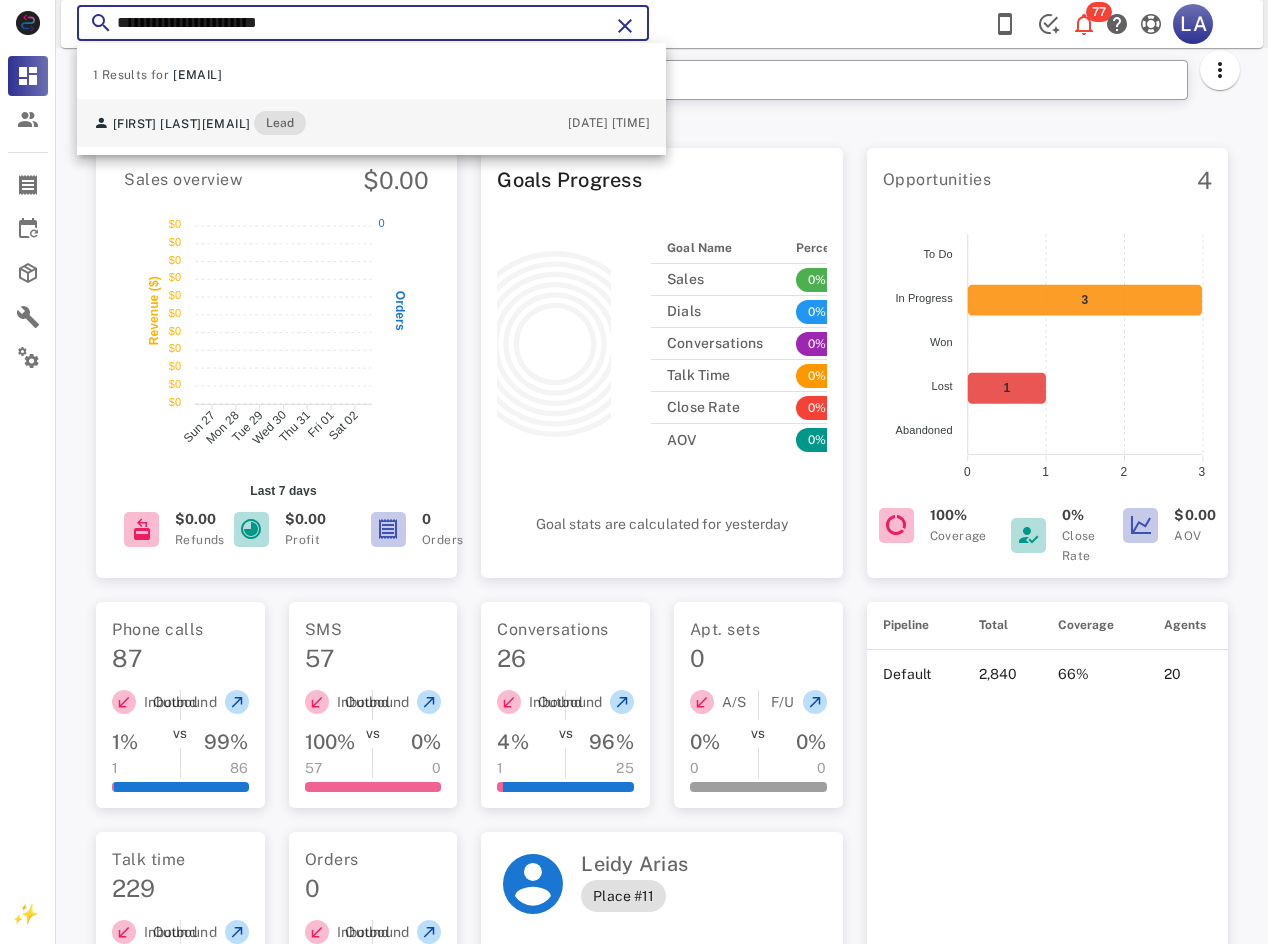 type on "**********" 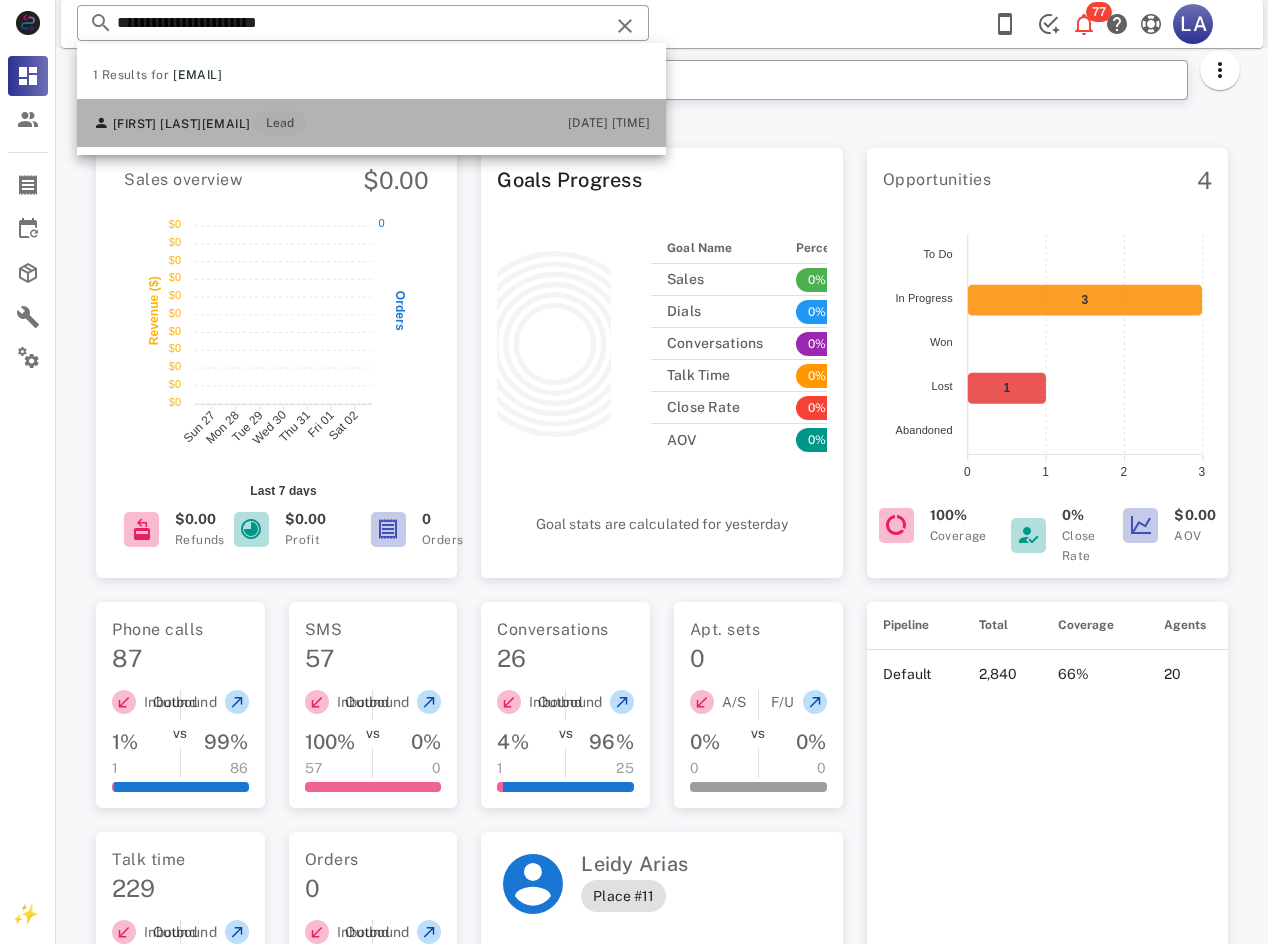 click on "[EMAIL]" at bounding box center (226, 124) 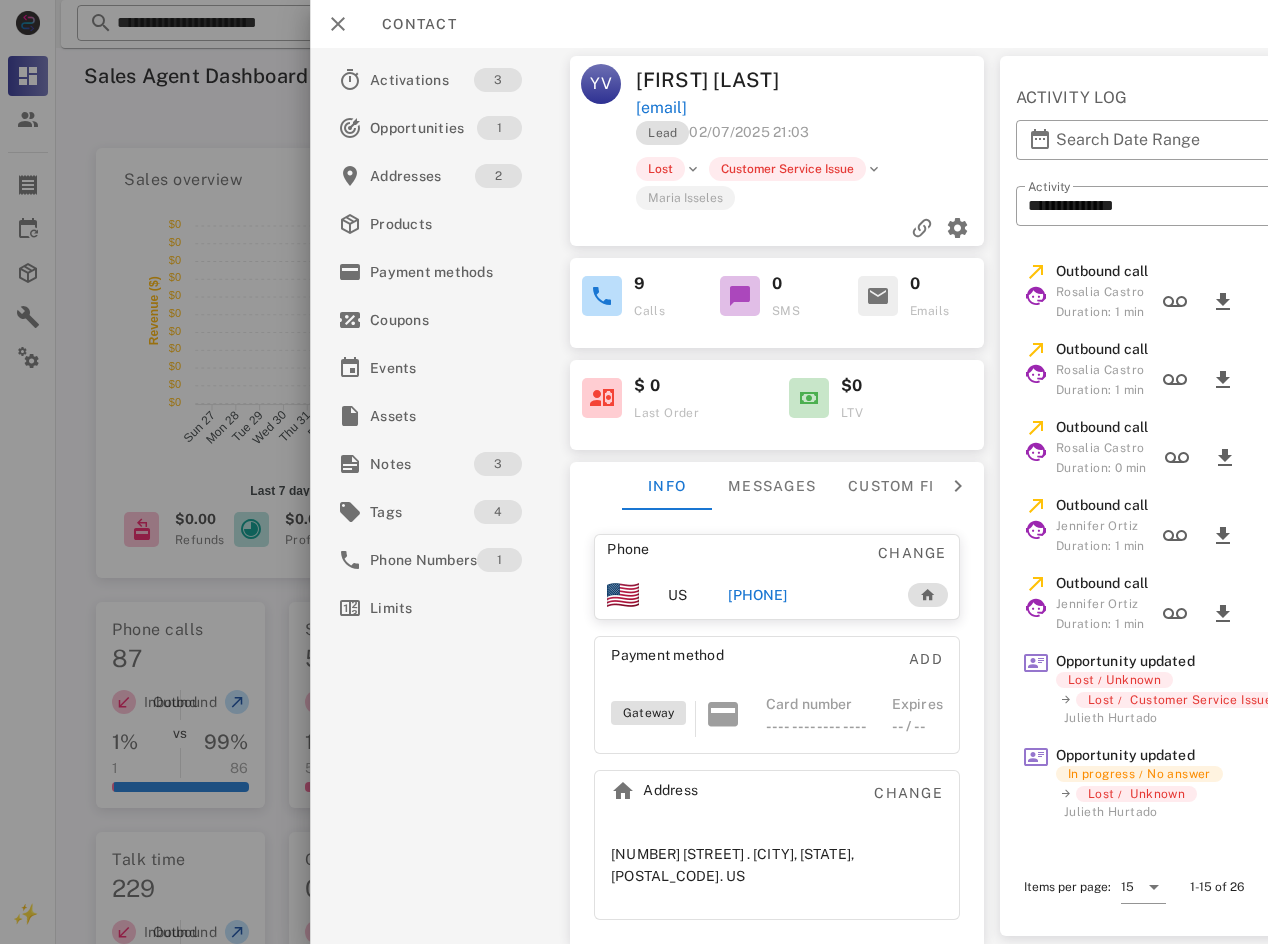 click on "[PHONE]" at bounding box center (757, 595) 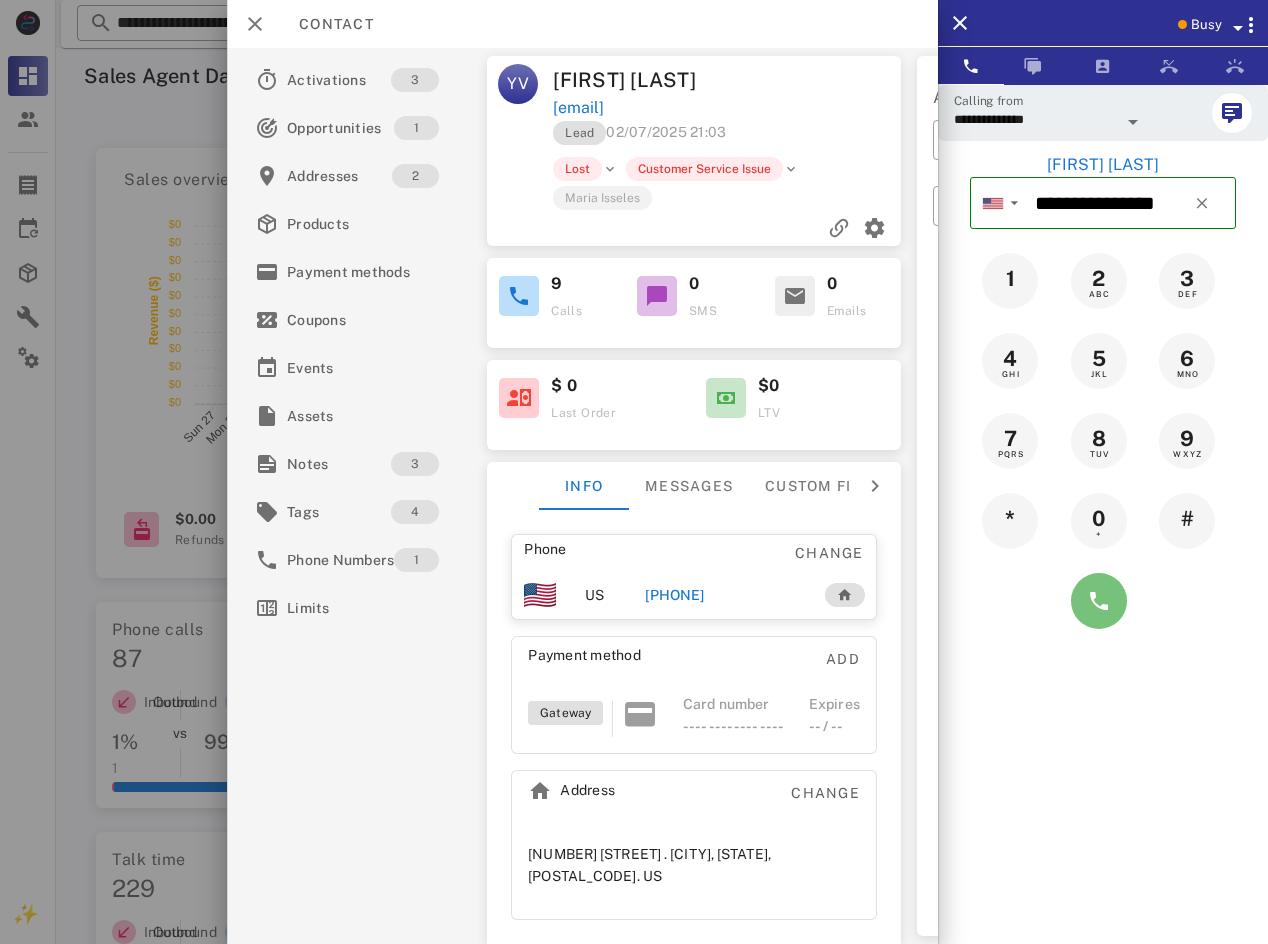 click at bounding box center (1099, 601) 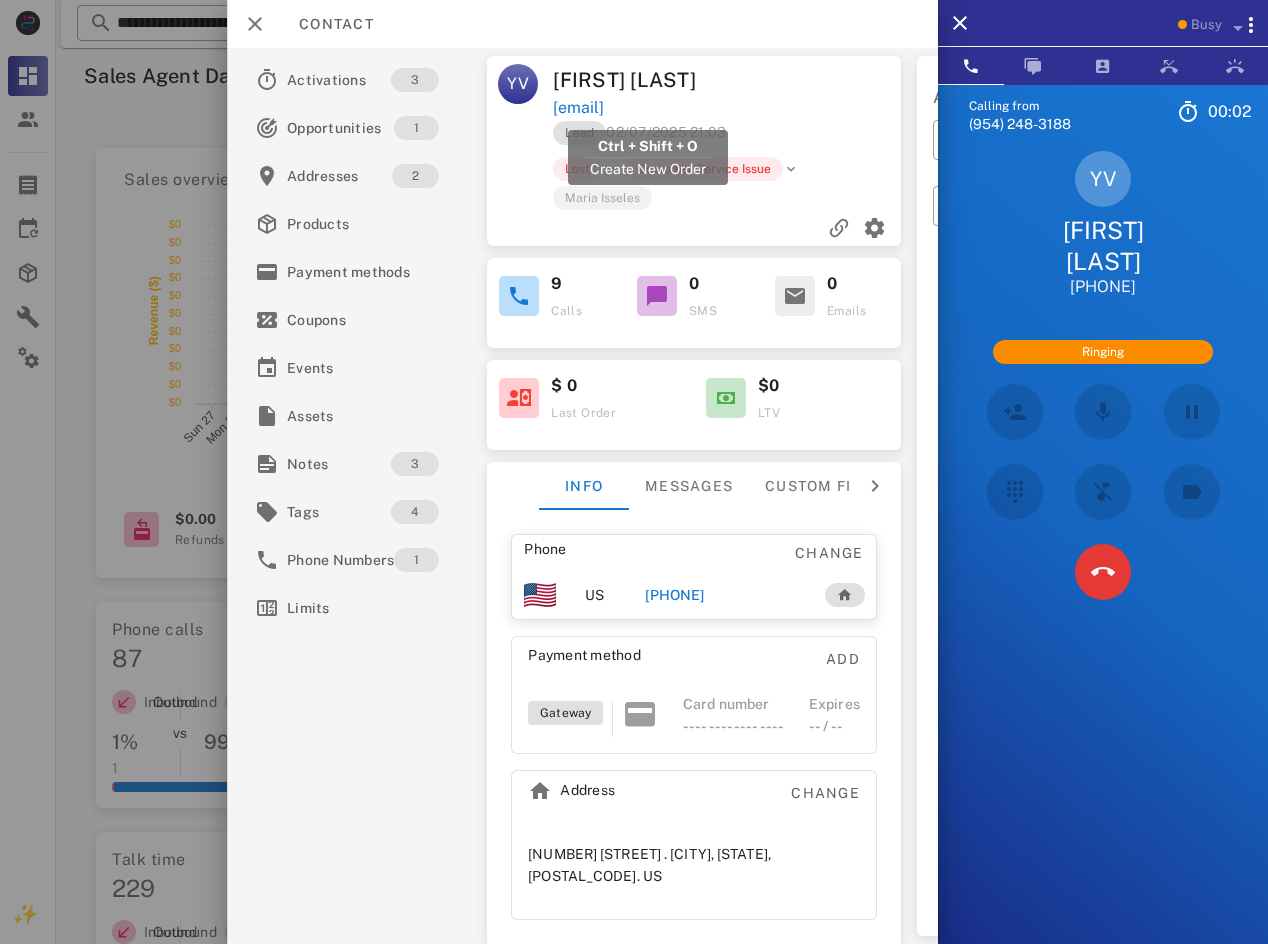 drag, startPoint x: 797, startPoint y: 113, endPoint x: 557, endPoint y: 109, distance: 240.03333 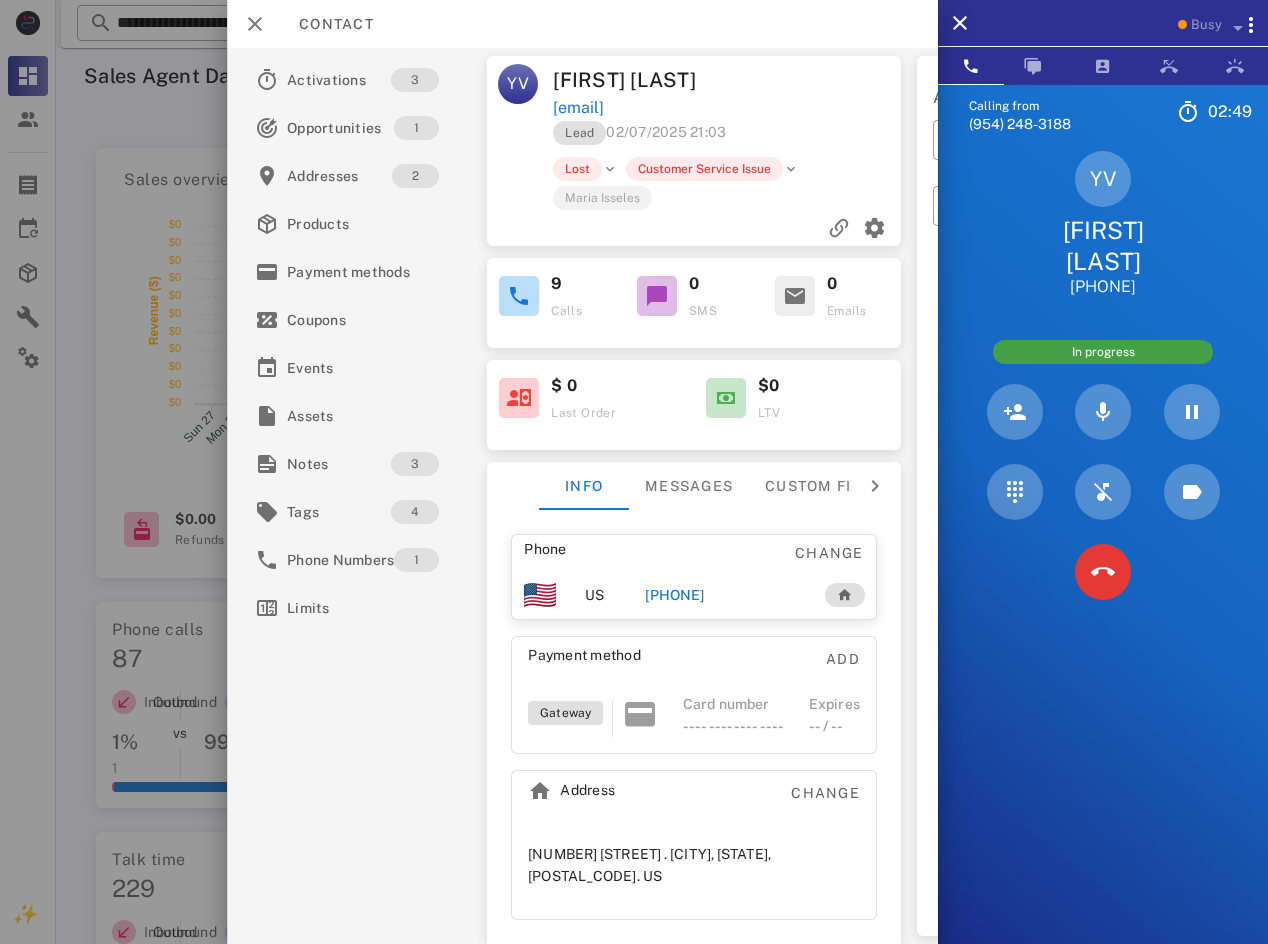 click on "Calling from [PHONE] [TIME]  Unknown      ▼     Andorra
+376
Argentina
+54
Aruba
+297
Australia
+61
Belgium (België)
+32
Bolivia
+591
Brazil (Brasil)
+55
Canada
+1
Chile
+56
Colombia
+57
Costa Rica
+506
Dominican Republic (República Dominicana)
+1
Ecuador
+593
El Salvador
+503
France
+33
Germany (Deutschland)
+49
Guadeloupe
+590
Guatemala
+502
Honduras
+504
Iceland (Ísland)
+354
India (भारत)
+91
Israel (‫ישראל‬‎)
+972
Italy (Italia)
+39" at bounding box center (1103, 556) 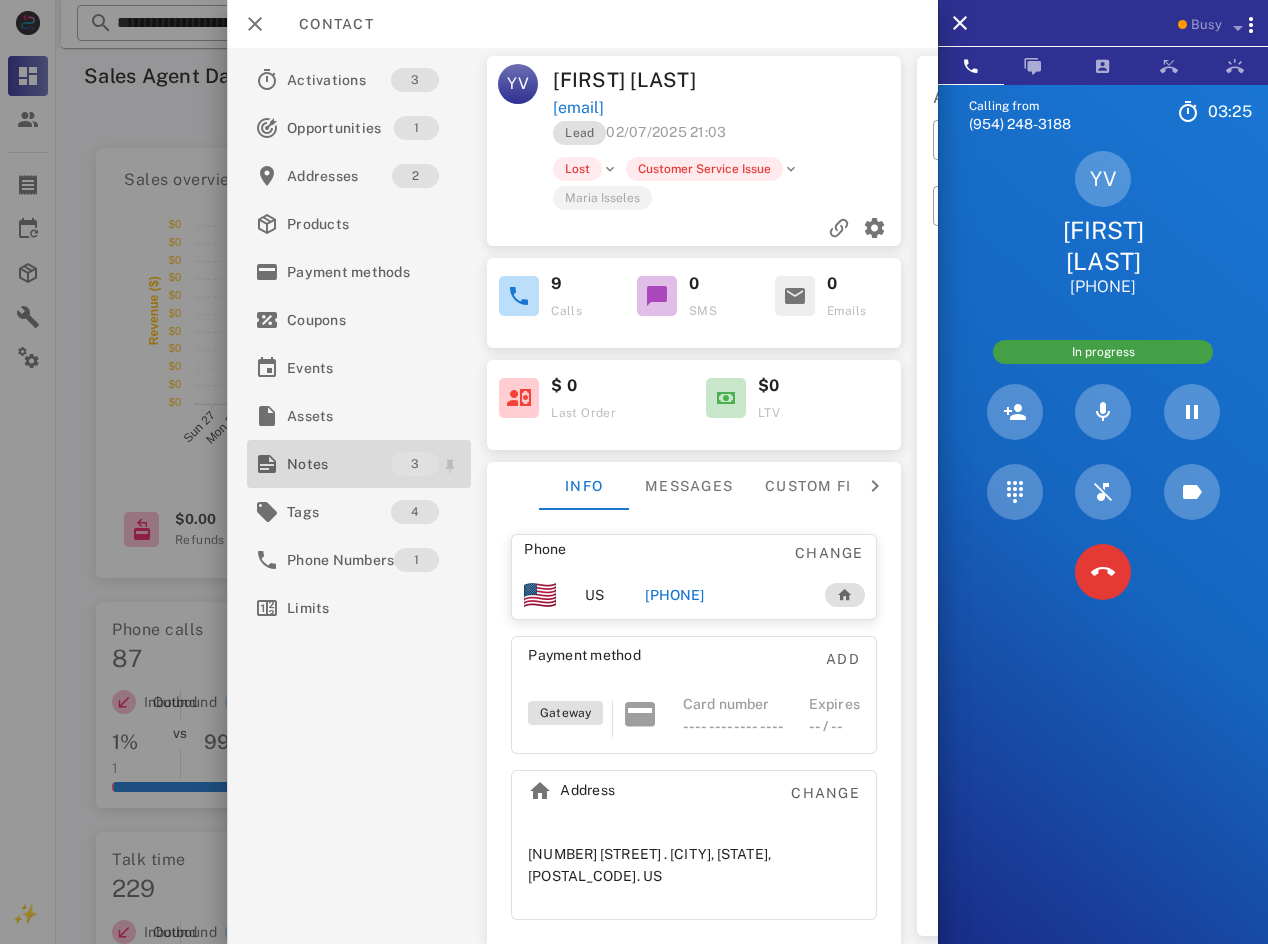 click on "Notes" at bounding box center [339, 464] 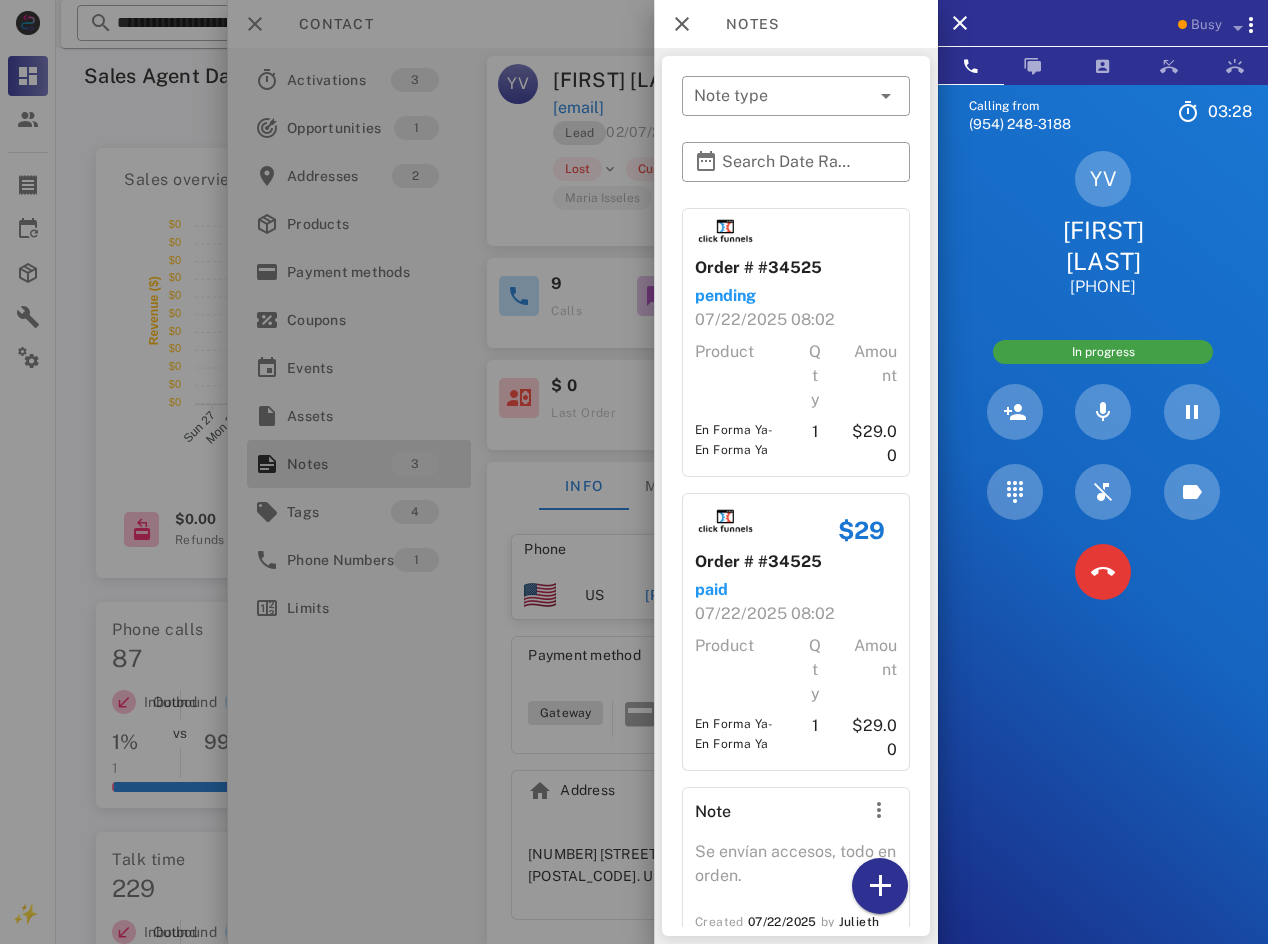 scroll, scrollTop: 61, scrollLeft: 0, axis: vertical 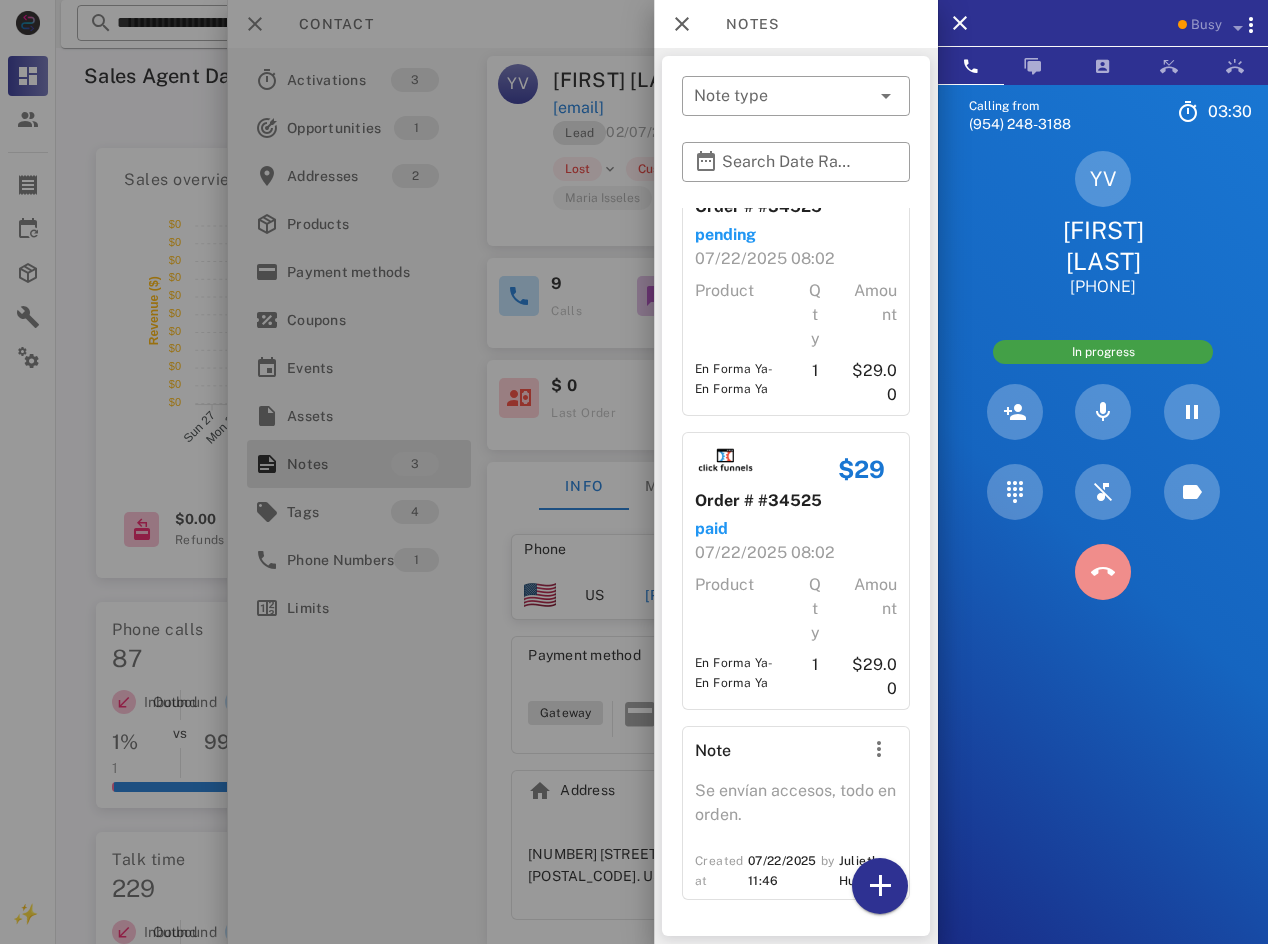 click at bounding box center (1103, 572) 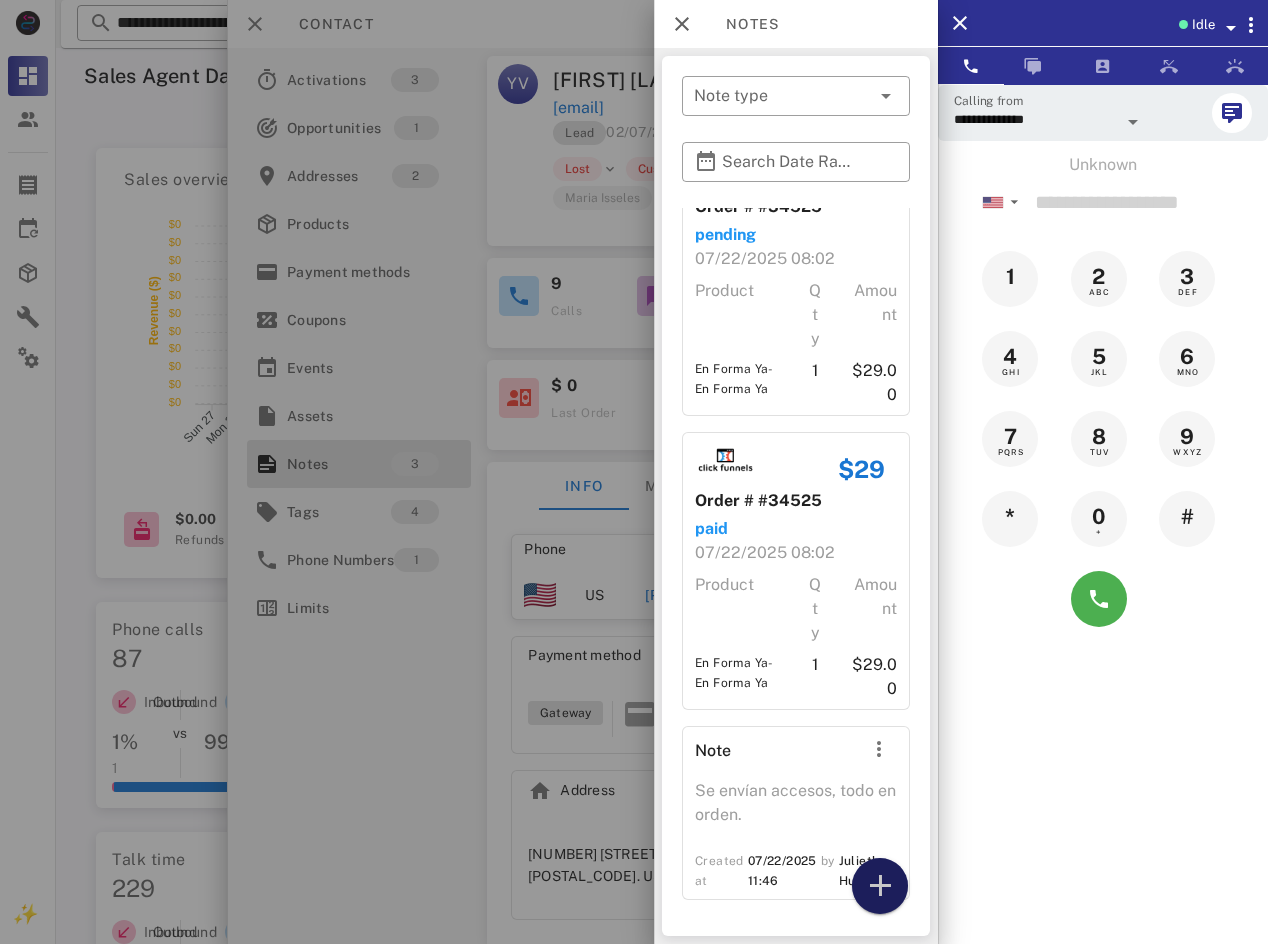 click at bounding box center [880, 886] 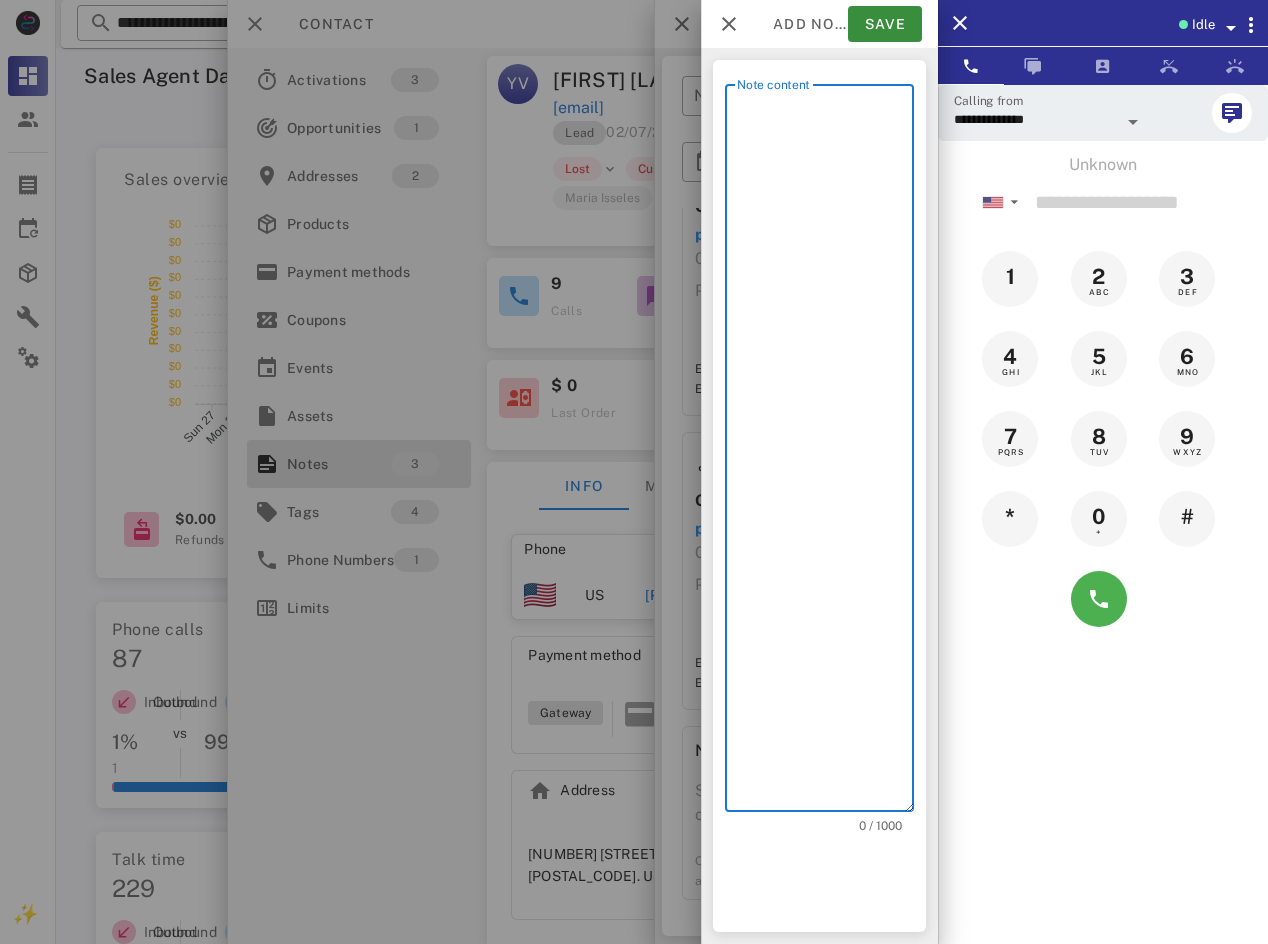 click on "Note content" at bounding box center (825, 453) 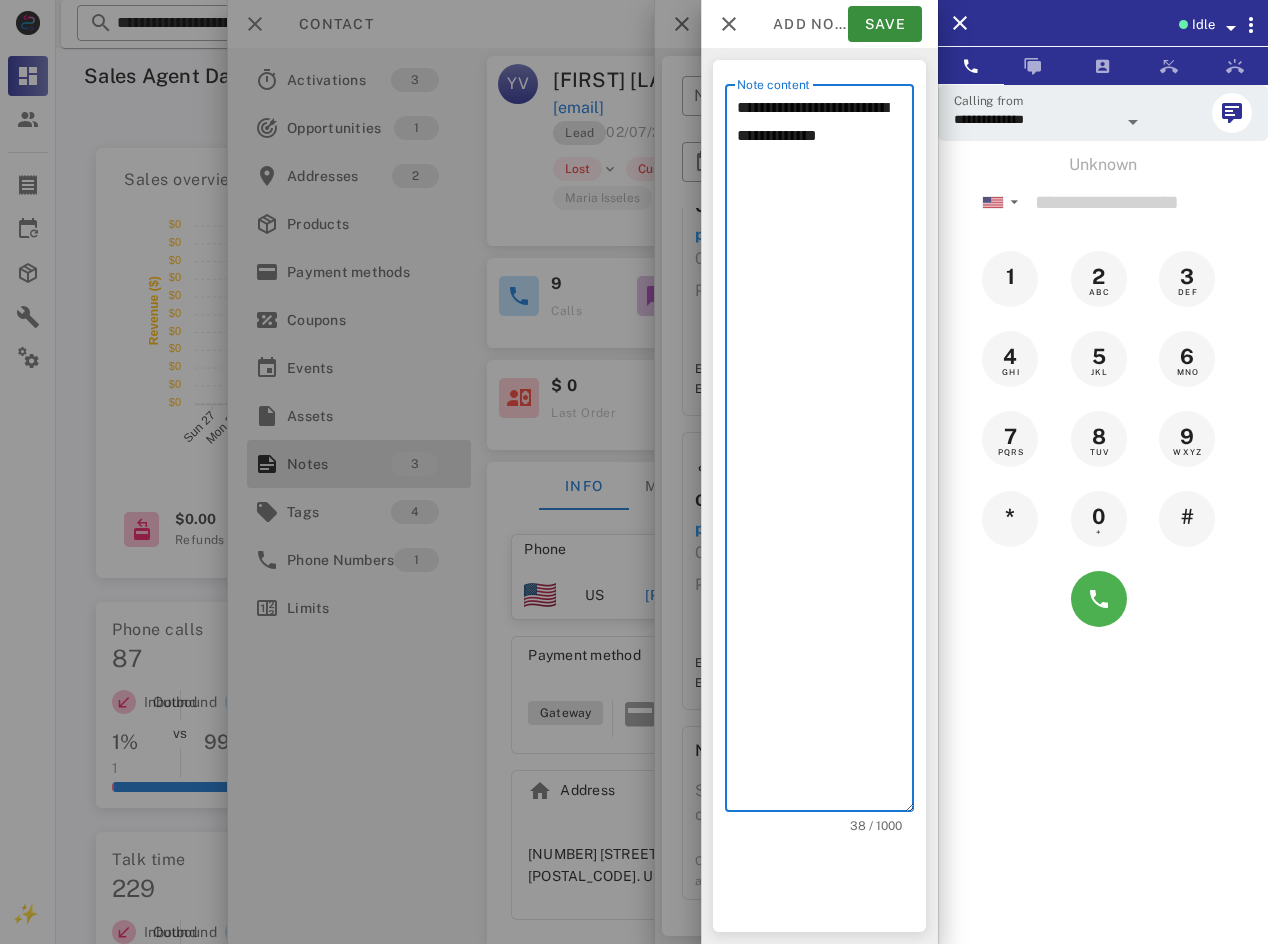 click on "**********" at bounding box center (825, 448) 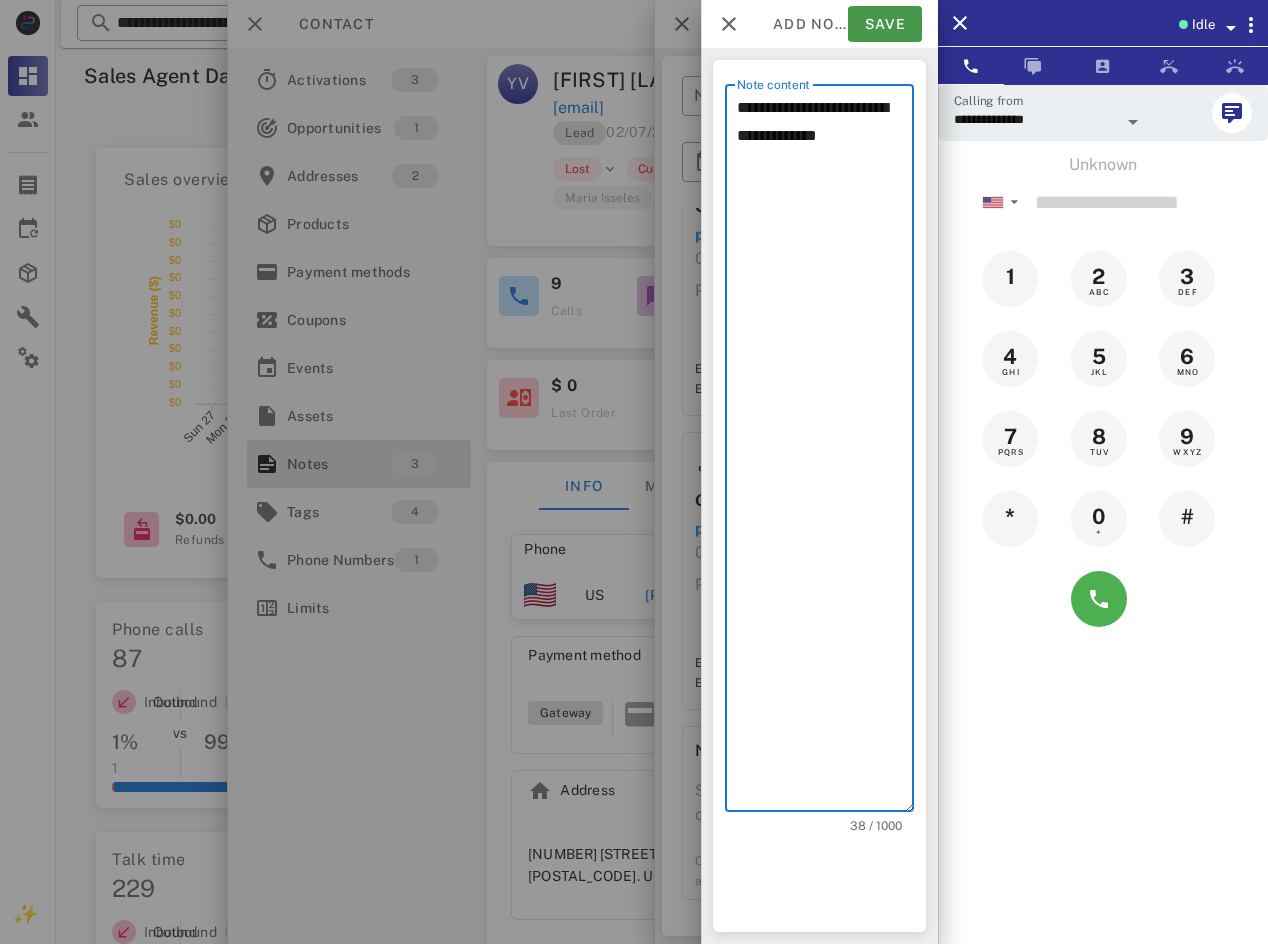 type on "**********" 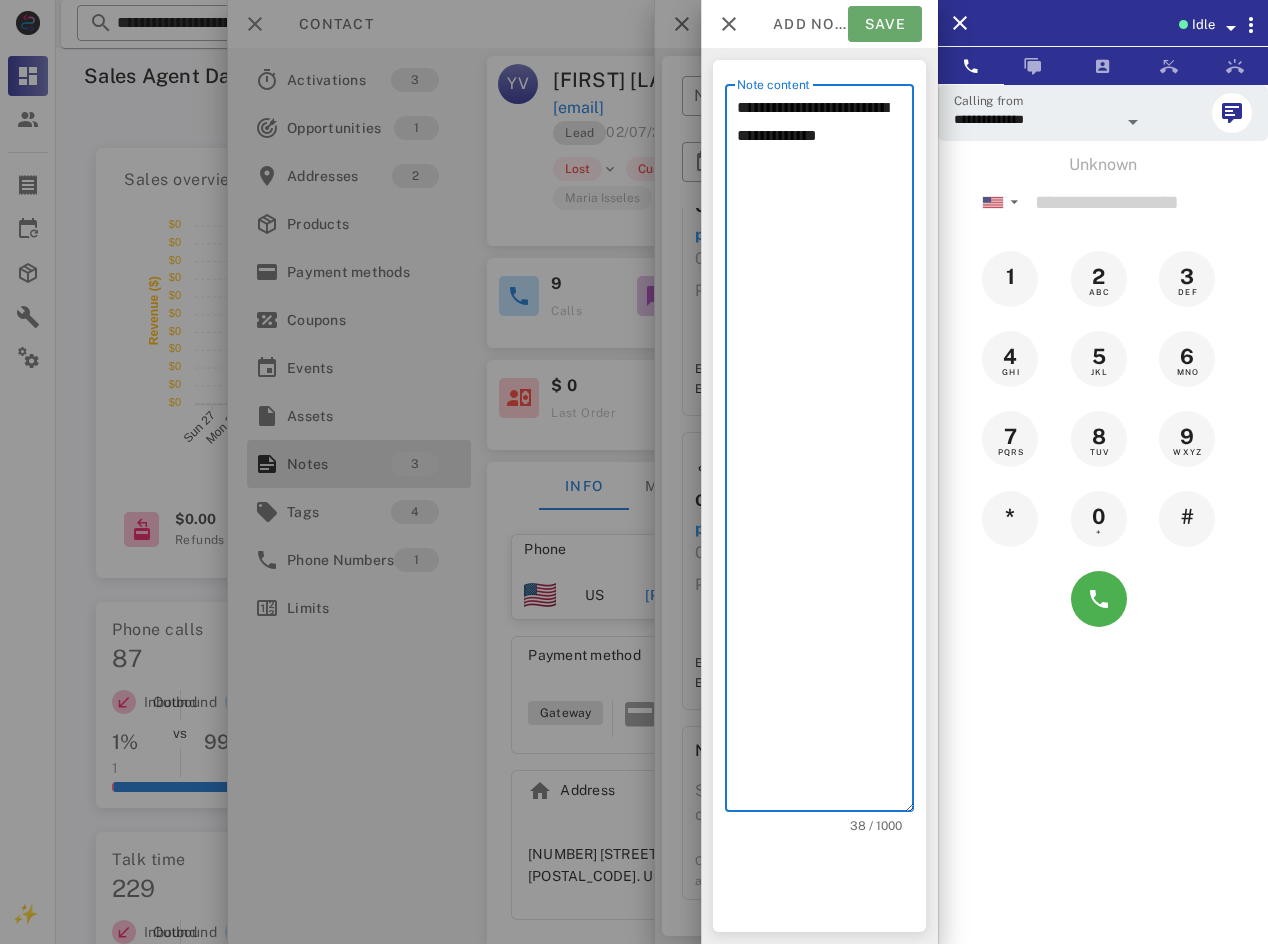 click on "Save" at bounding box center (885, 24) 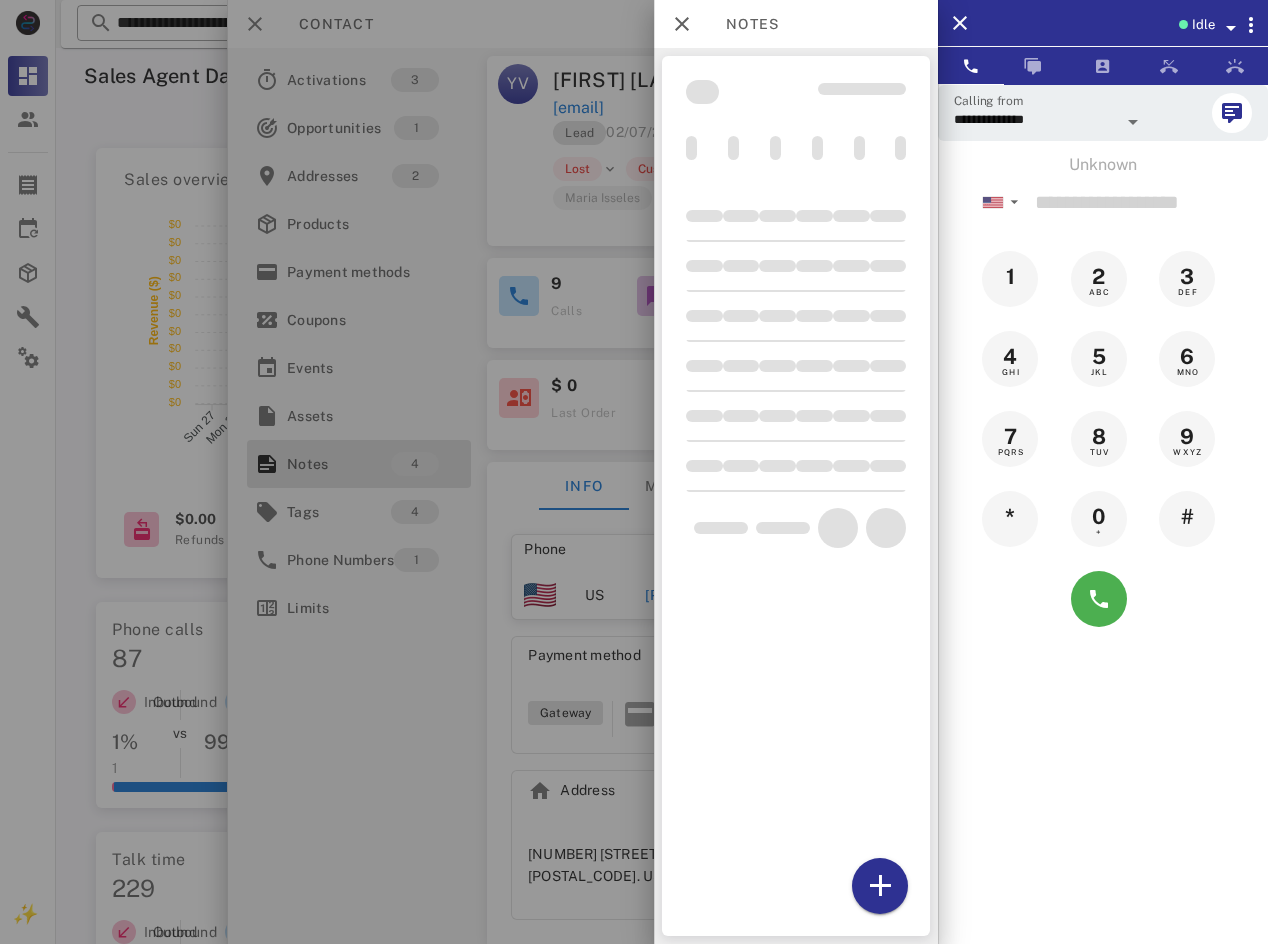 click on "Idle" at bounding box center (1203, 25) 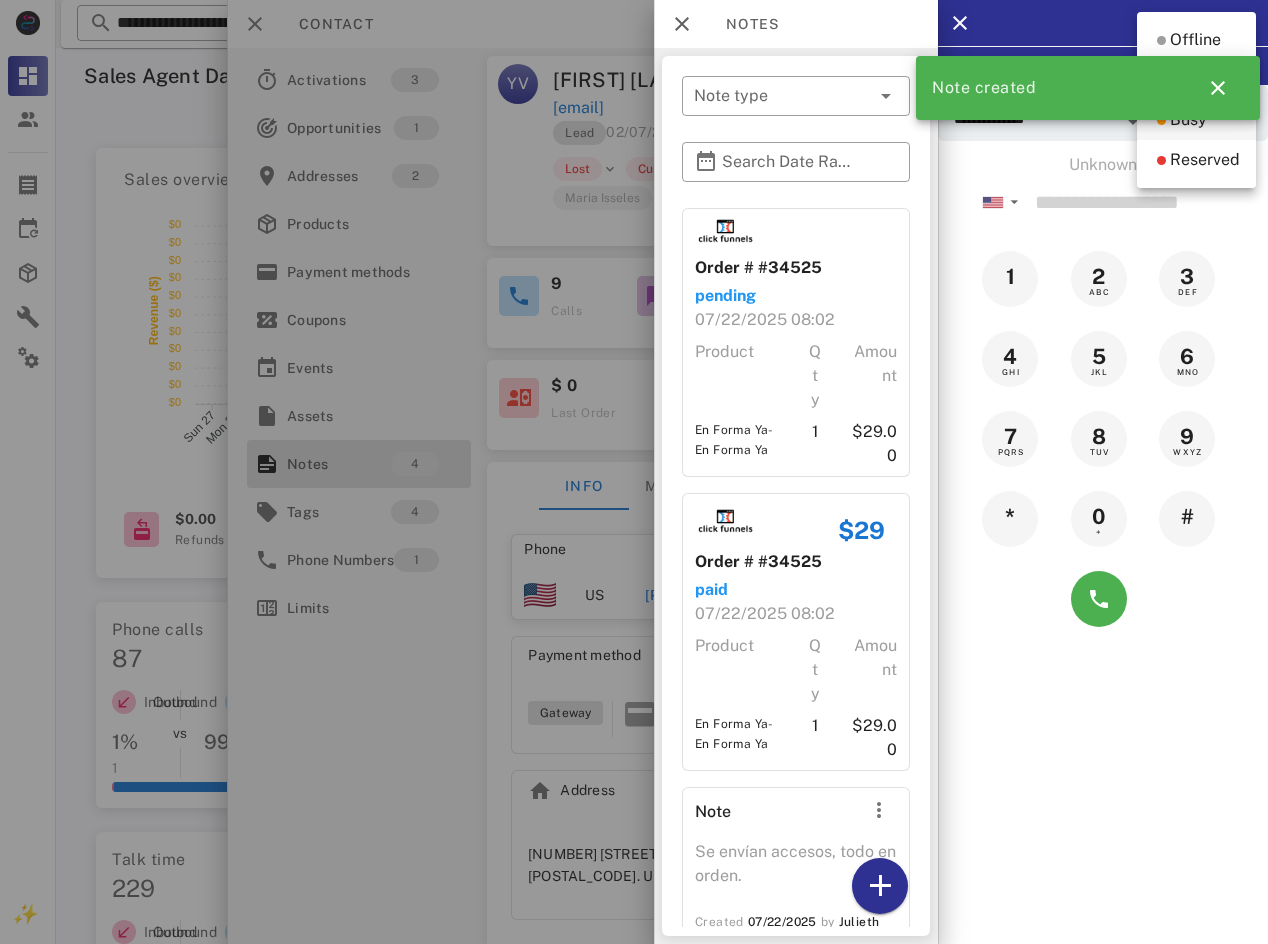 click on "Busy" at bounding box center [1188, 120] 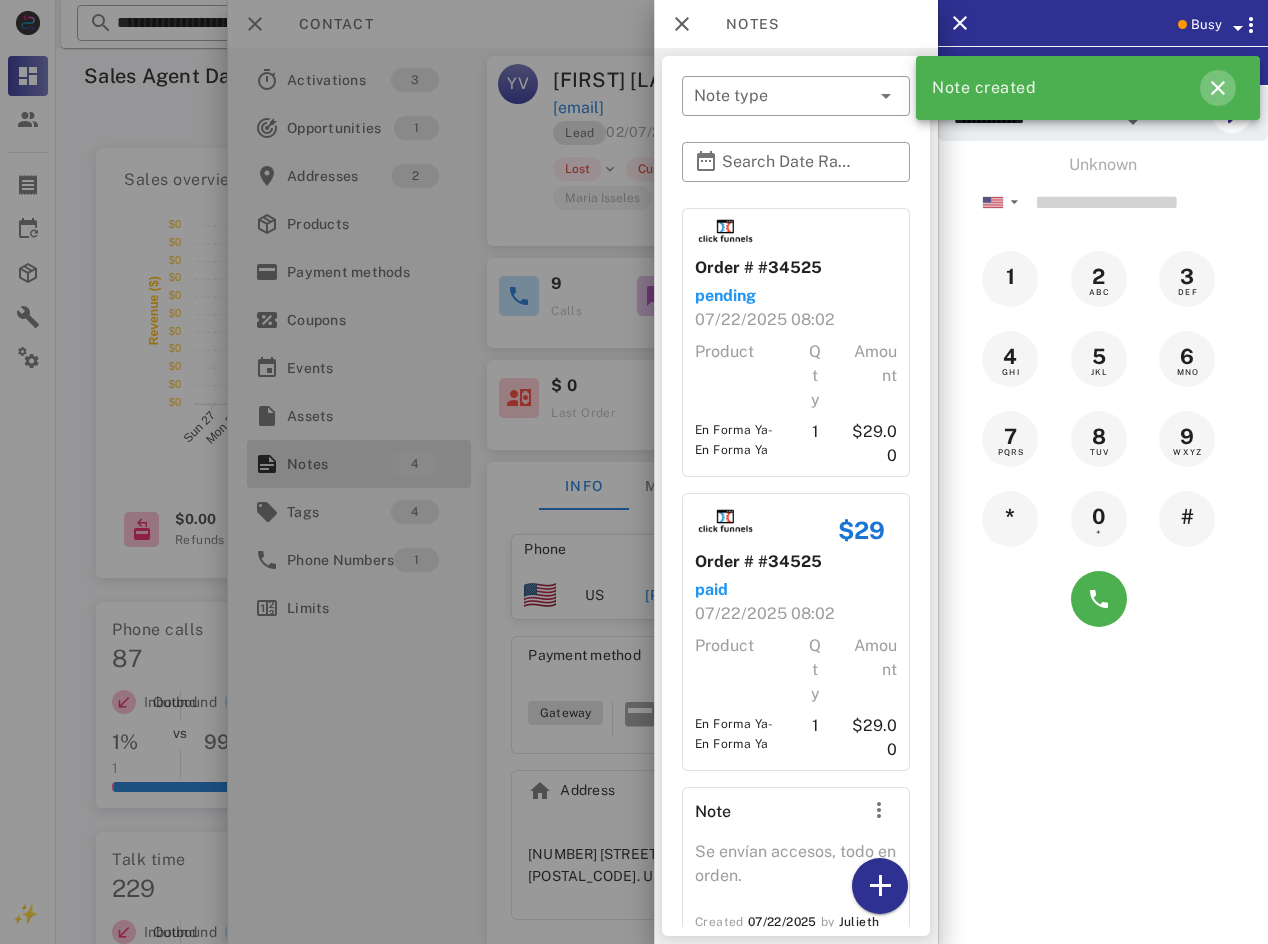 click at bounding box center (1218, 88) 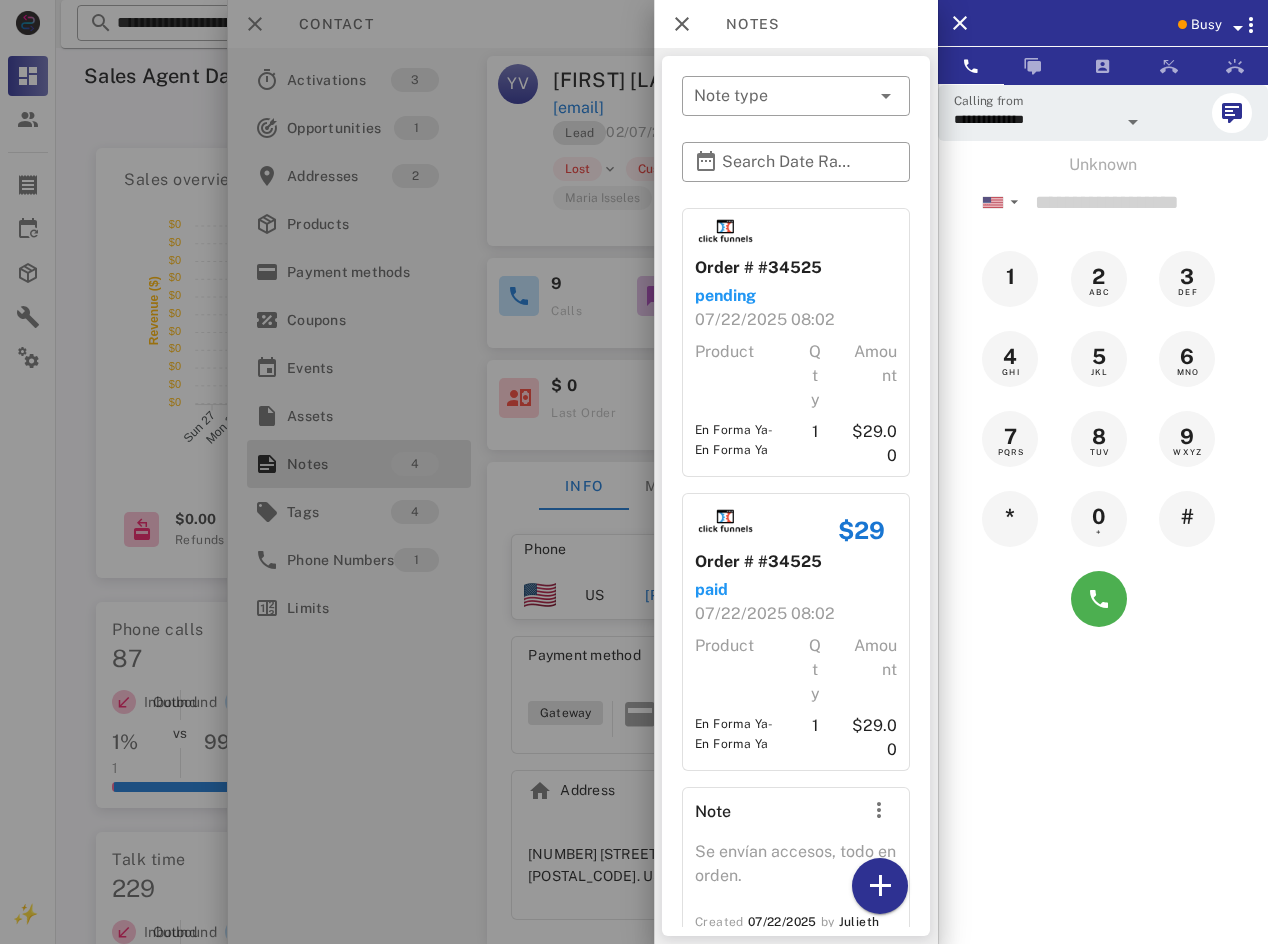 click at bounding box center [634, 472] 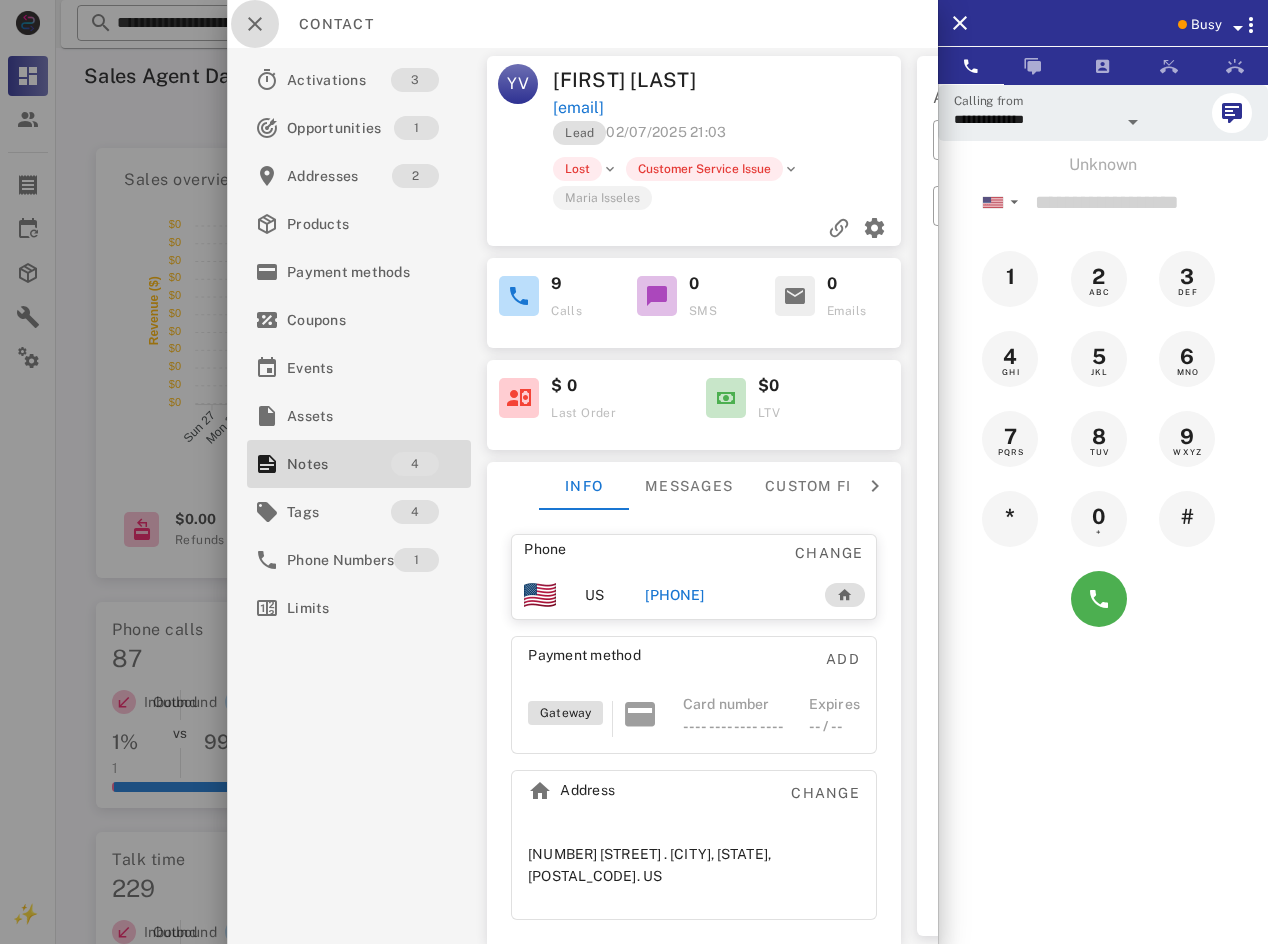 click at bounding box center (255, 24) 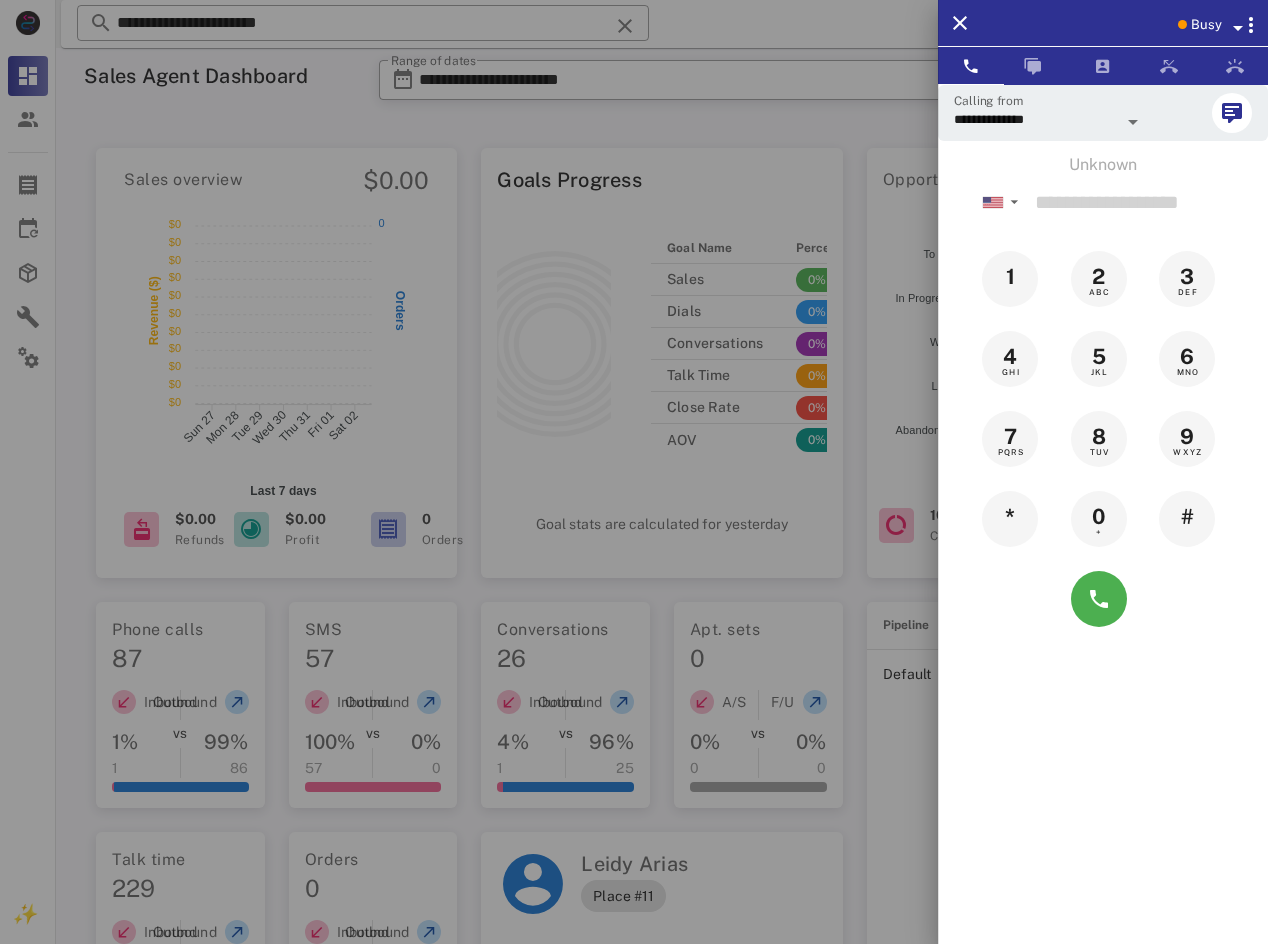 click at bounding box center [634, 472] 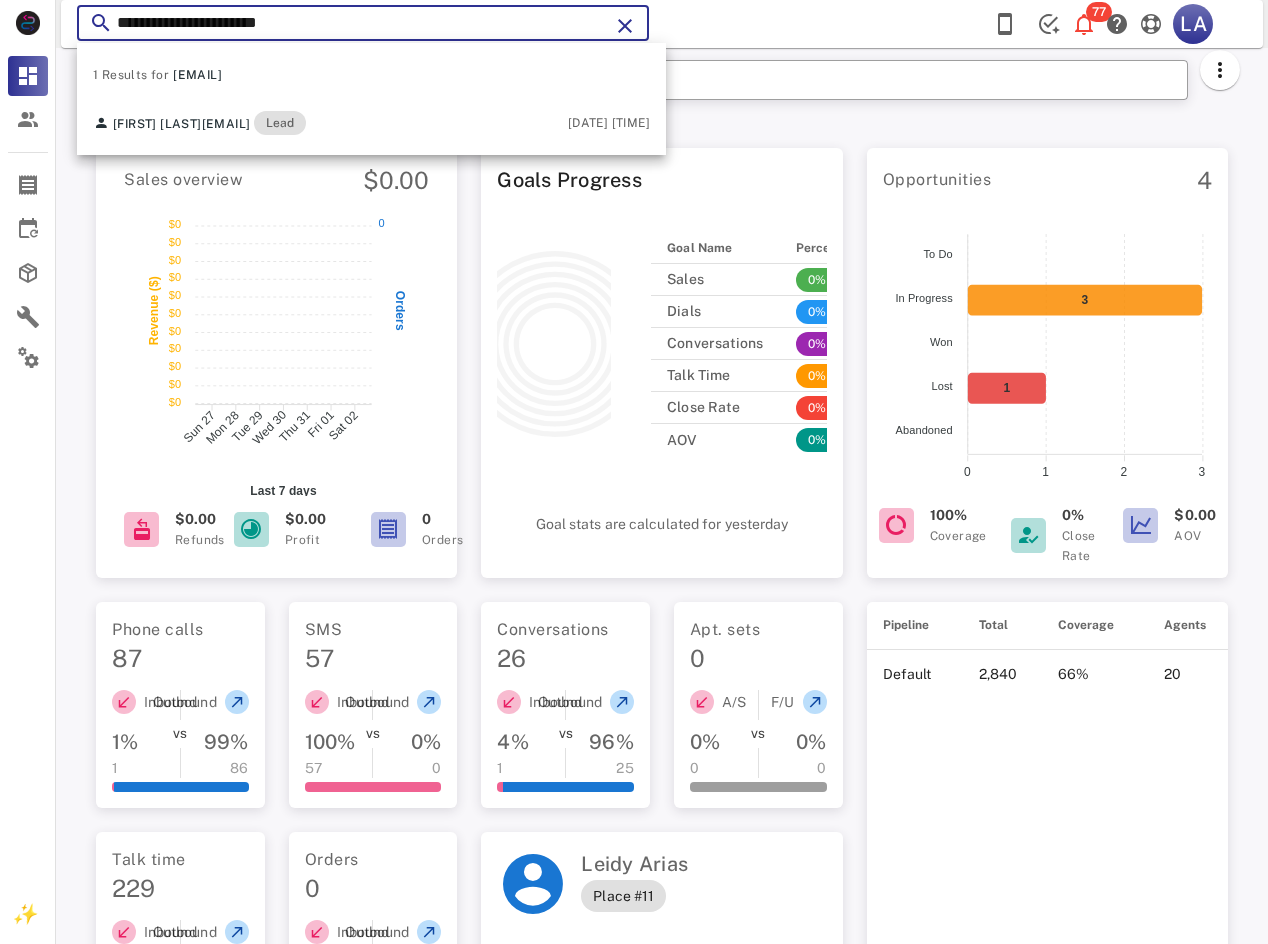 click on "**********" at bounding box center (363, 23) 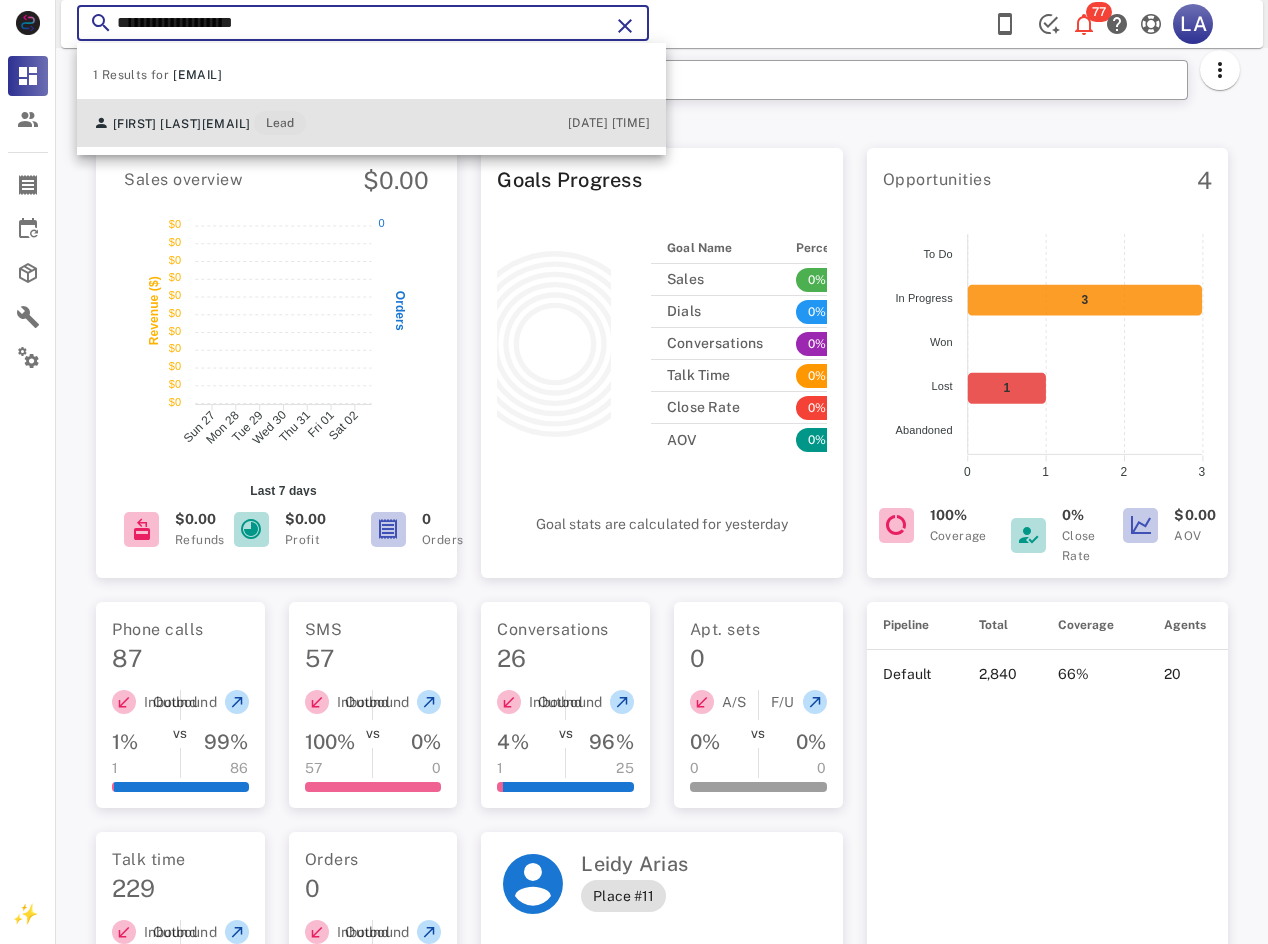 click on "[FIRST] [LAST]   [EMAIL]   Lead" at bounding box center (199, 123) 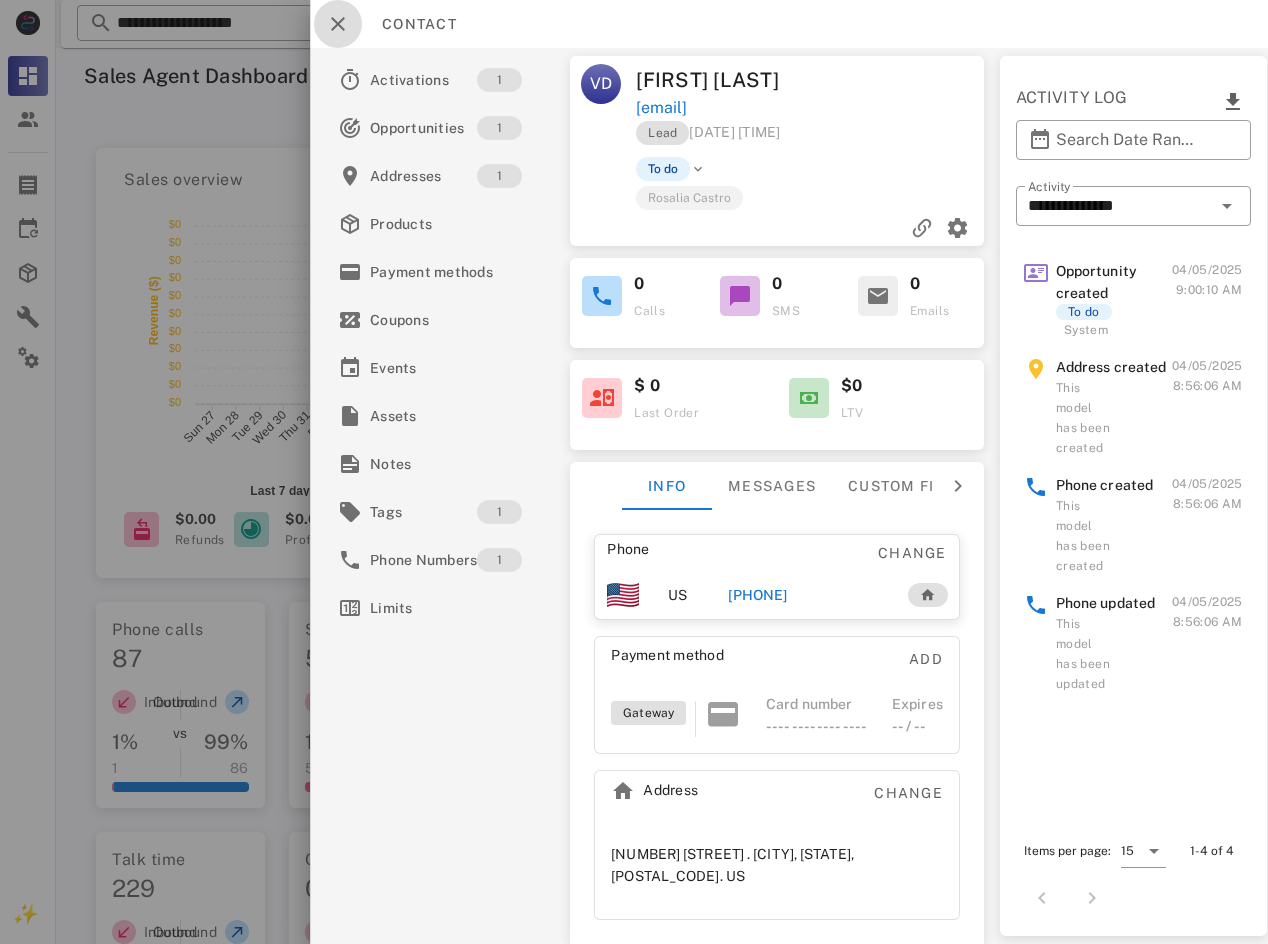click at bounding box center [338, 24] 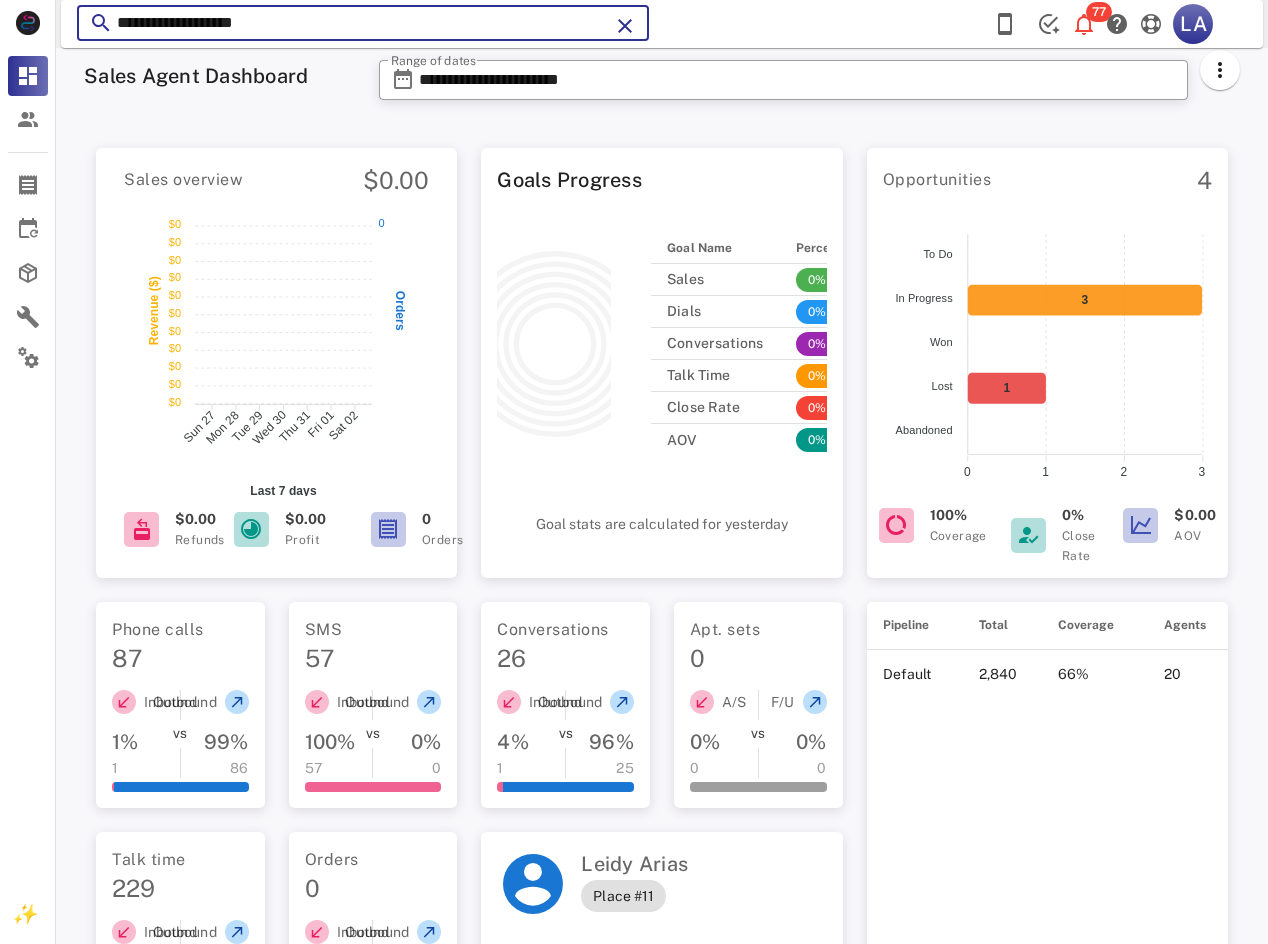click on "**********" at bounding box center (363, 23) 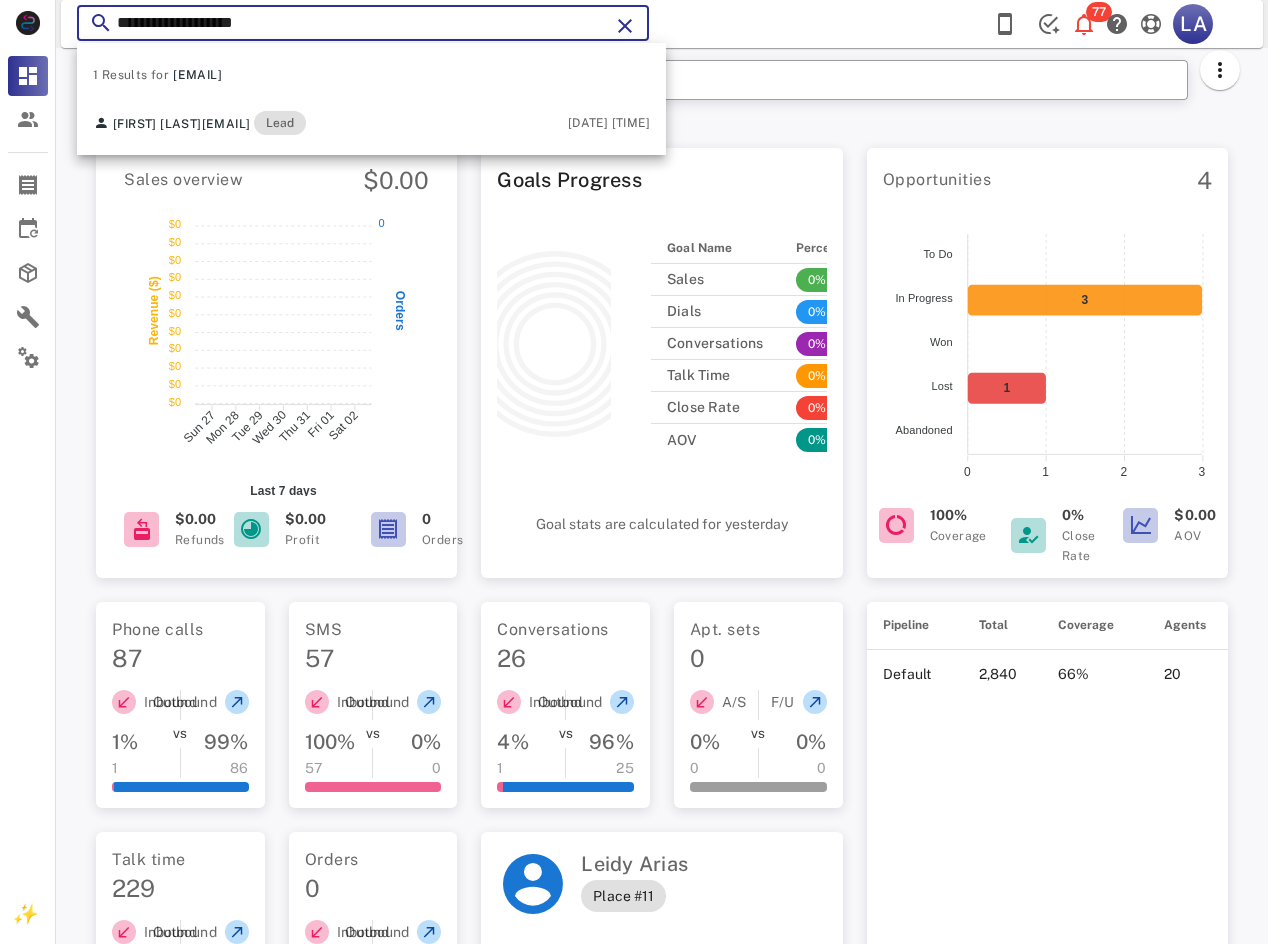 click on "**********" at bounding box center [363, 23] 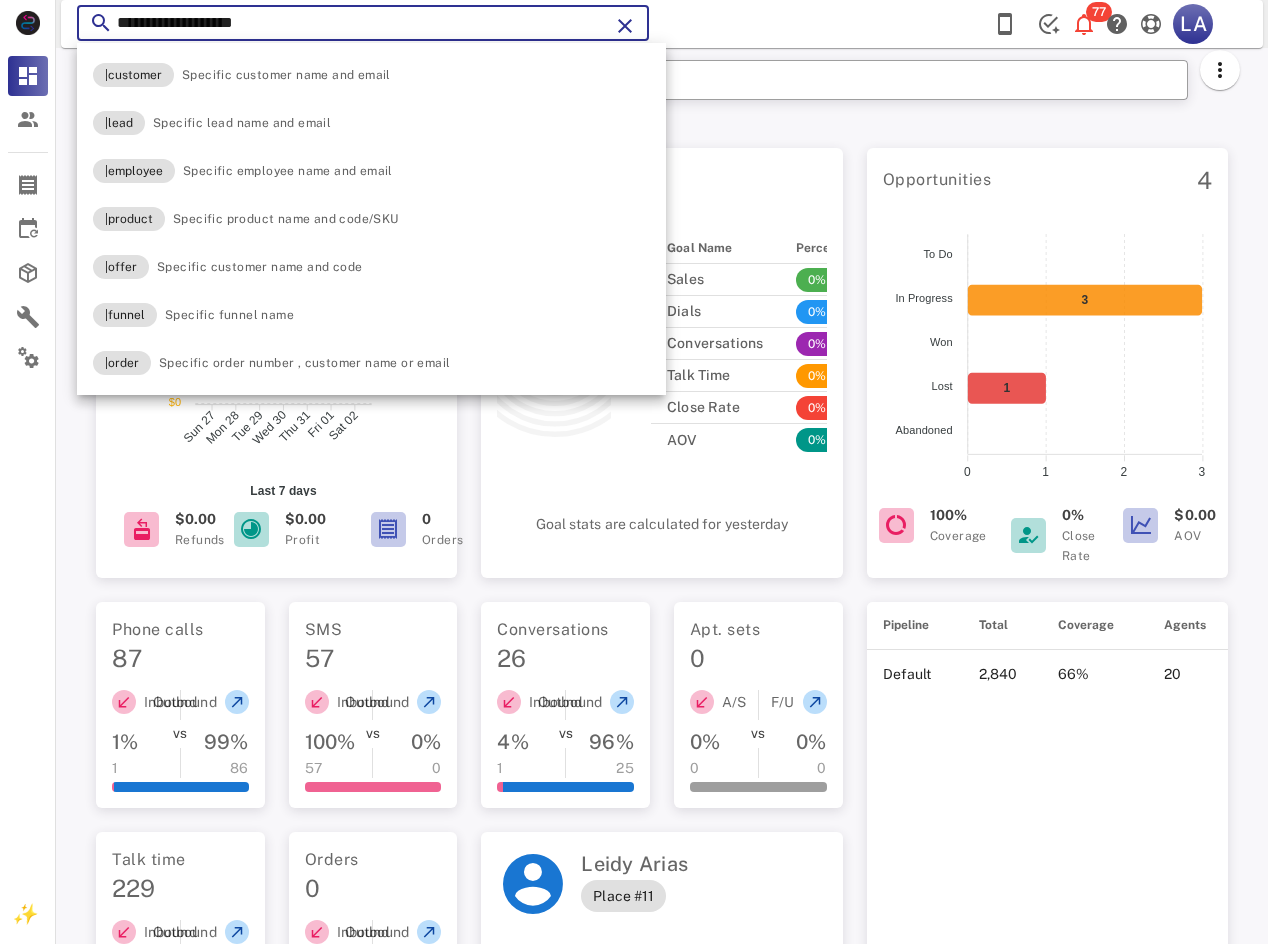 paste on "********" 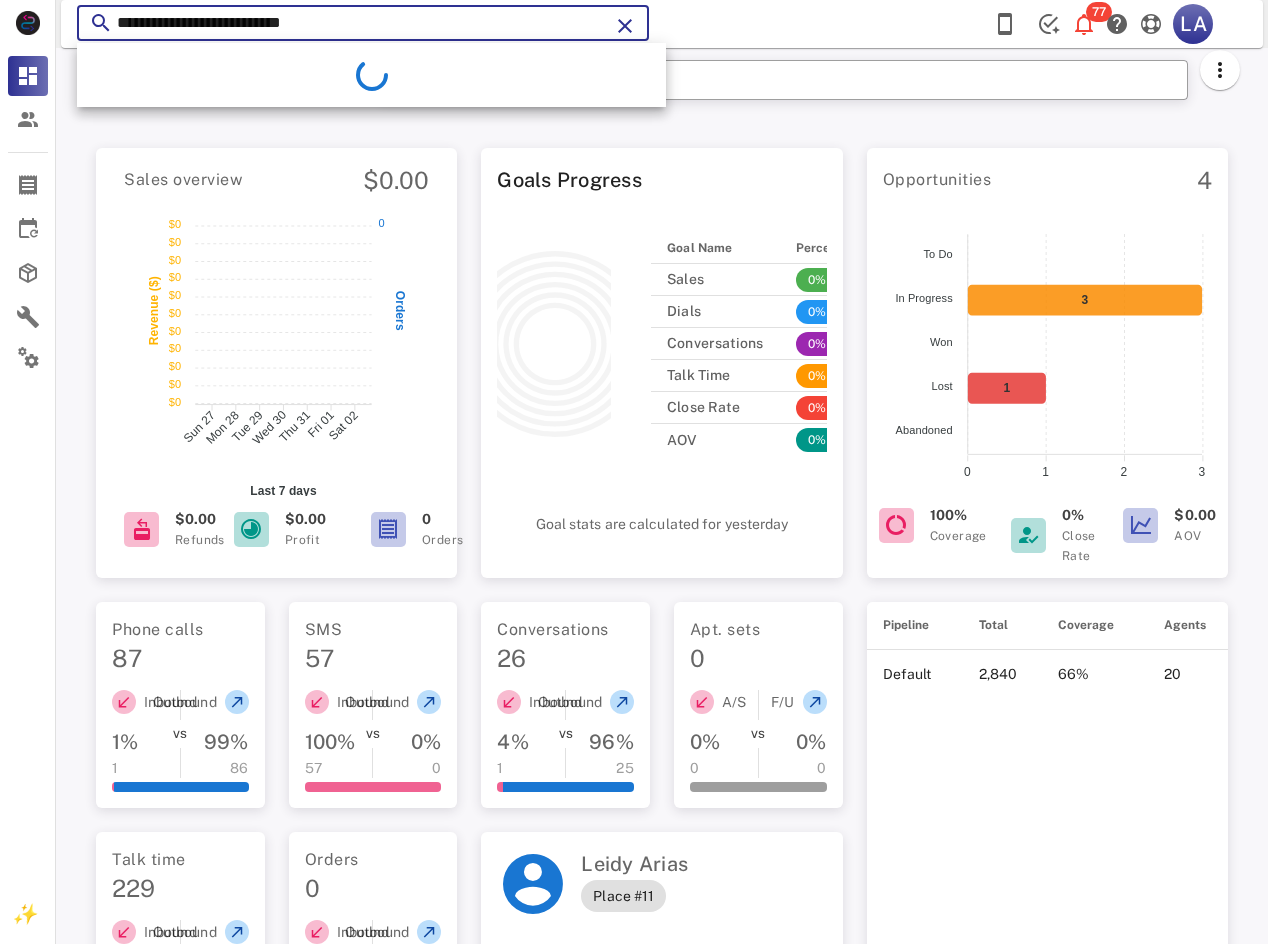 click on "**********" at bounding box center [363, 23] 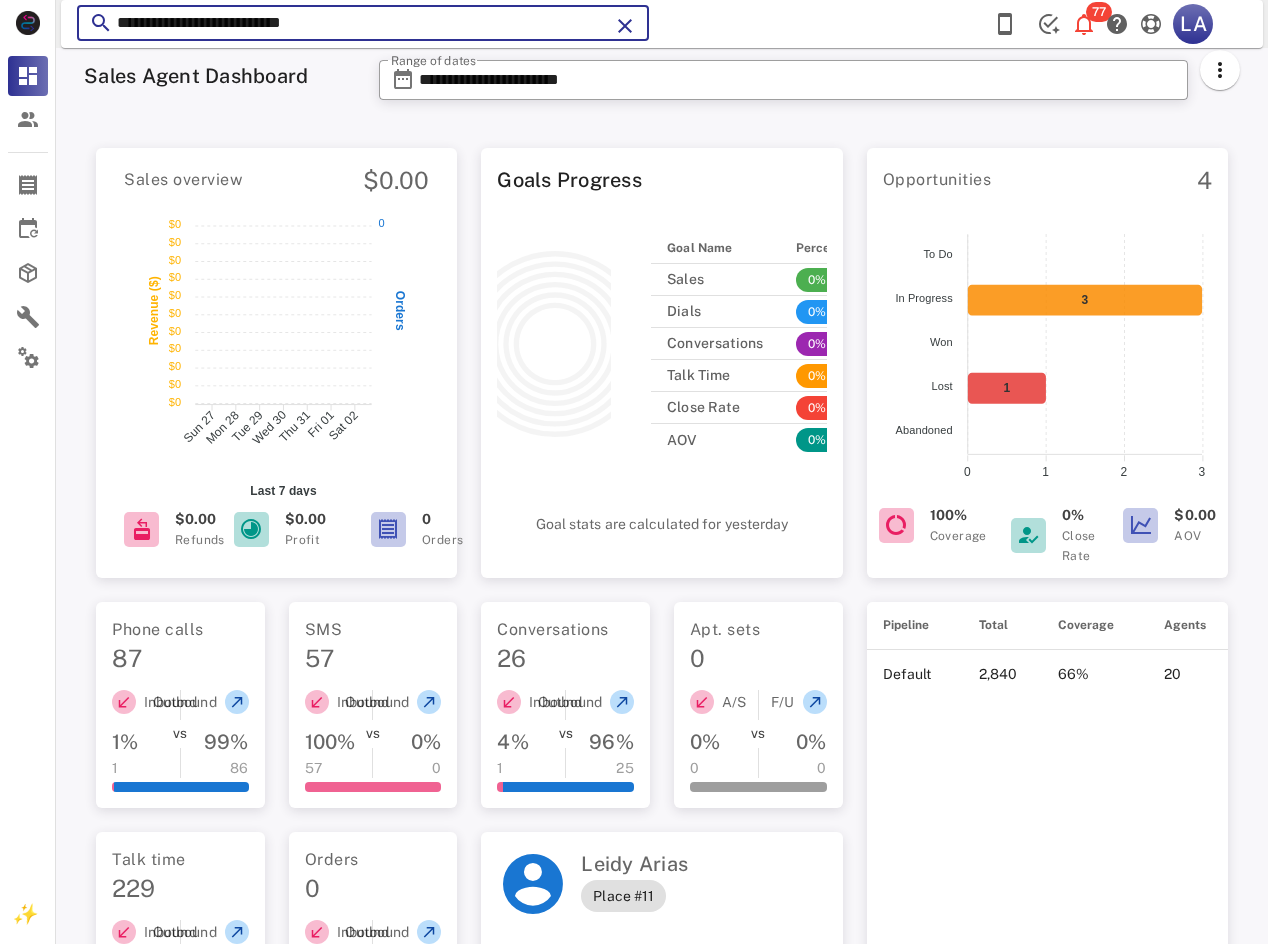 click on "**********" at bounding box center [363, 23] 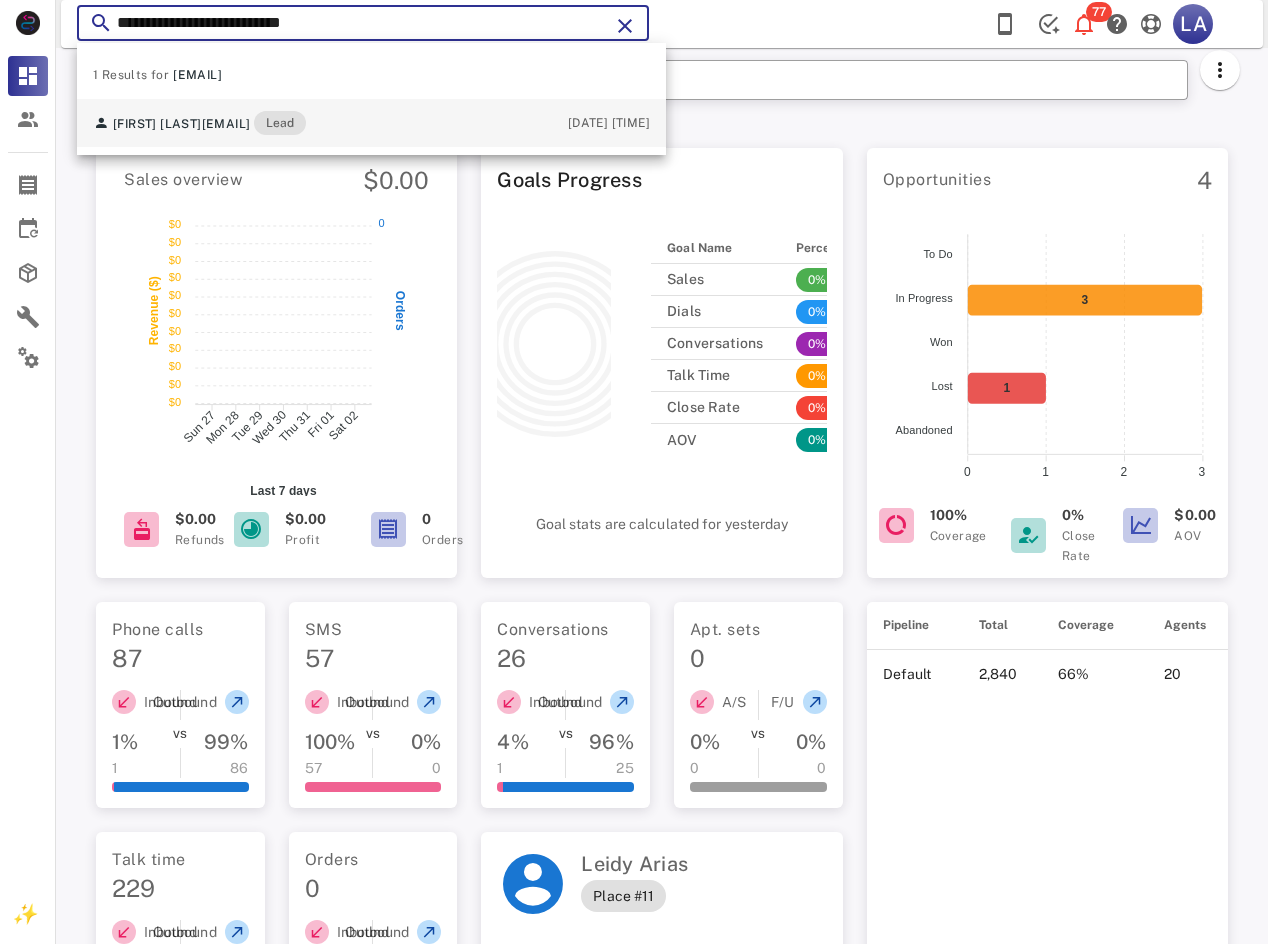 type on "**********" 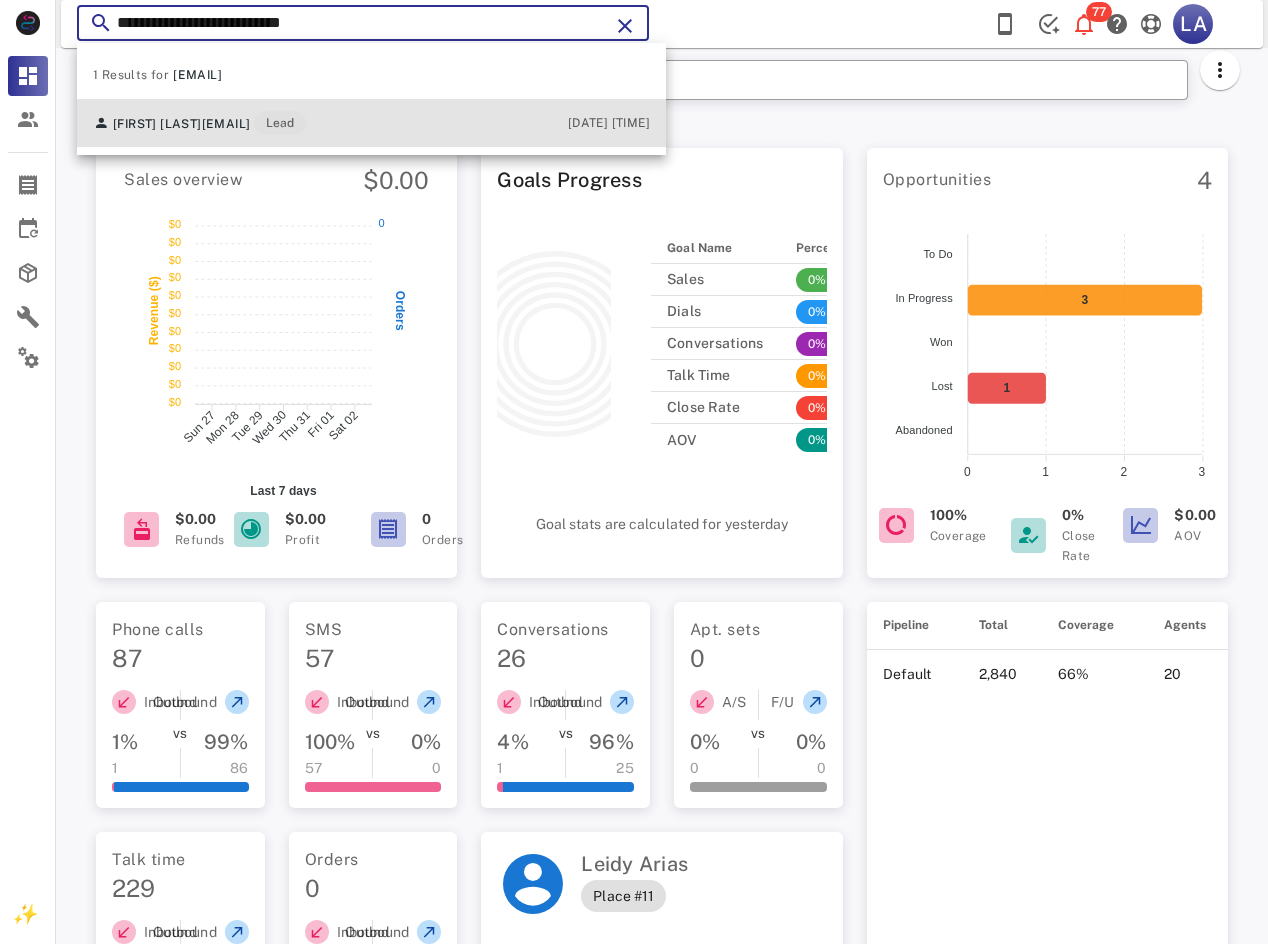click on "[FIRST] [LAST]   [EMAIL]   Lead" at bounding box center [199, 123] 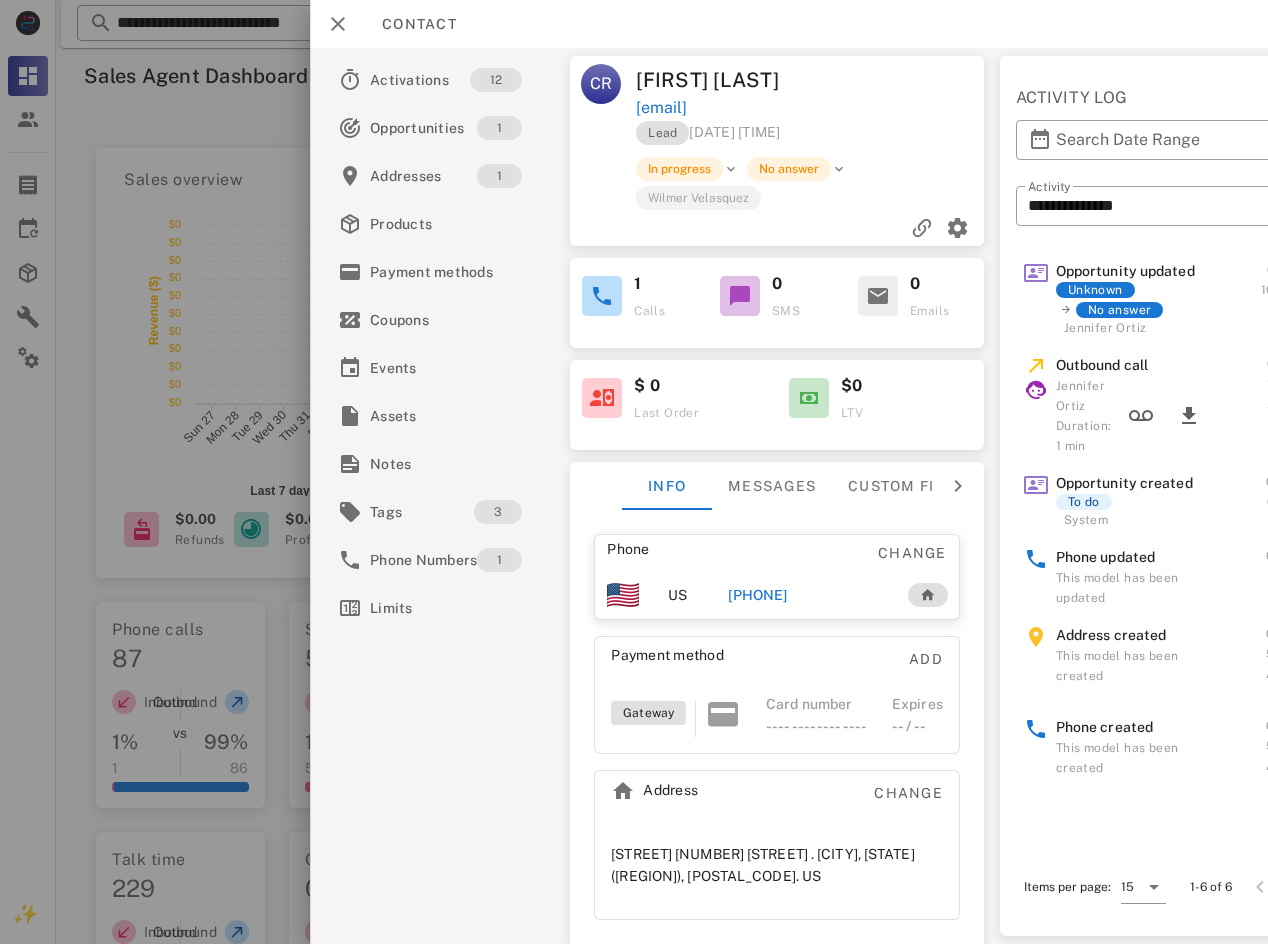 click at bounding box center (634, 472) 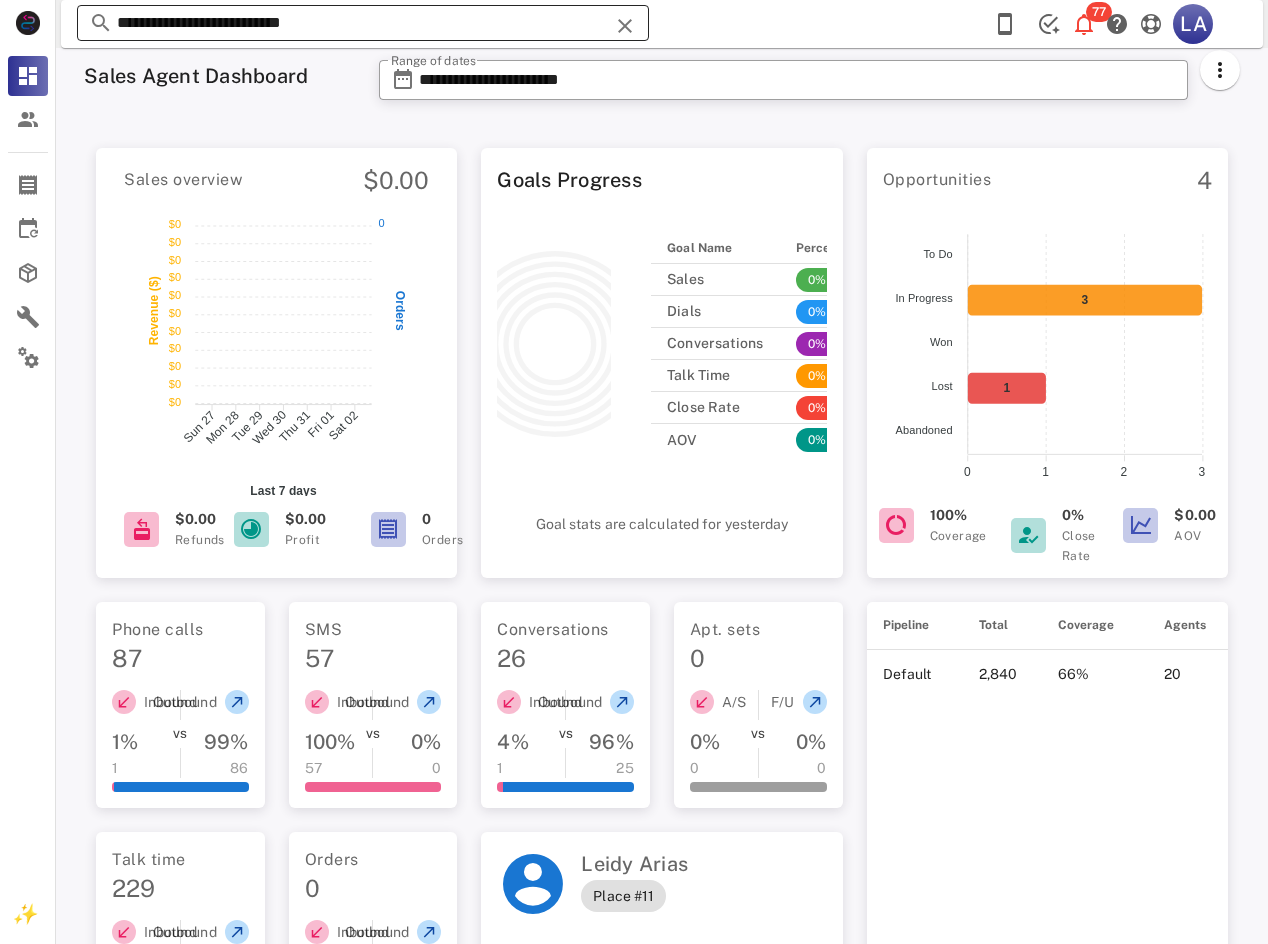 click on "**********" at bounding box center (363, 23) 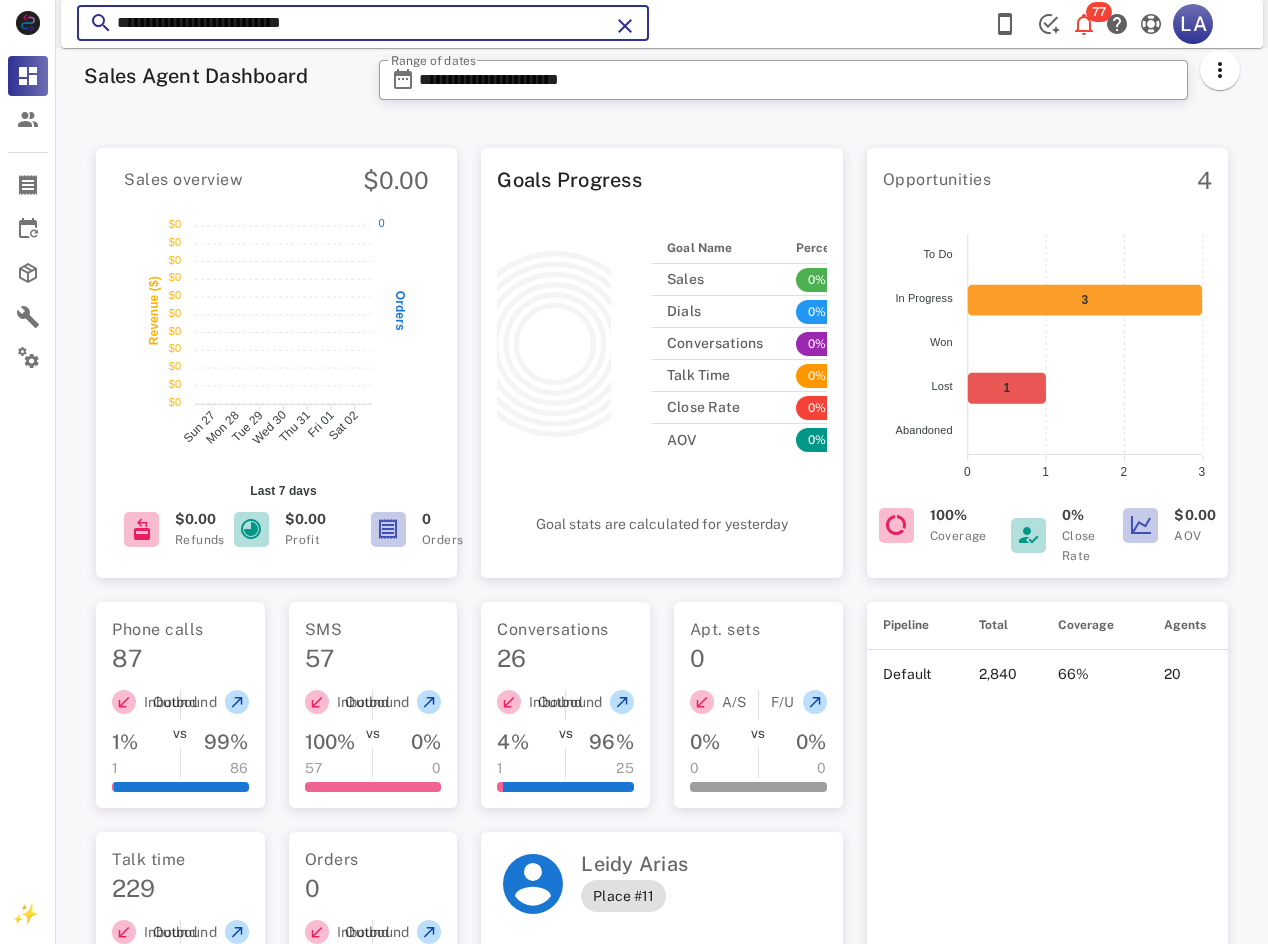 click on "**********" at bounding box center [363, 23] 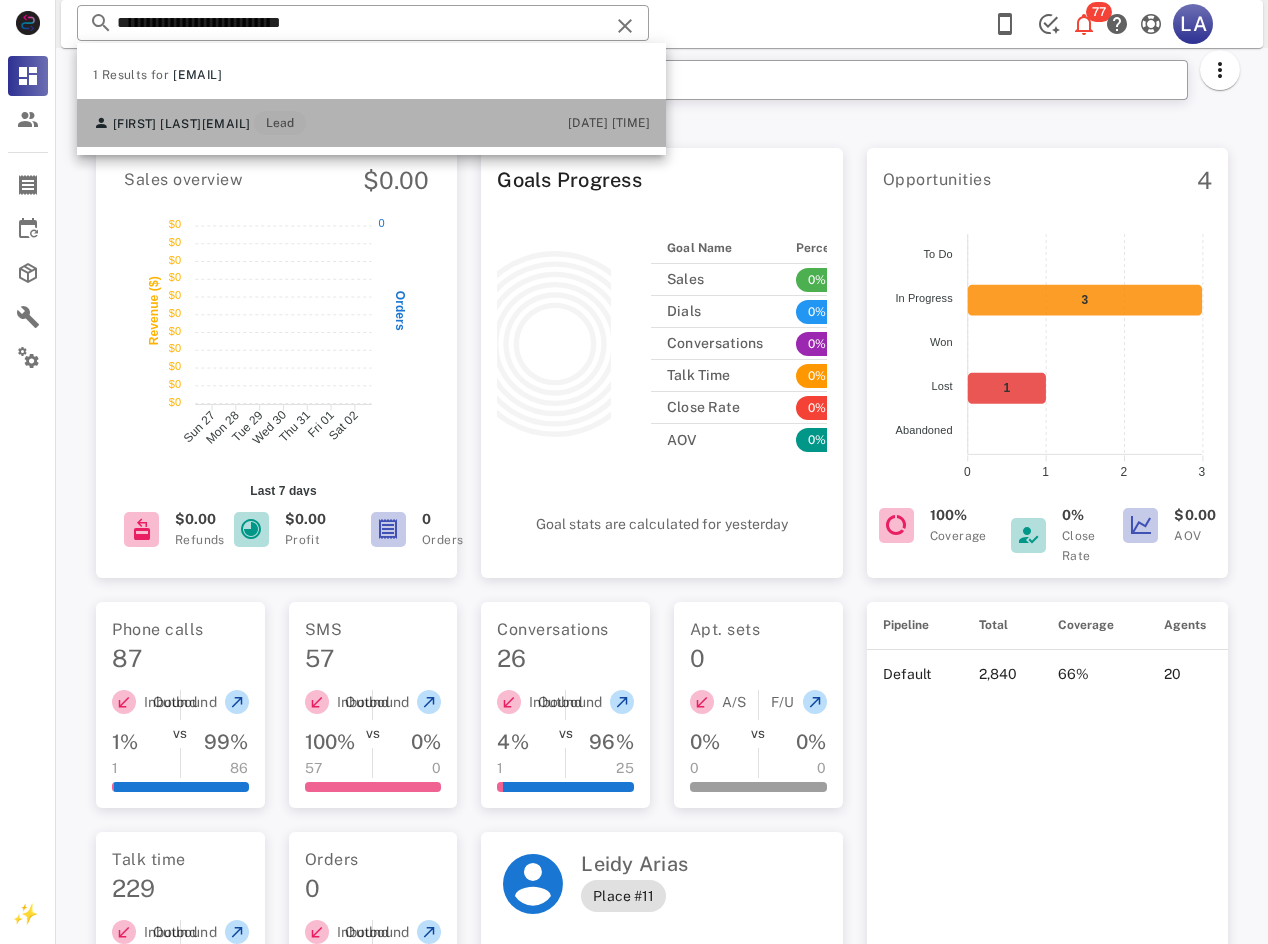 click on "[EMAIL]" at bounding box center [226, 124] 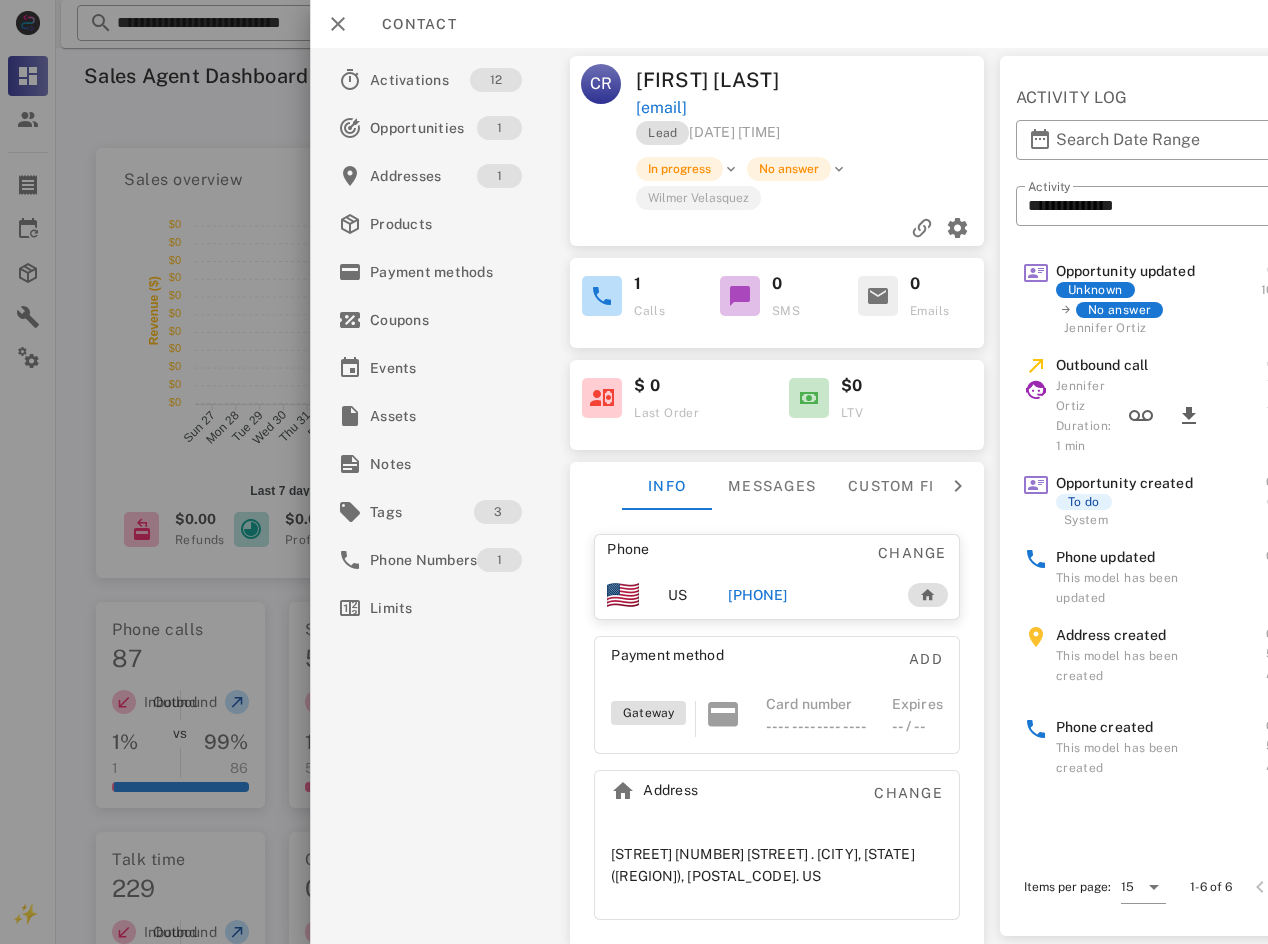 click on "[PHONE]" at bounding box center (757, 595) 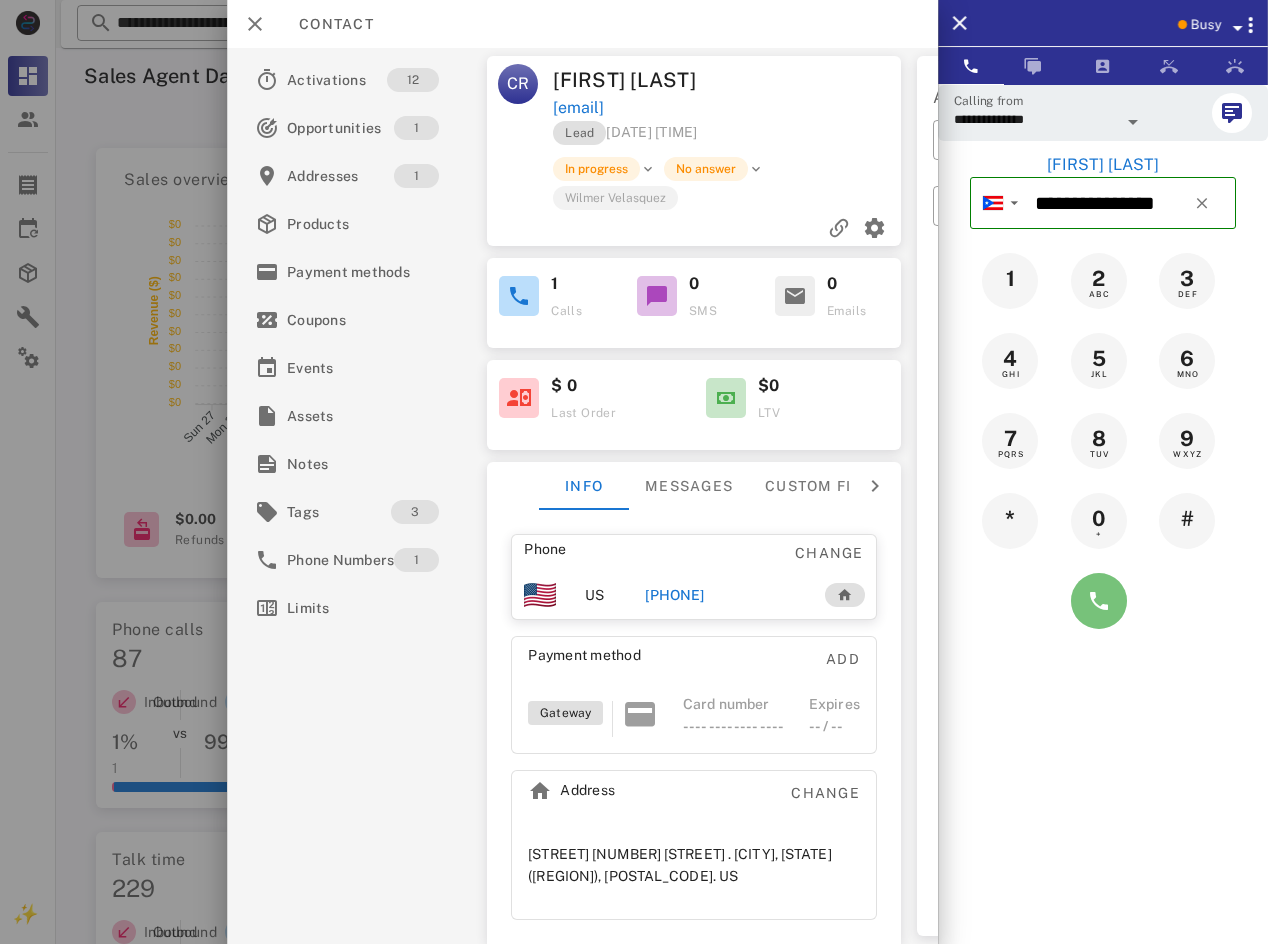 click at bounding box center [1099, 601] 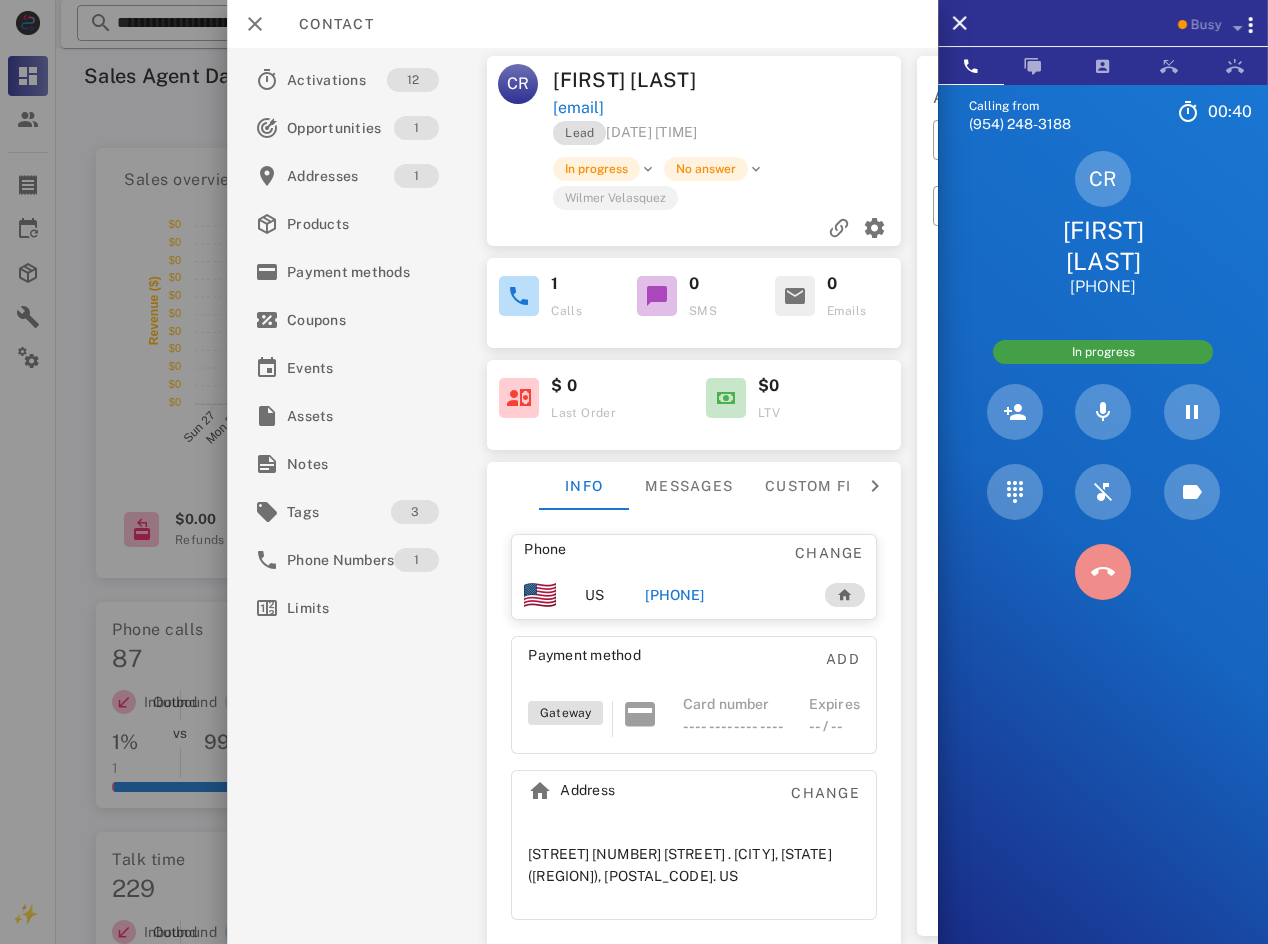 click at bounding box center (1103, 572) 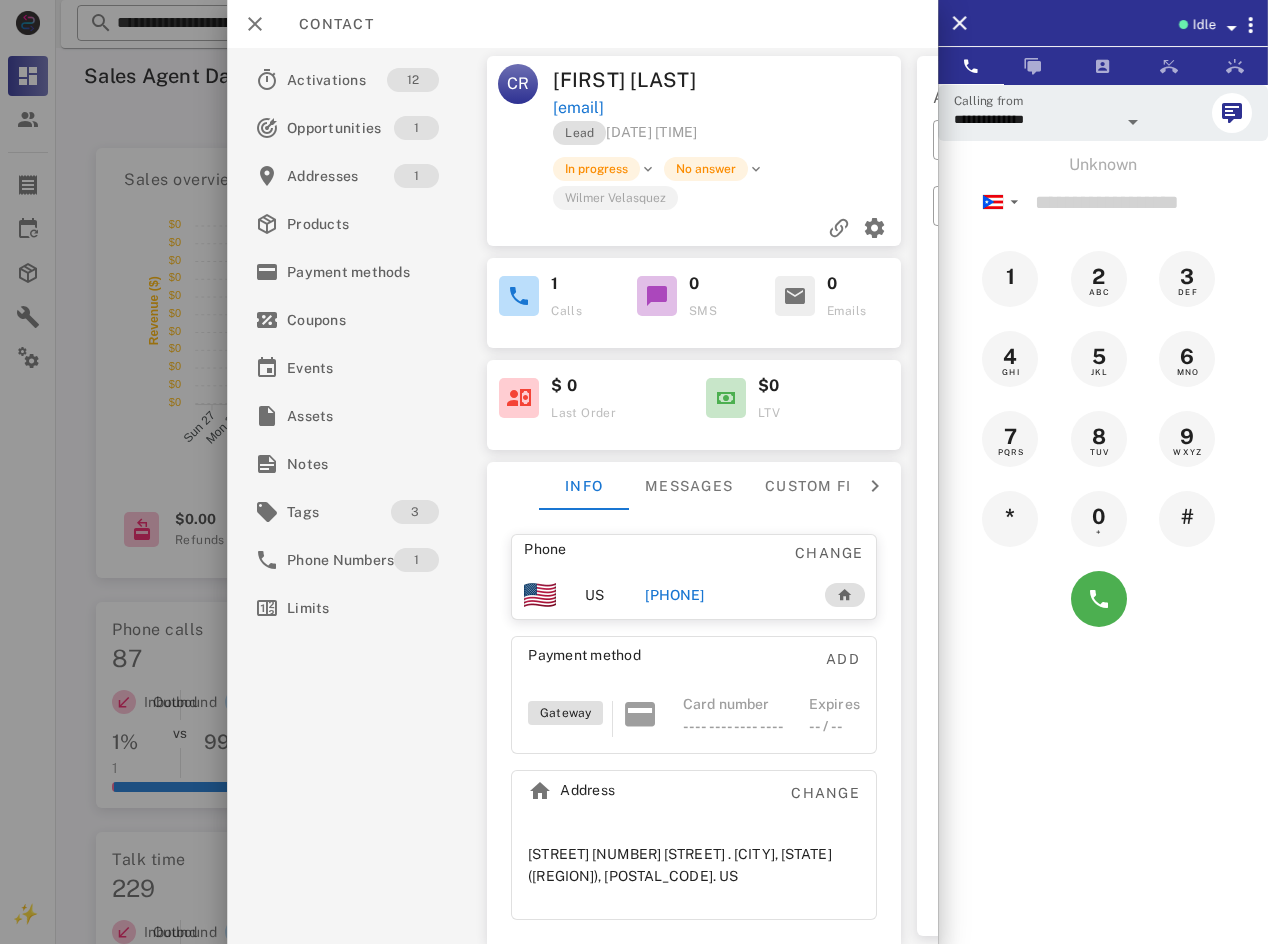 click on "[PHONE]" at bounding box center (674, 595) 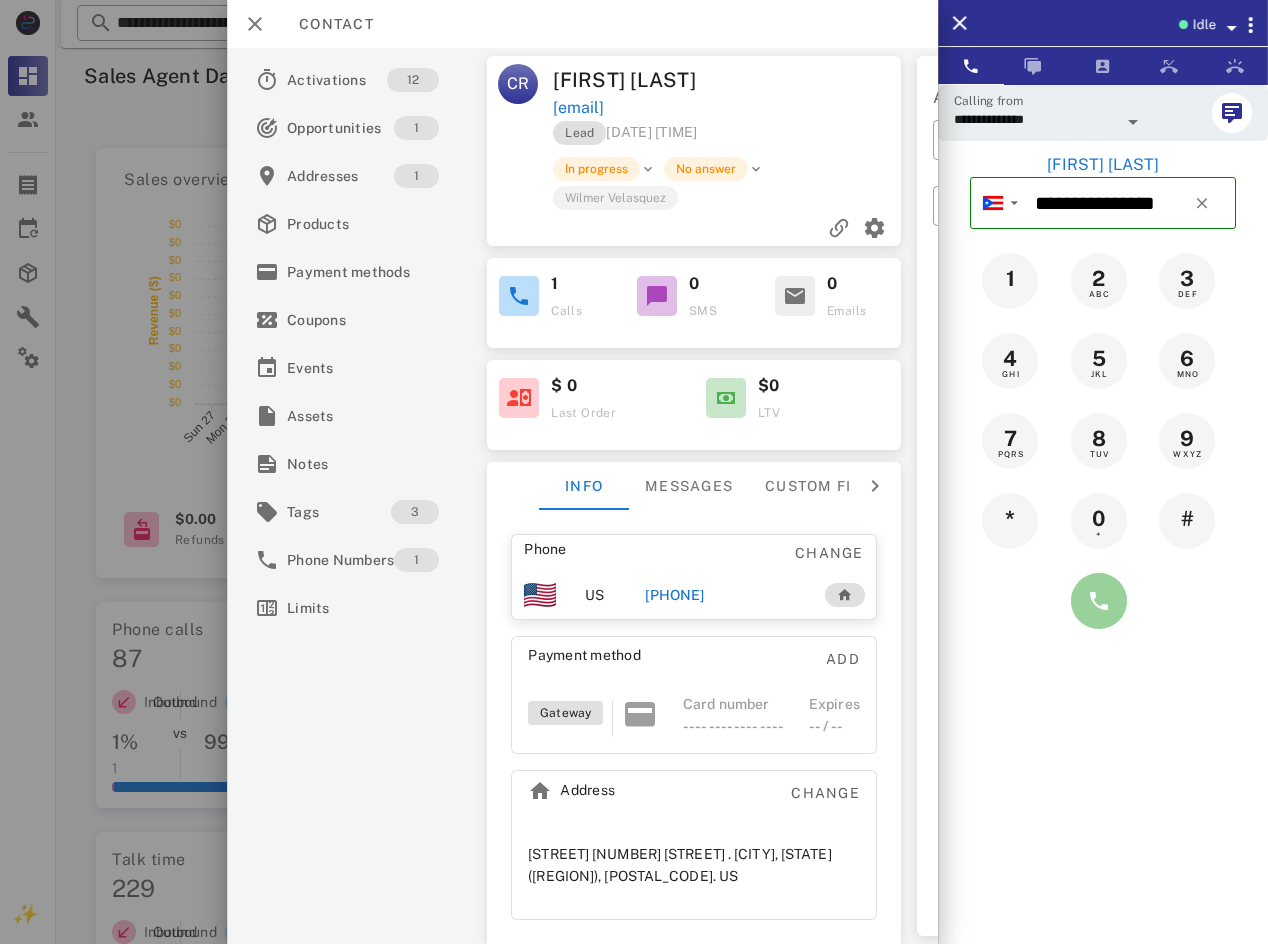 click at bounding box center [1099, 601] 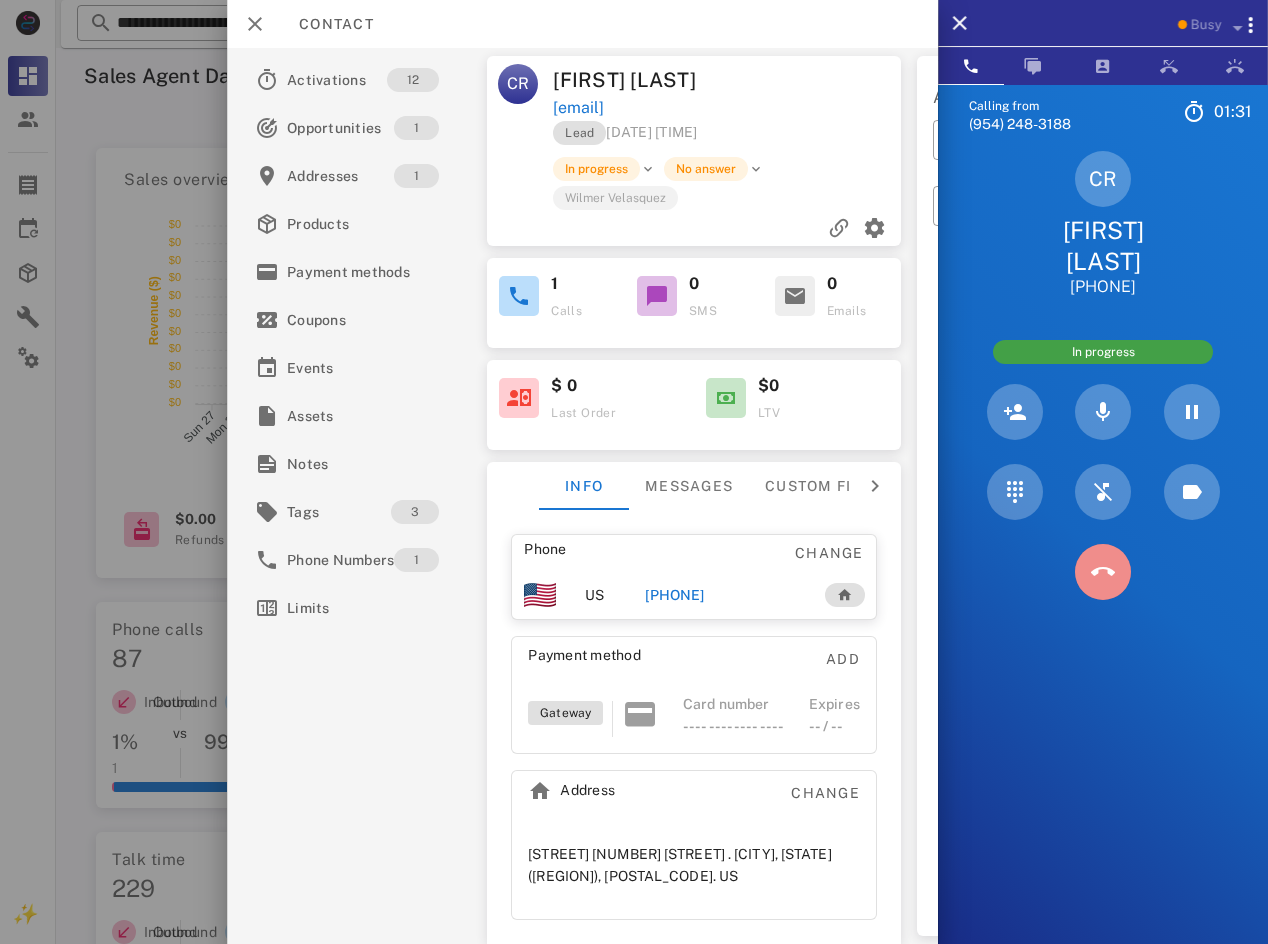 click at bounding box center [1103, 572] 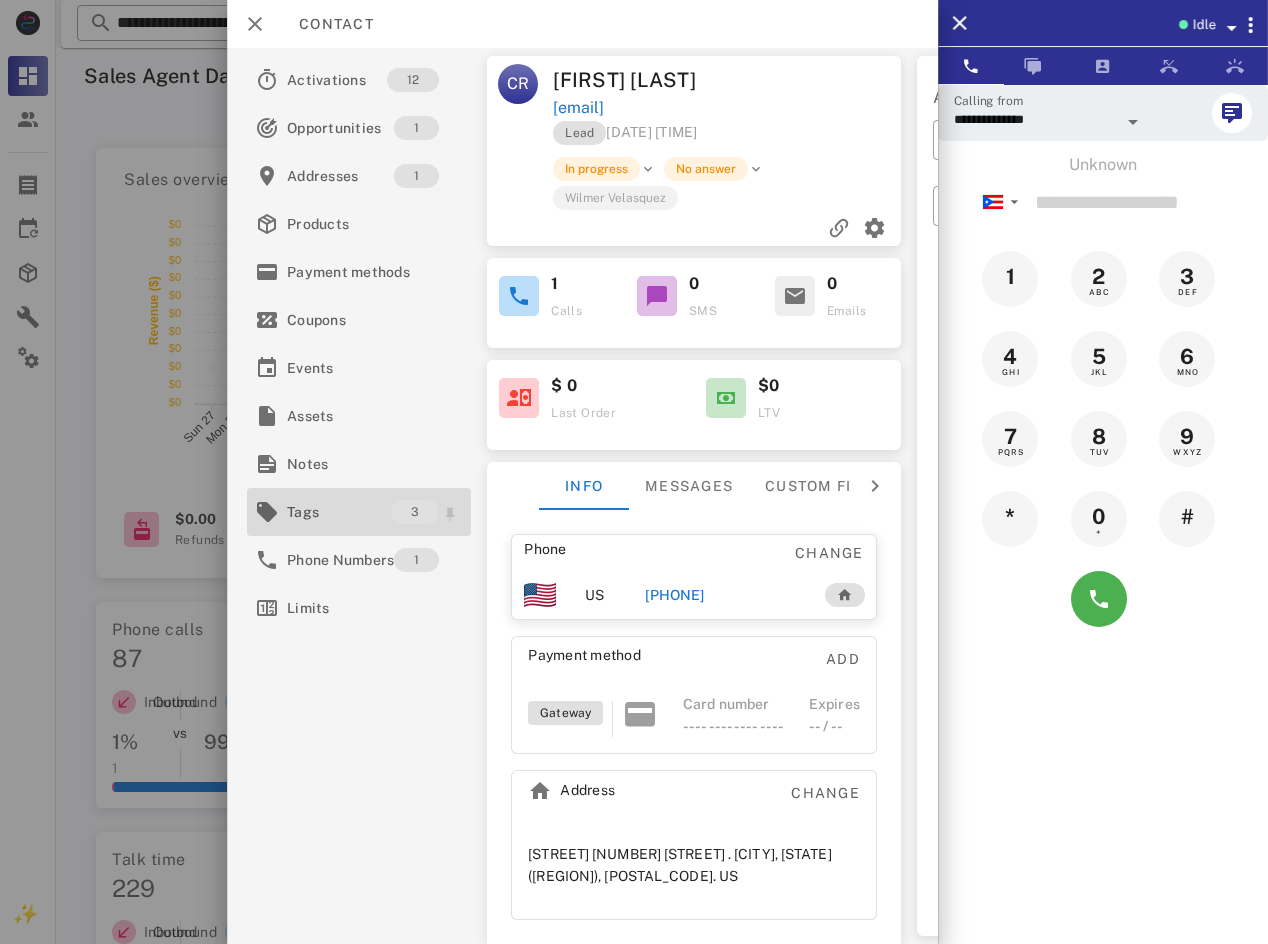 click on "Tags" at bounding box center (339, 512) 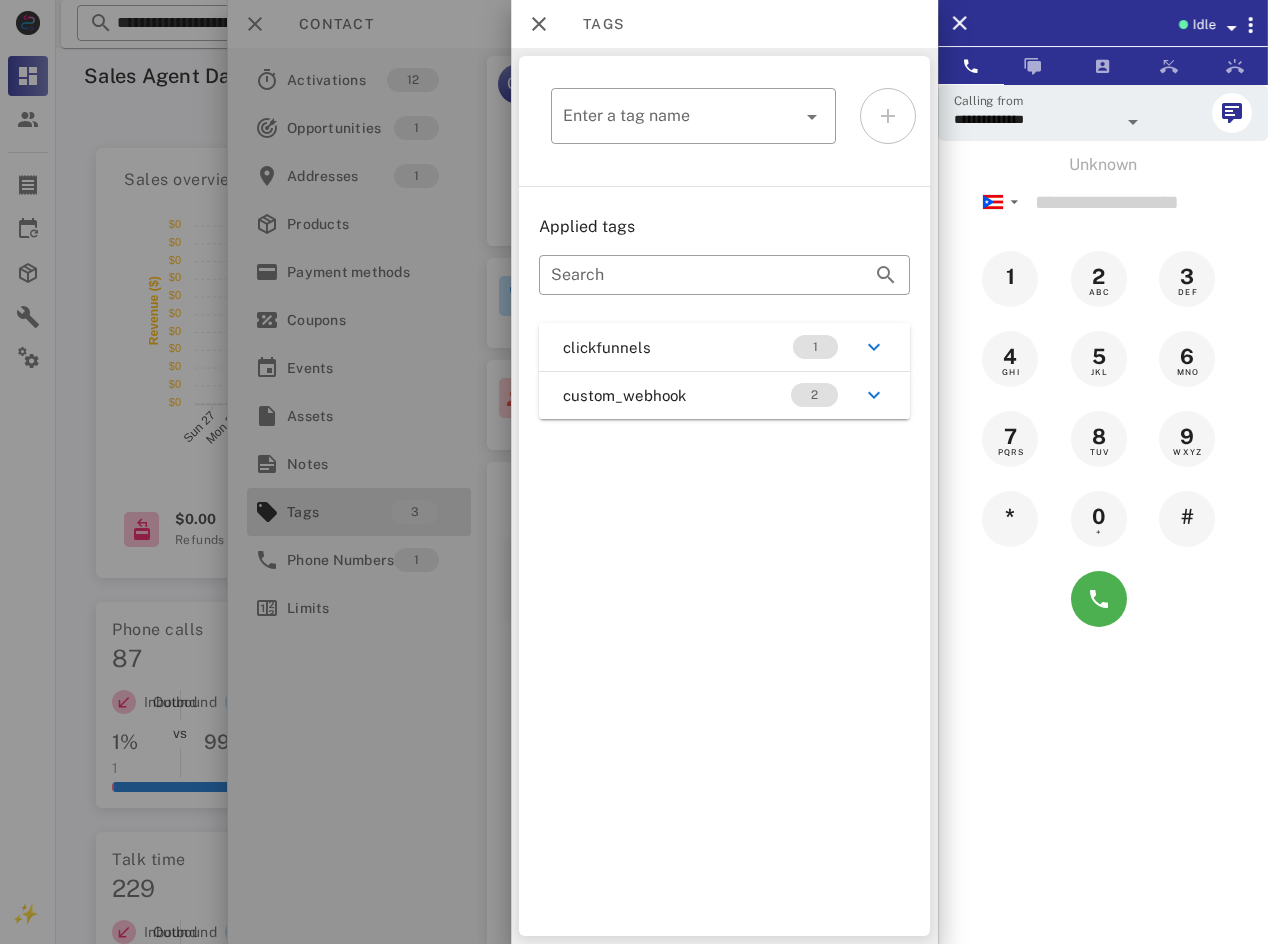 click on "Idle" at bounding box center [1203, 25] 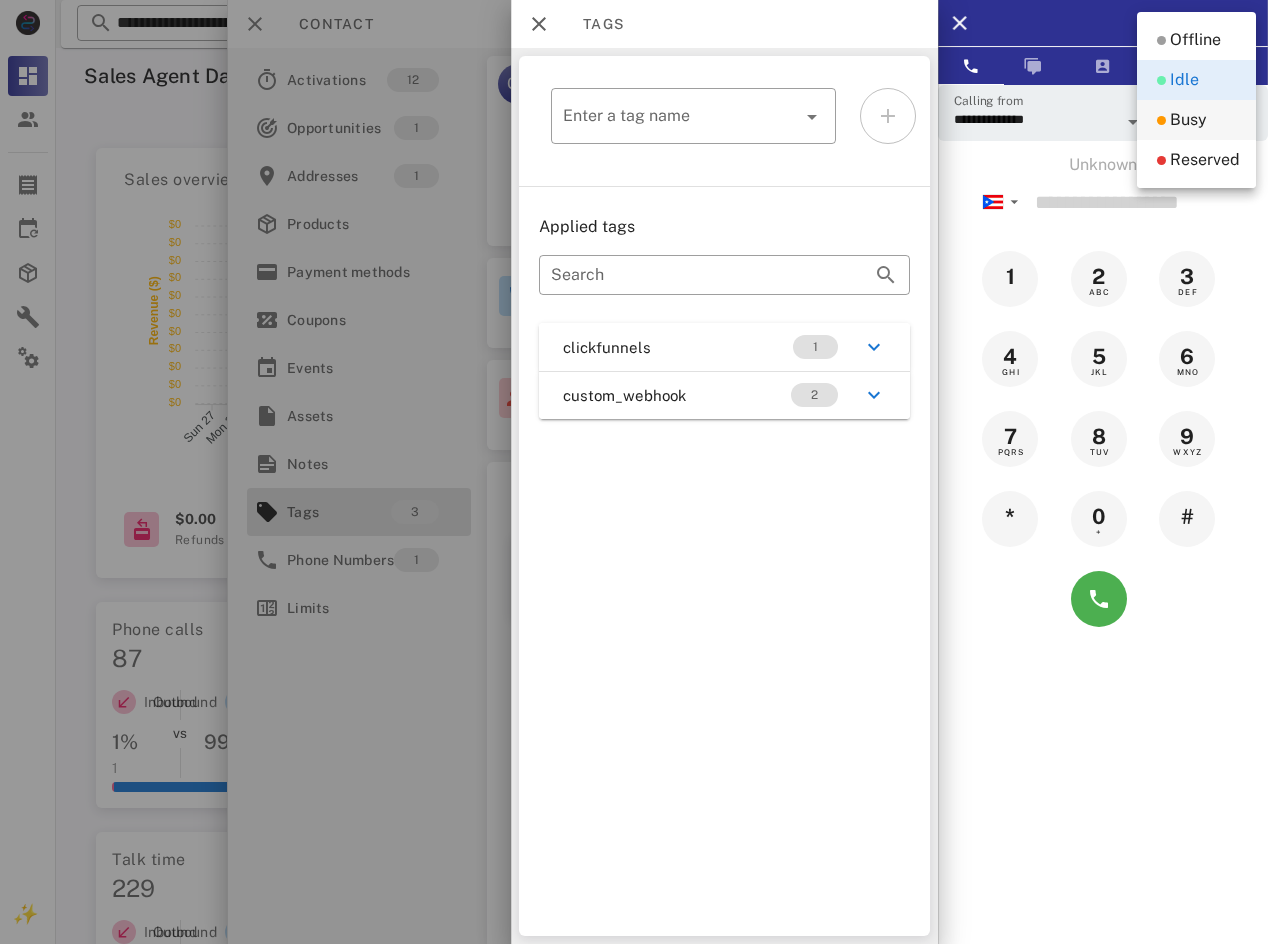 click on "Busy" at bounding box center (1188, 120) 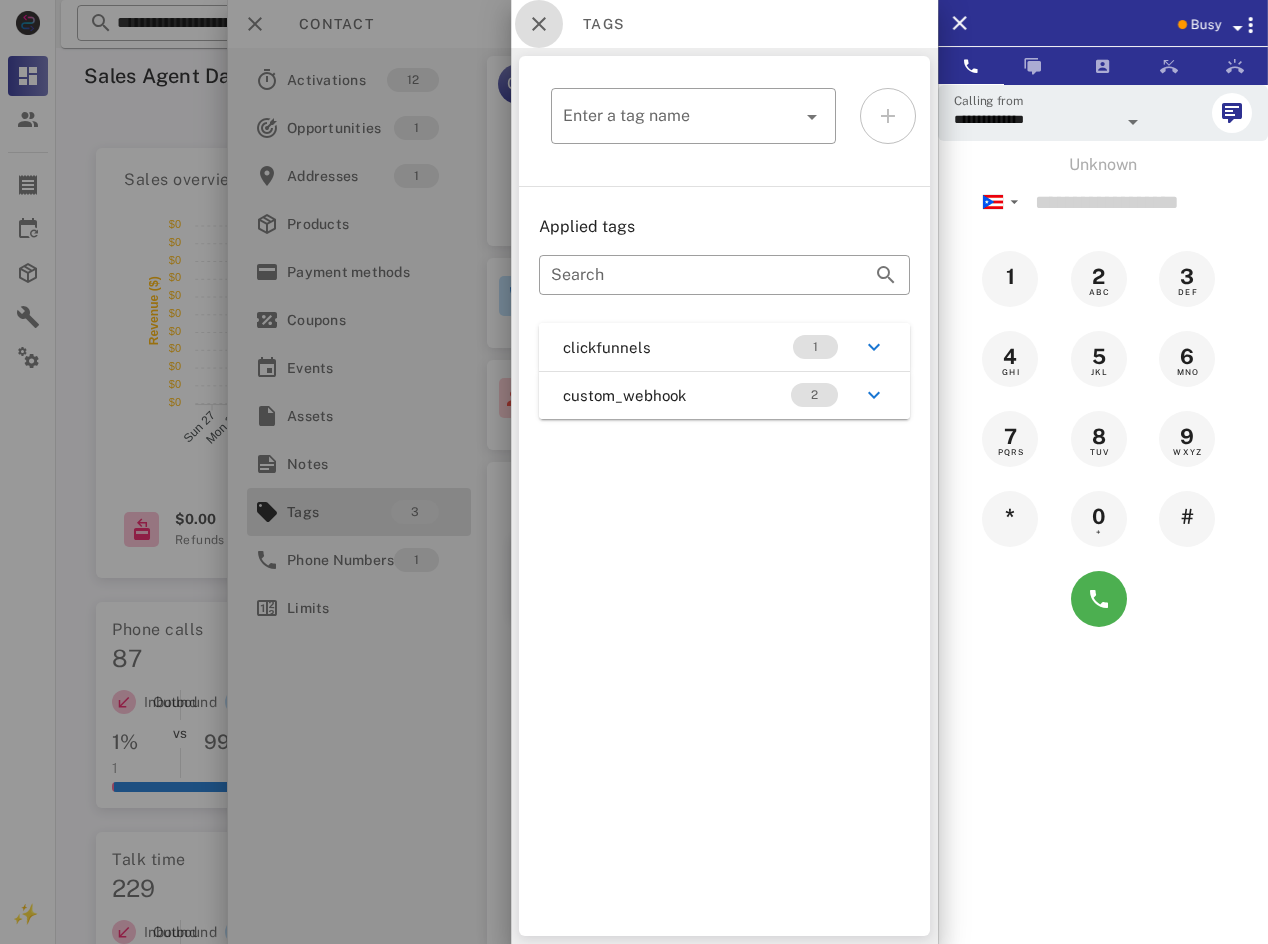 click at bounding box center [539, 24] 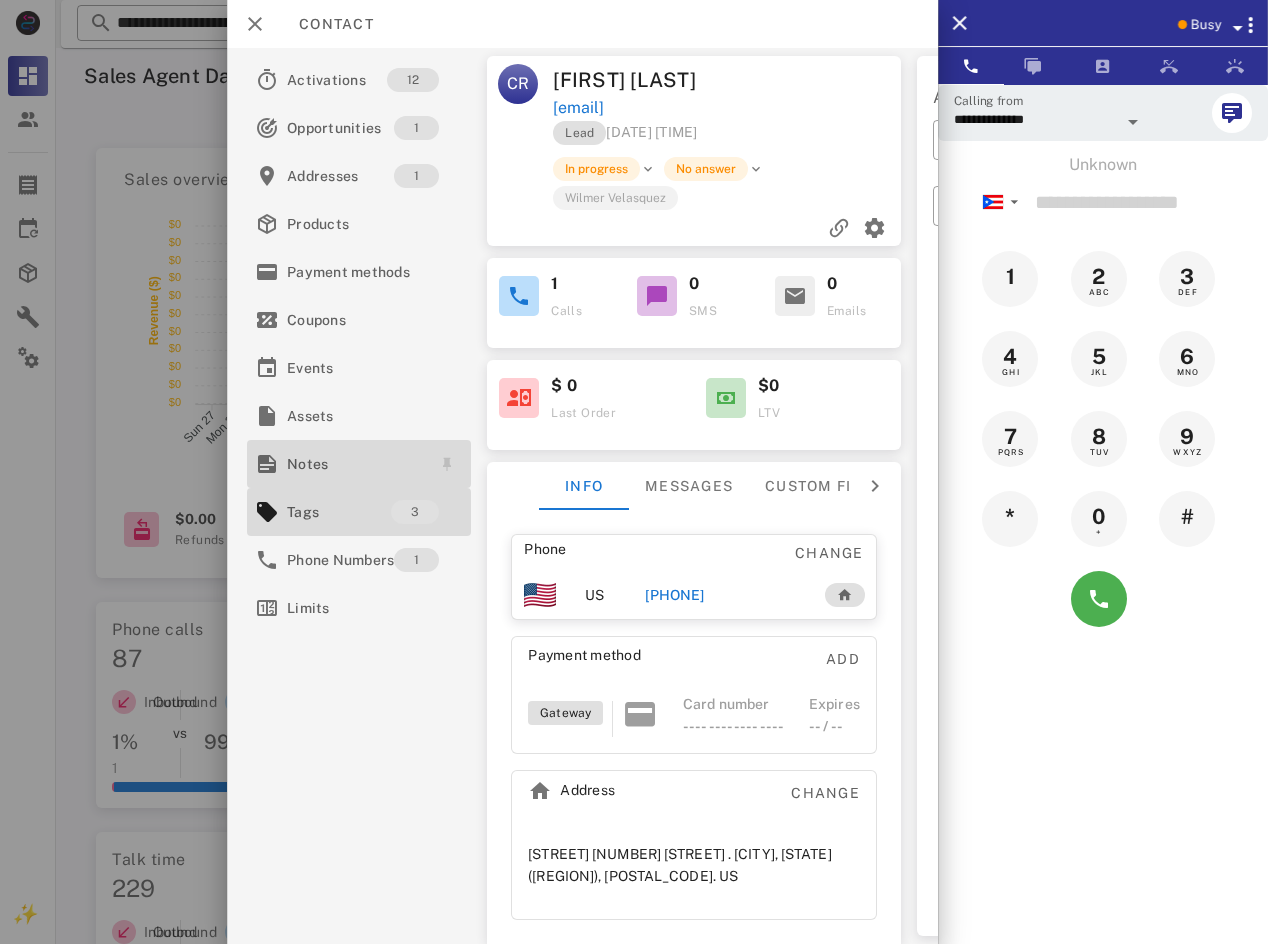click on "Notes" at bounding box center [355, 464] 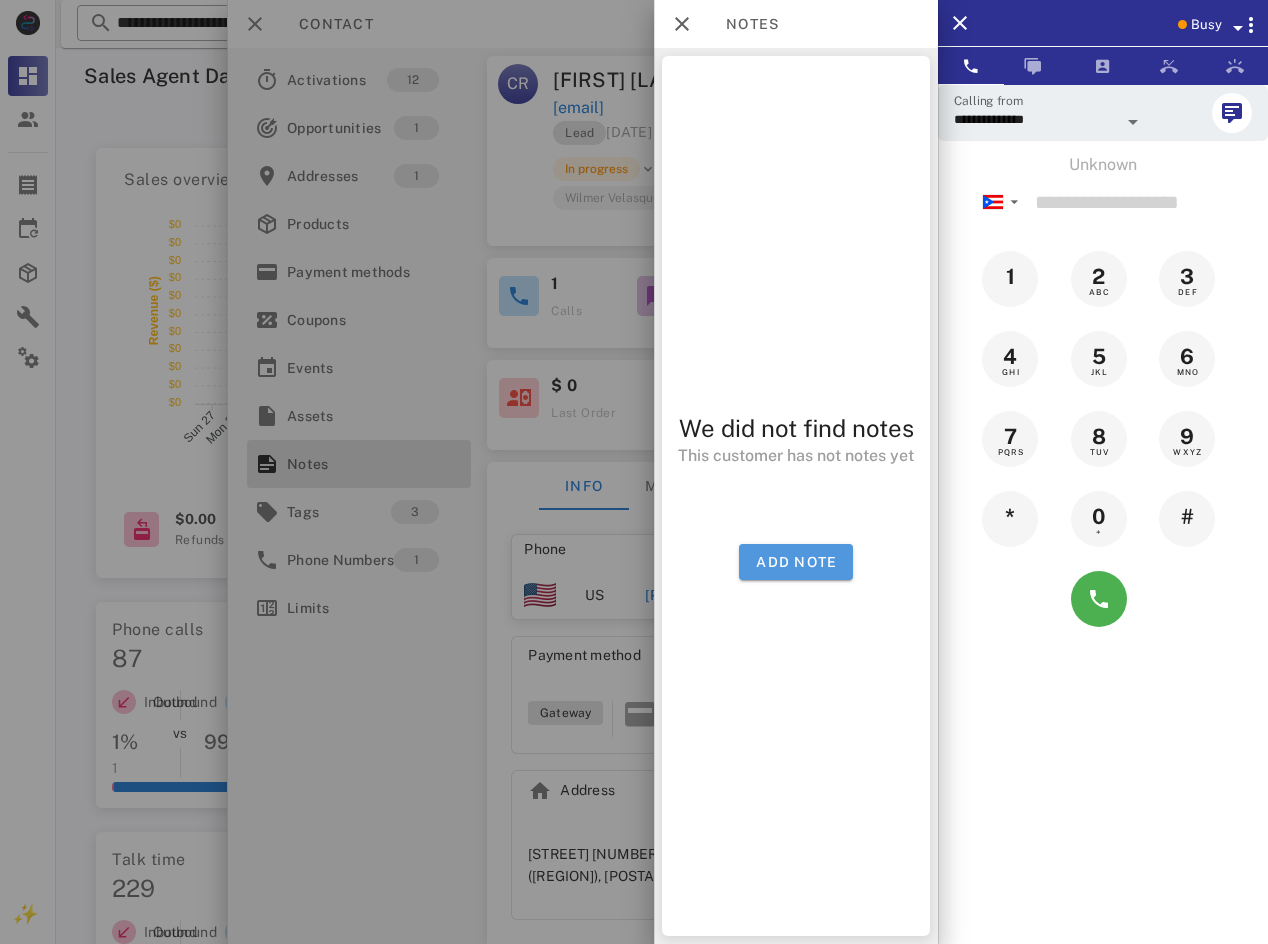 click on "Add note" at bounding box center [796, 562] 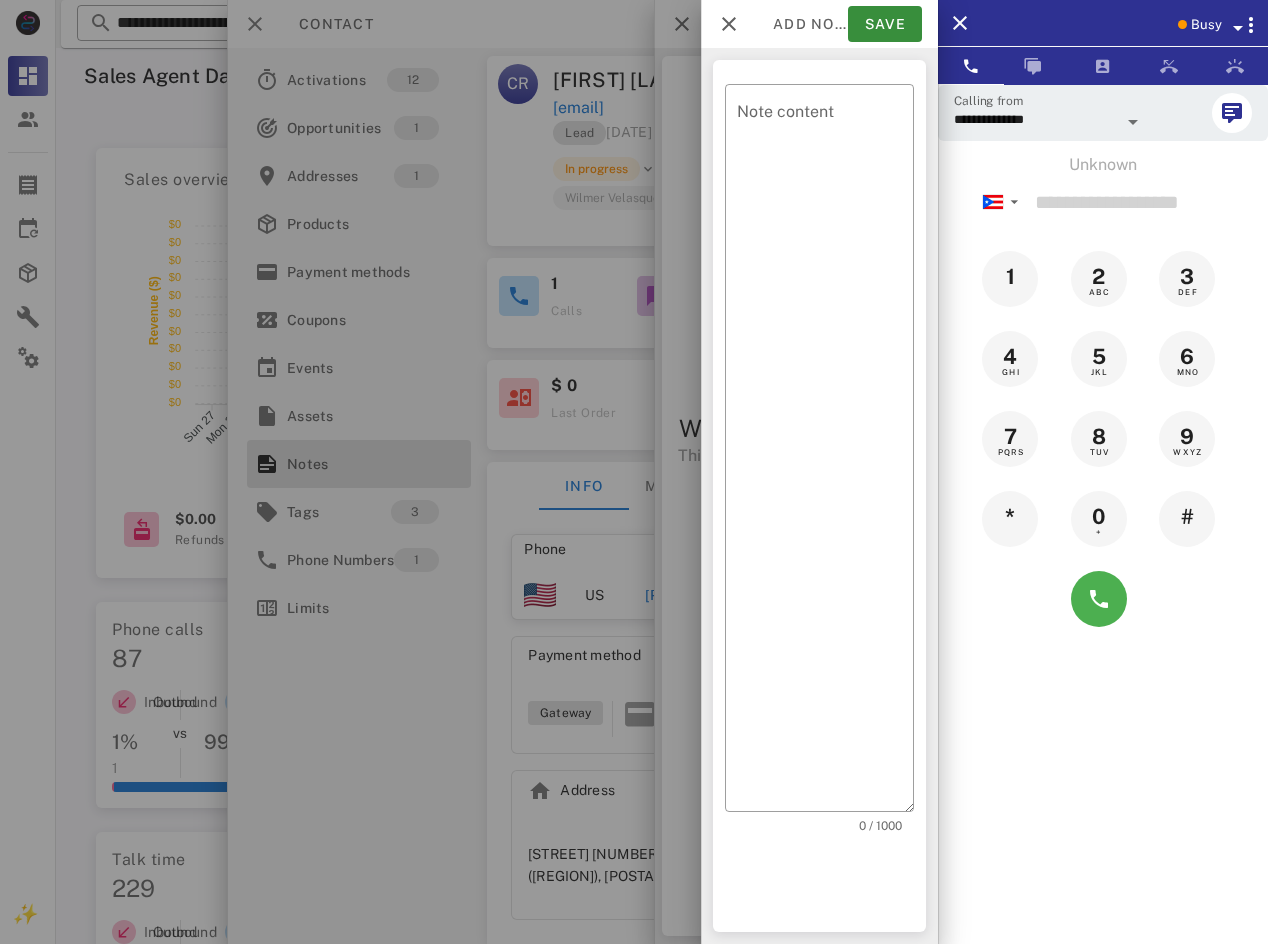 click on "Note content" at bounding box center (825, 453) 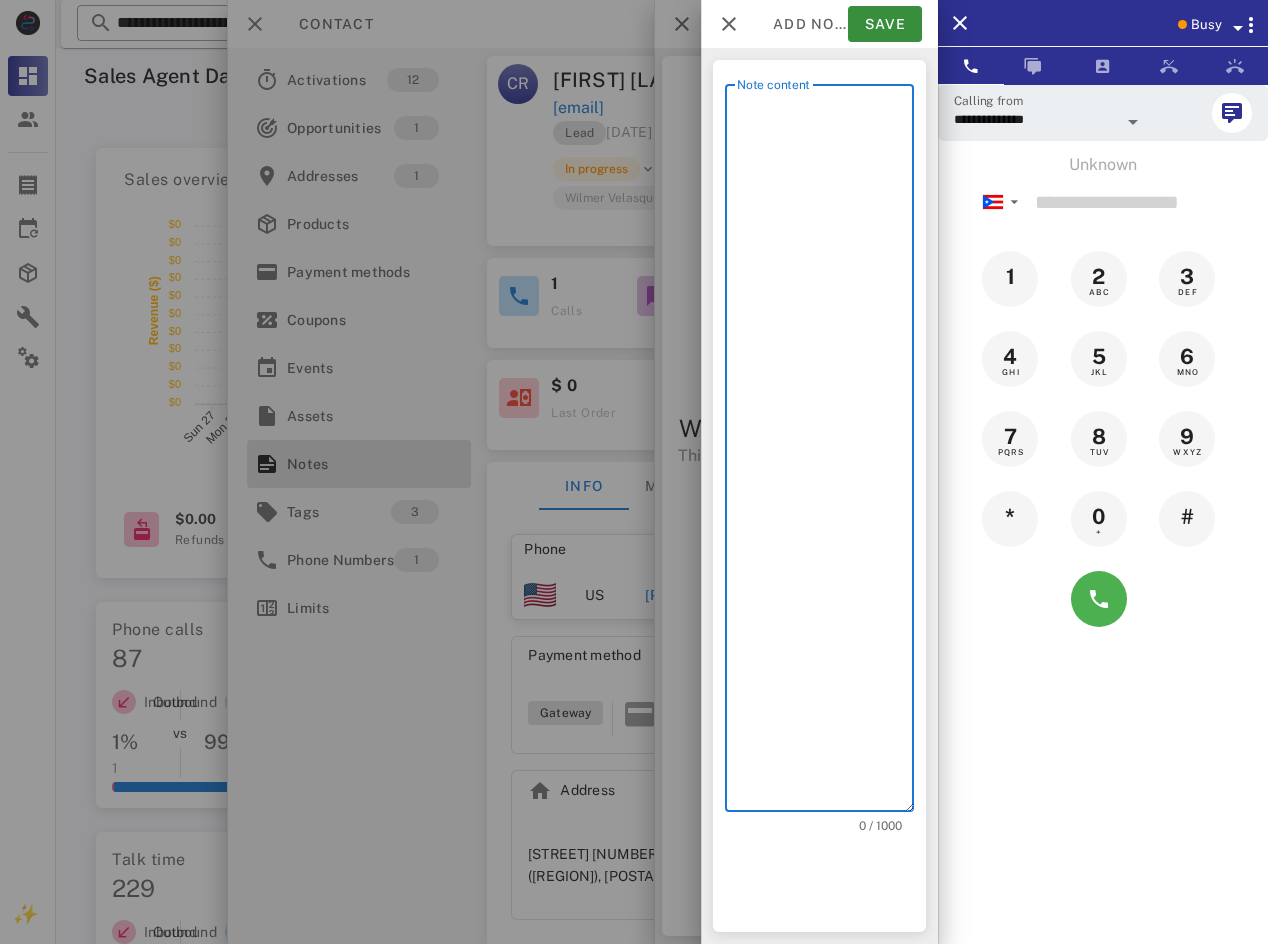 type on "*" 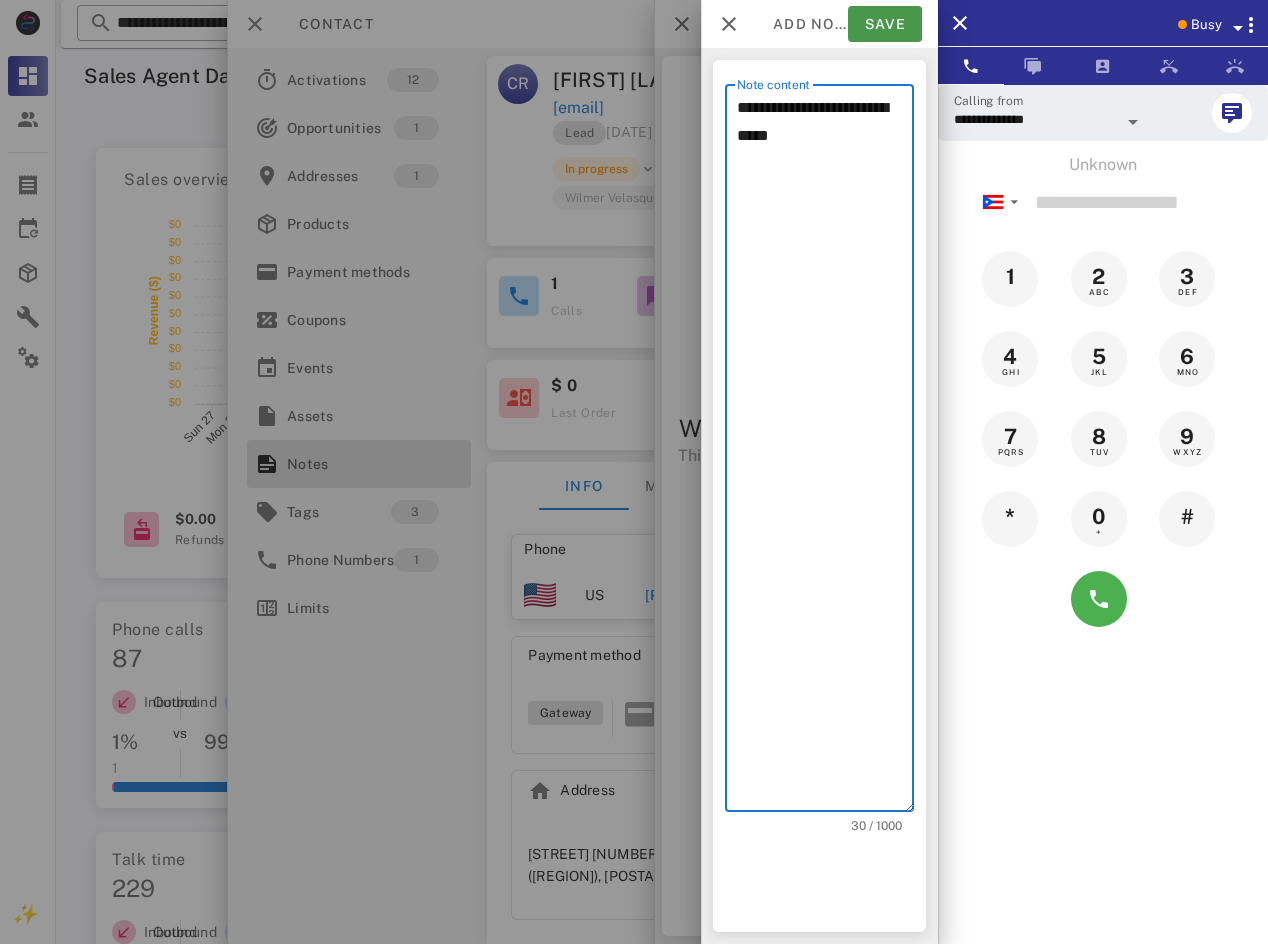 type on "**********" 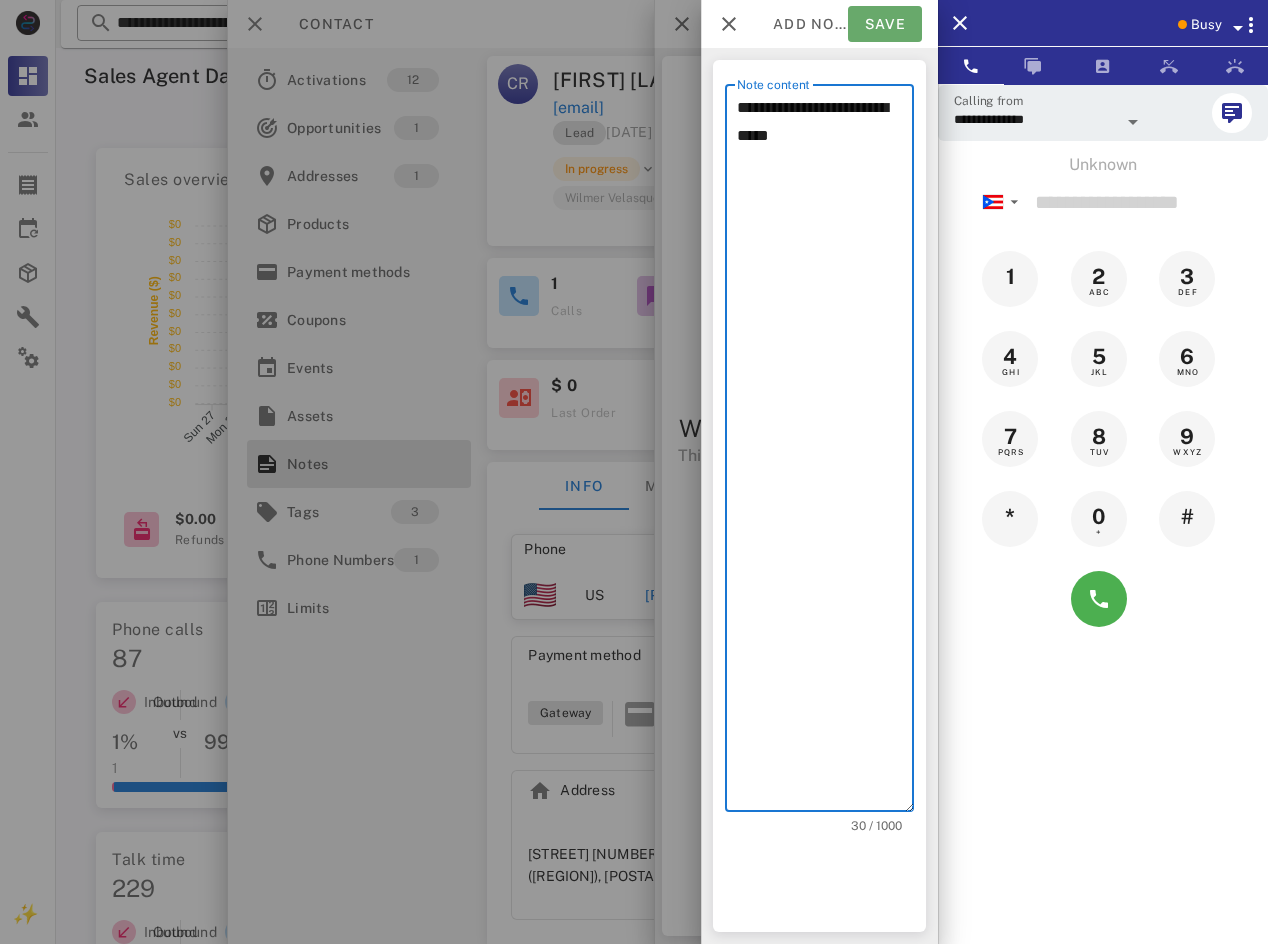 click on "Save" at bounding box center (885, 24) 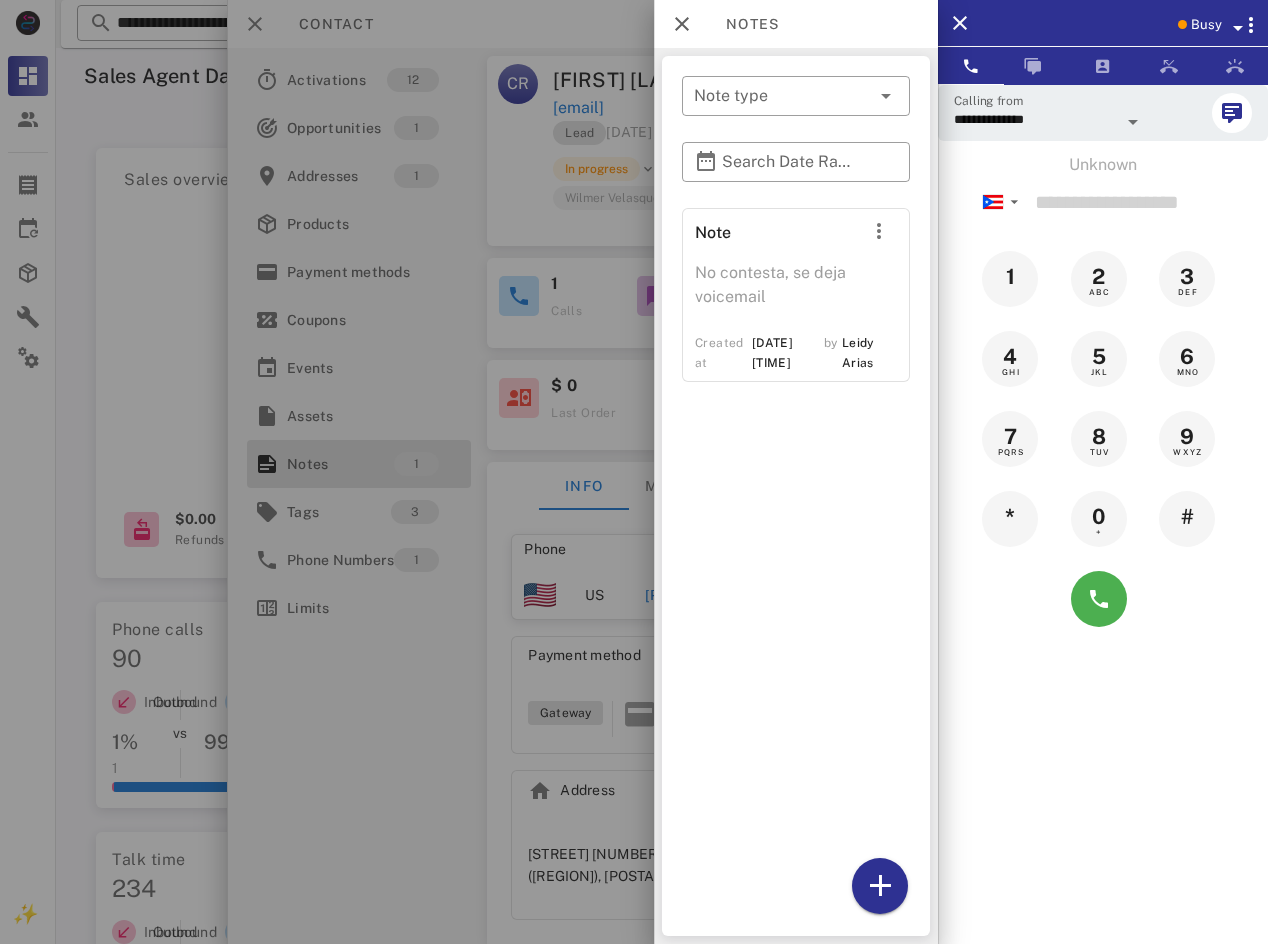click at bounding box center [634, 472] 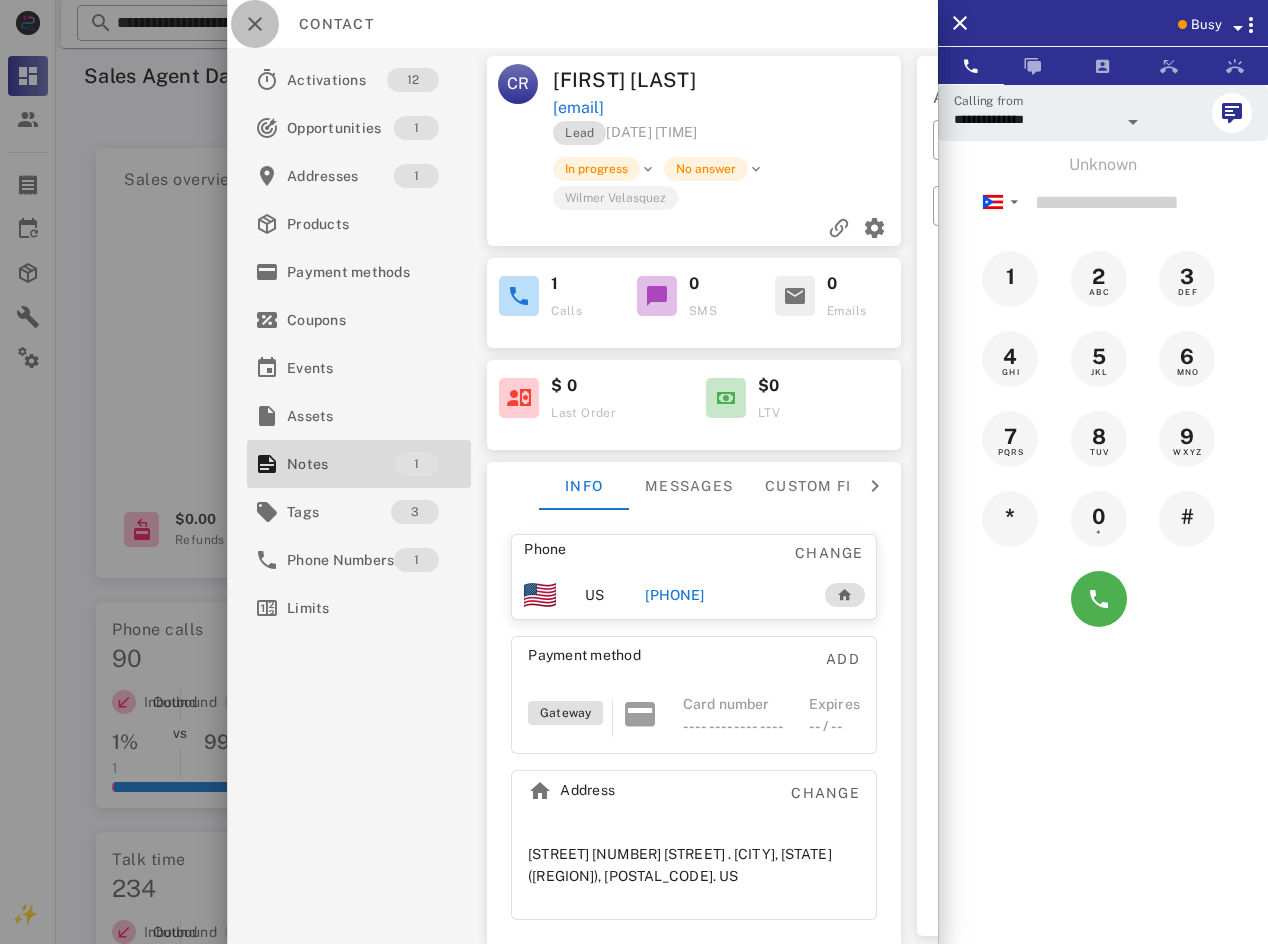 click at bounding box center [255, 24] 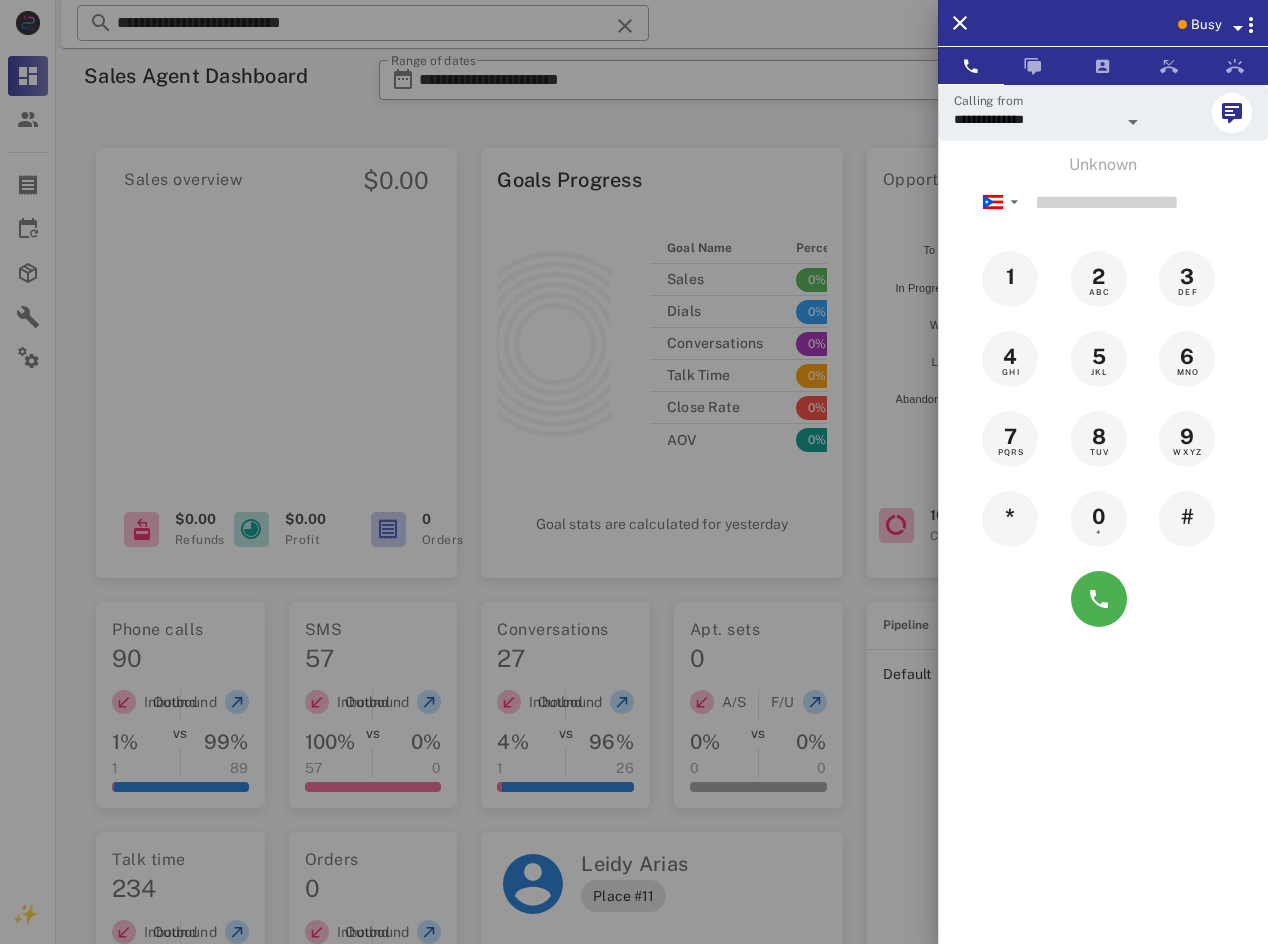 click at bounding box center (634, 472) 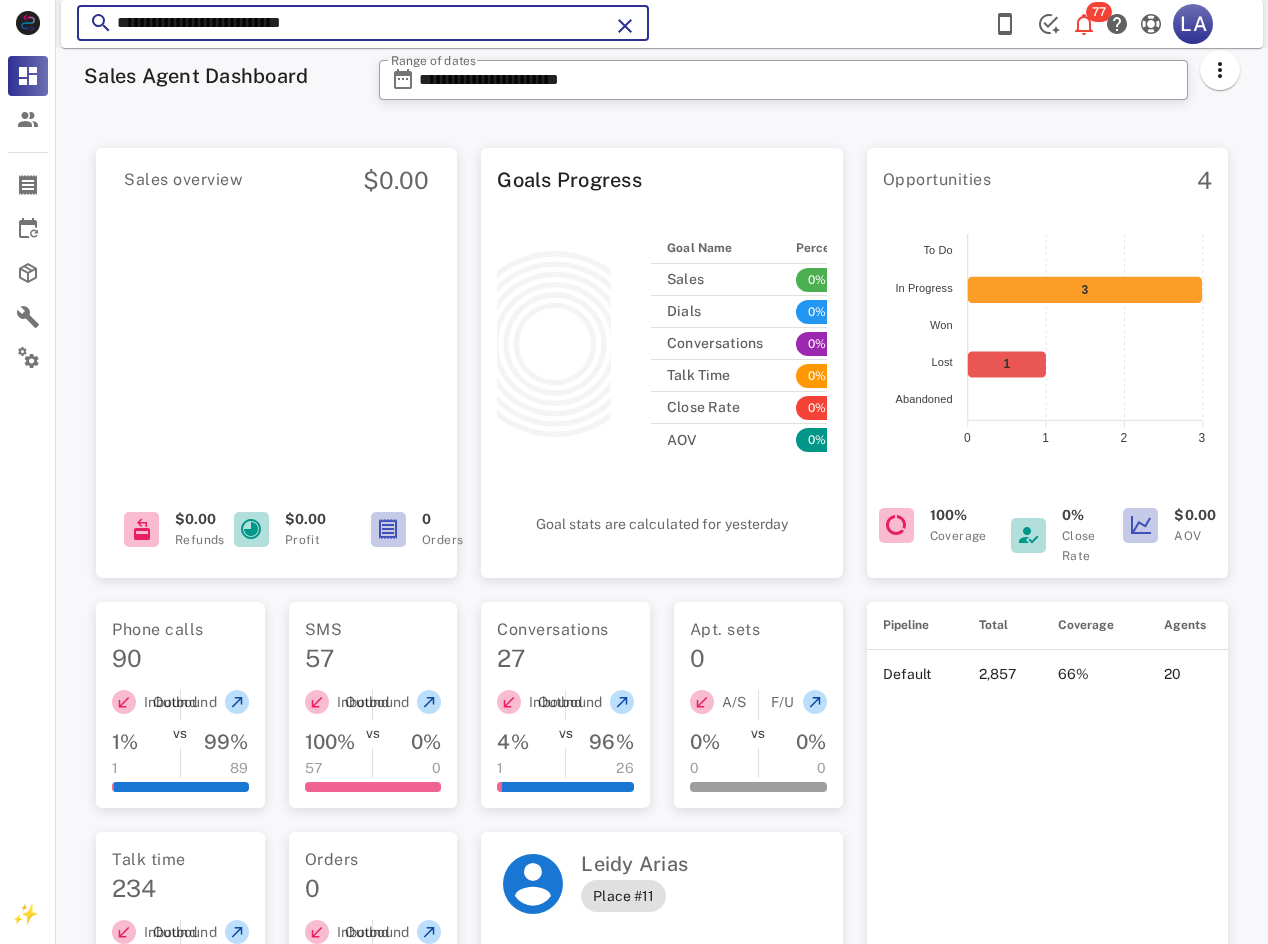 click on "**********" at bounding box center (363, 23) 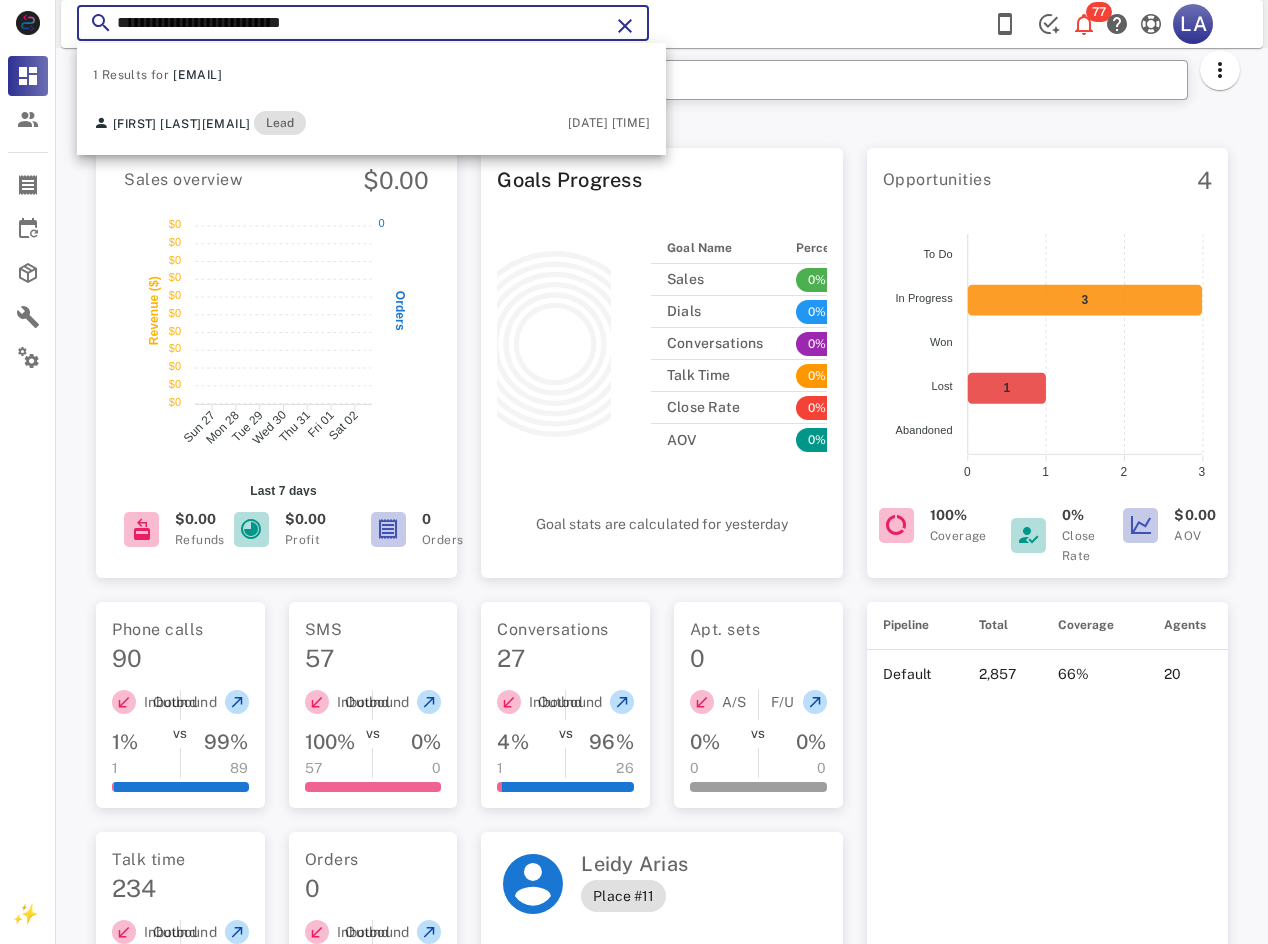 click on "**********" at bounding box center [363, 23] 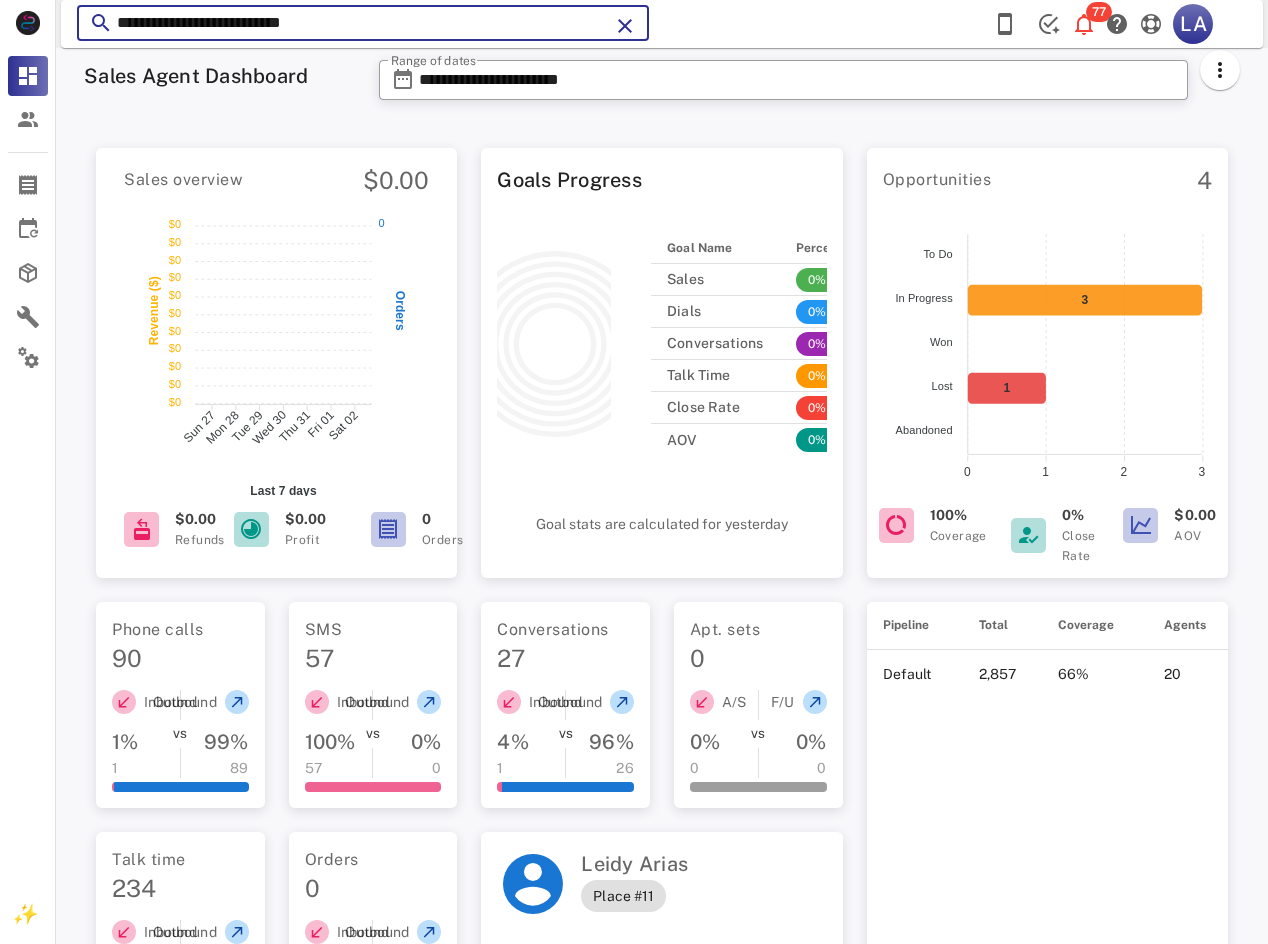 click on "**********" at bounding box center (363, 23) 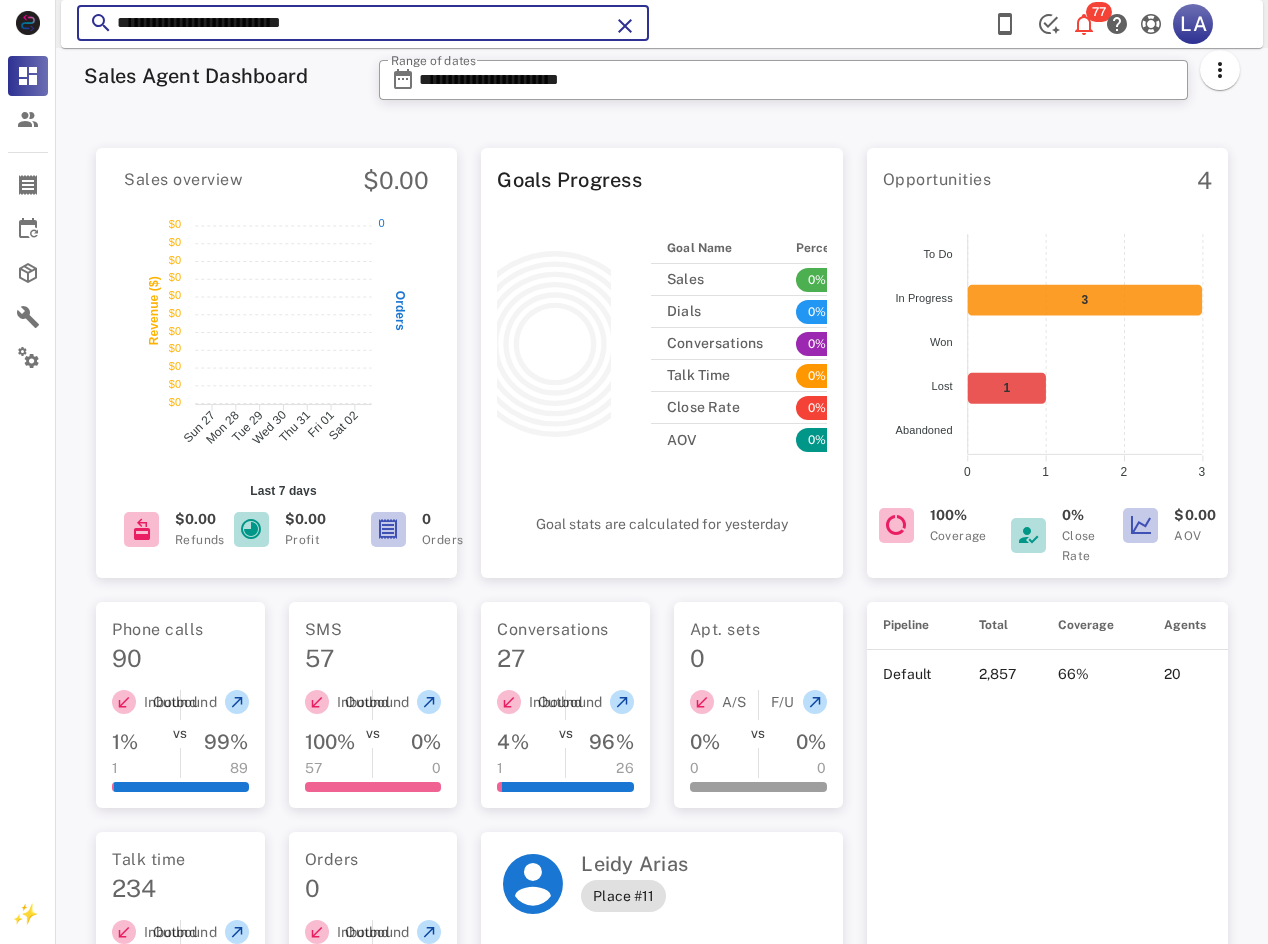 paste 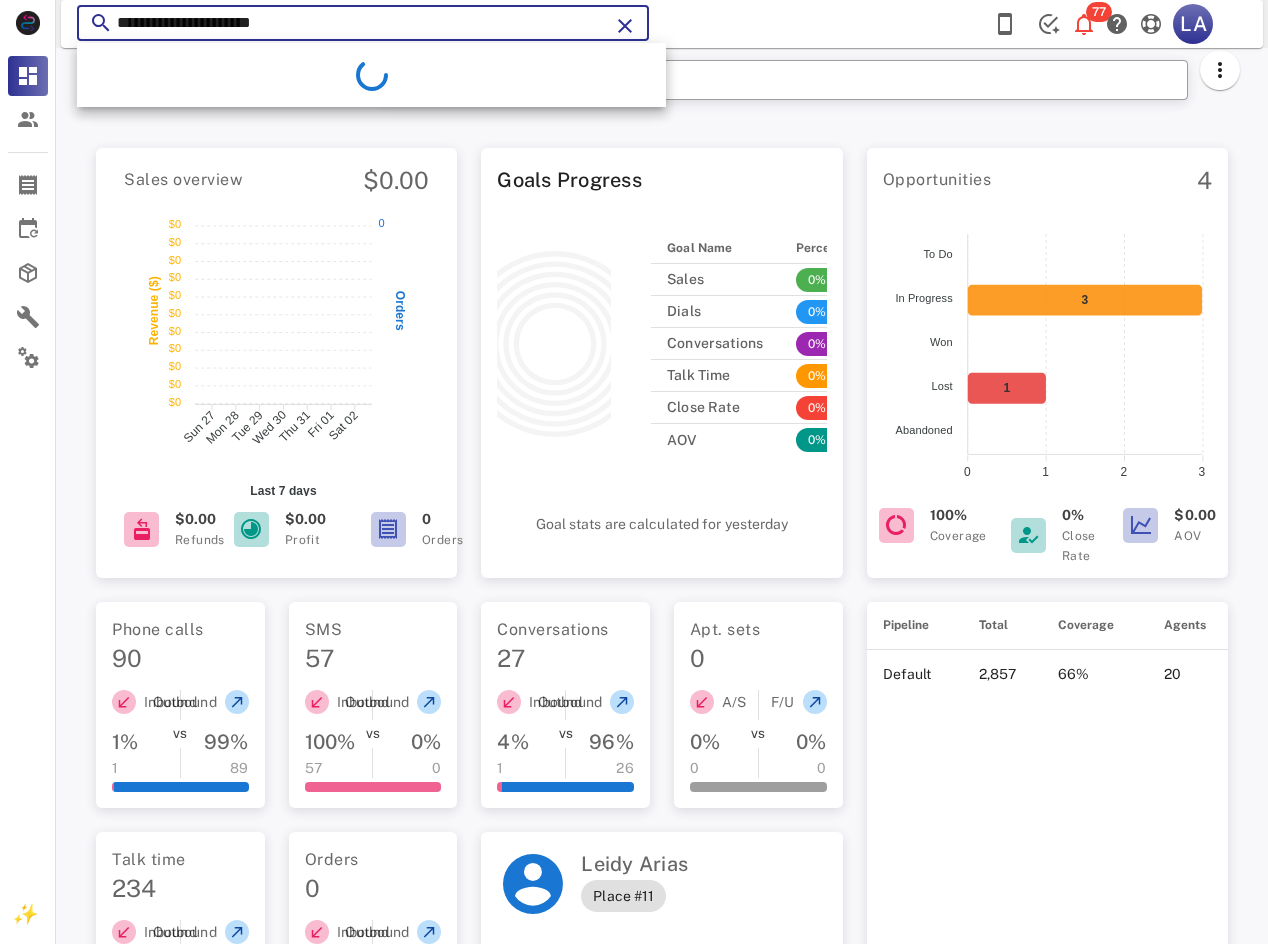 type on "**********" 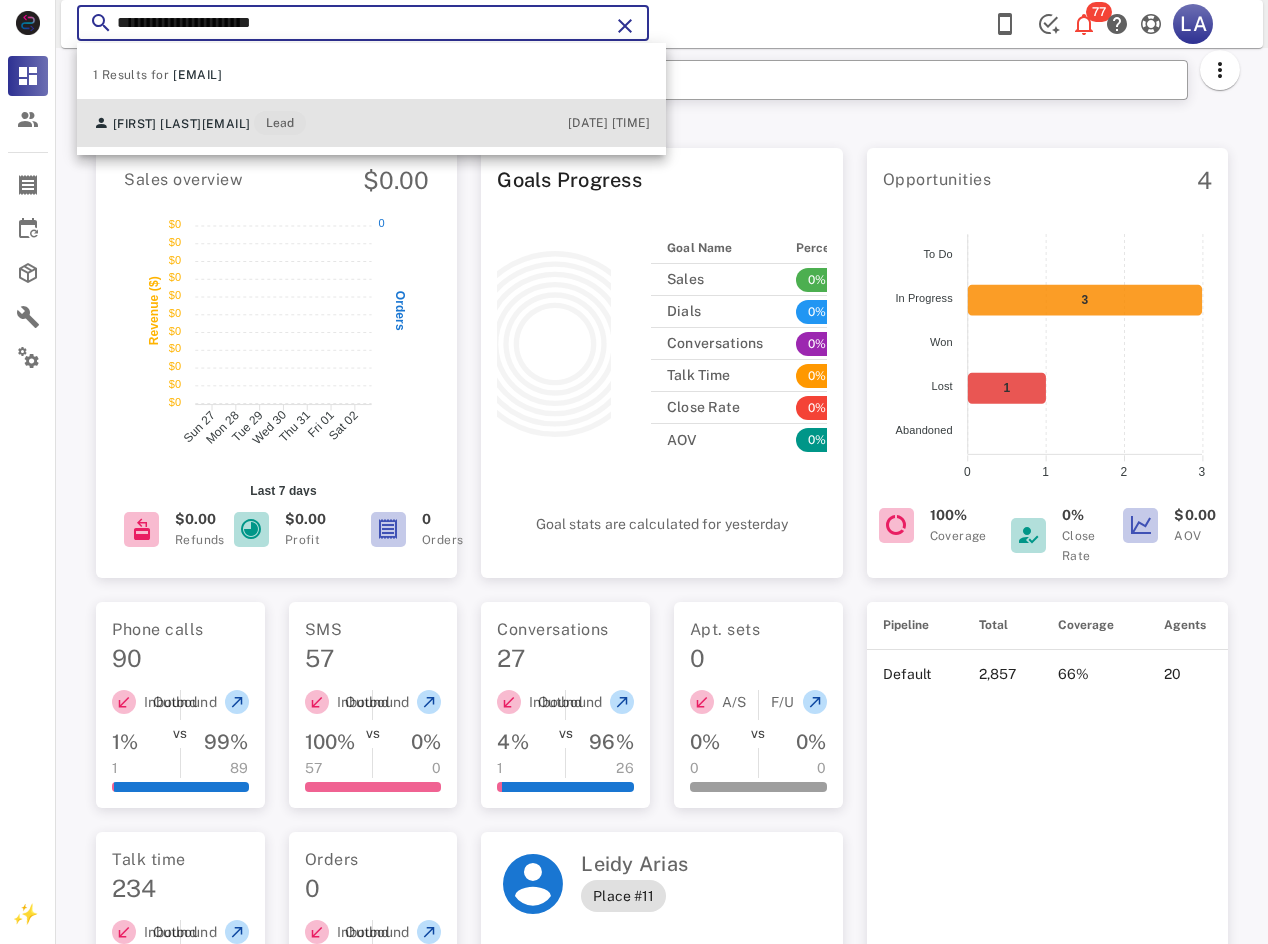 click on "[FIRST] [LAST]   [EMAIL]   Lead   [DATE] [TIME]" at bounding box center (371, 123) 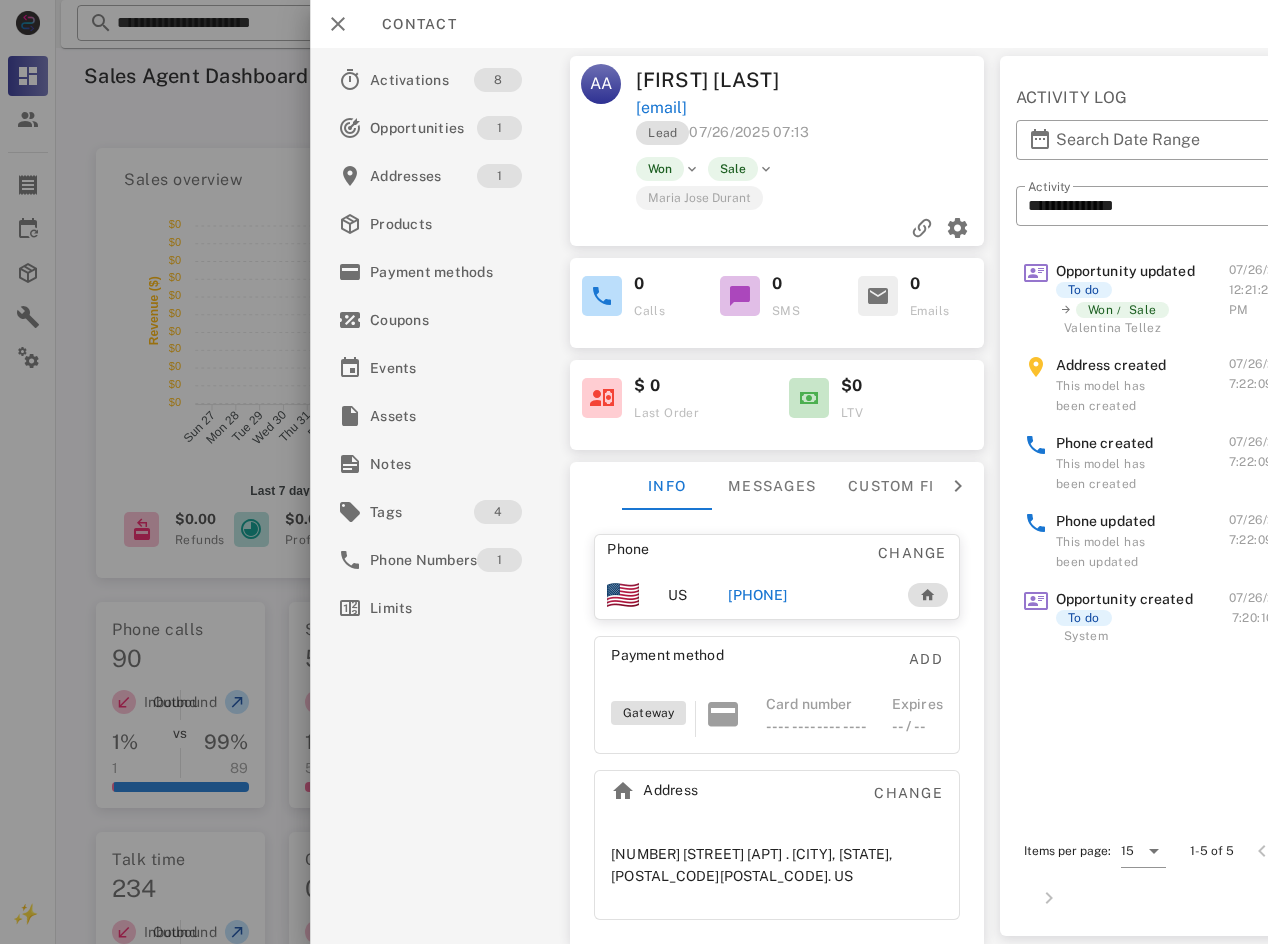 click on "[PHONE]" at bounding box center (757, 595) 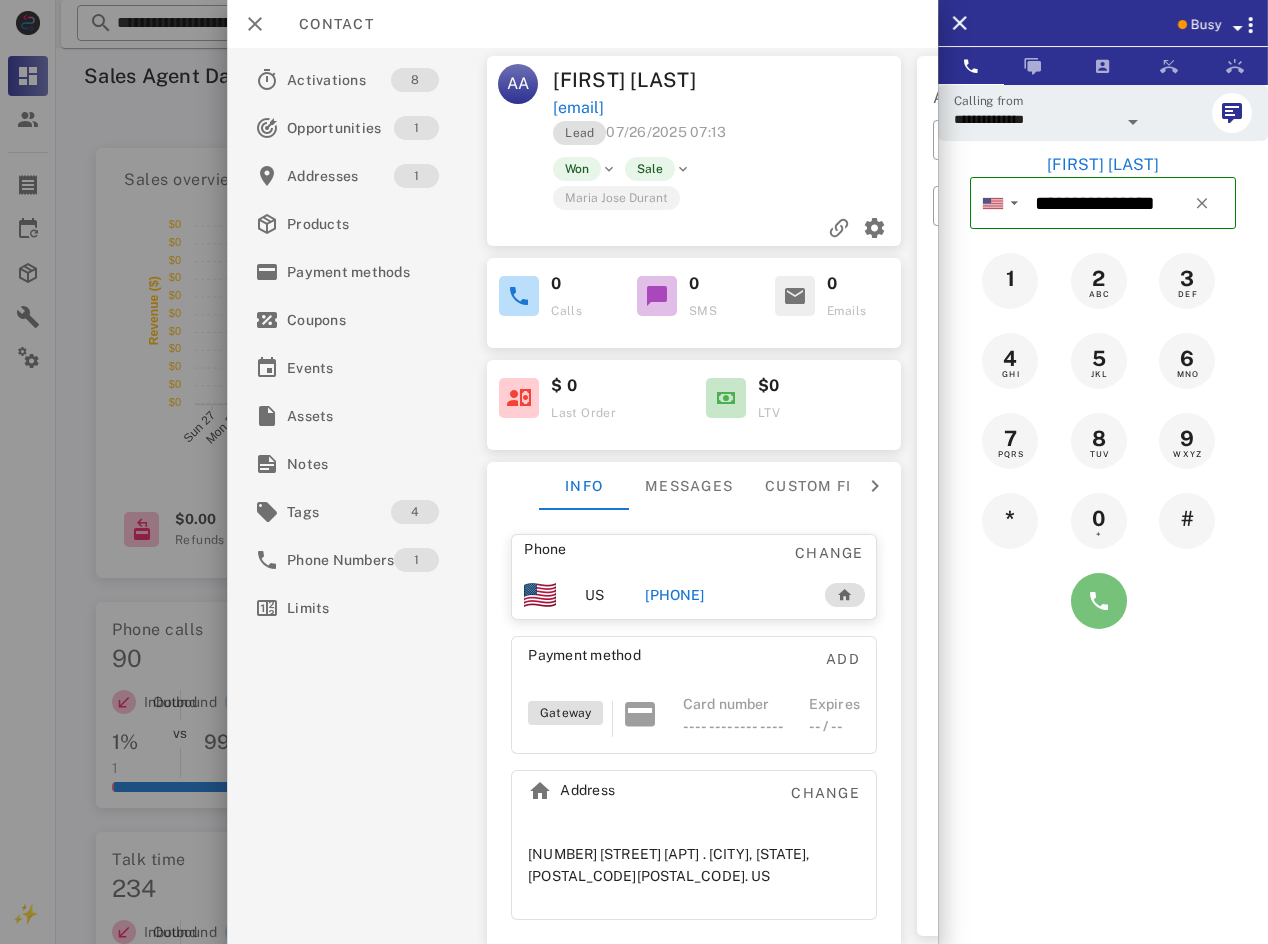 click at bounding box center [1099, 601] 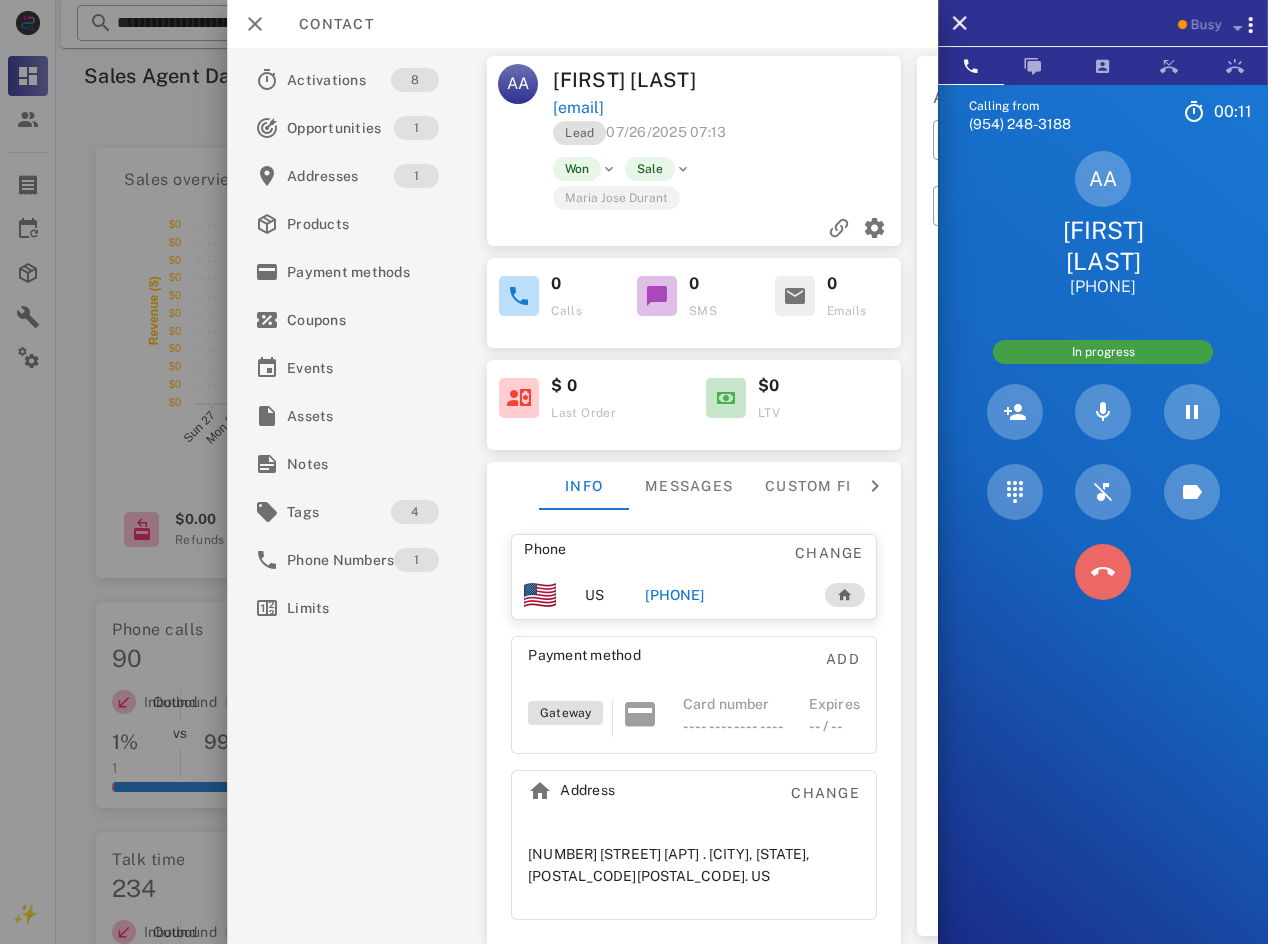 click at bounding box center (1103, 572) 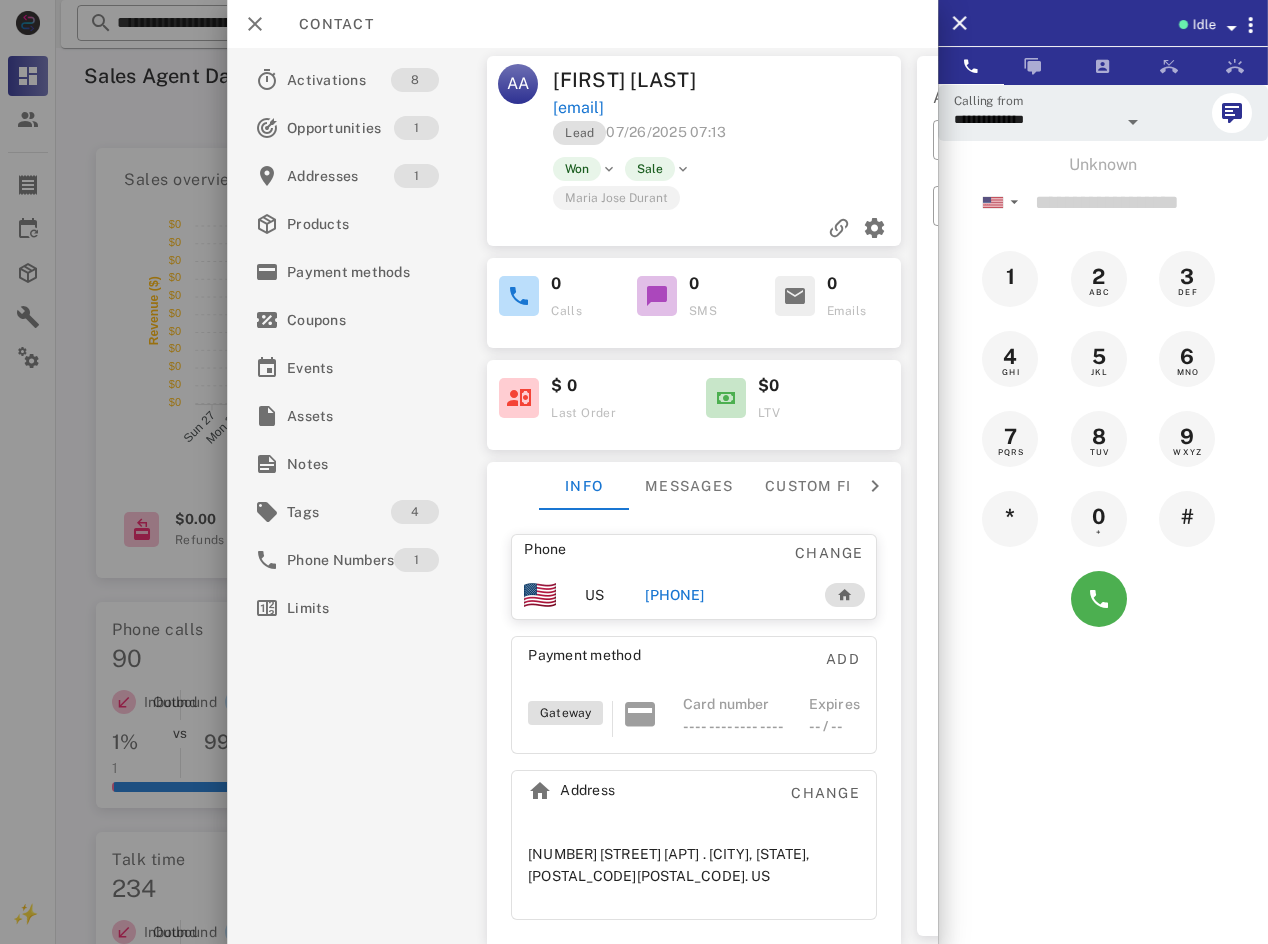 click on "[PHONE]" at bounding box center [674, 595] 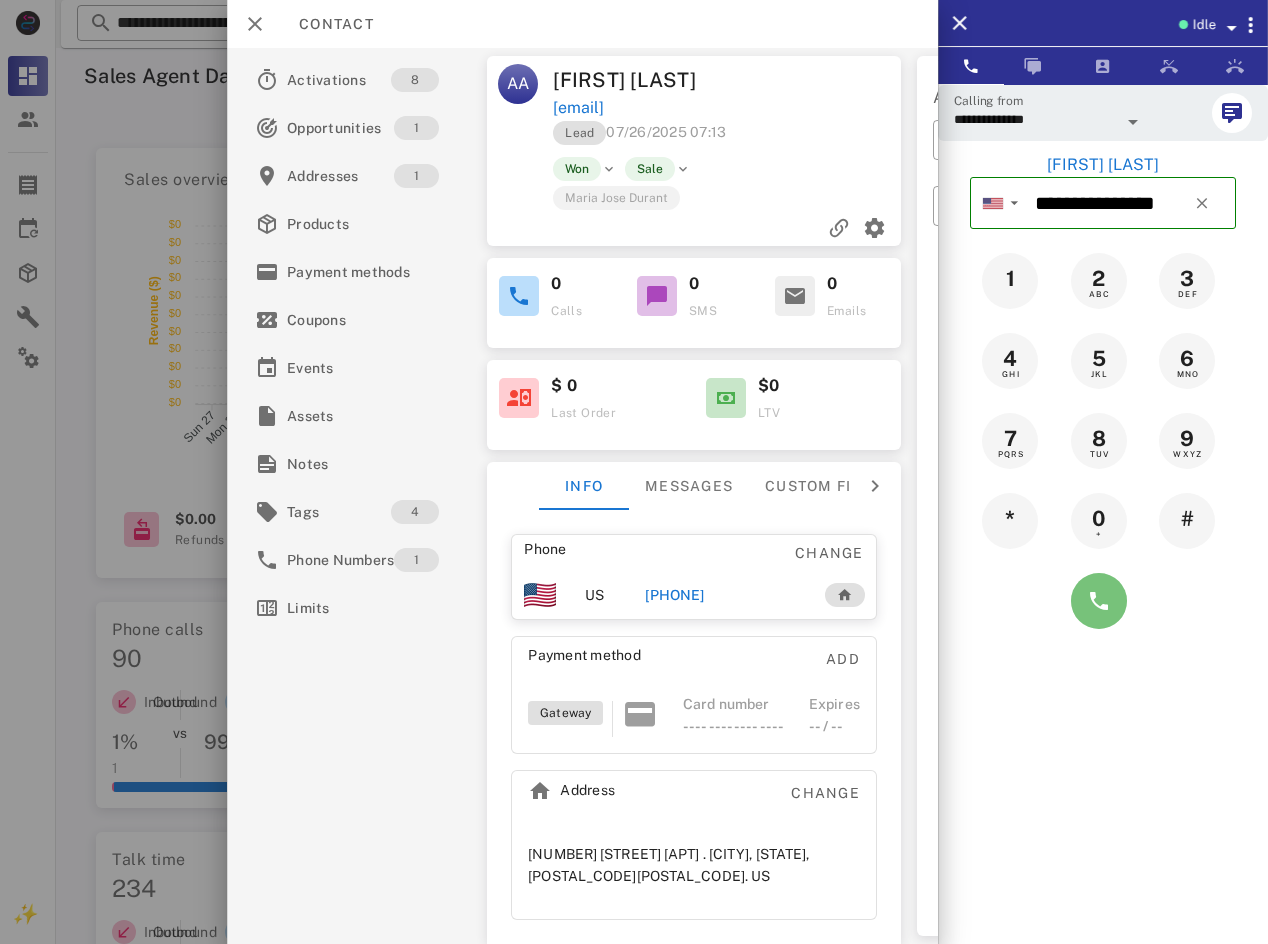 click at bounding box center (1099, 601) 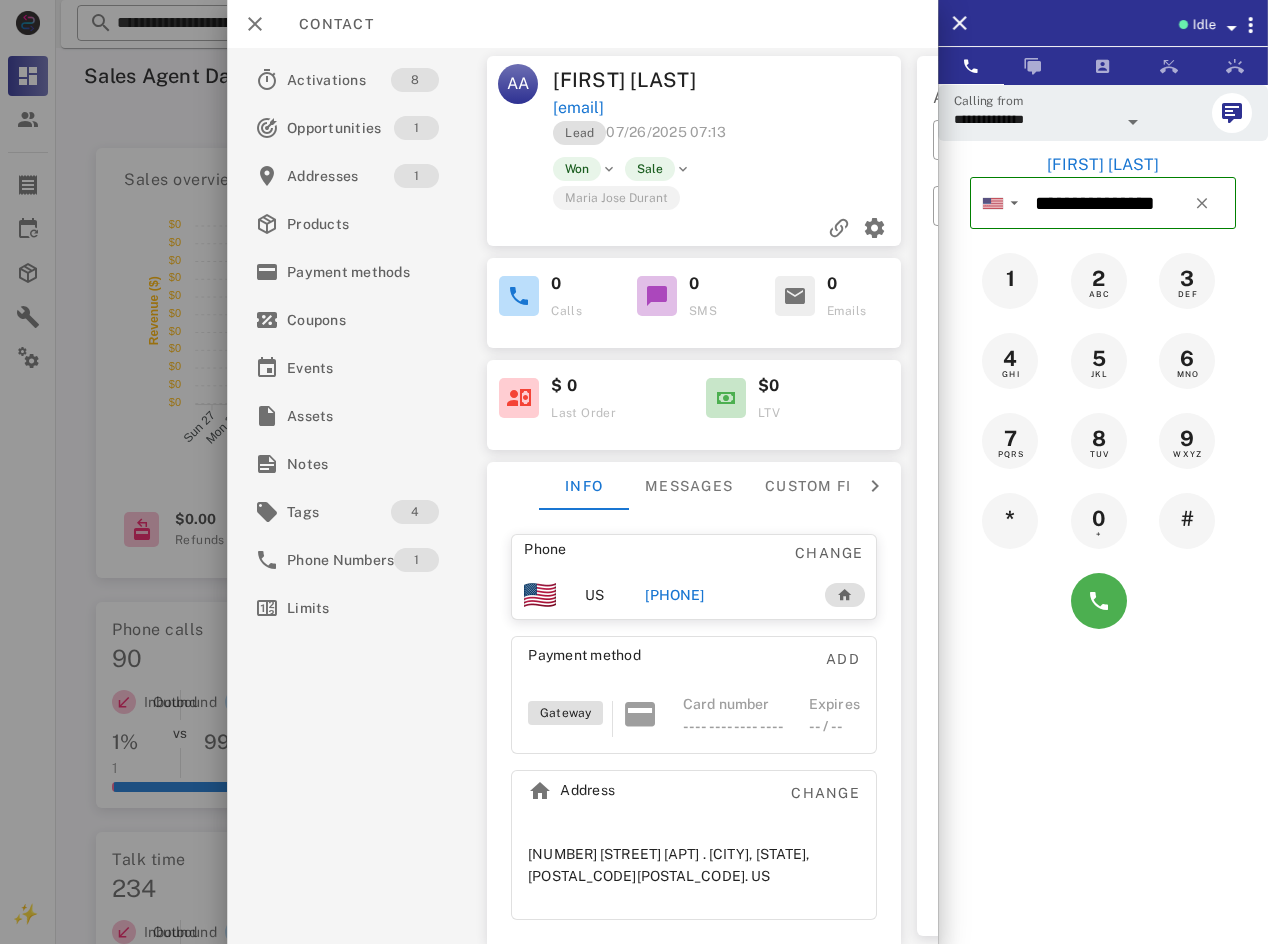 type 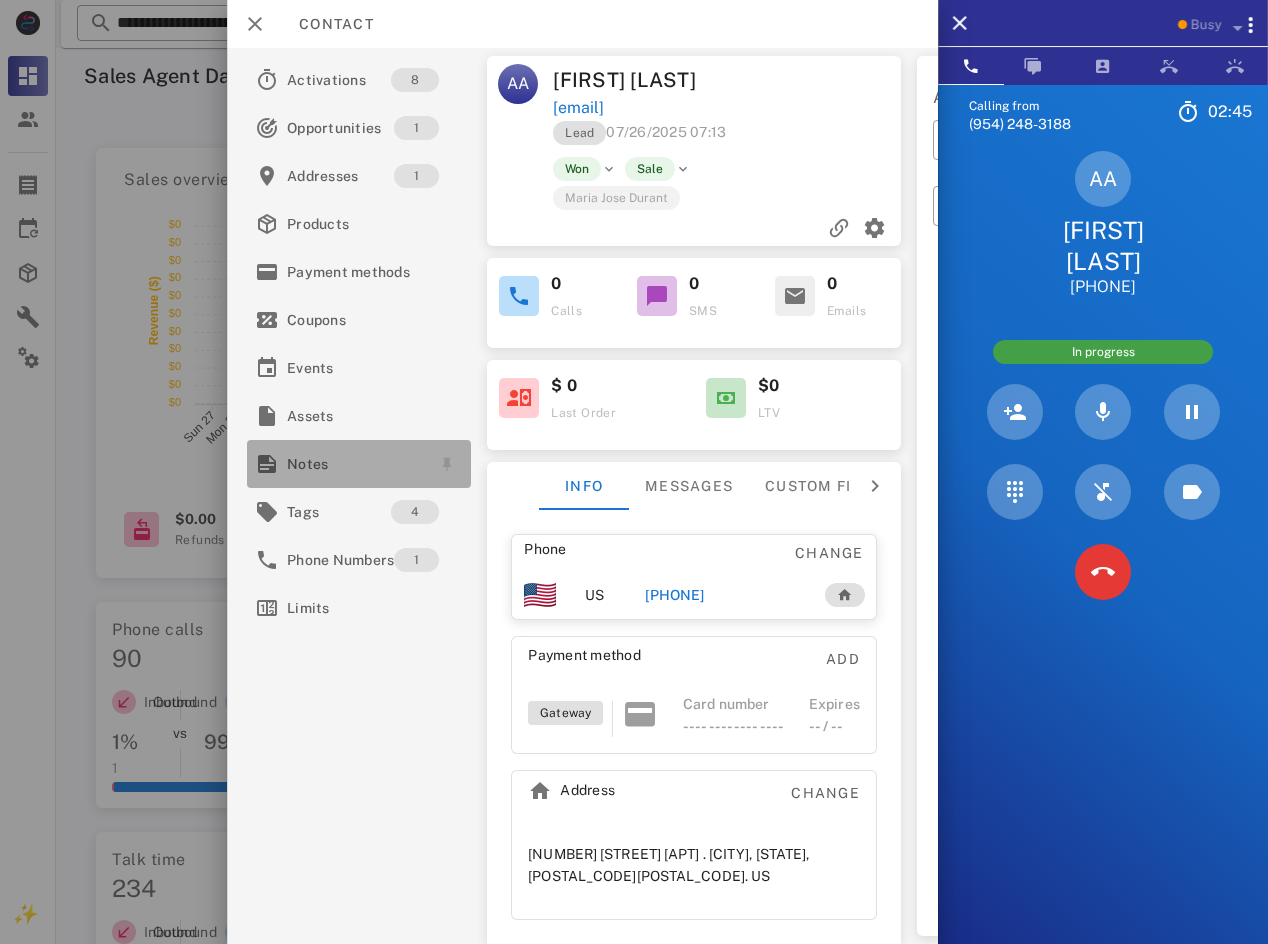 click on "Notes" at bounding box center (355, 464) 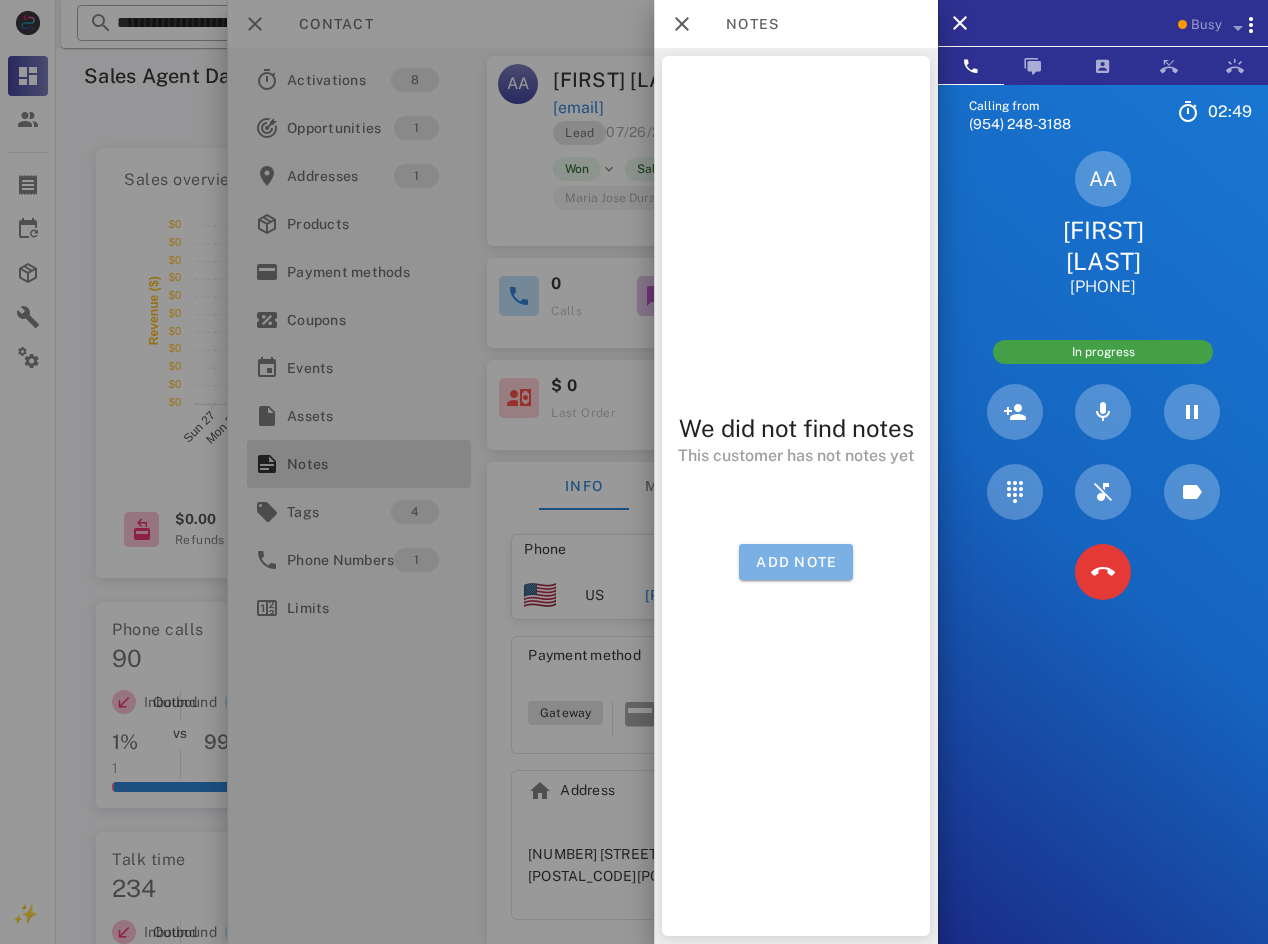 click on "Add note" at bounding box center [796, 562] 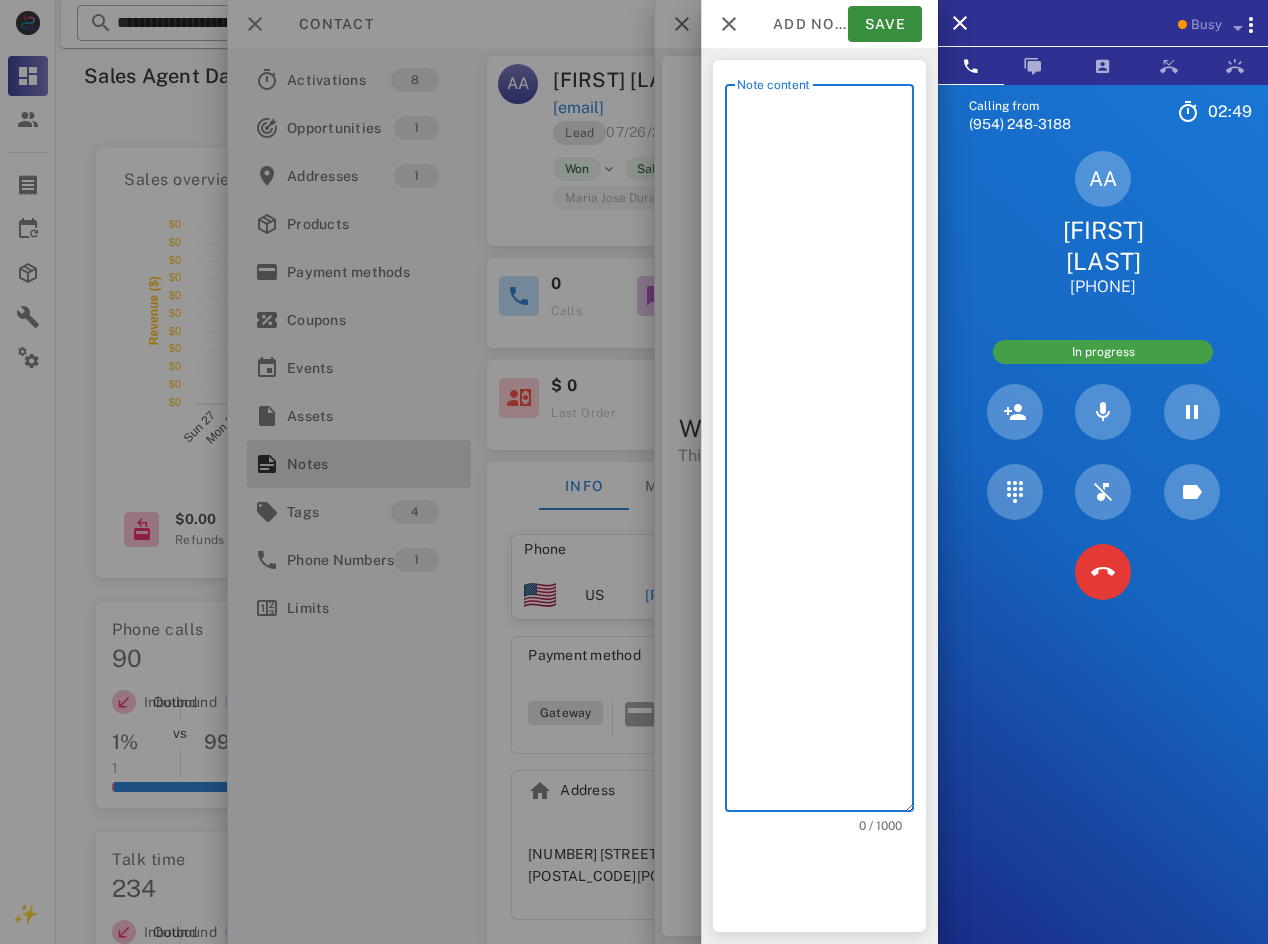click on "Note content" at bounding box center (825, 453) 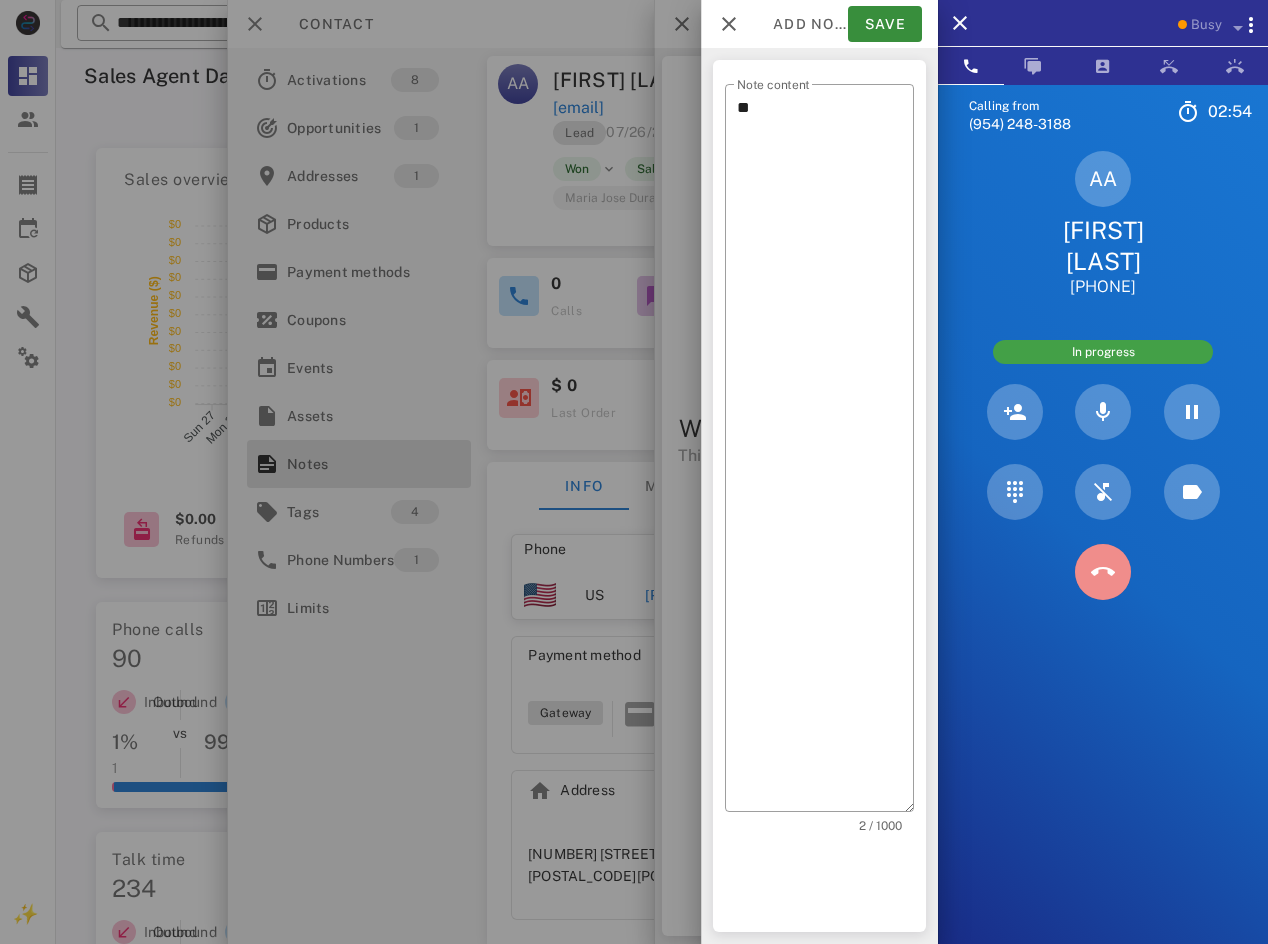 click at bounding box center (1103, 572) 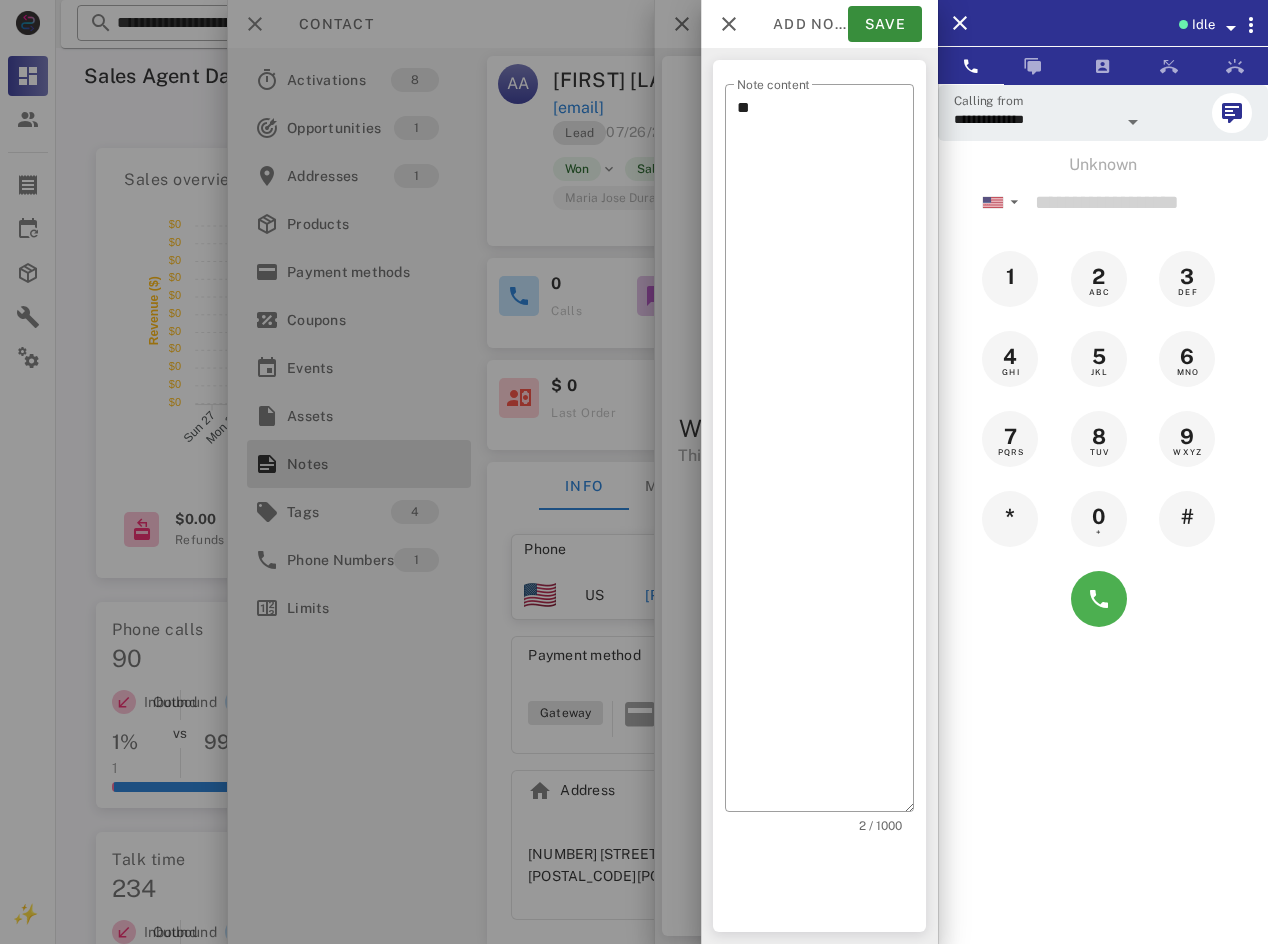 click on "Idle" at bounding box center (1203, 25) 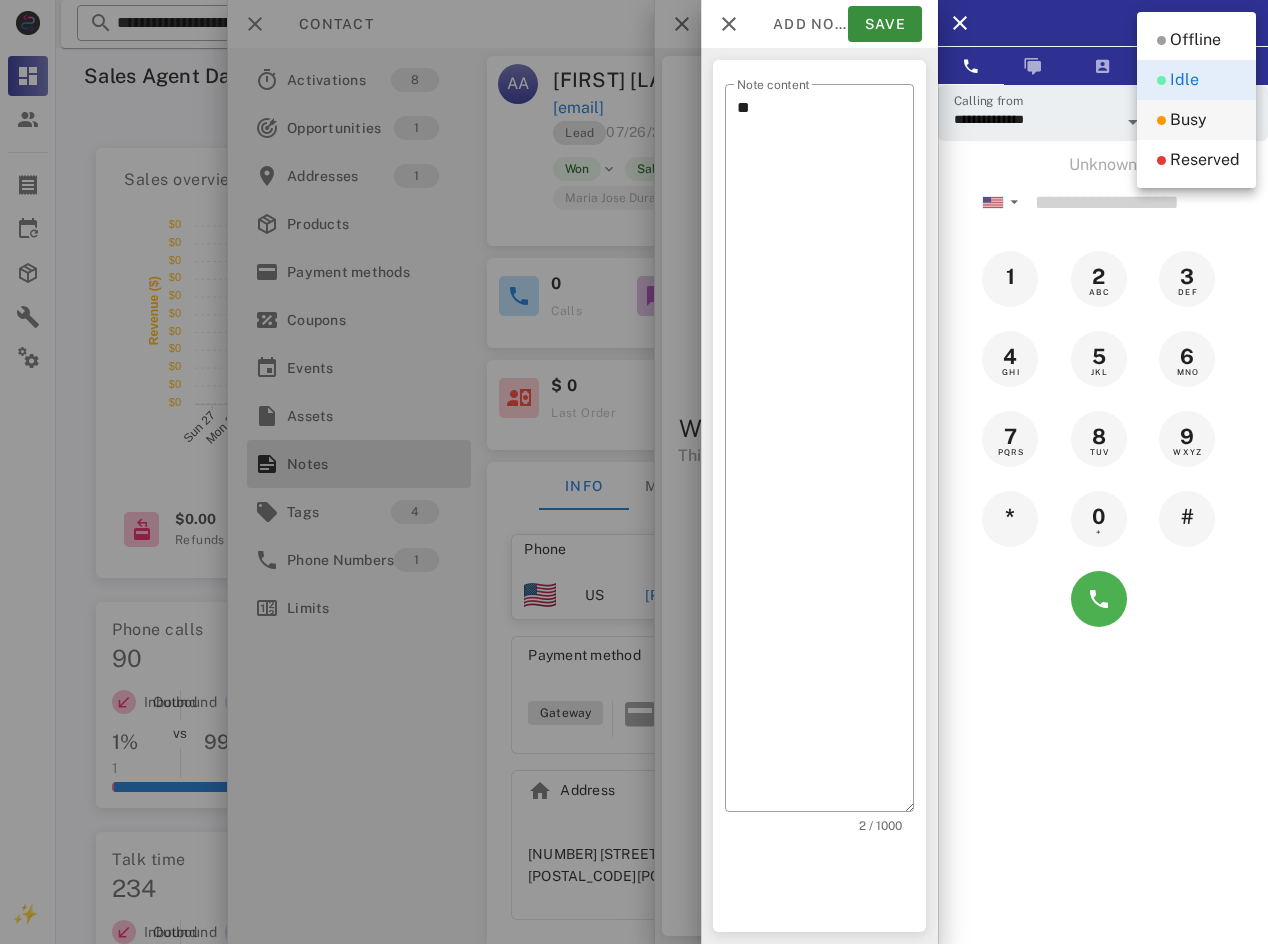 click on "Busy" at bounding box center [1188, 120] 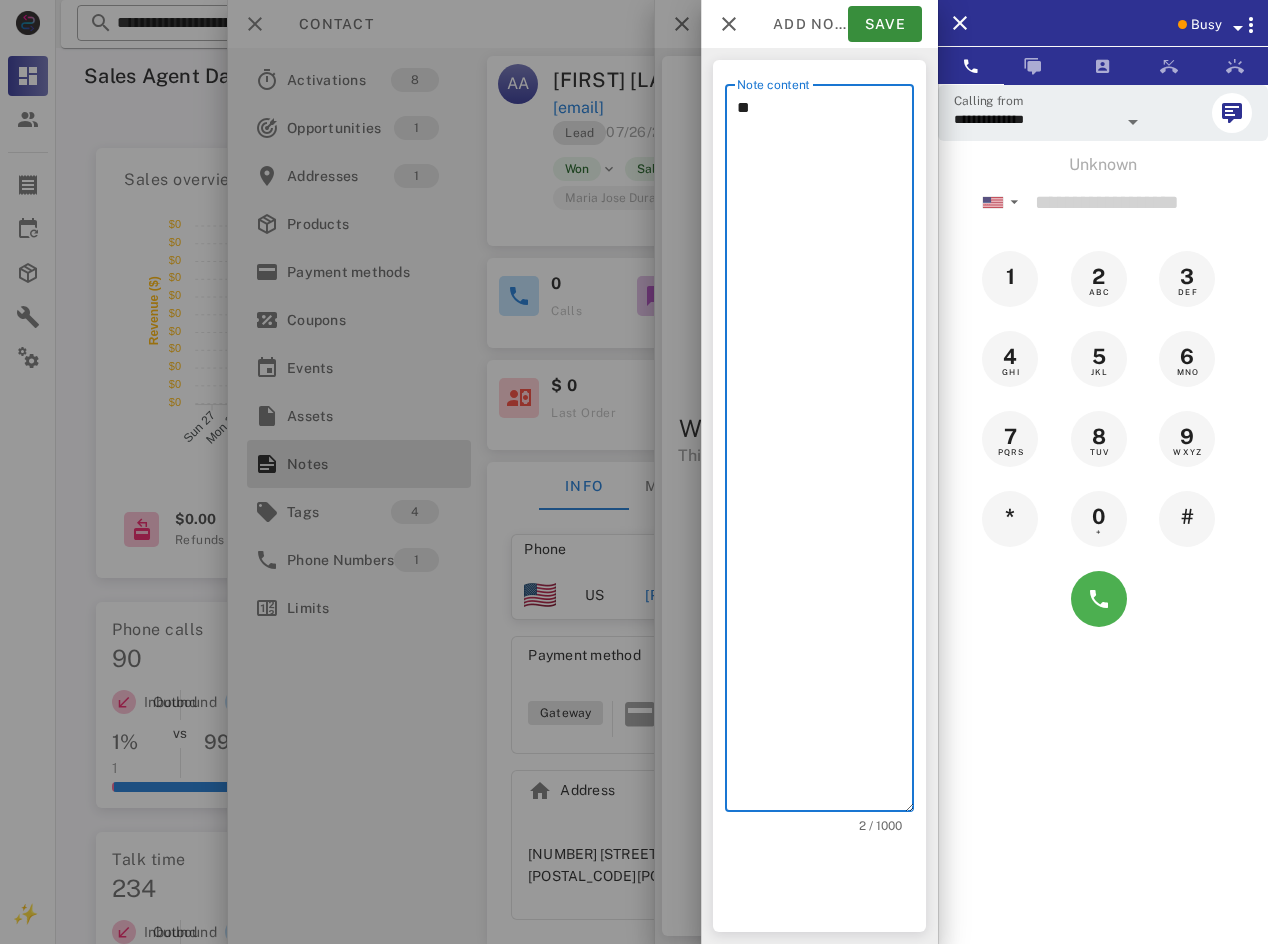 click on "**" at bounding box center (825, 453) 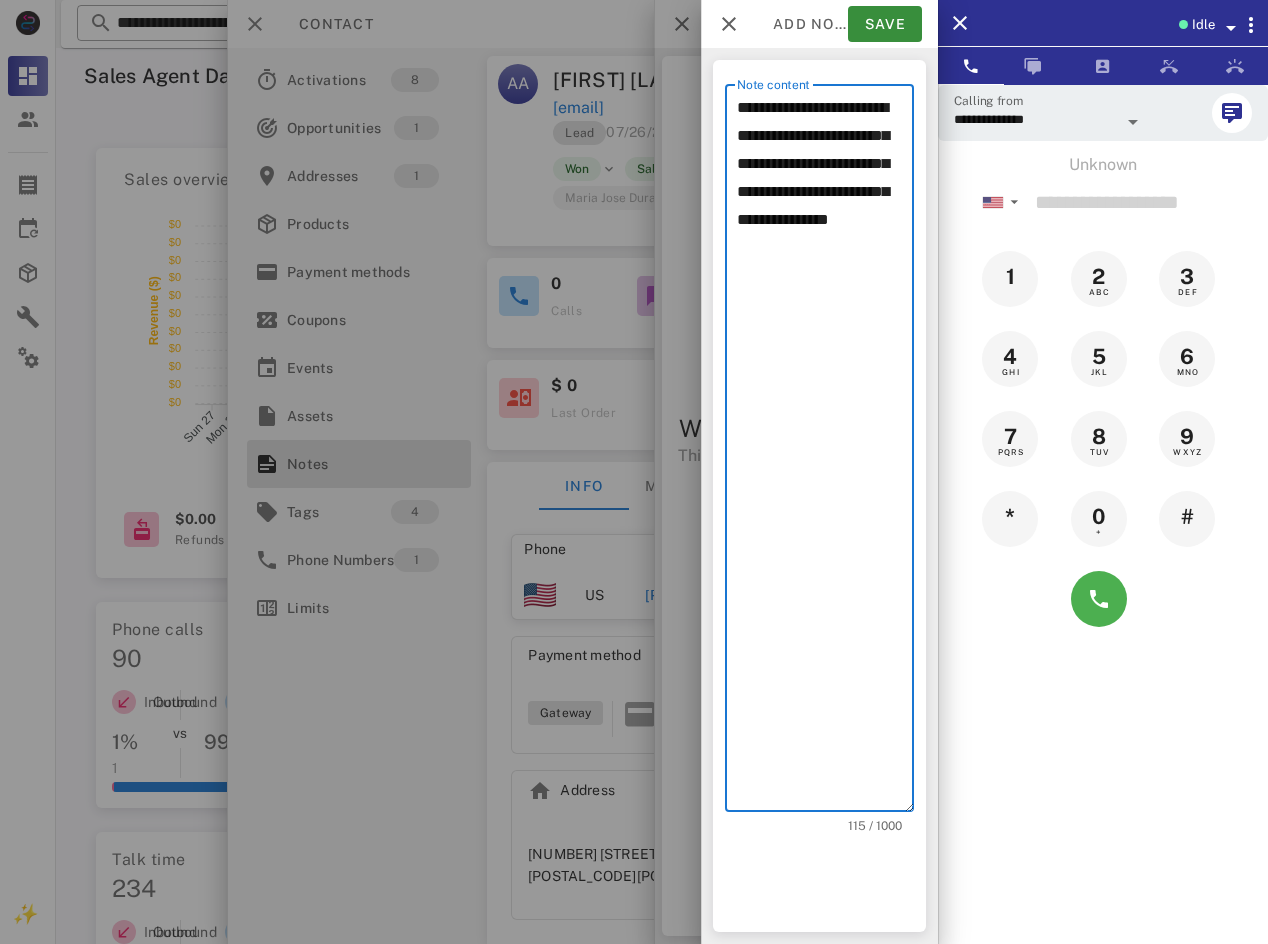 click on "**********" at bounding box center (825, 453) 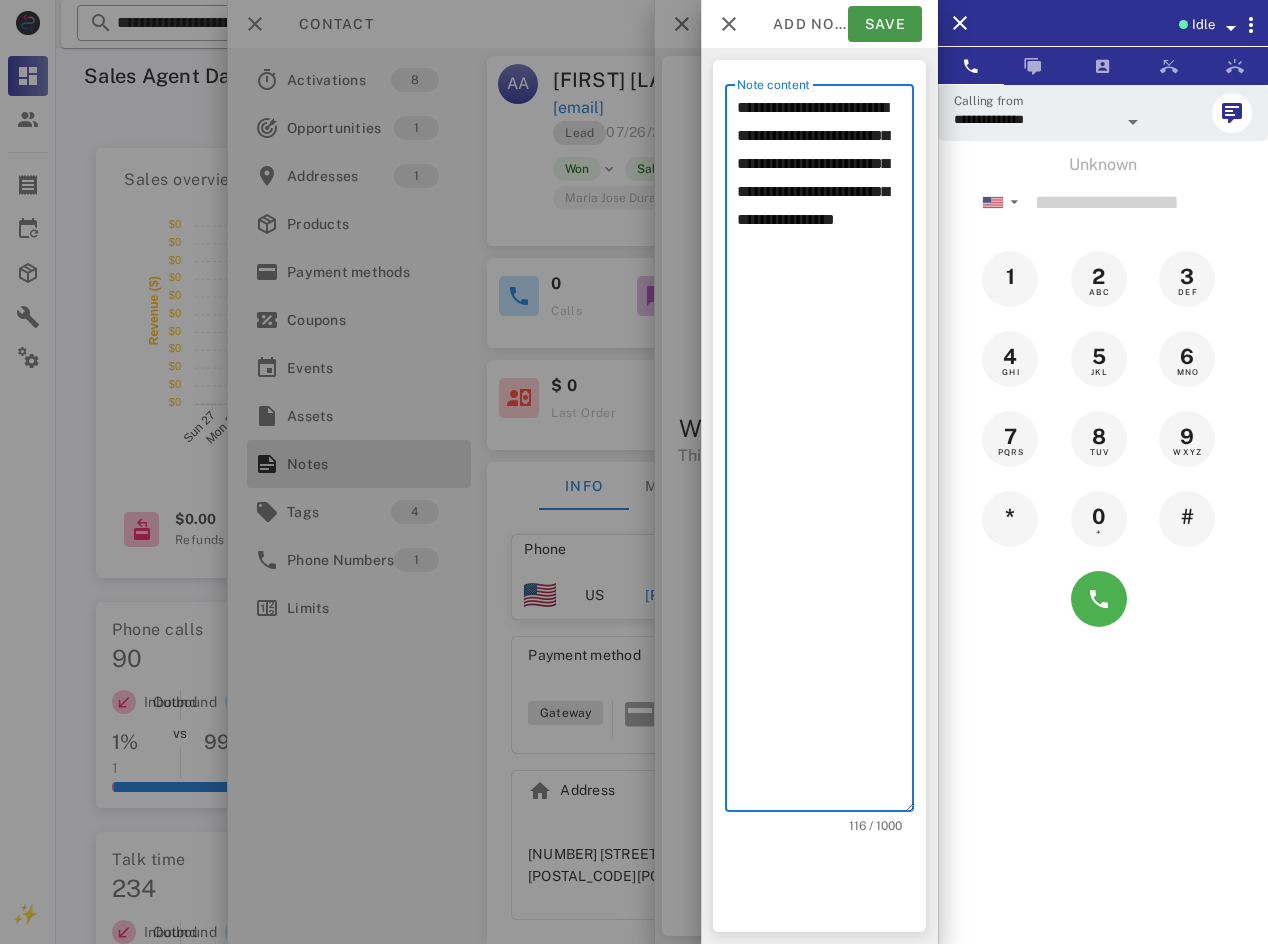 type on "**********" 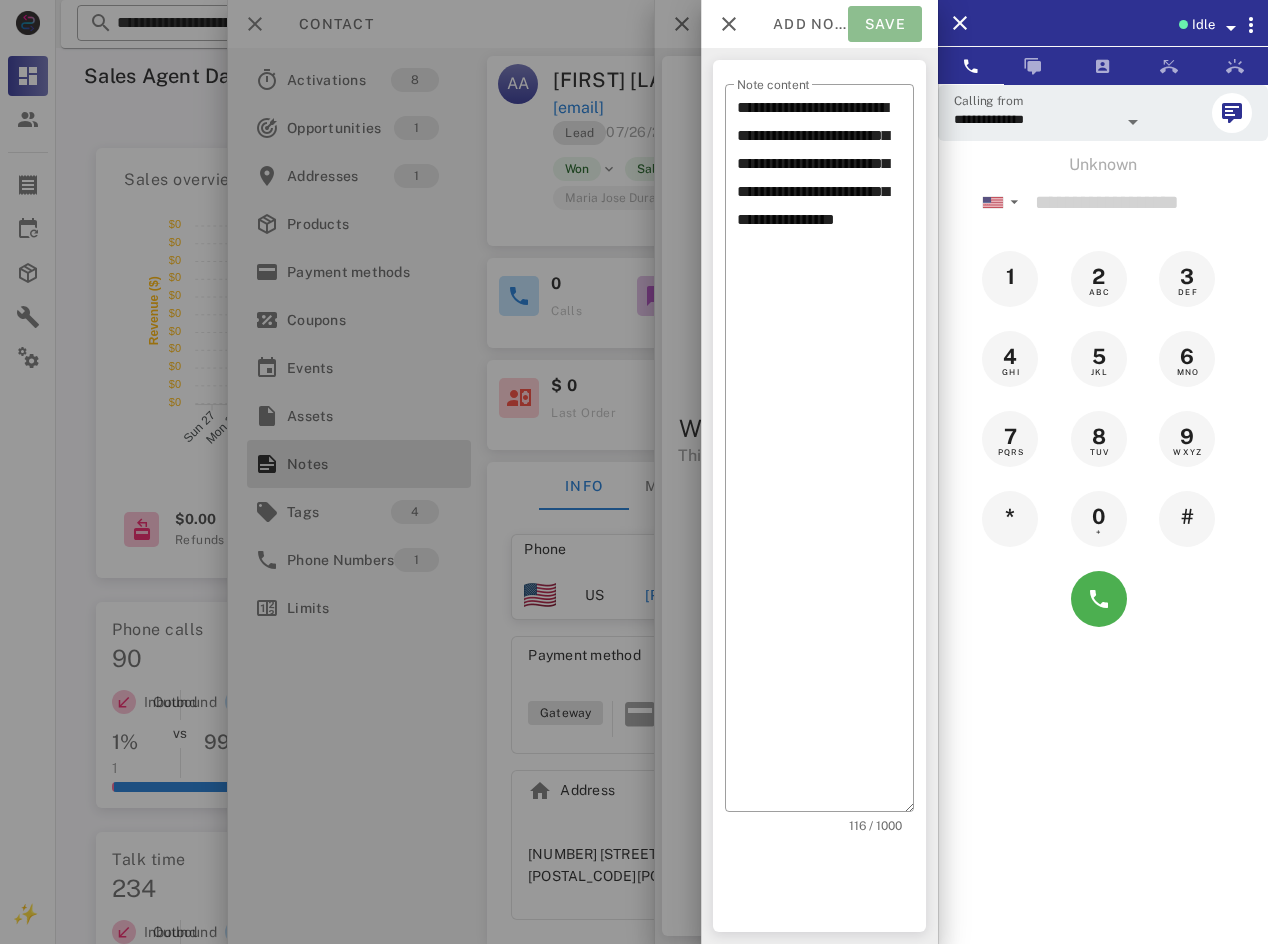 click on "Save" at bounding box center (885, 24) 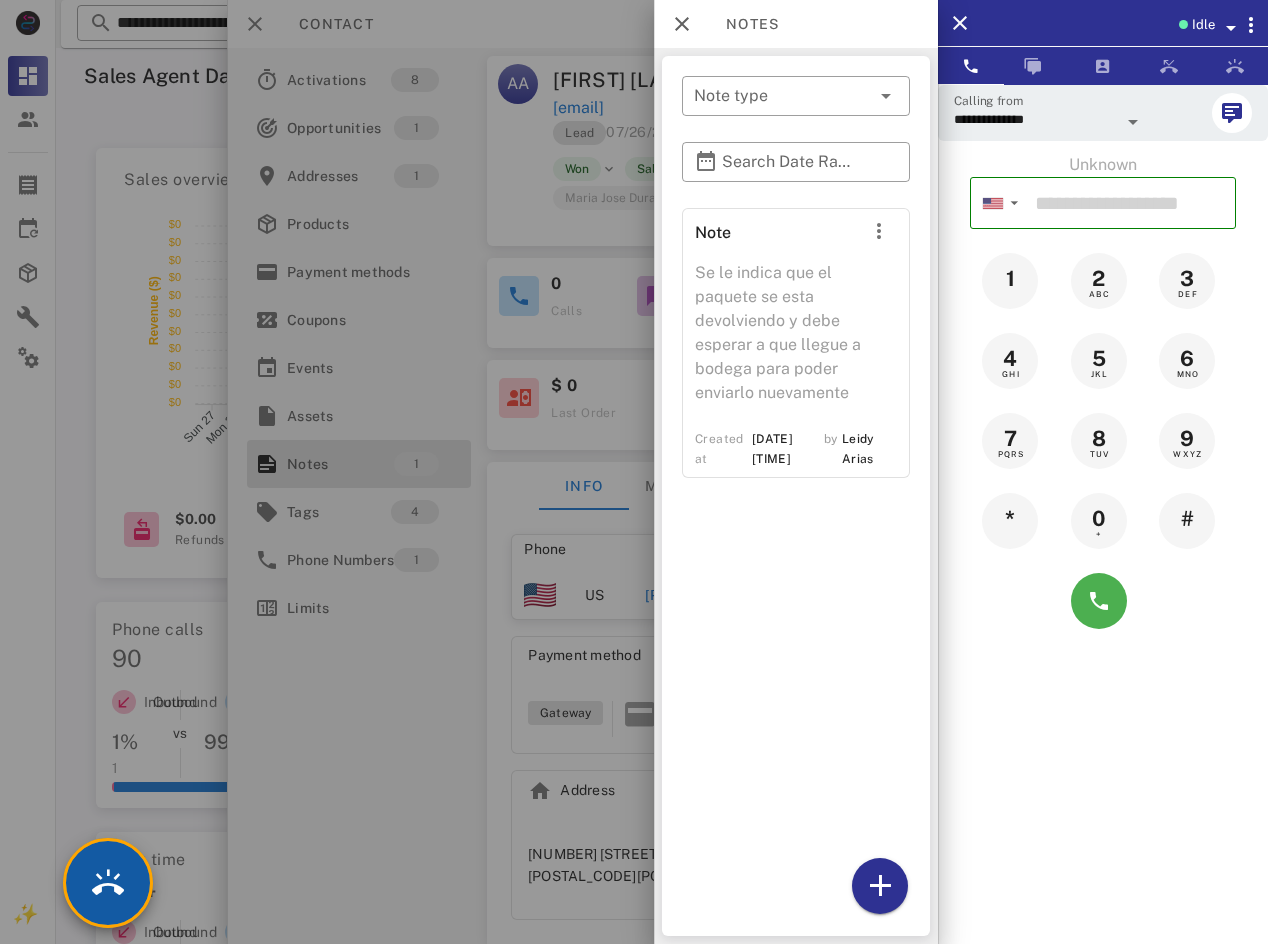 click at bounding box center (108, 883) 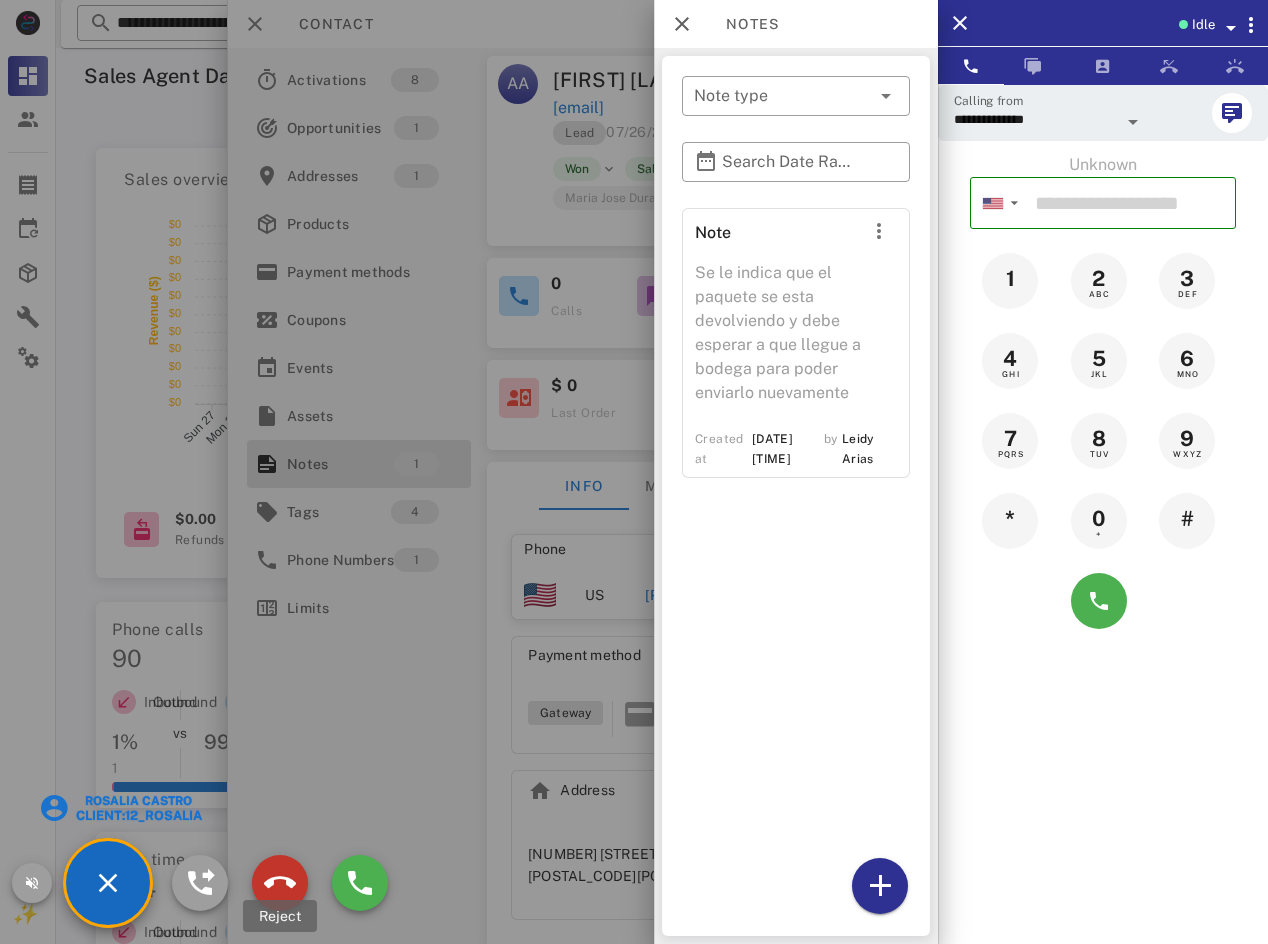 click at bounding box center [280, 883] 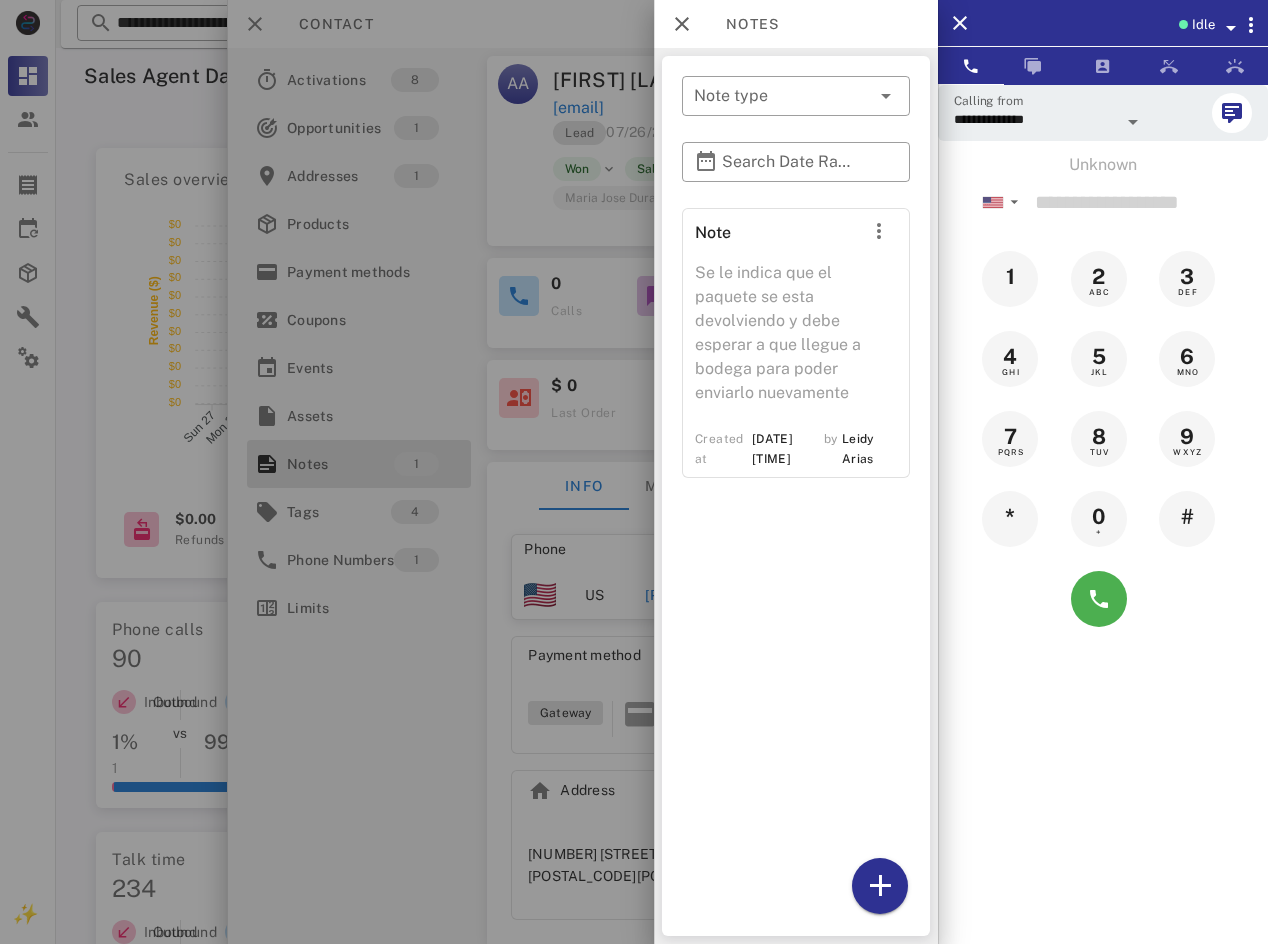 click on "Idle" at bounding box center (1203, 25) 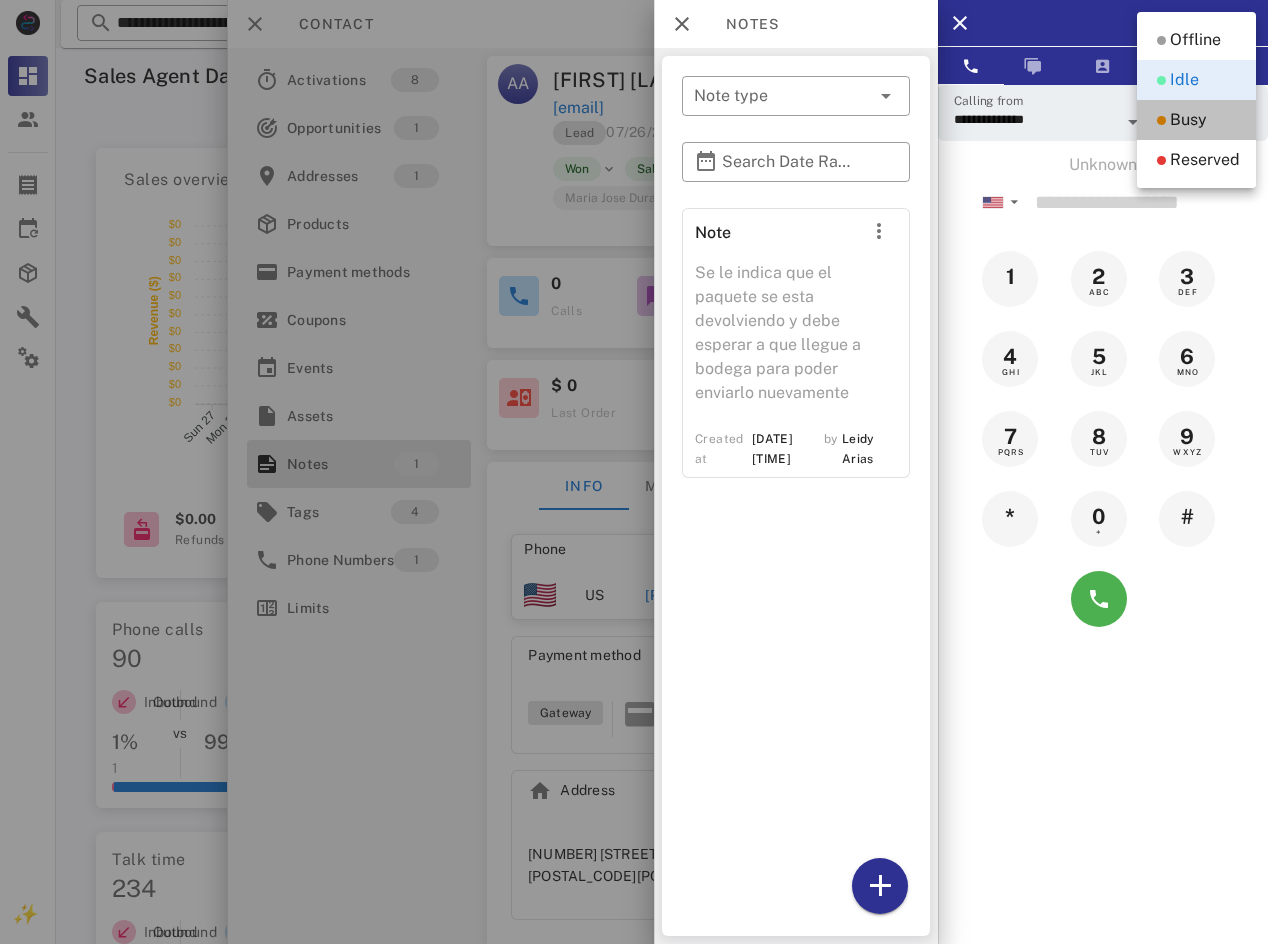 click on "Busy" at bounding box center [1188, 120] 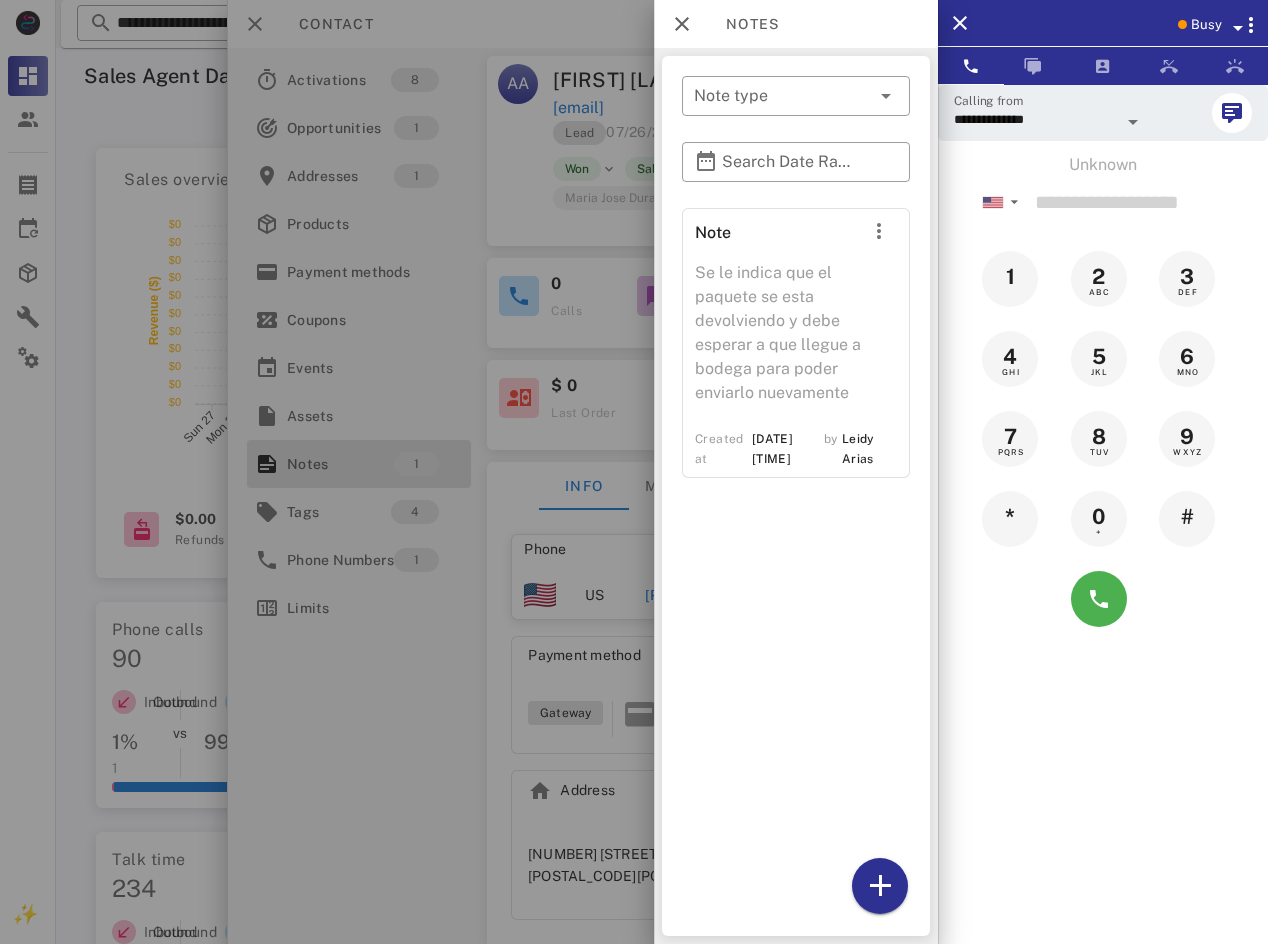 drag, startPoint x: 445, startPoint y: 42, endPoint x: 334, endPoint y: 30, distance: 111.64677 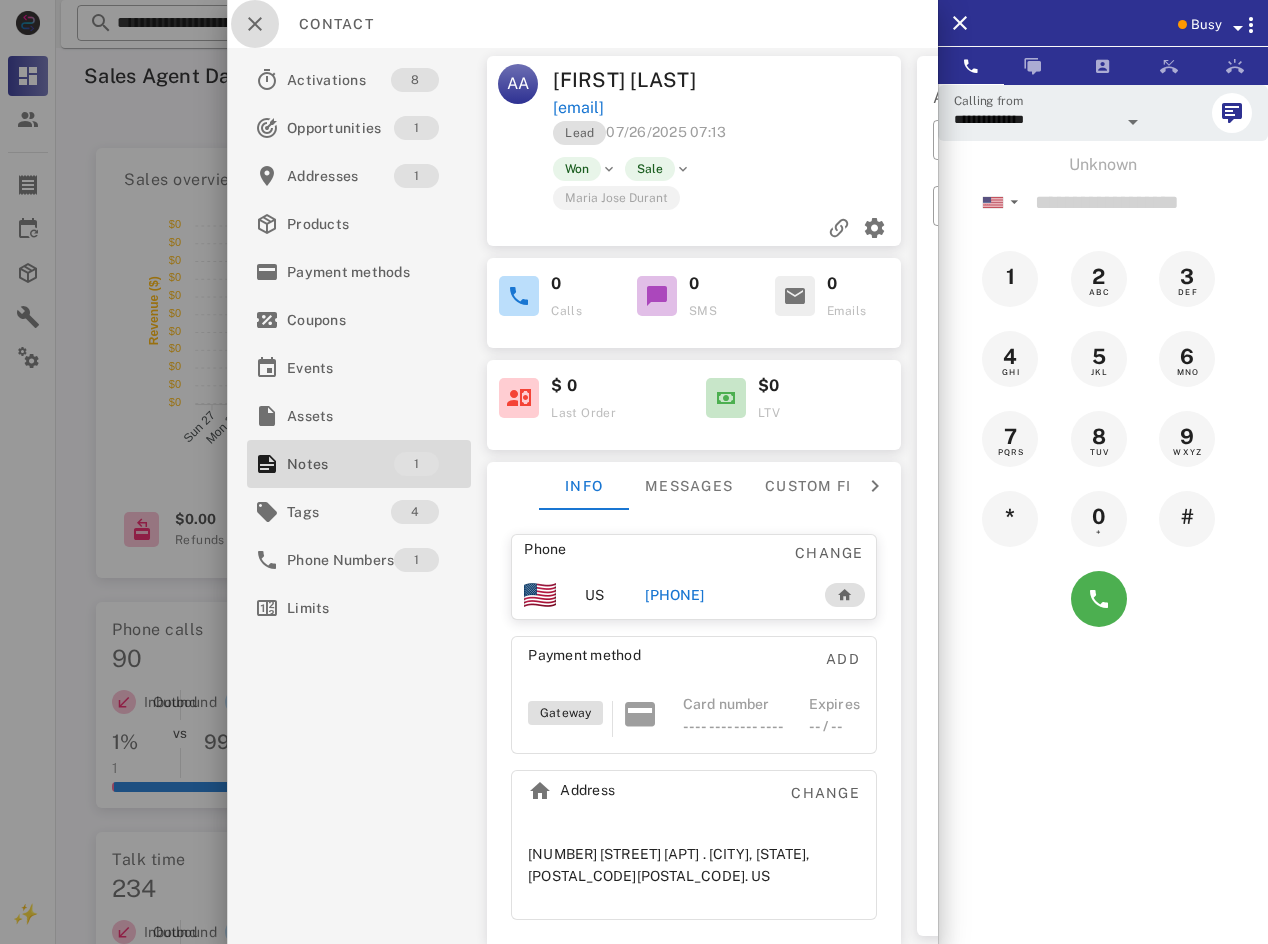 click at bounding box center (255, 24) 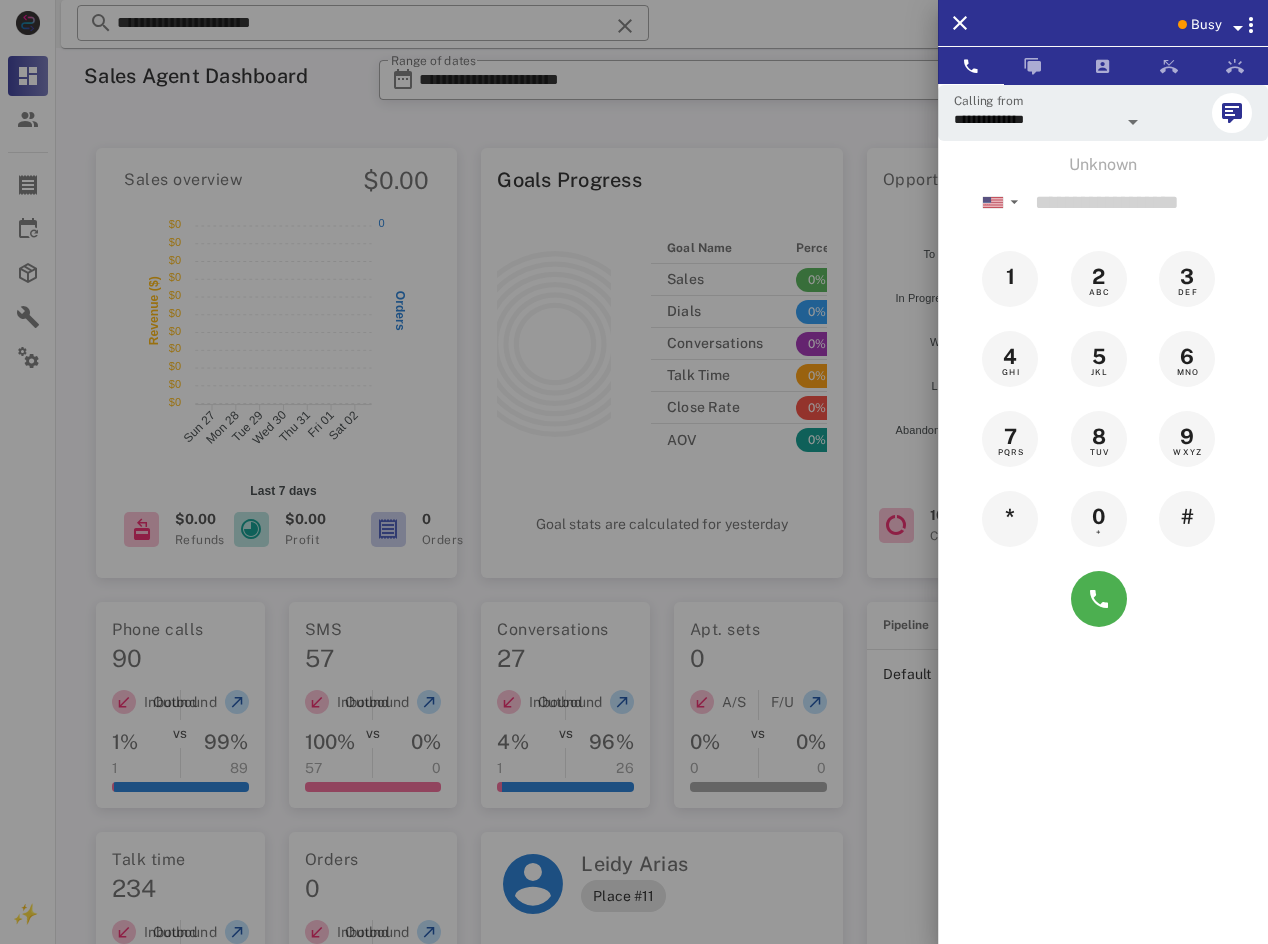 click at bounding box center (634, 472) 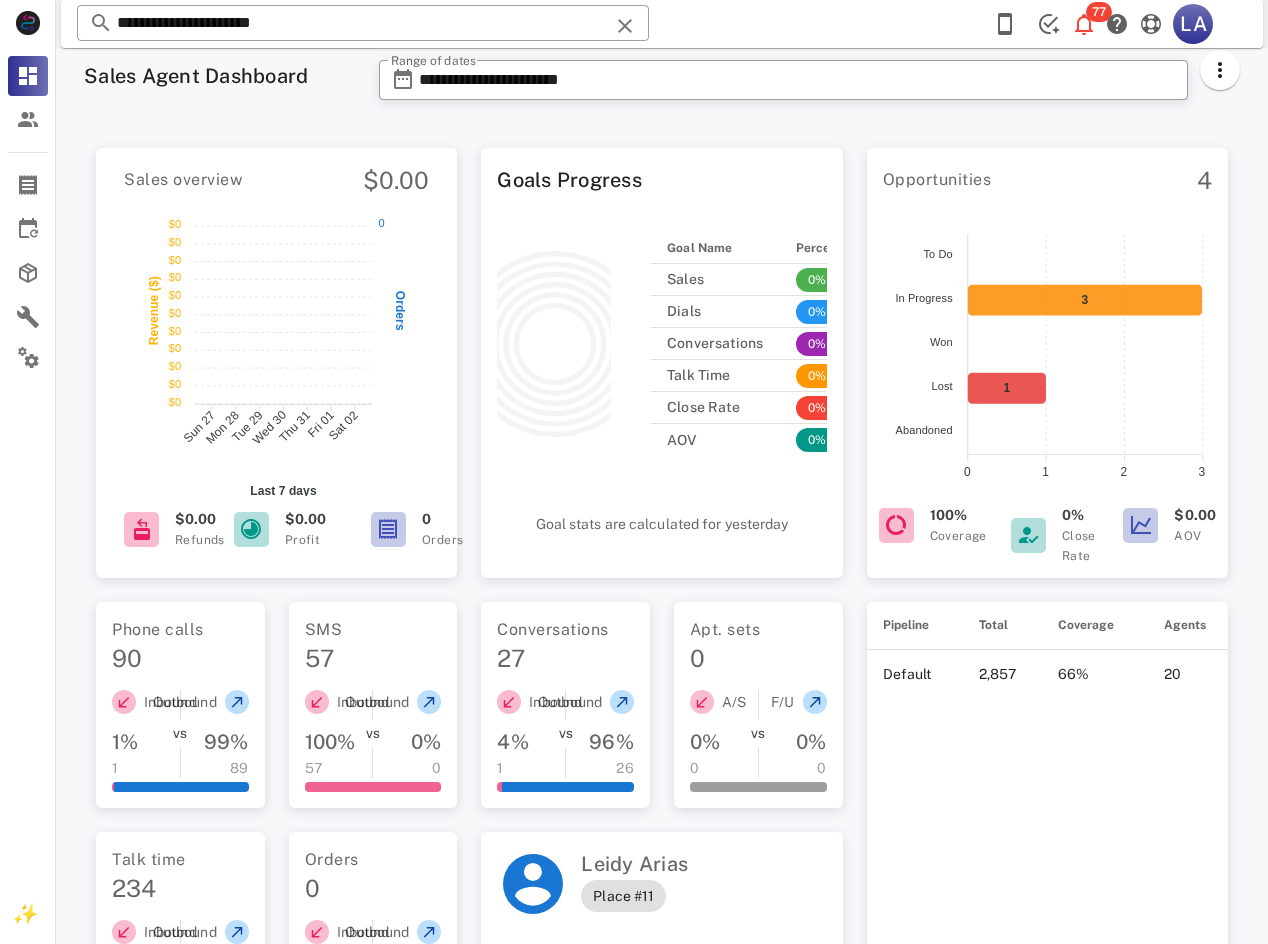 click on "**********" at bounding box center (363, 23) 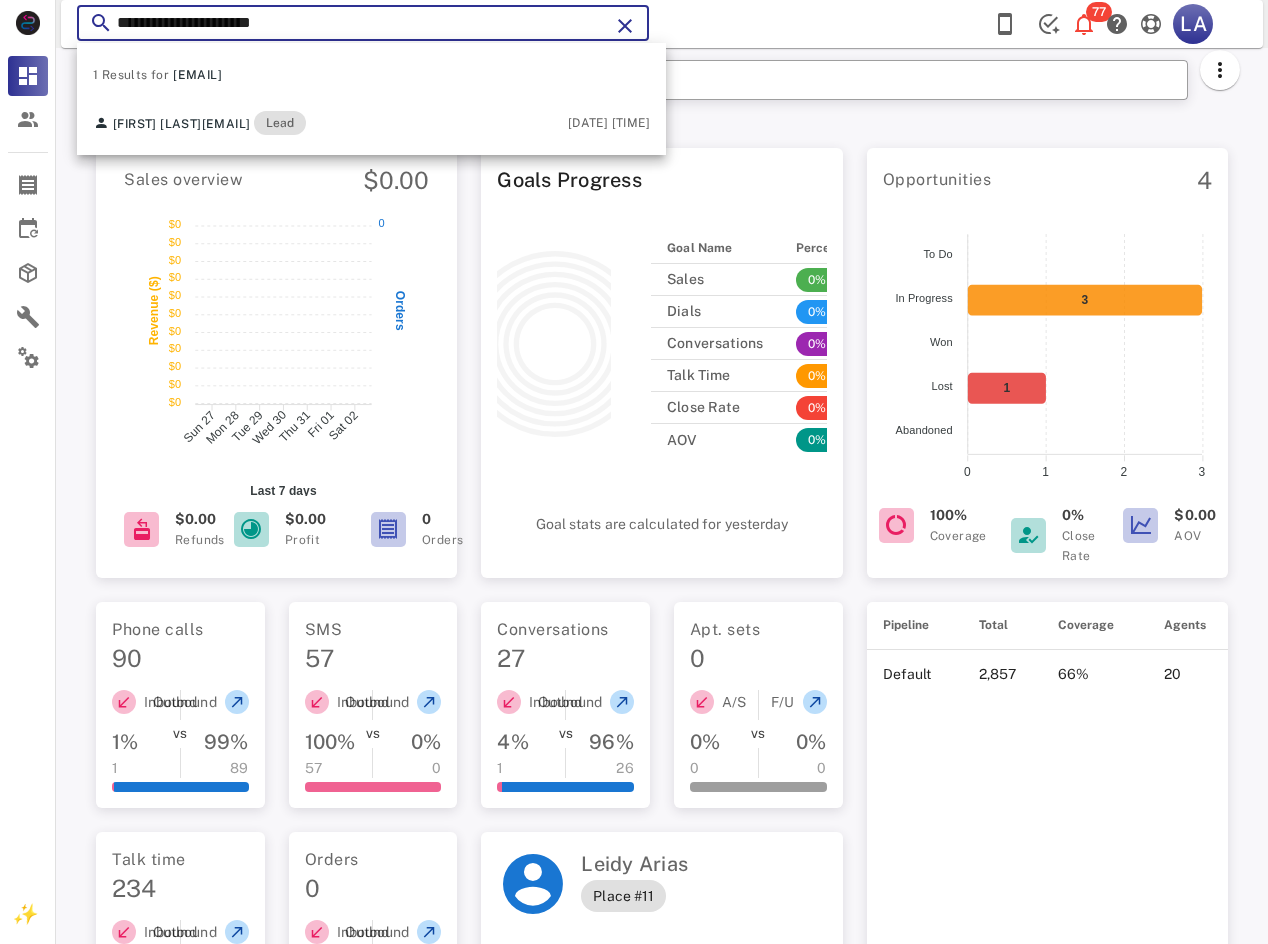click on "**********" at bounding box center (363, 23) 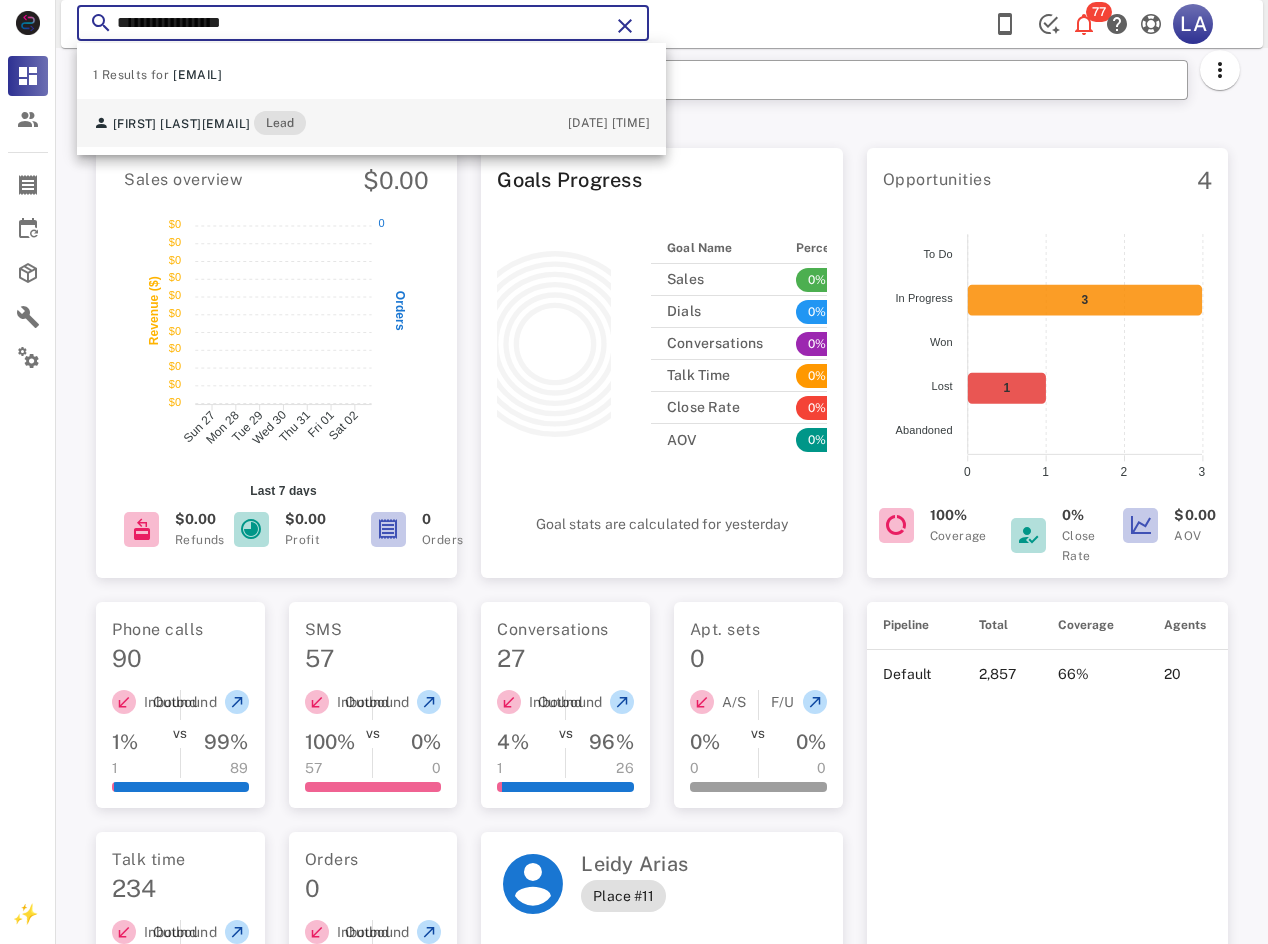 type on "**********" 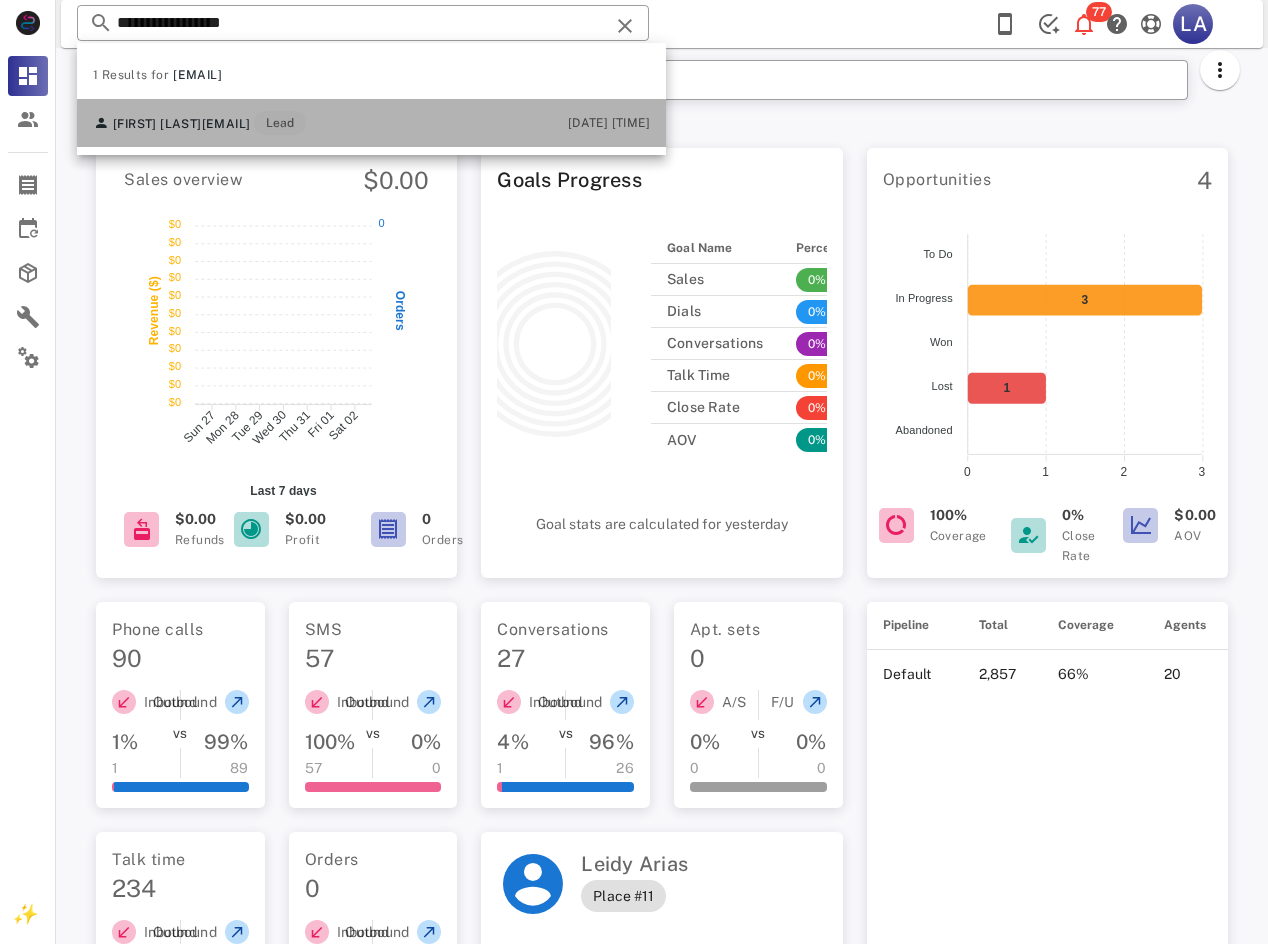 click on "[FIRST] [LAST]" at bounding box center [157, 124] 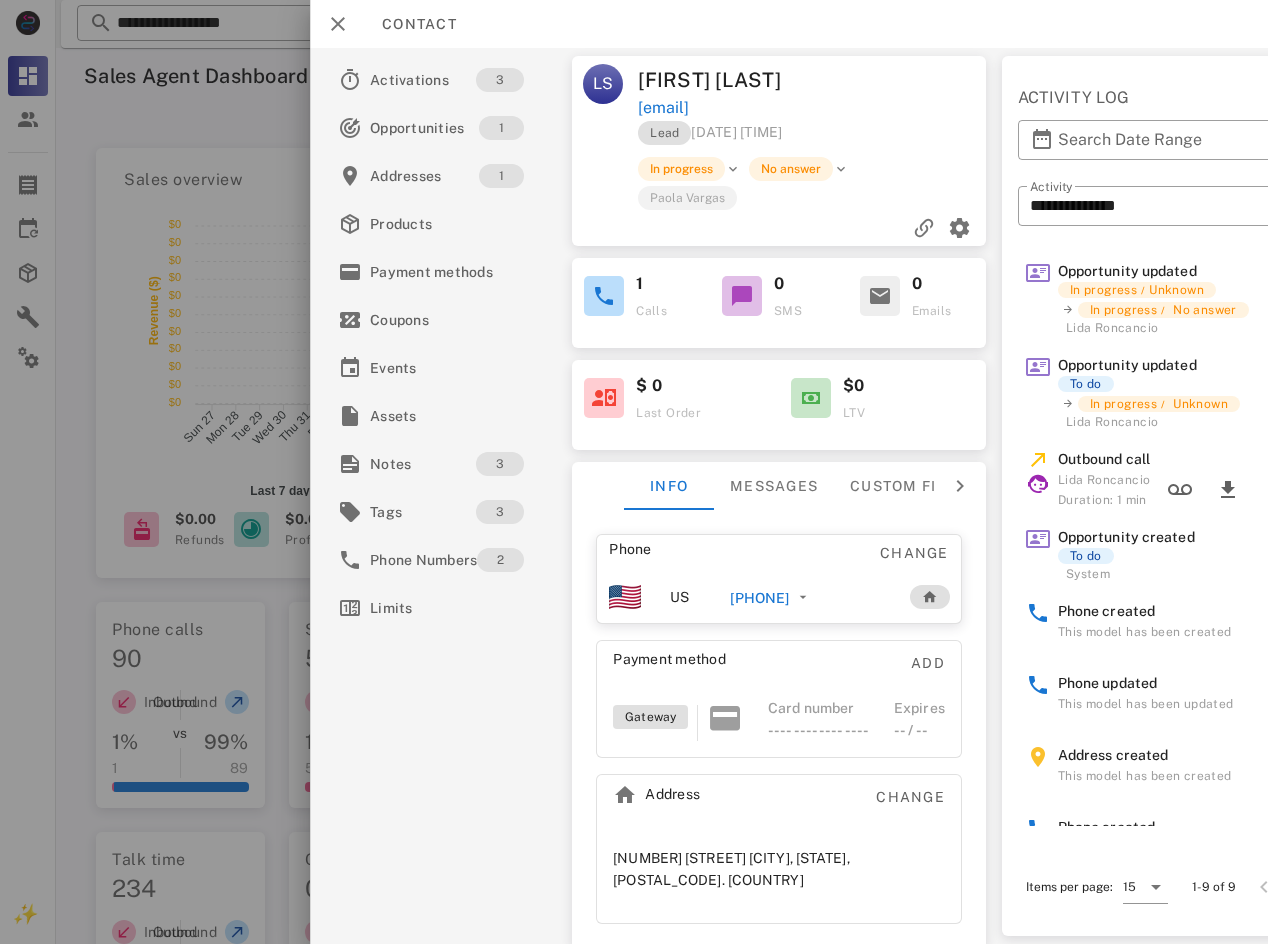 click on "[PHONE]" at bounding box center [759, 598] 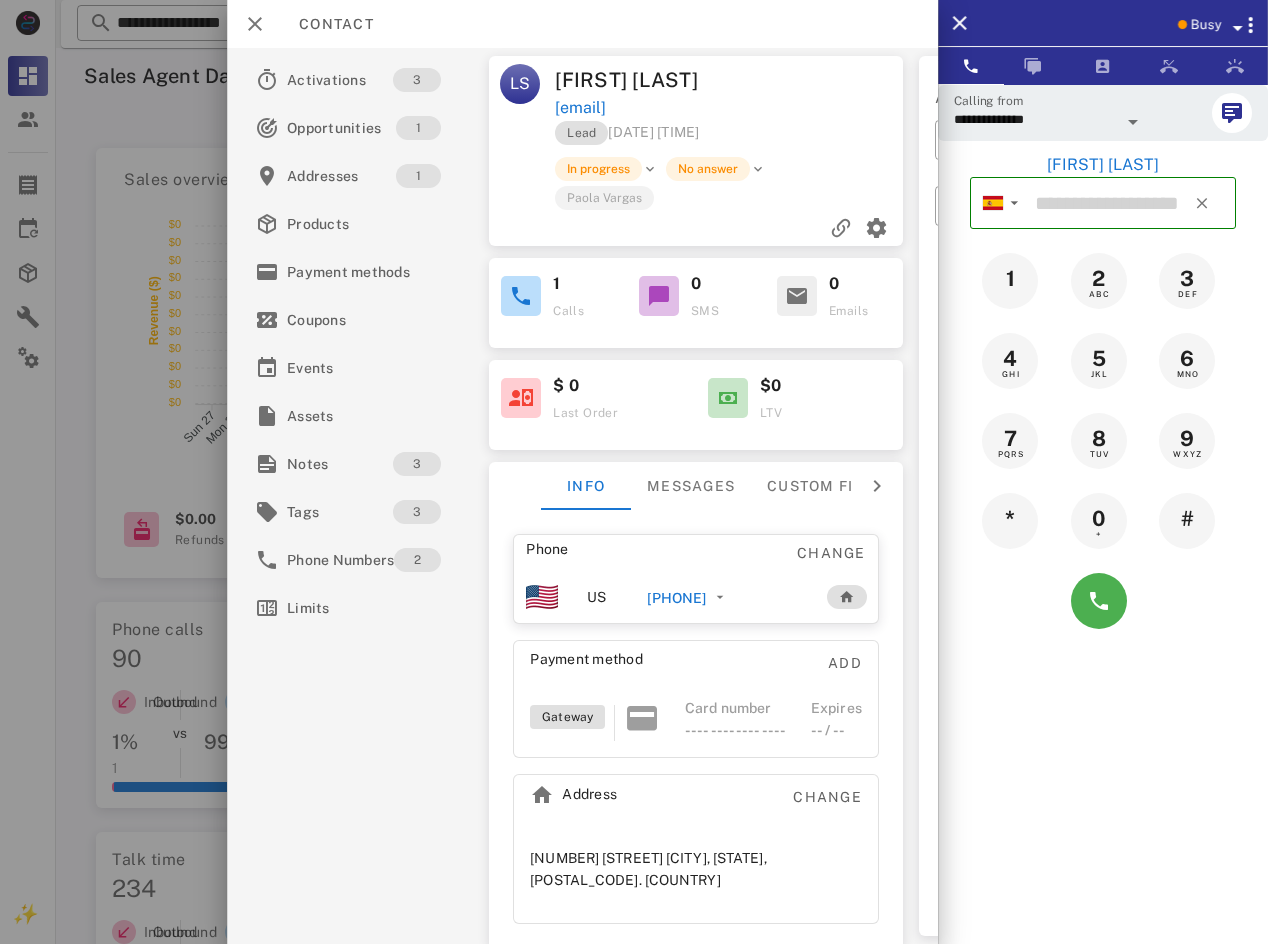 type on "**********" 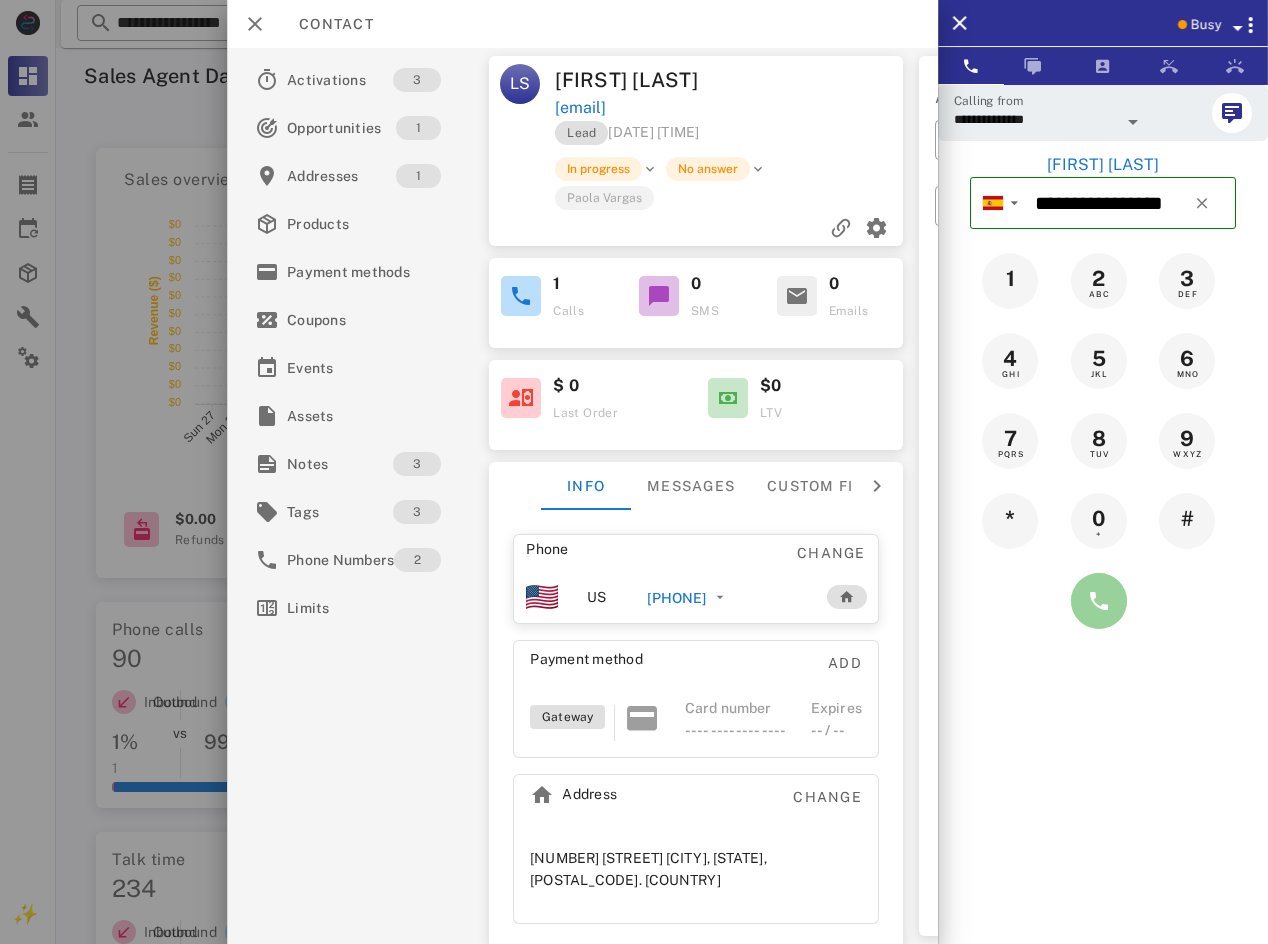 click at bounding box center [1099, 601] 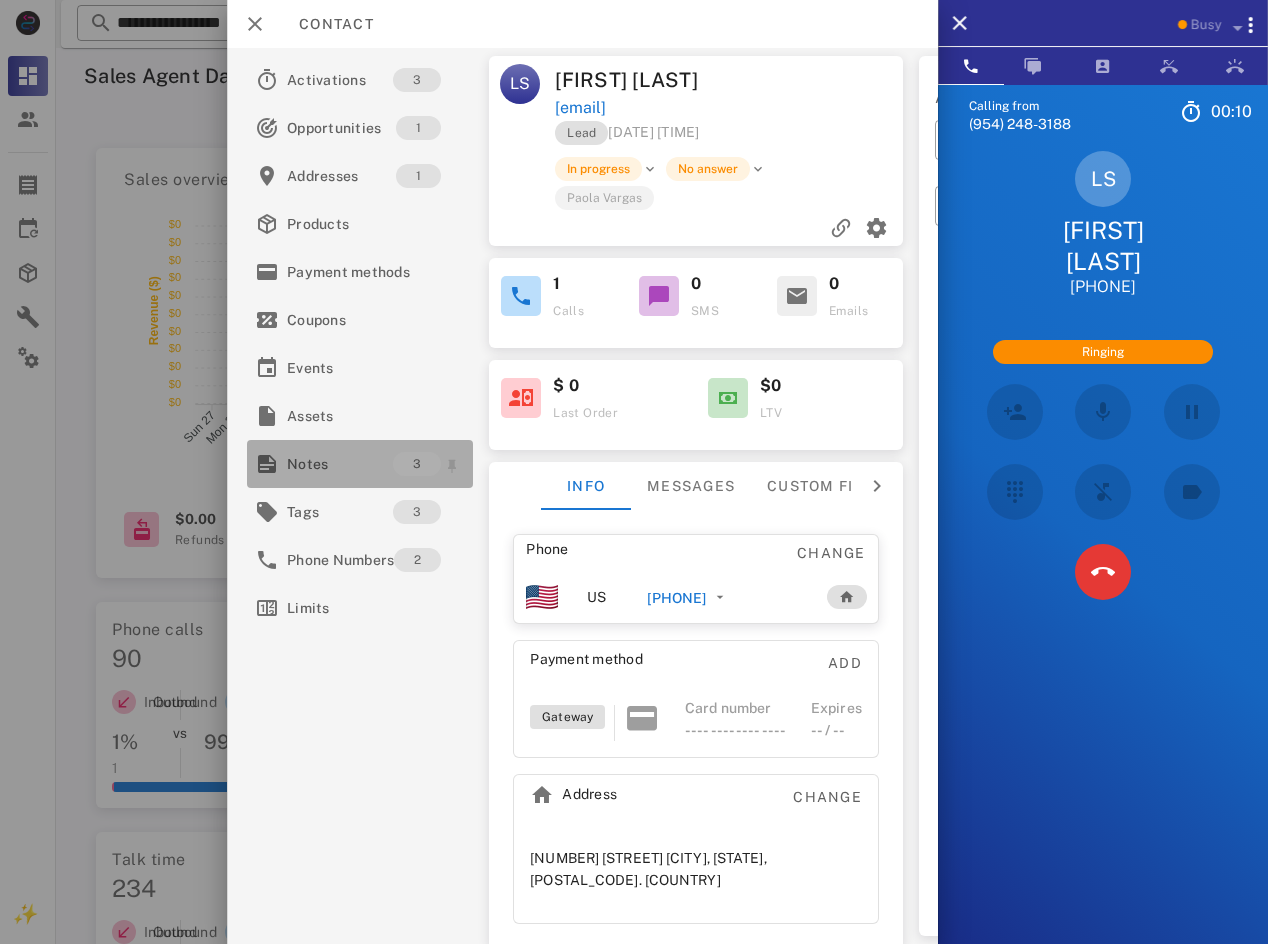 click on "Notes" at bounding box center (340, 464) 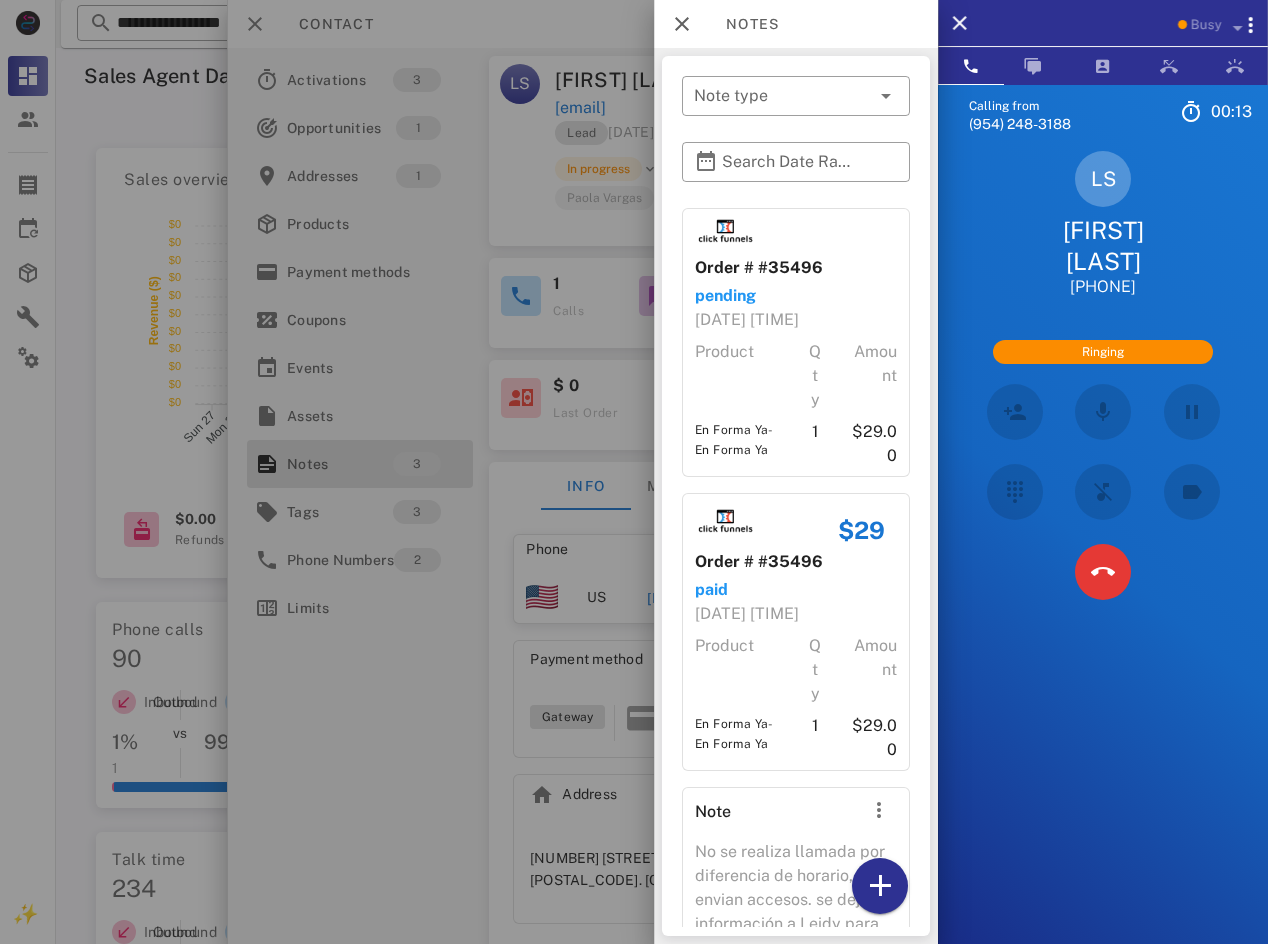 drag, startPoint x: 911, startPoint y: 263, endPoint x: 905, endPoint y: 560, distance: 297.0606 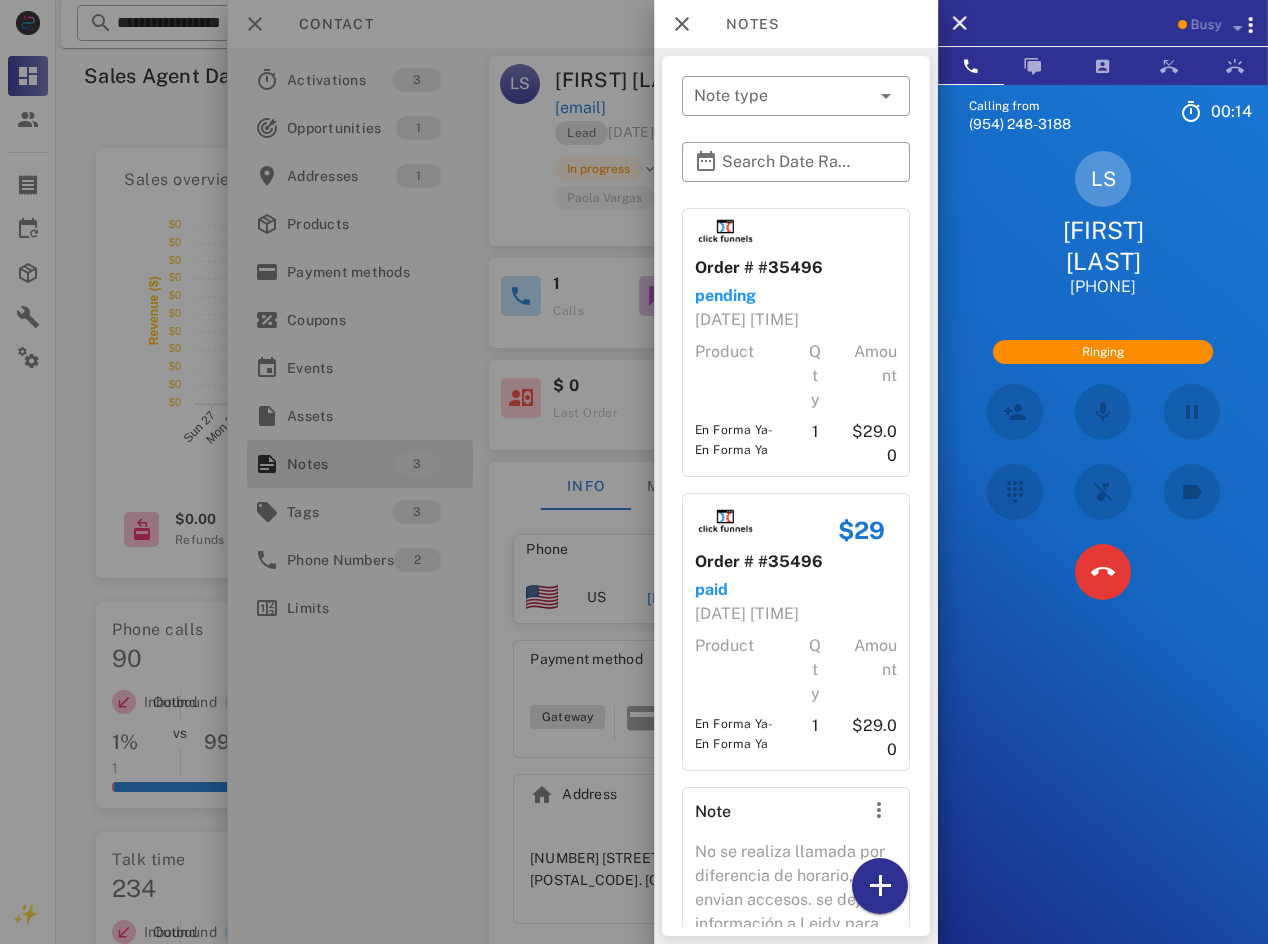 click on "Note" at bounding box center [777, 814] 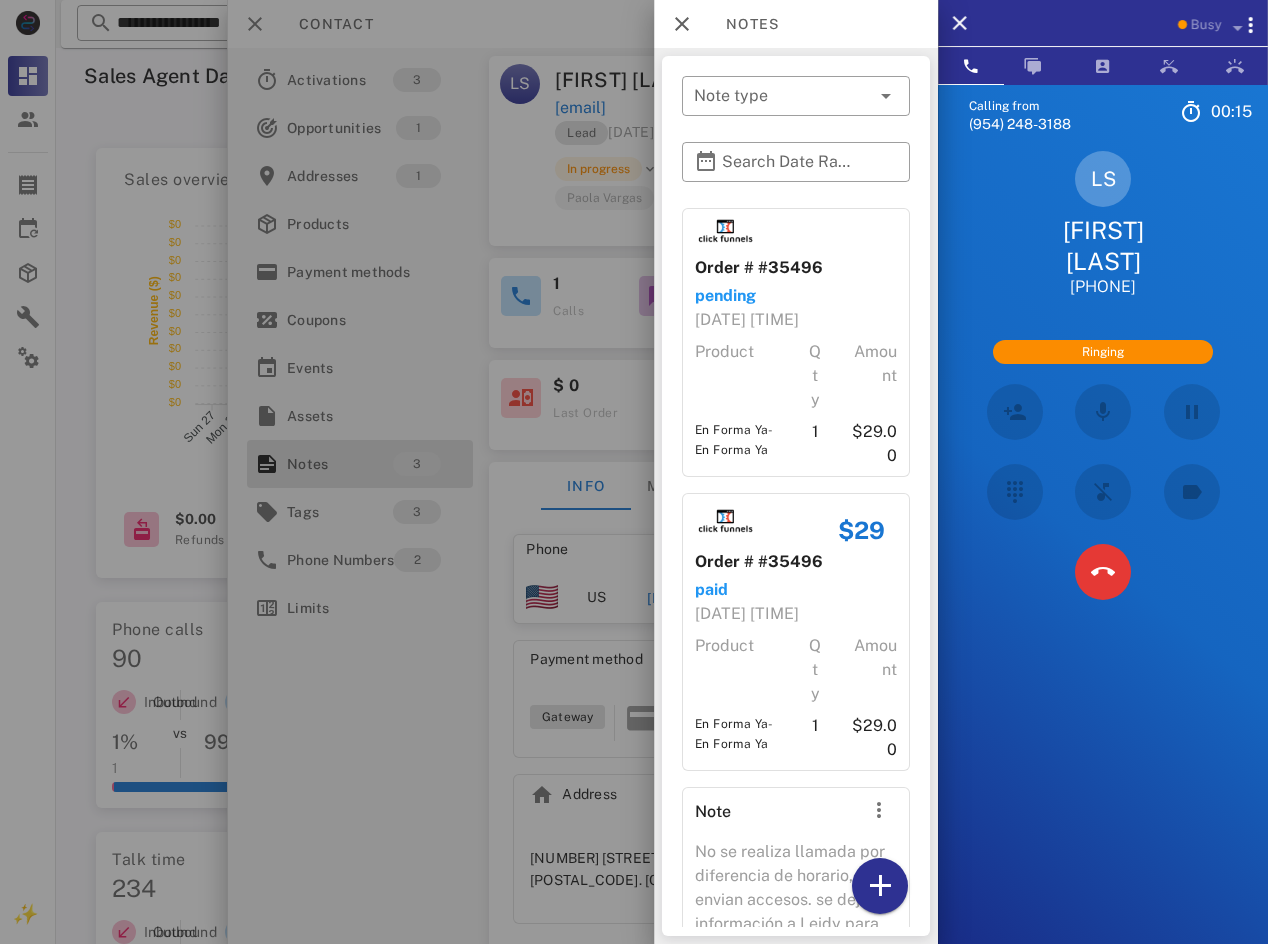scroll, scrollTop: 157, scrollLeft: 0, axis: vertical 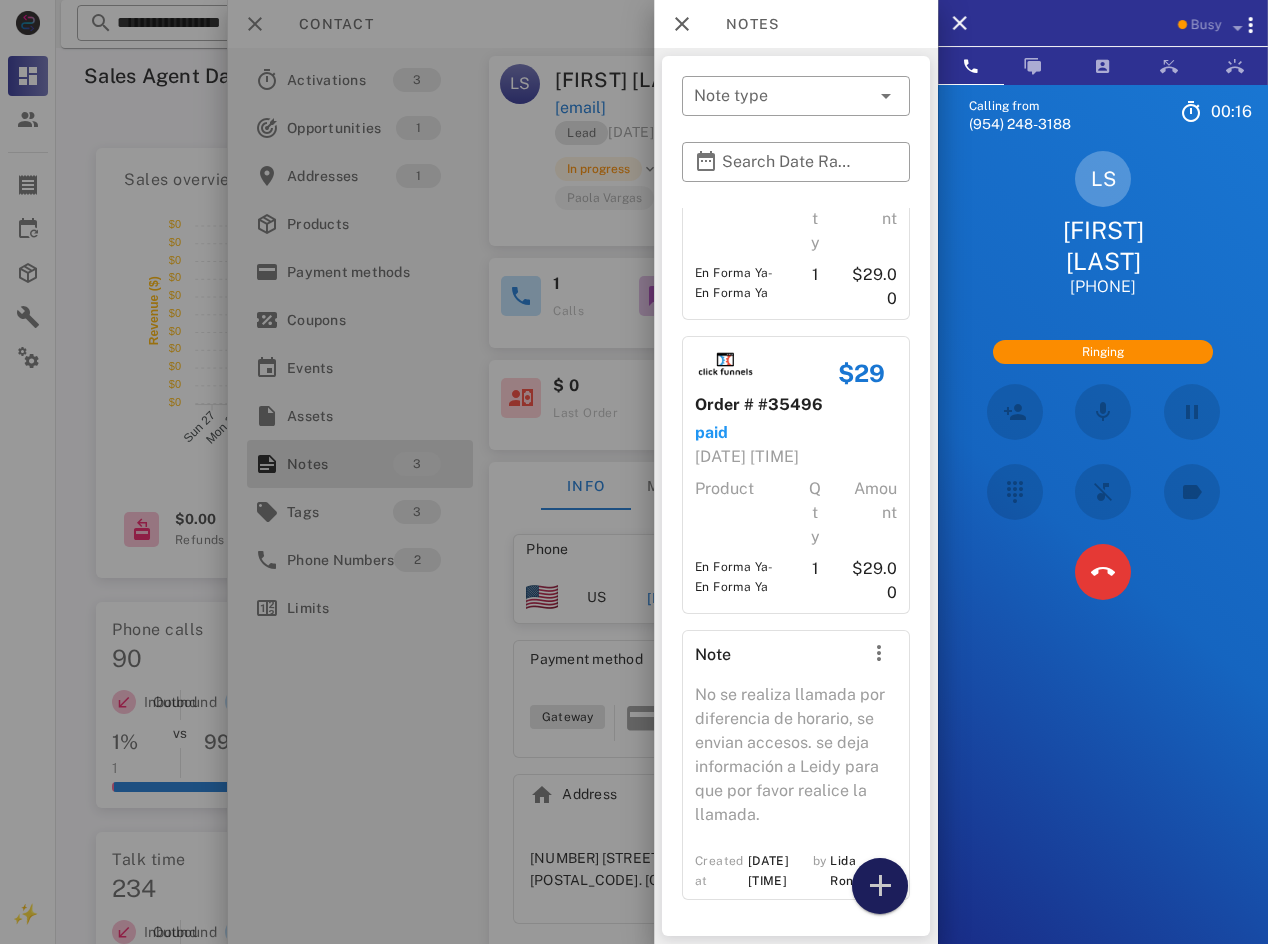 click at bounding box center (880, 886) 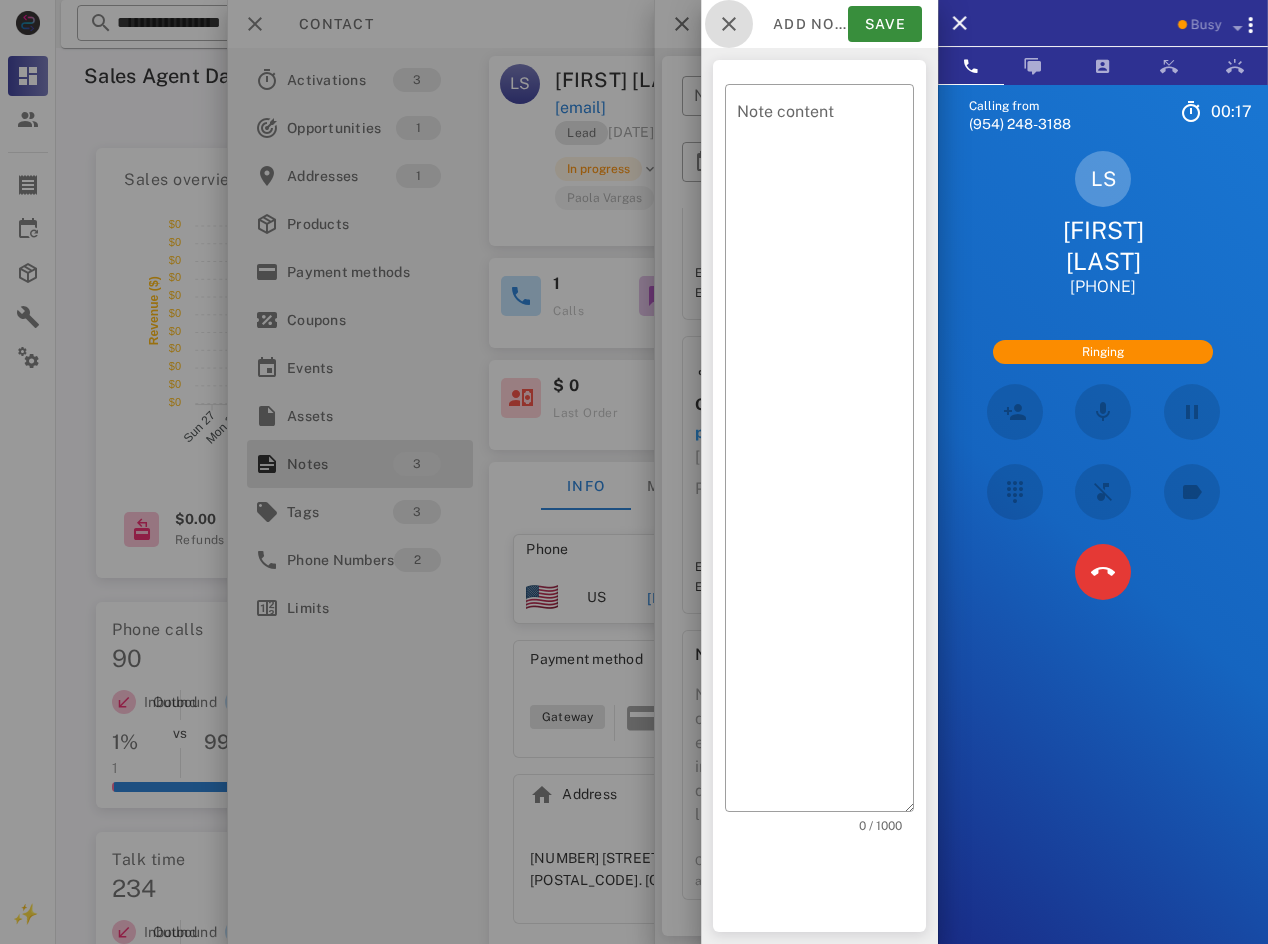 click at bounding box center [729, 24] 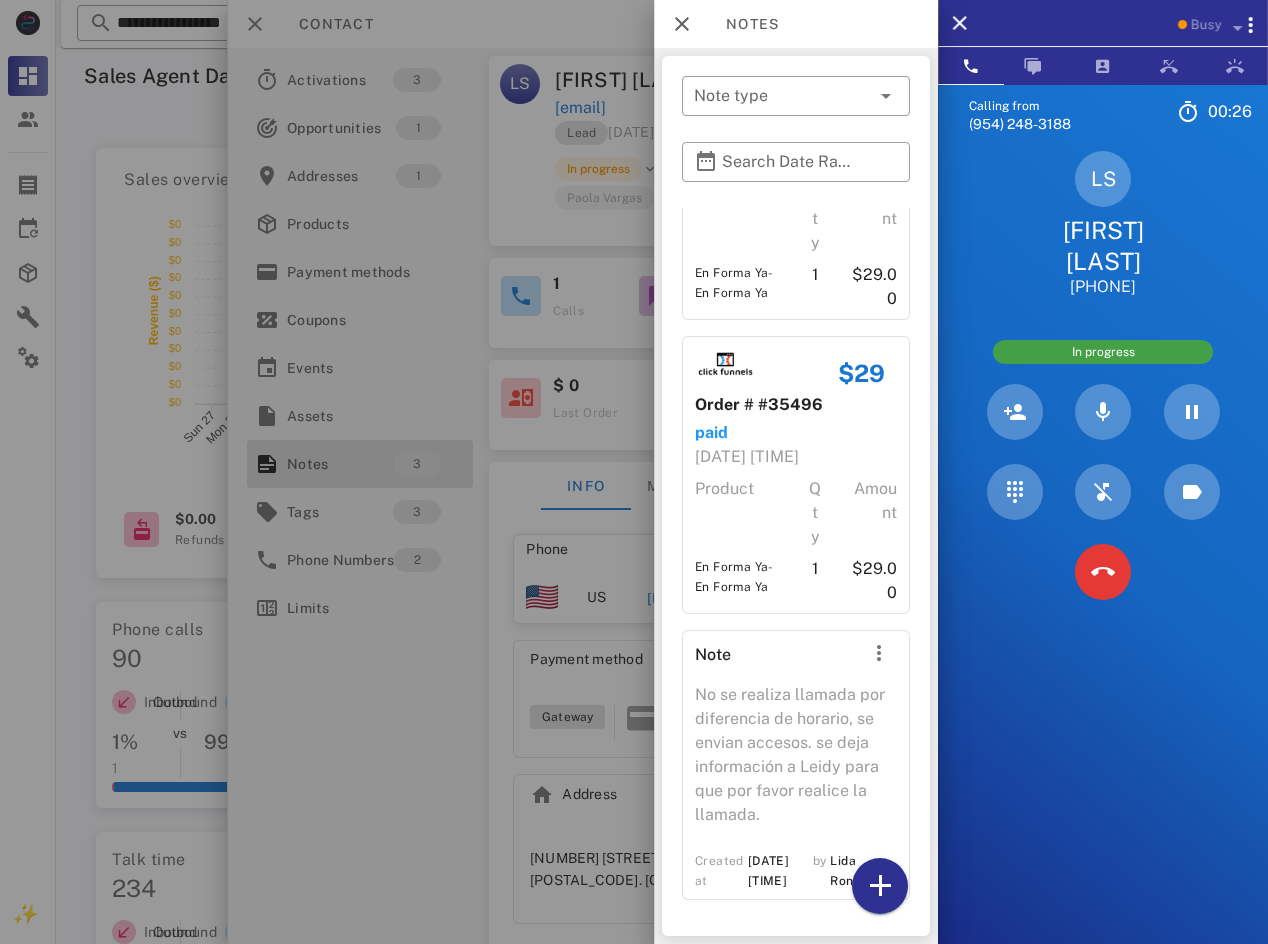 click on "Calling from [PHONE] [TIME]  Unknown      ▼     Andorra
+376
Argentina
+54
Aruba
+297
Australia
+61
Belgium (België)
+32
Bolivia
+591
Brazil (Brasil)
+55
Canada
+1
Chile
+56
Colombia
+57
Costa Rica
+506
Dominican Republic (República Dominicana)
+1
Ecuador
+593
El Salvador
+503
France
+33
Germany (Deutschland)
+49
Guadeloupe
+590
Guatemala
+502
Honduras
+504
Iceland (Ísland)
+354
India (भारत)
+91
Israel (‫ישראל‬‎)
+972
Italy (Italia)
+39" at bounding box center (1103, 556) 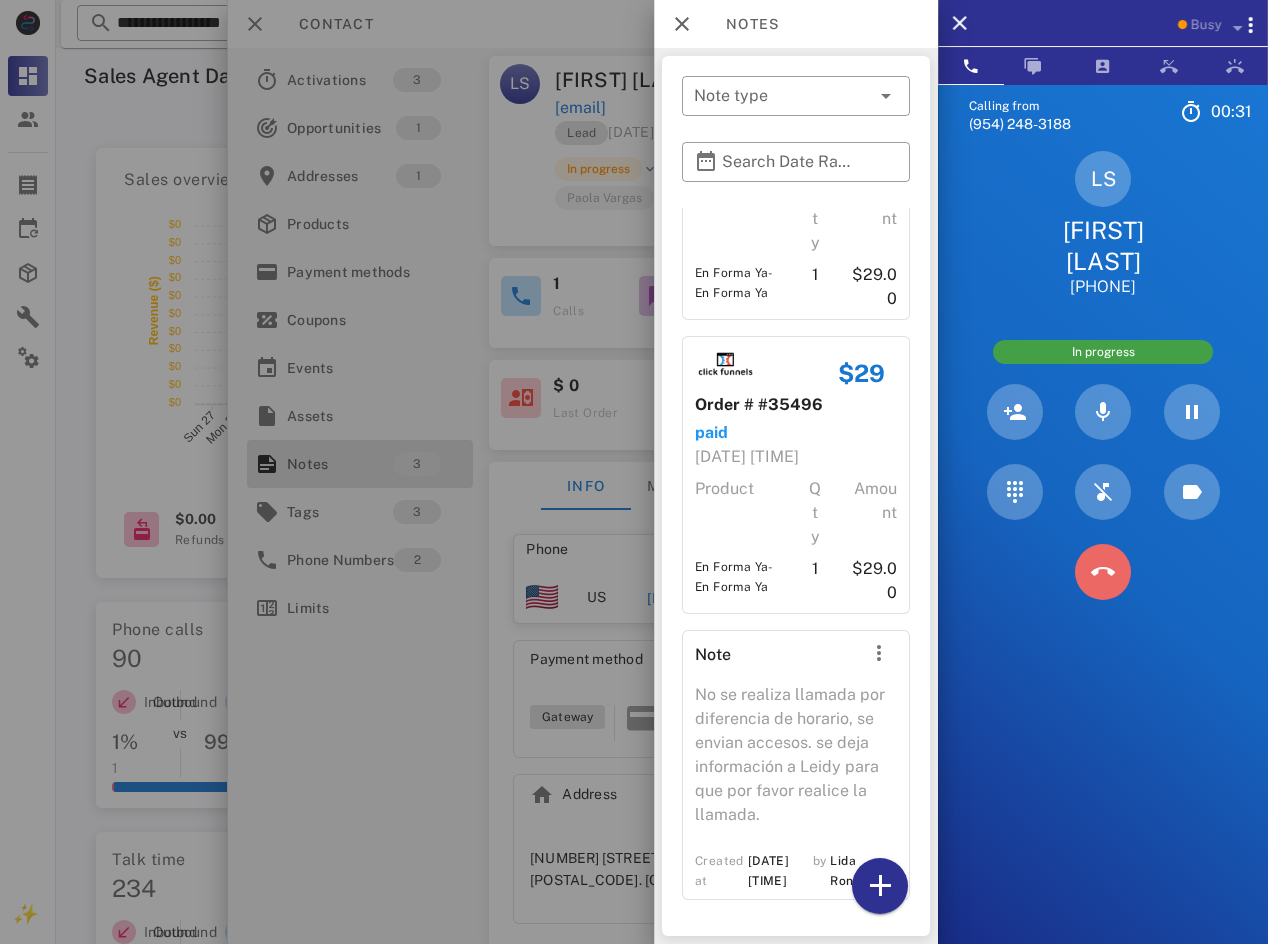 click at bounding box center [1103, 572] 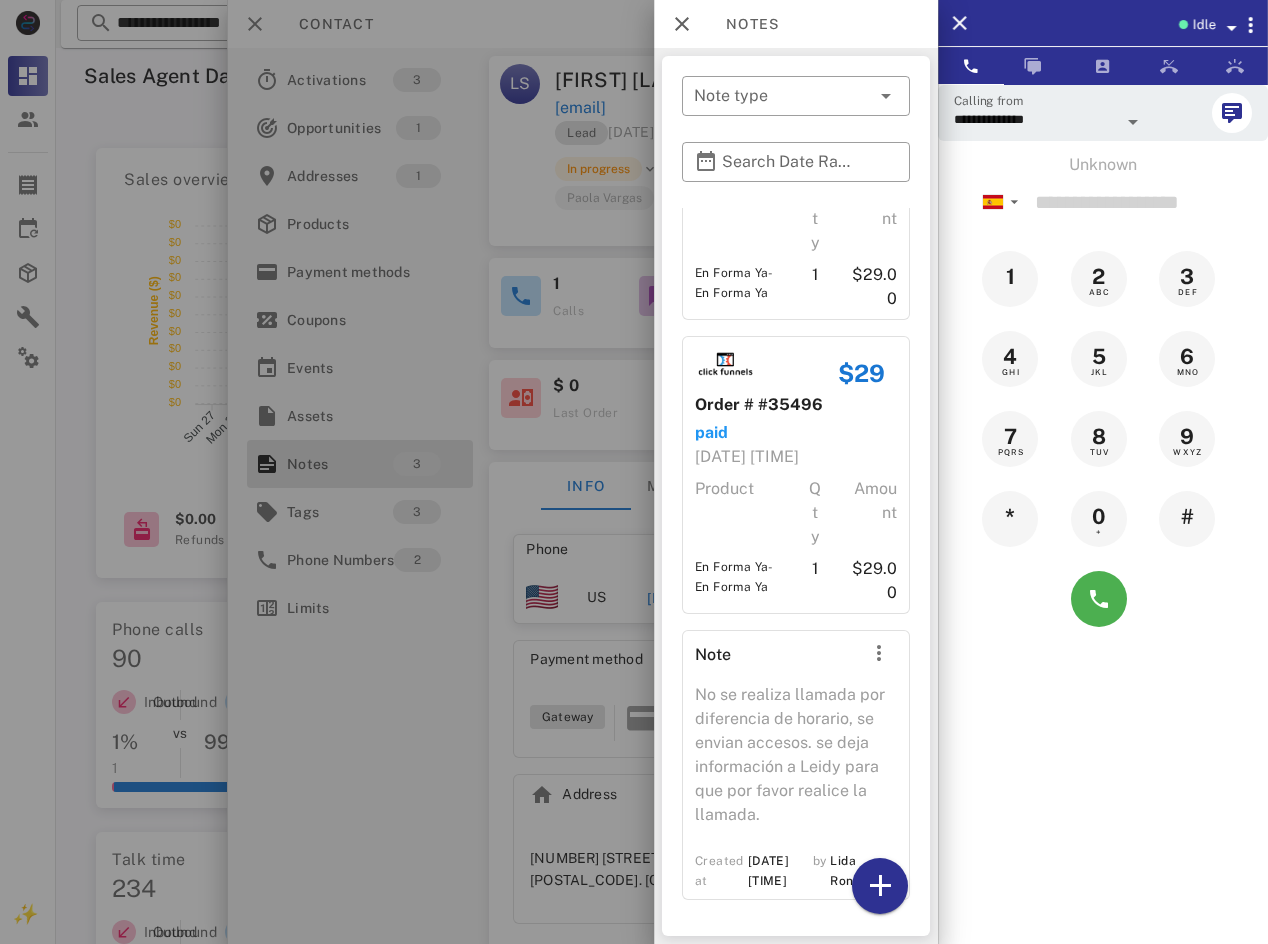 click at bounding box center (634, 472) 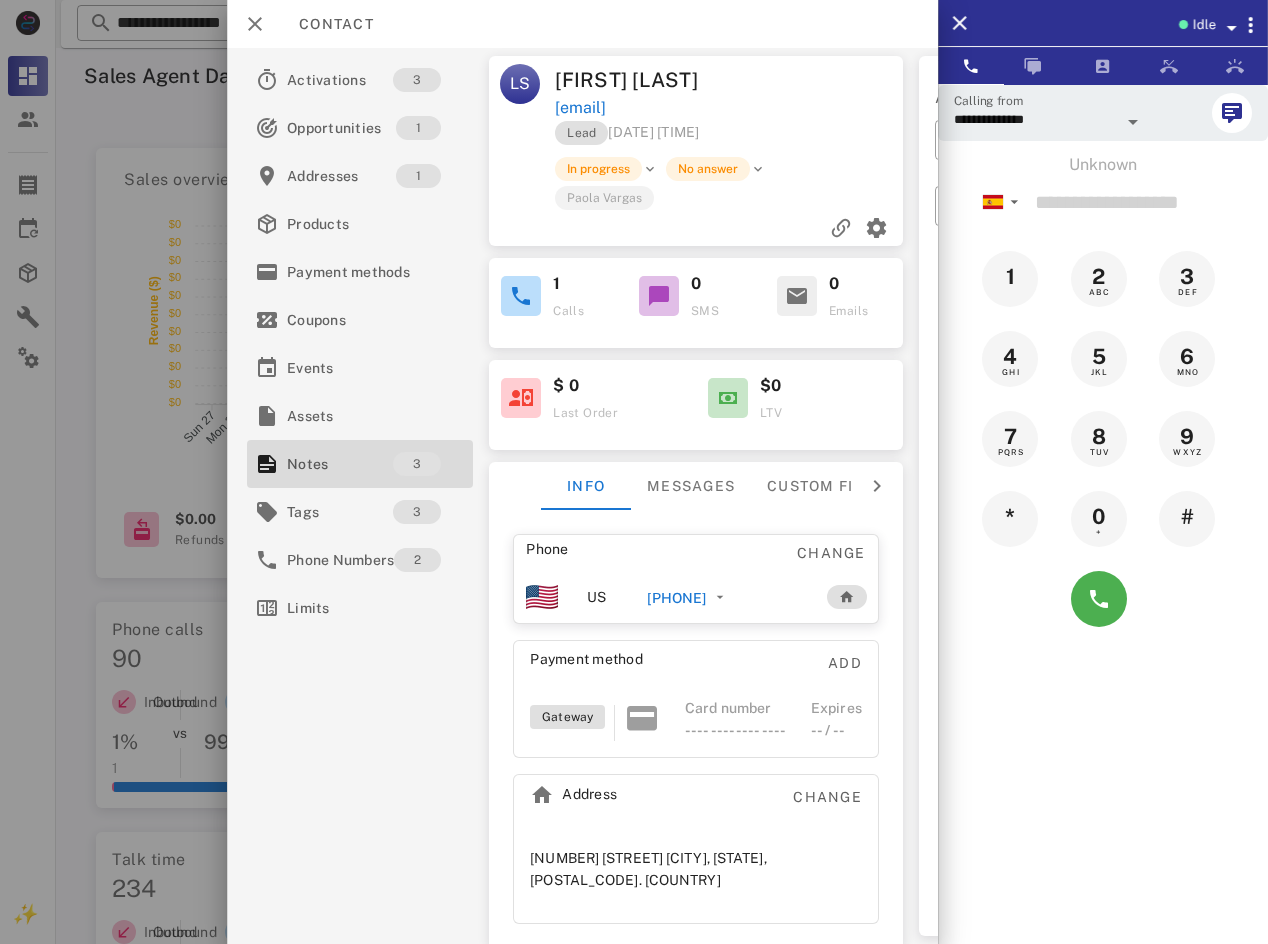 click on "Phone" at bounding box center (605, 553) 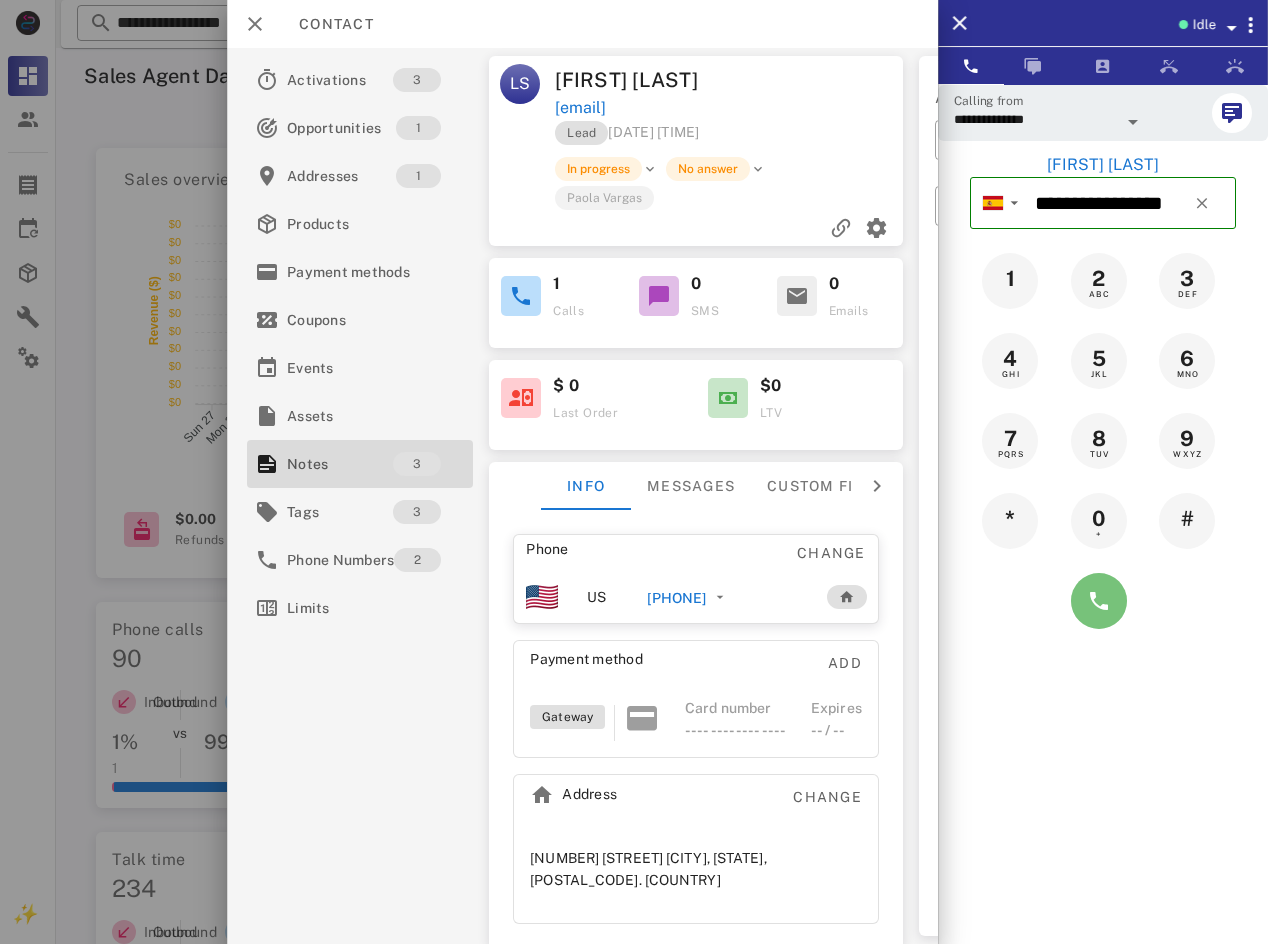 click at bounding box center (1099, 601) 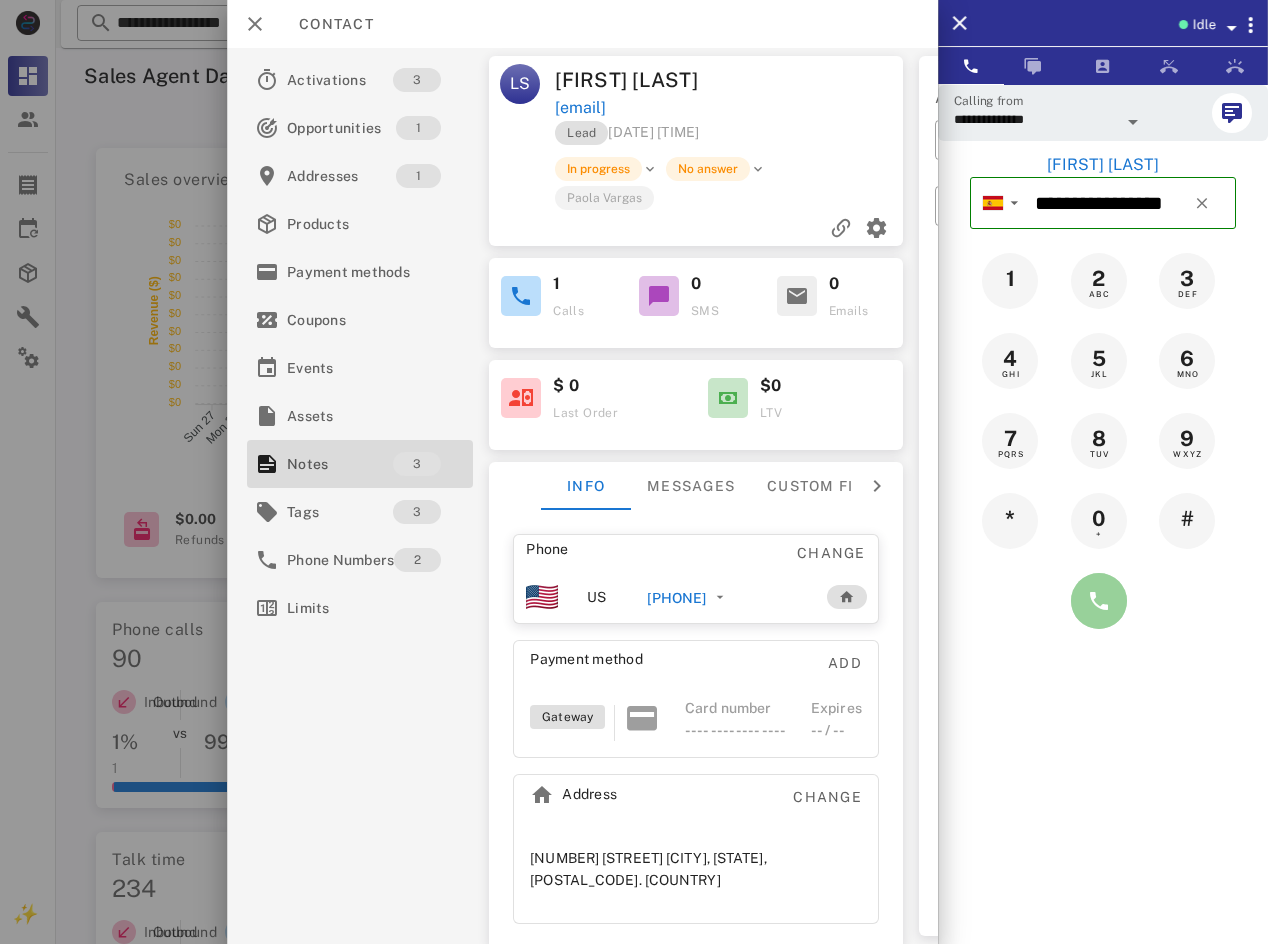 click at bounding box center [1099, 601] 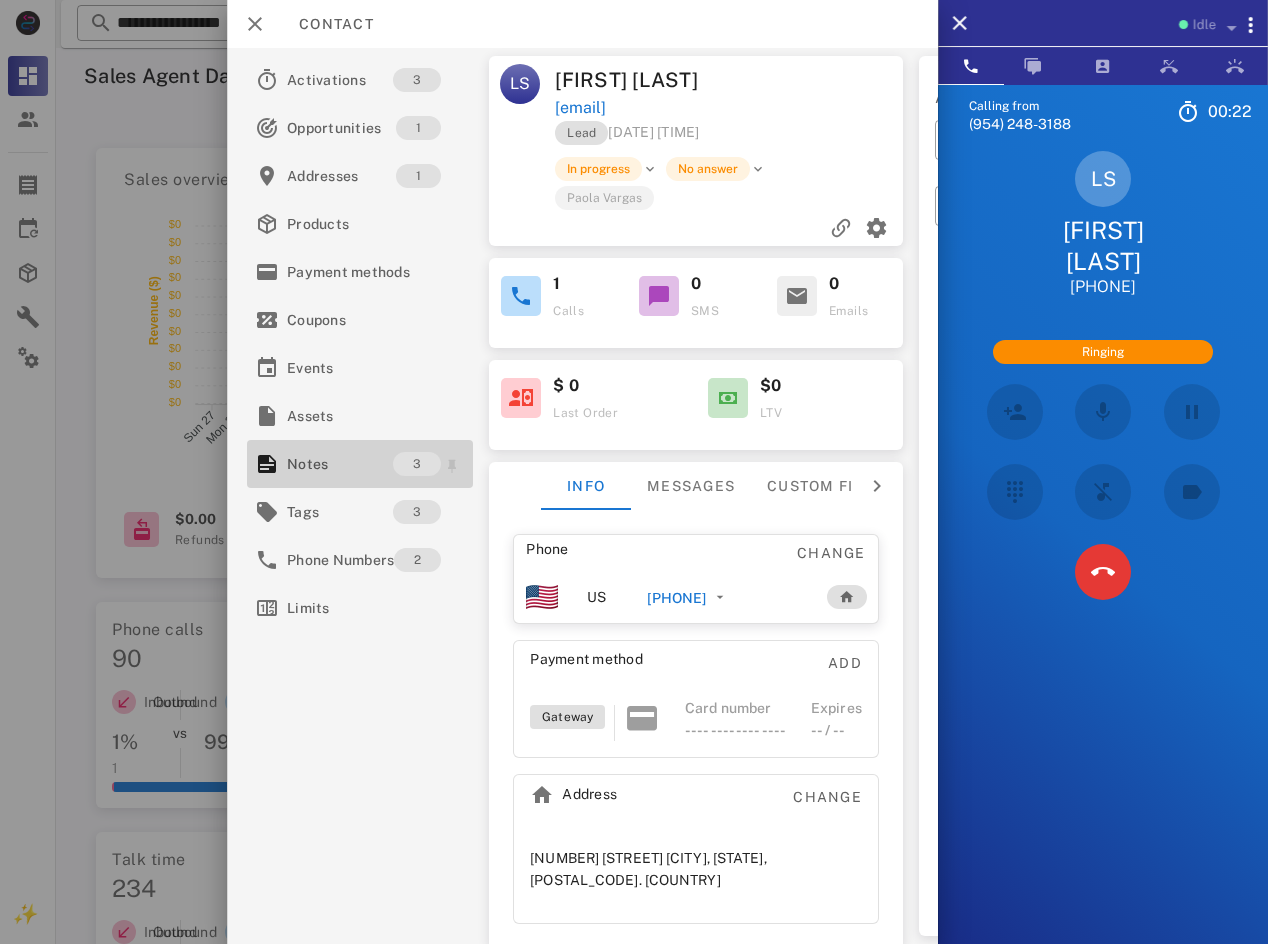 click on "Notes" at bounding box center (340, 464) 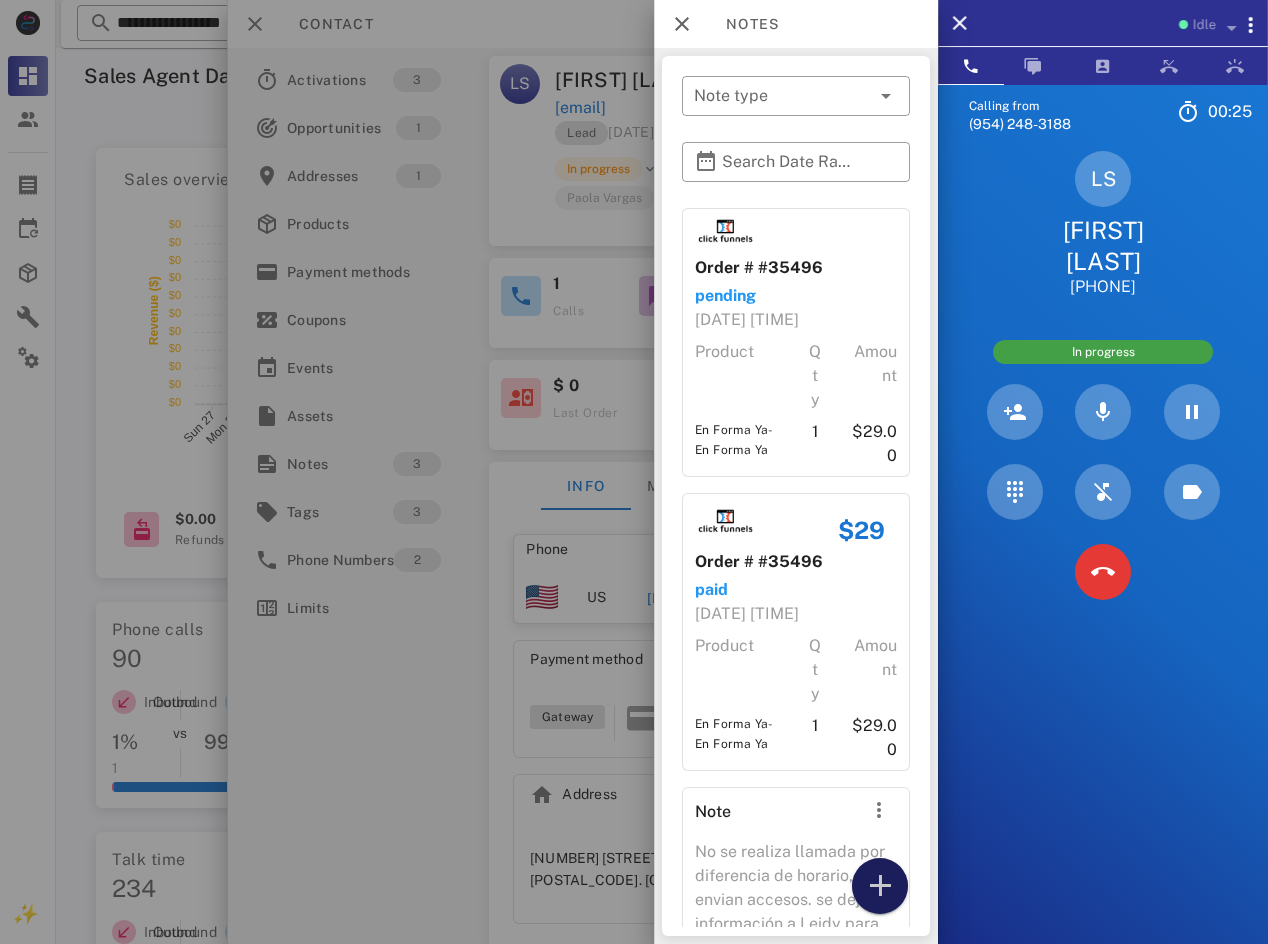 click at bounding box center (880, 886) 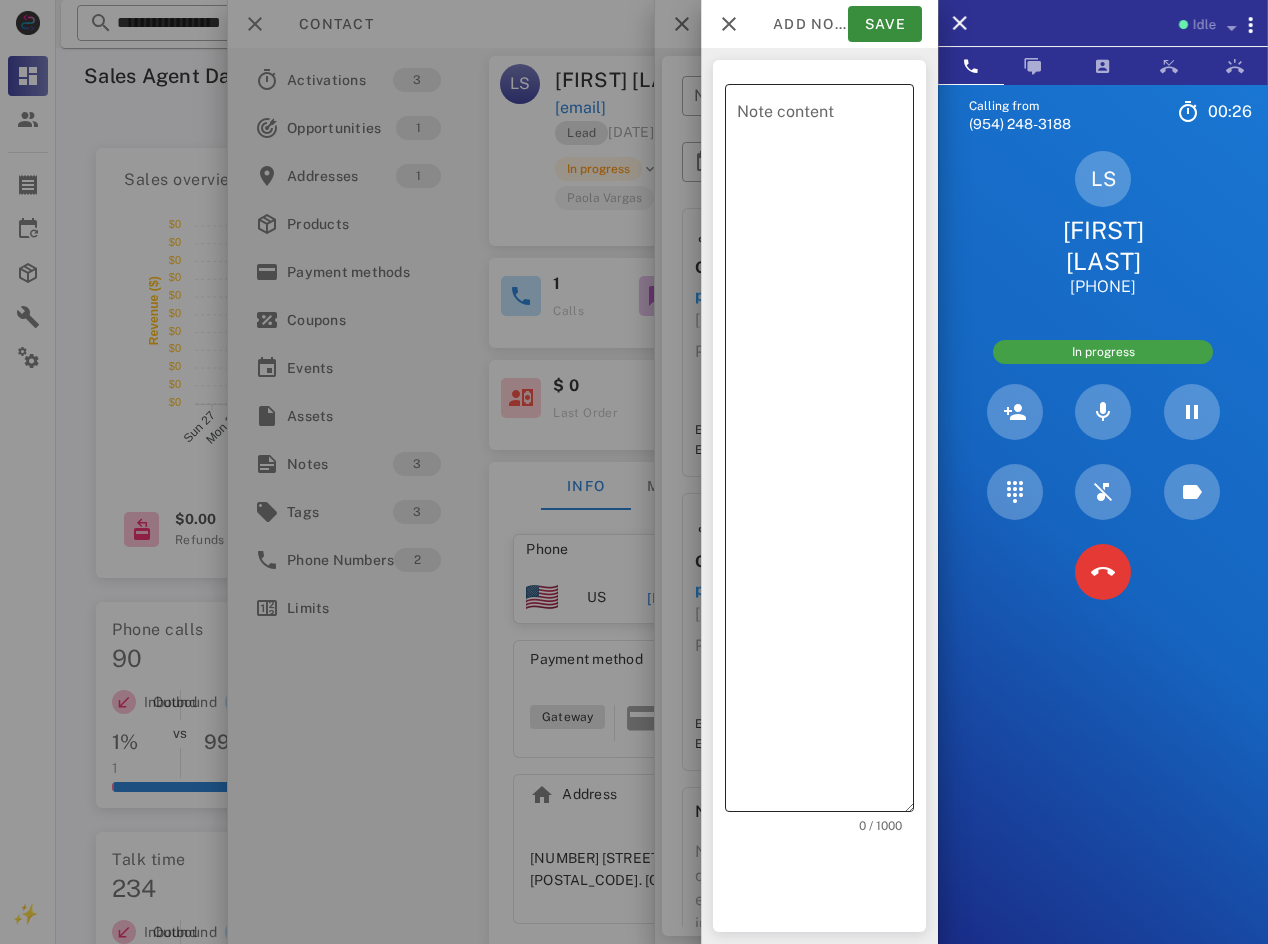 click on "Note content" at bounding box center (825, 453) 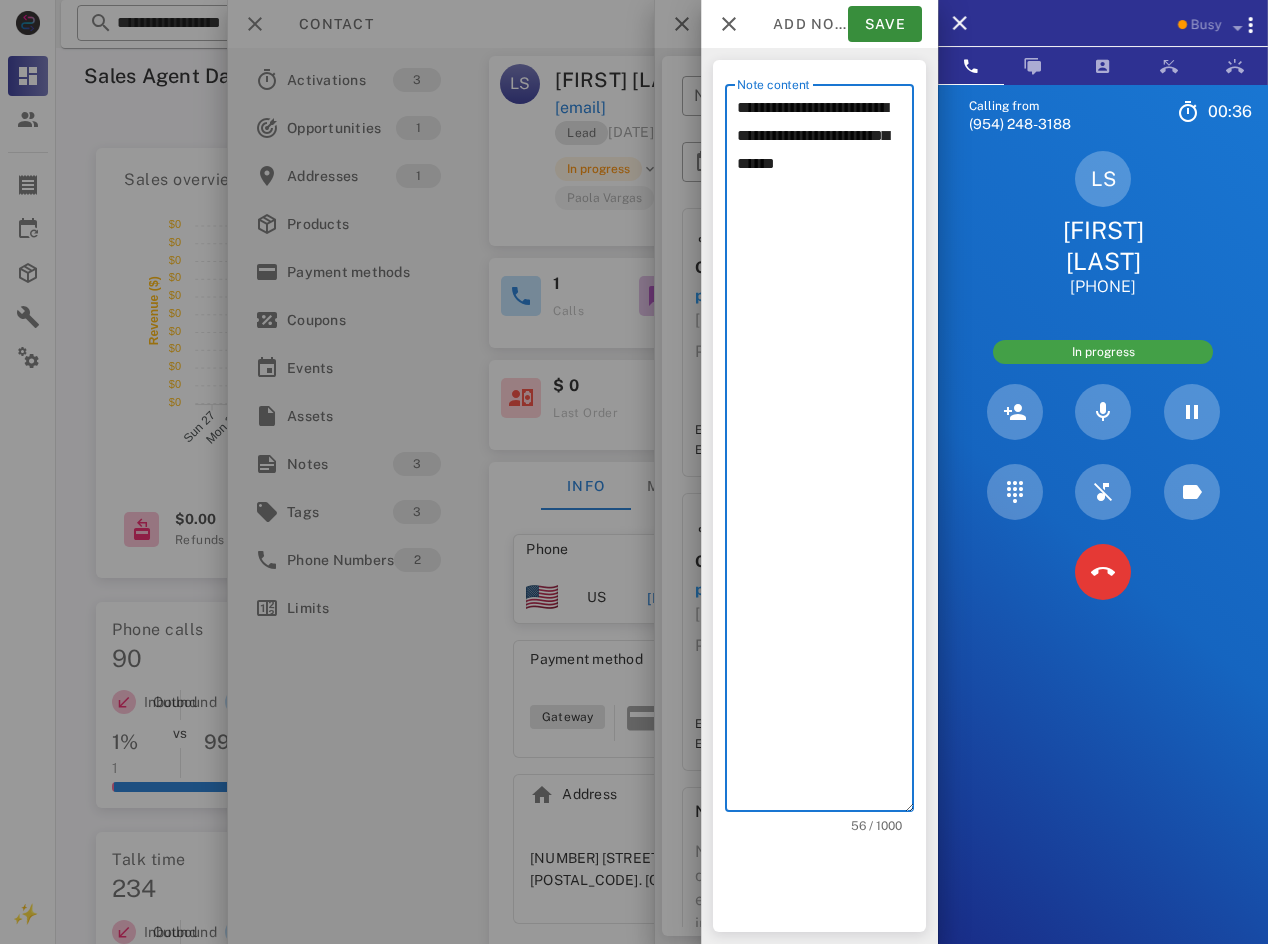 click on "**********" at bounding box center (825, 453) 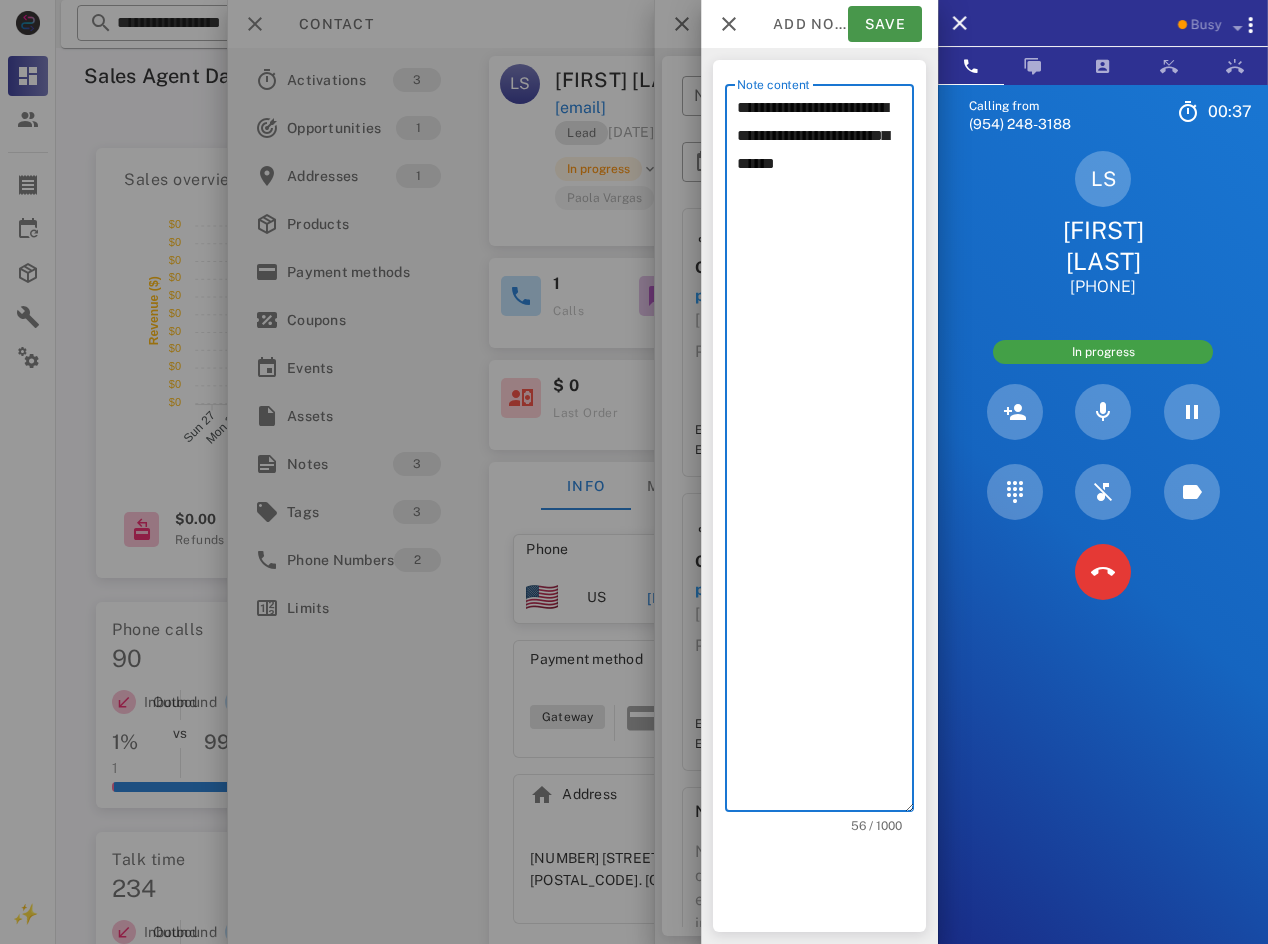 type on "**********" 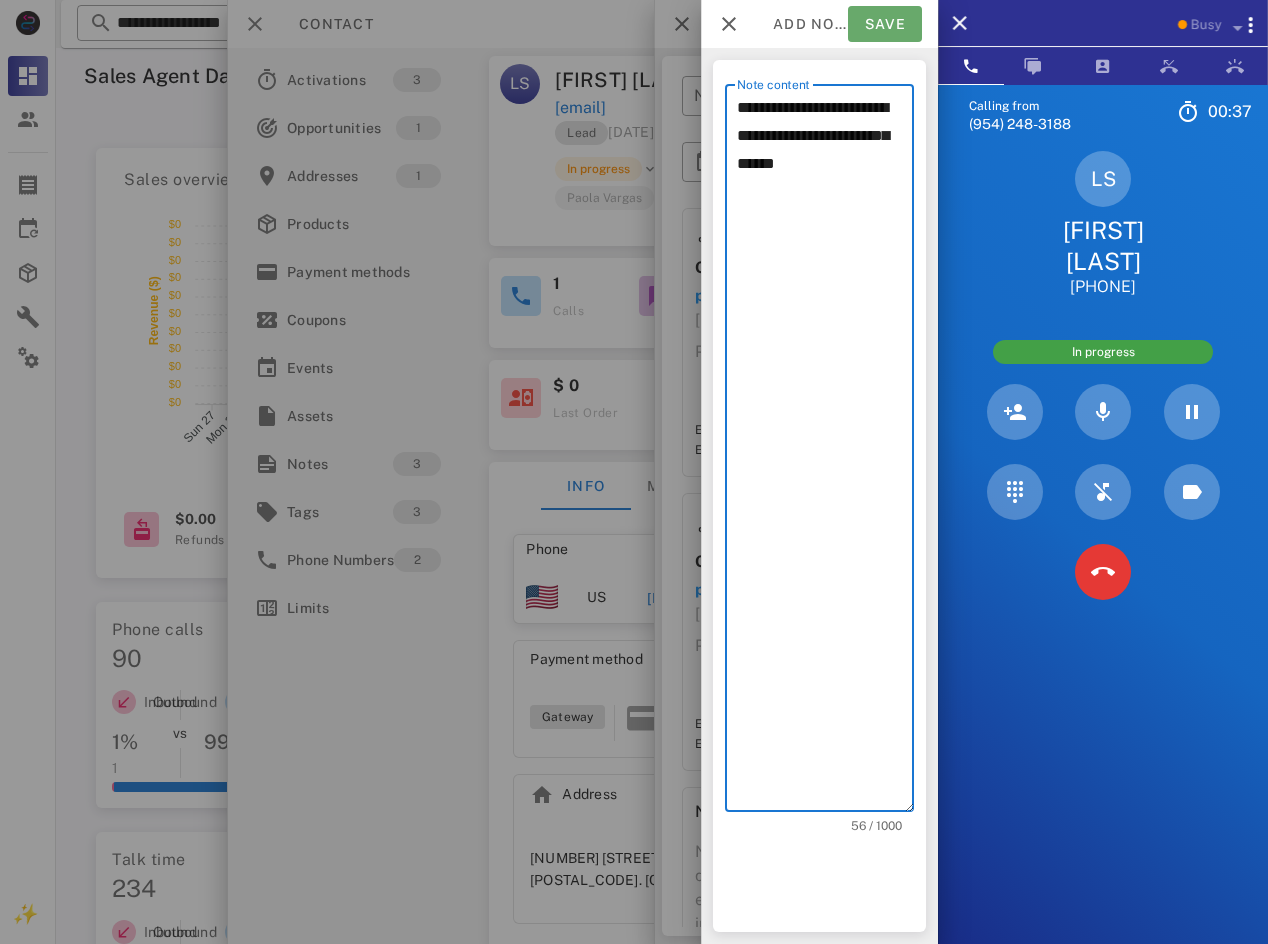 click on "Save" at bounding box center [885, 24] 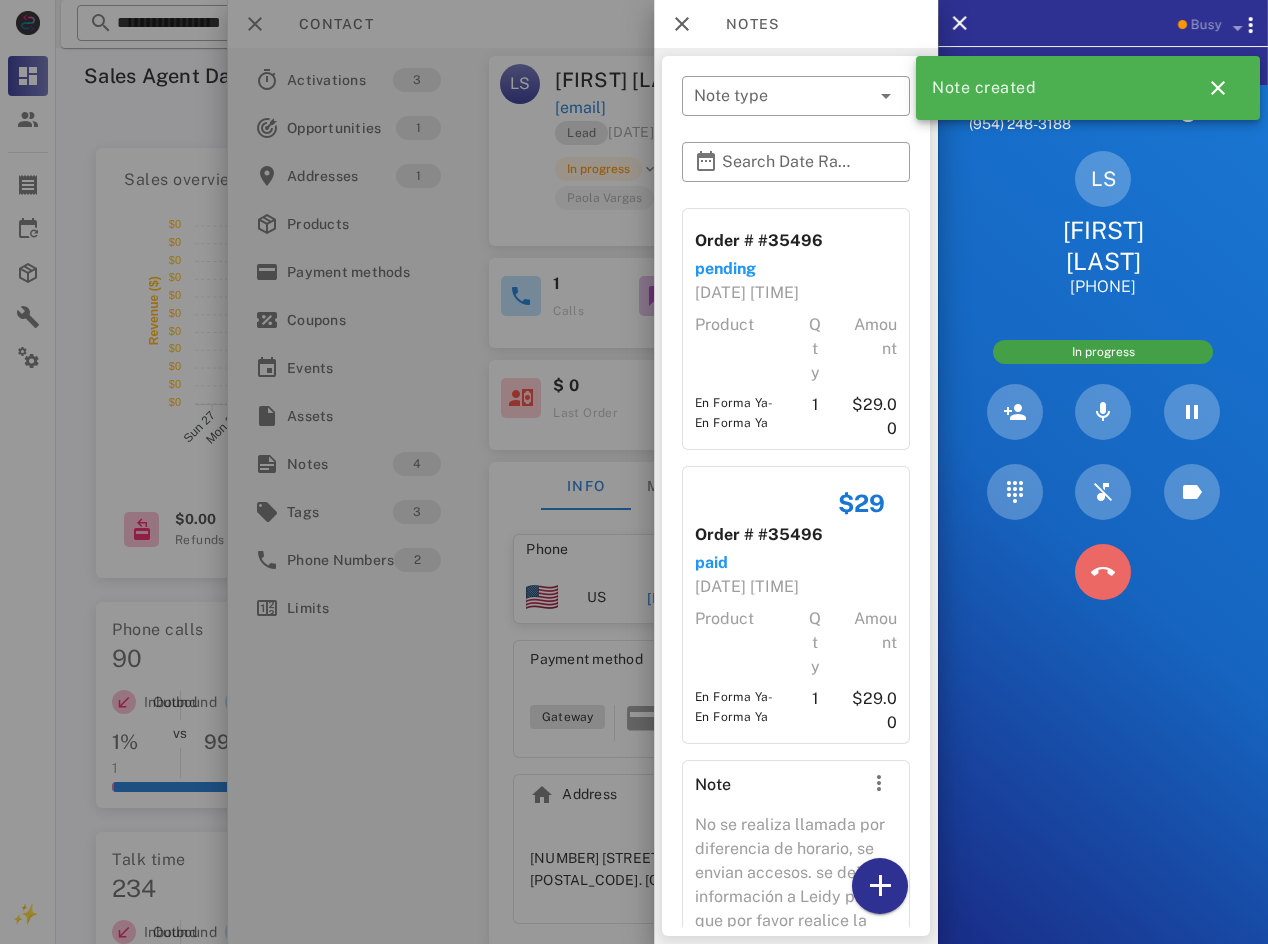 click at bounding box center (1102, 572) 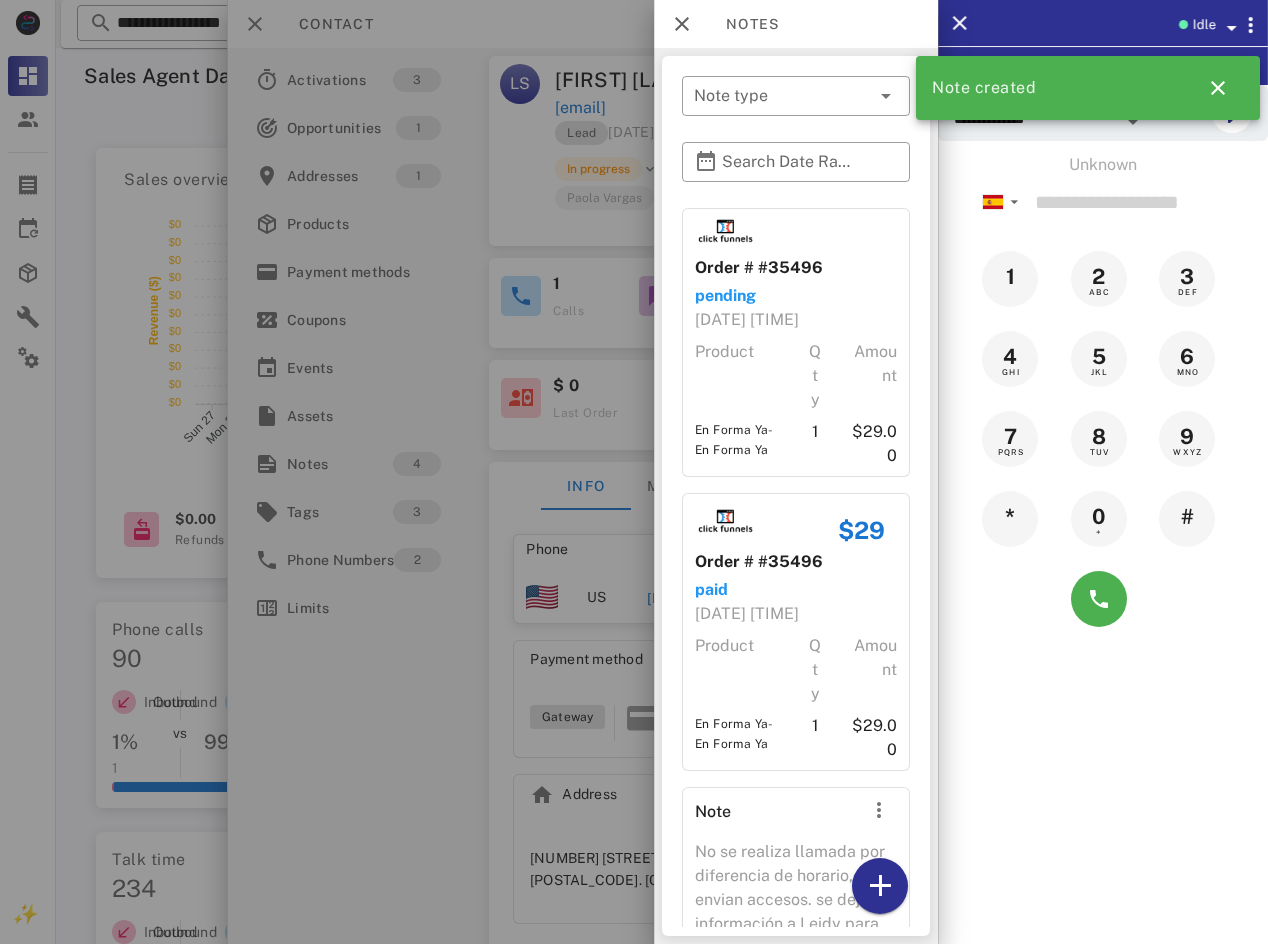 click at bounding box center [1229, 24] 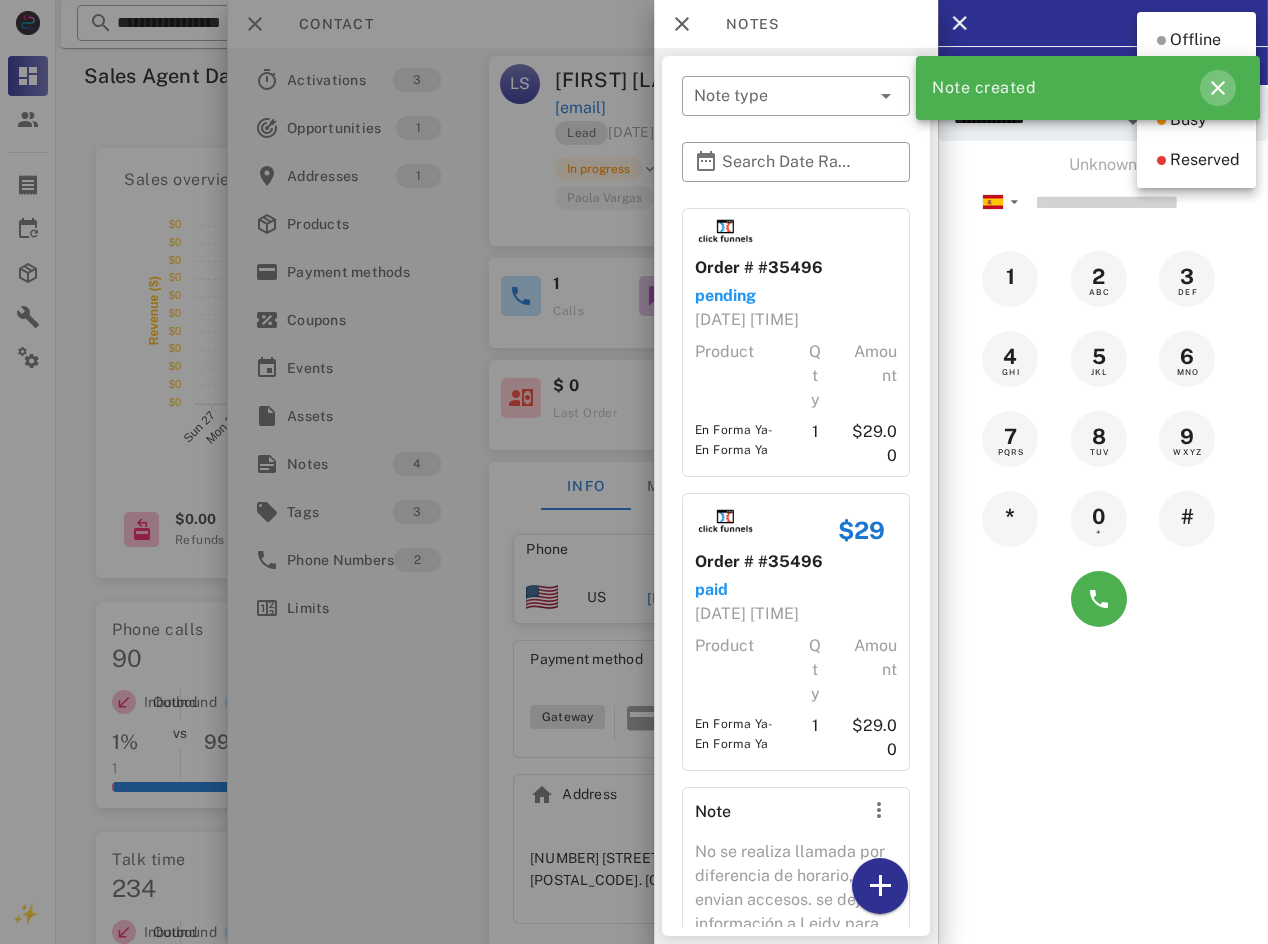 click at bounding box center (1218, 88) 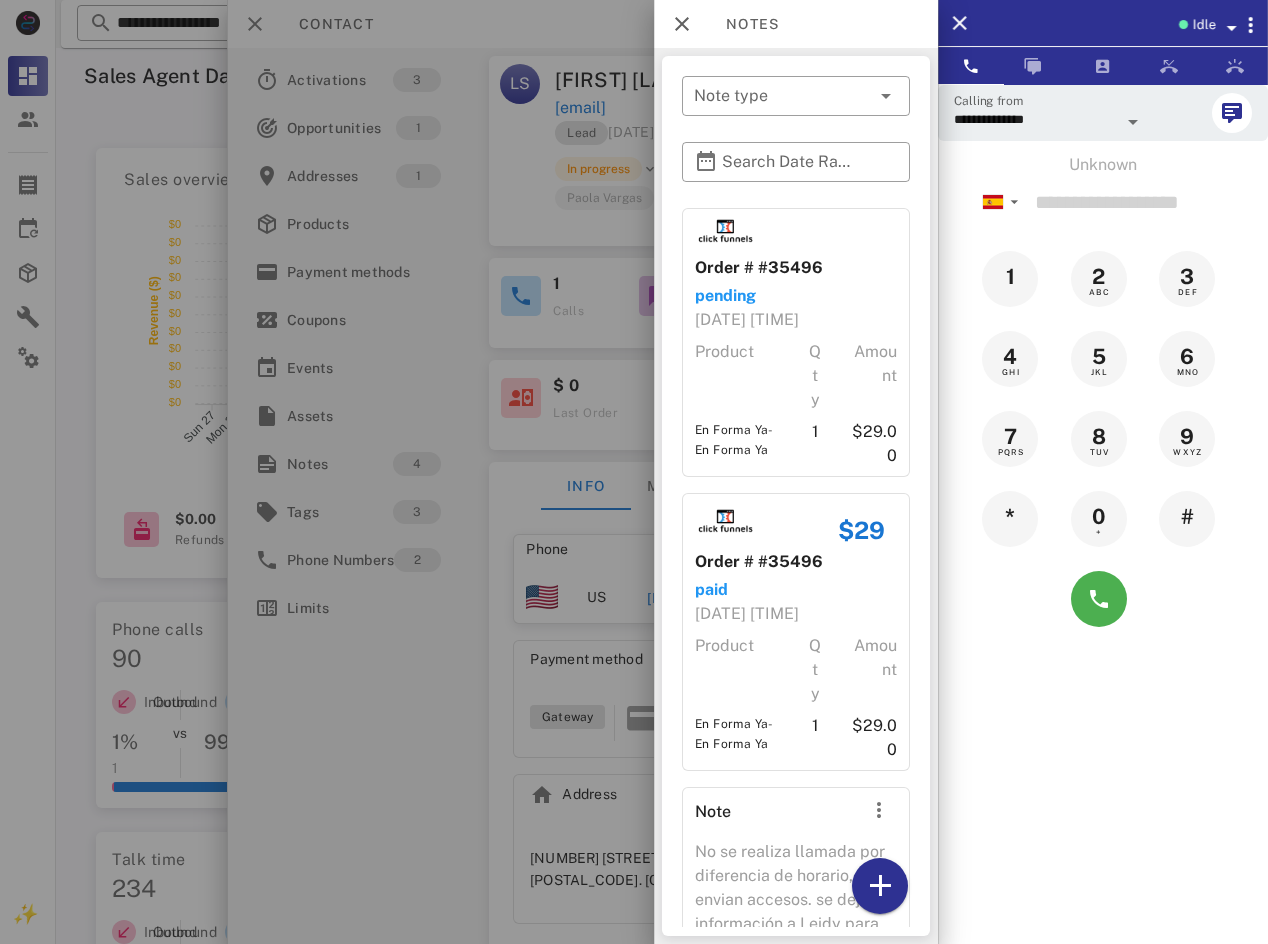click on "Idle" at bounding box center (1203, 25) 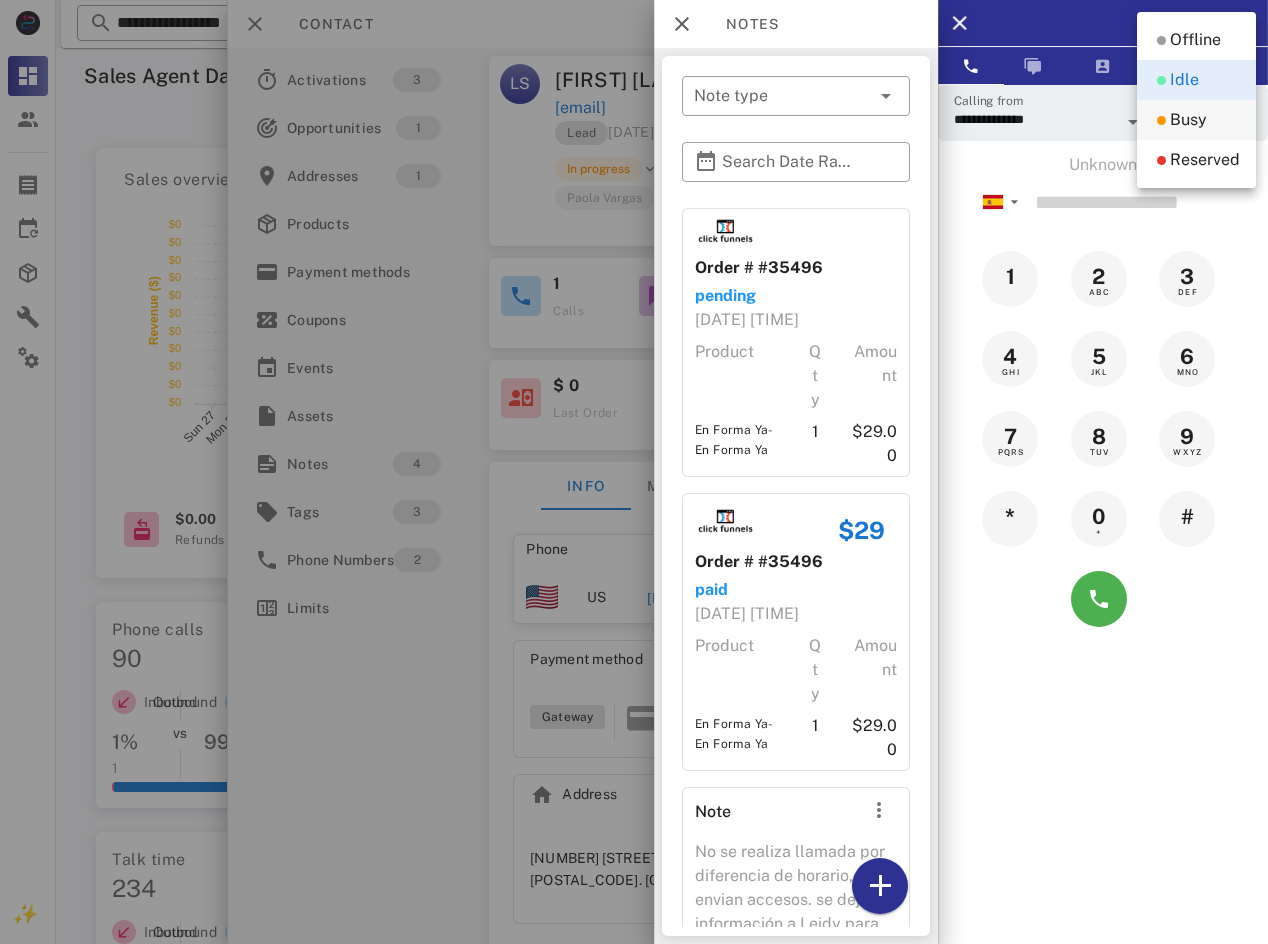 click on "Busy" at bounding box center [1188, 120] 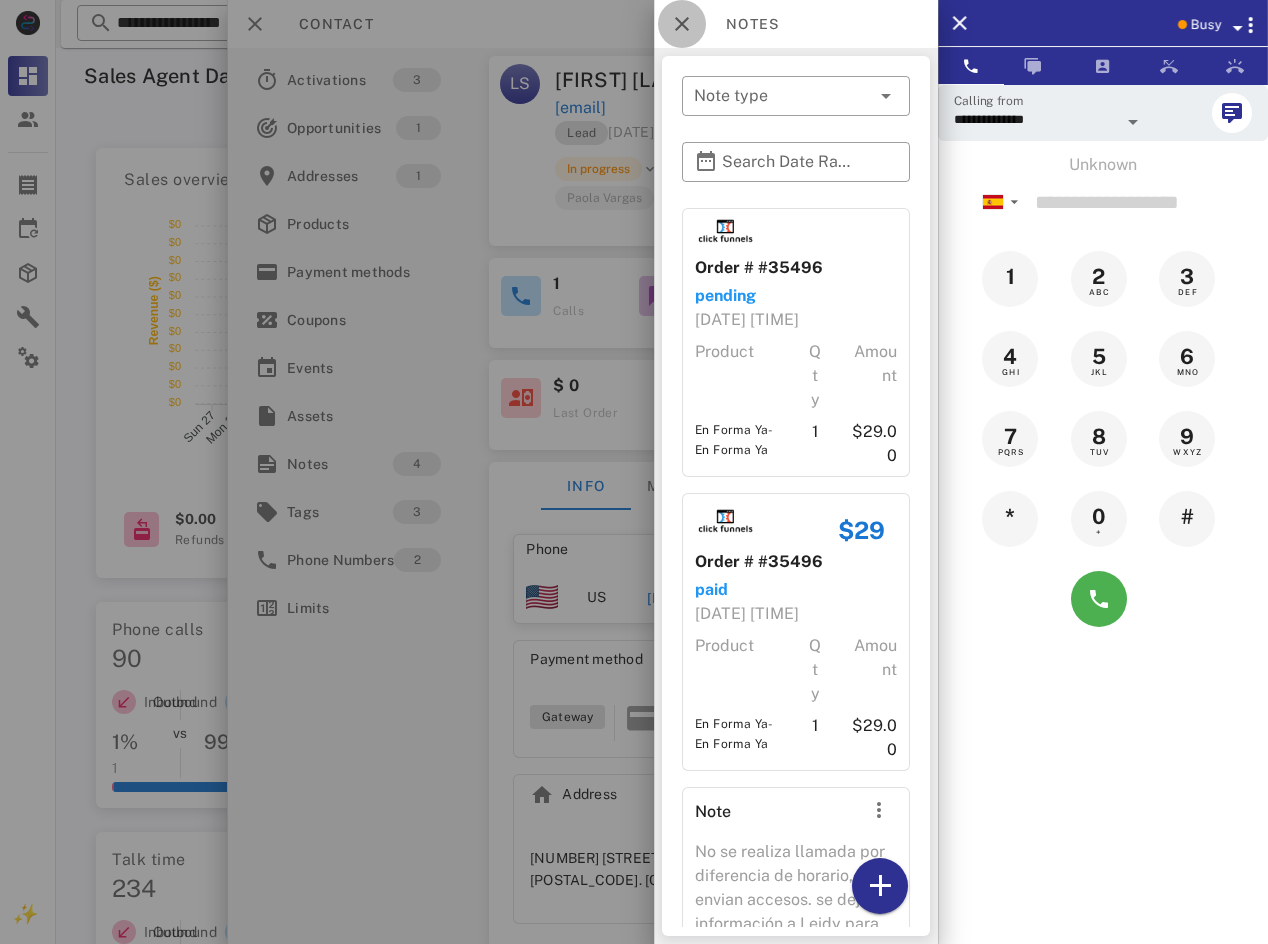 click at bounding box center (682, 24) 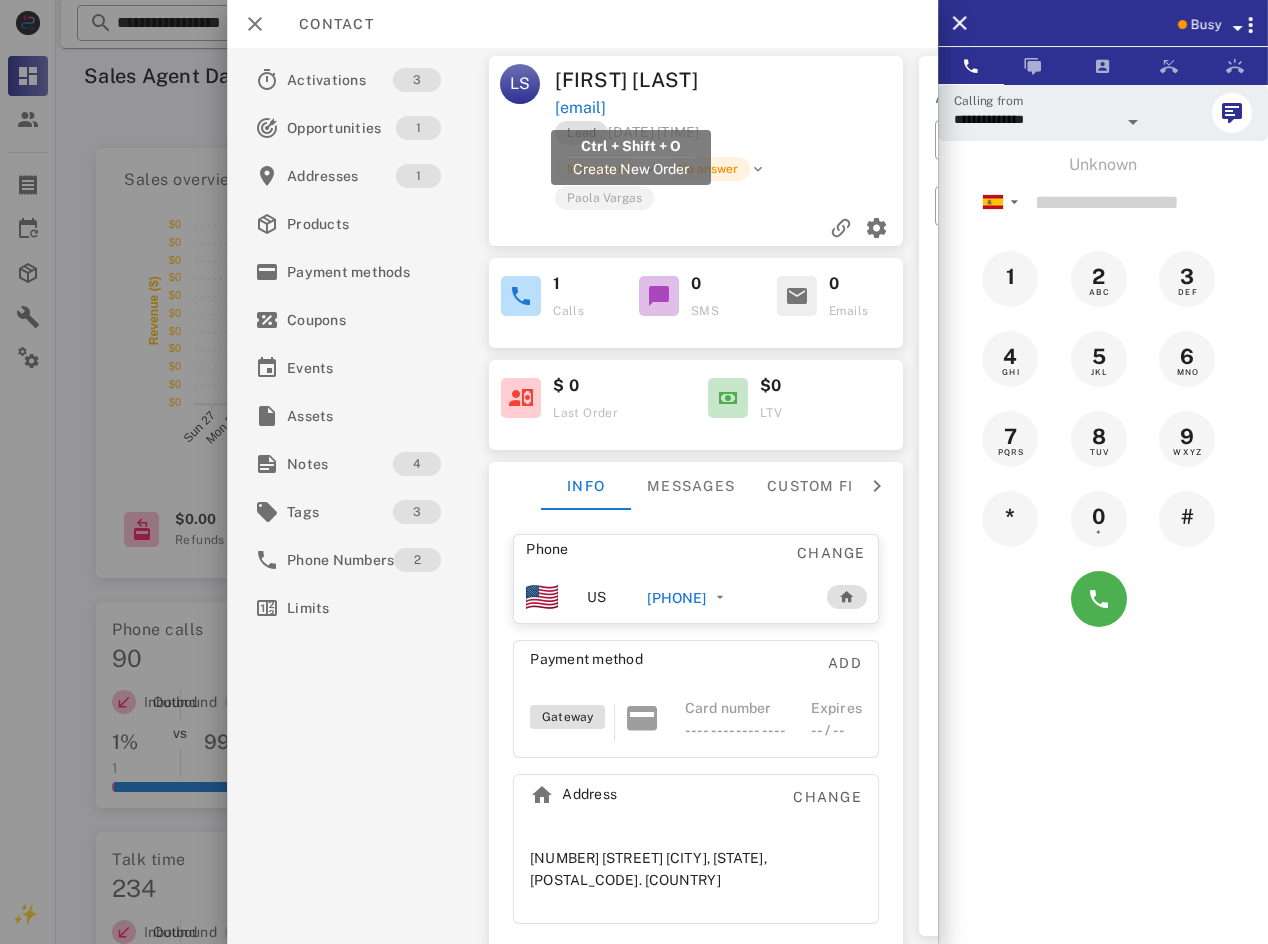 drag, startPoint x: 766, startPoint y: 106, endPoint x: 556, endPoint y: 104, distance: 210.00952 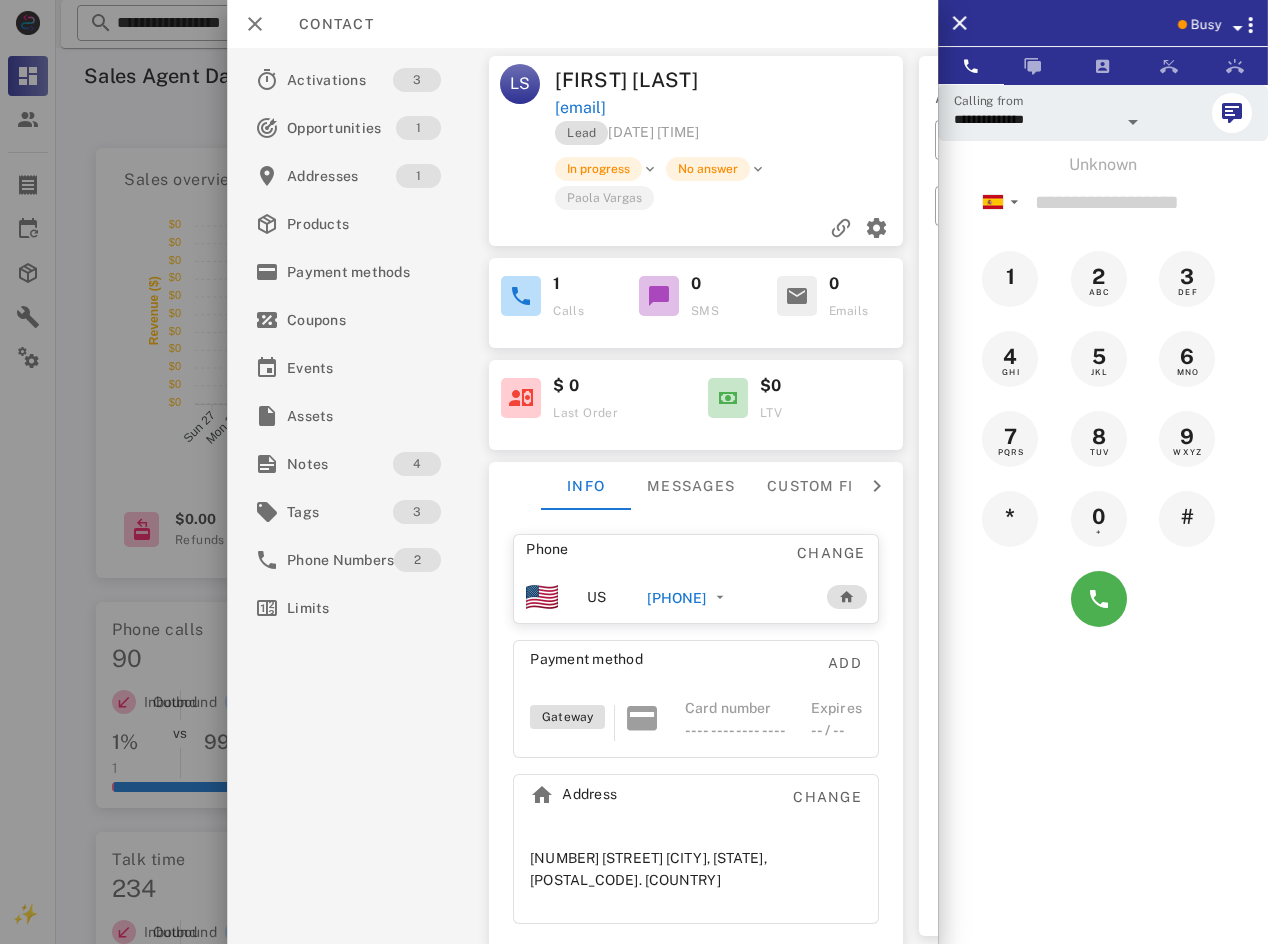 copy on "[EMAIL]" 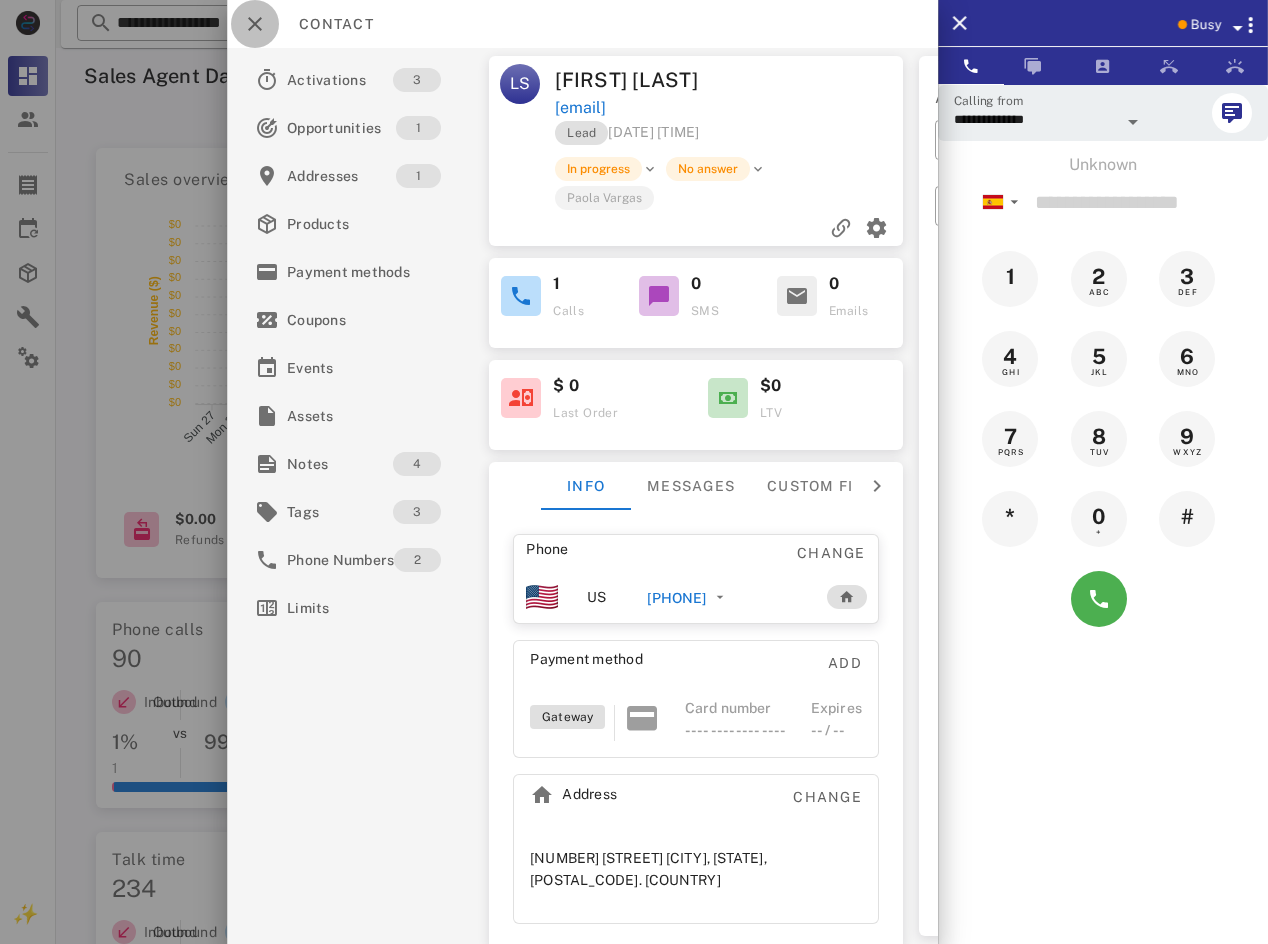 click at bounding box center (255, 24) 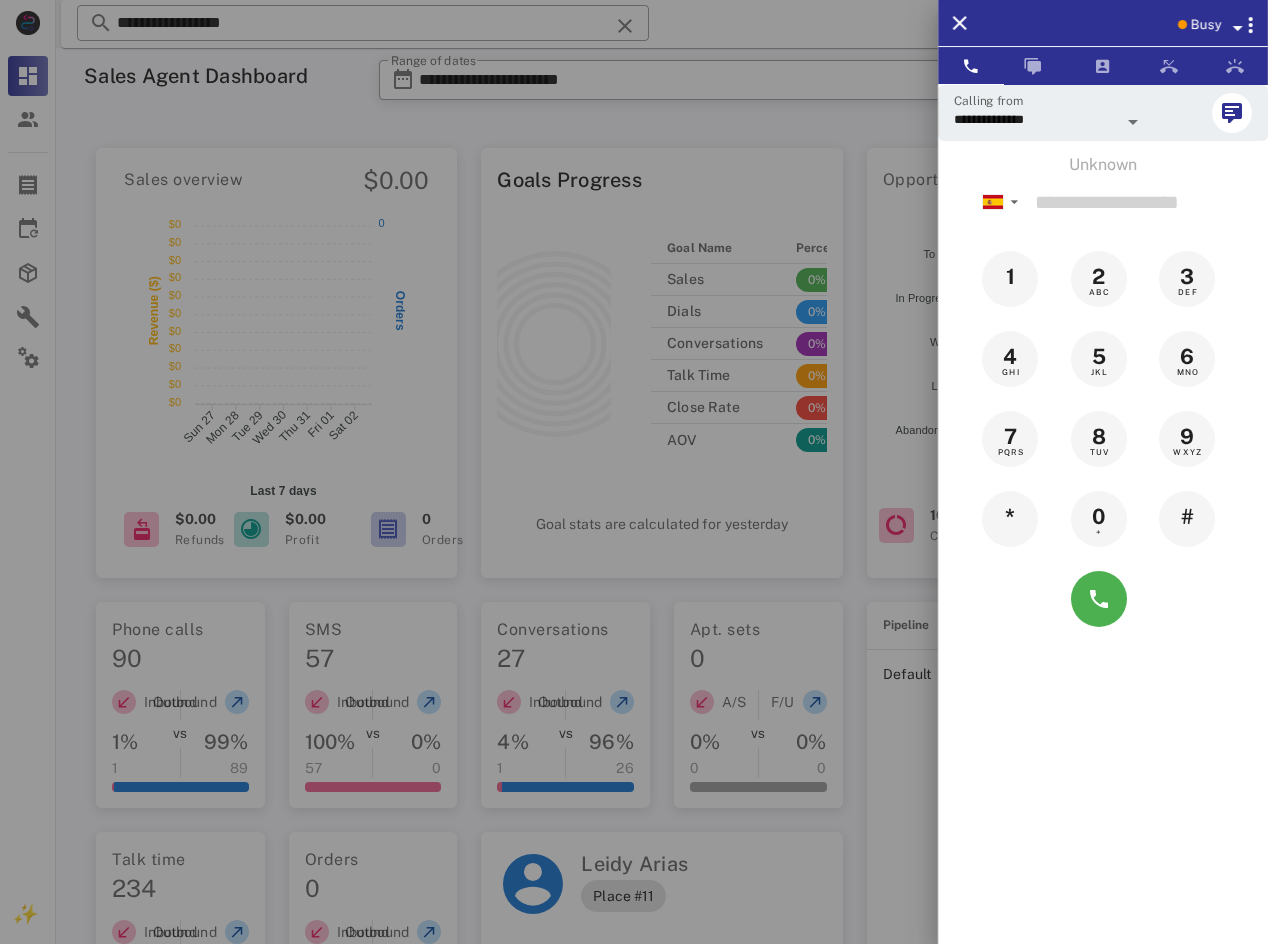 click at bounding box center (634, 472) 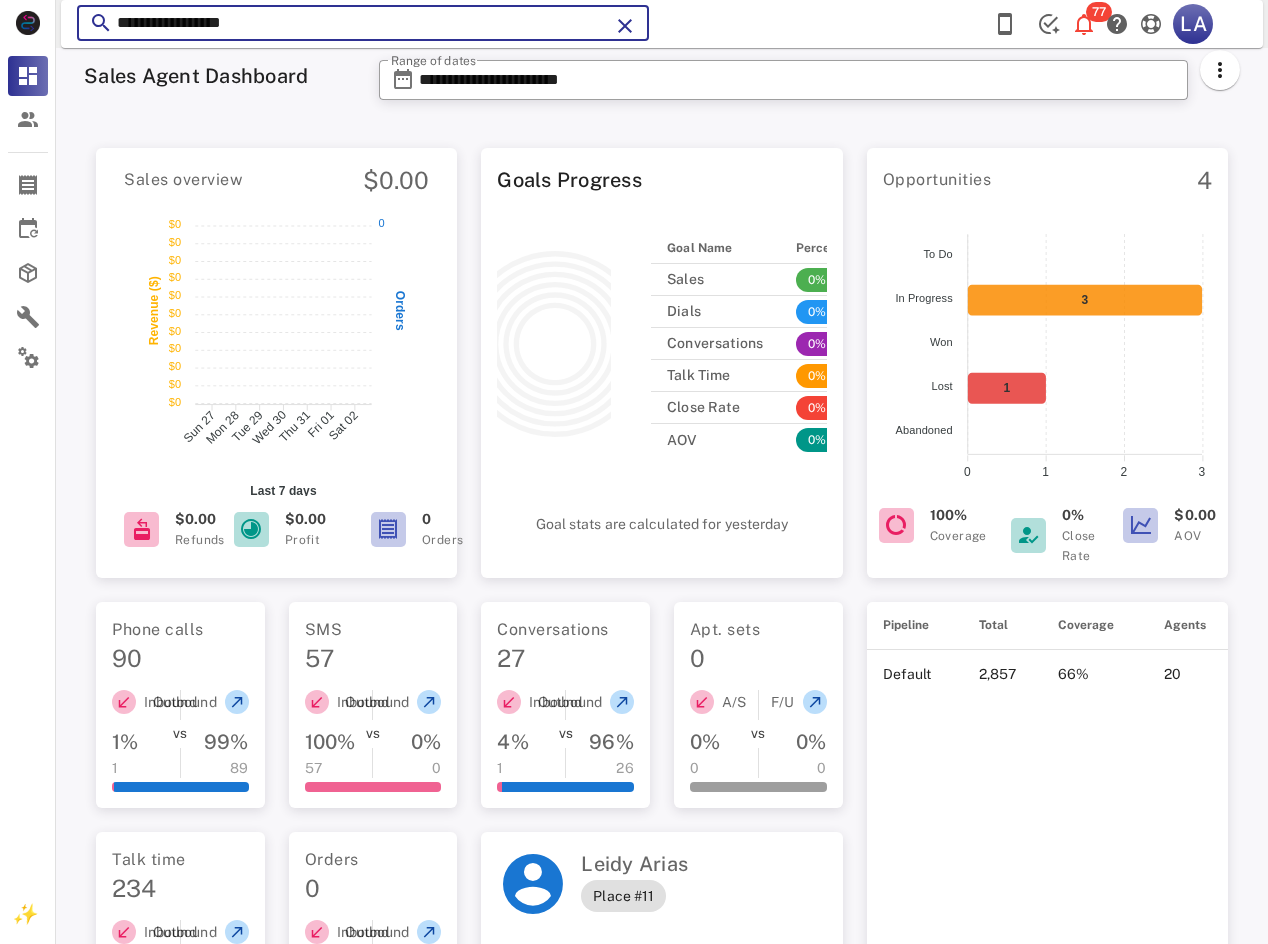 click on "**********" at bounding box center [363, 23] 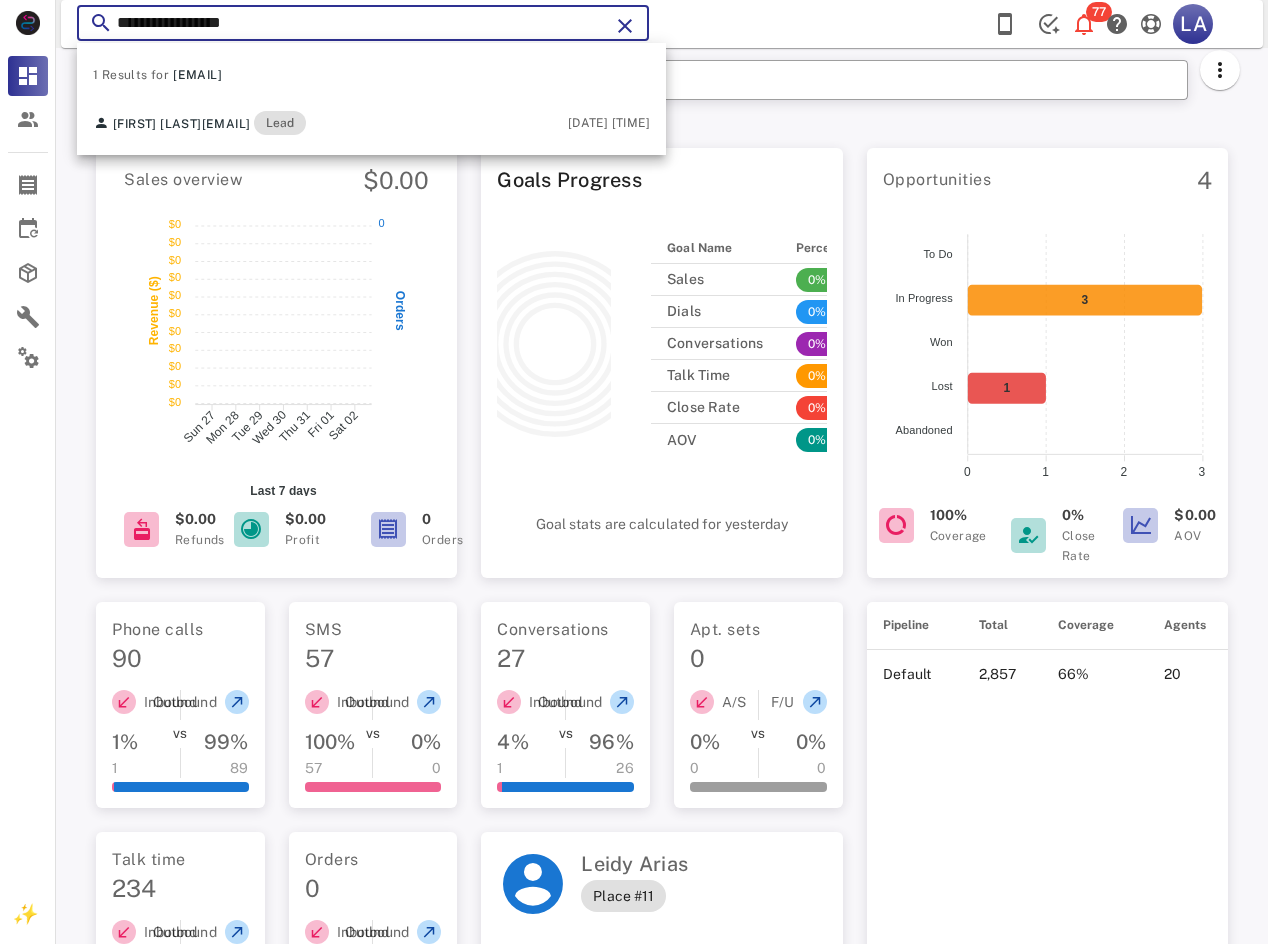click on "**********" at bounding box center (363, 23) 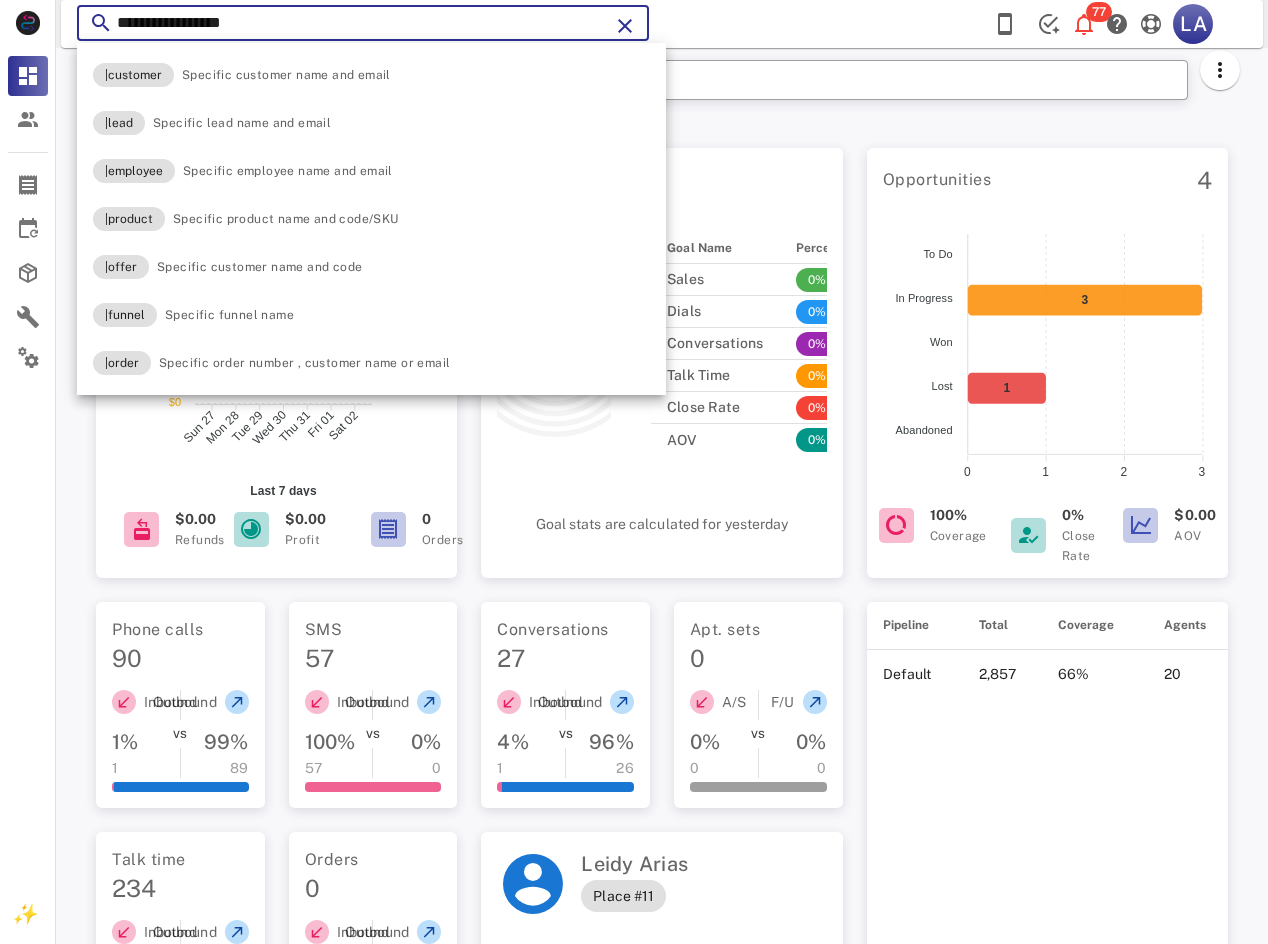 paste on "*****" 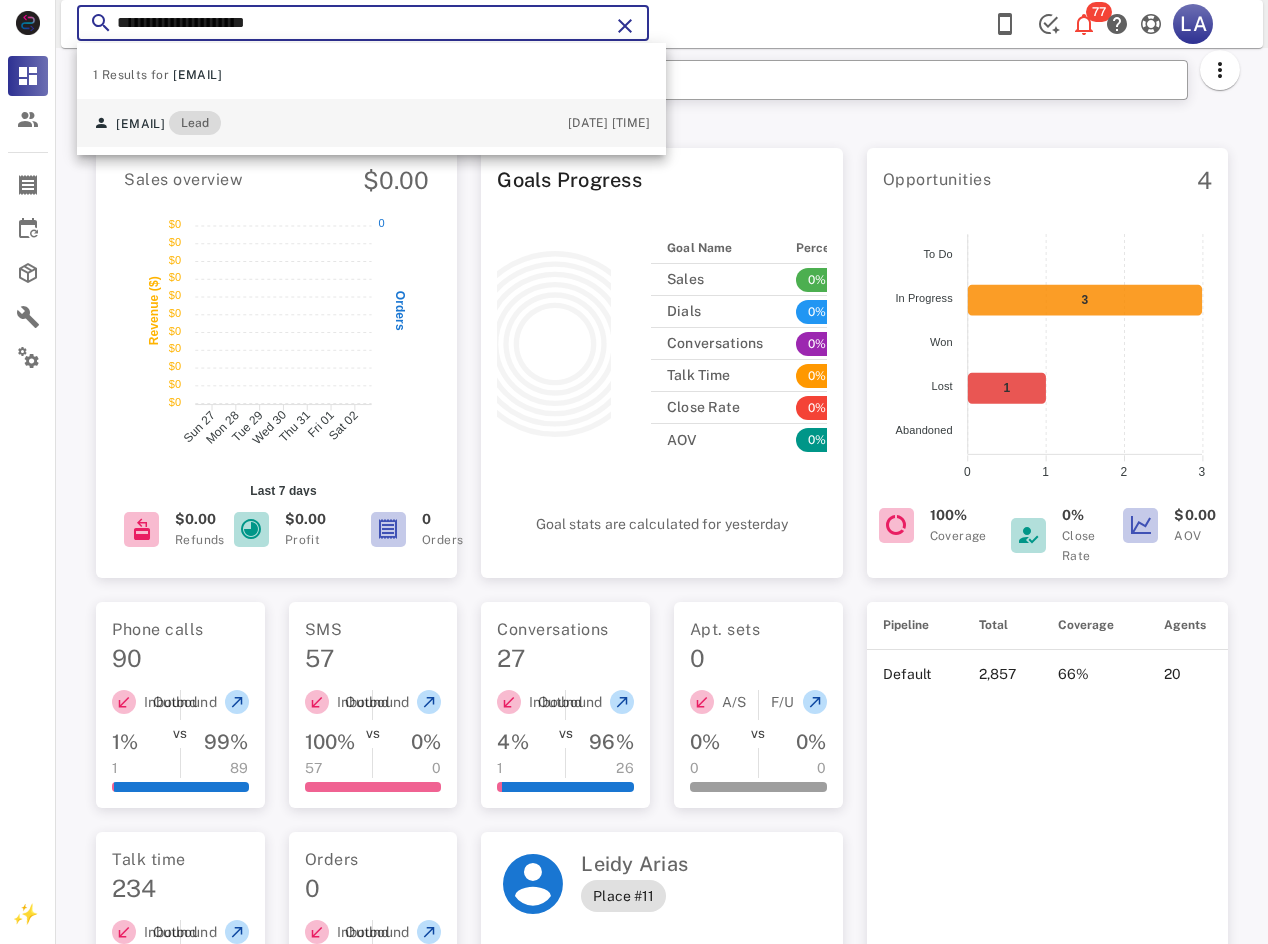 type on "**********" 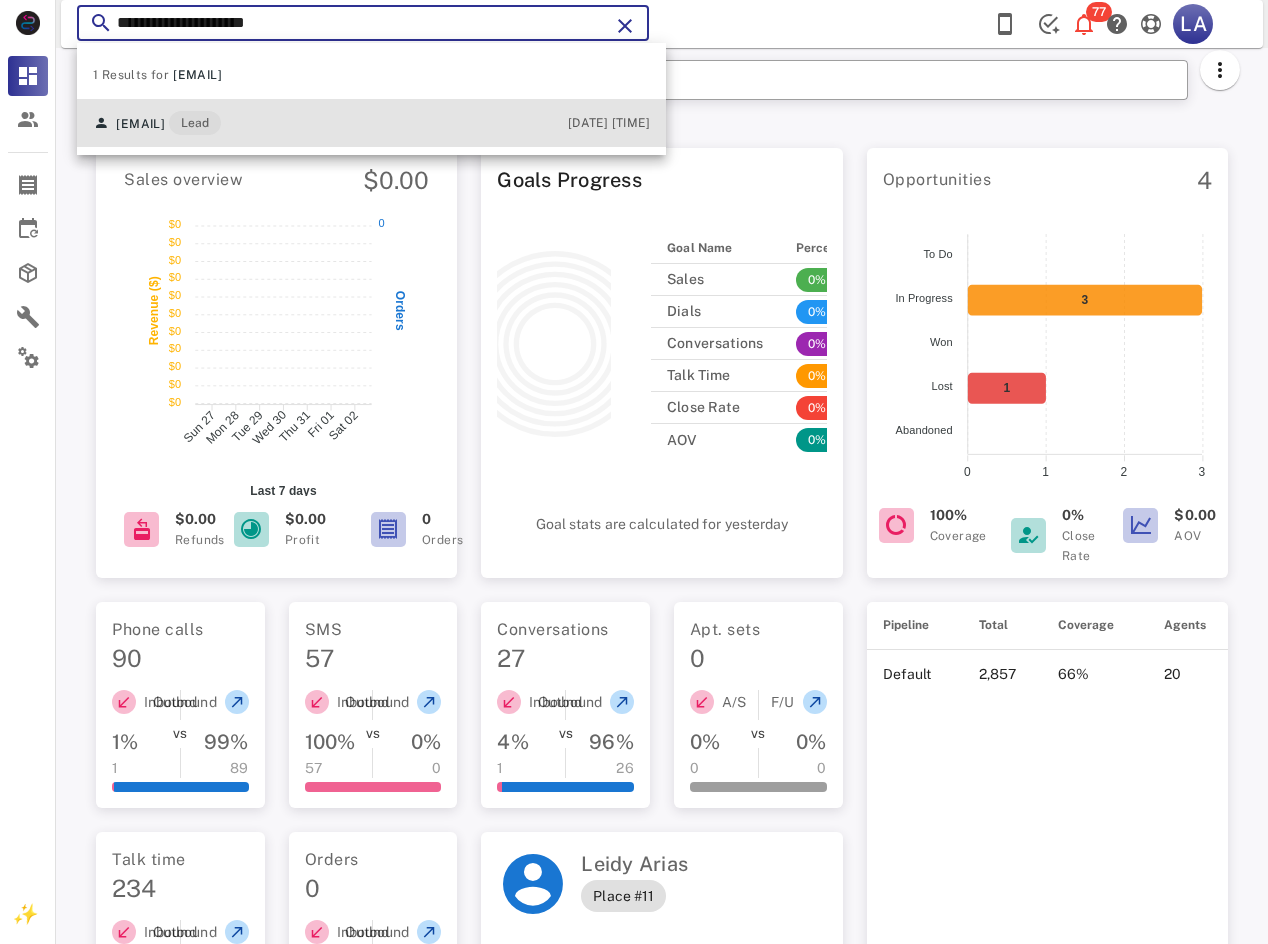 click on "Lead" at bounding box center [195, 123] 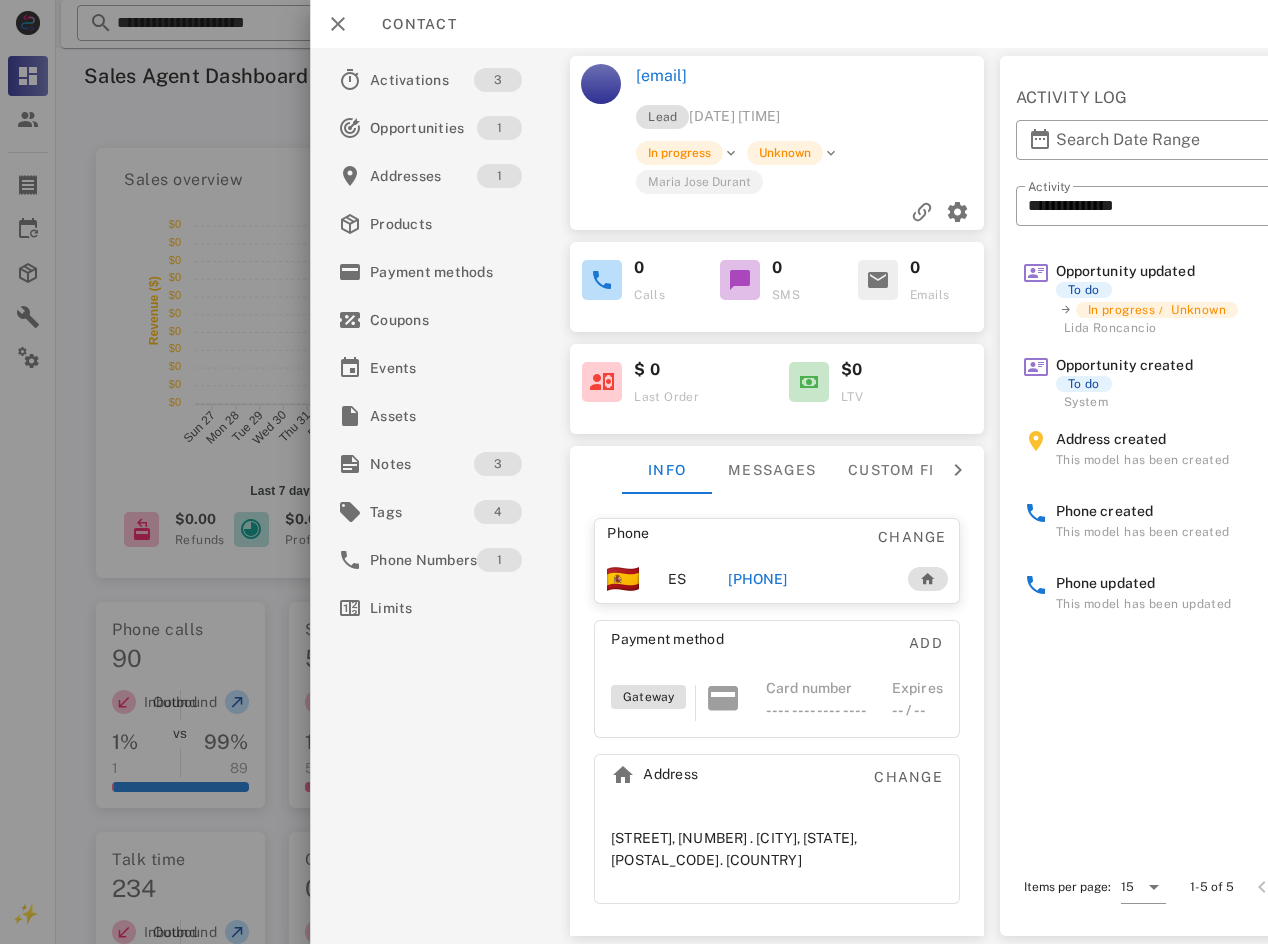 click on "[PHONE]" at bounding box center [757, 579] 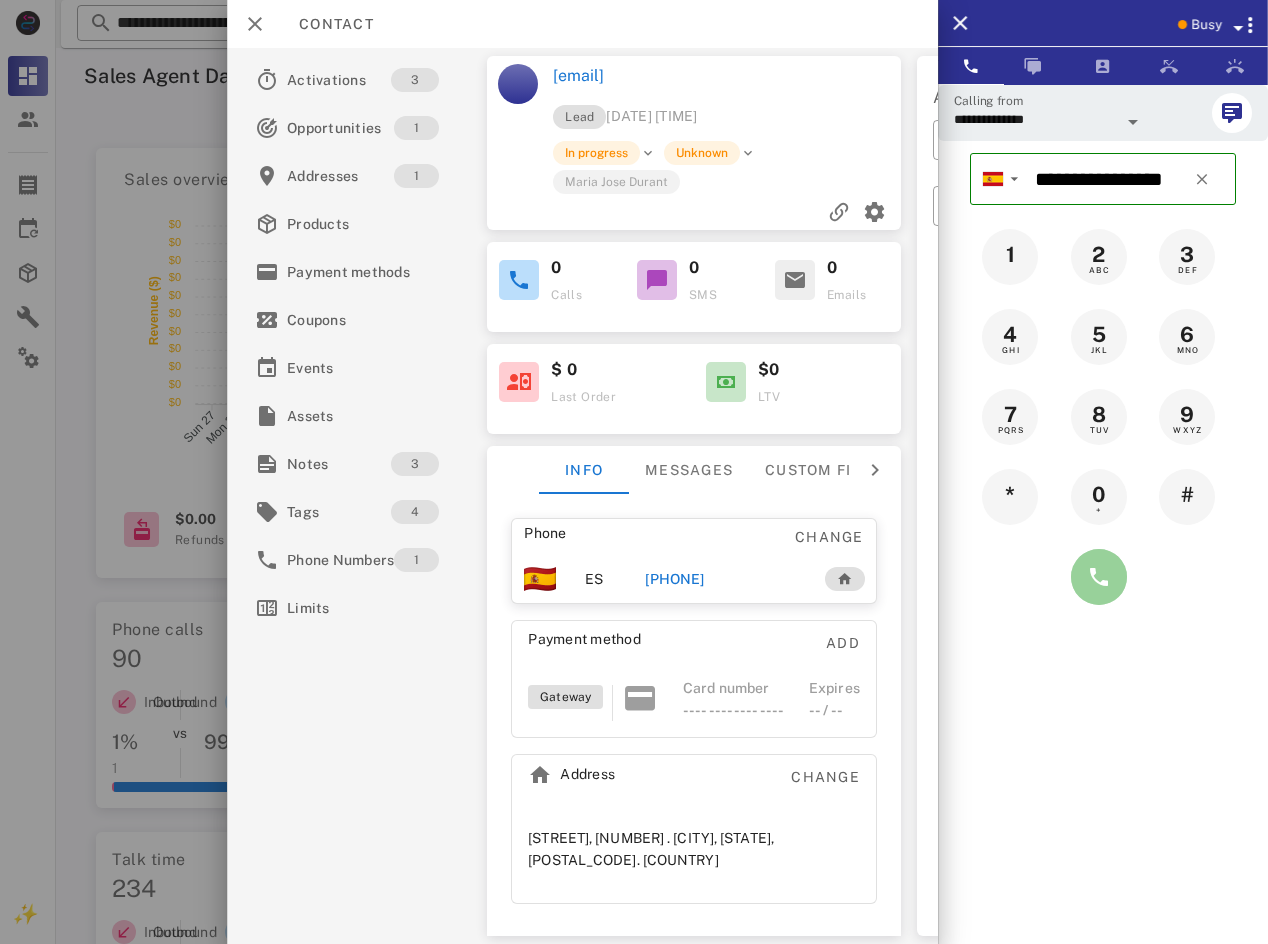 click at bounding box center (1099, 577) 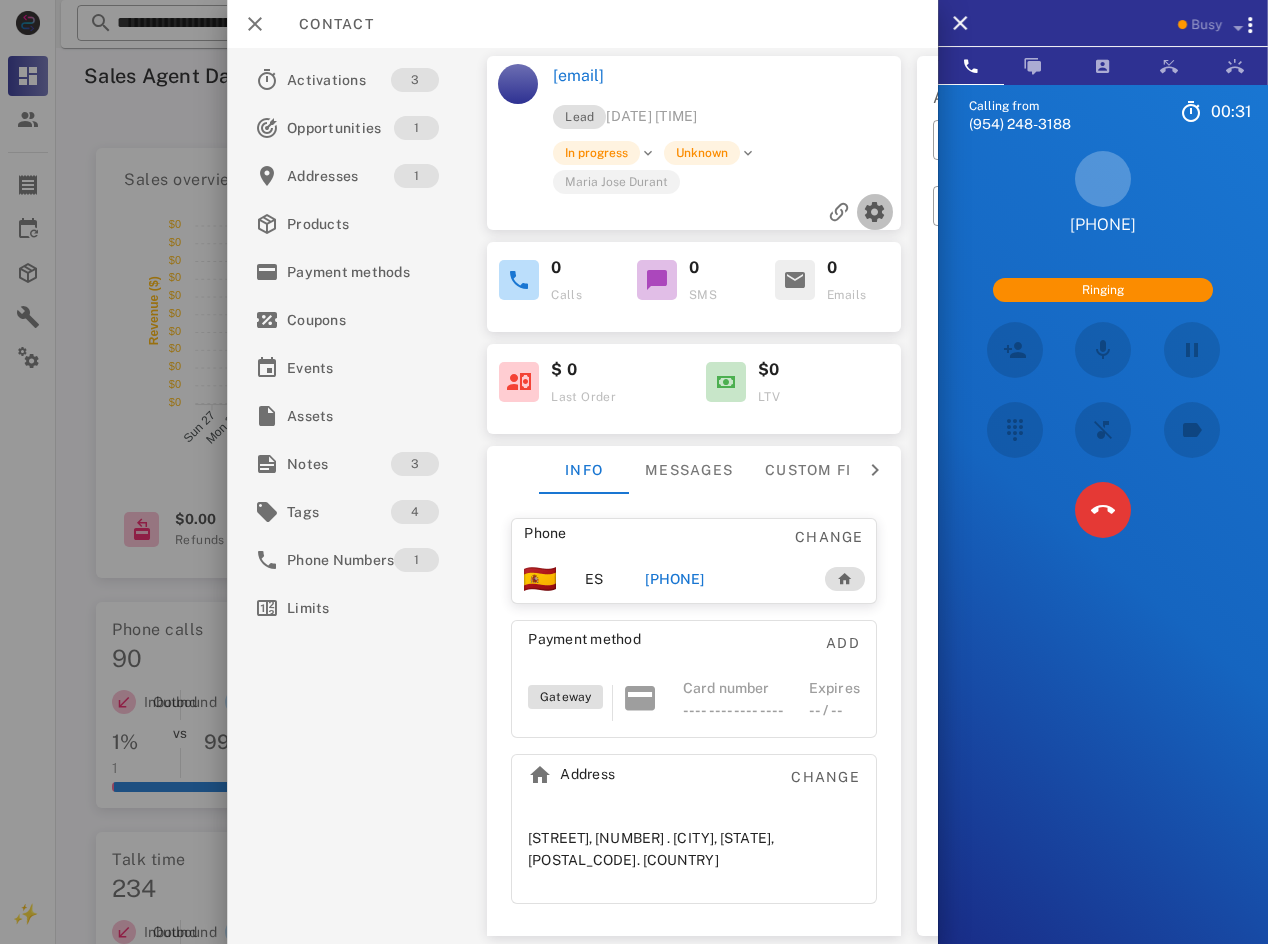 click at bounding box center (875, 212) 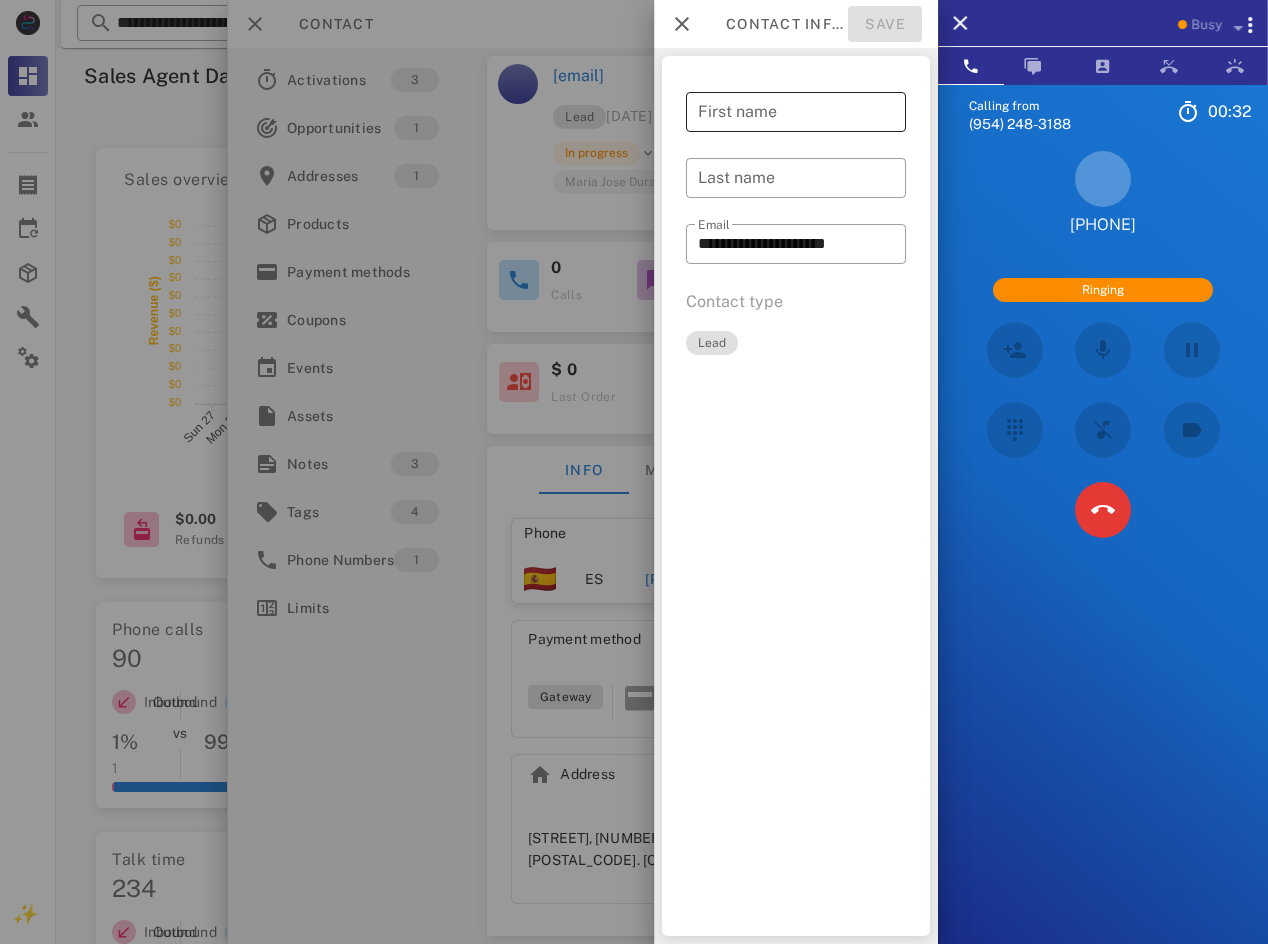 click on "First name" at bounding box center [796, 112] 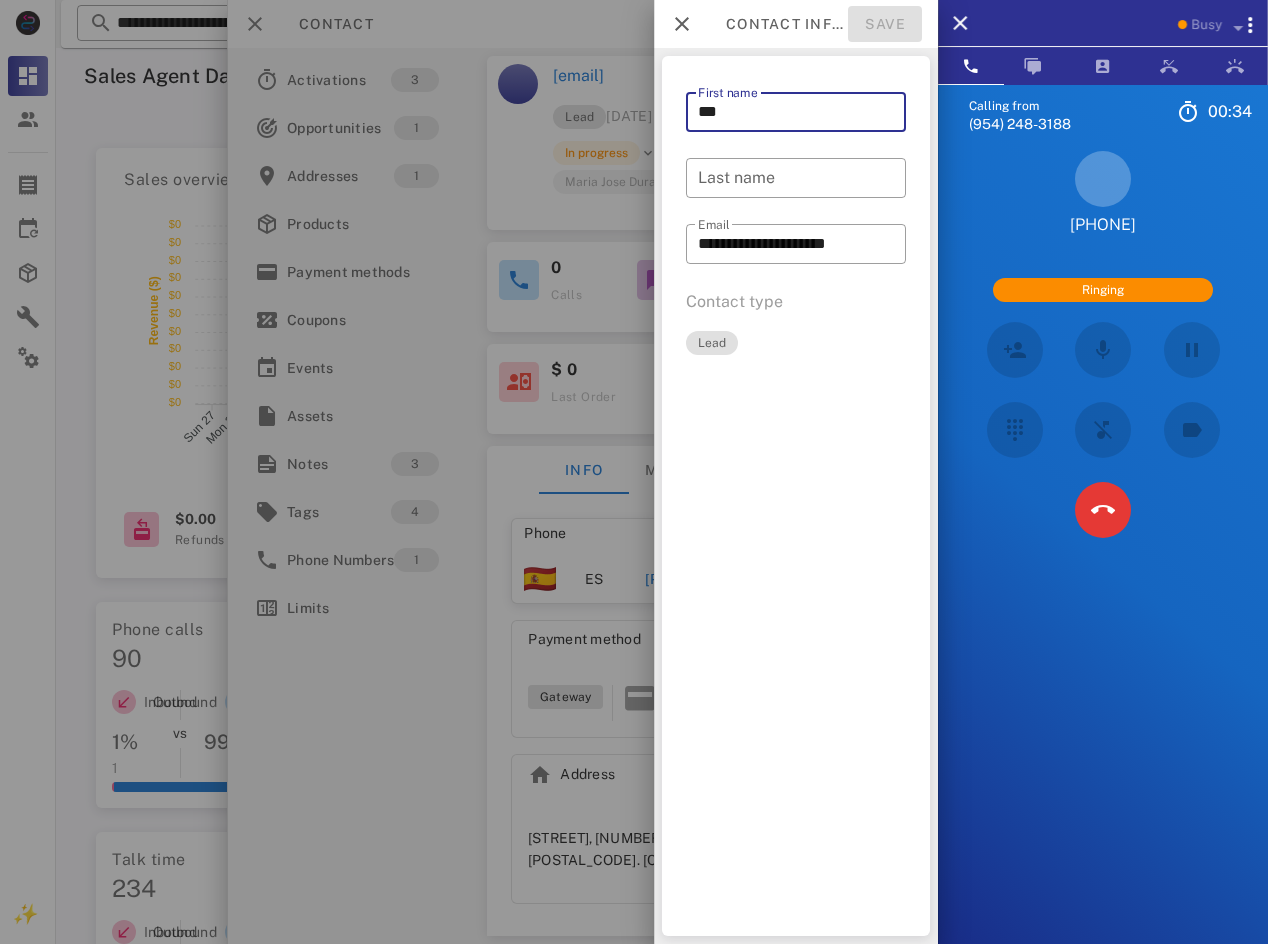 type on "***" 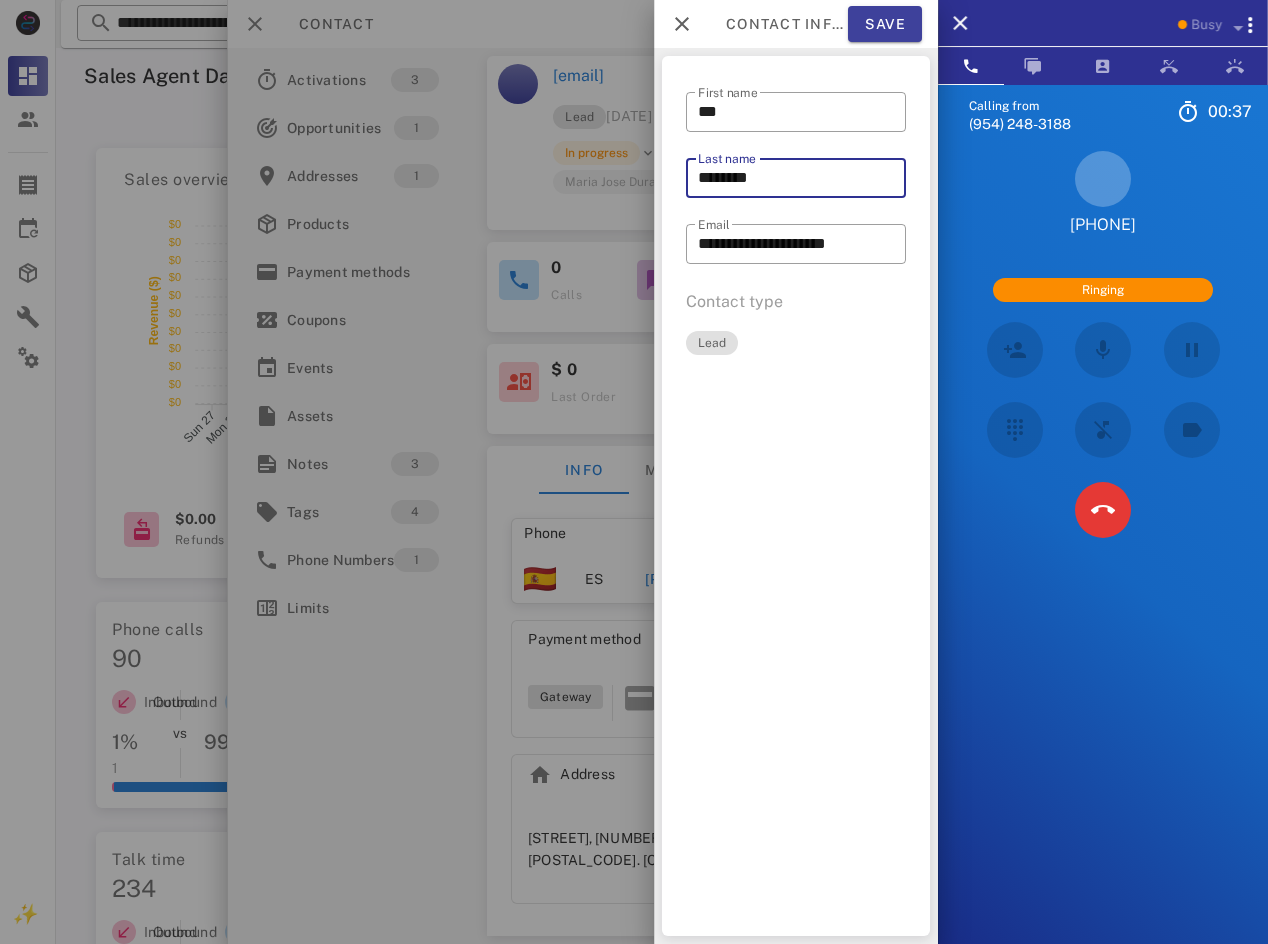 type on "********" 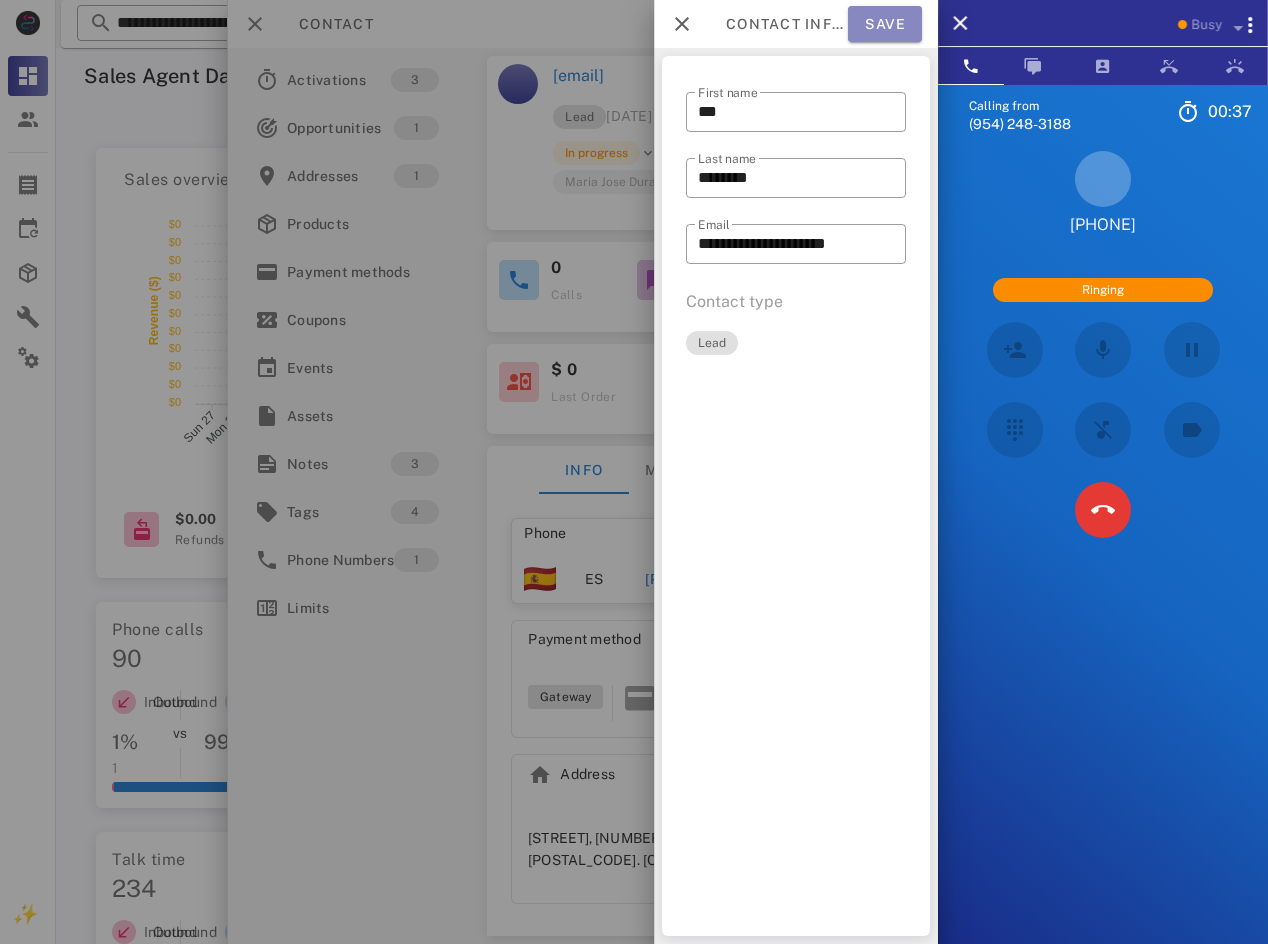 click on "Save" at bounding box center [885, 24] 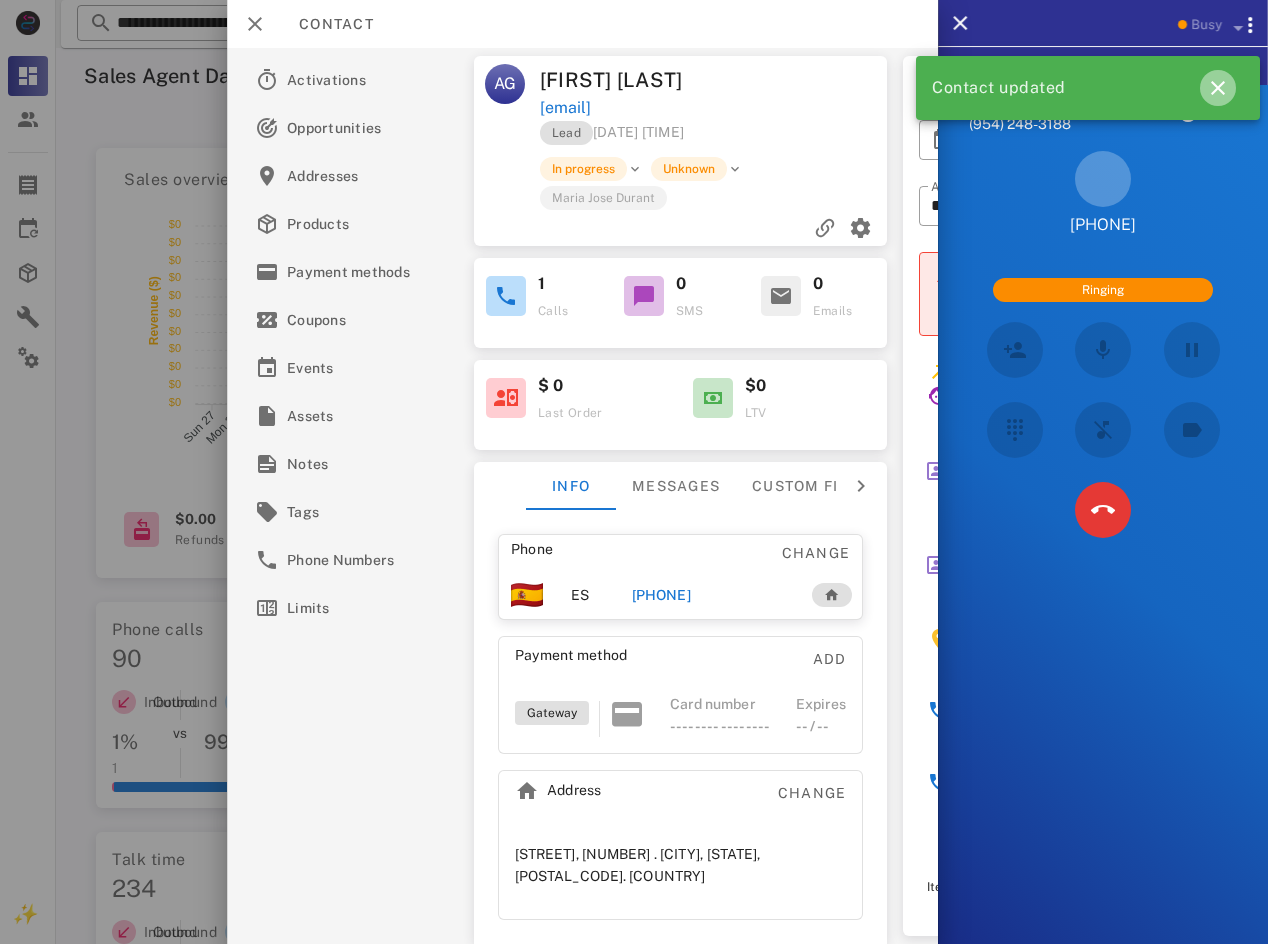 click at bounding box center (1218, 88) 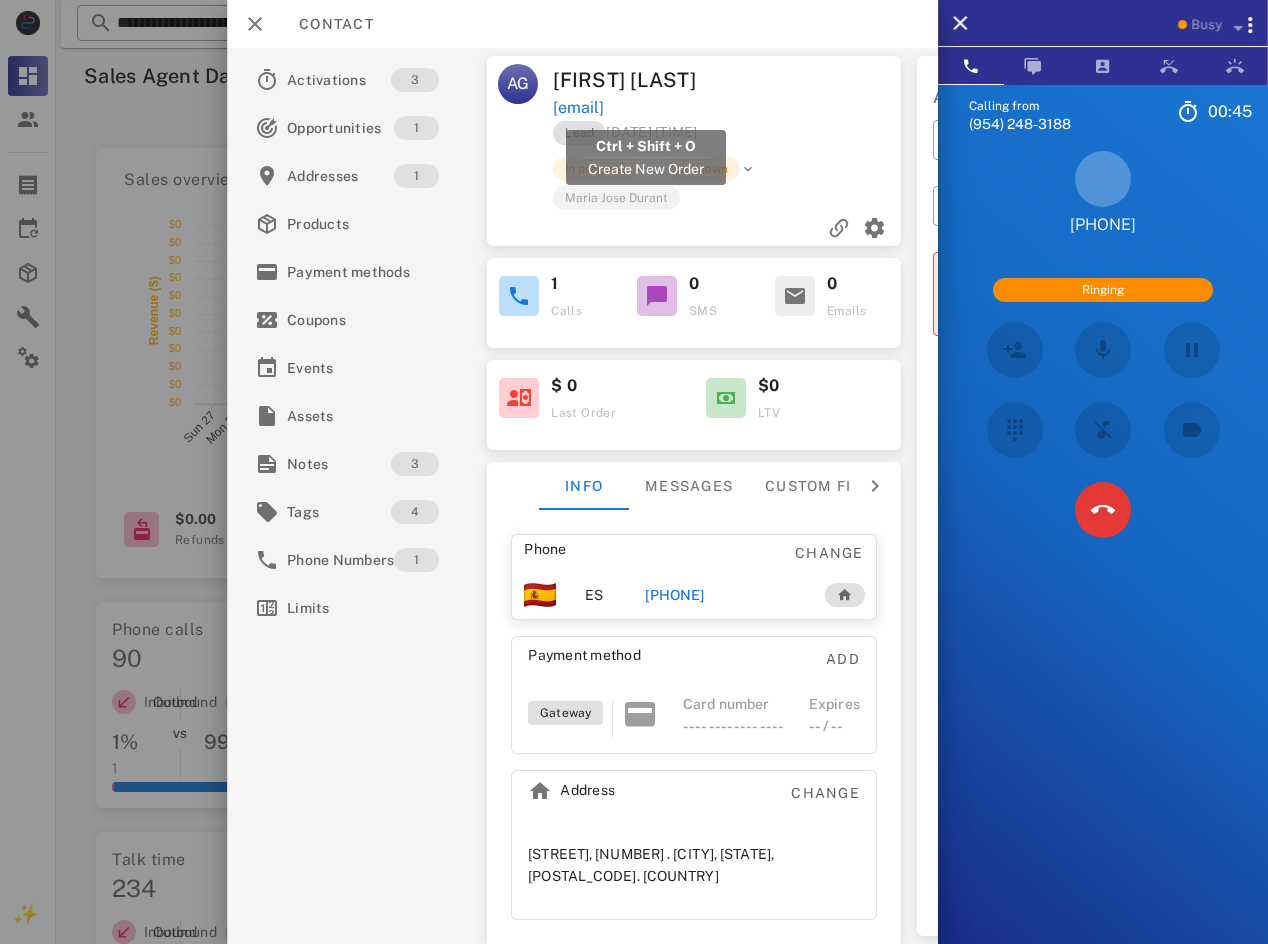 drag, startPoint x: 755, startPoint y: 101, endPoint x: 554, endPoint y: 107, distance: 201.08954 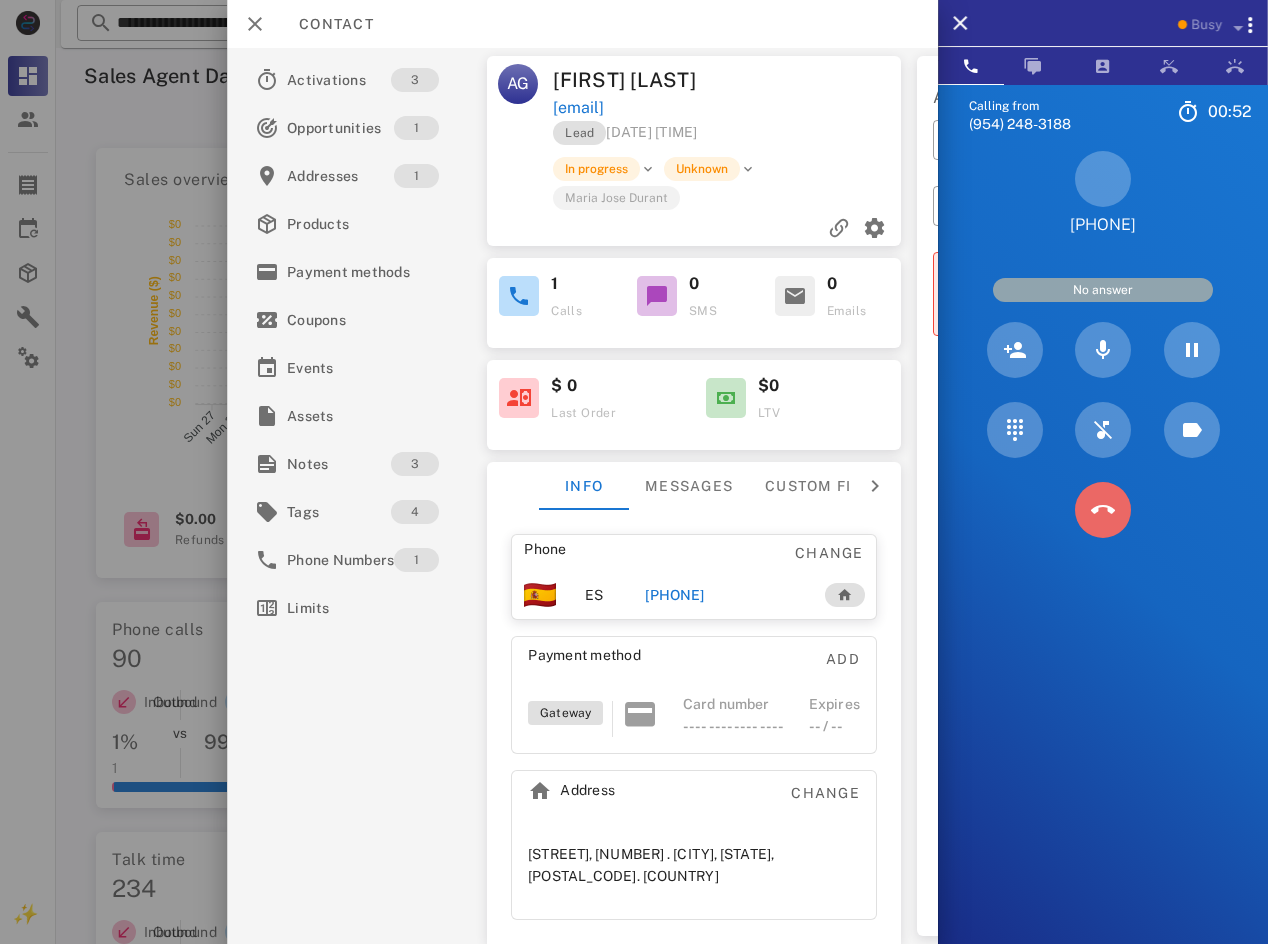 click at bounding box center [1103, 510] 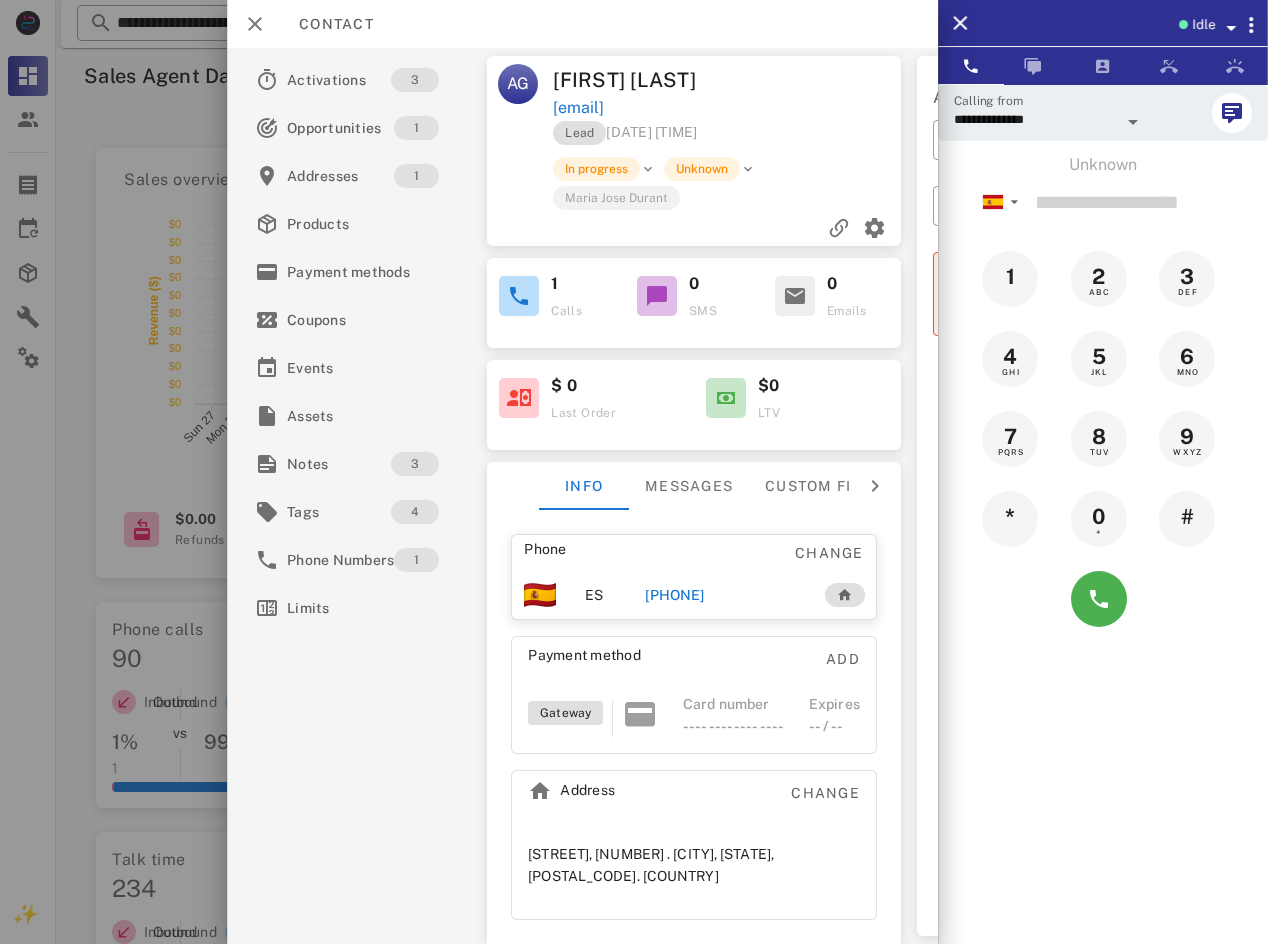 click on "[PHONE]" at bounding box center (674, 595) 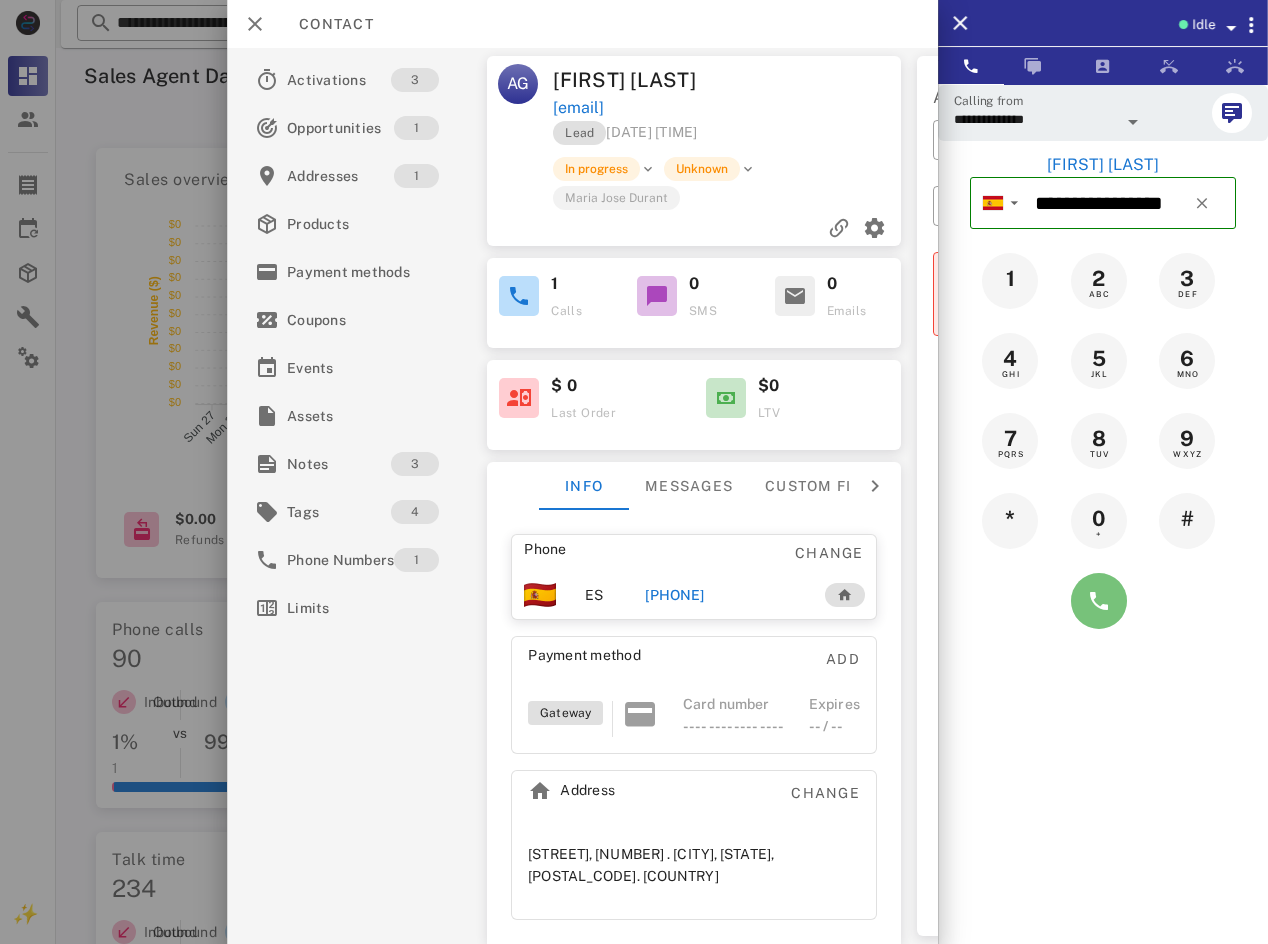 click at bounding box center (1099, 601) 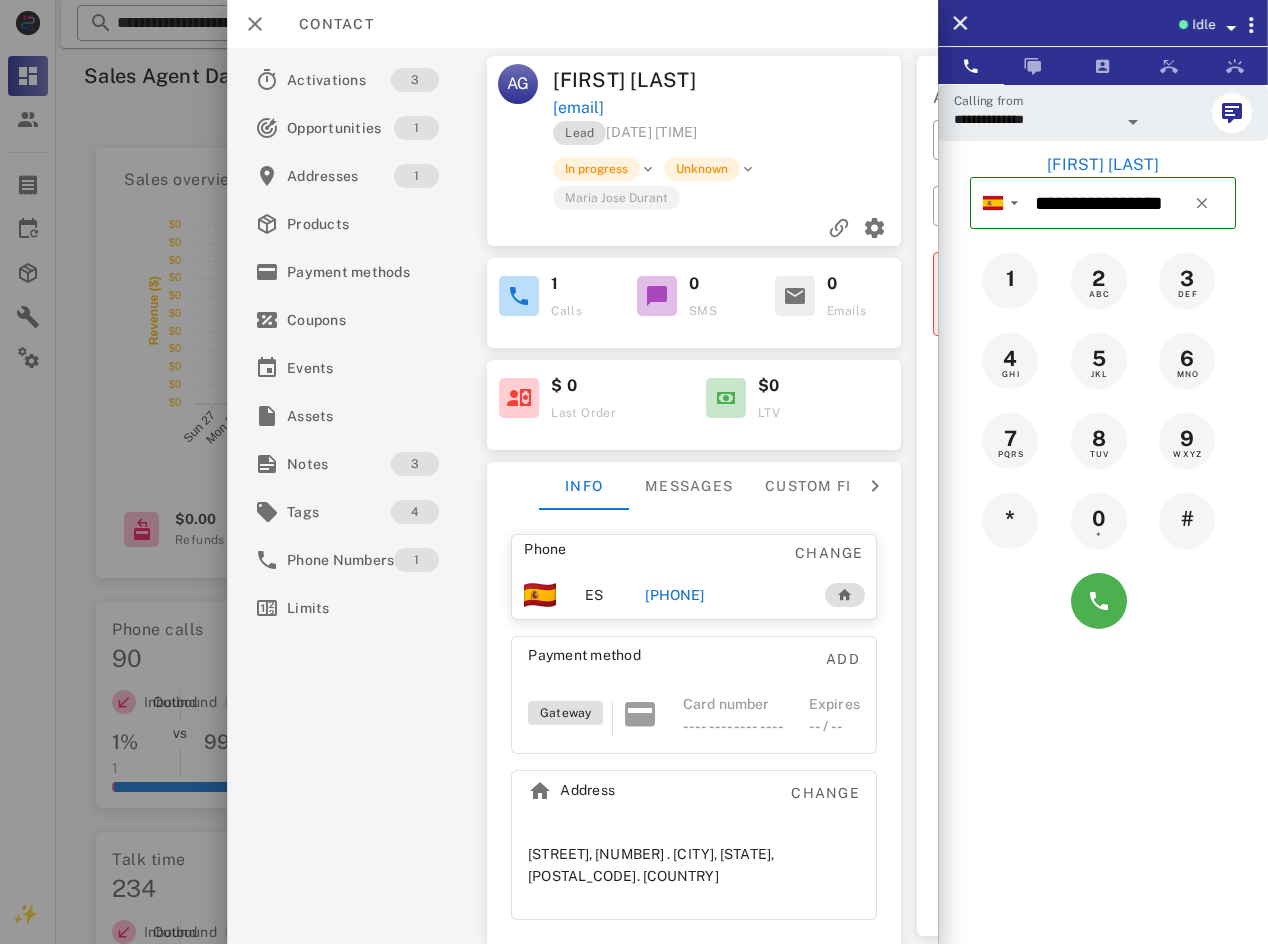type 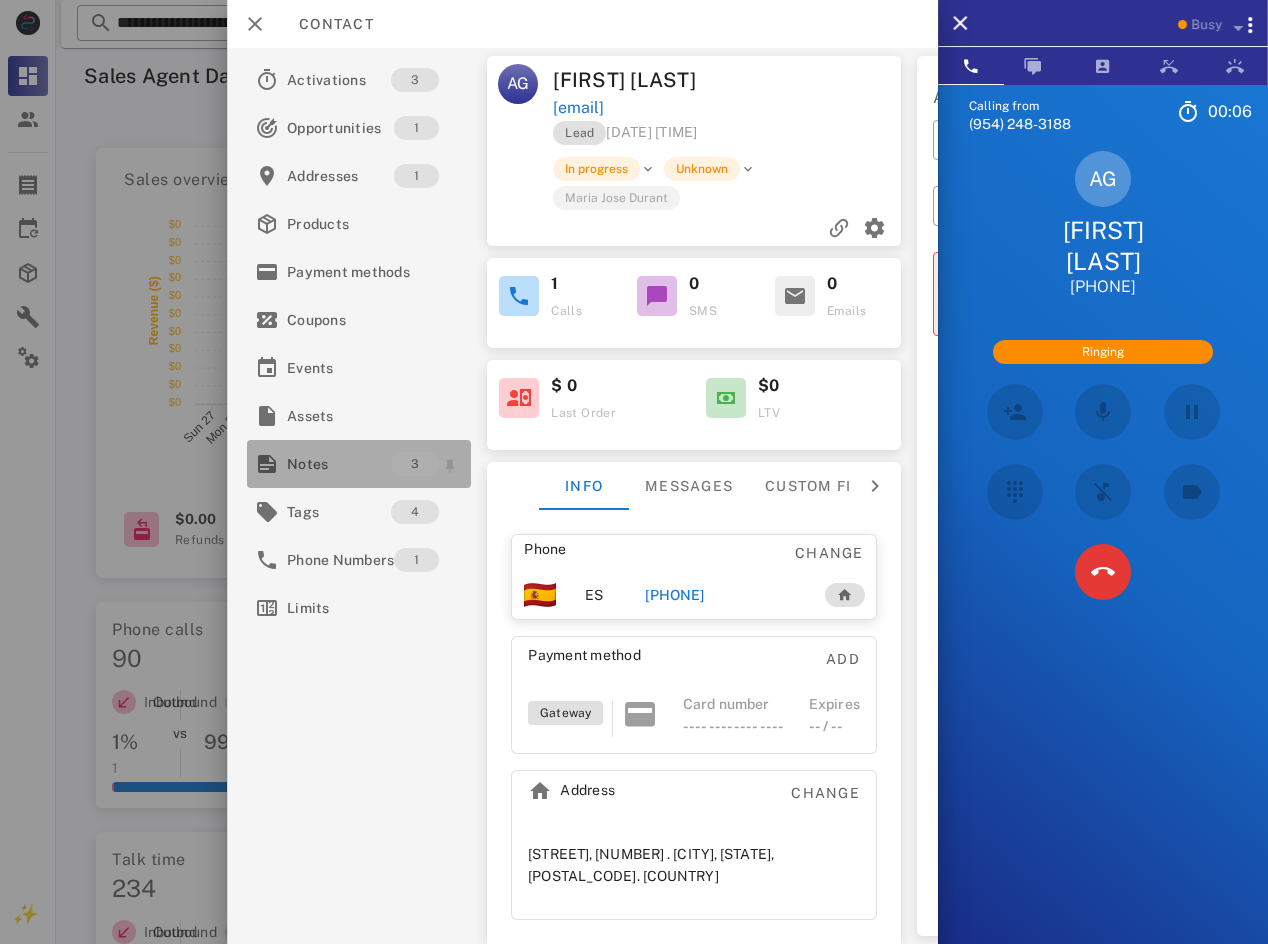 click on "Notes" at bounding box center (339, 464) 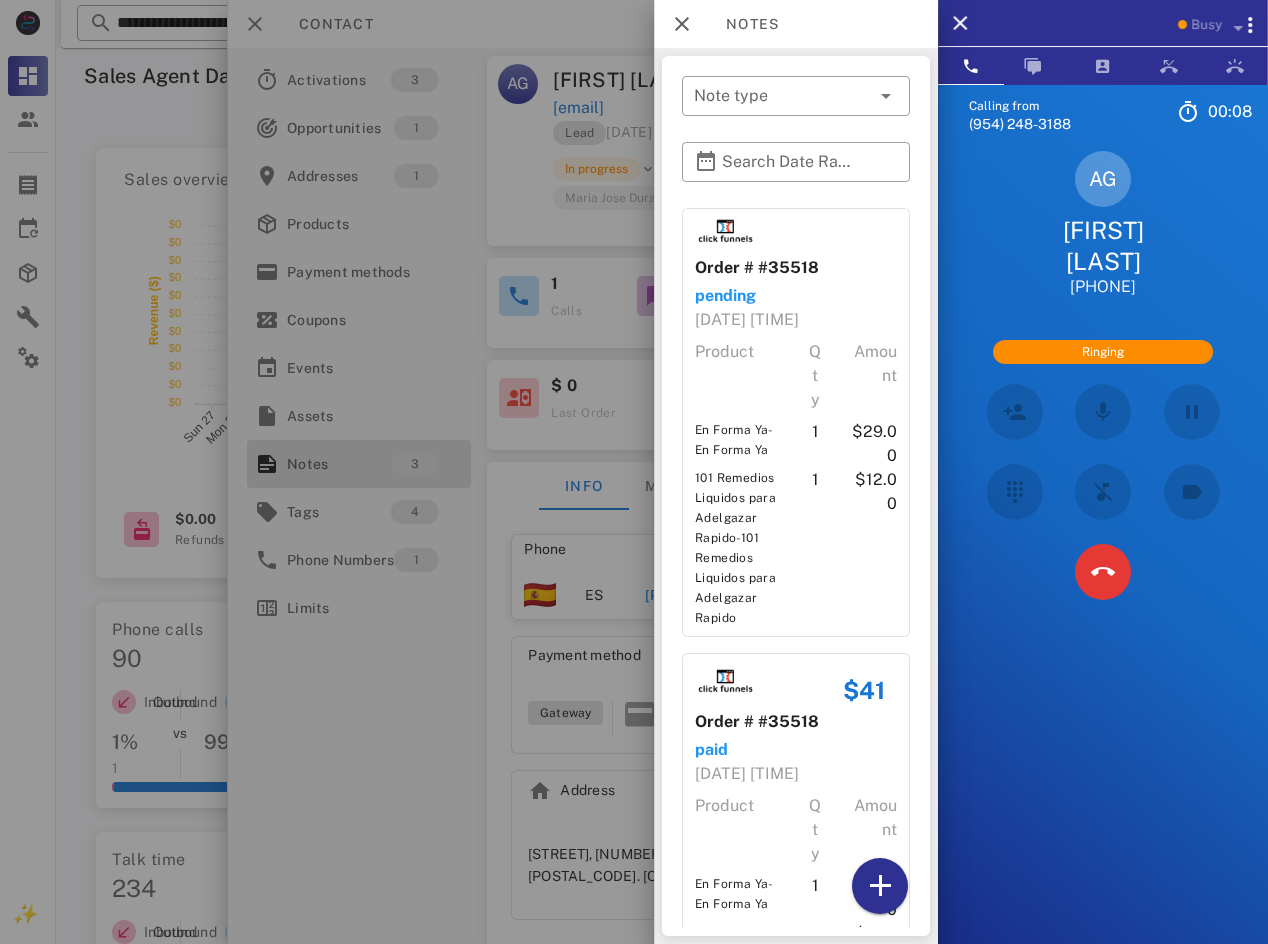 scroll, scrollTop: 453, scrollLeft: 0, axis: vertical 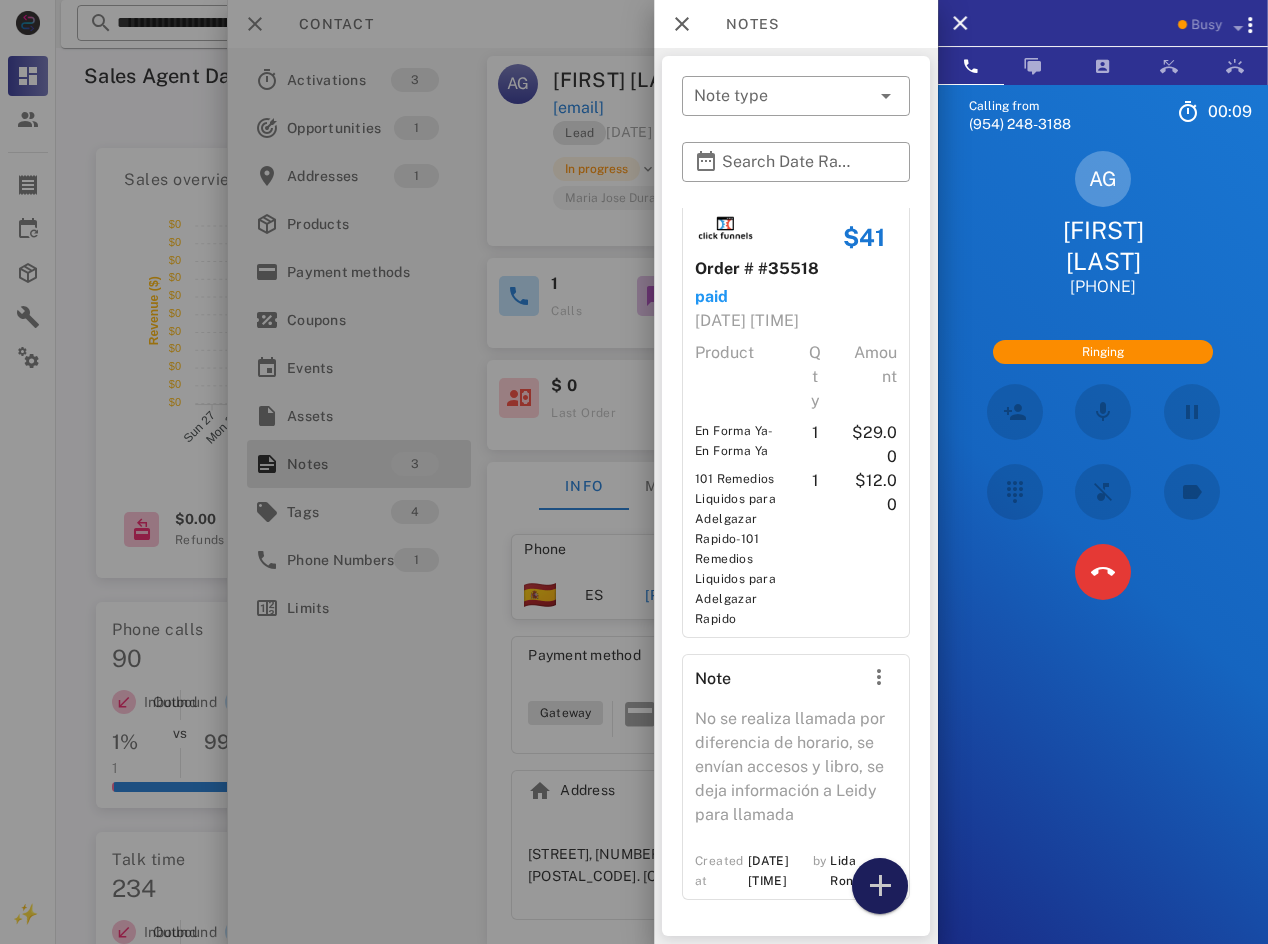 click at bounding box center (880, 886) 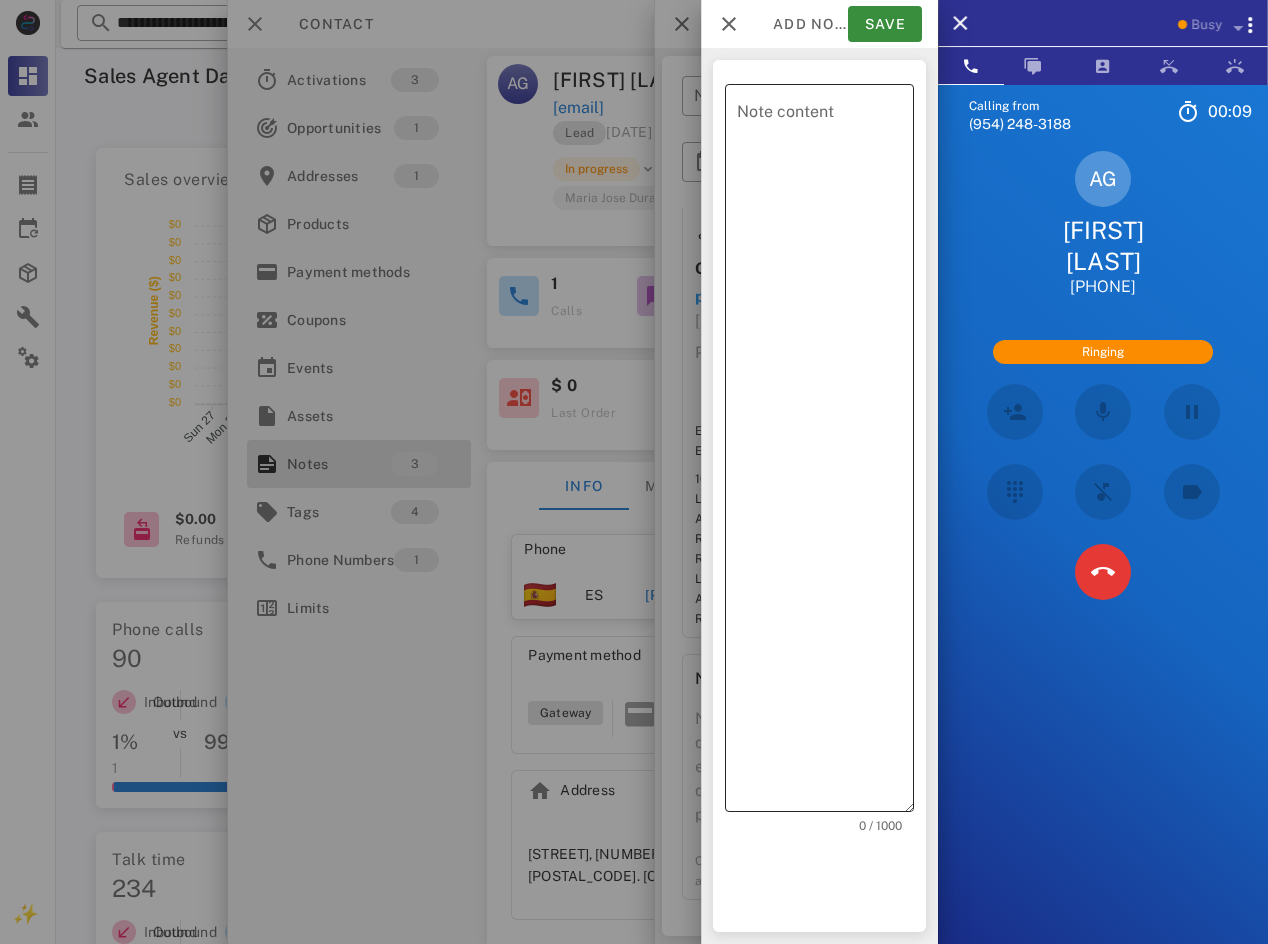 click on "Note content" at bounding box center [825, 453] 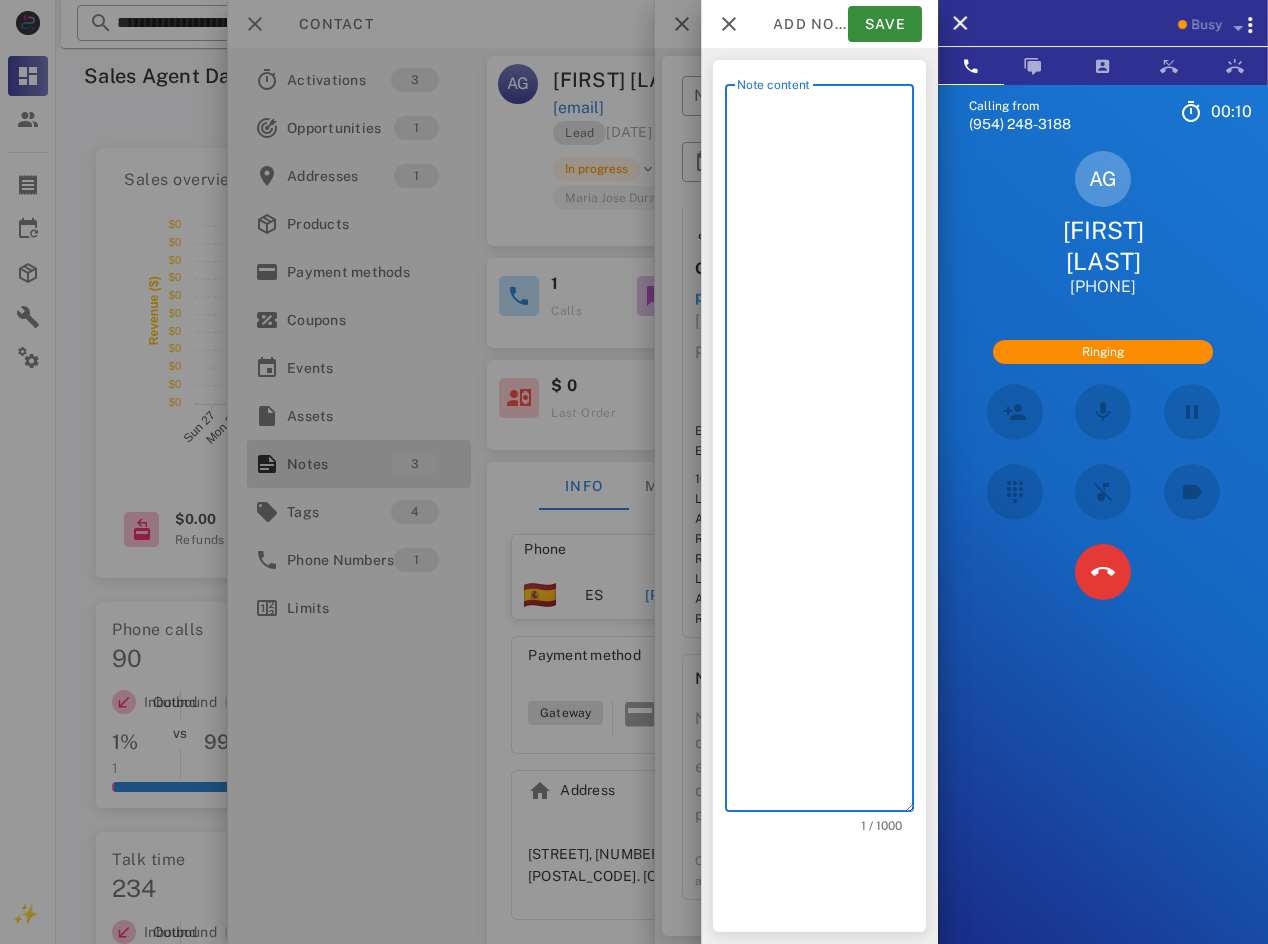 type on "*" 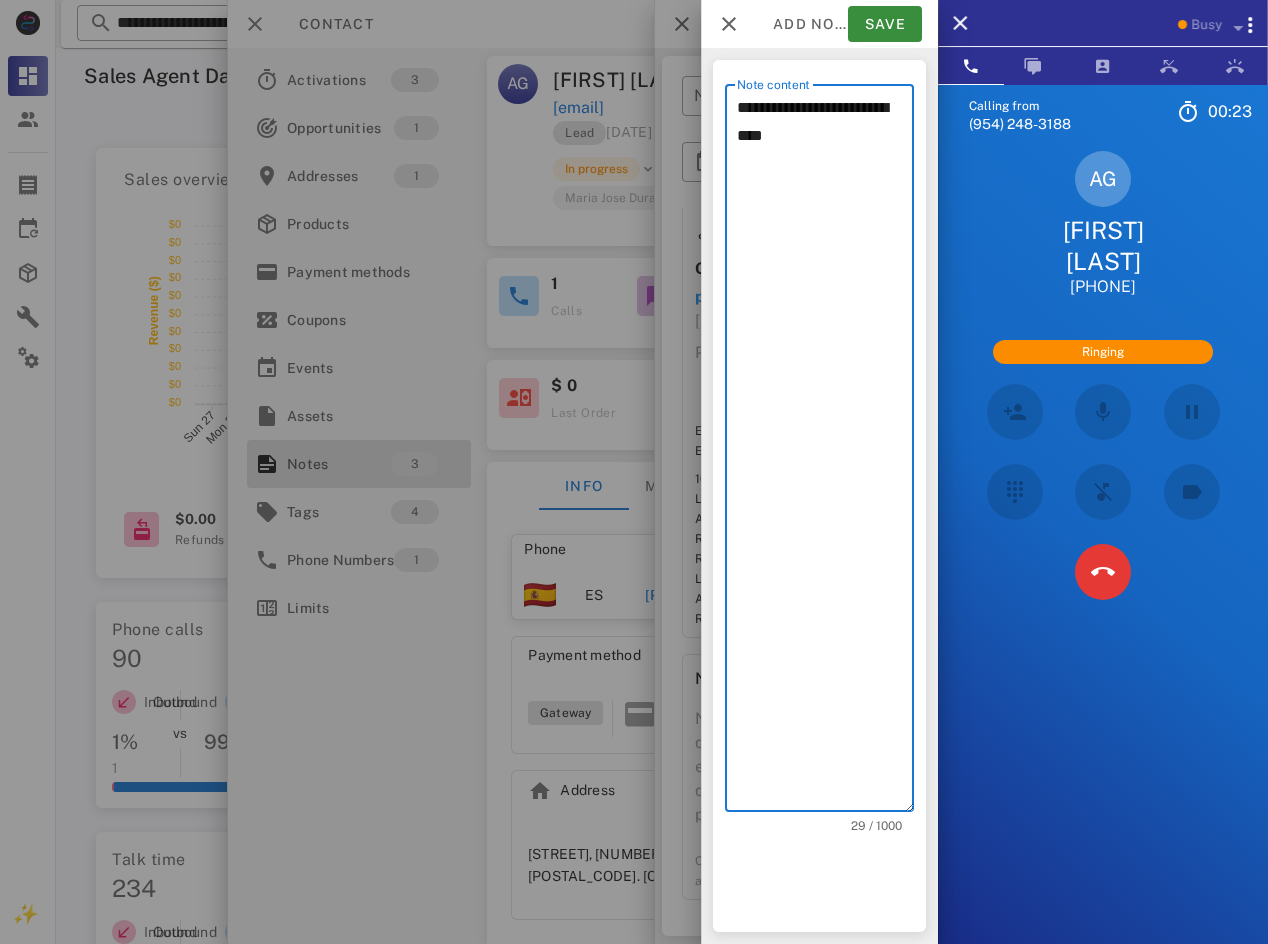 click on "**********" at bounding box center [819, 448] 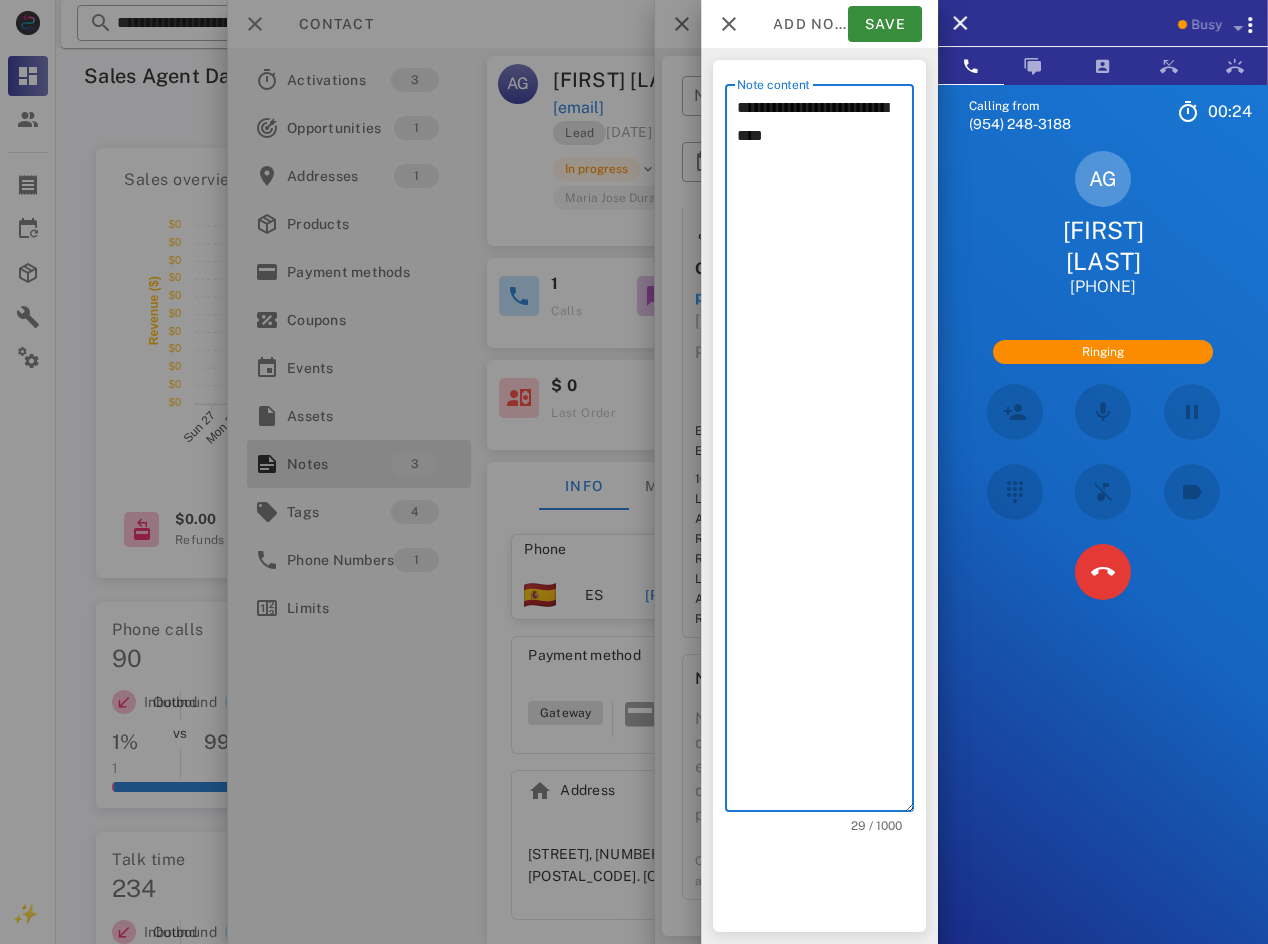 click on "**********" at bounding box center (825, 453) 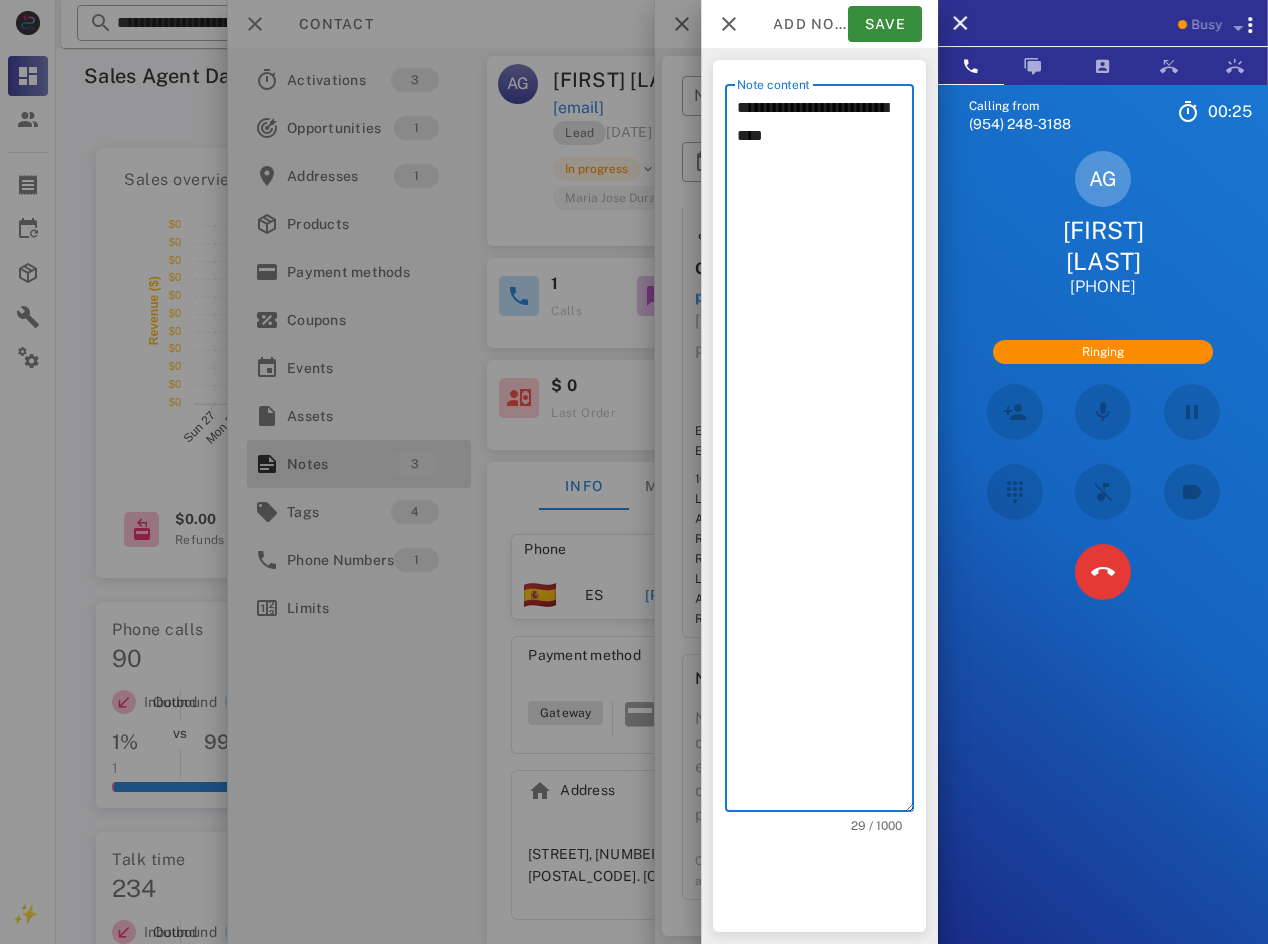 type on "**********" 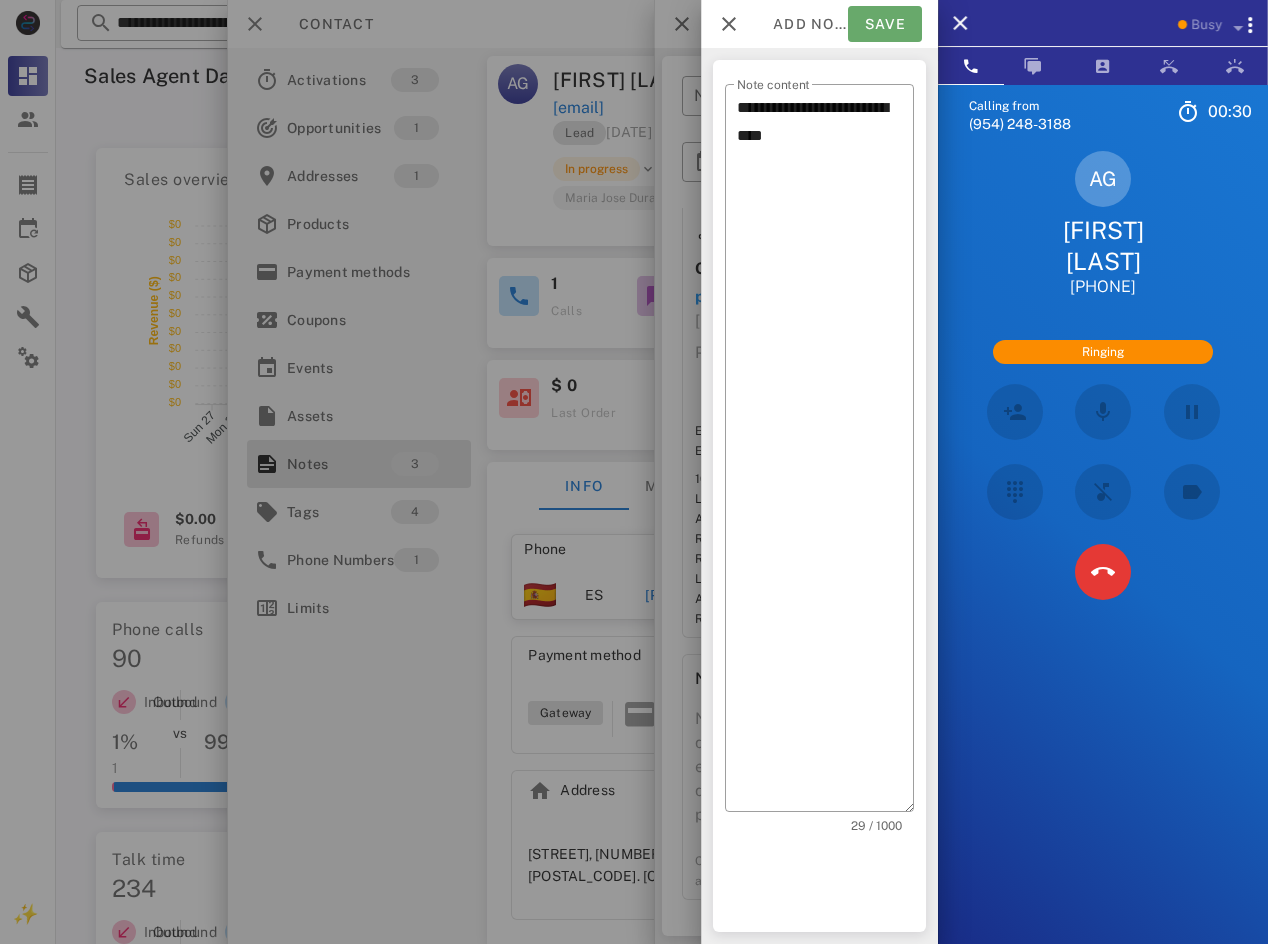 click on "Save" at bounding box center [885, 24] 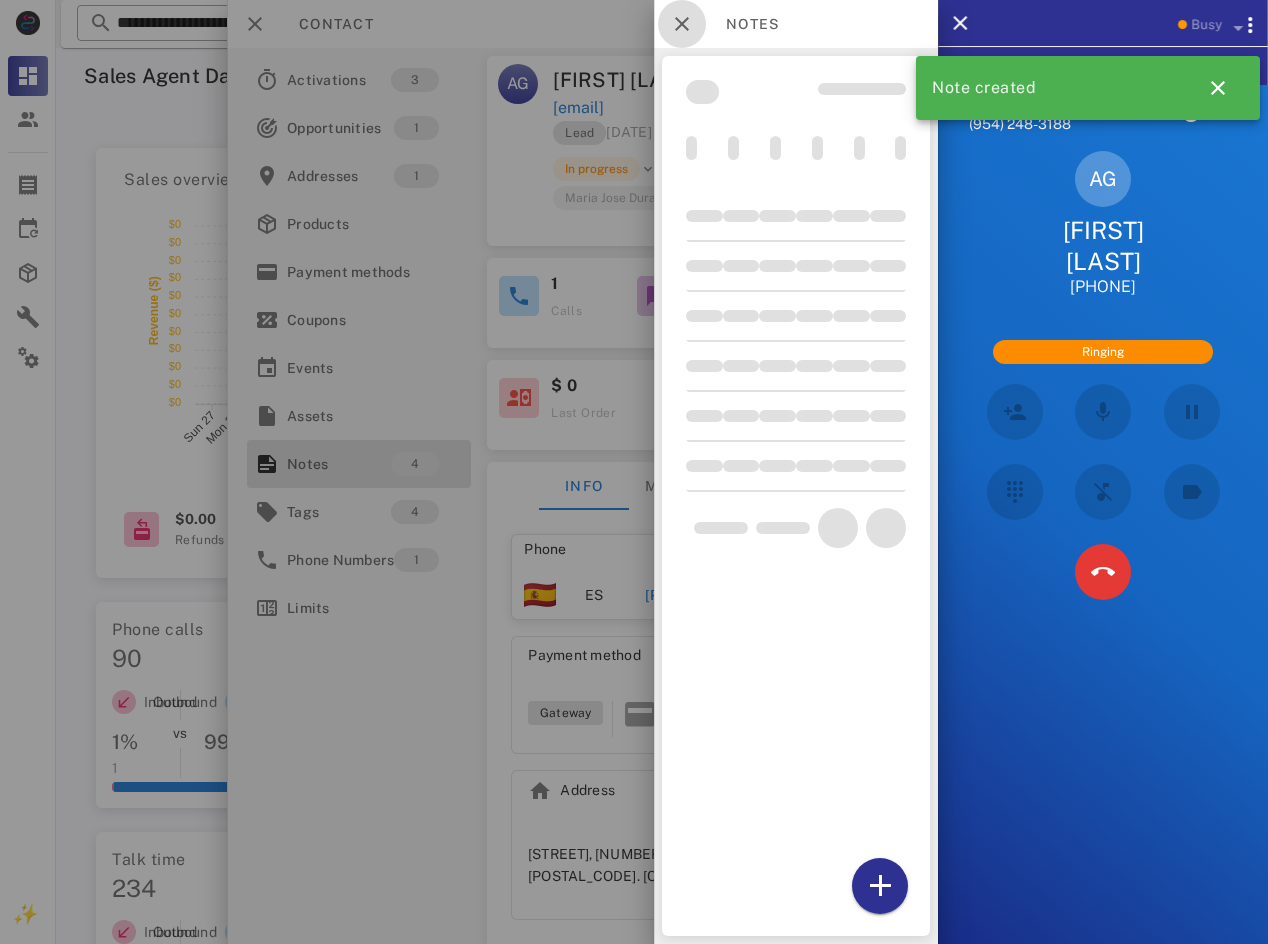 click at bounding box center (682, 24) 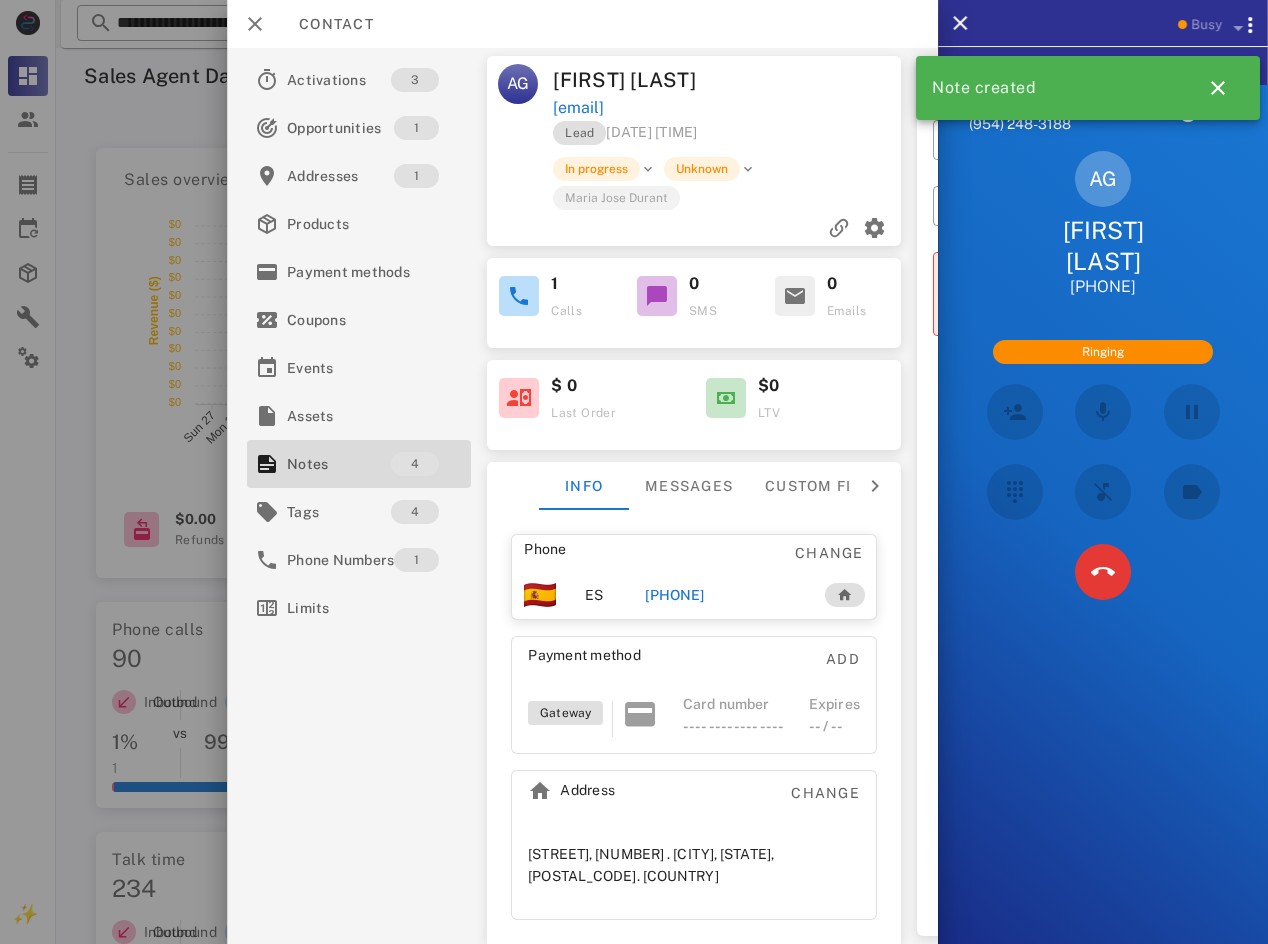 click on "Contact" at bounding box center [582, 24] 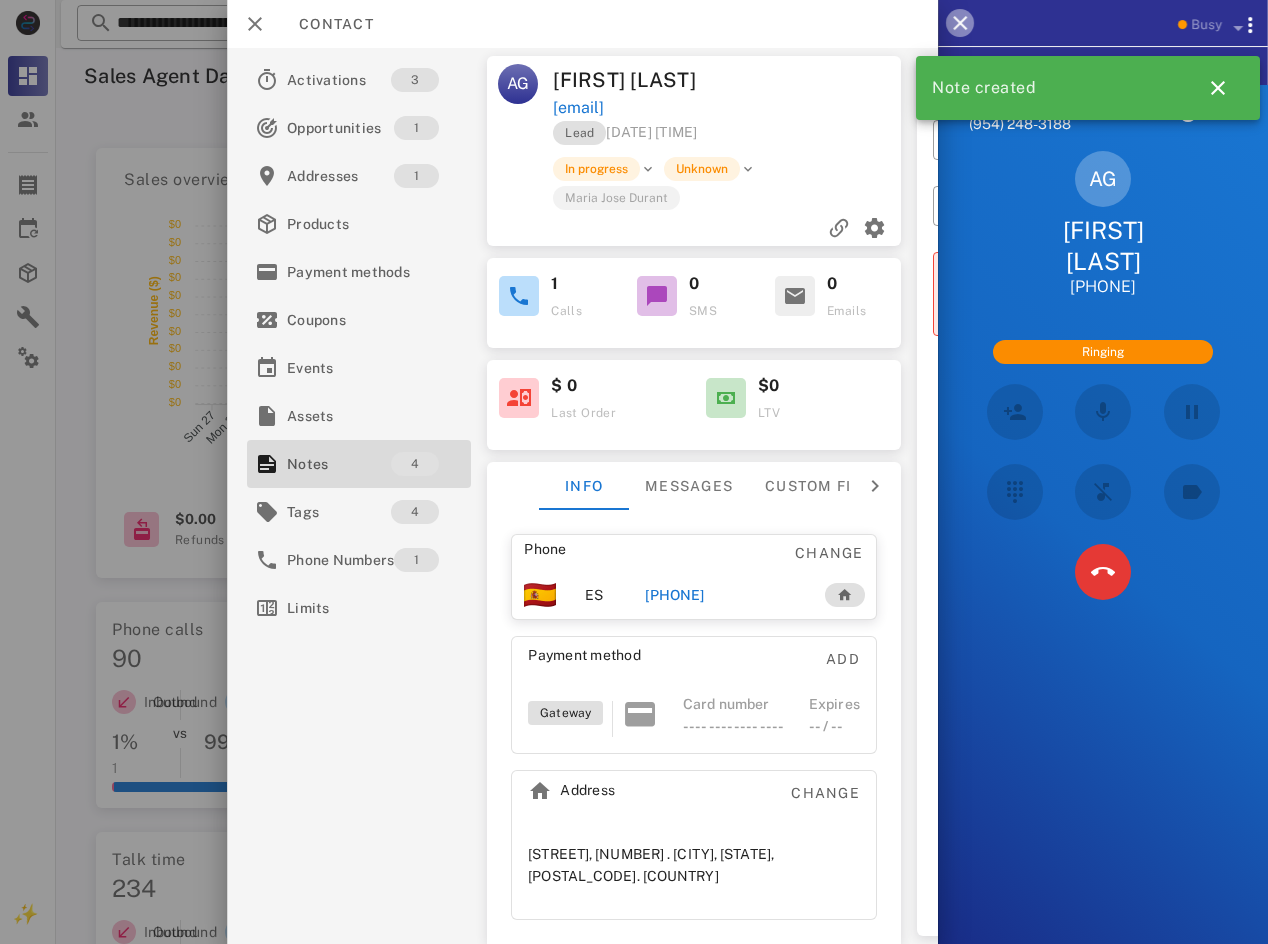 click at bounding box center [960, 23] 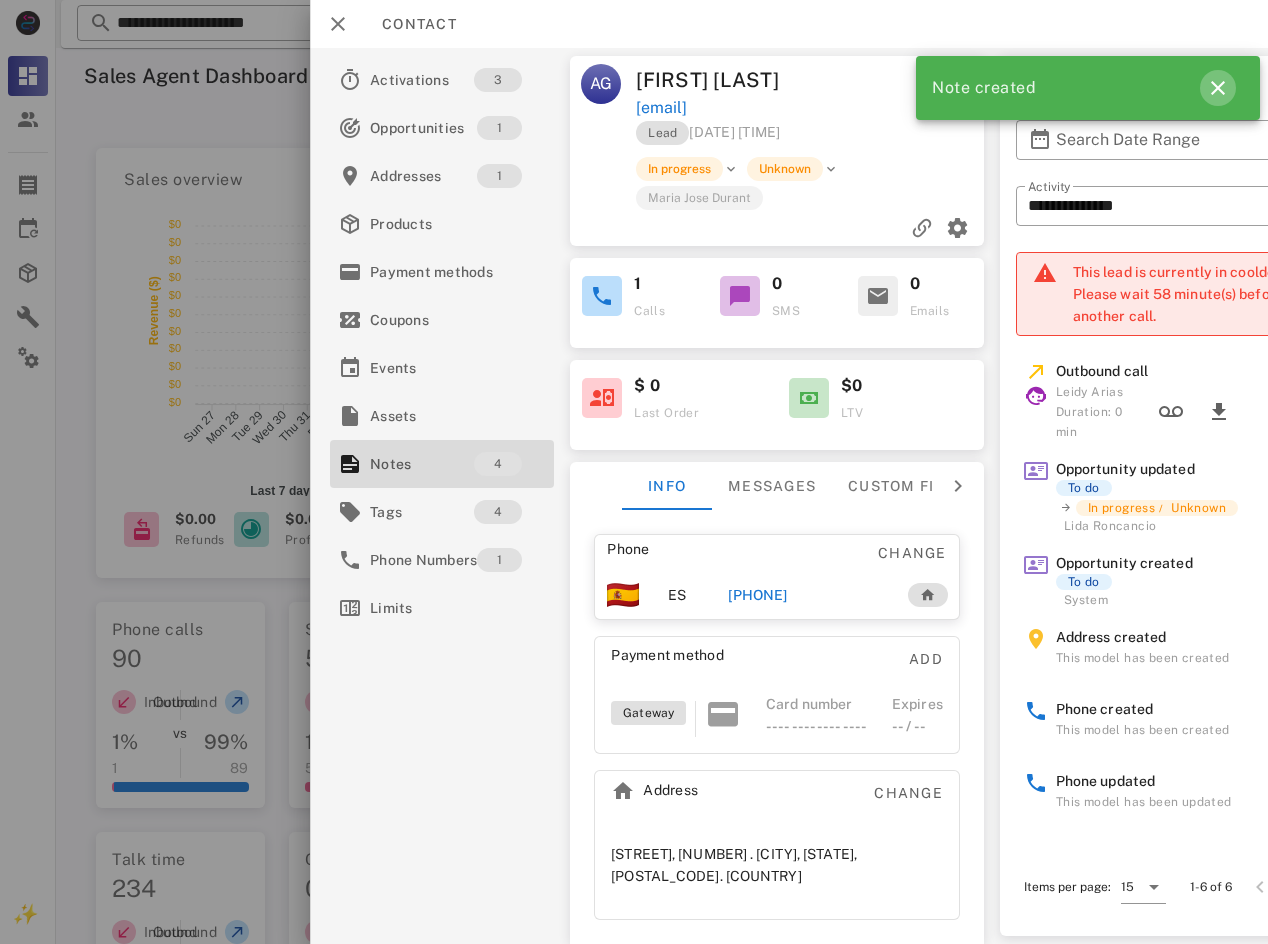 click at bounding box center (1218, 88) 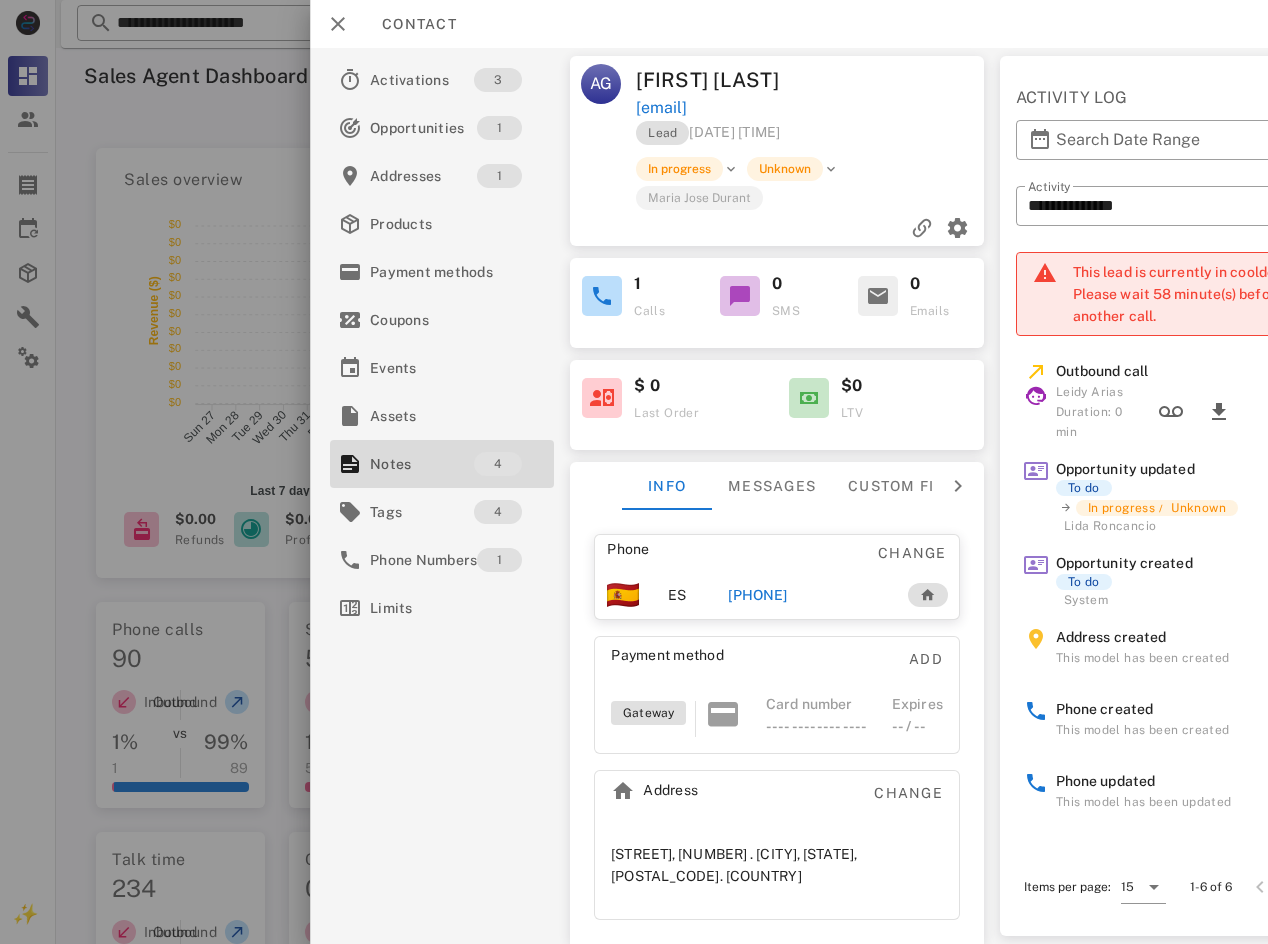 click at bounding box center [634, 472] 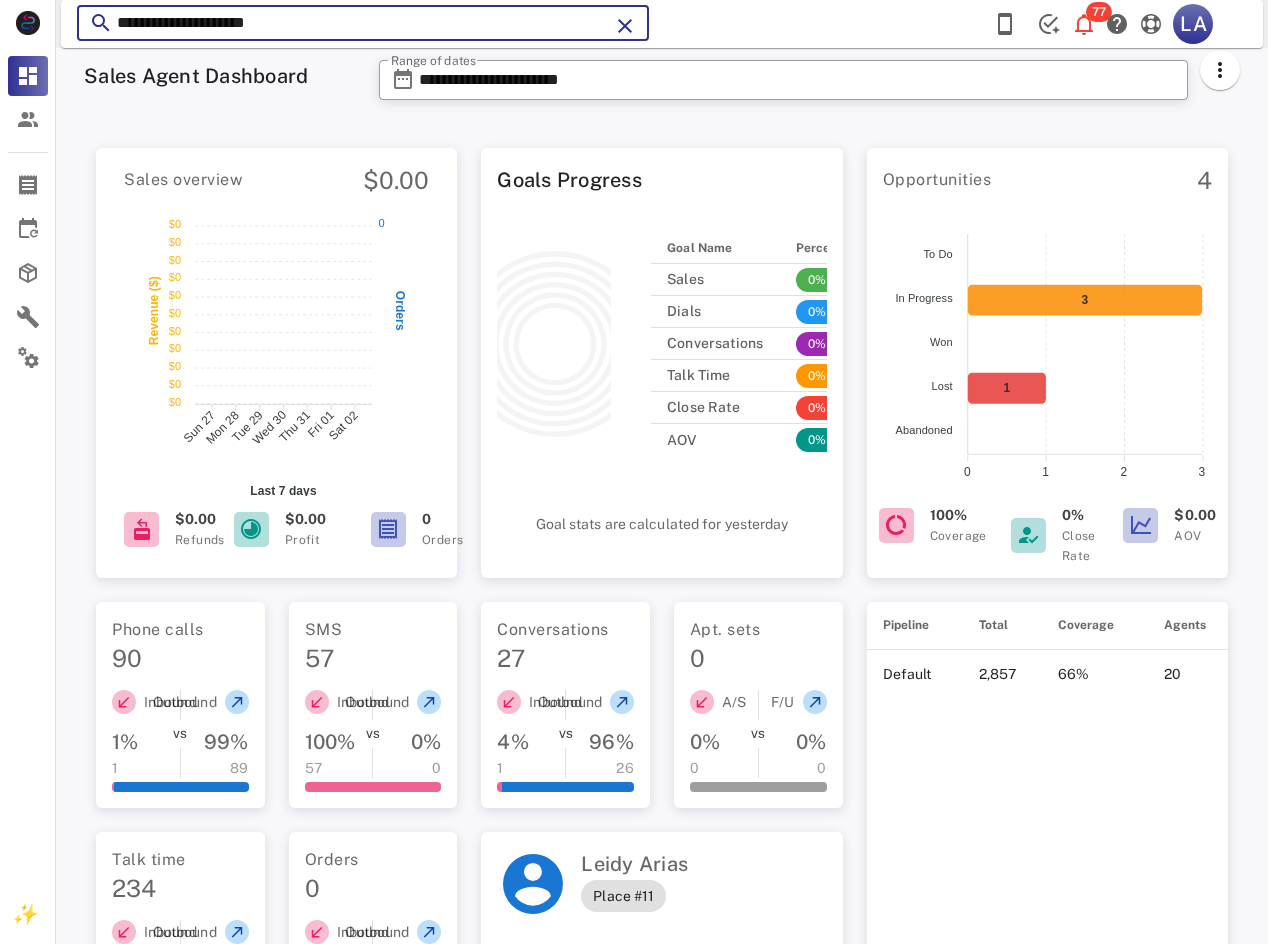 click on "**********" at bounding box center (363, 23) 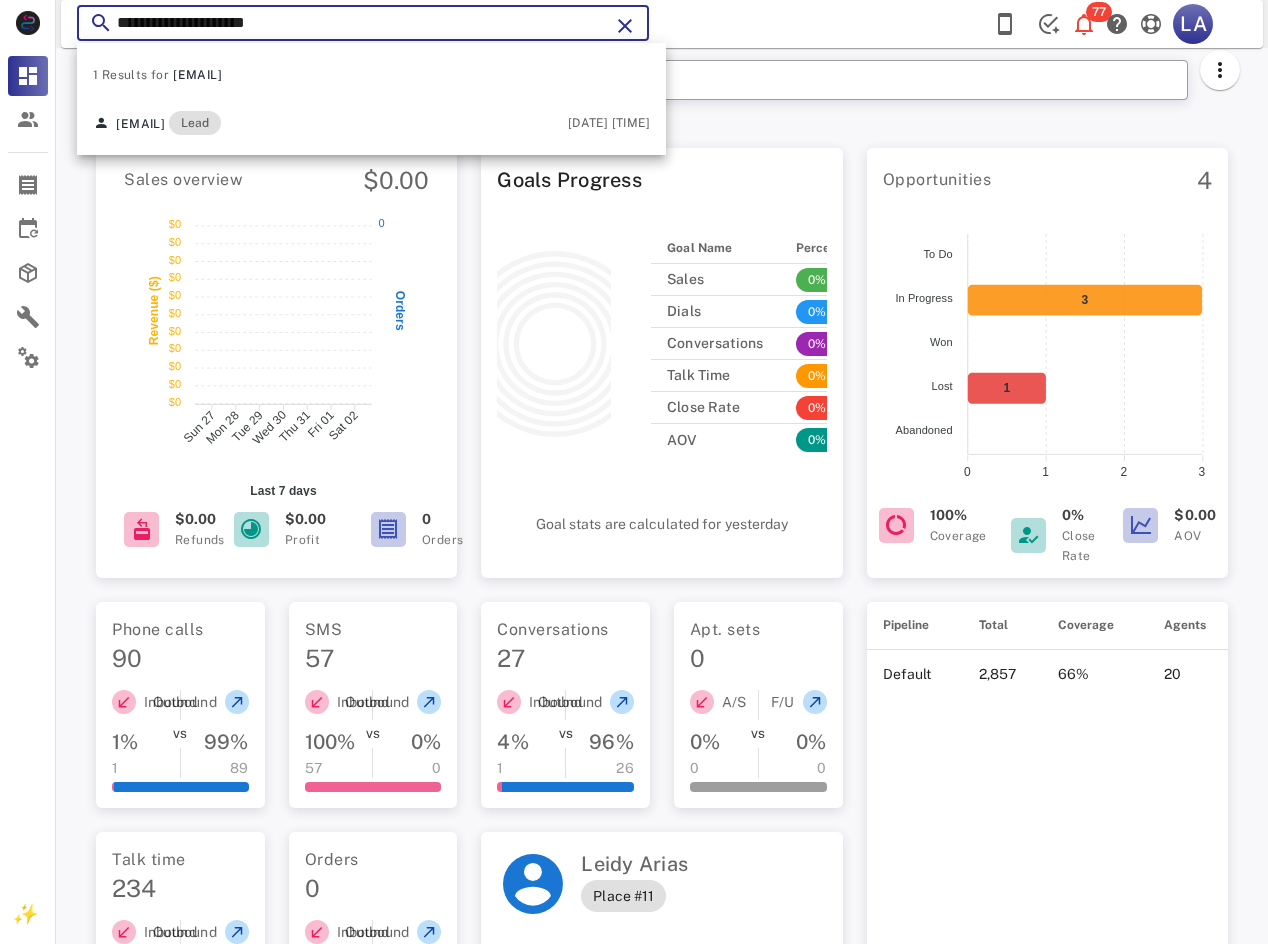 click on "**********" at bounding box center (363, 23) 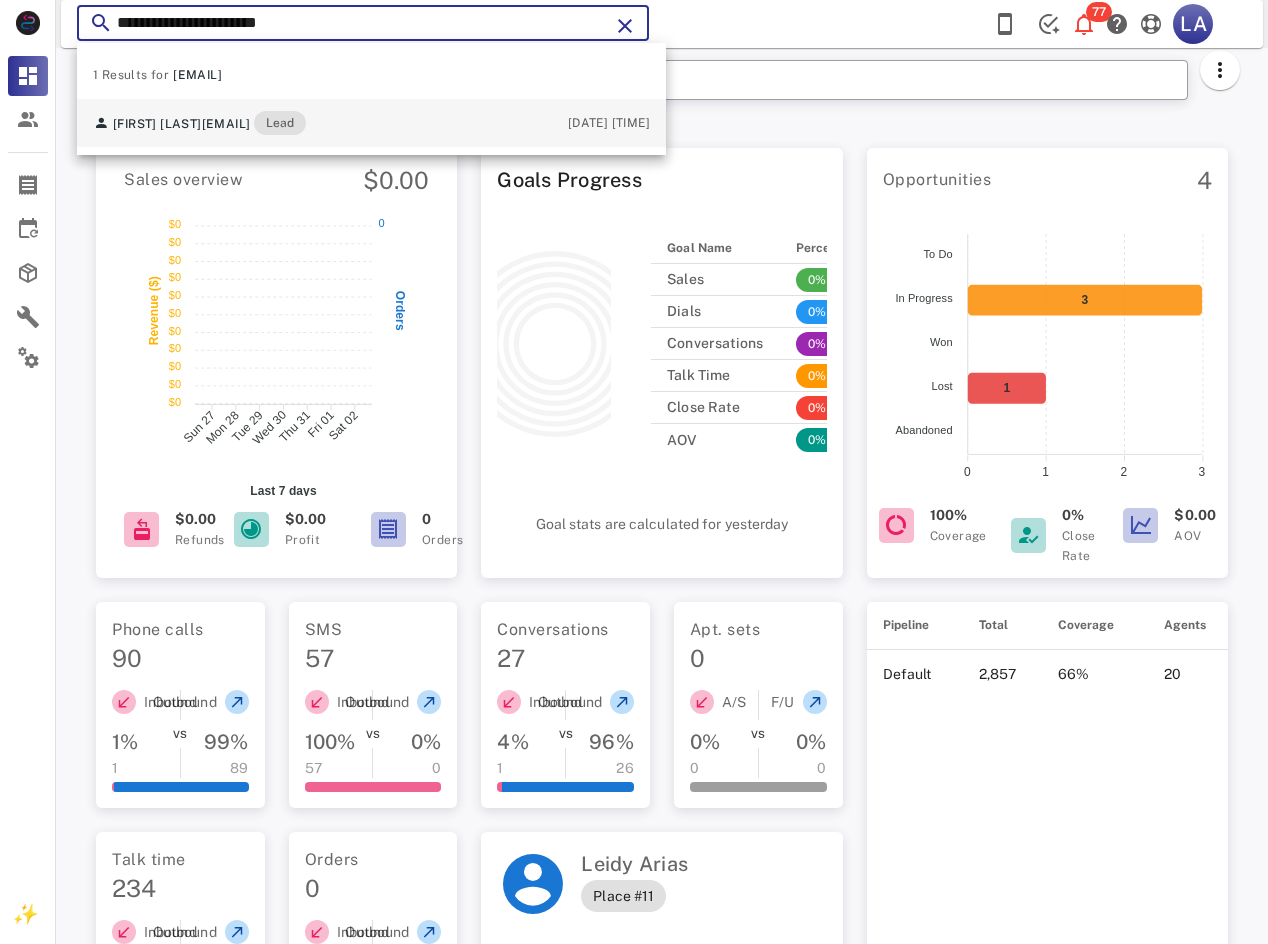 type on "**********" 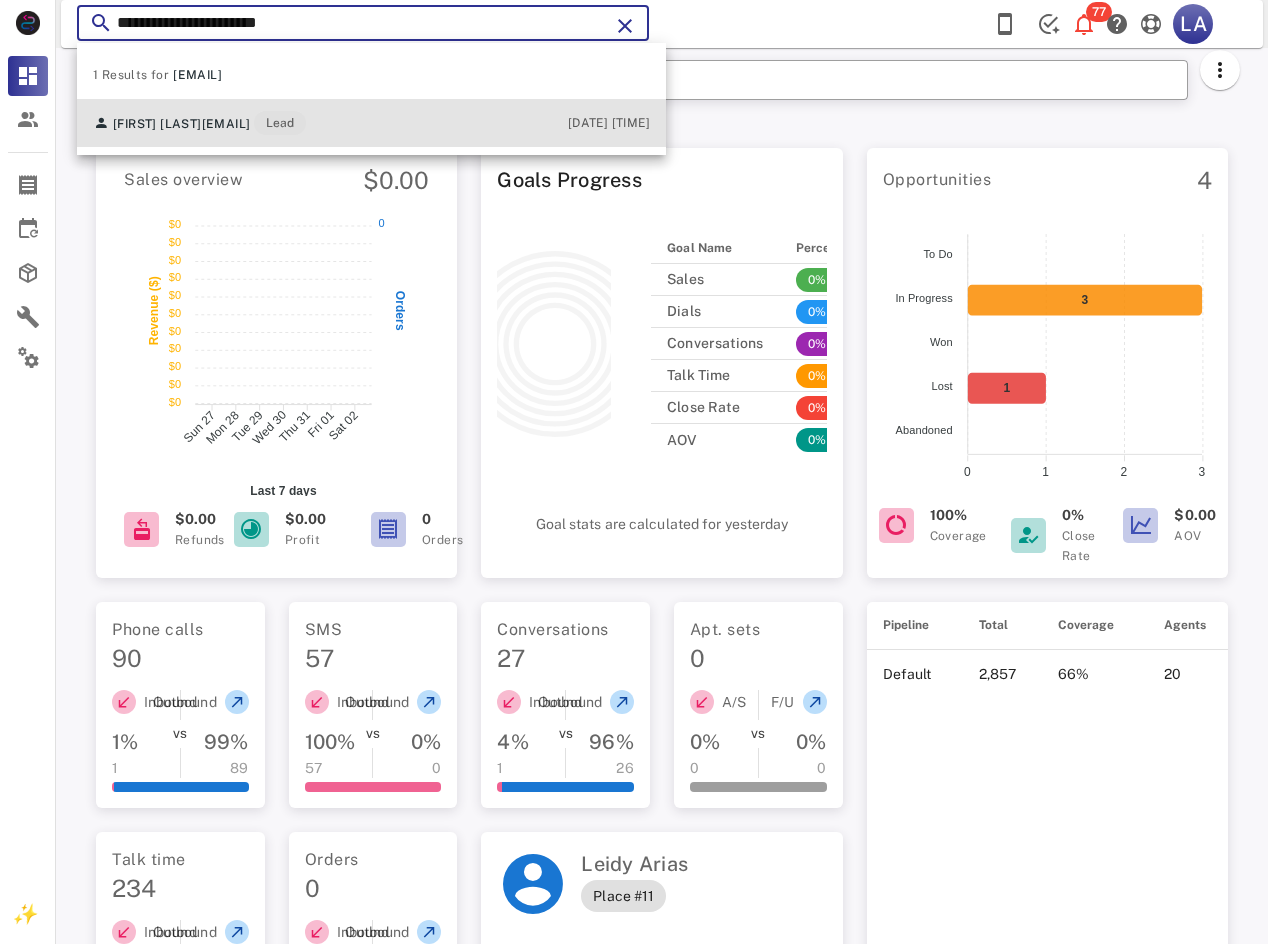 click on "[FIRST] [LAST]   [EMAIL]   Lead" at bounding box center (199, 123) 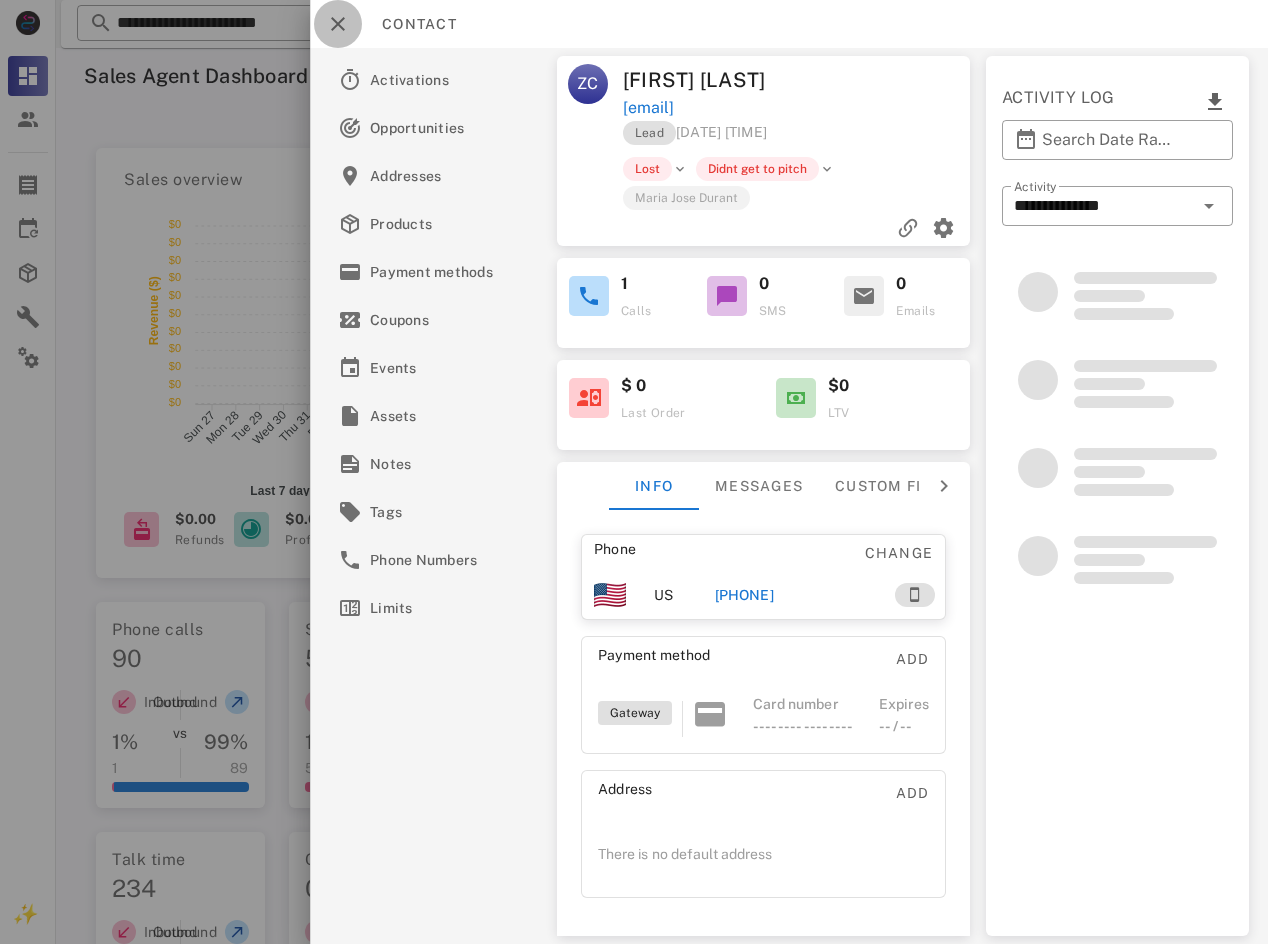 click at bounding box center [338, 24] 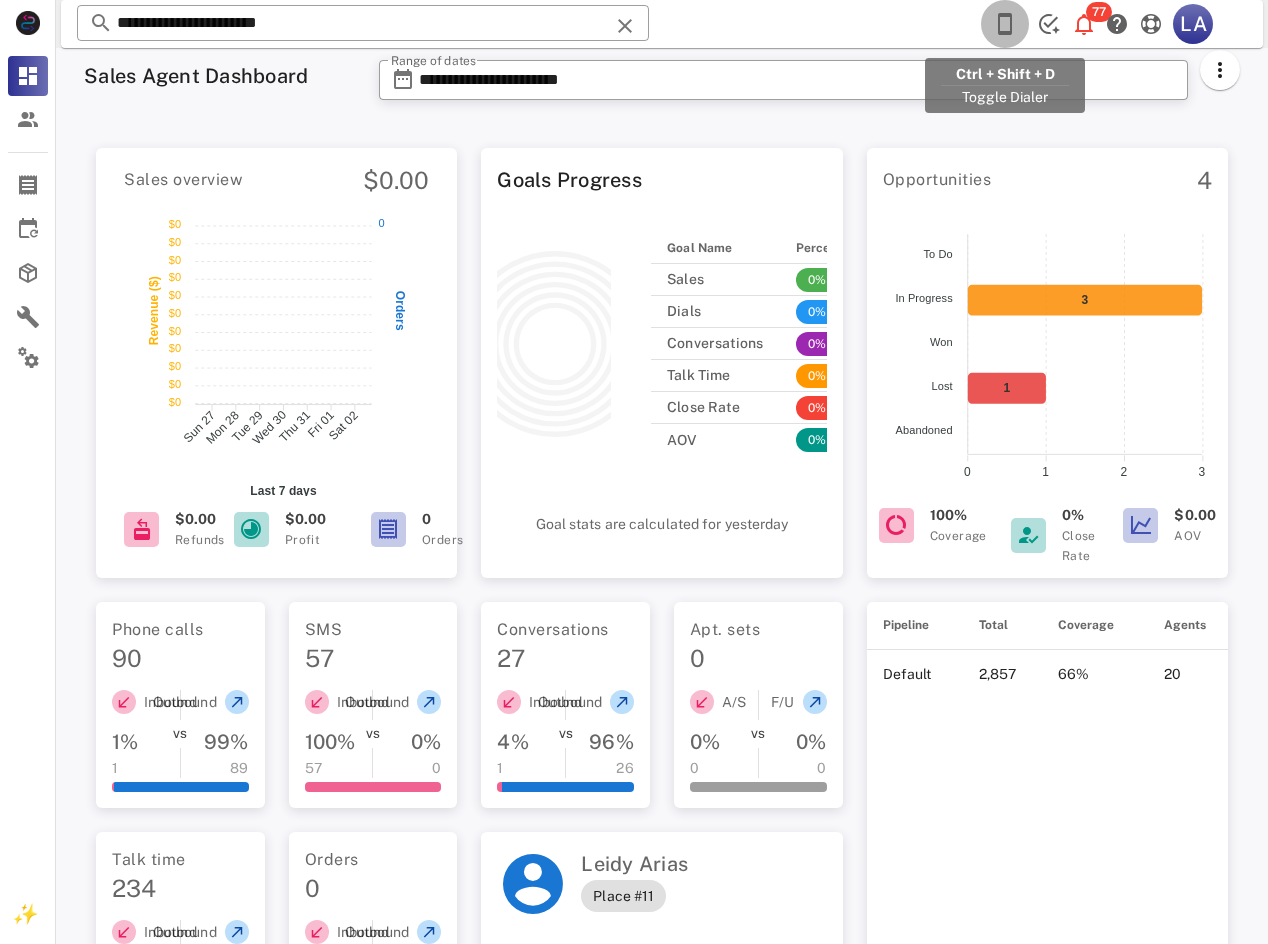 click at bounding box center (1005, 24) 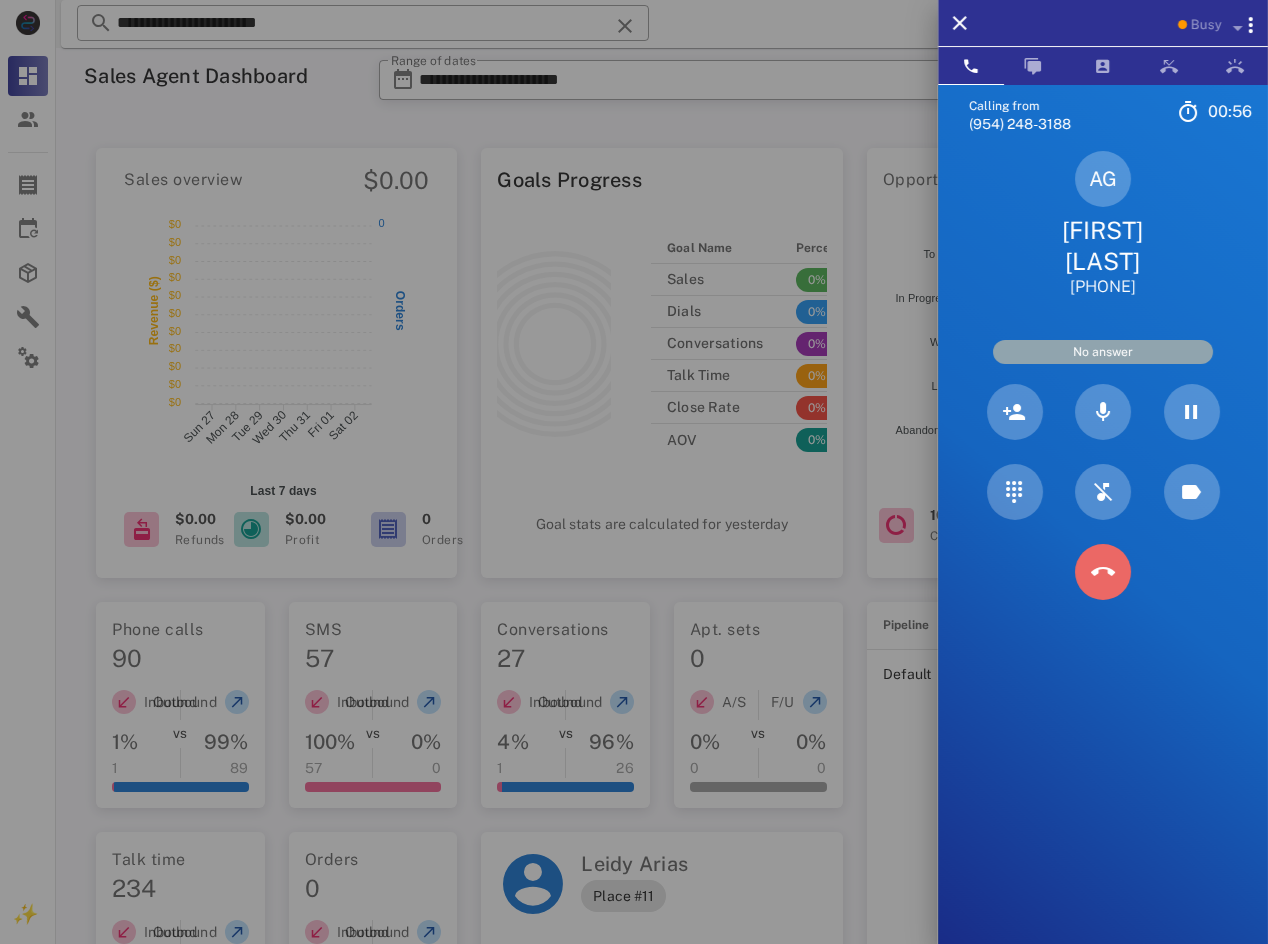 drag, startPoint x: 1103, startPoint y: 581, endPoint x: 439, endPoint y: 225, distance: 753.4136 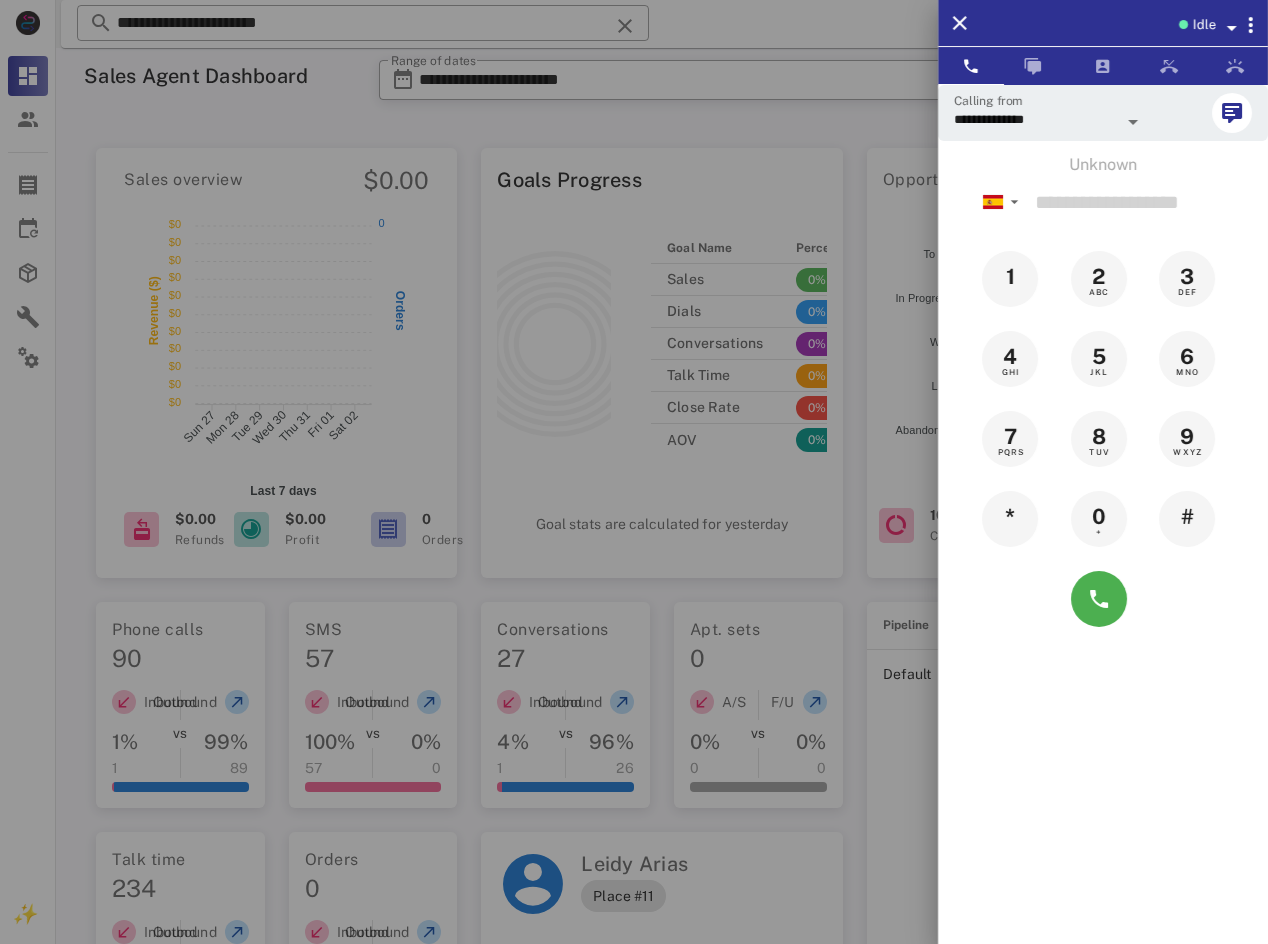 click at bounding box center (634, 472) 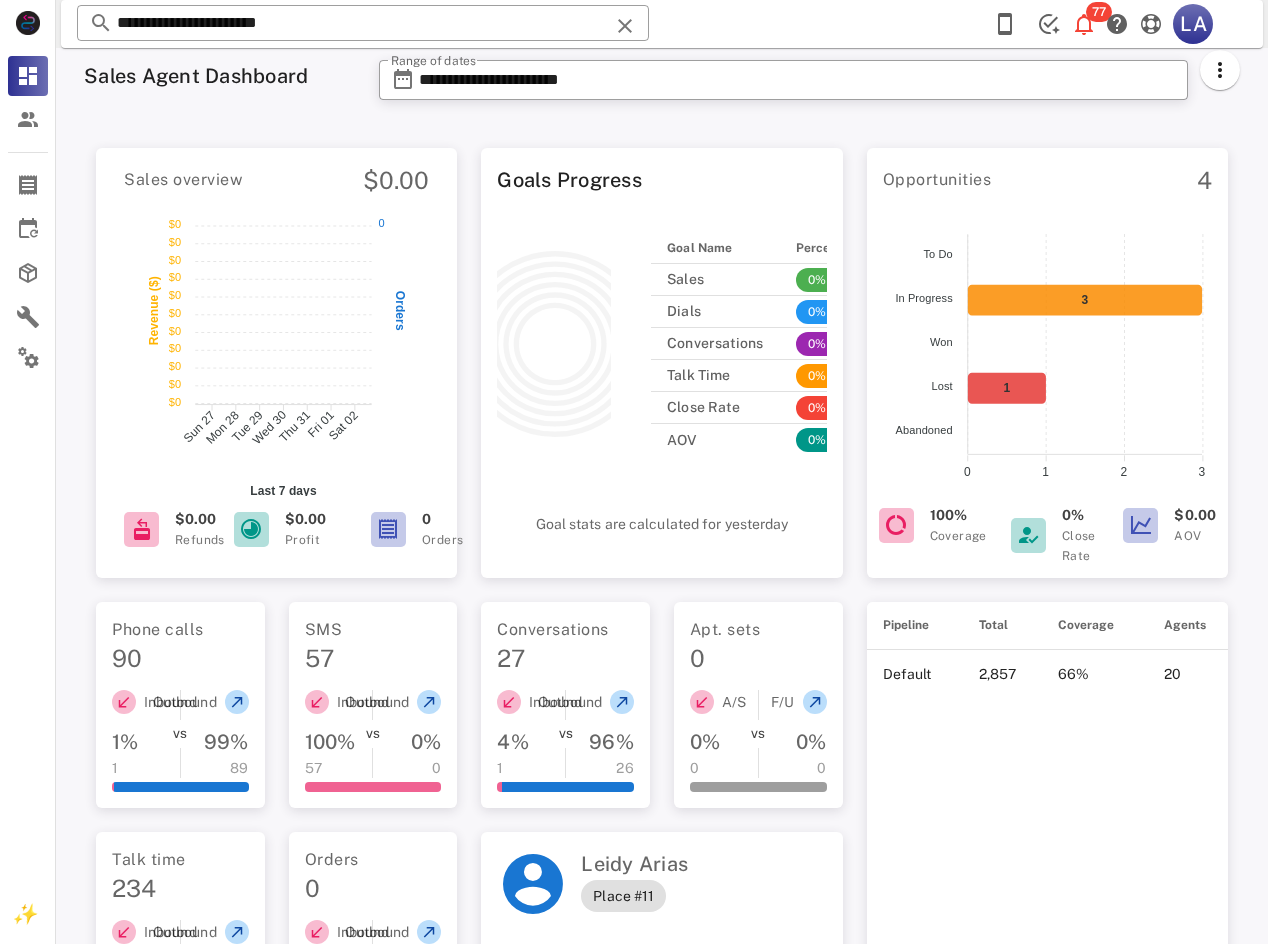 click on "**********" at bounding box center [363, 23] 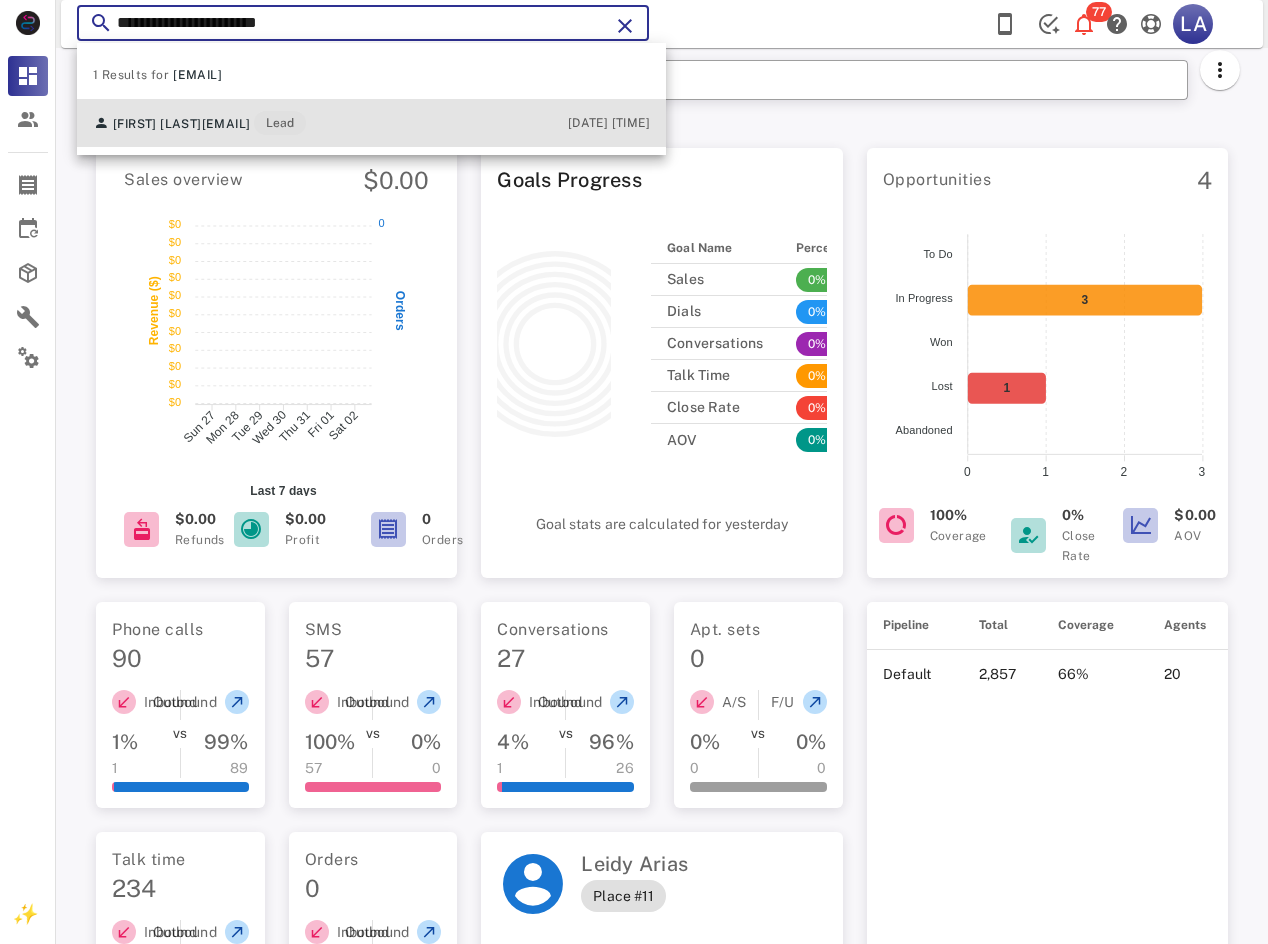 click on "[FIRST] [LAST]   [EMAIL]   Lead   [DATE] [TIME]" at bounding box center (371, 123) 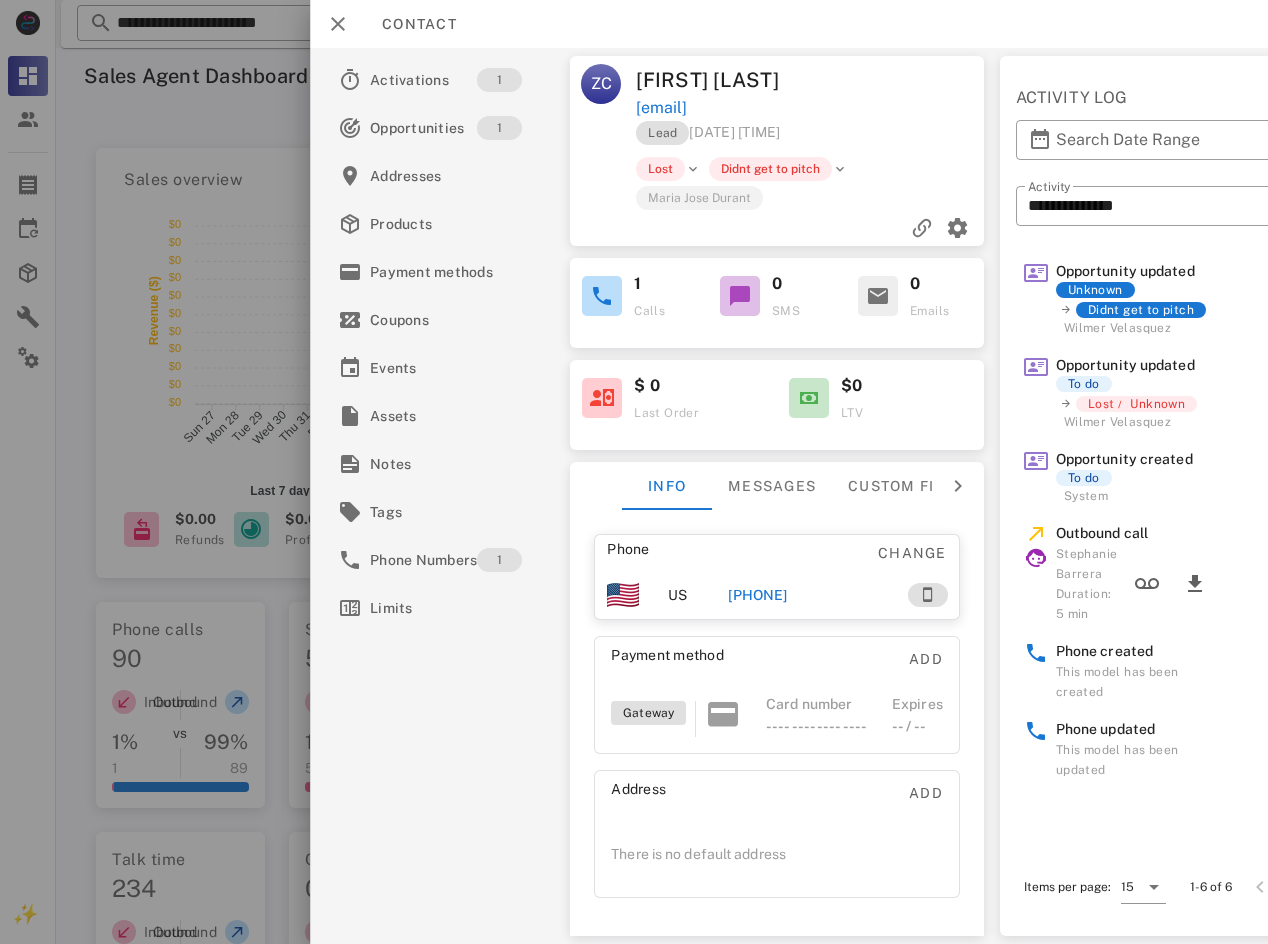 click on "[PHONE]" at bounding box center [807, 595] 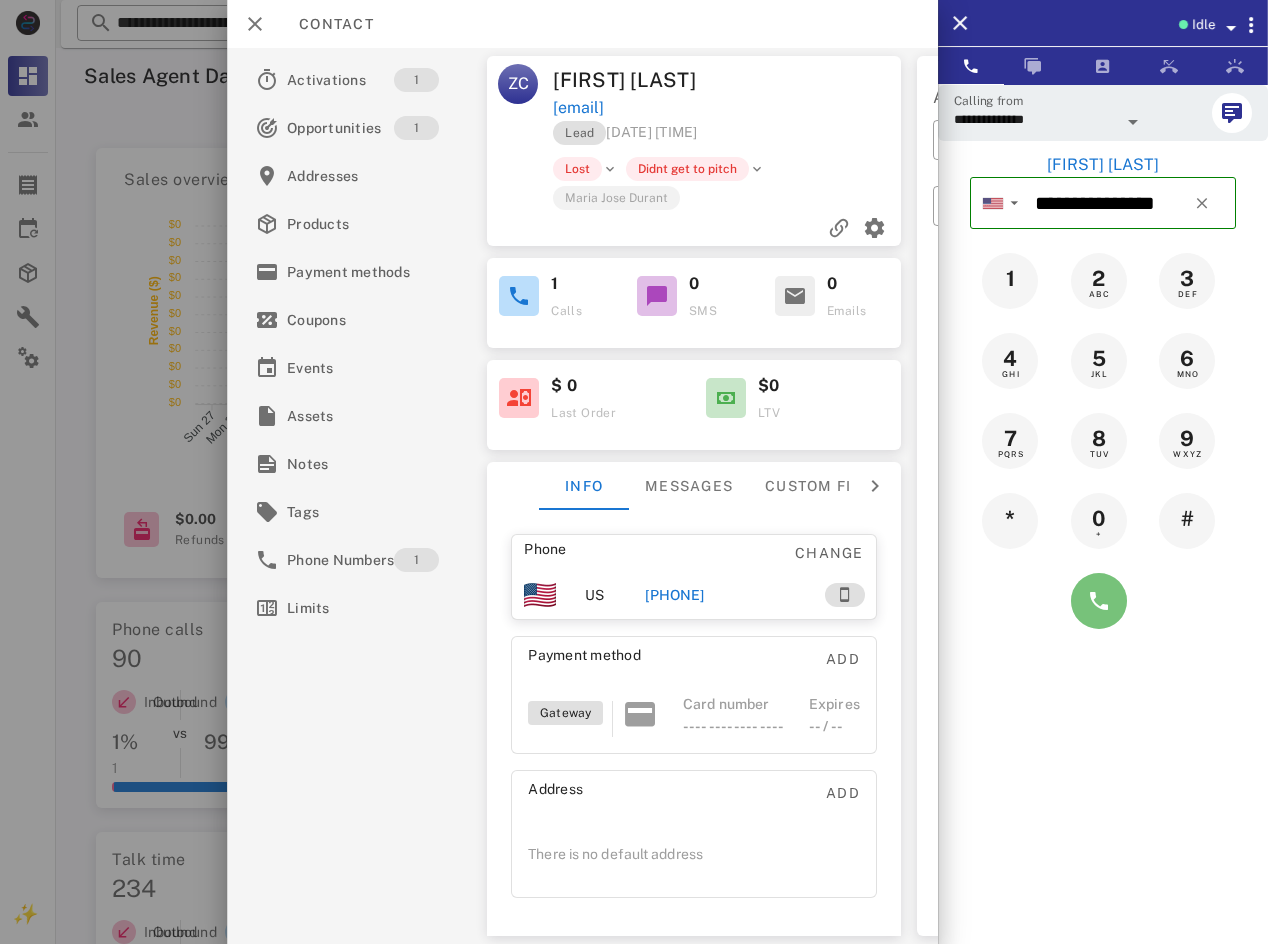 click at bounding box center [1099, 601] 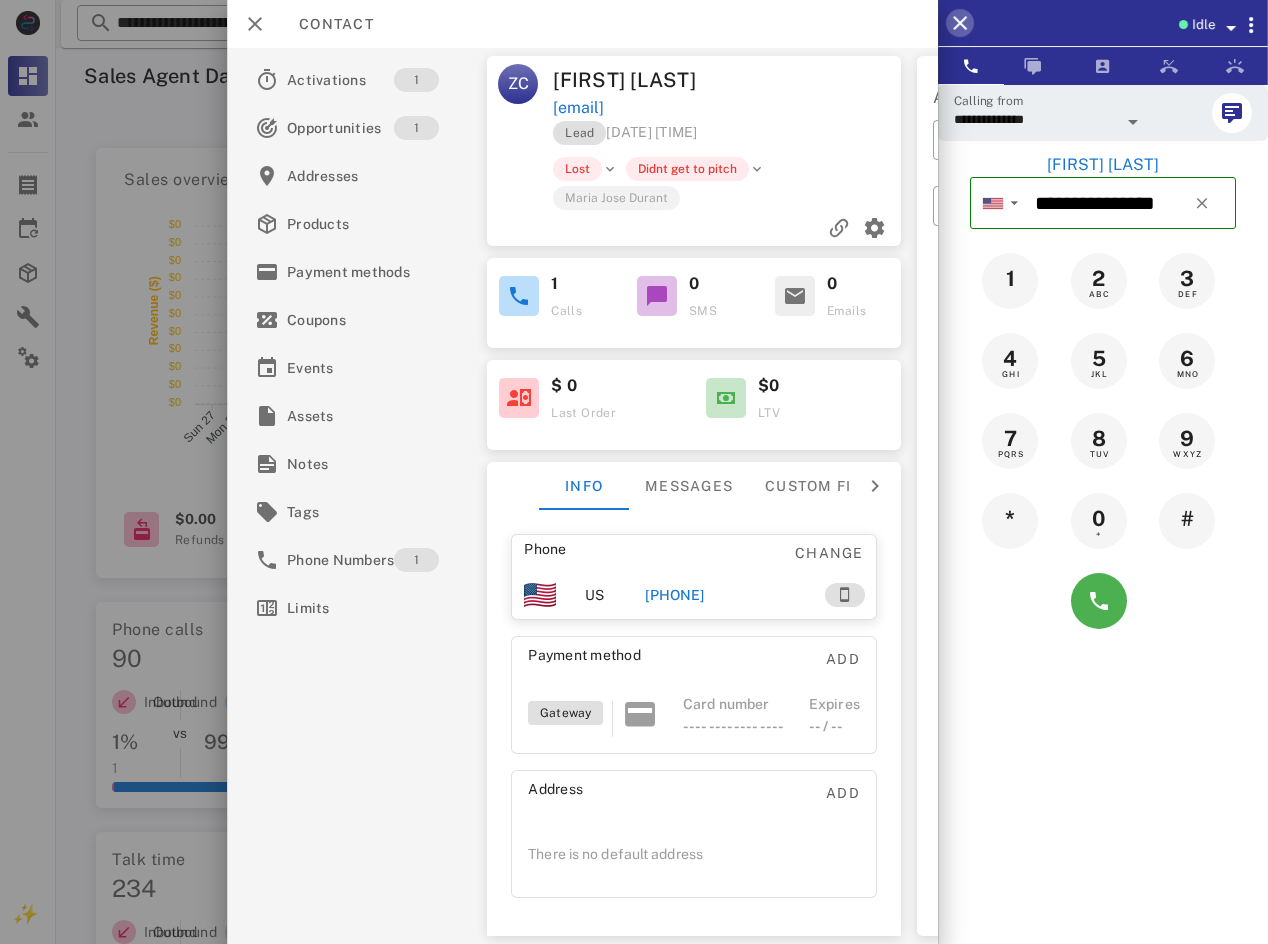 click at bounding box center (960, 23) 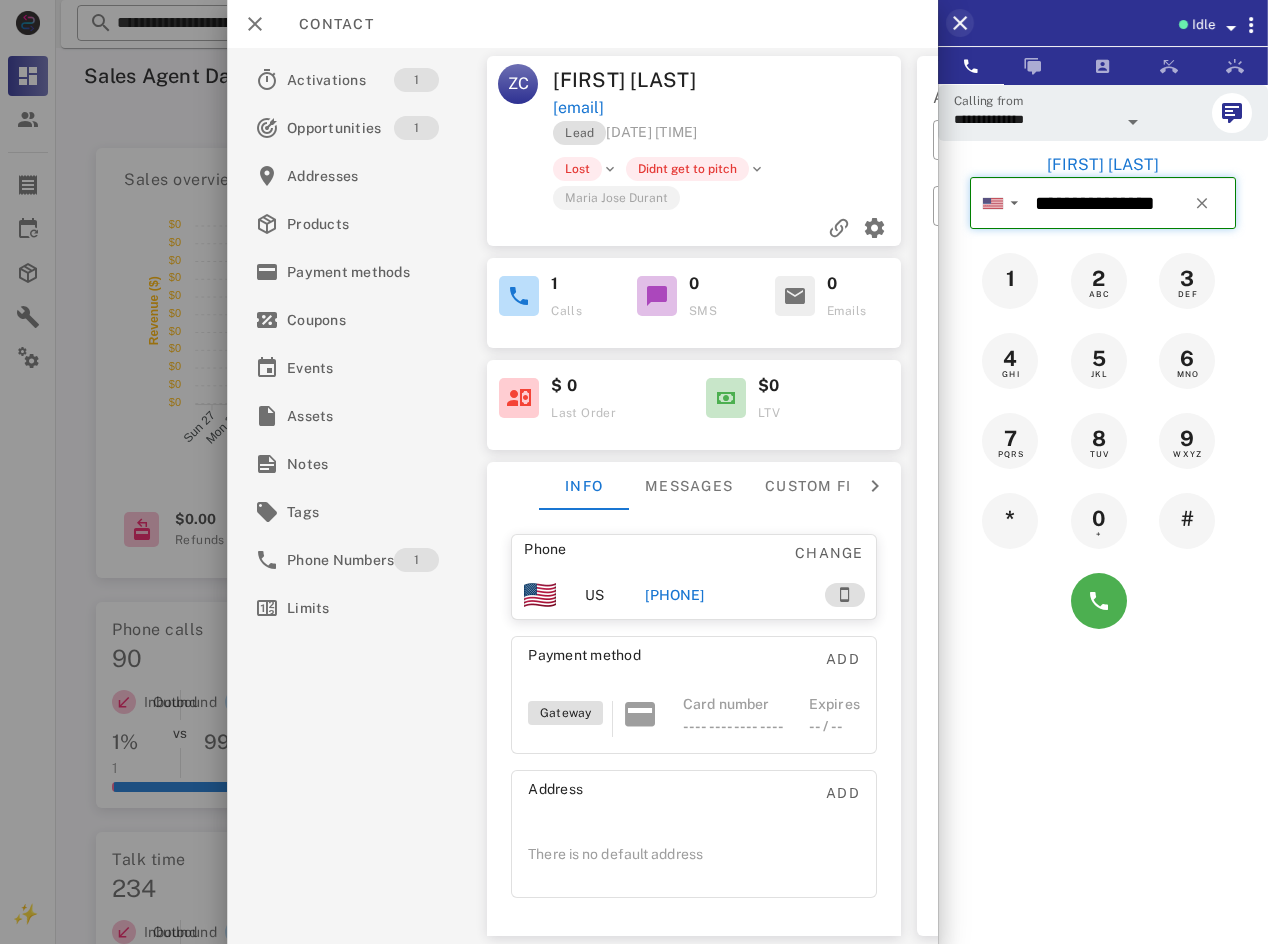 type 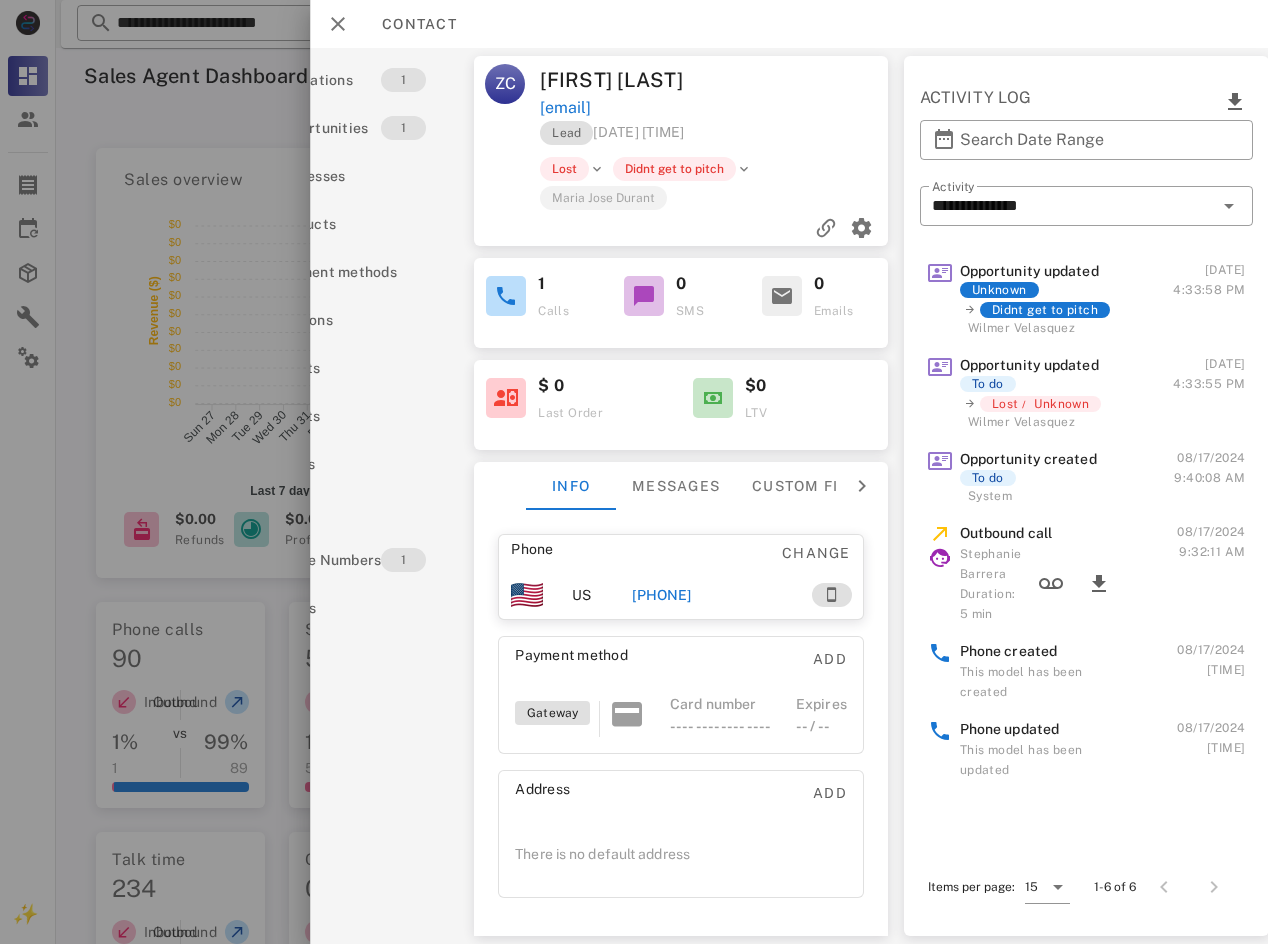 scroll, scrollTop: 0, scrollLeft: 0, axis: both 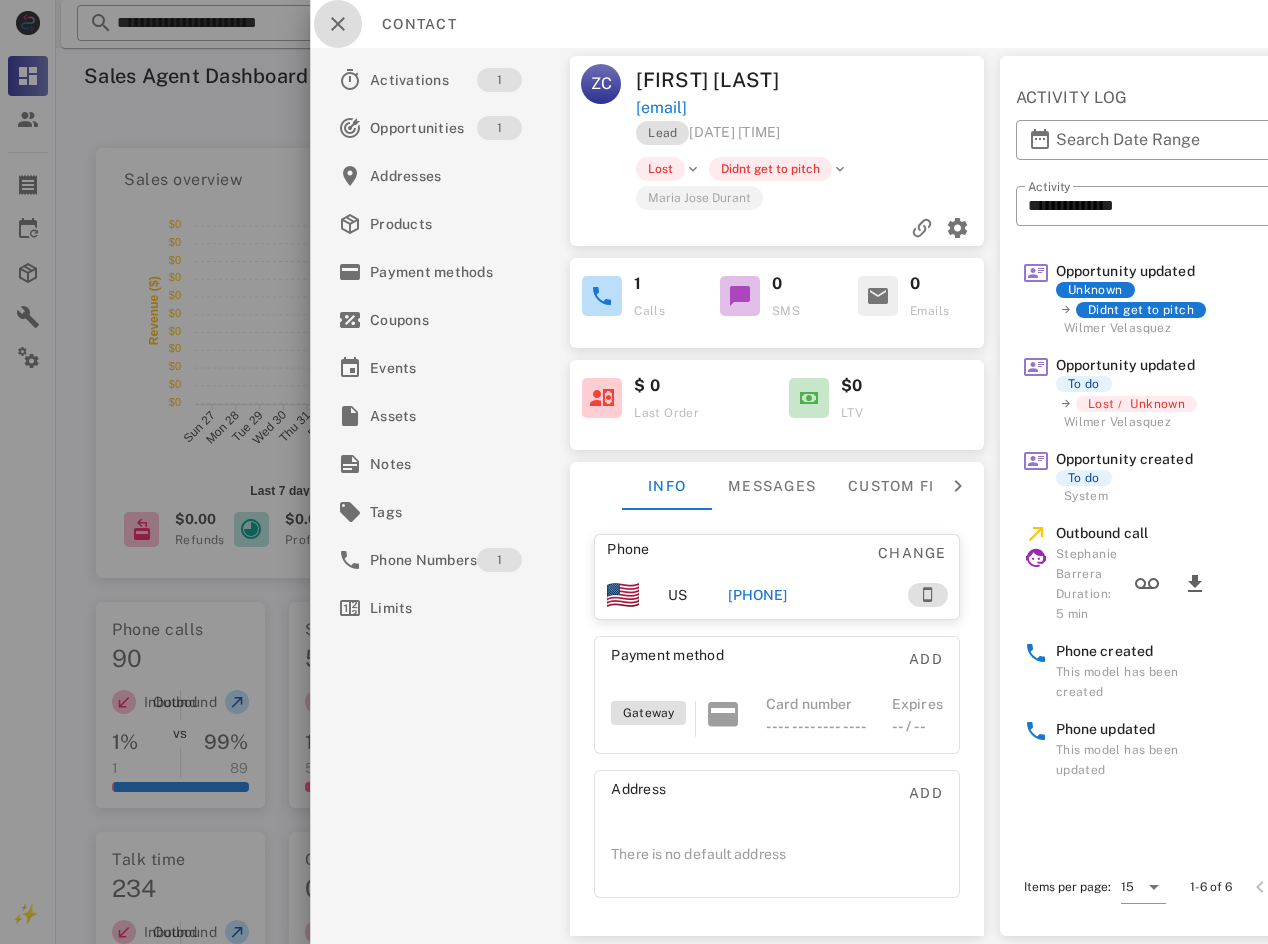 click at bounding box center [338, 24] 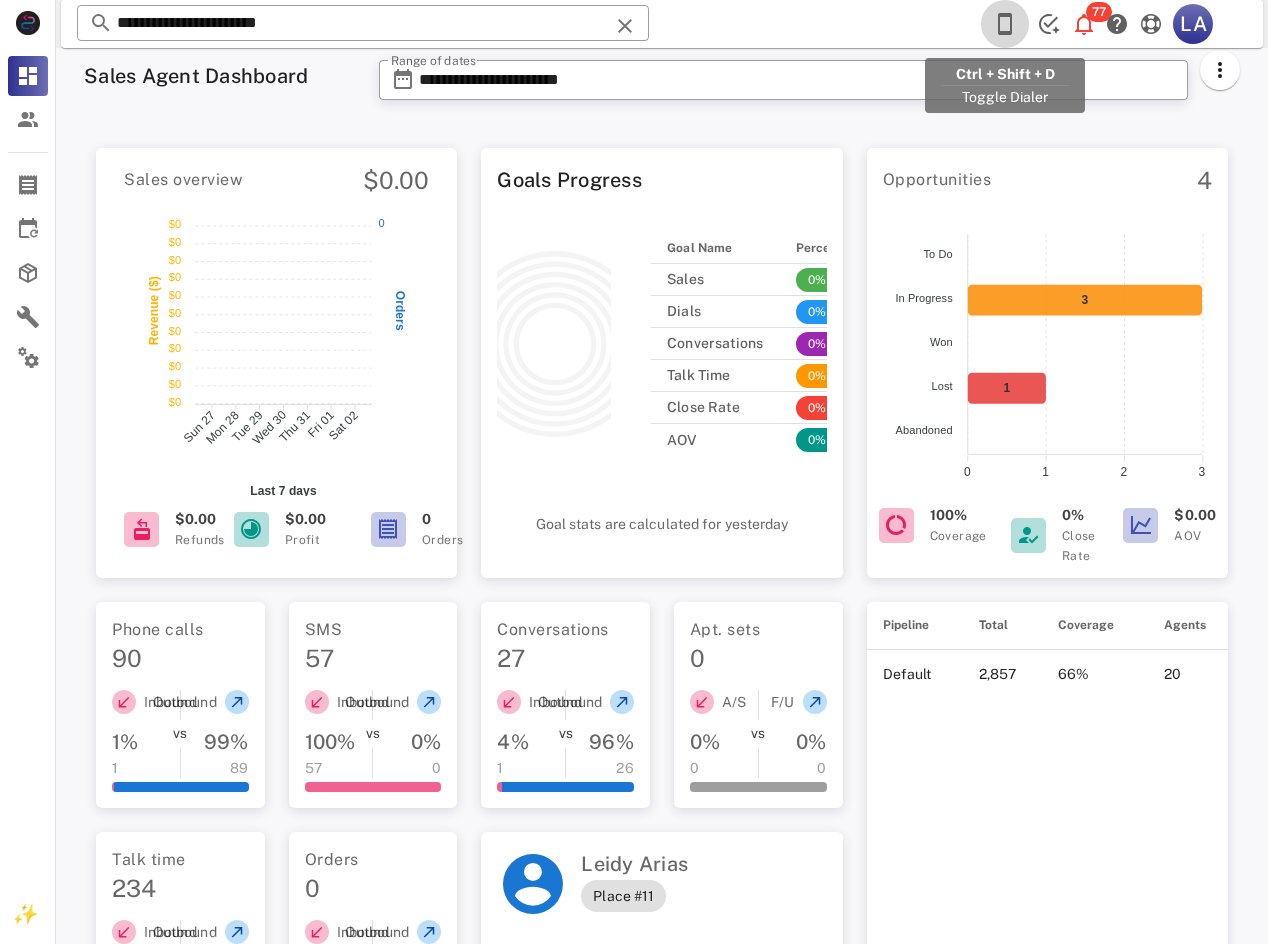 click at bounding box center [1005, 24] 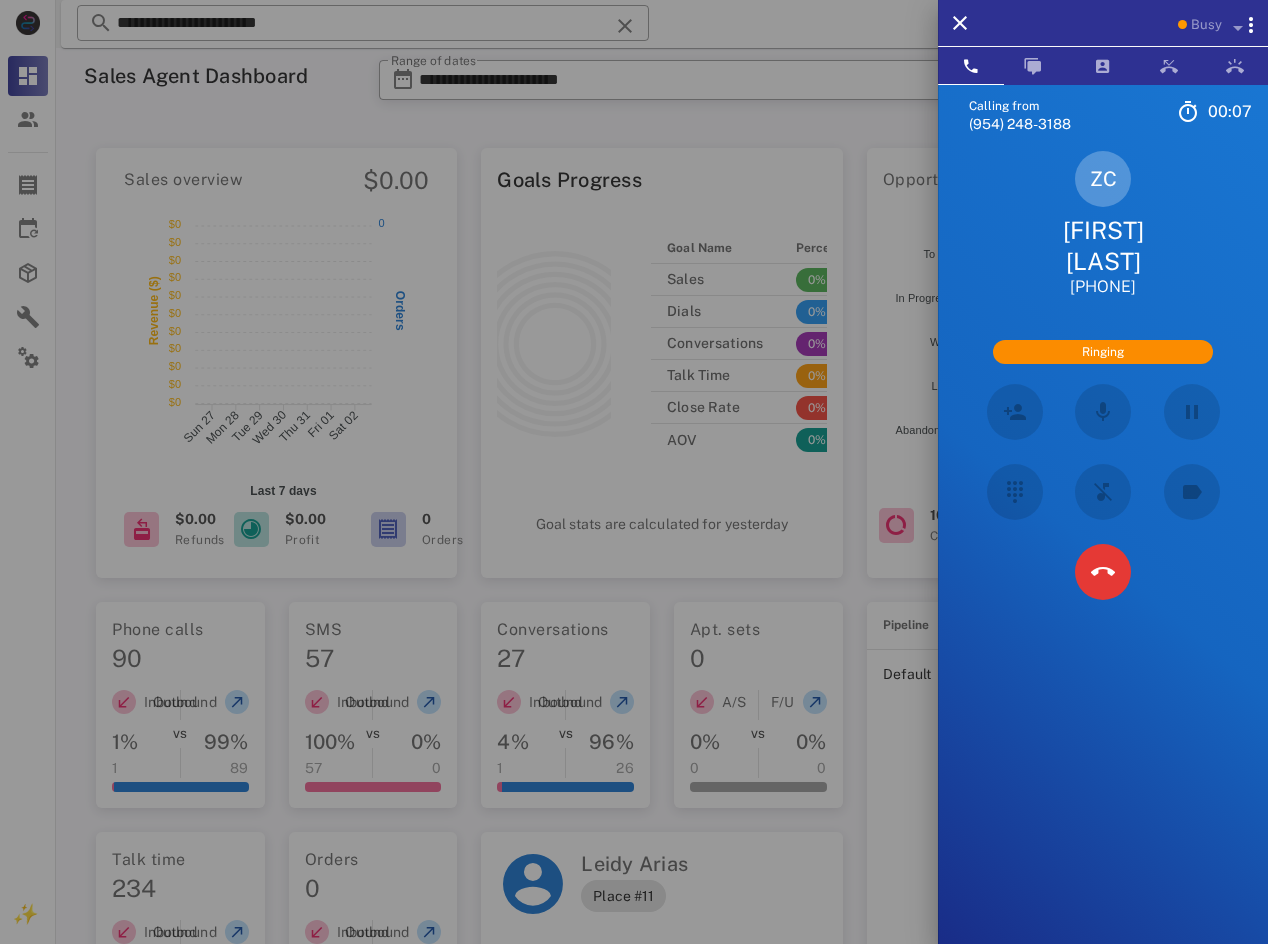 click on "[FIRST] [LAST]" at bounding box center (1103, 246) 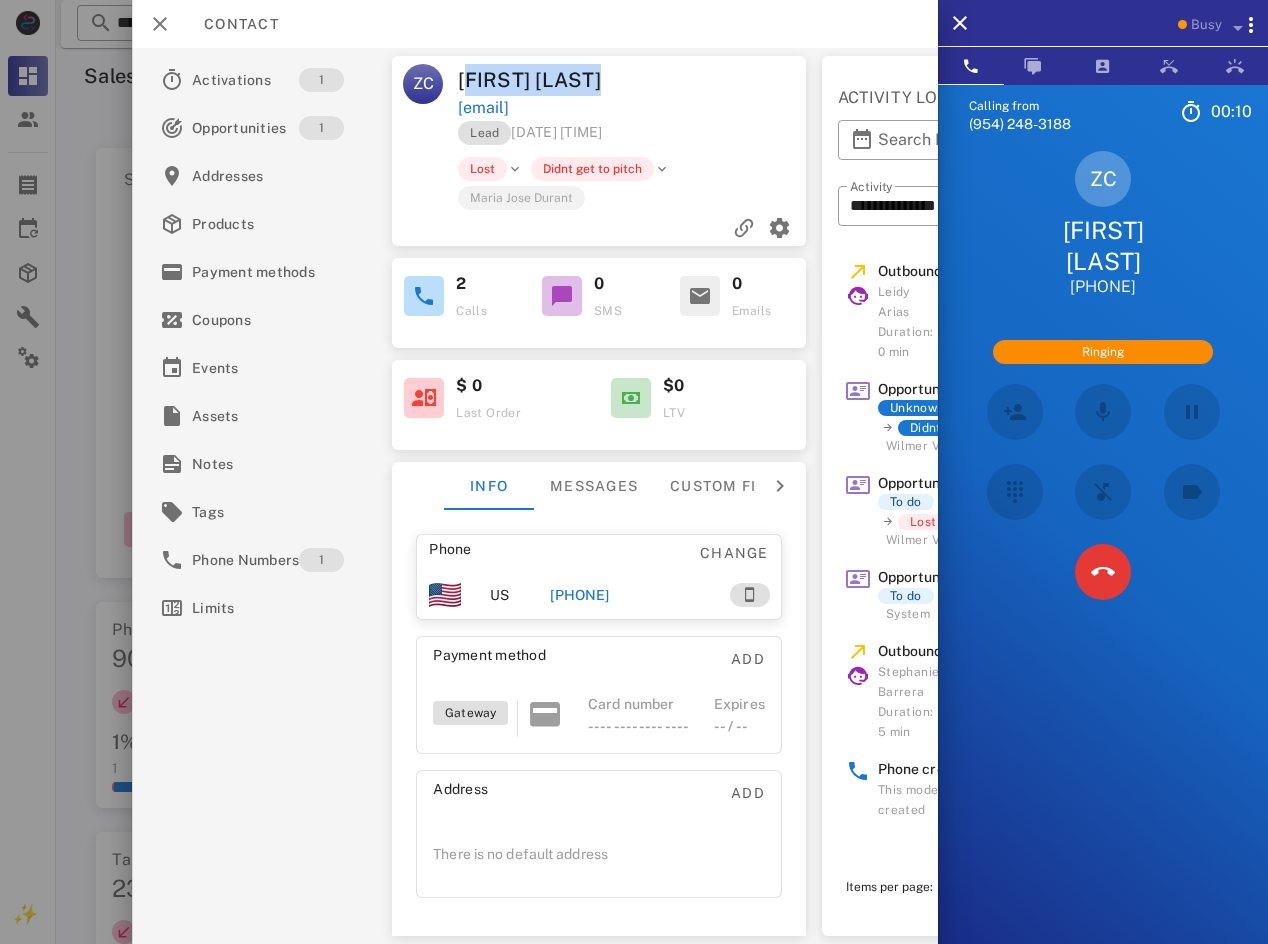 drag, startPoint x: 670, startPoint y: 95, endPoint x: 647, endPoint y: 104, distance: 24.698177 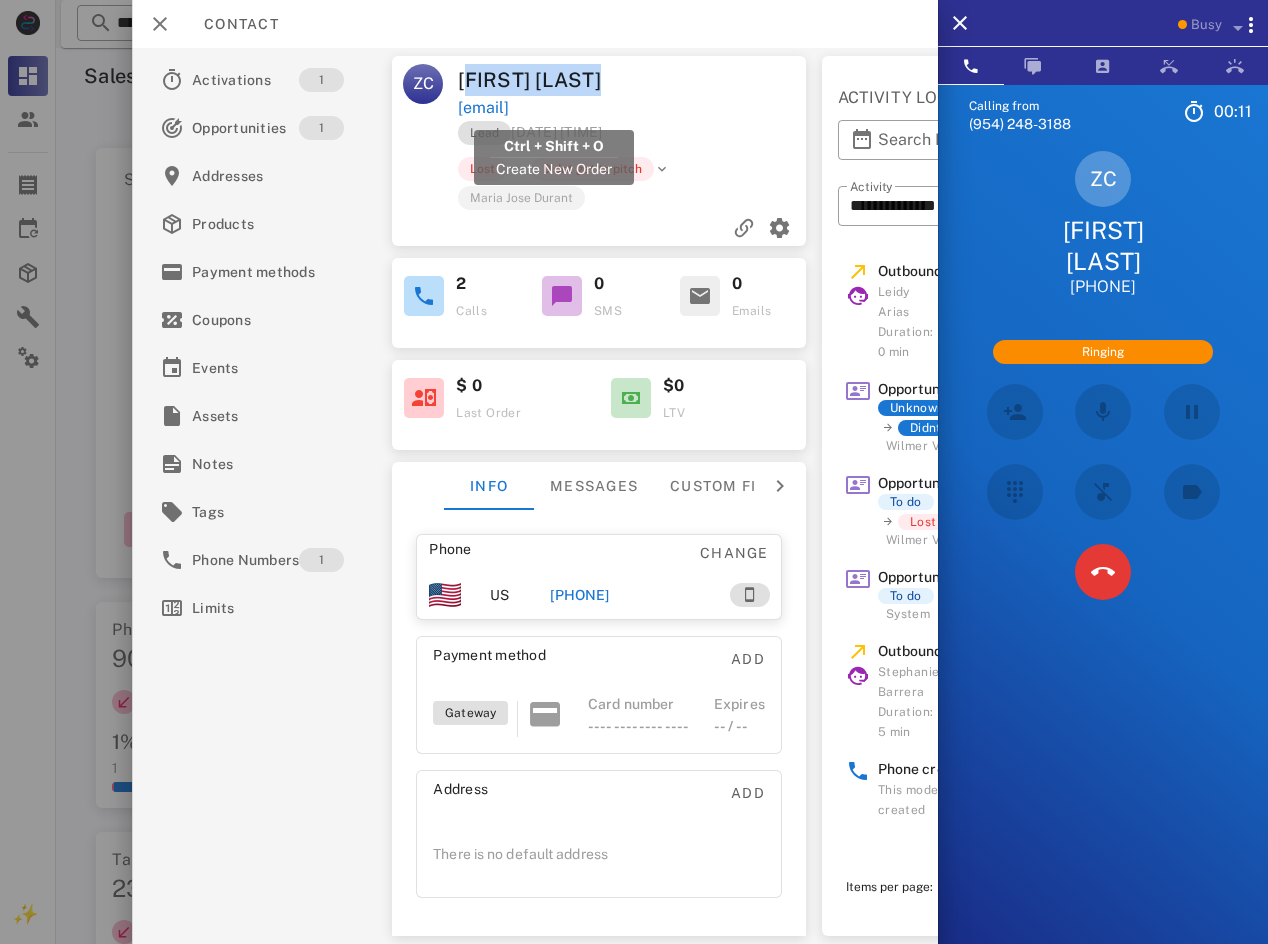 drag, startPoint x: 675, startPoint y: 110, endPoint x: 462, endPoint y: 104, distance: 213.08449 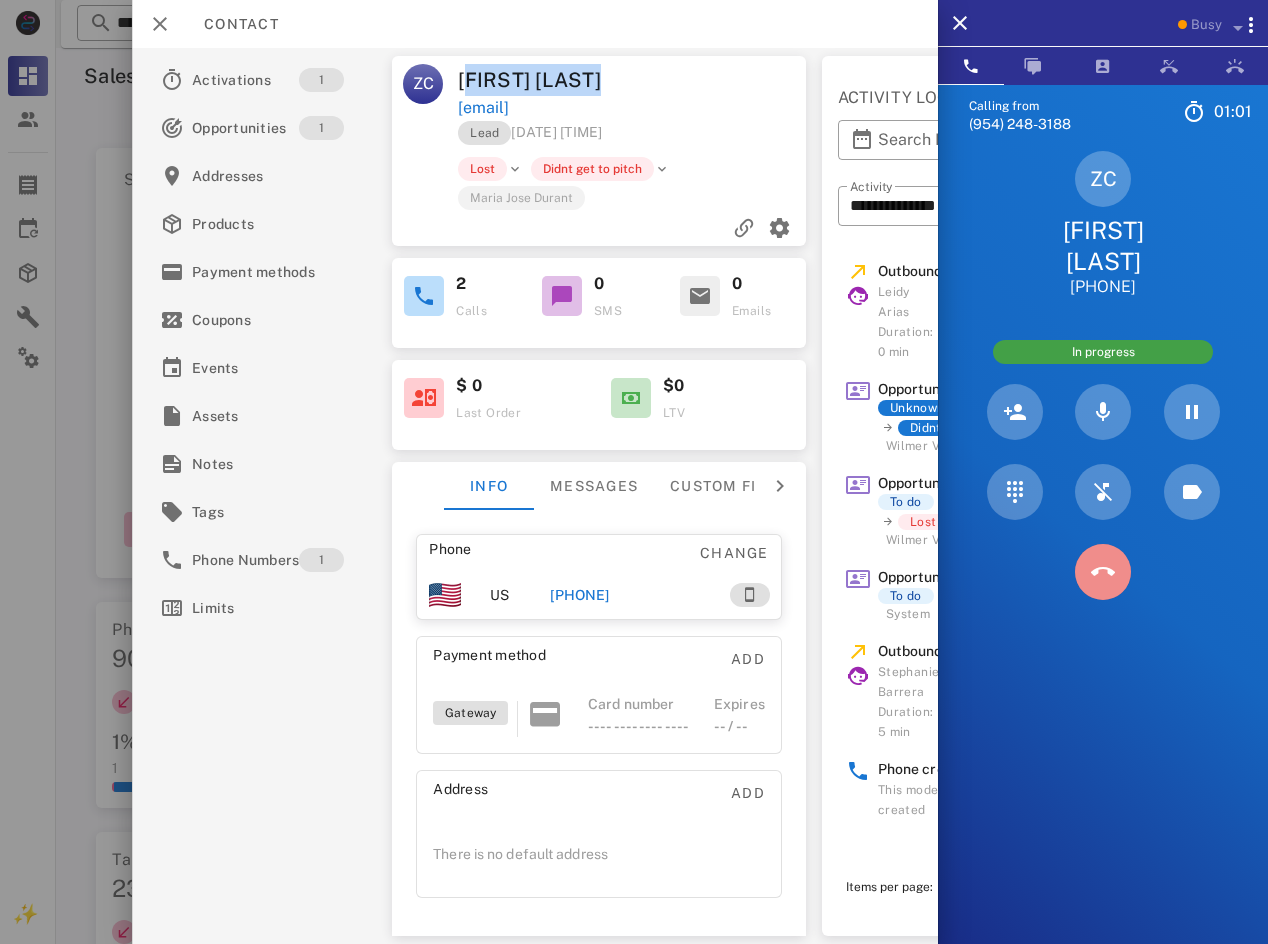 click at bounding box center (1102, 572) 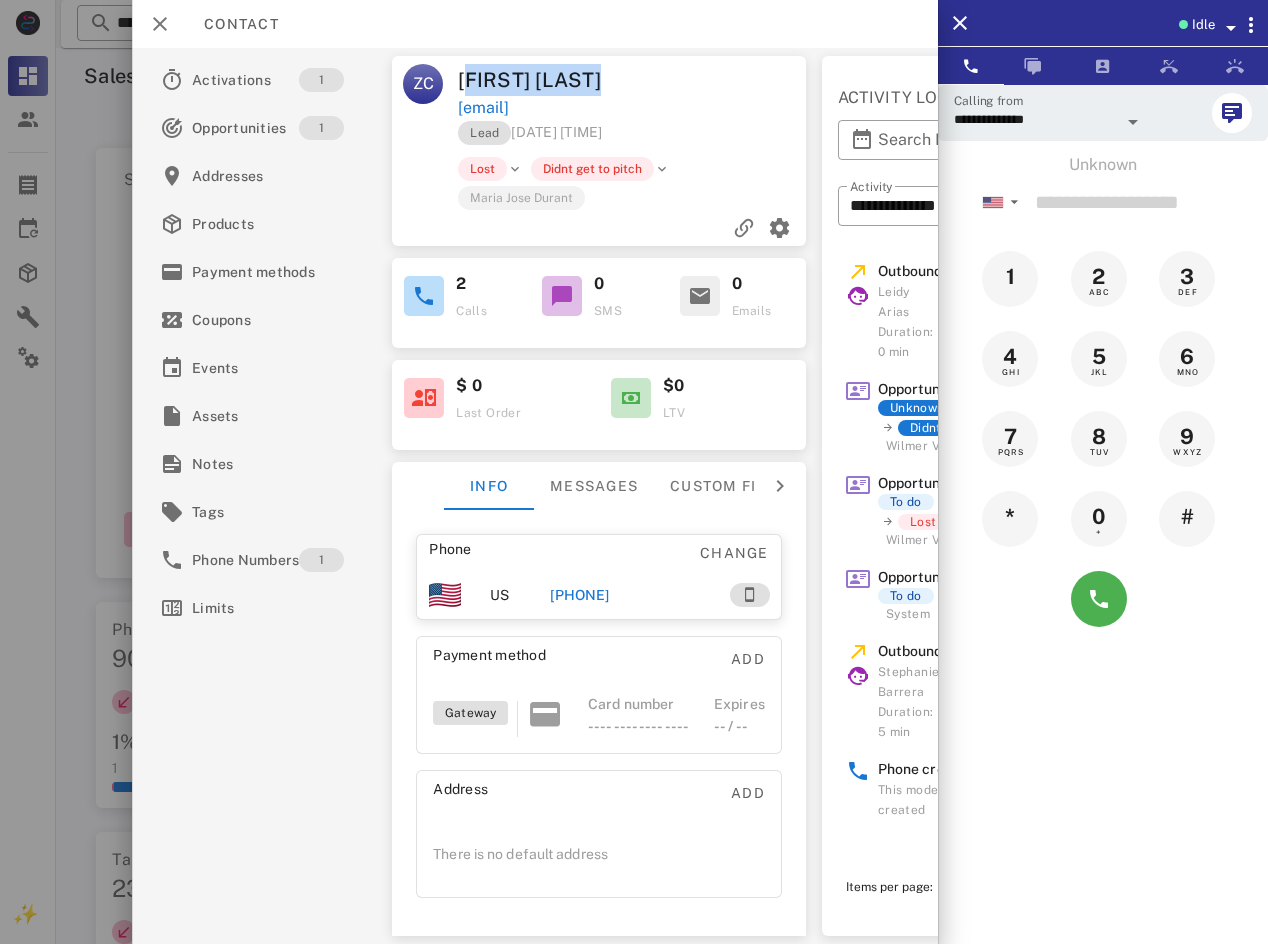 click on "Idle" at bounding box center (1203, 25) 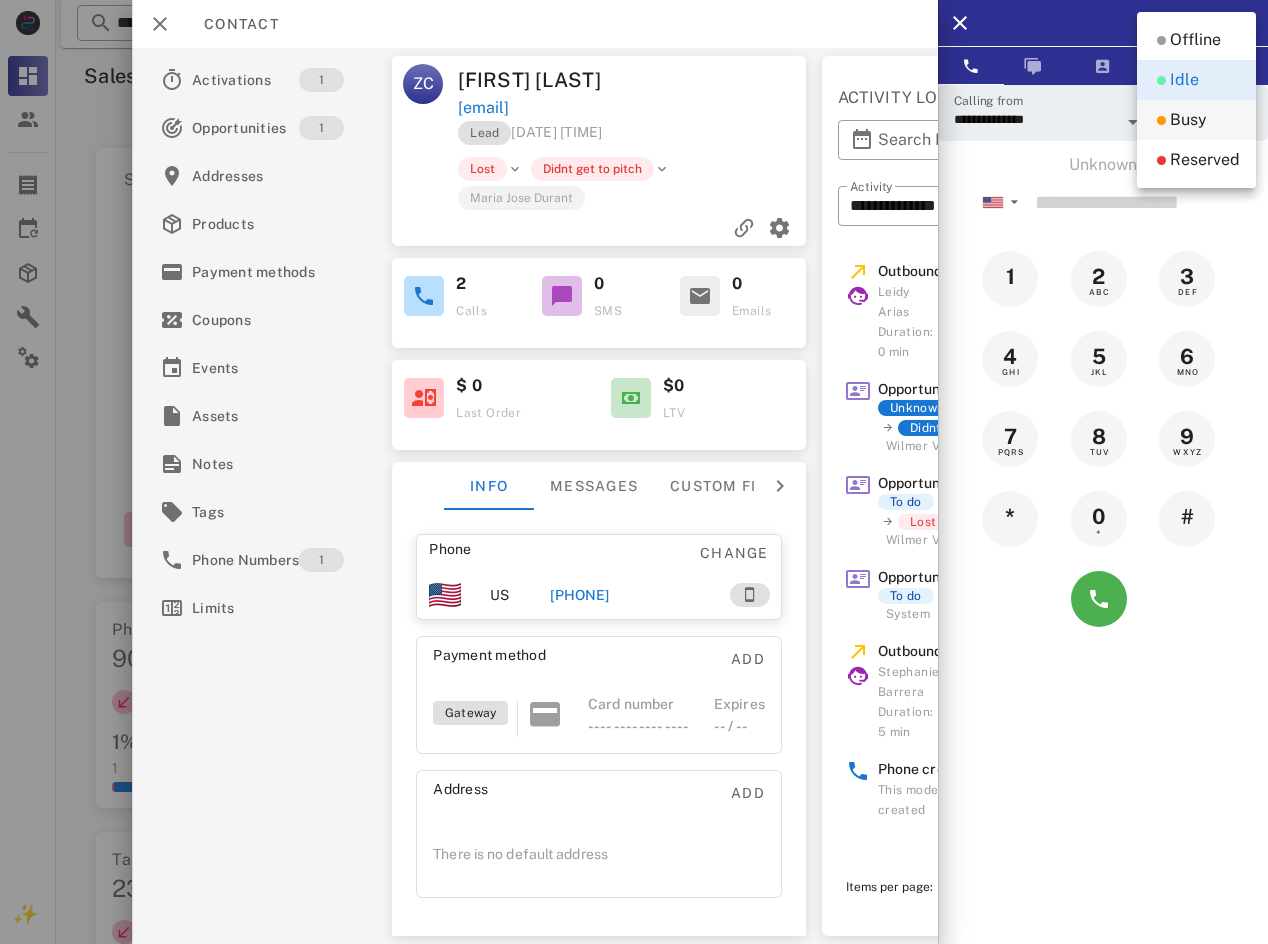 click on "Busy" at bounding box center (1188, 120) 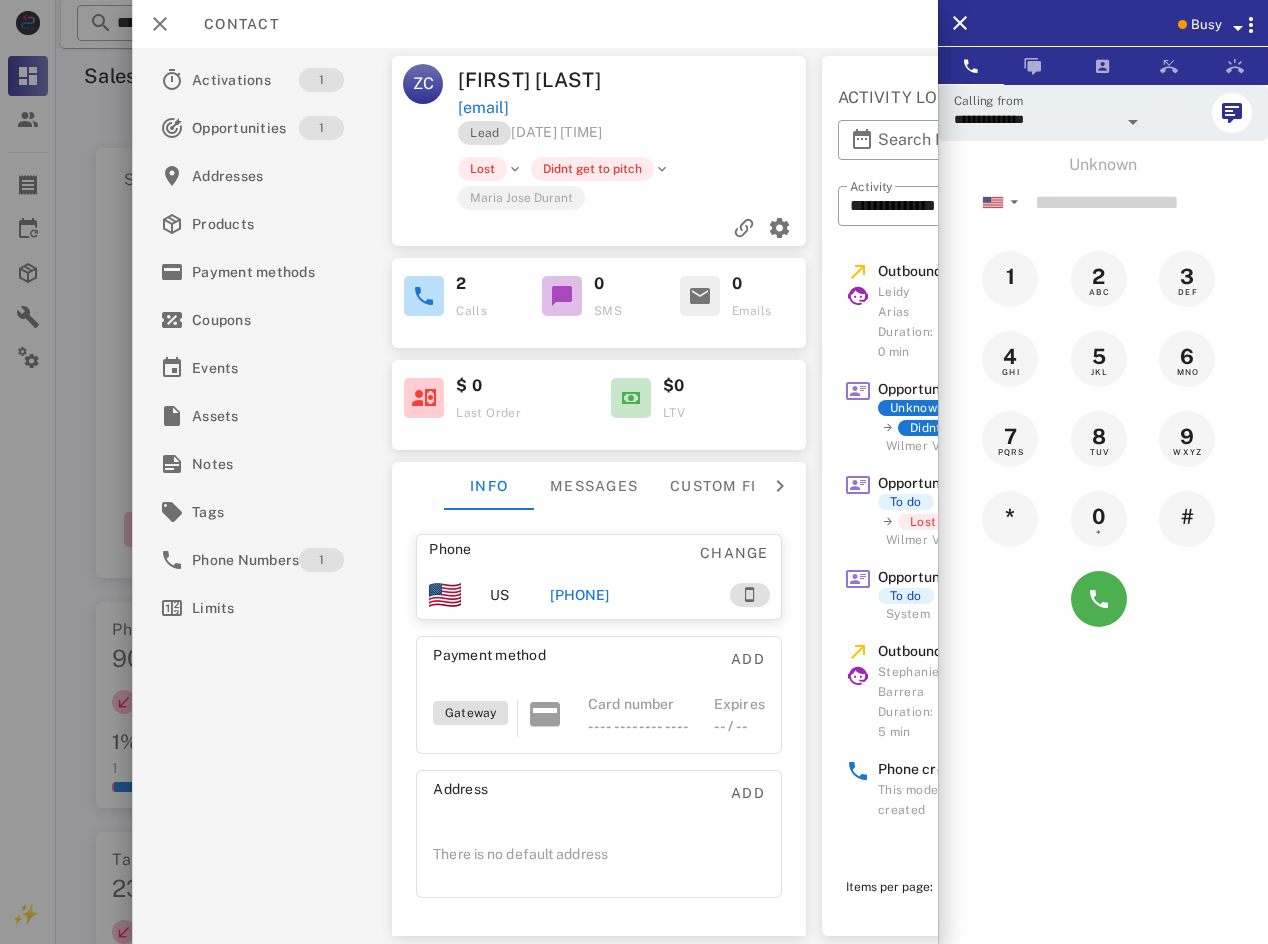 click at bounding box center (634, 472) 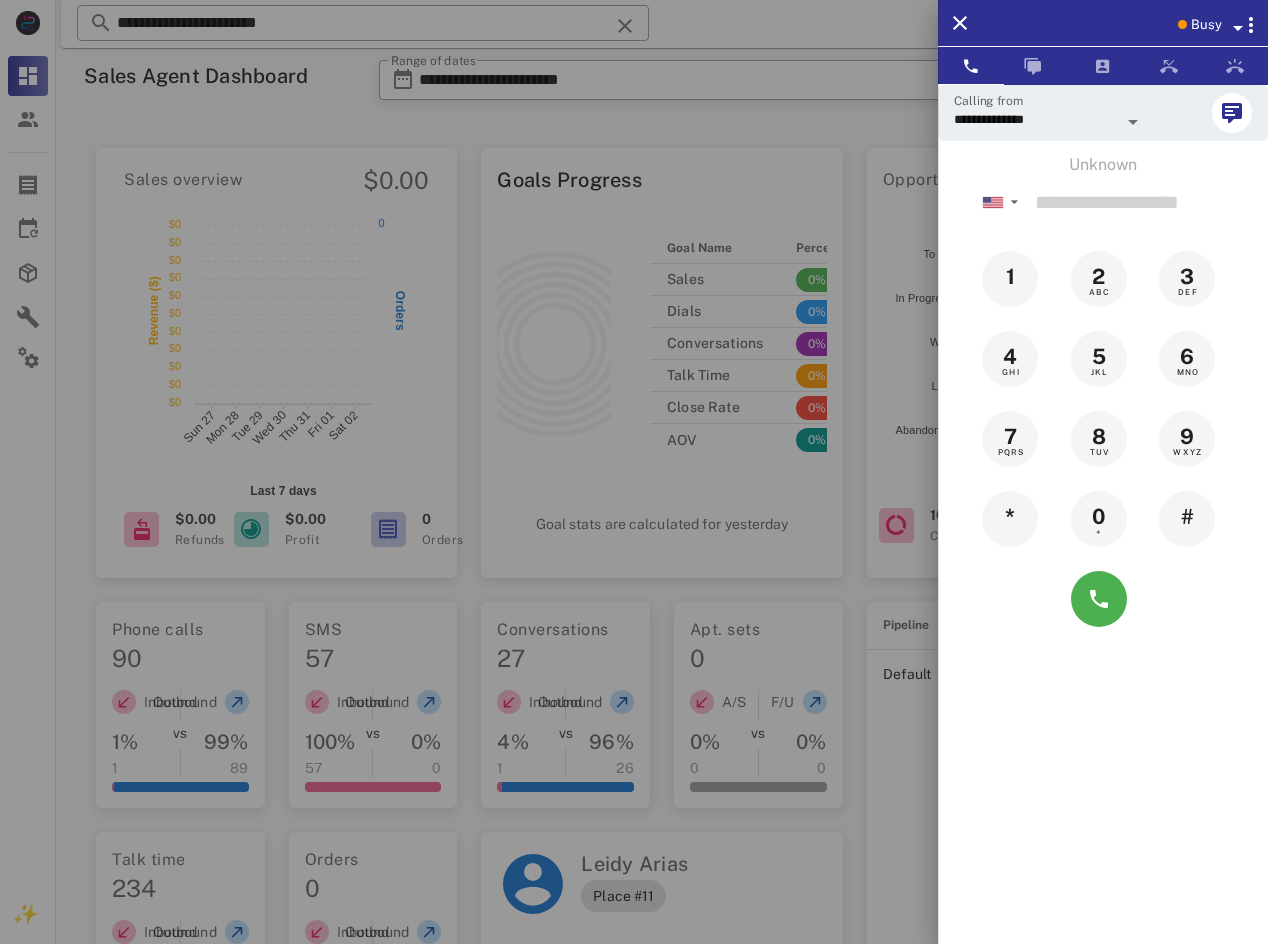 click at bounding box center [634, 472] 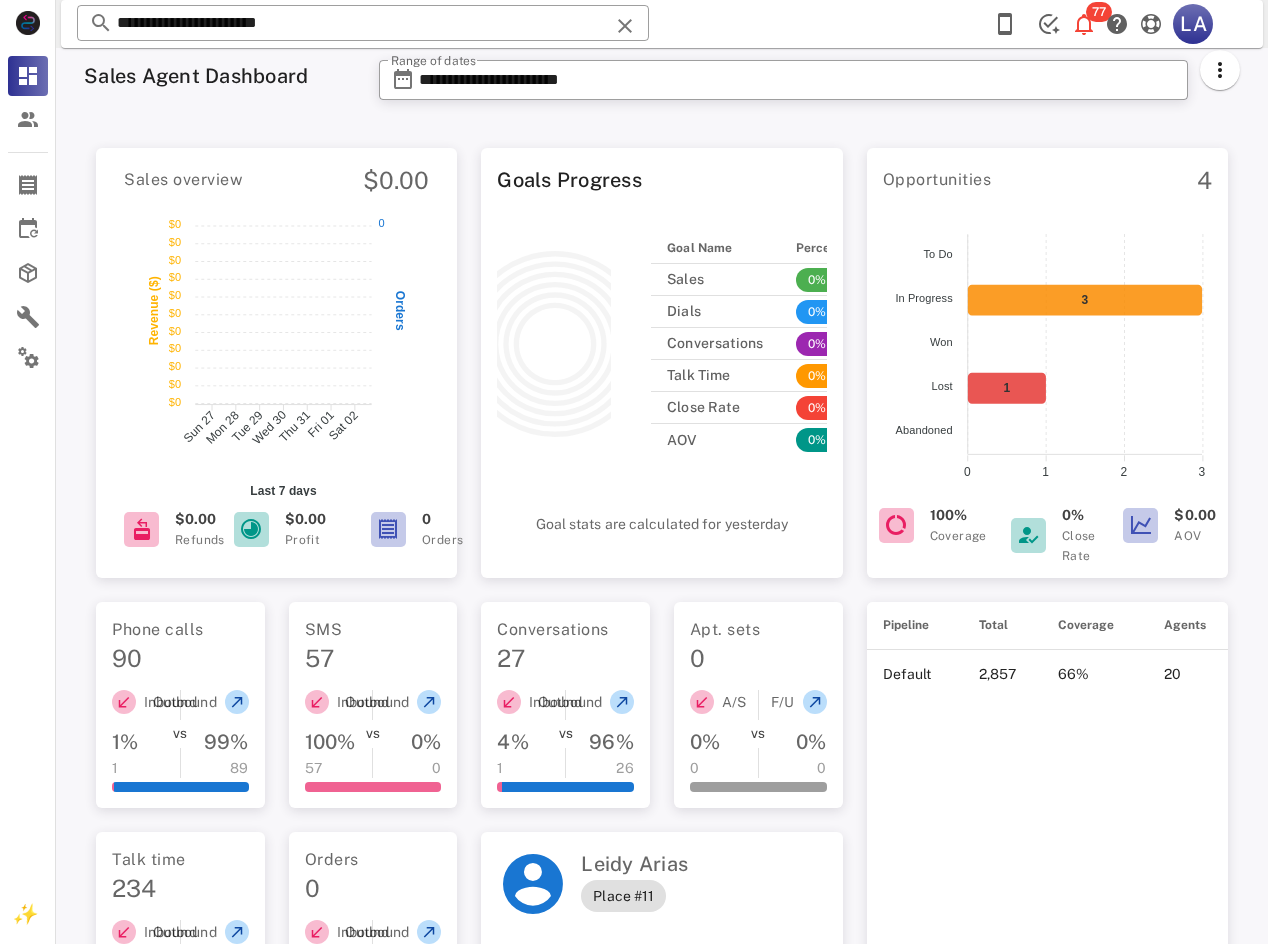 click on "**********" at bounding box center (363, 23) 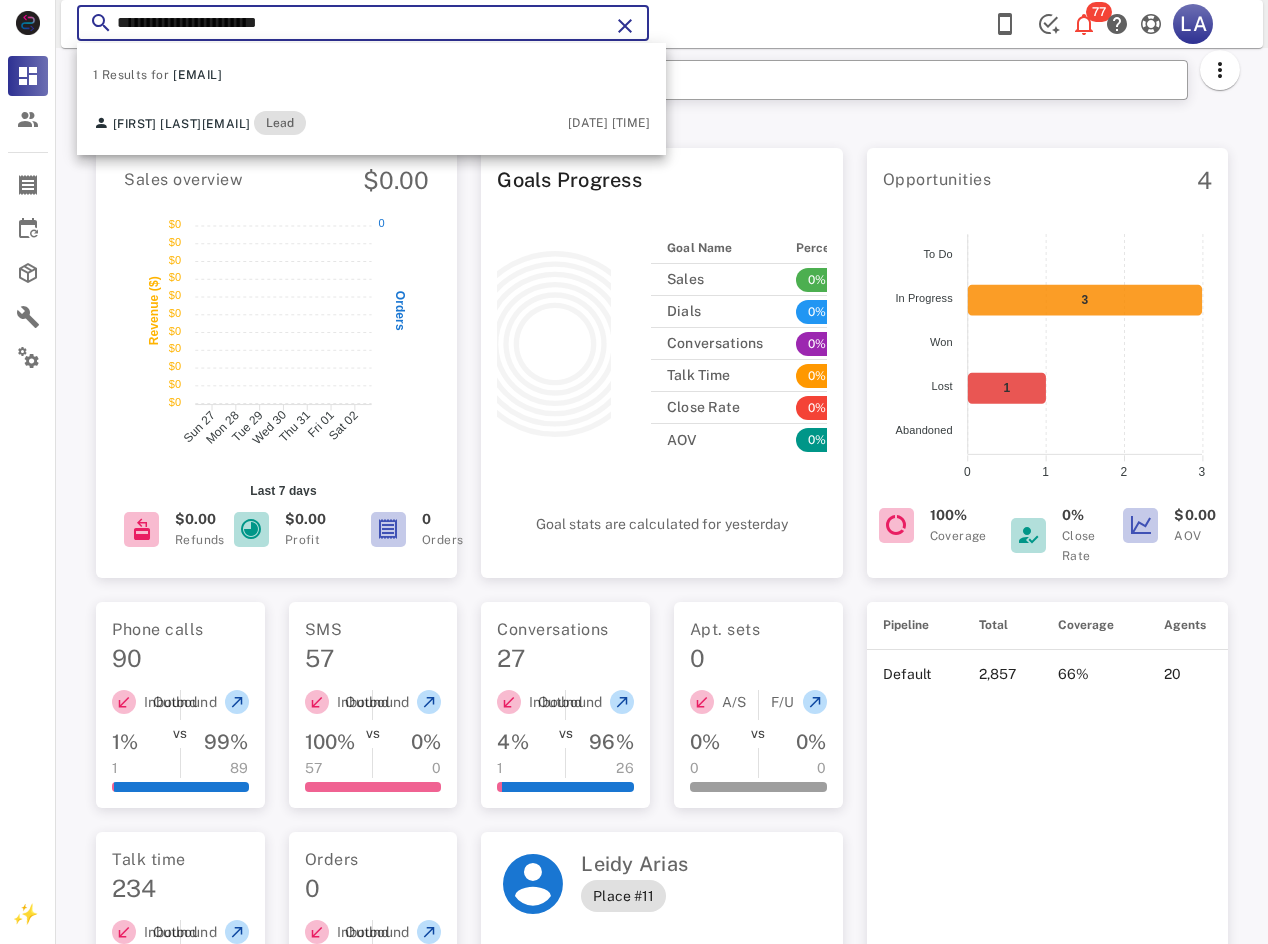 click on "**********" at bounding box center [363, 23] 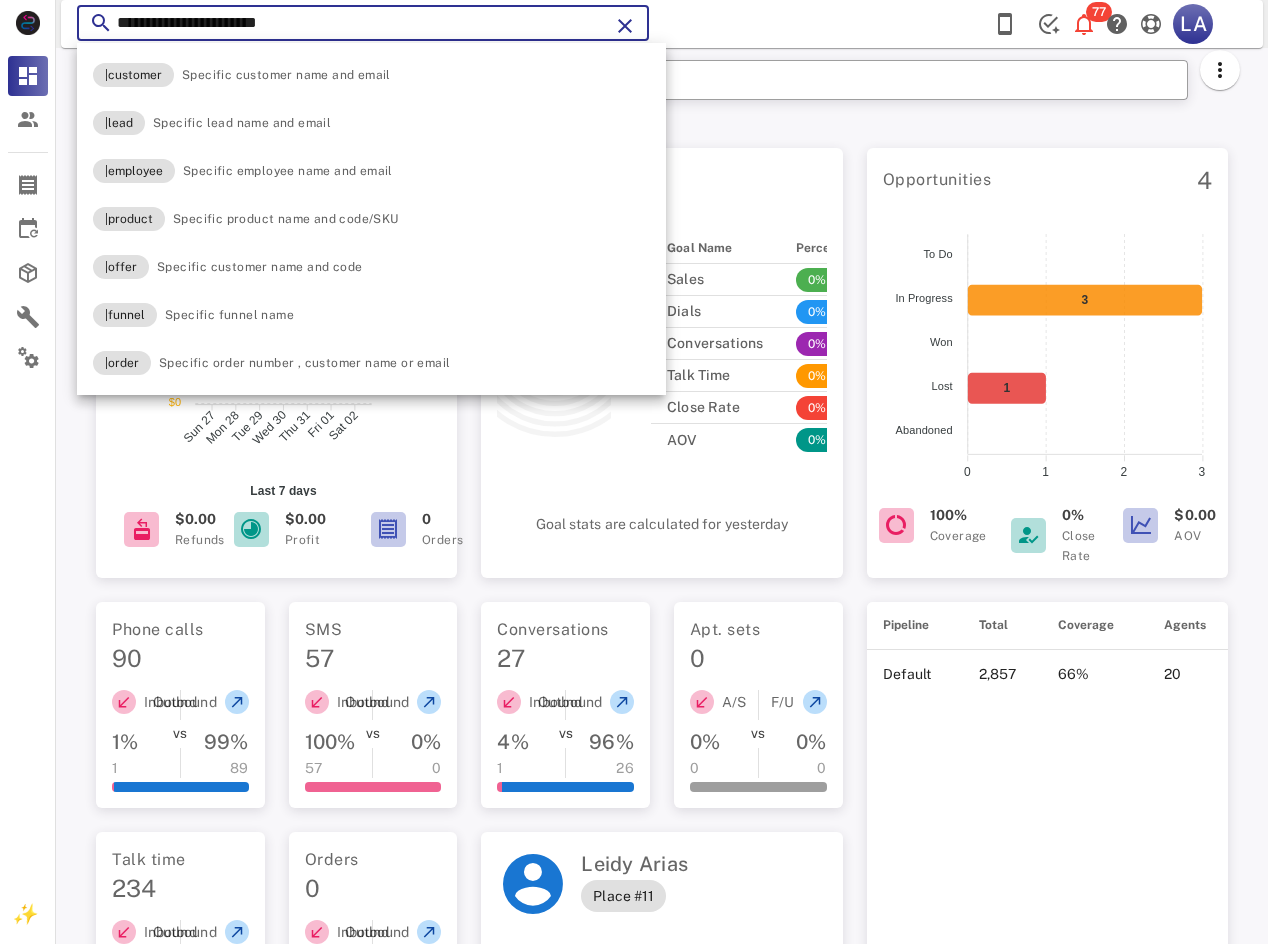 paste 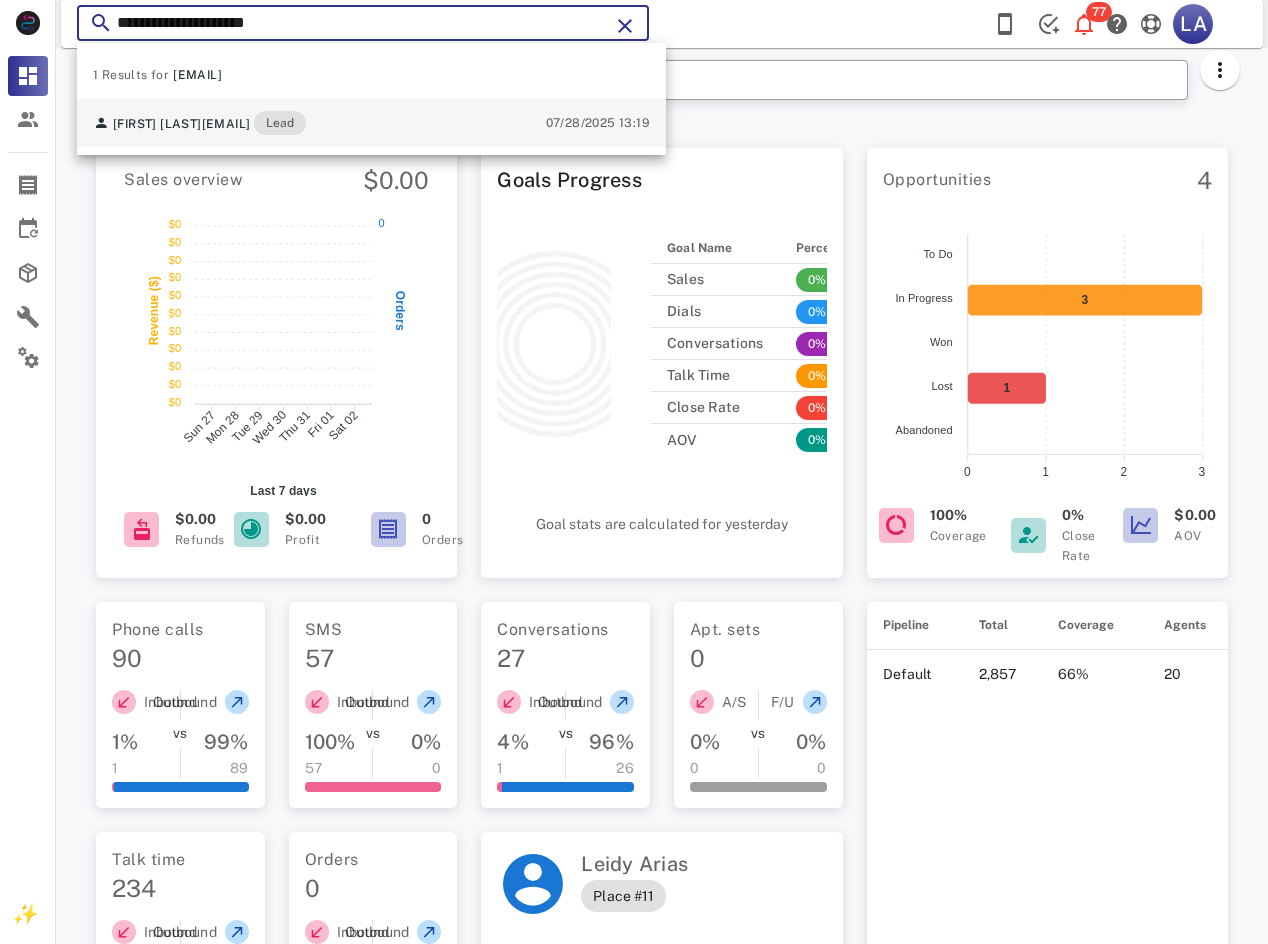 type on "**********" 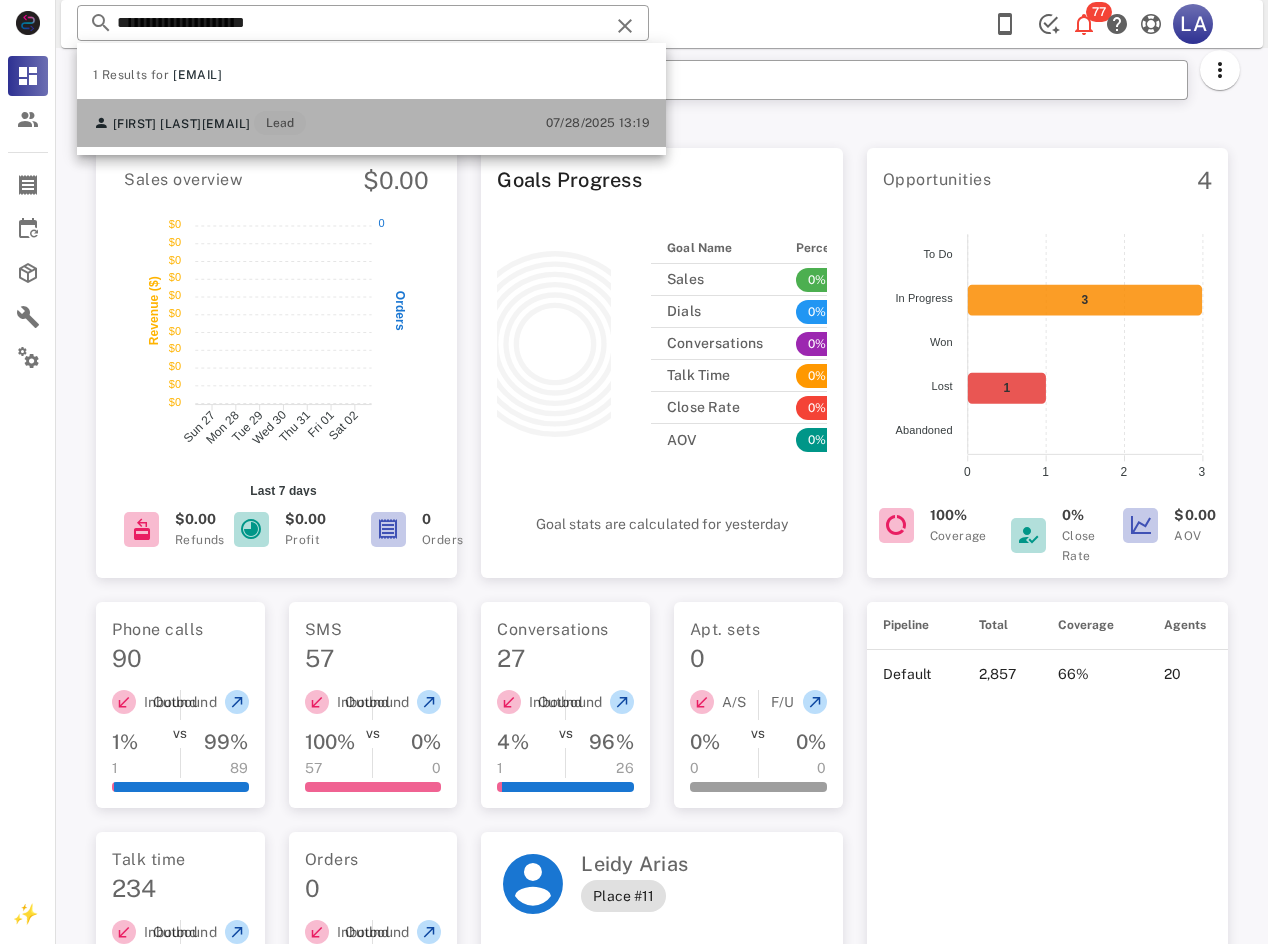 click on "[FIRST] [LAST]   [EMAIL]   Lead" at bounding box center (199, 123) 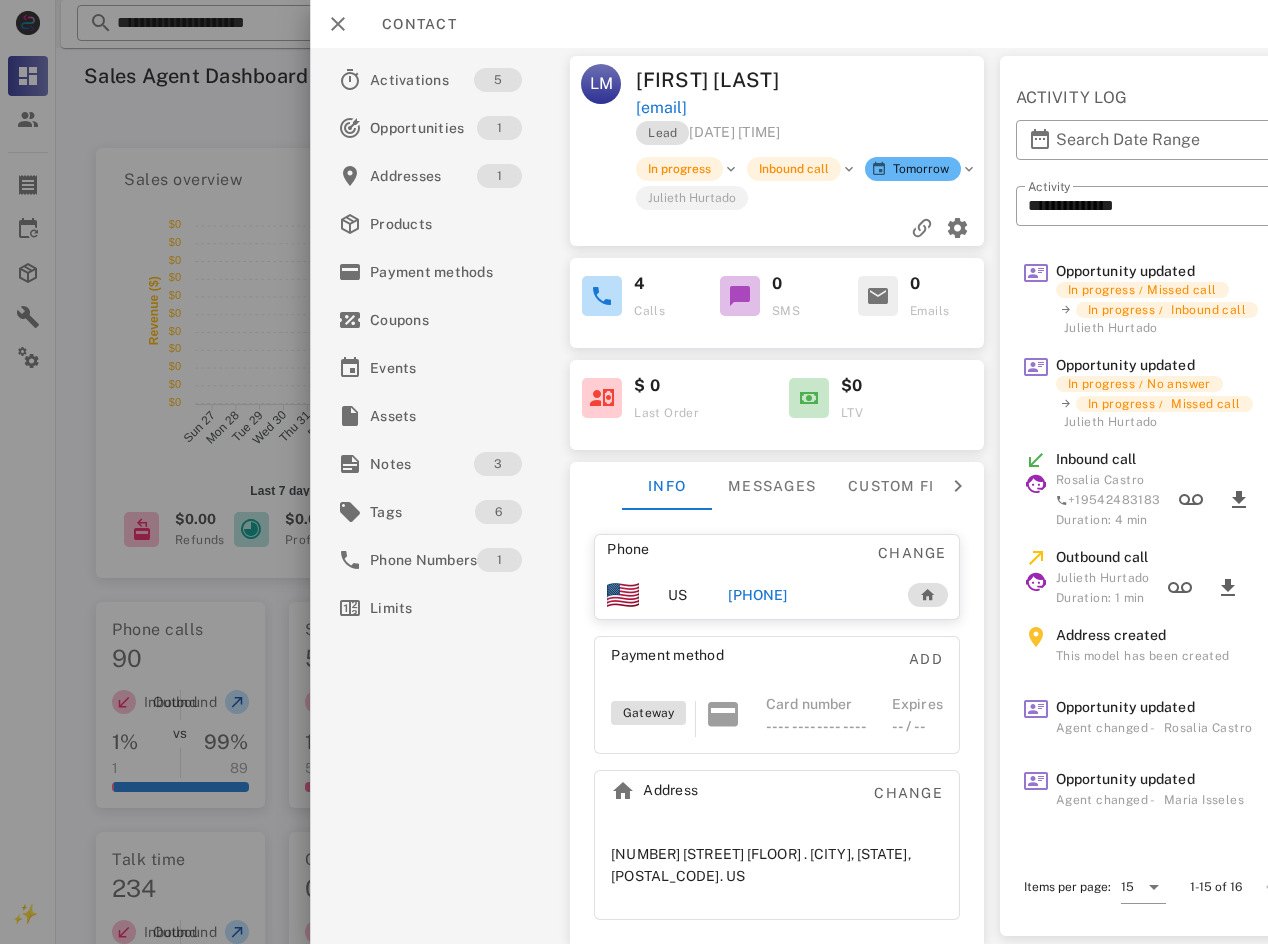 click on "[PHONE]" at bounding box center (757, 595) 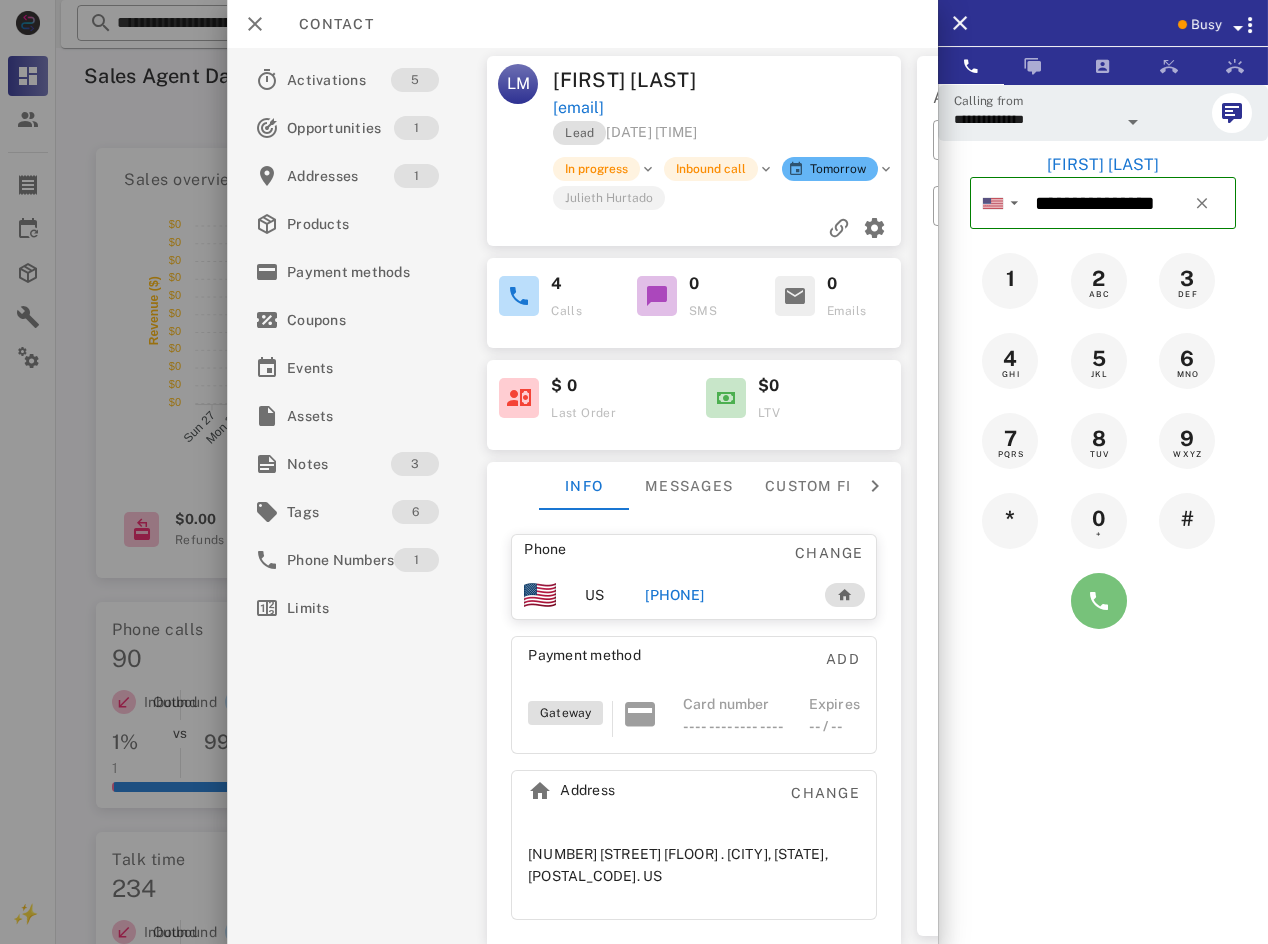 click at bounding box center [1099, 601] 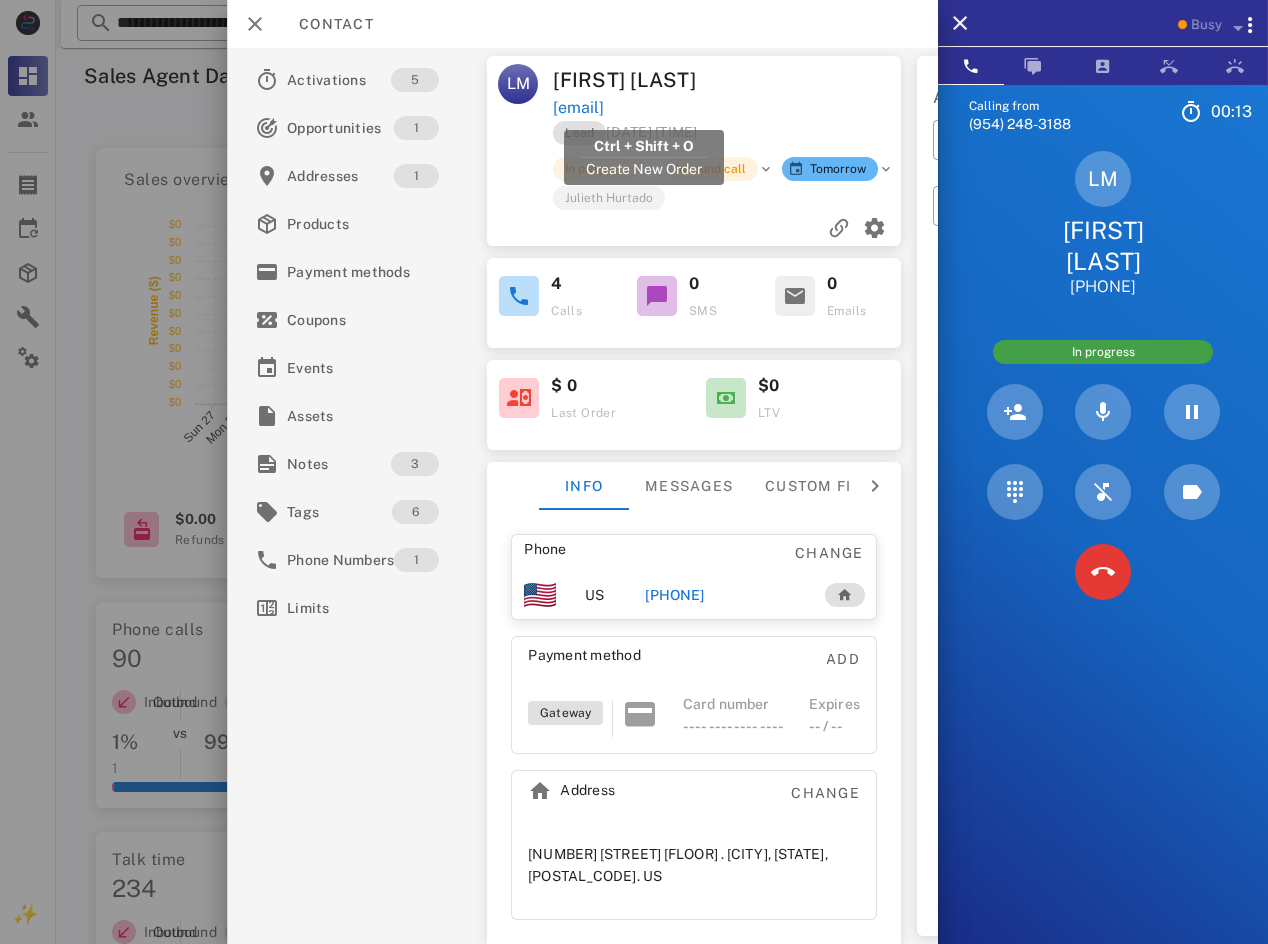 drag, startPoint x: 627, startPoint y: 103, endPoint x: 554, endPoint y: 115, distance: 73.97973 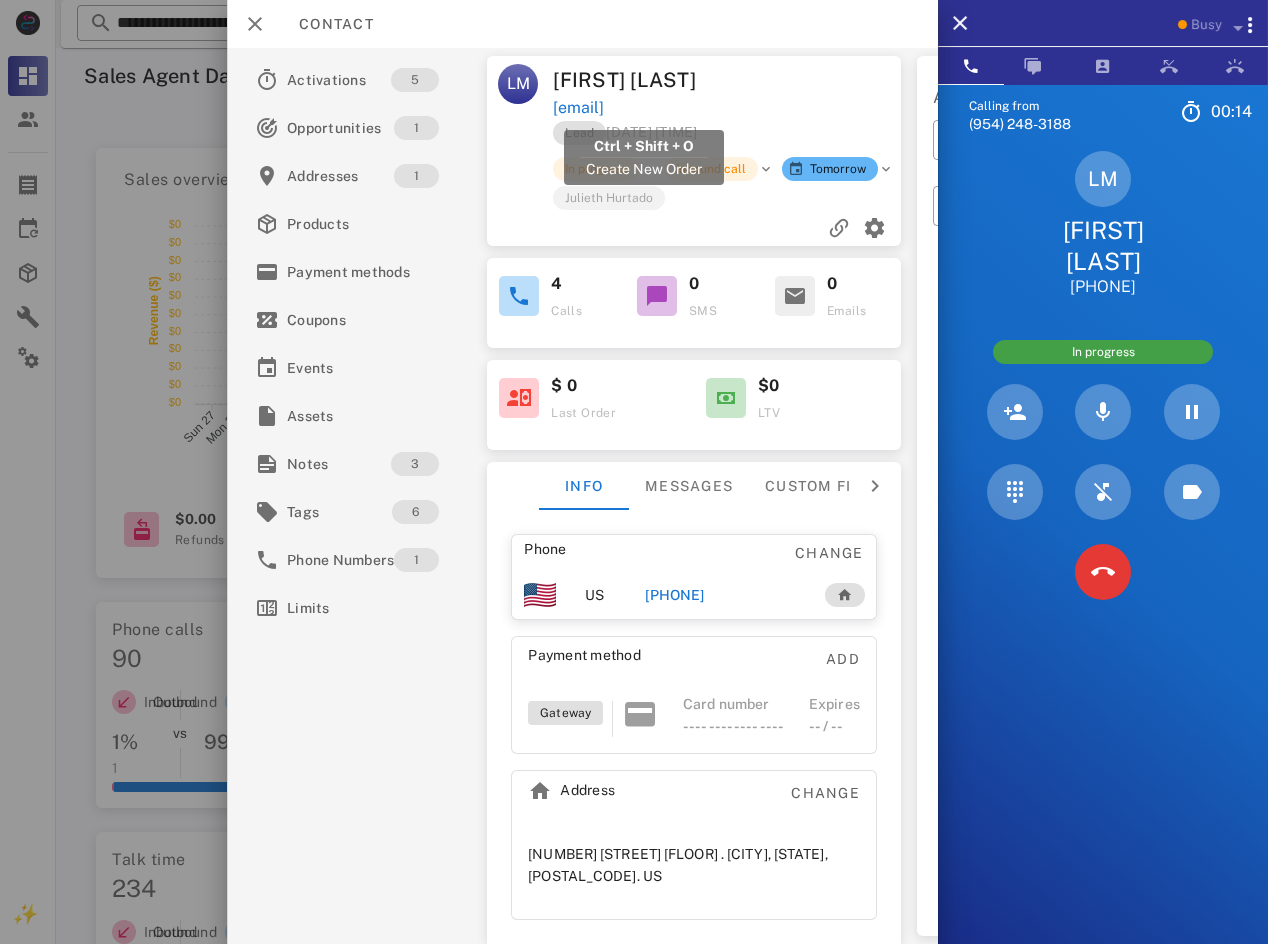 copy on "[EMAIL]" 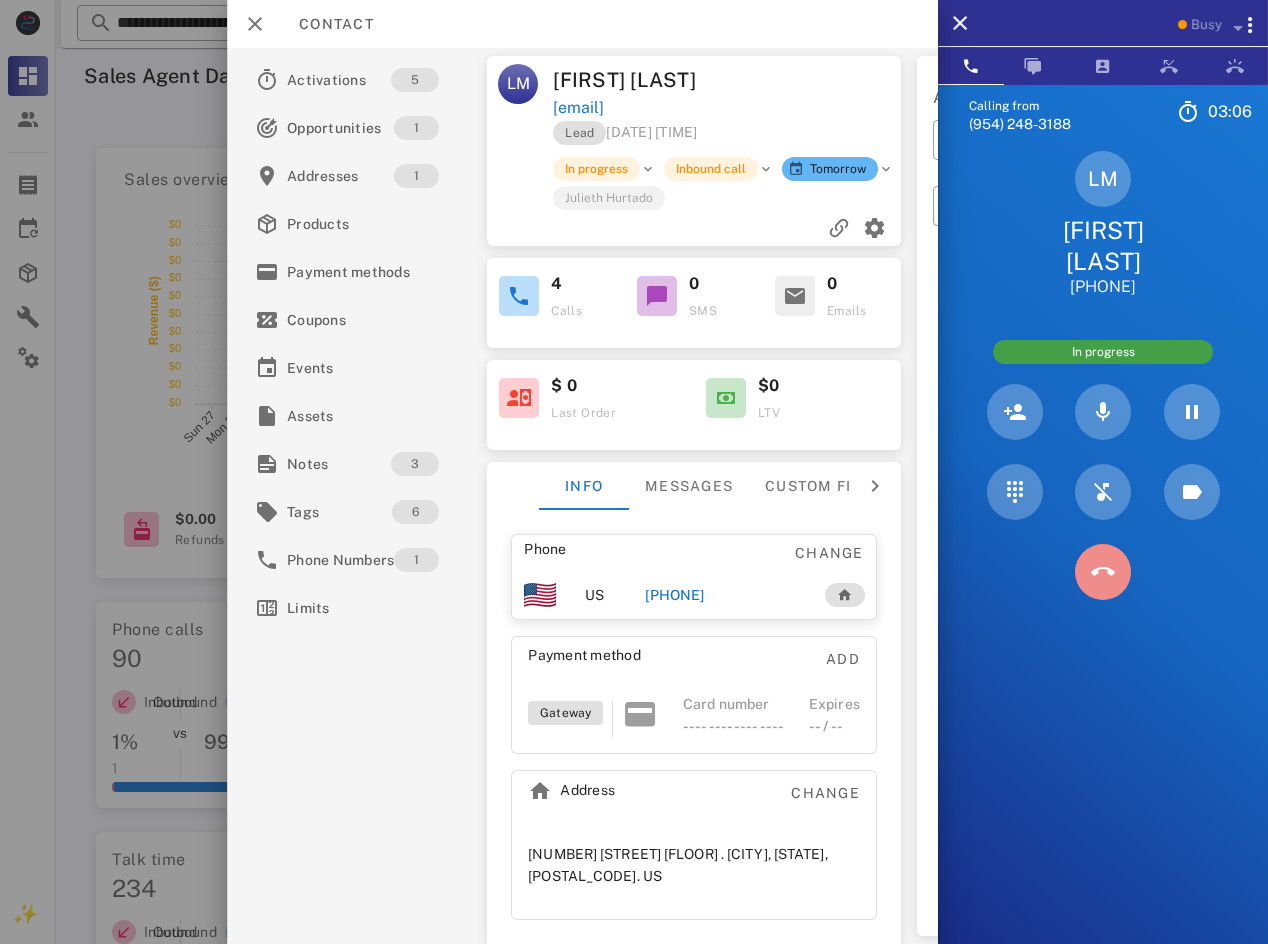 click at bounding box center (1103, 572) 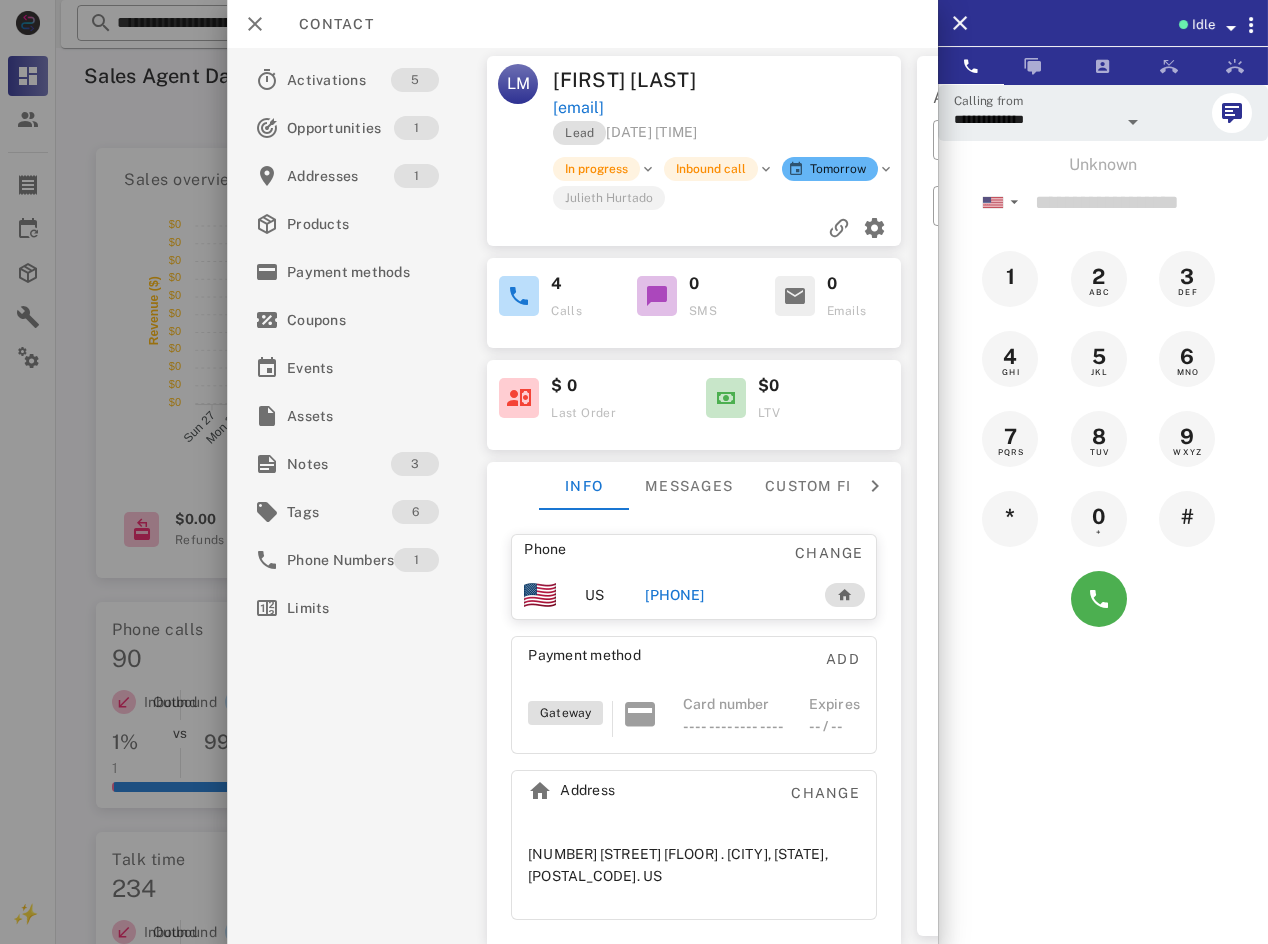 click on "Idle" at bounding box center (1203, 25) 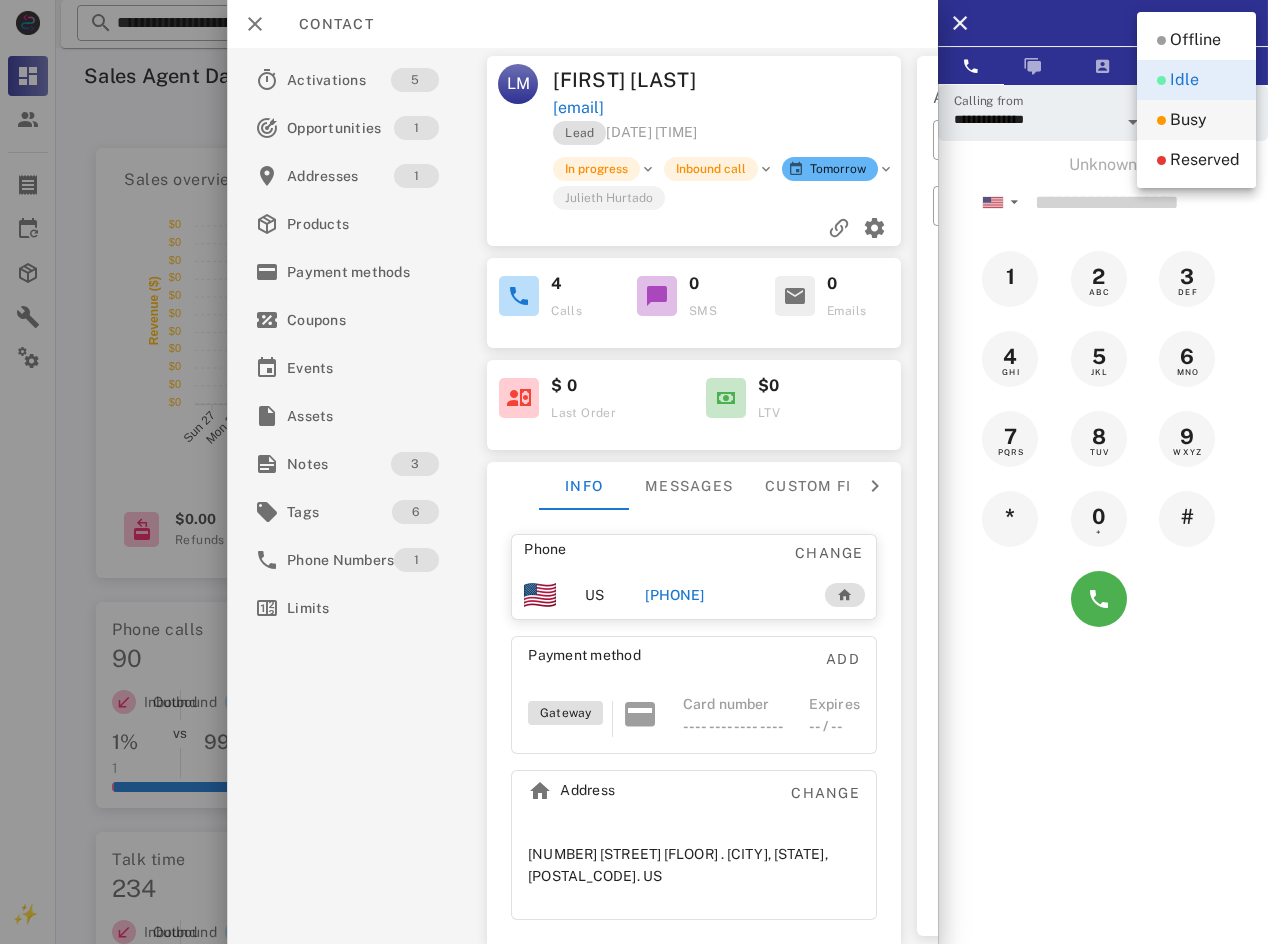 click on "Busy" at bounding box center (1188, 120) 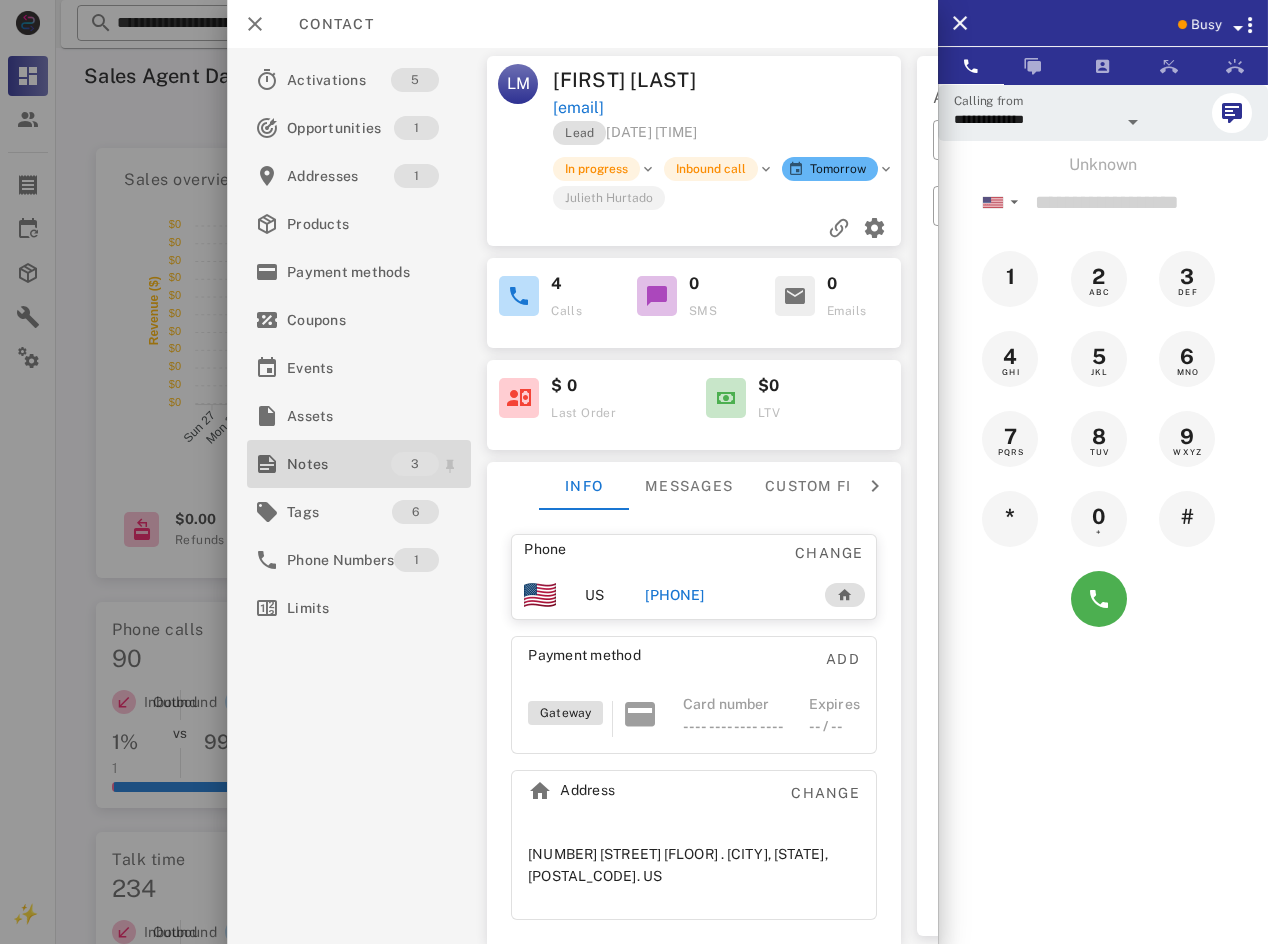 click on "Notes" at bounding box center [339, 464] 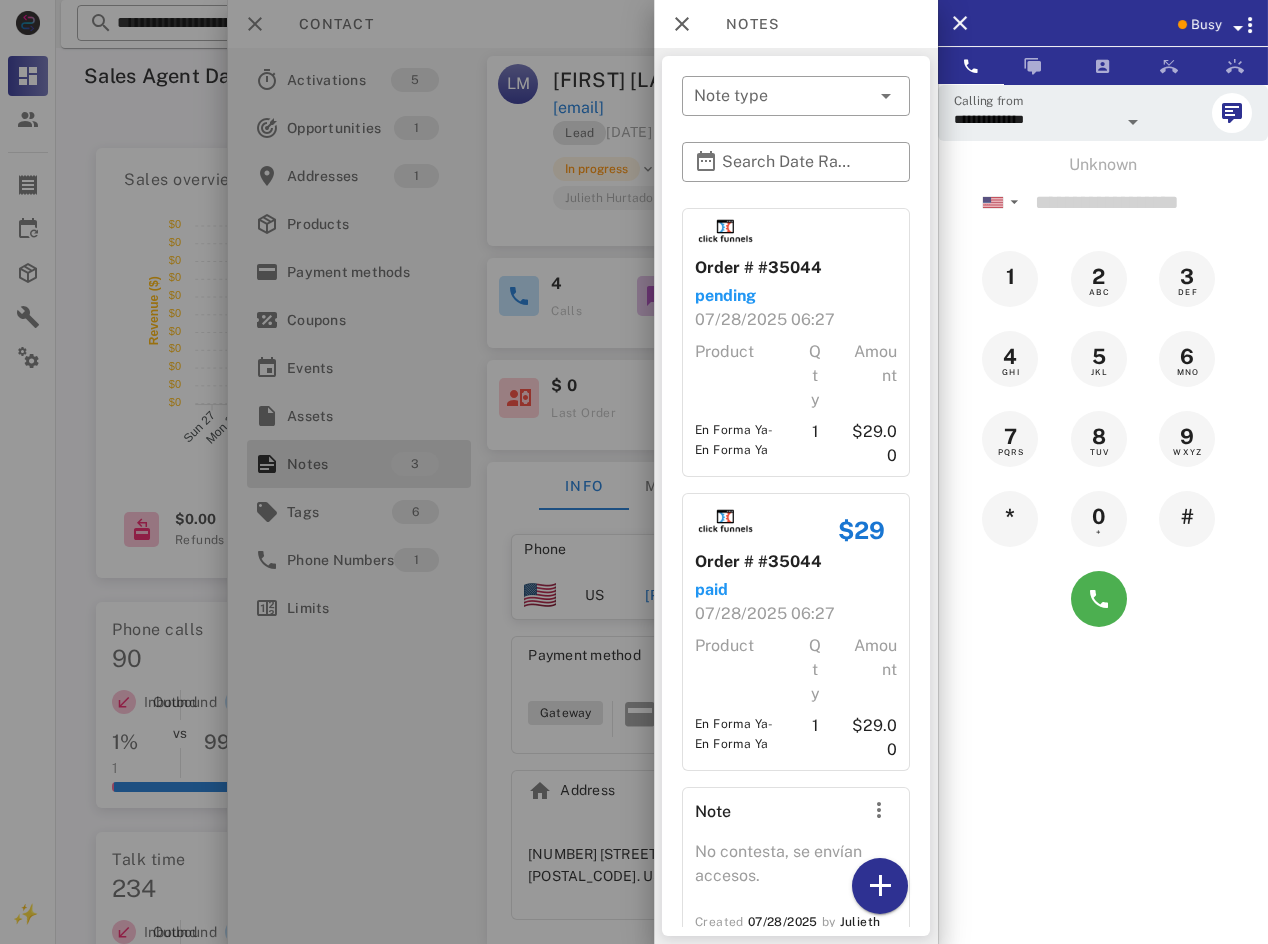 scroll, scrollTop: 61, scrollLeft: 0, axis: vertical 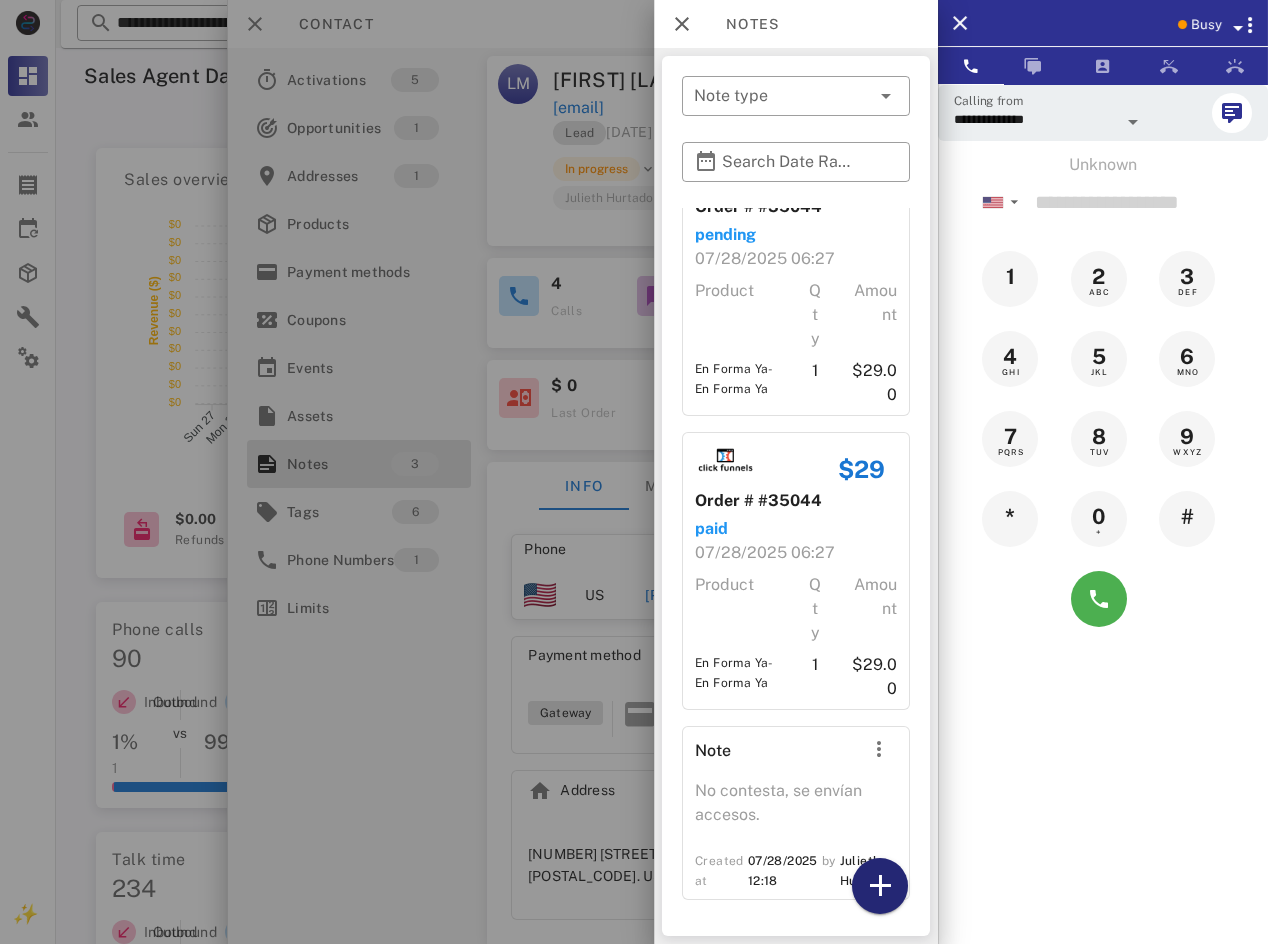 click at bounding box center (880, 886) 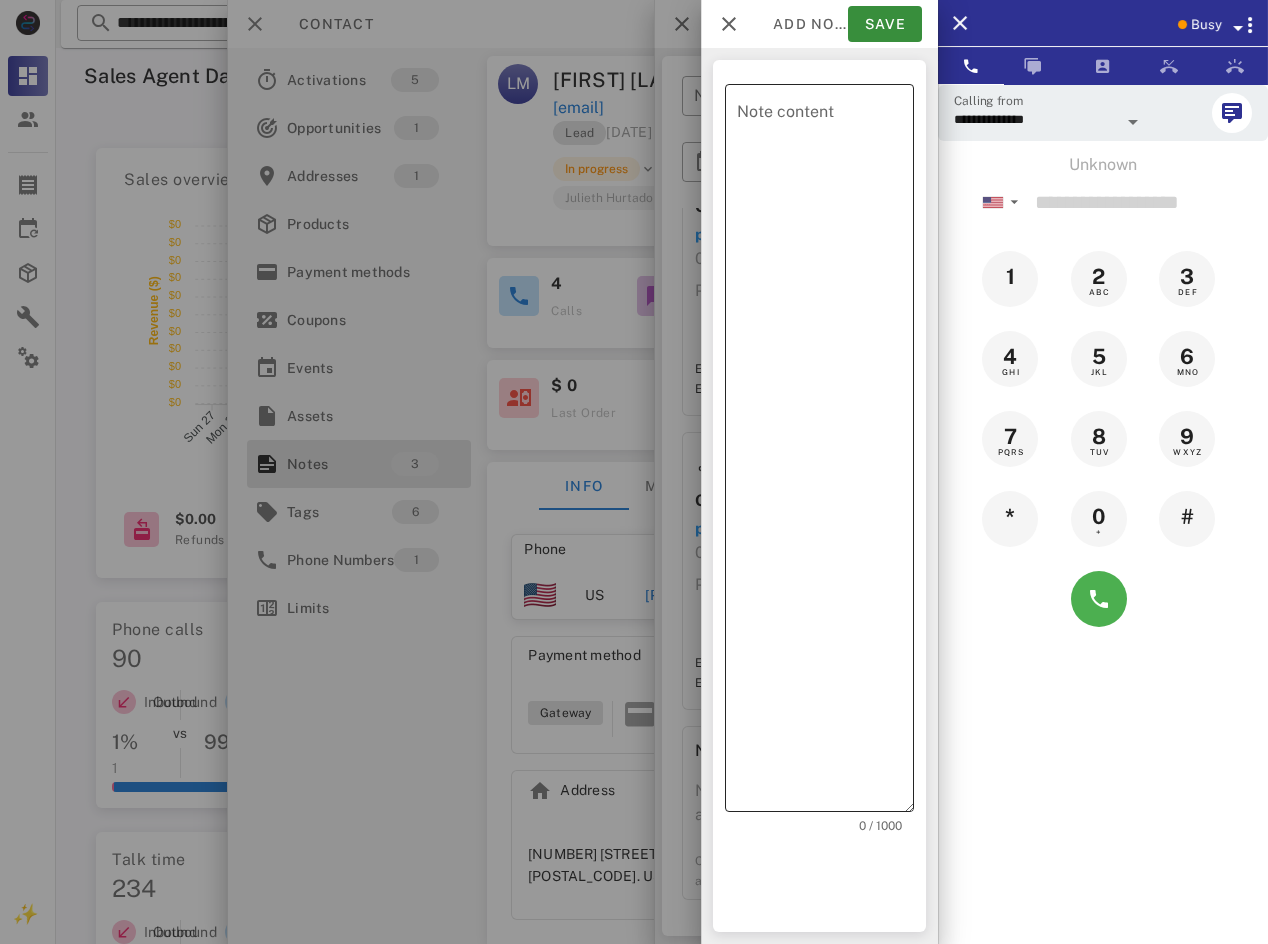 click on "Note content" at bounding box center (825, 453) 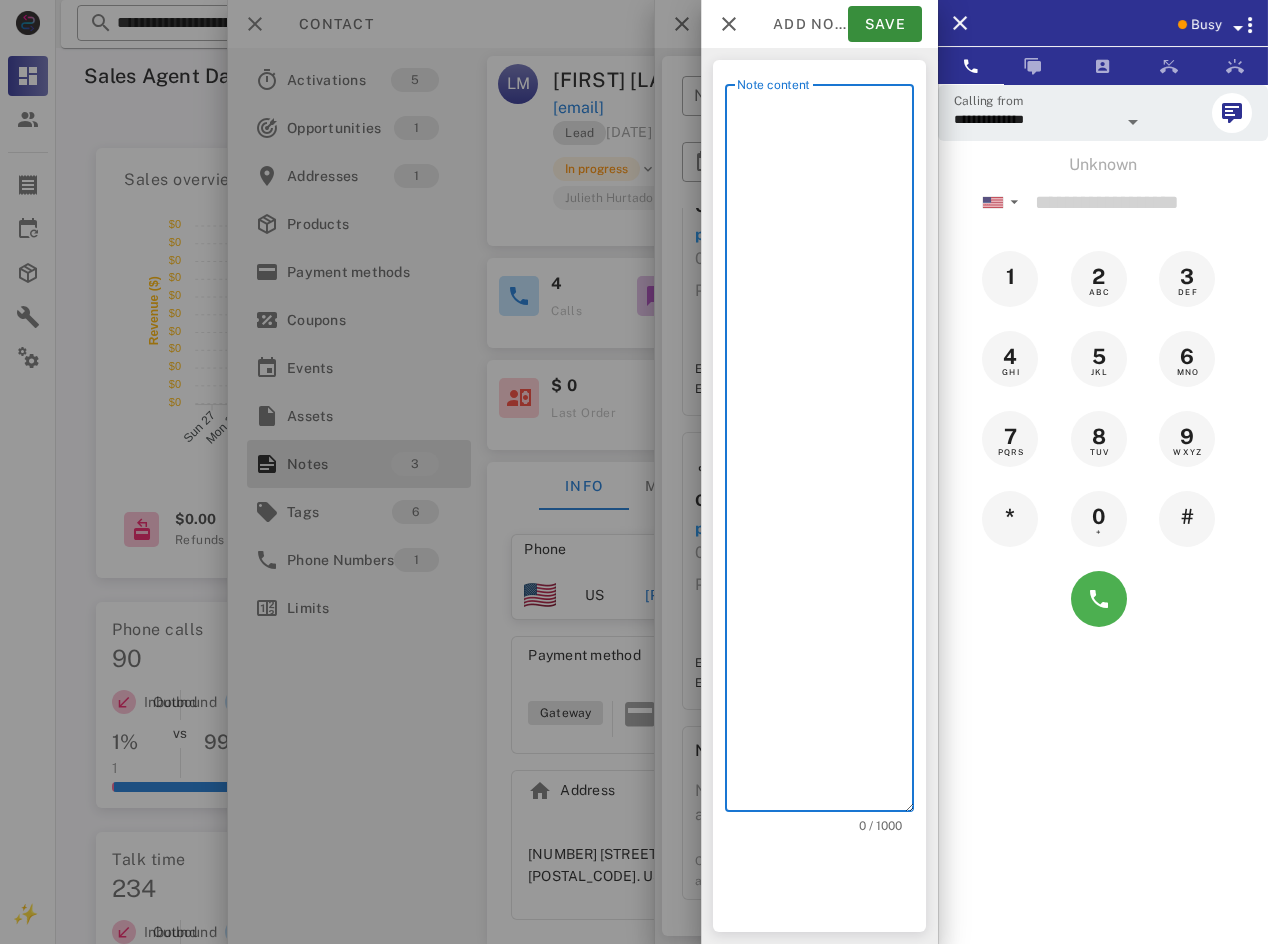 type on "*" 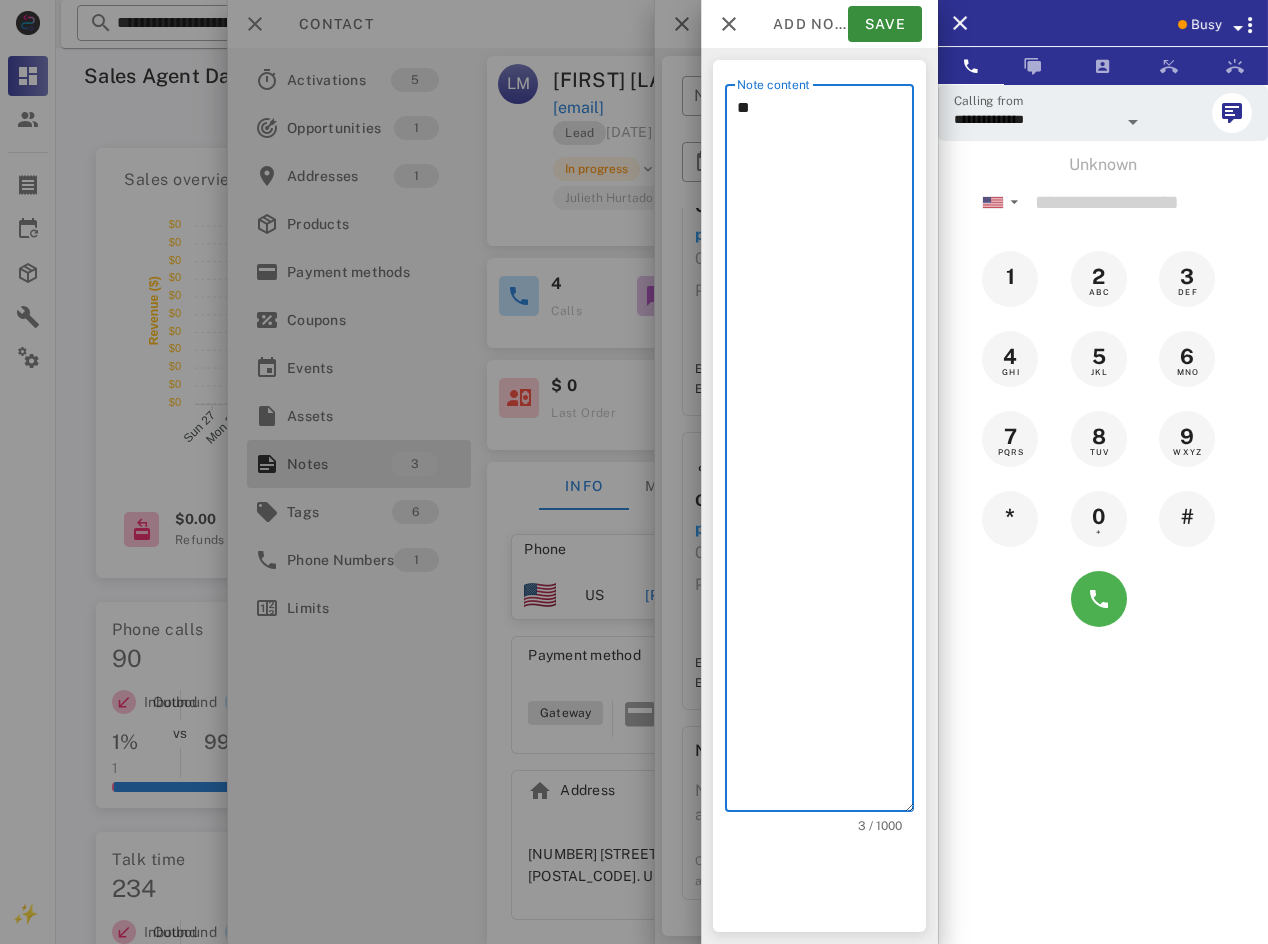 type on "*" 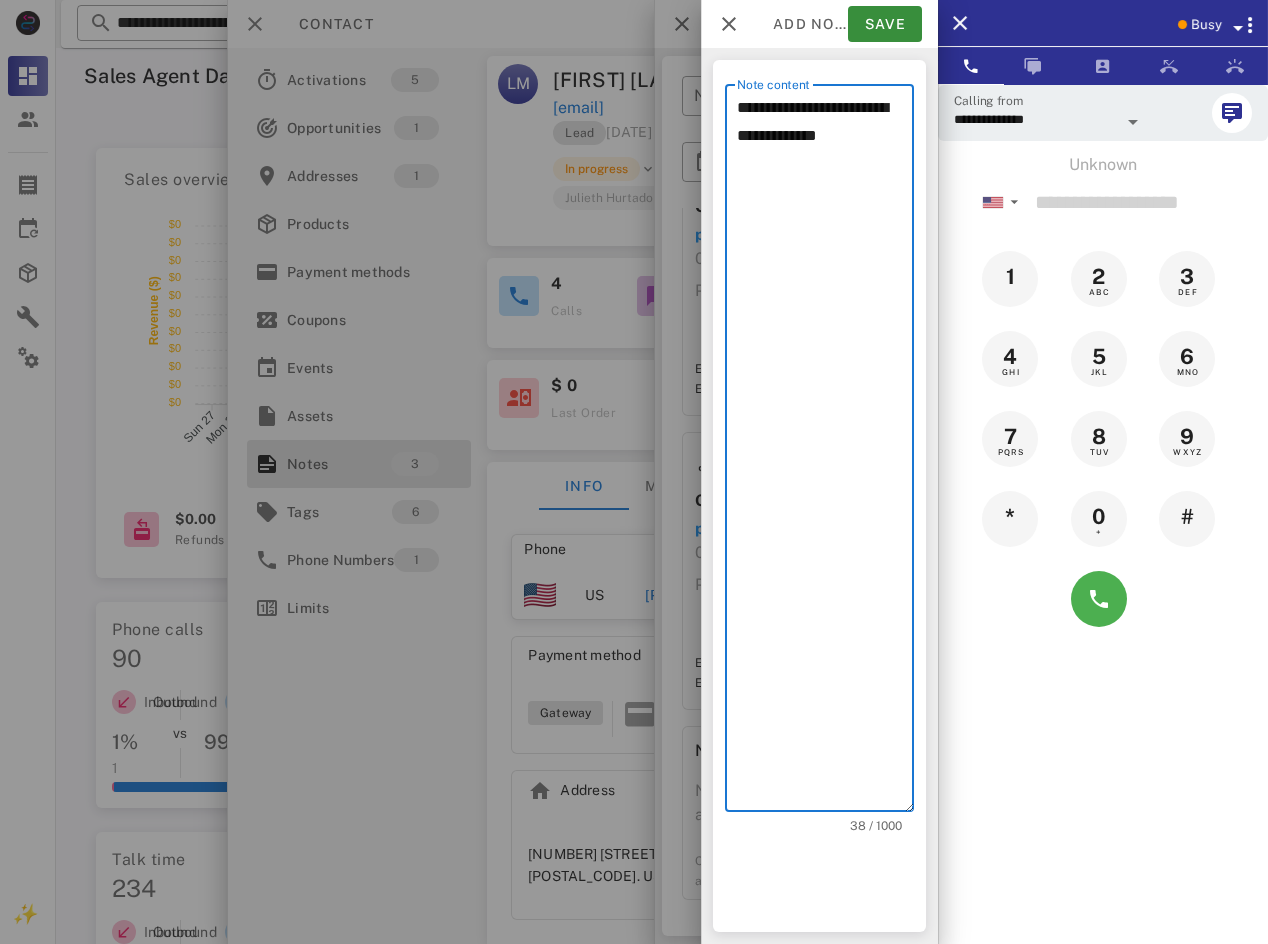 click on "**********" at bounding box center (825, 448) 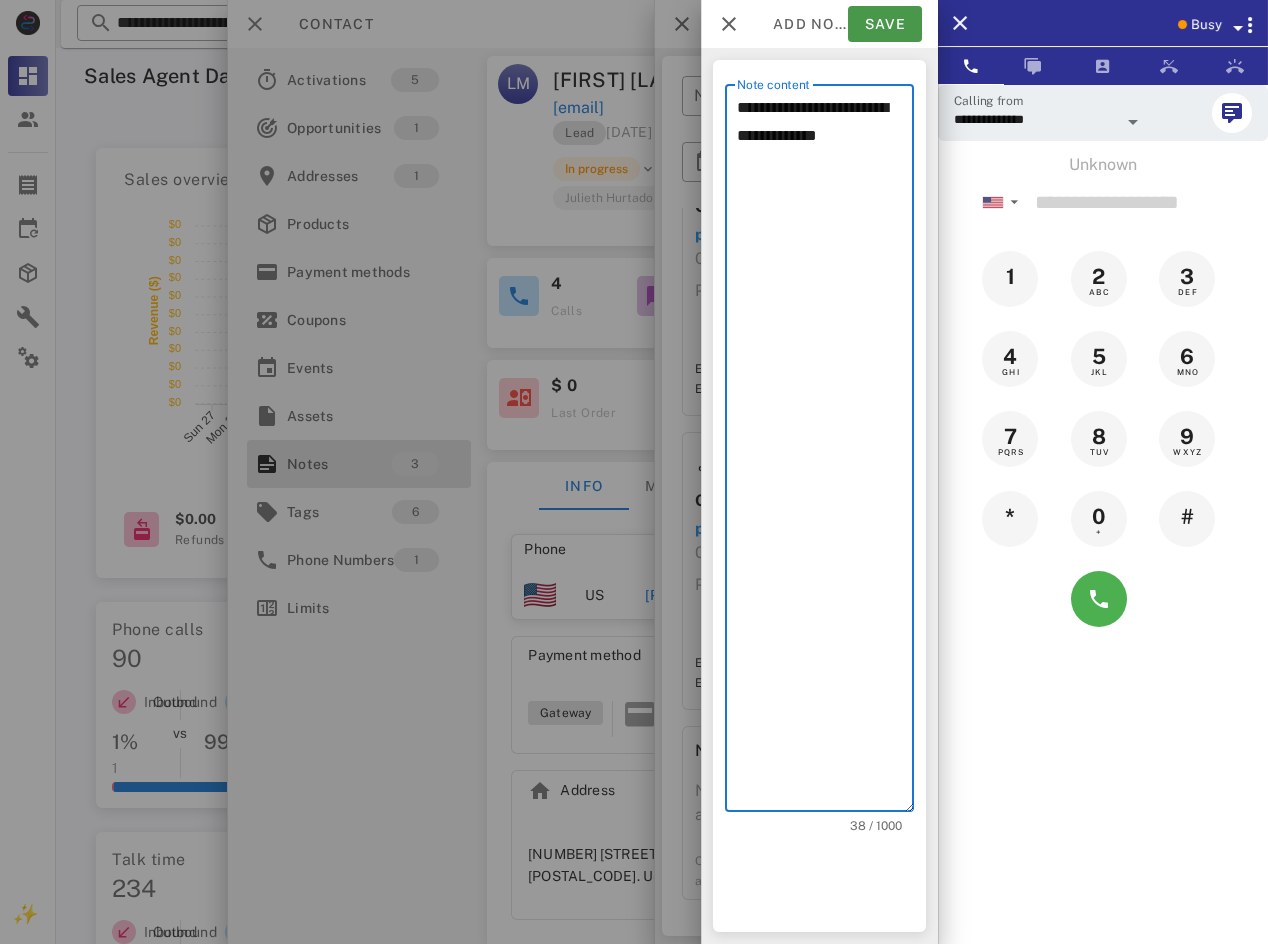 type on "**********" 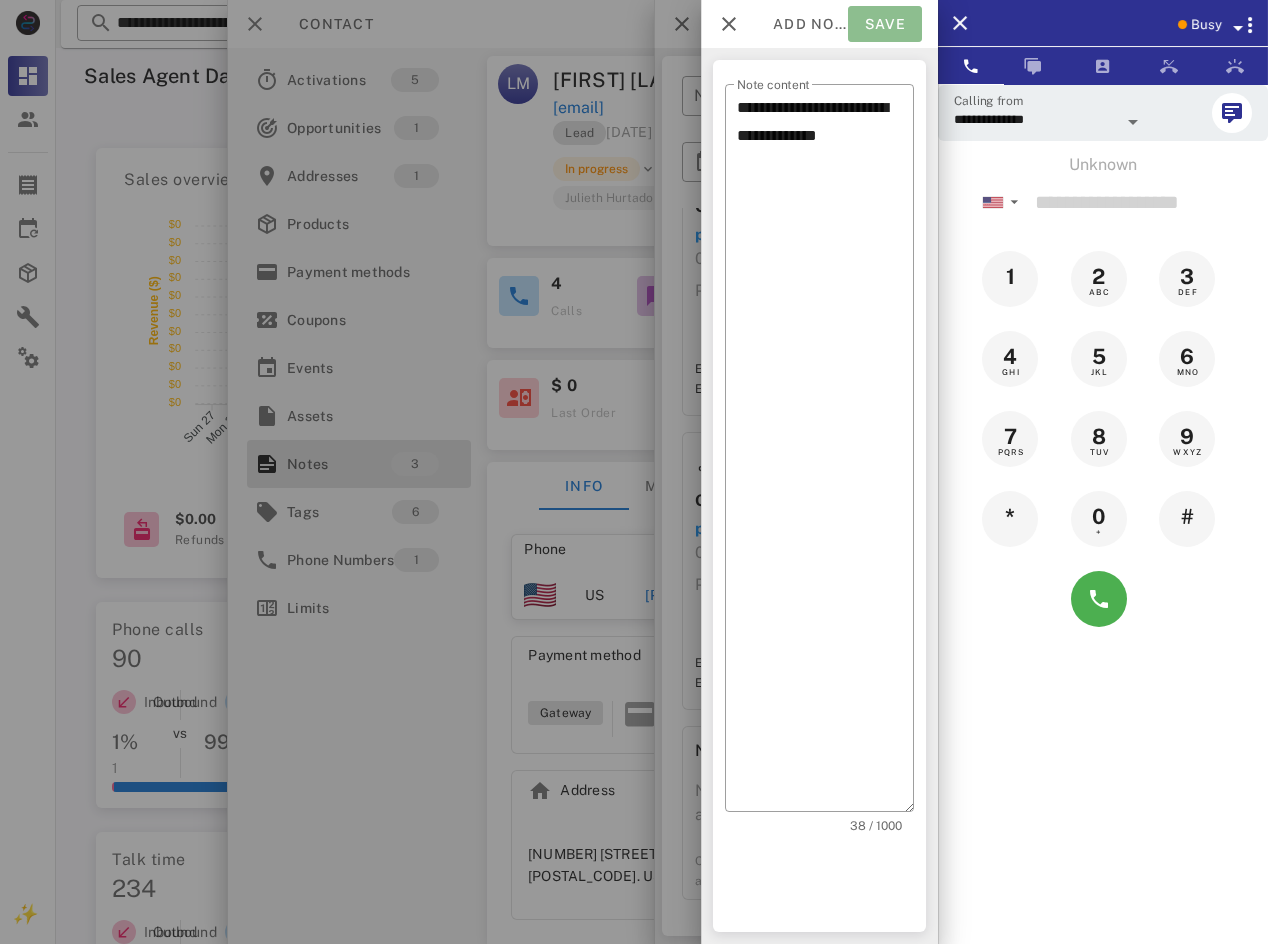 click on "Save" at bounding box center [885, 24] 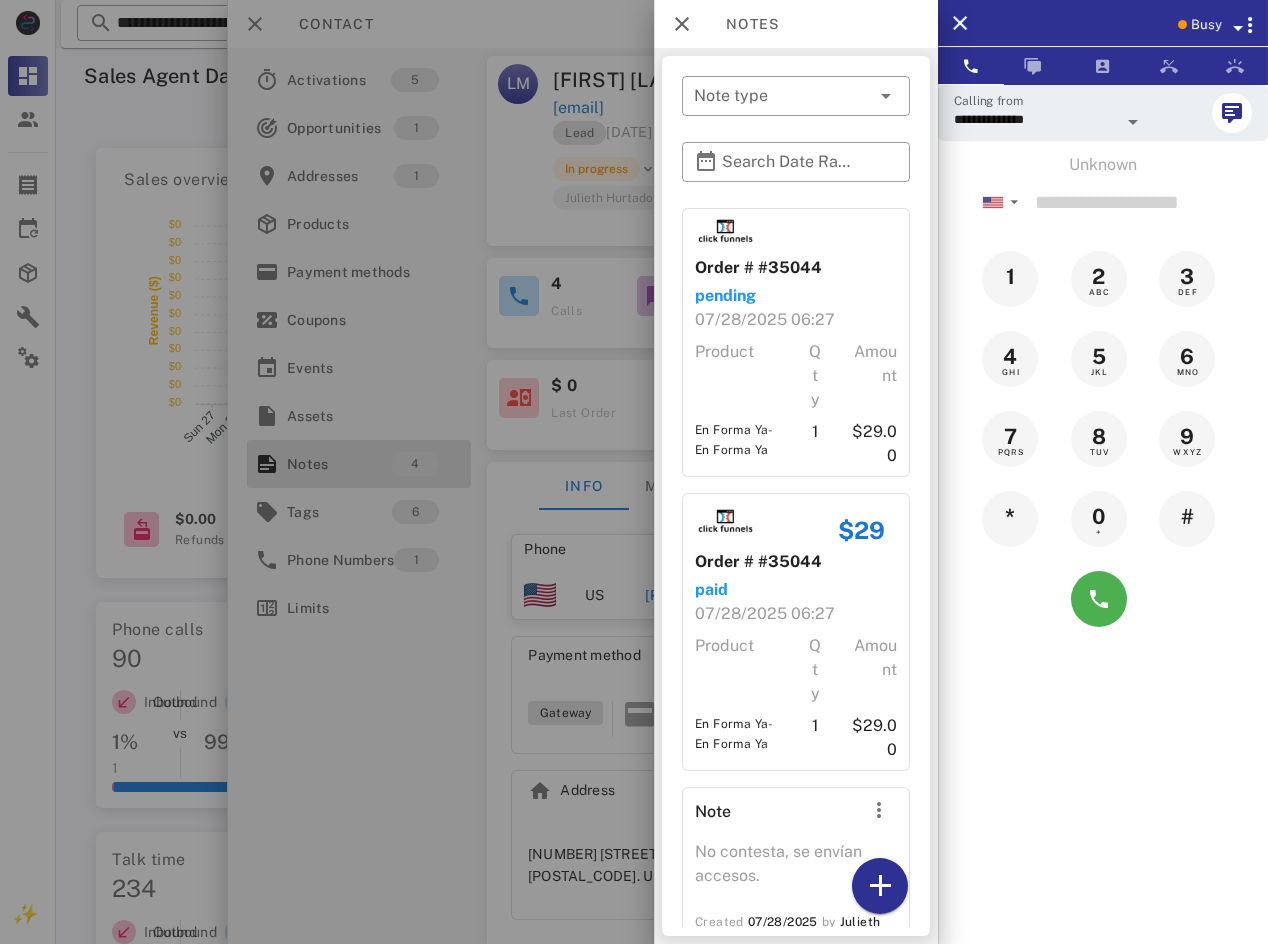 click at bounding box center [634, 472] 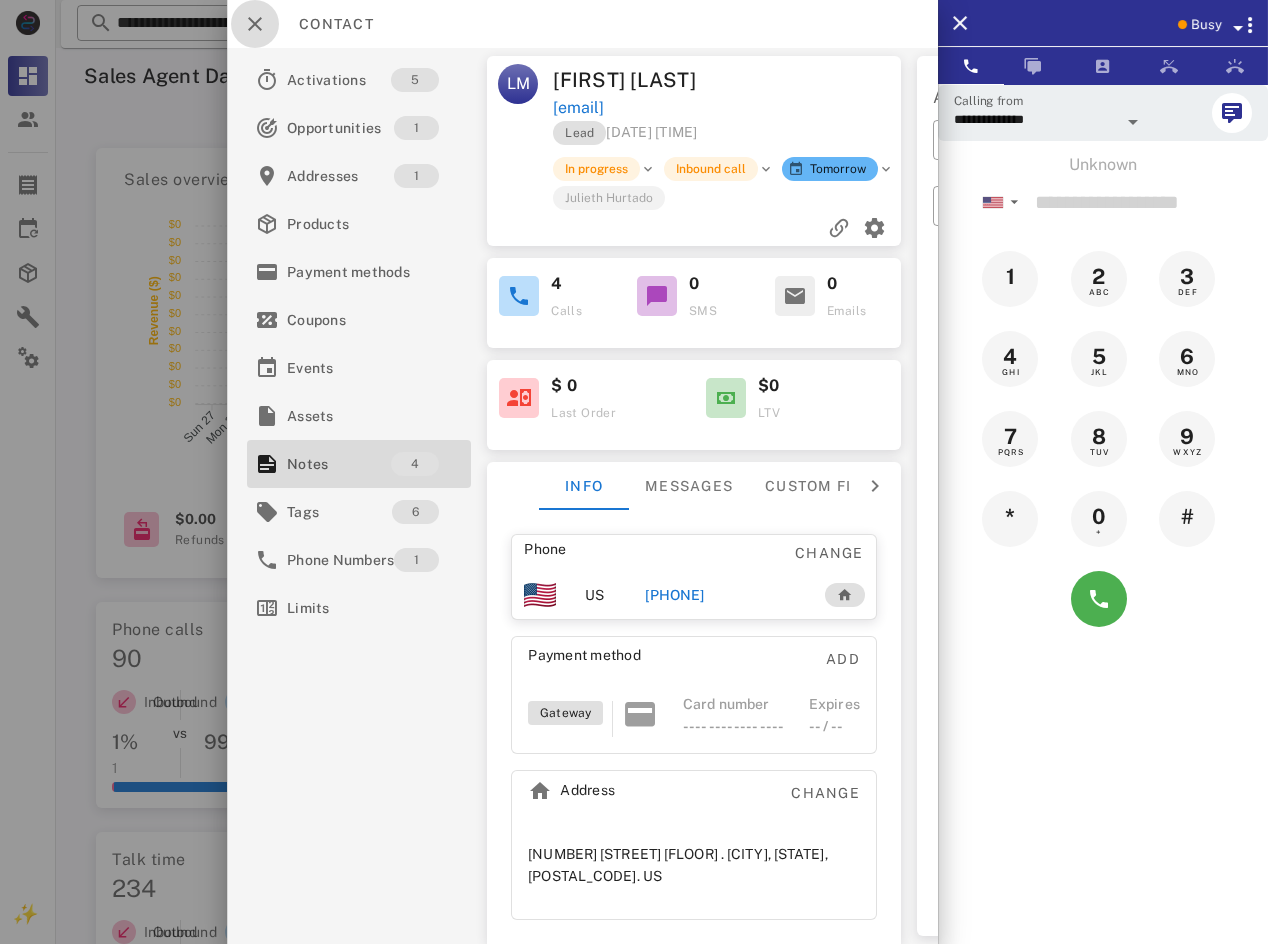 click at bounding box center (255, 24) 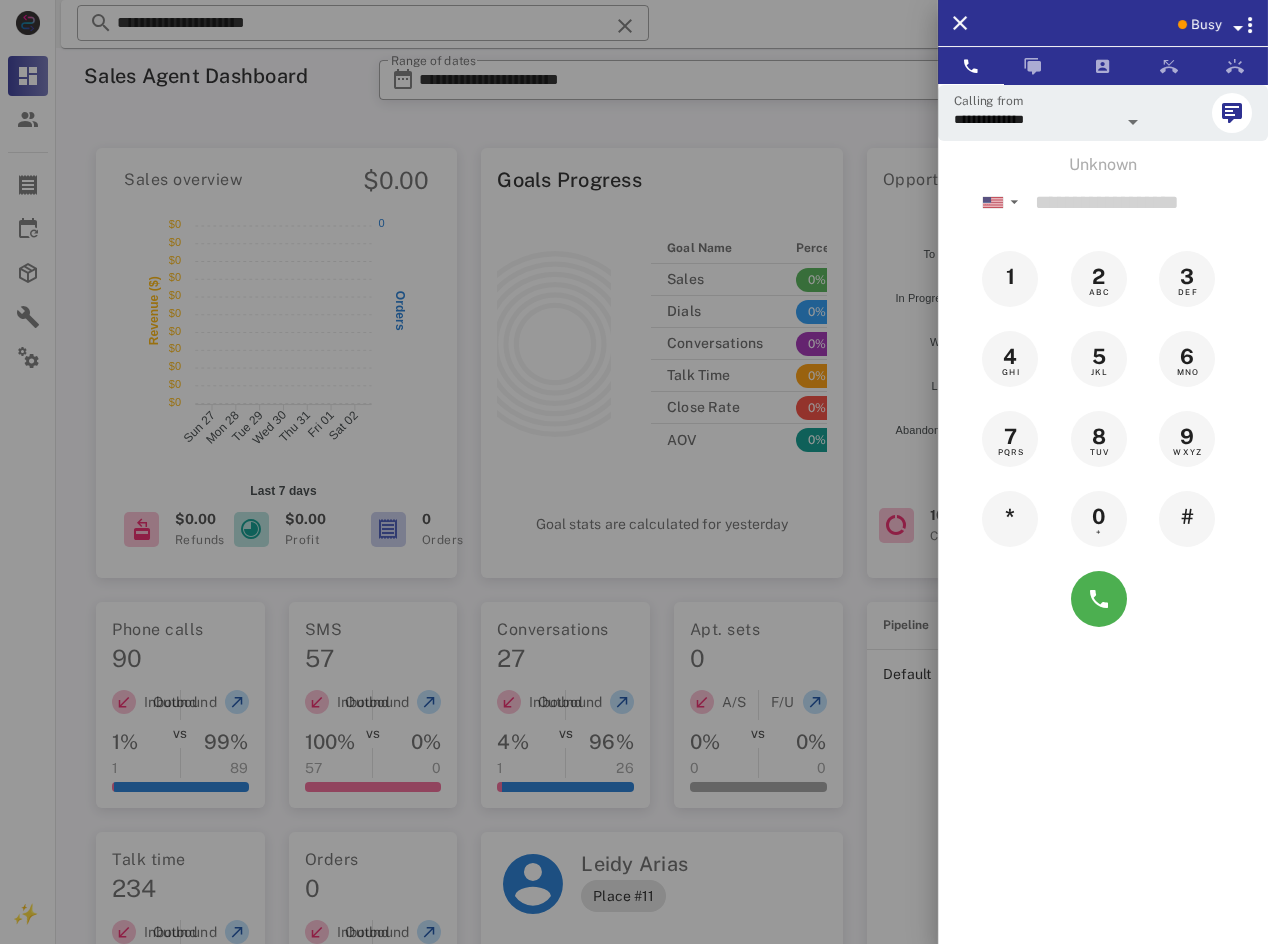 click at bounding box center [634, 472] 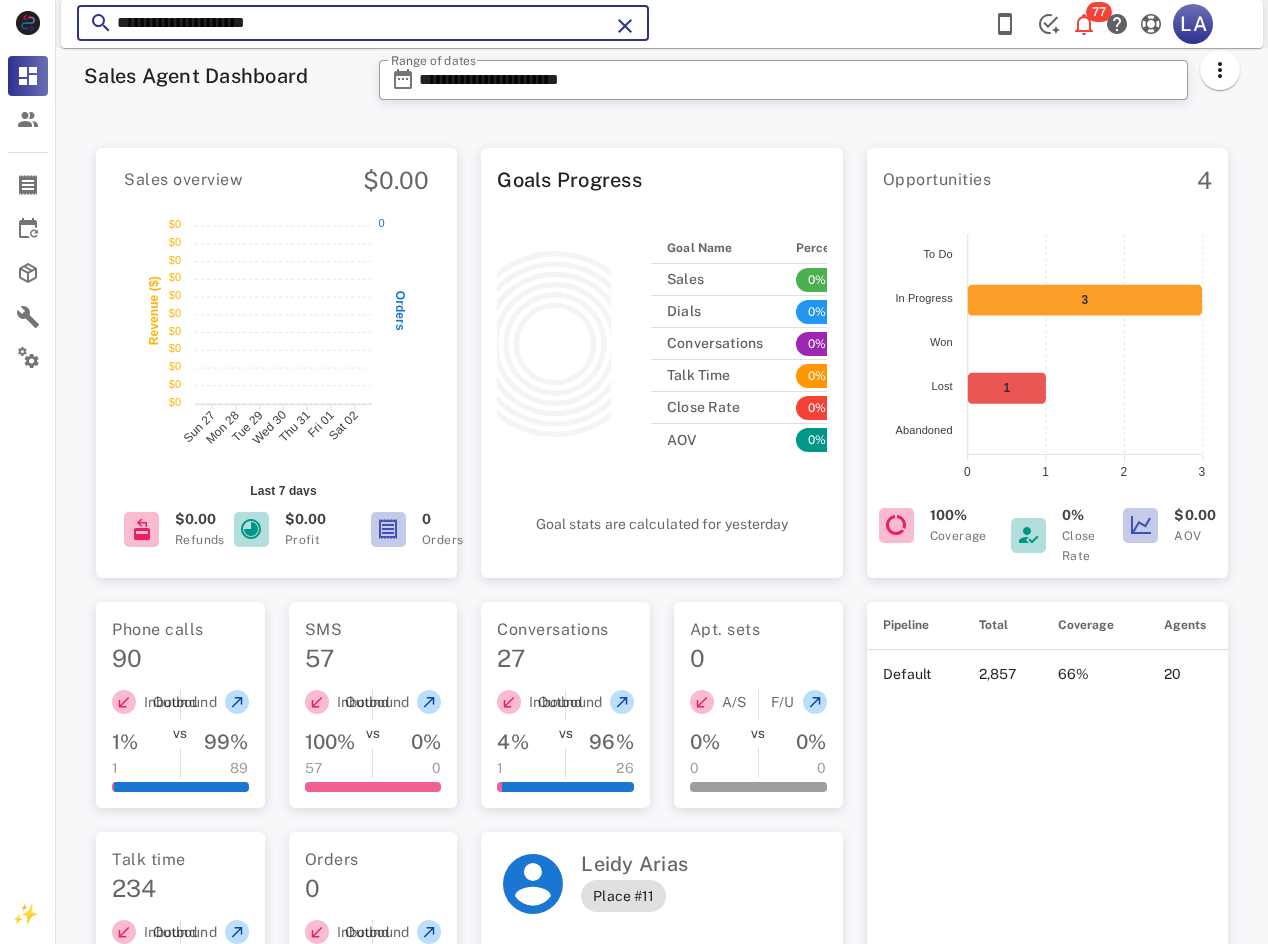 click on "**********" at bounding box center [363, 23] 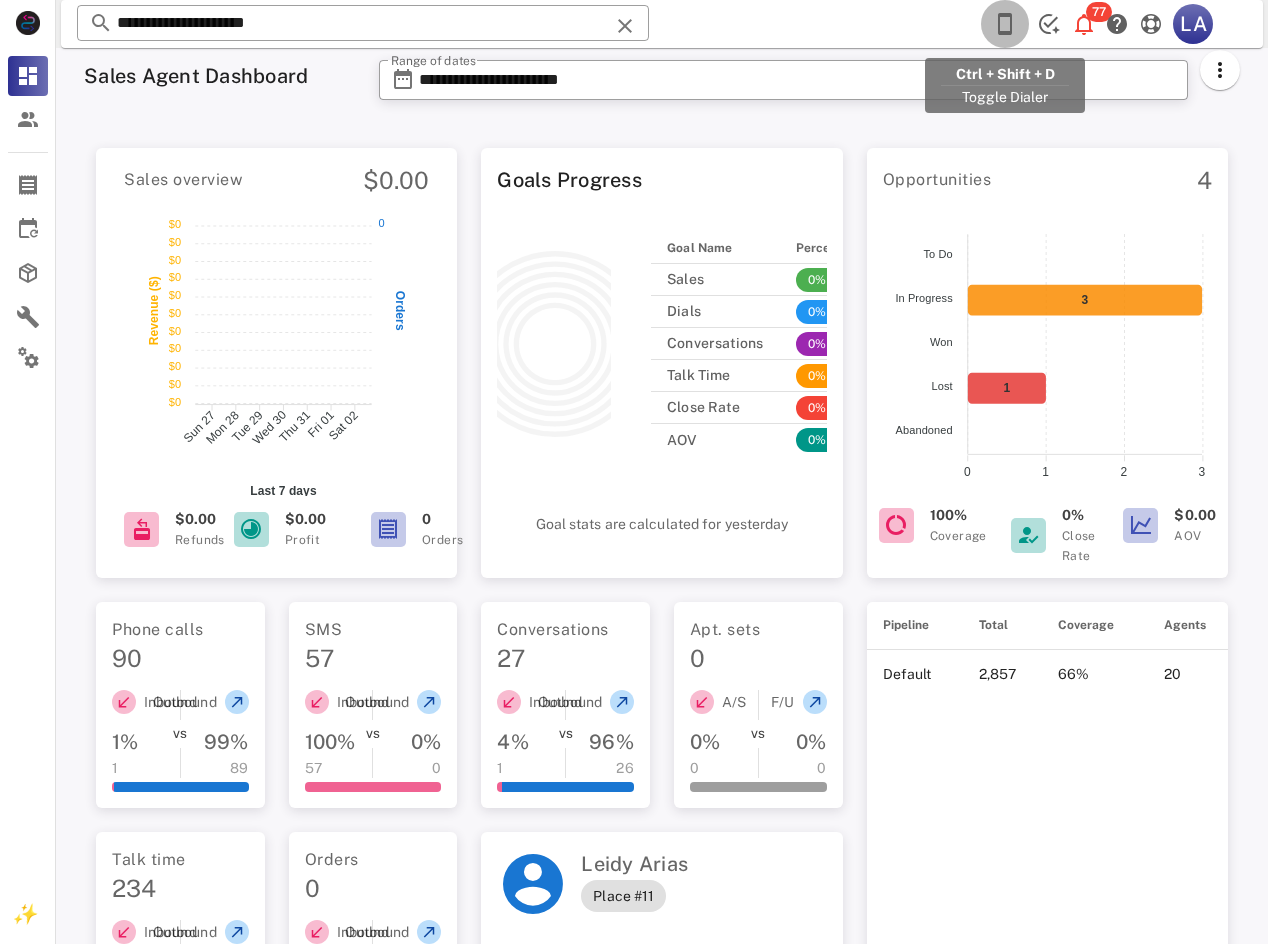 click at bounding box center (1005, 24) 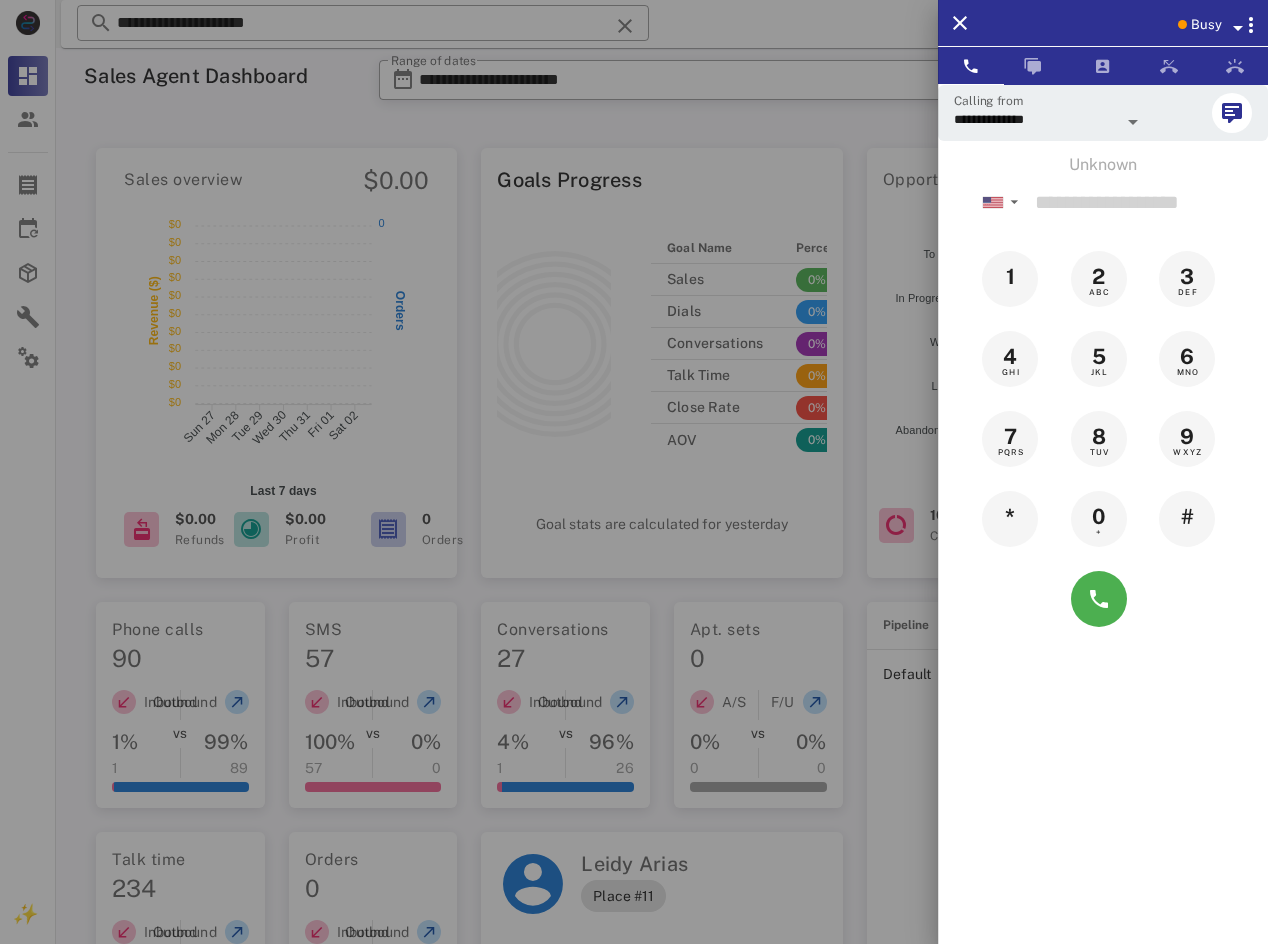 click on "Busy" at bounding box center [1206, 25] 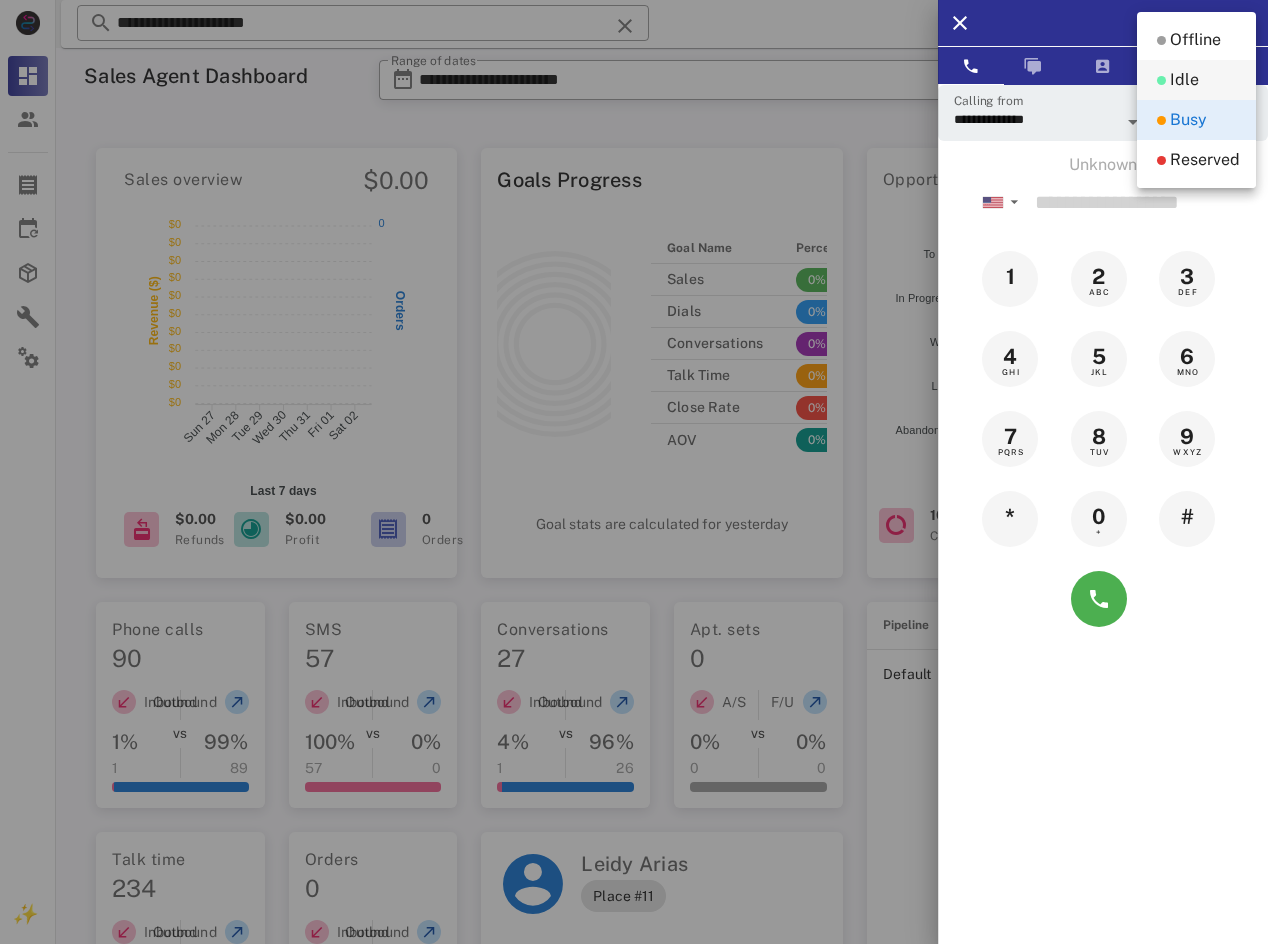 click on "Idle" at bounding box center [1184, 80] 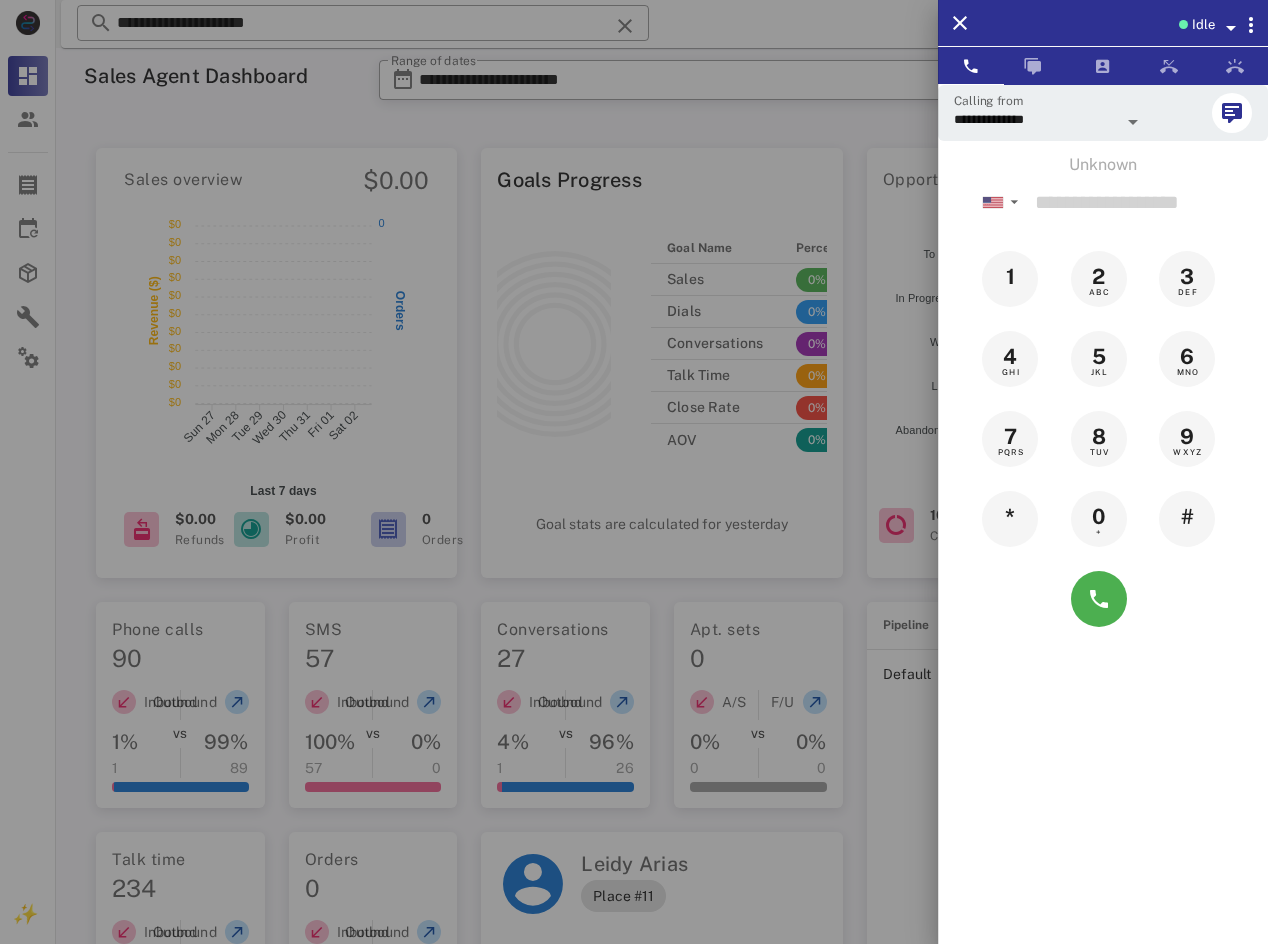 click at bounding box center (634, 472) 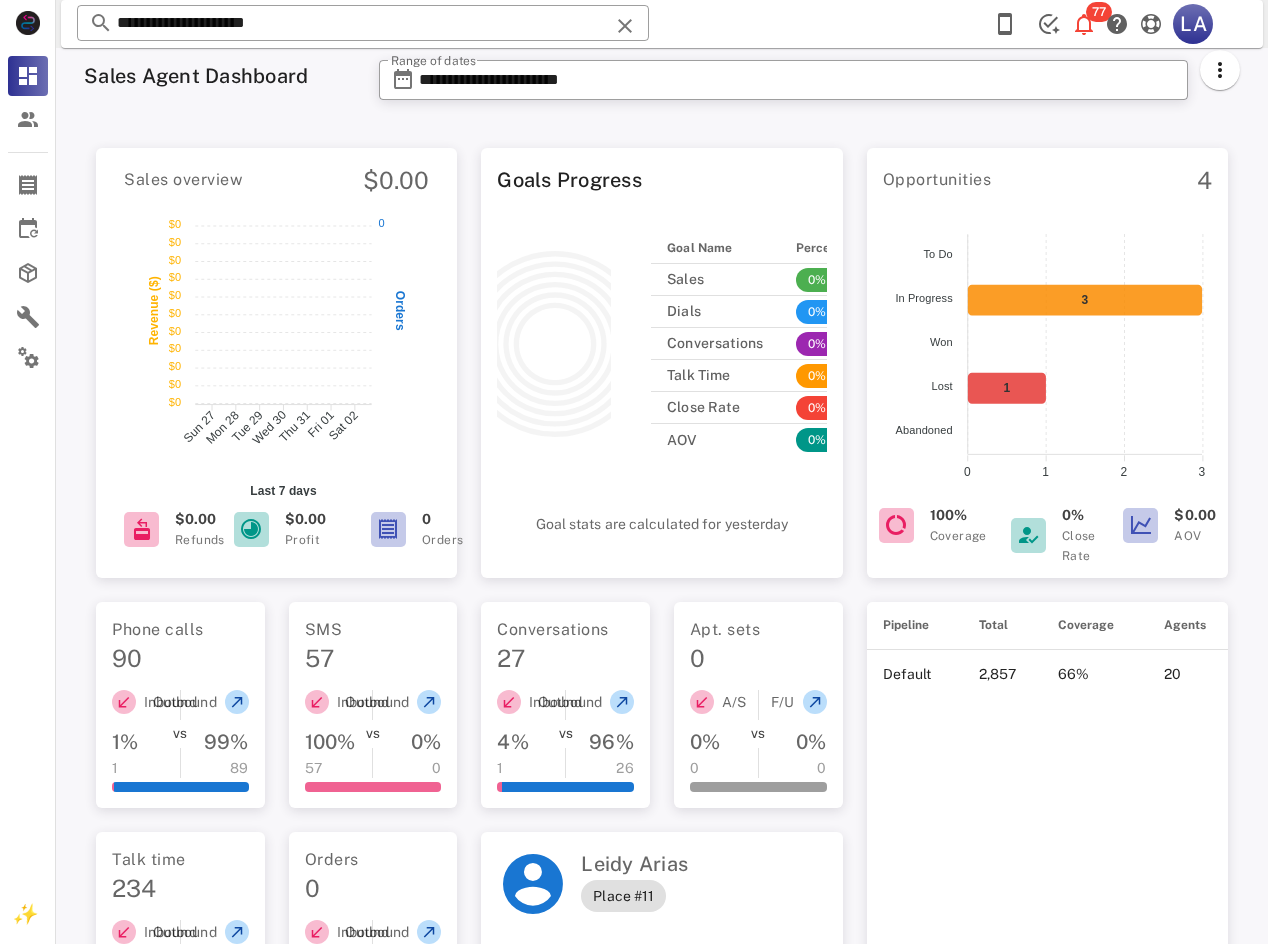 click on "**********" at bounding box center [363, 23] 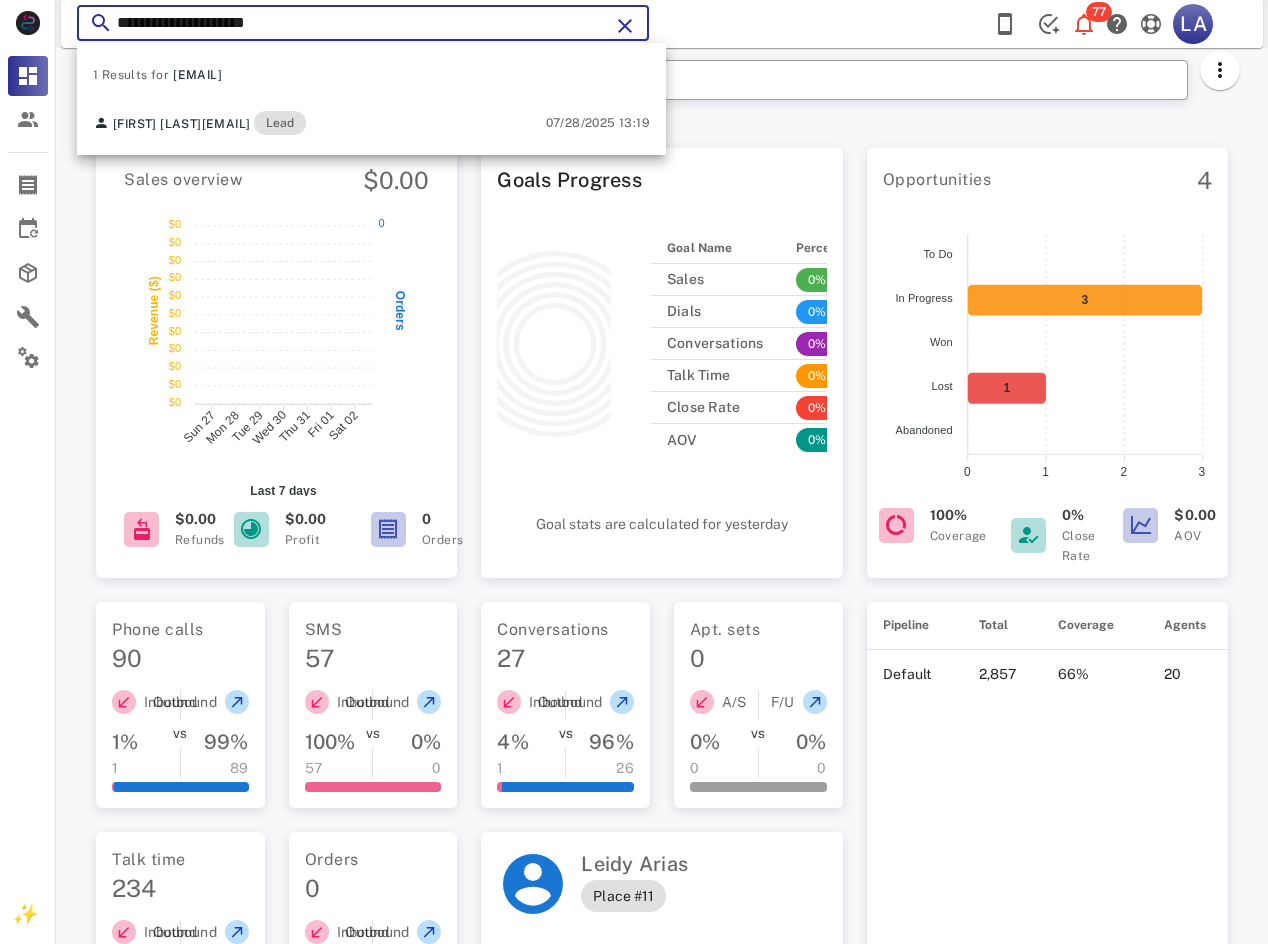 click on "**********" at bounding box center [363, 23] 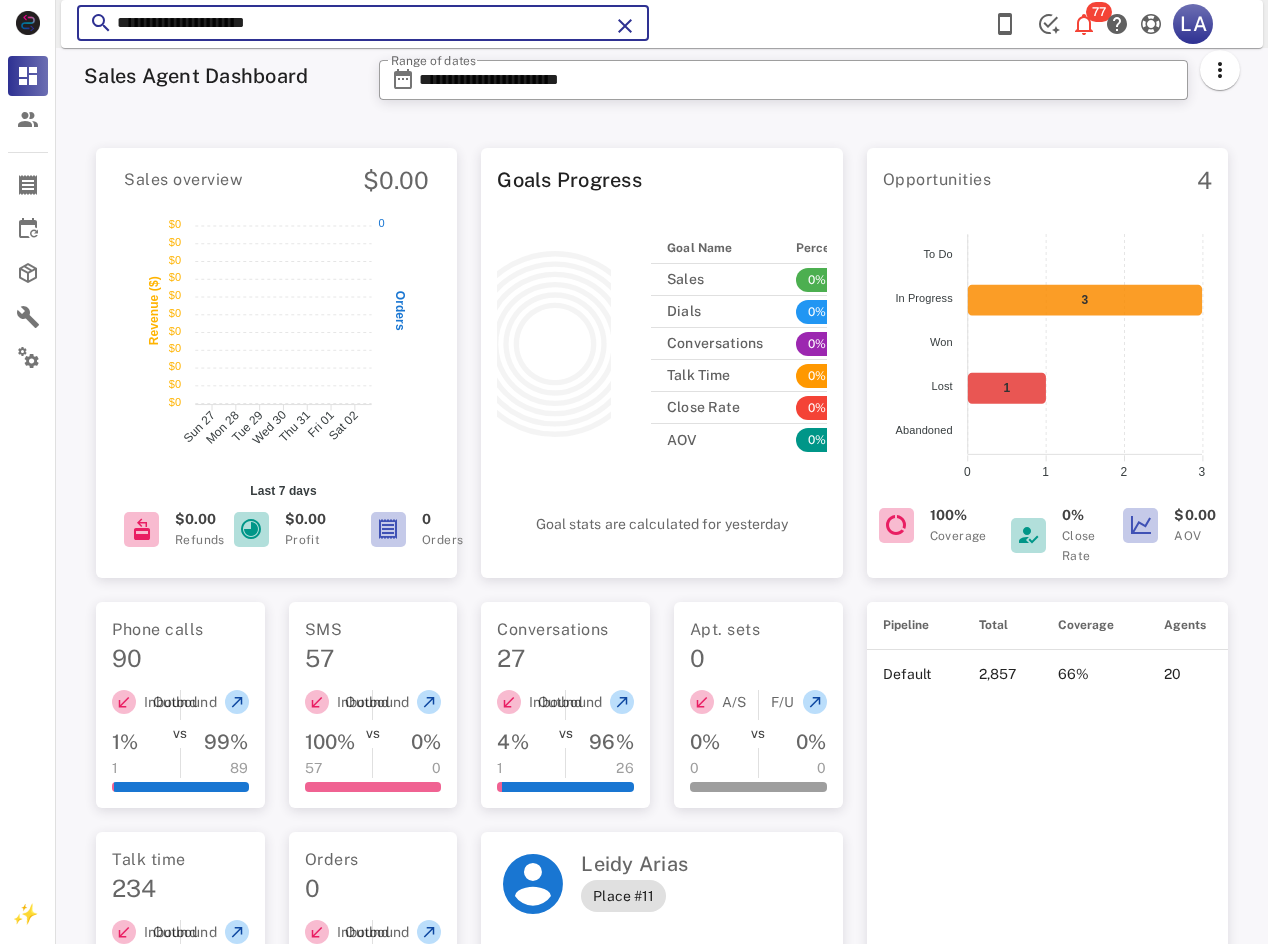 paste on "******" 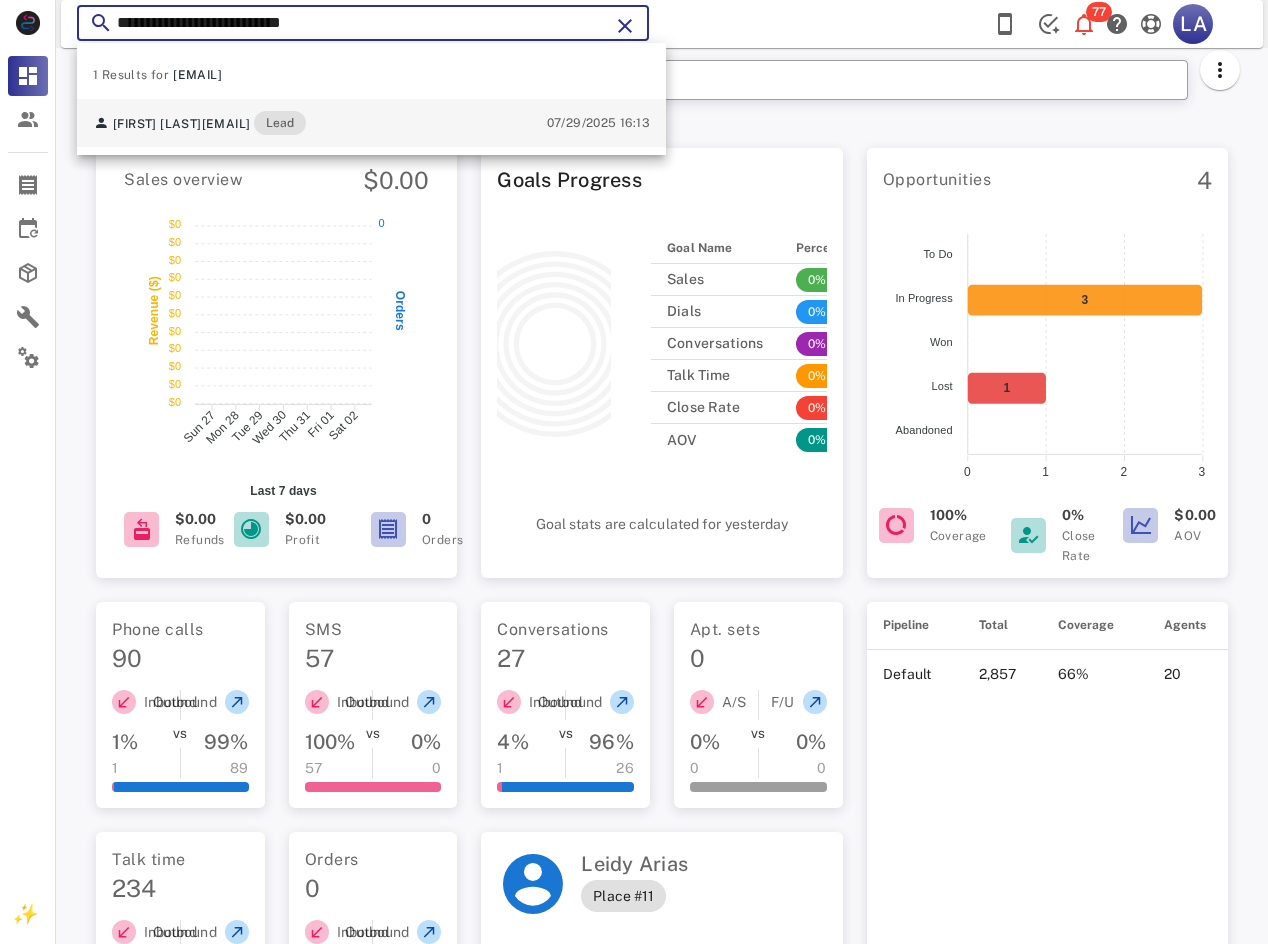 type on "**********" 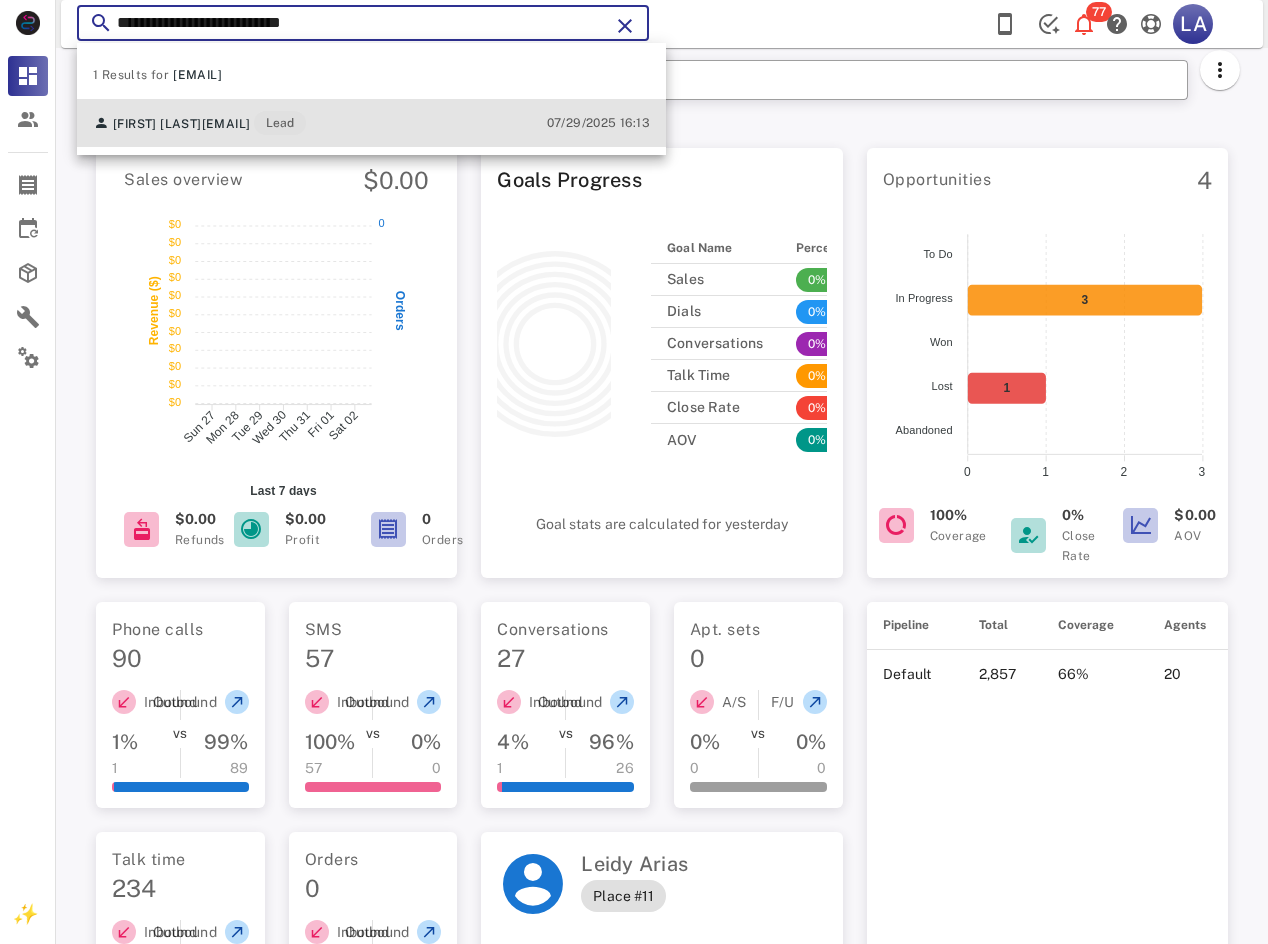 click on "[FIRST] [LAST]   [EMAIL]   Lead" at bounding box center [199, 123] 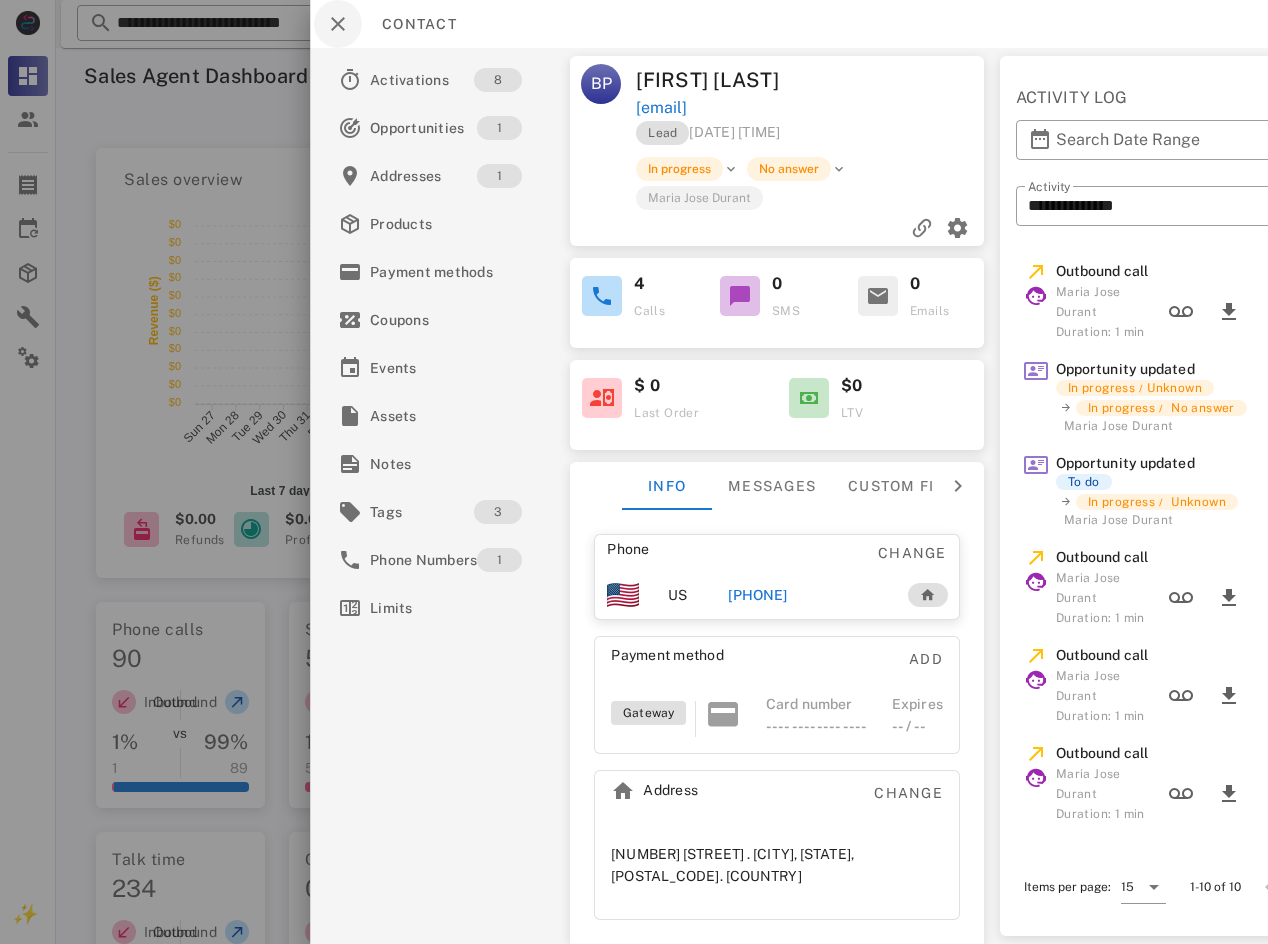 drag, startPoint x: 320, startPoint y: 6, endPoint x: 336, endPoint y: 4, distance: 16.124516 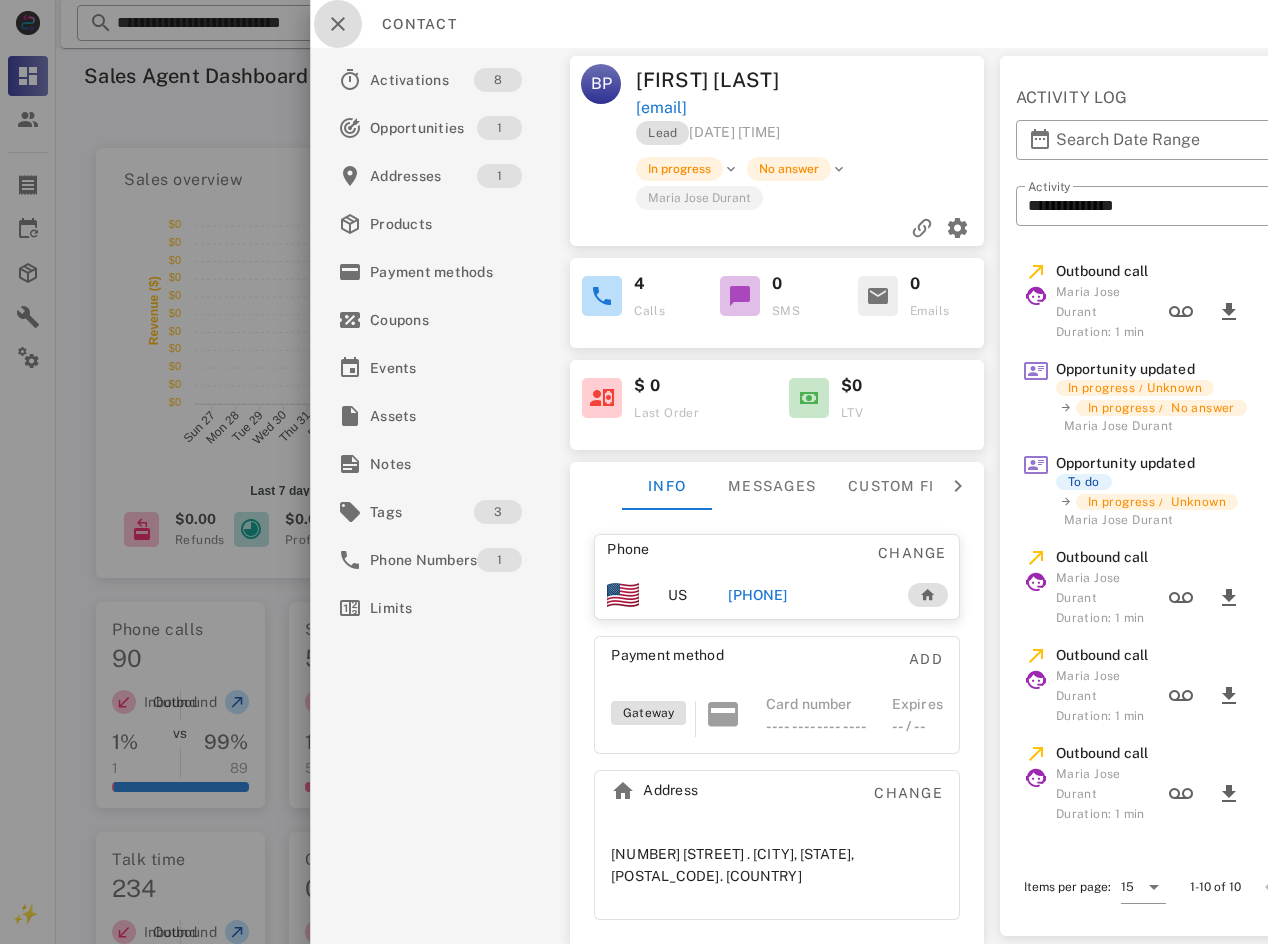 click at bounding box center (338, 24) 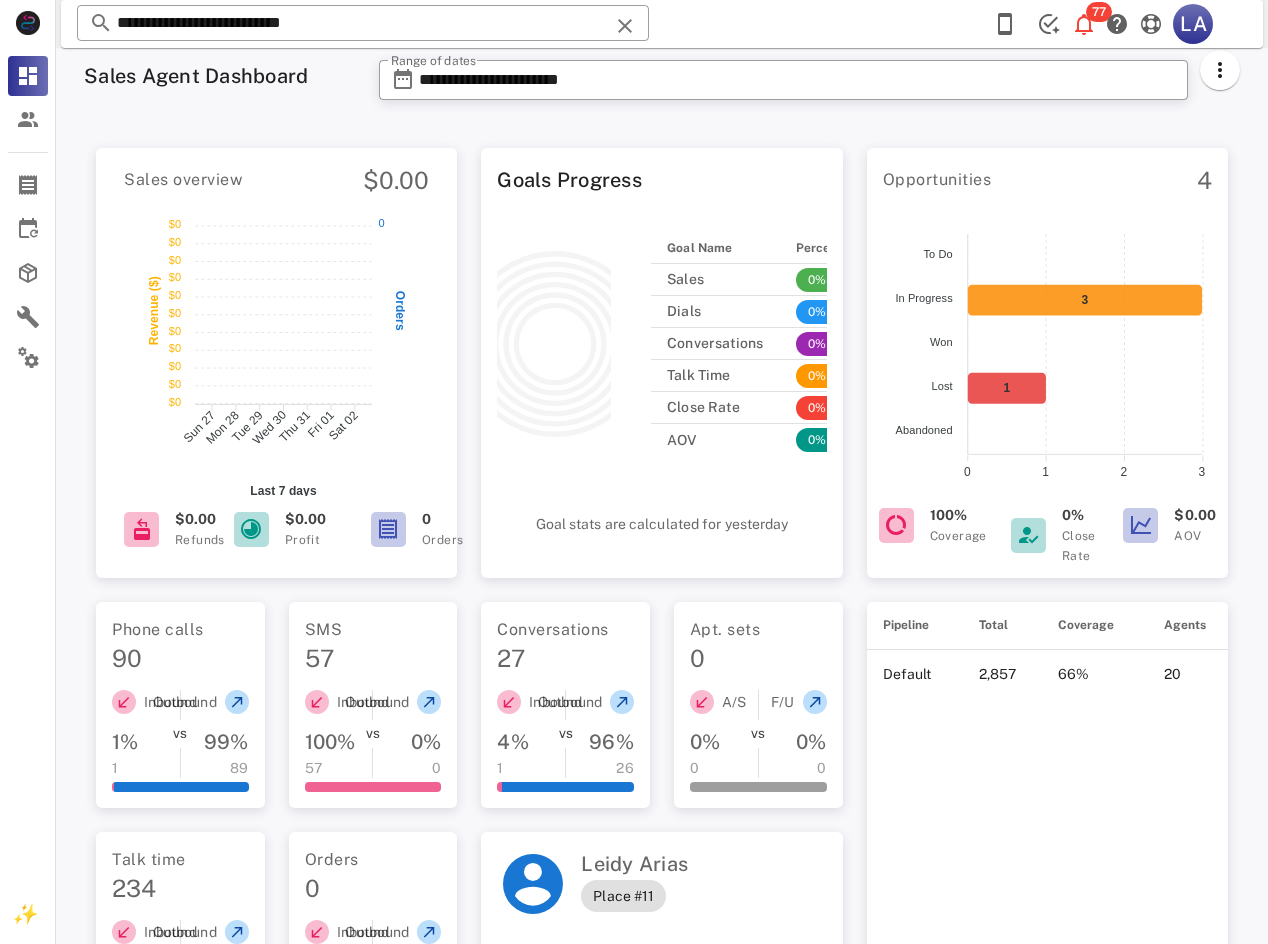 click on "**********" at bounding box center (662, 24) 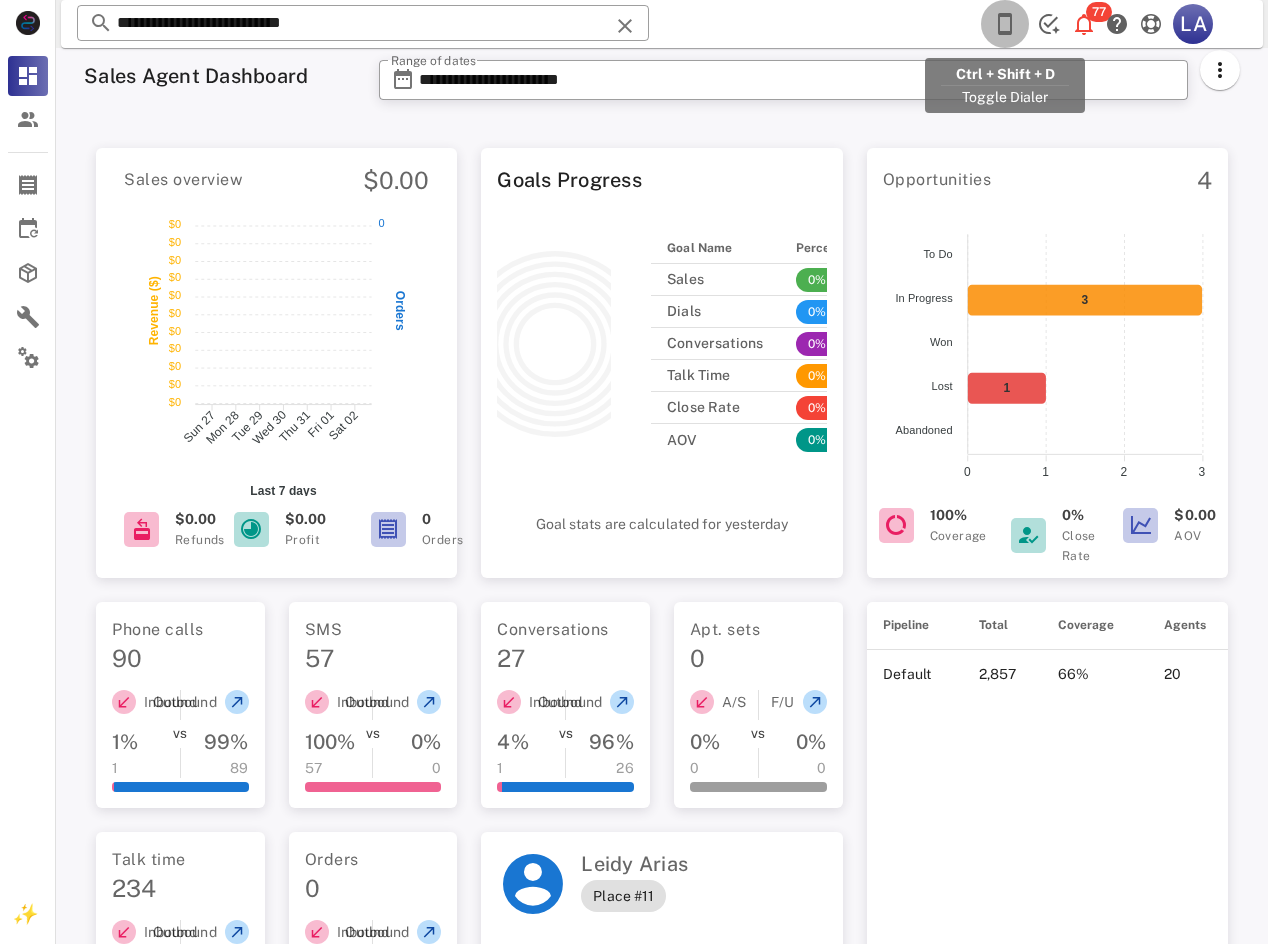 click at bounding box center (1005, 24) 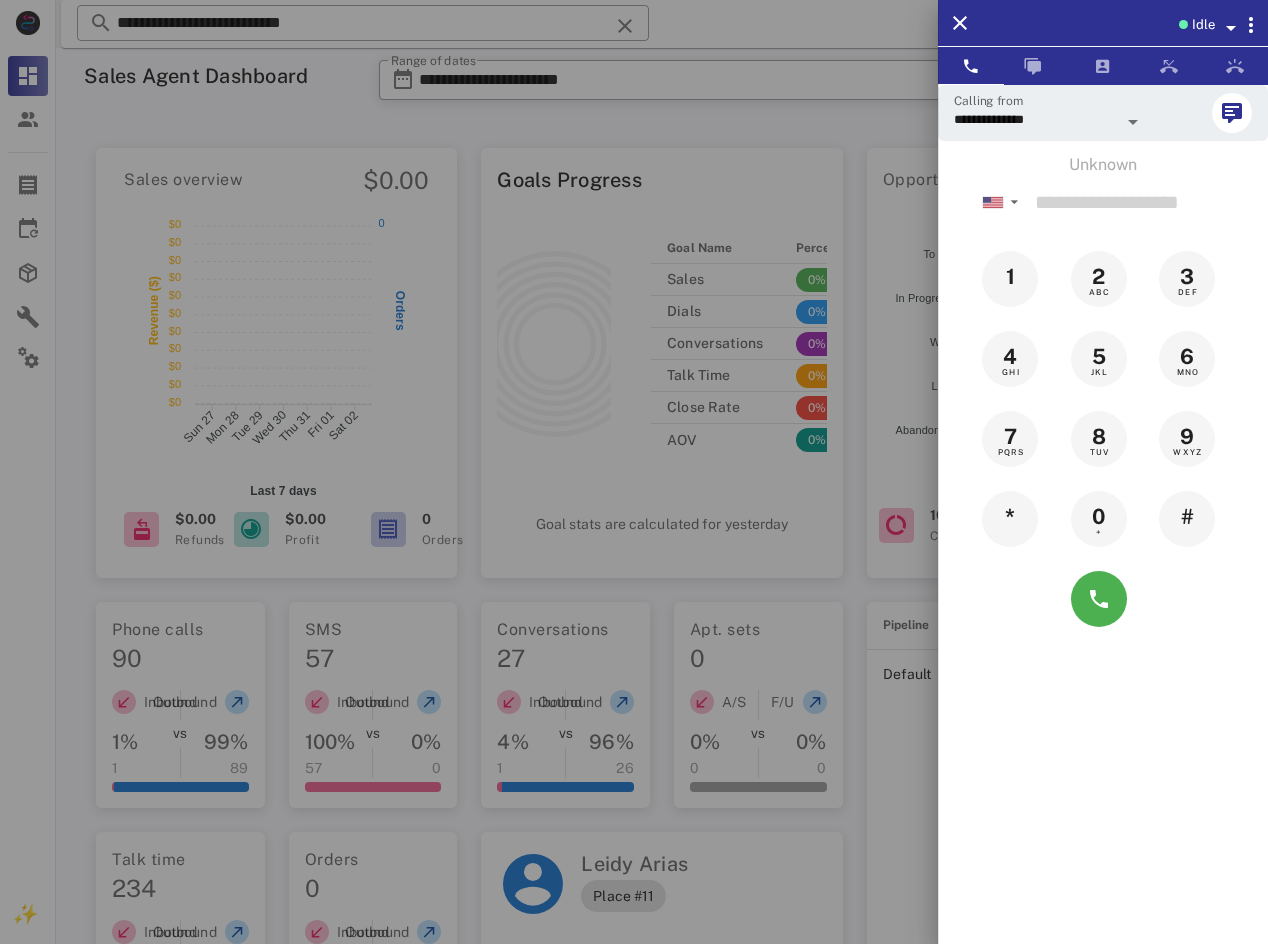 click on "Idle" at bounding box center [1203, 25] 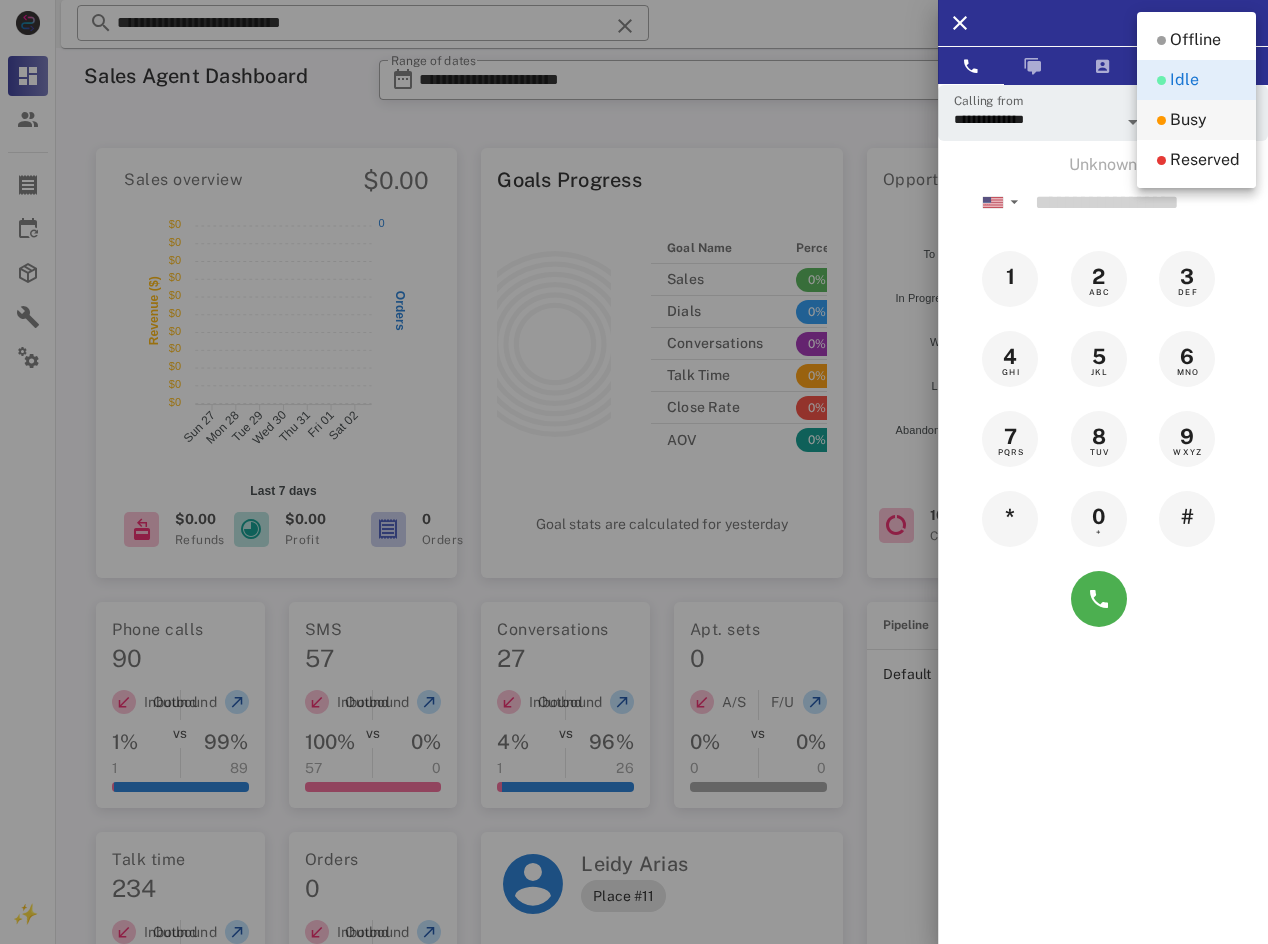 click on "Busy" at bounding box center [1196, 120] 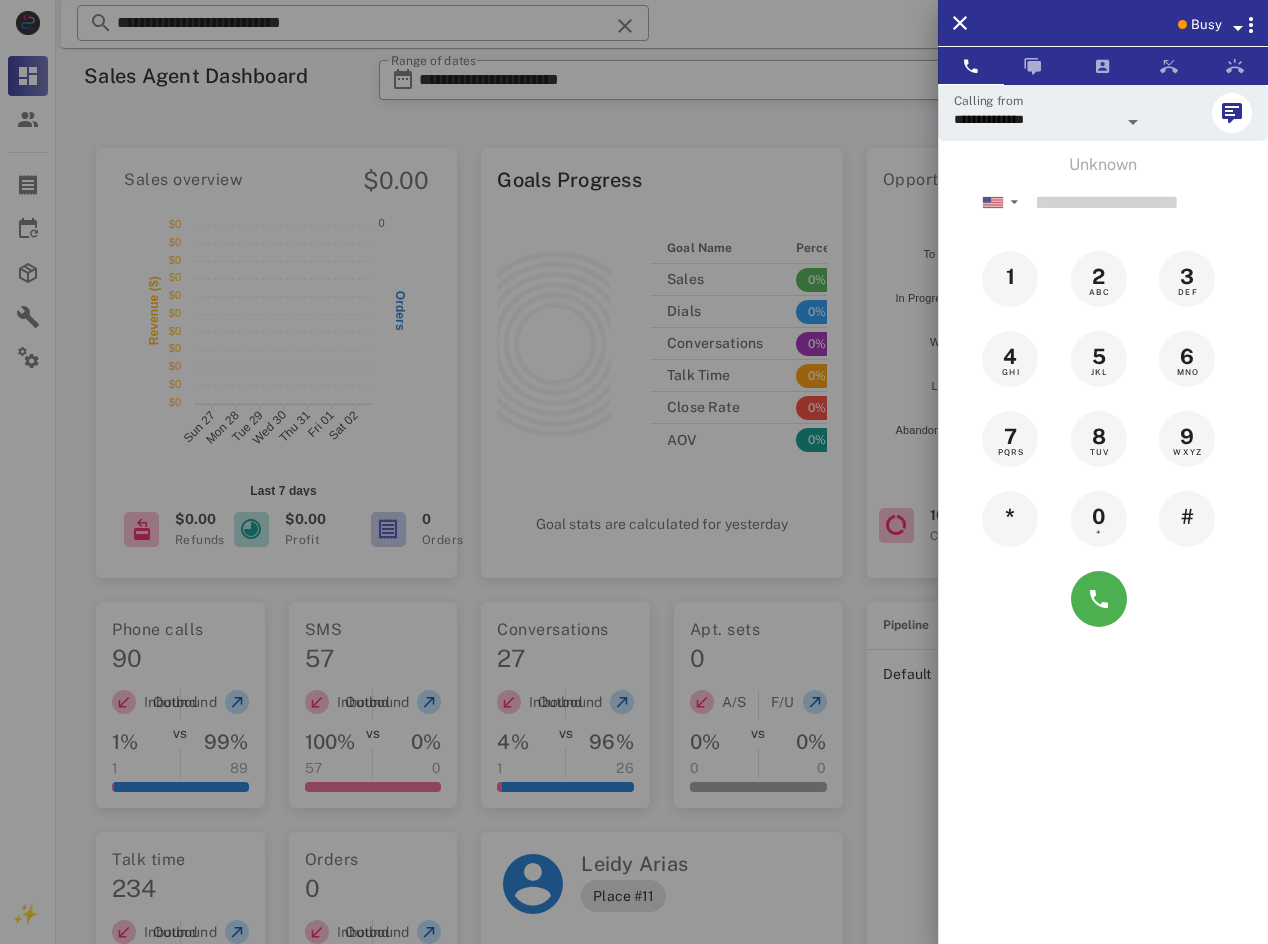 click at bounding box center [634, 472] 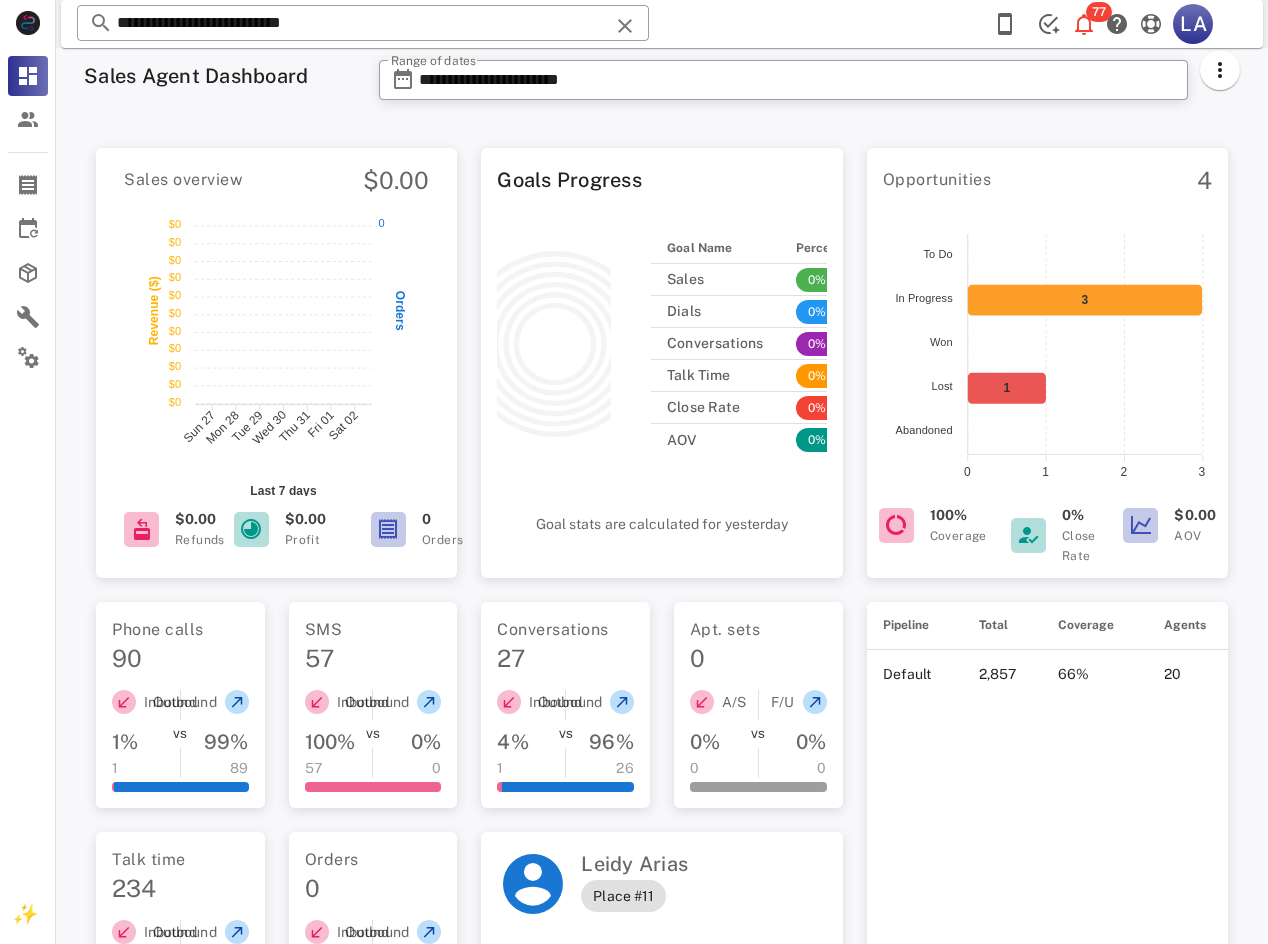 click on "**********" at bounding box center (363, 23) 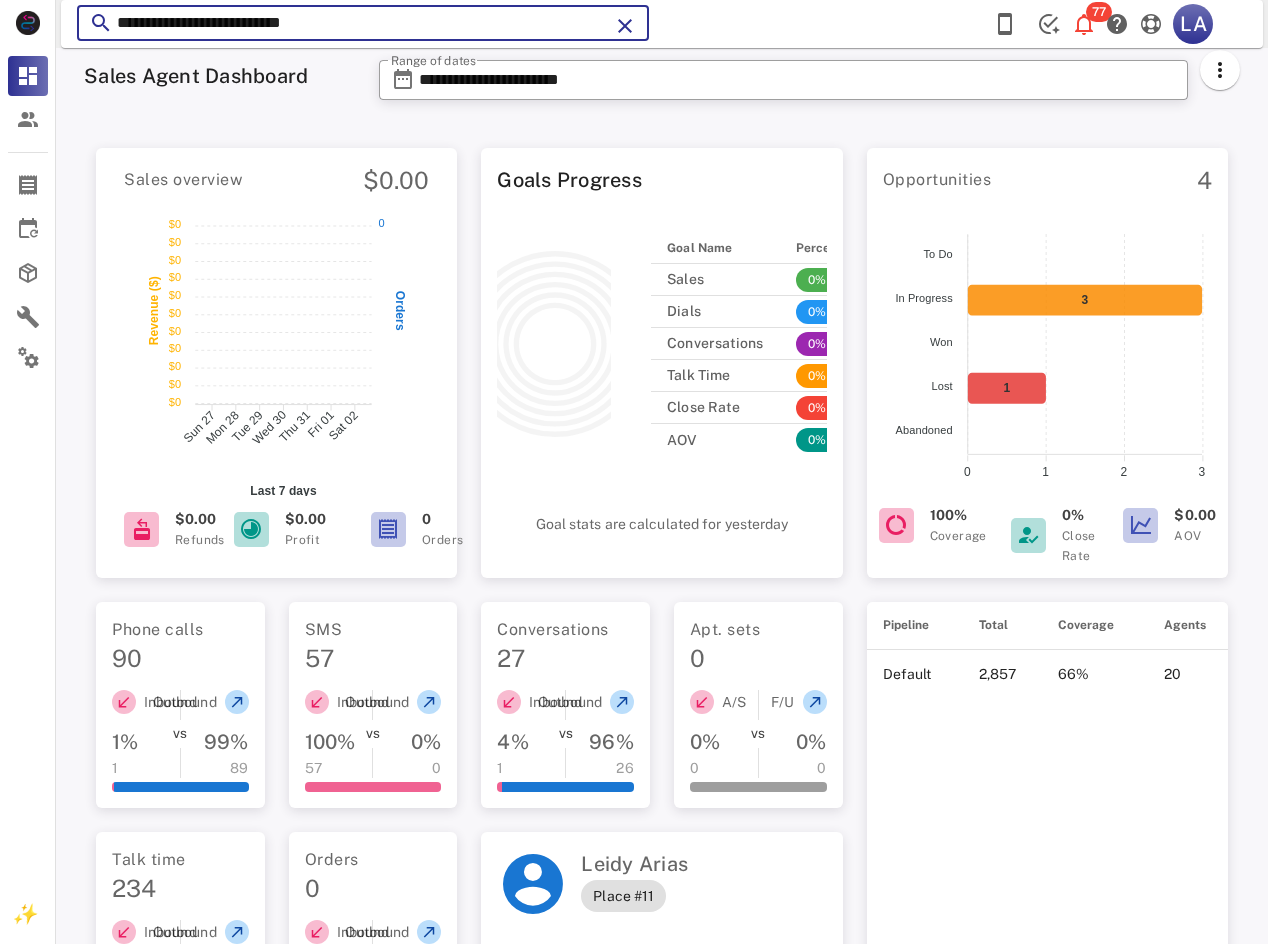 click on "**********" at bounding box center (363, 23) 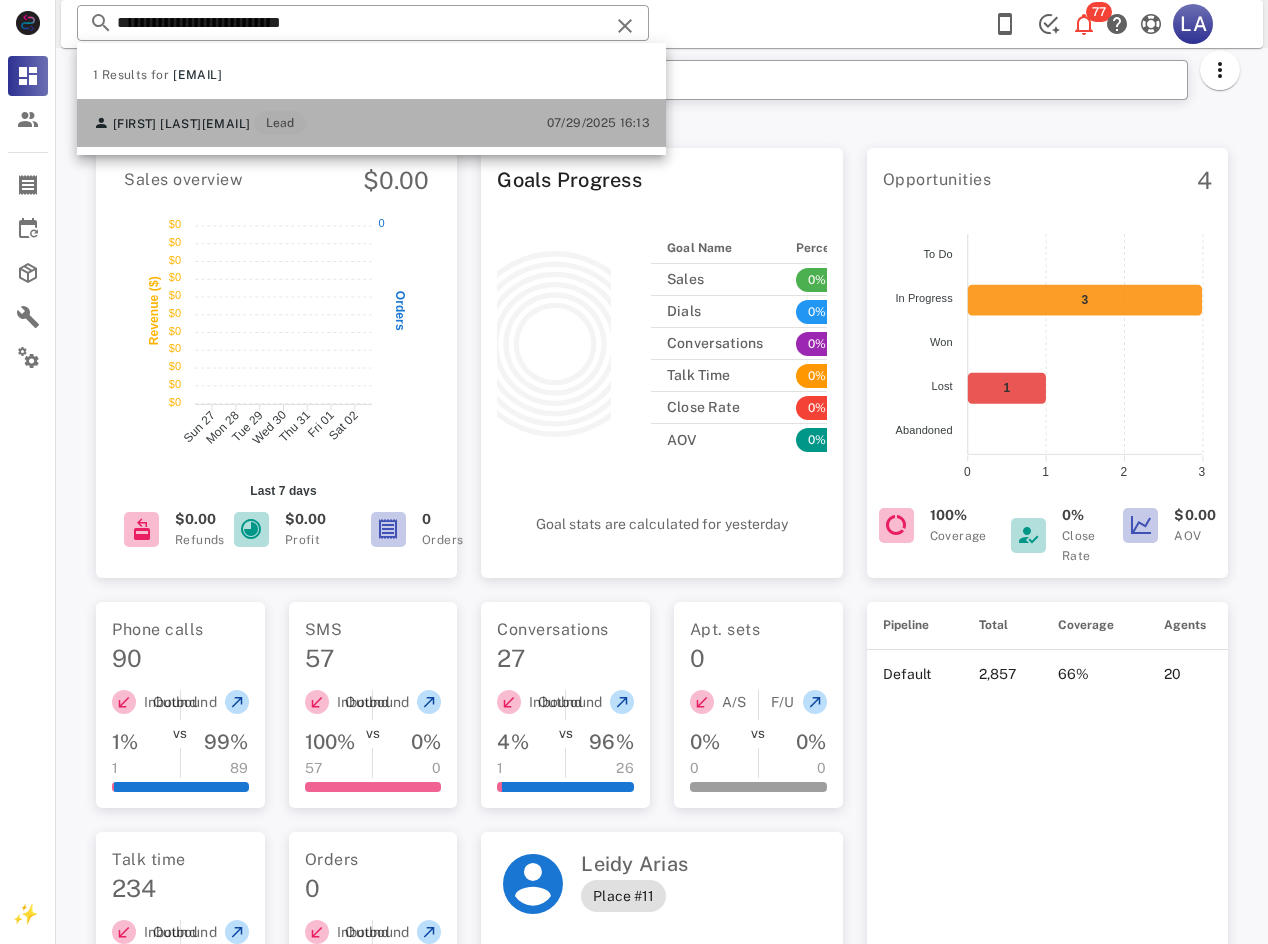 click on "[FIRST] [LAST]   [EMAIL]   Lead" at bounding box center (199, 123) 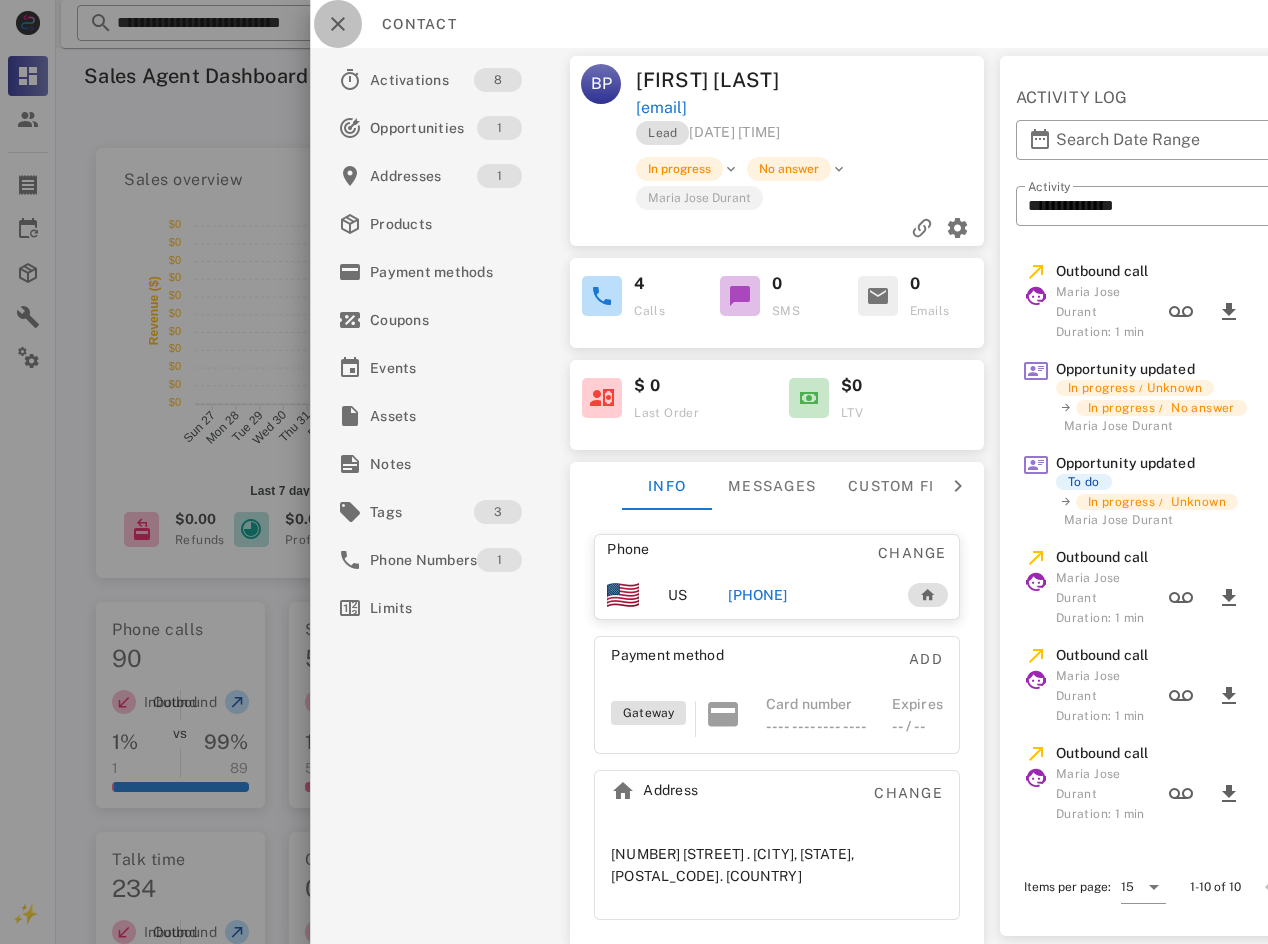 click at bounding box center (338, 24) 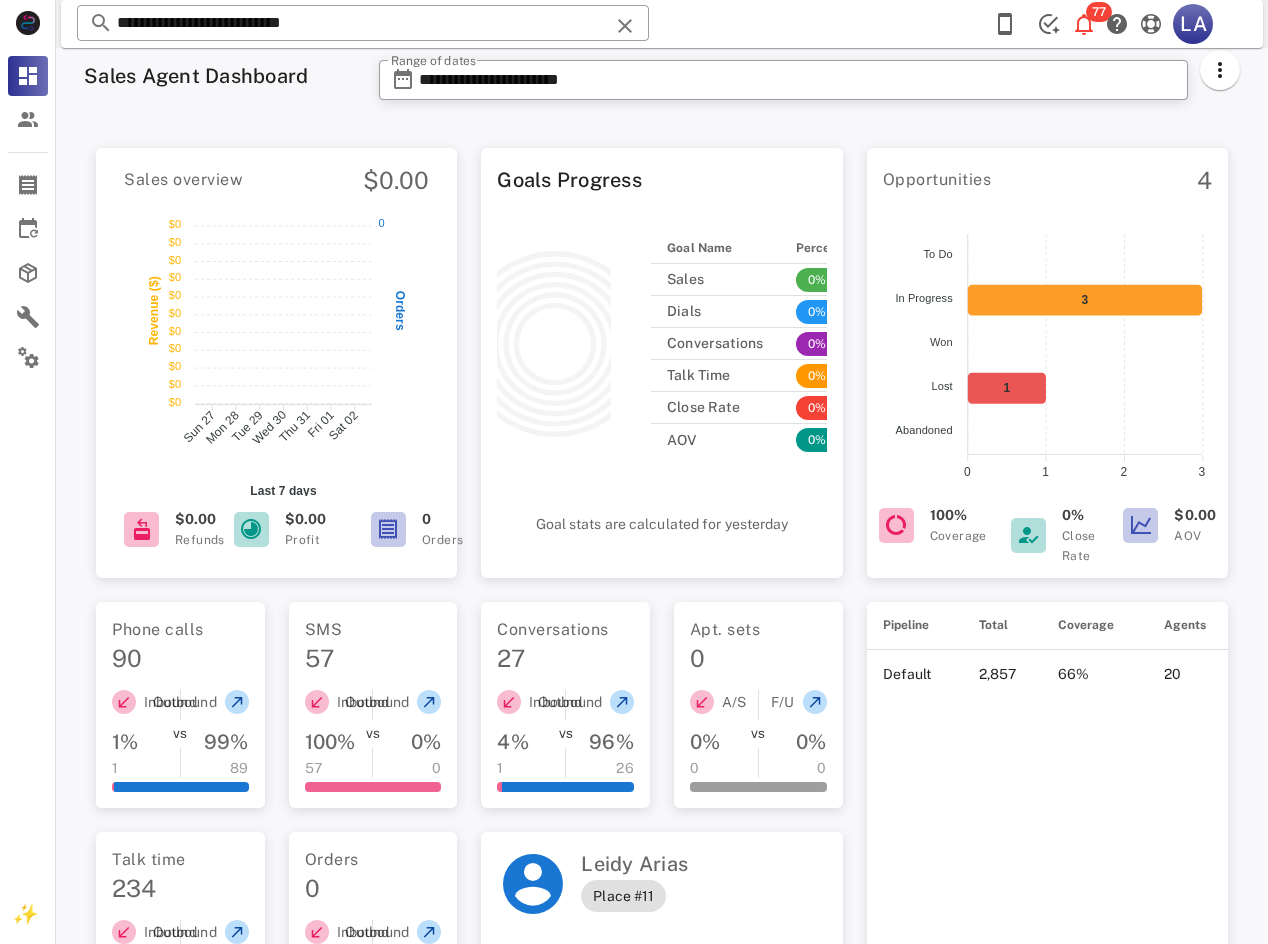 click on "**********" at bounding box center [809, 86] 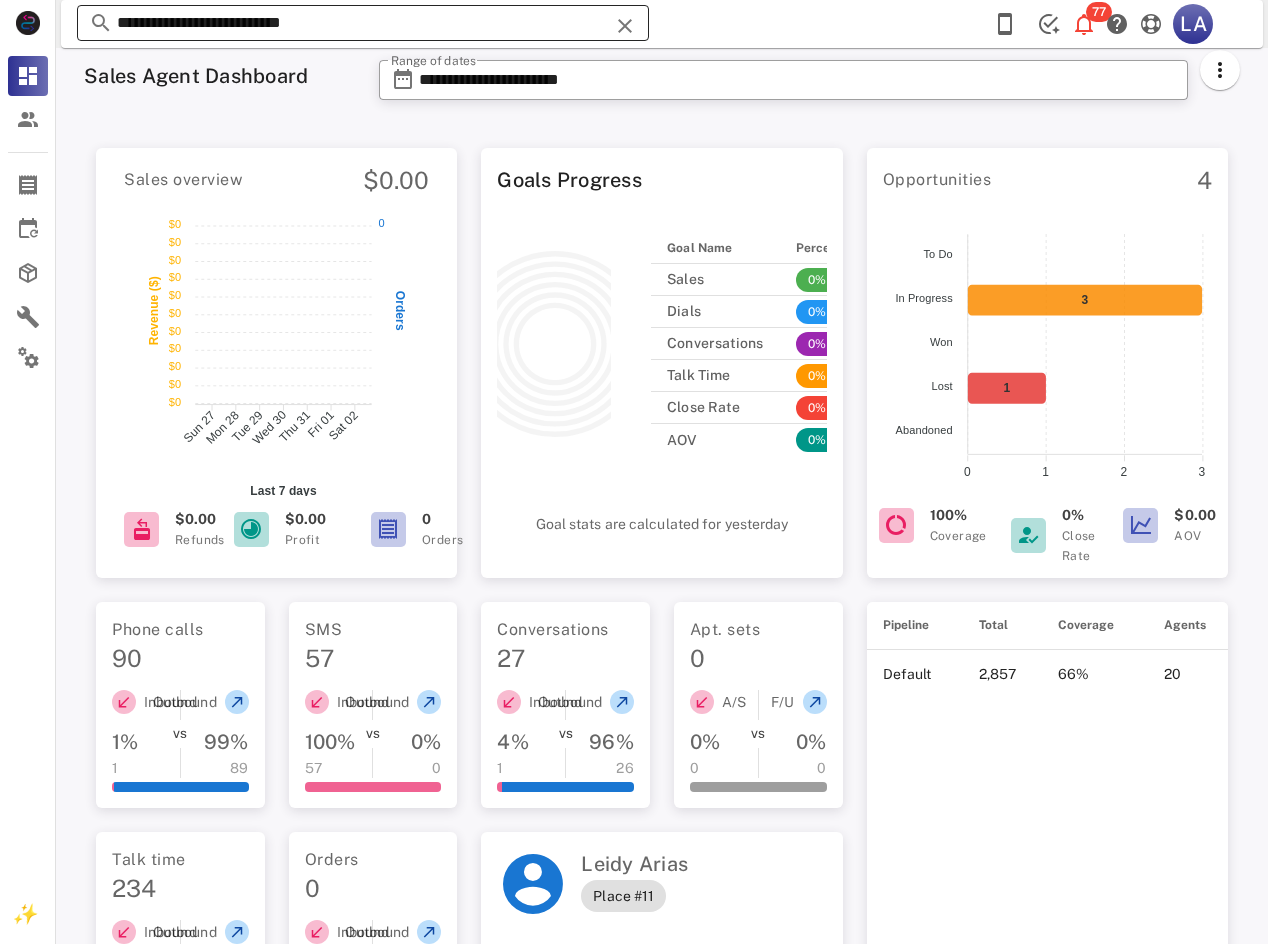 click at bounding box center [625, 26] 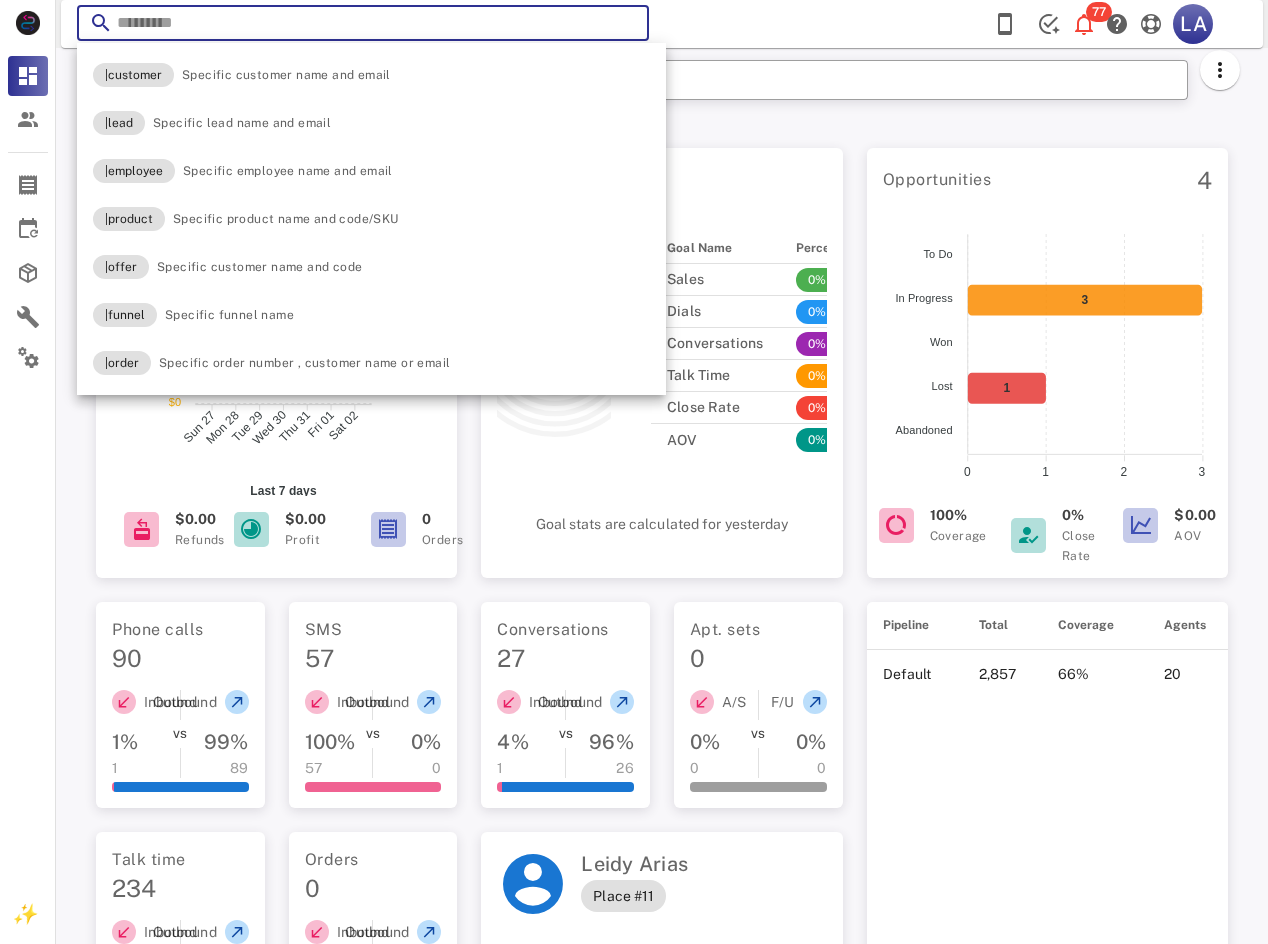 paste on "**********" 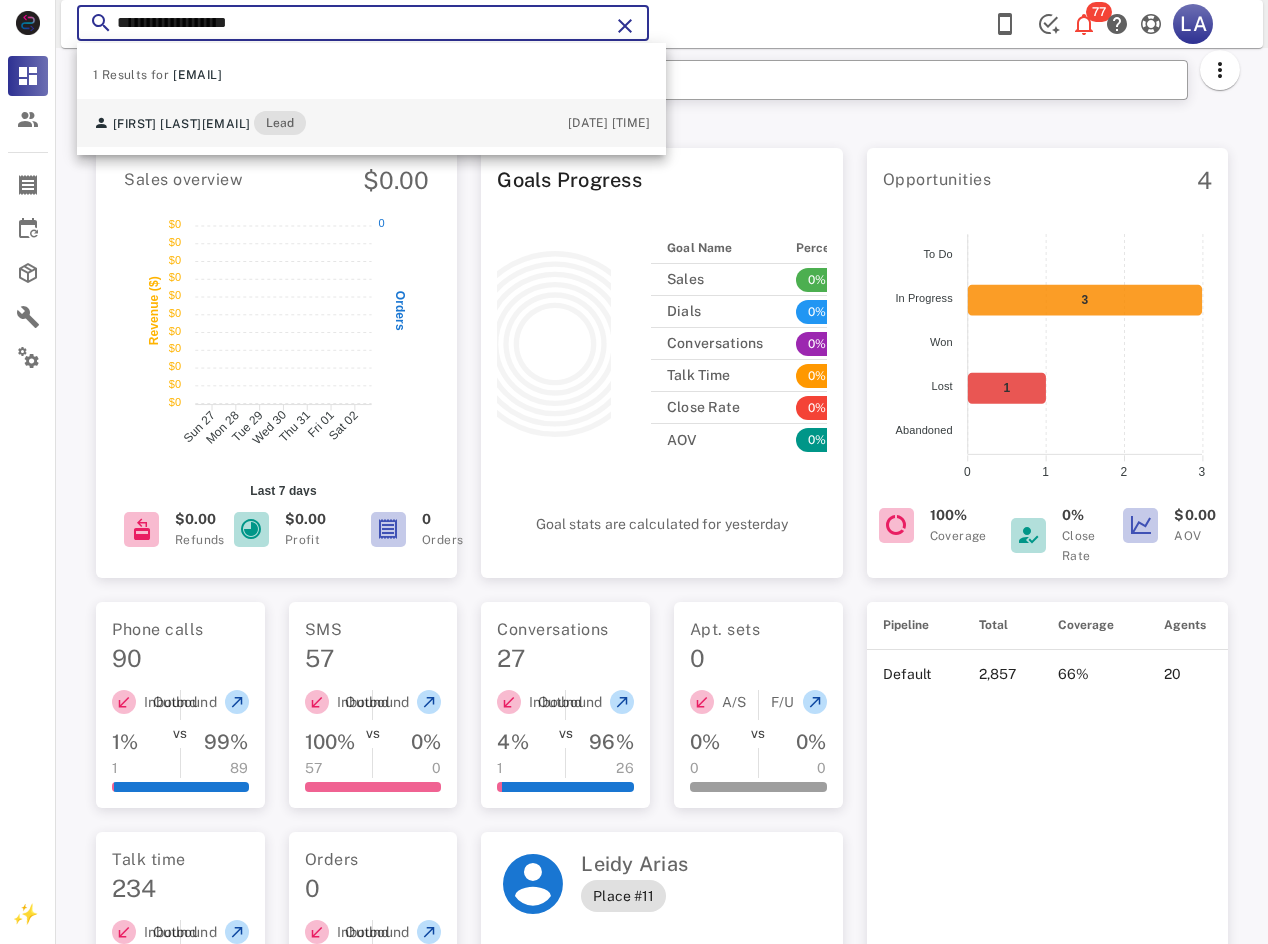 type on "**********" 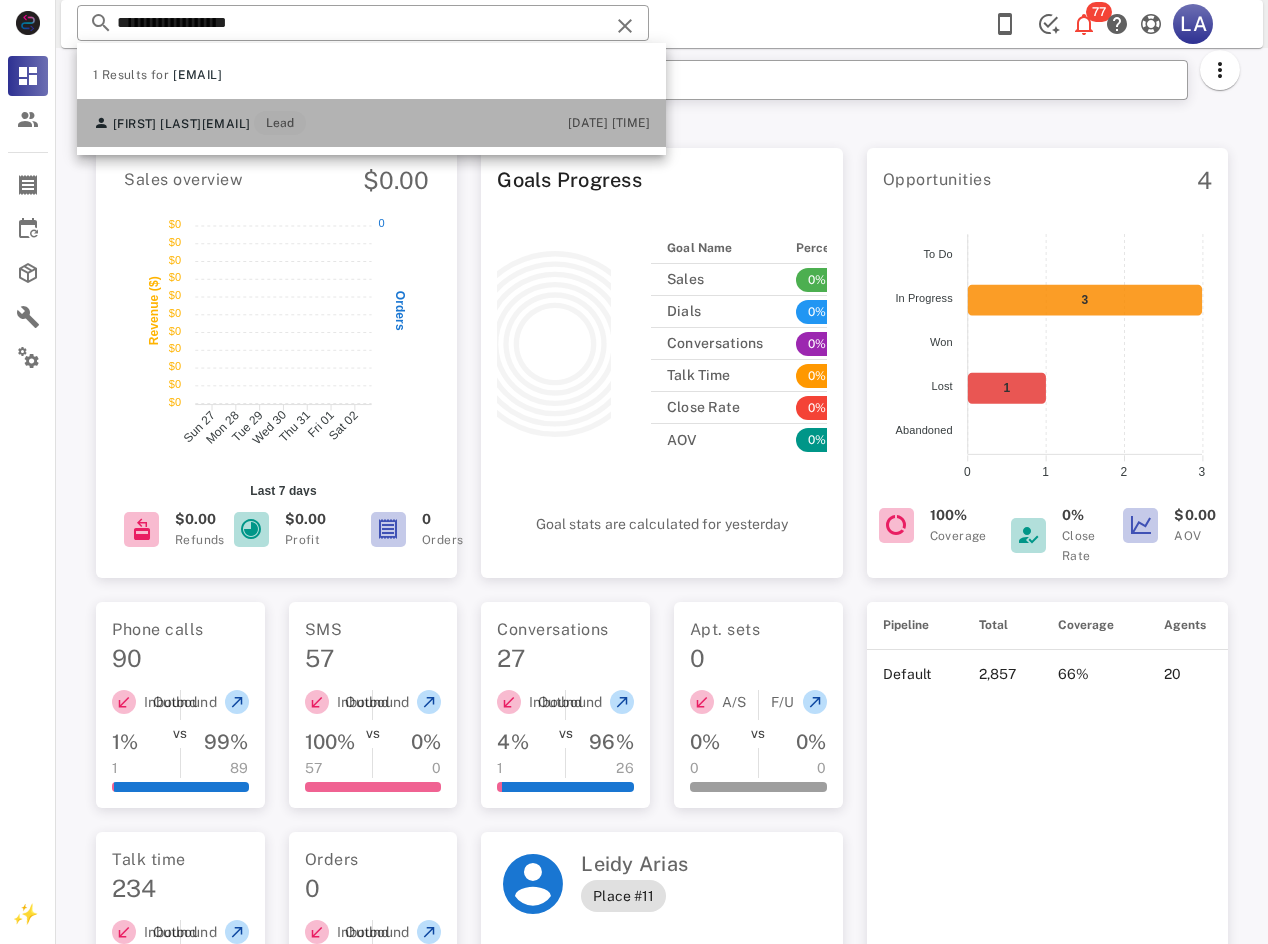 click on "[FIRST] [LAST]   [EMAIL]   Lead" at bounding box center (199, 123) 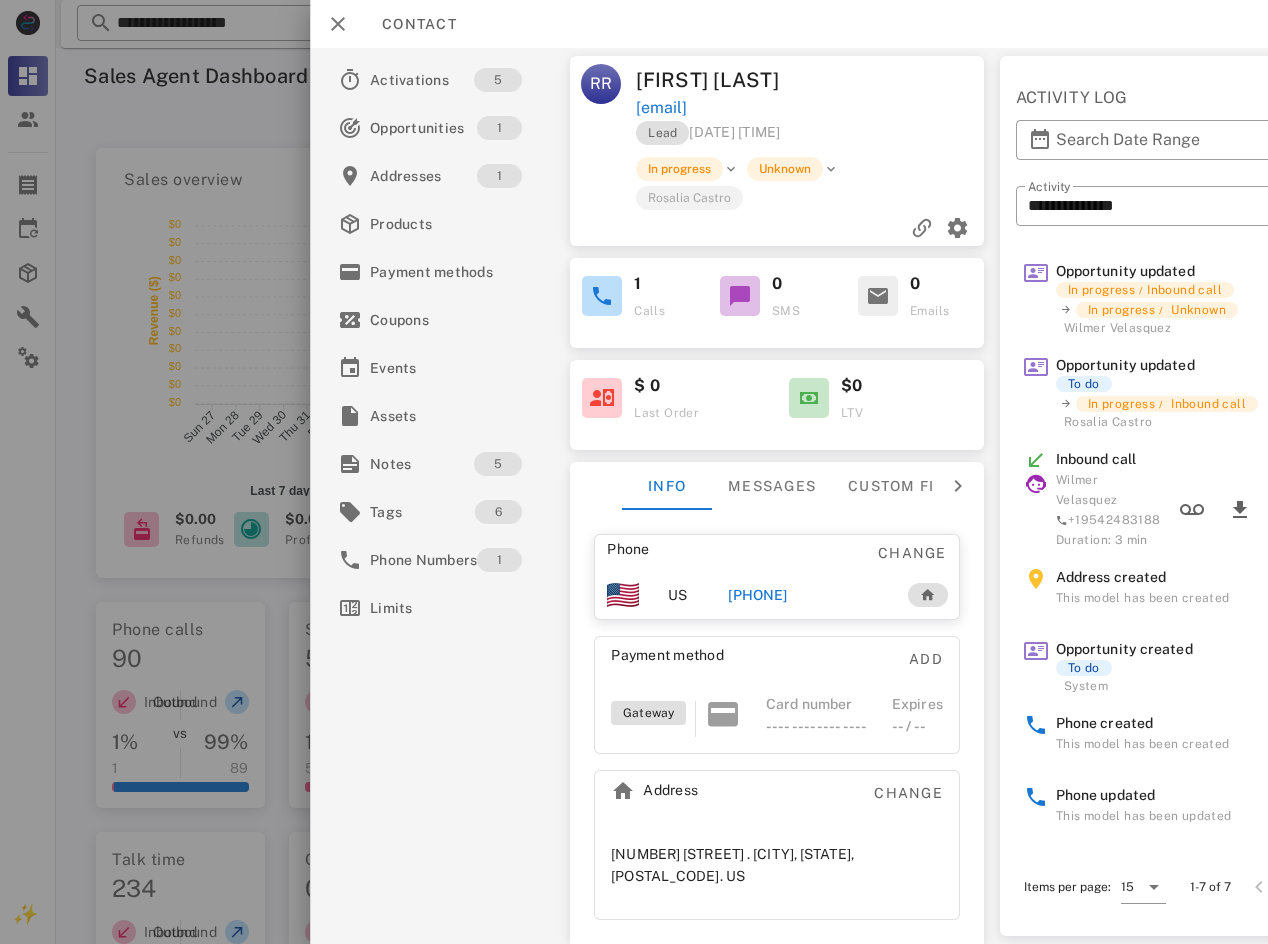 click on "[PHONE]" at bounding box center [757, 595] 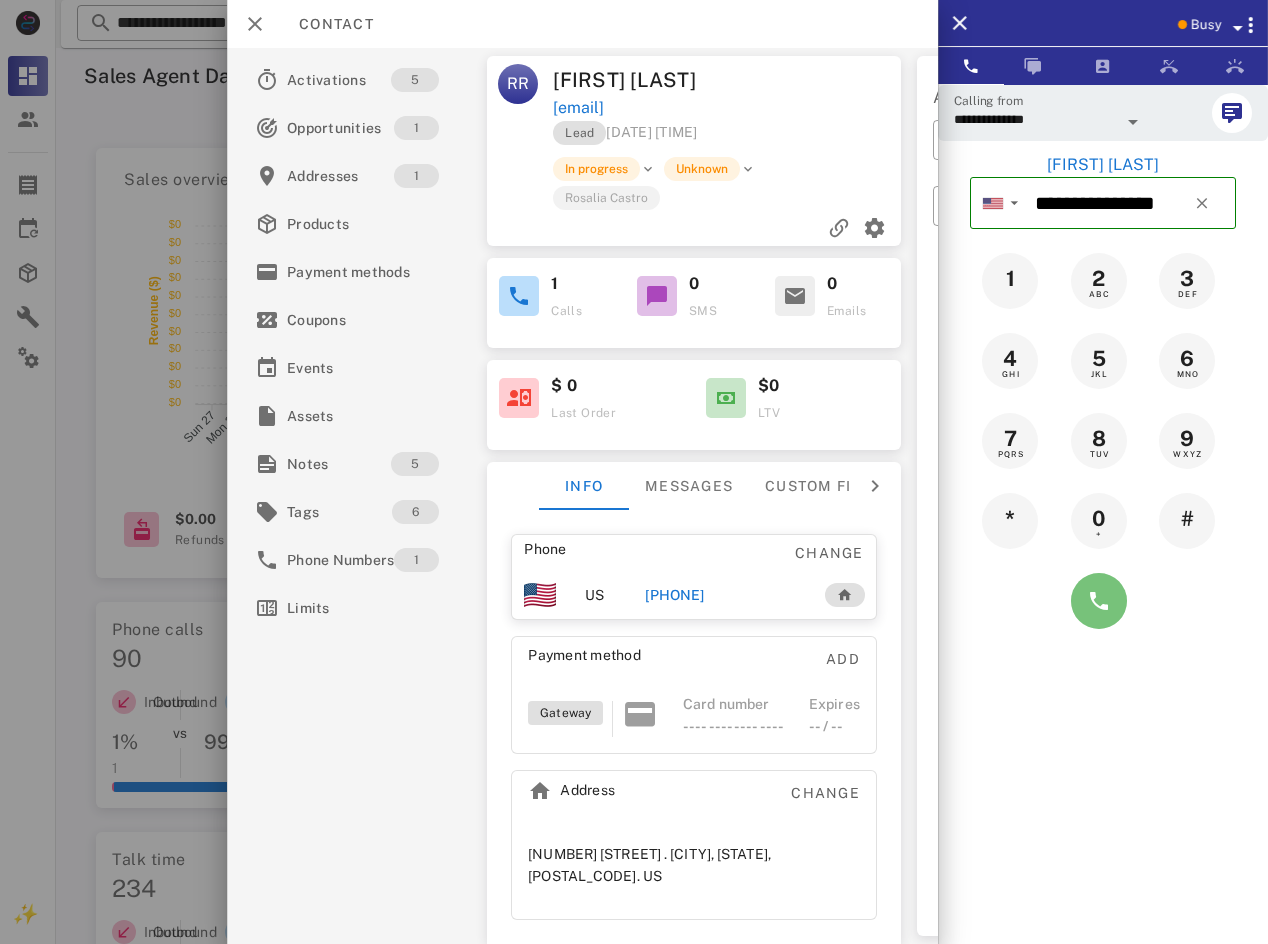 click at bounding box center (1099, 601) 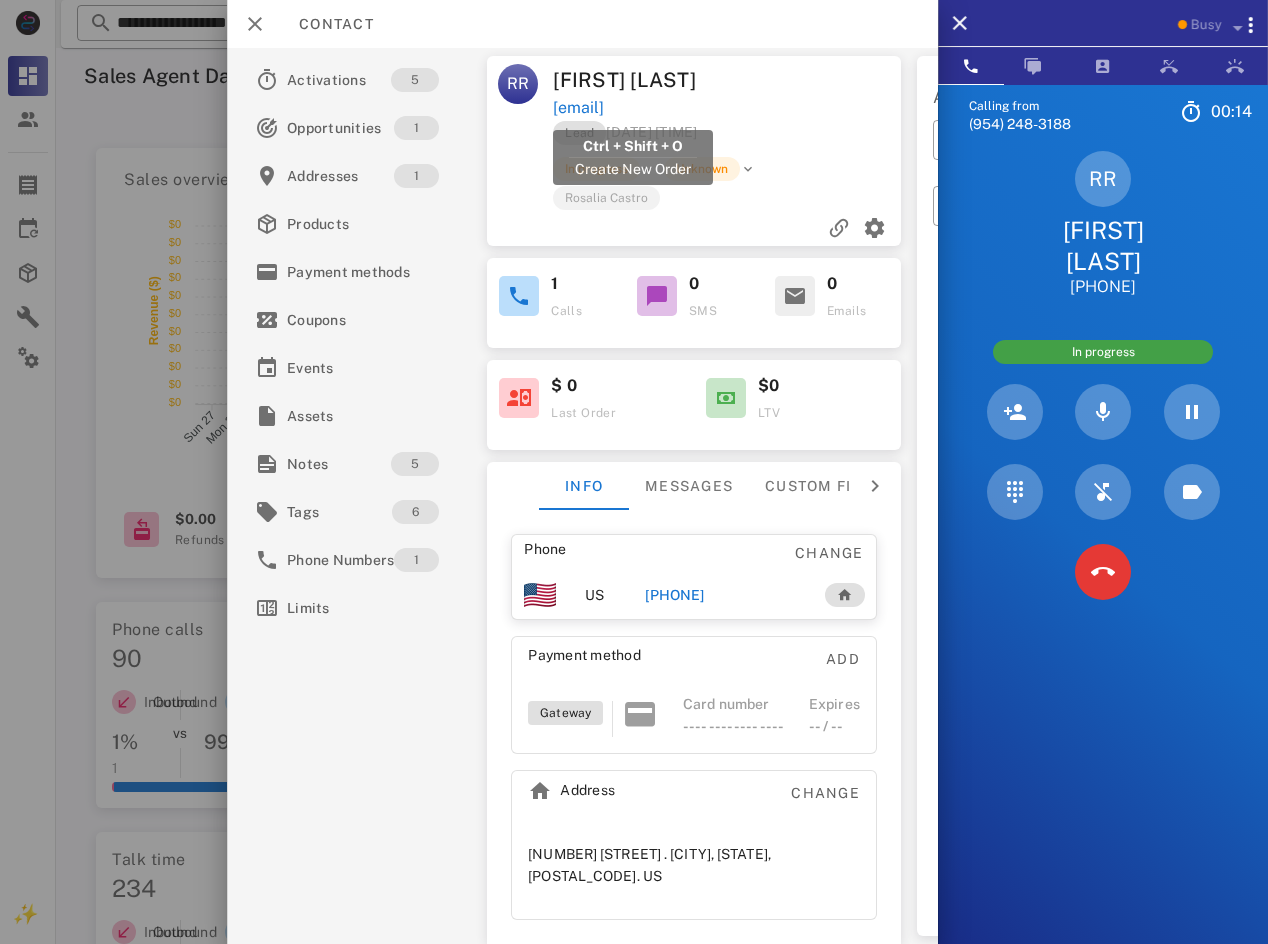 drag, startPoint x: 738, startPoint y: 108, endPoint x: 557, endPoint y: 110, distance: 181.01105 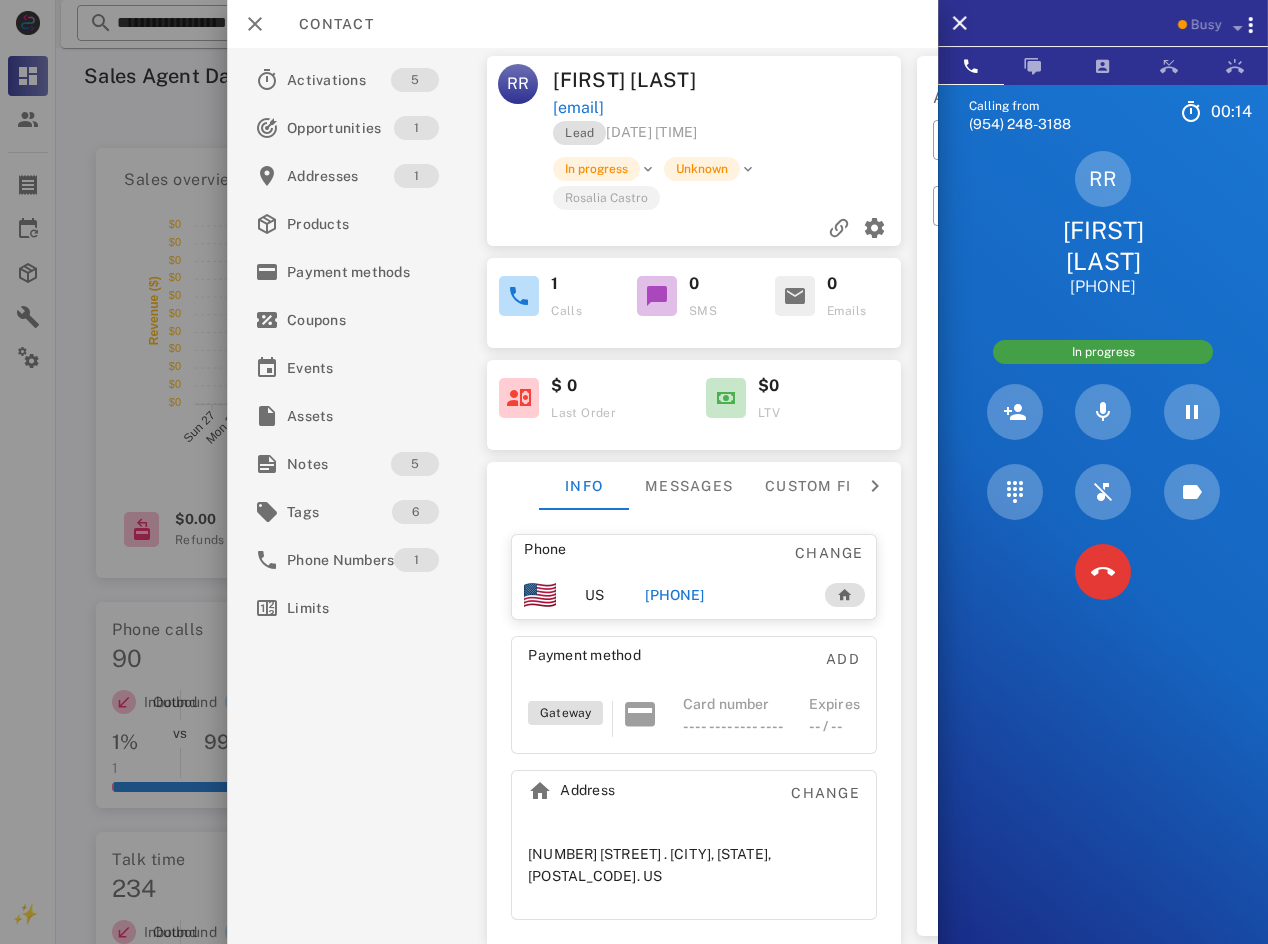 copy on "[EMAIL]" 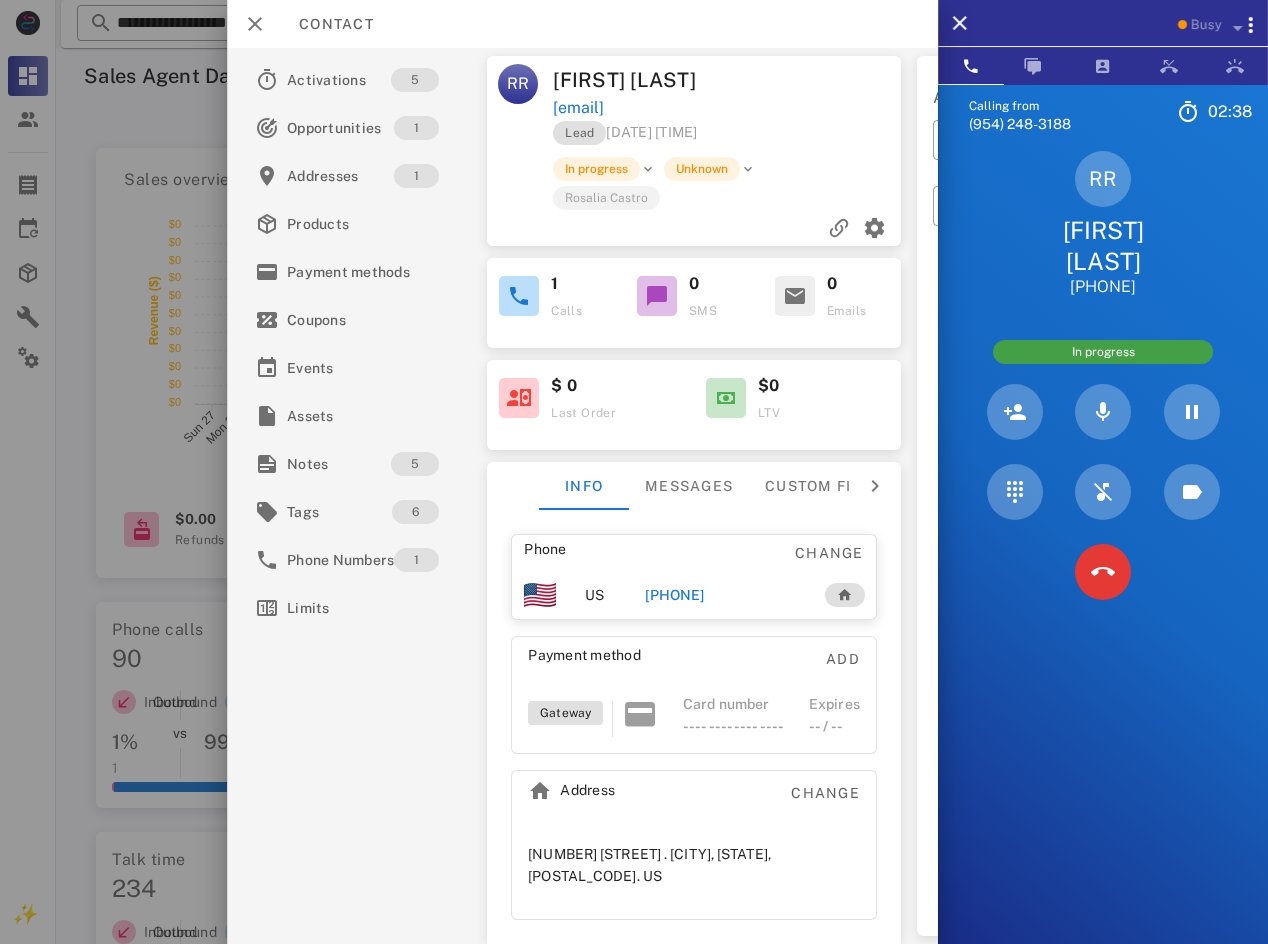 copy on "[EMAIL]" 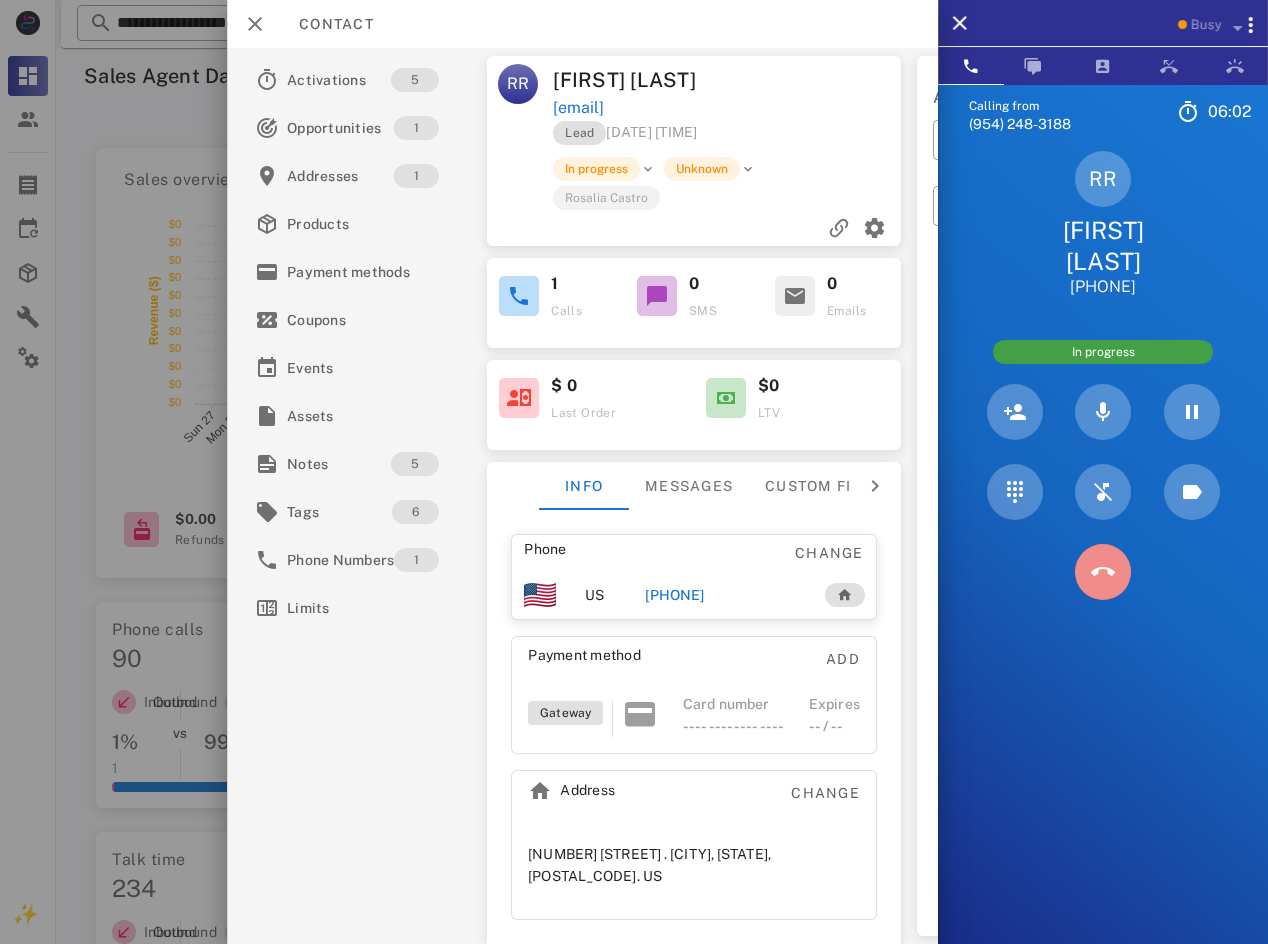 click at bounding box center (1103, 572) 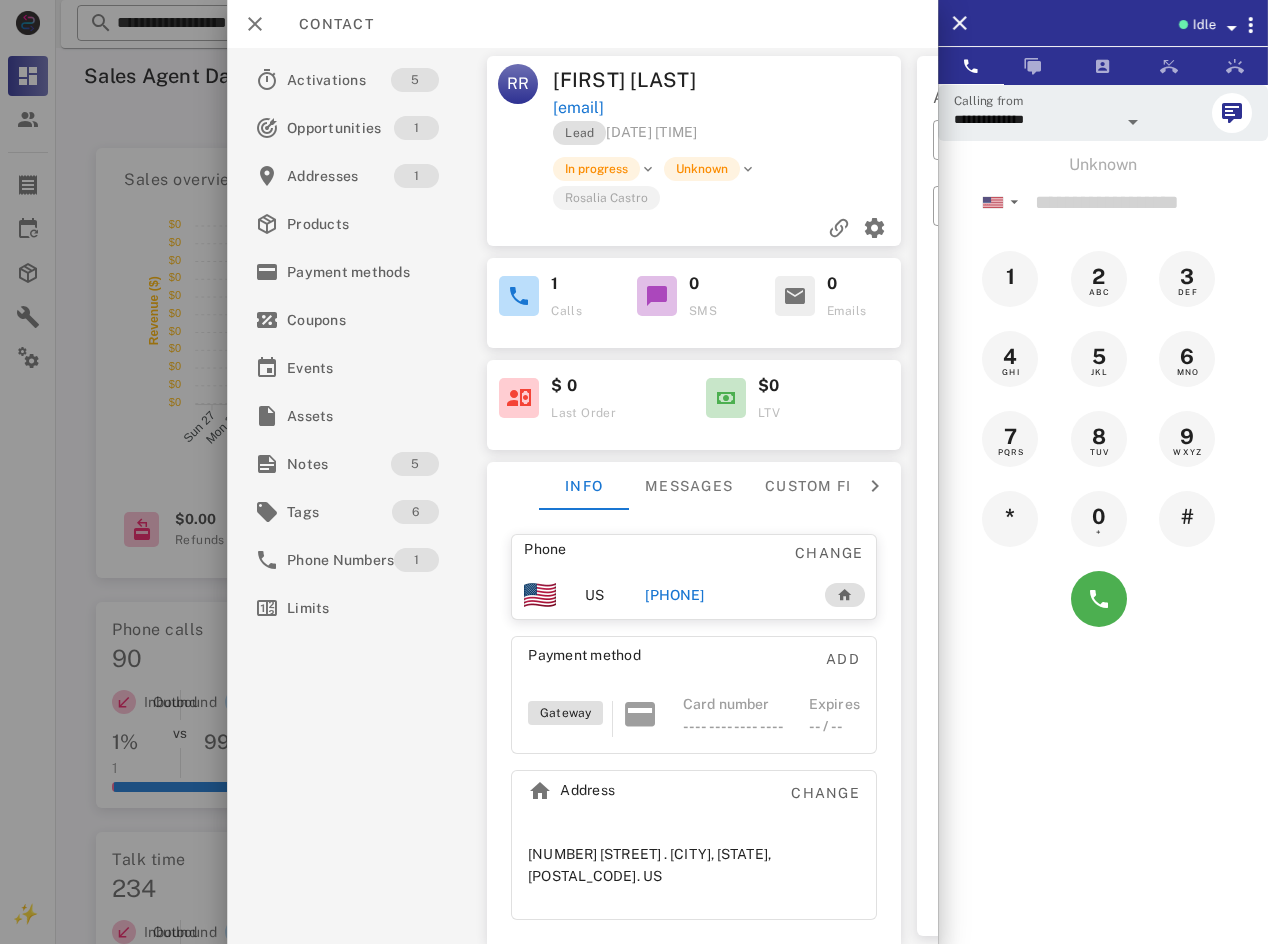 click on "Idle" at bounding box center [1203, 25] 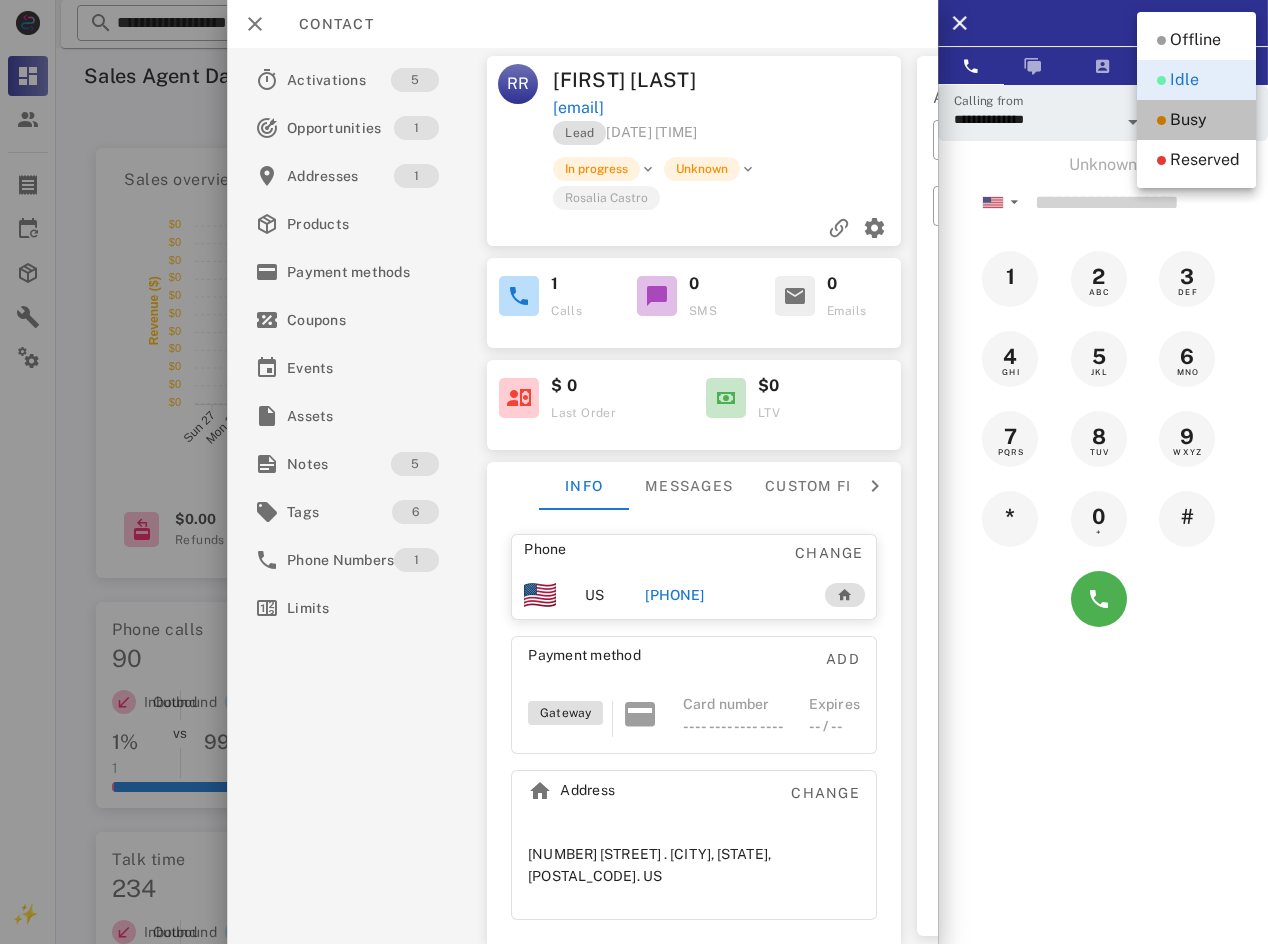 click on "Busy" at bounding box center [1188, 120] 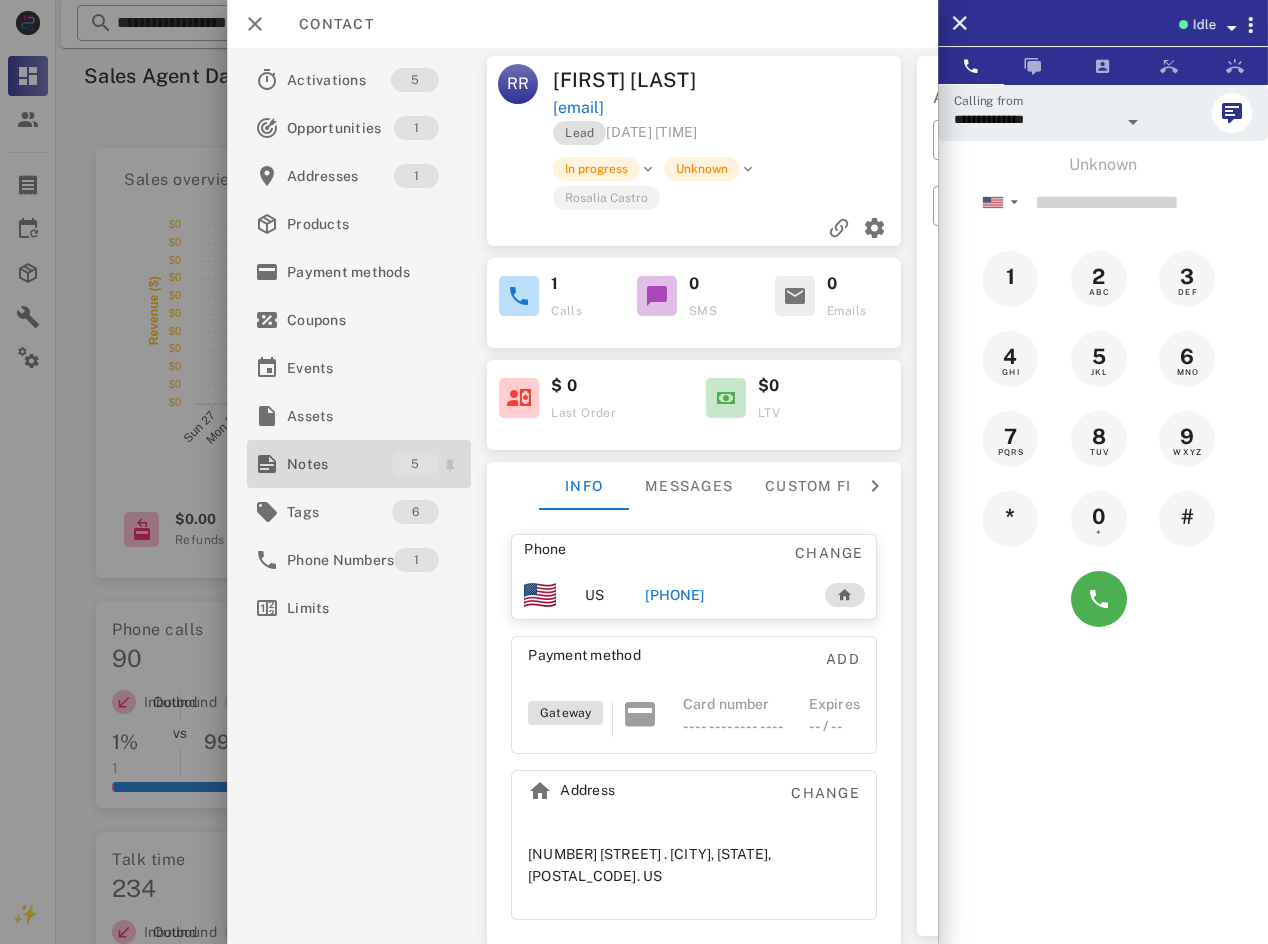 click on "Notes" at bounding box center [339, 464] 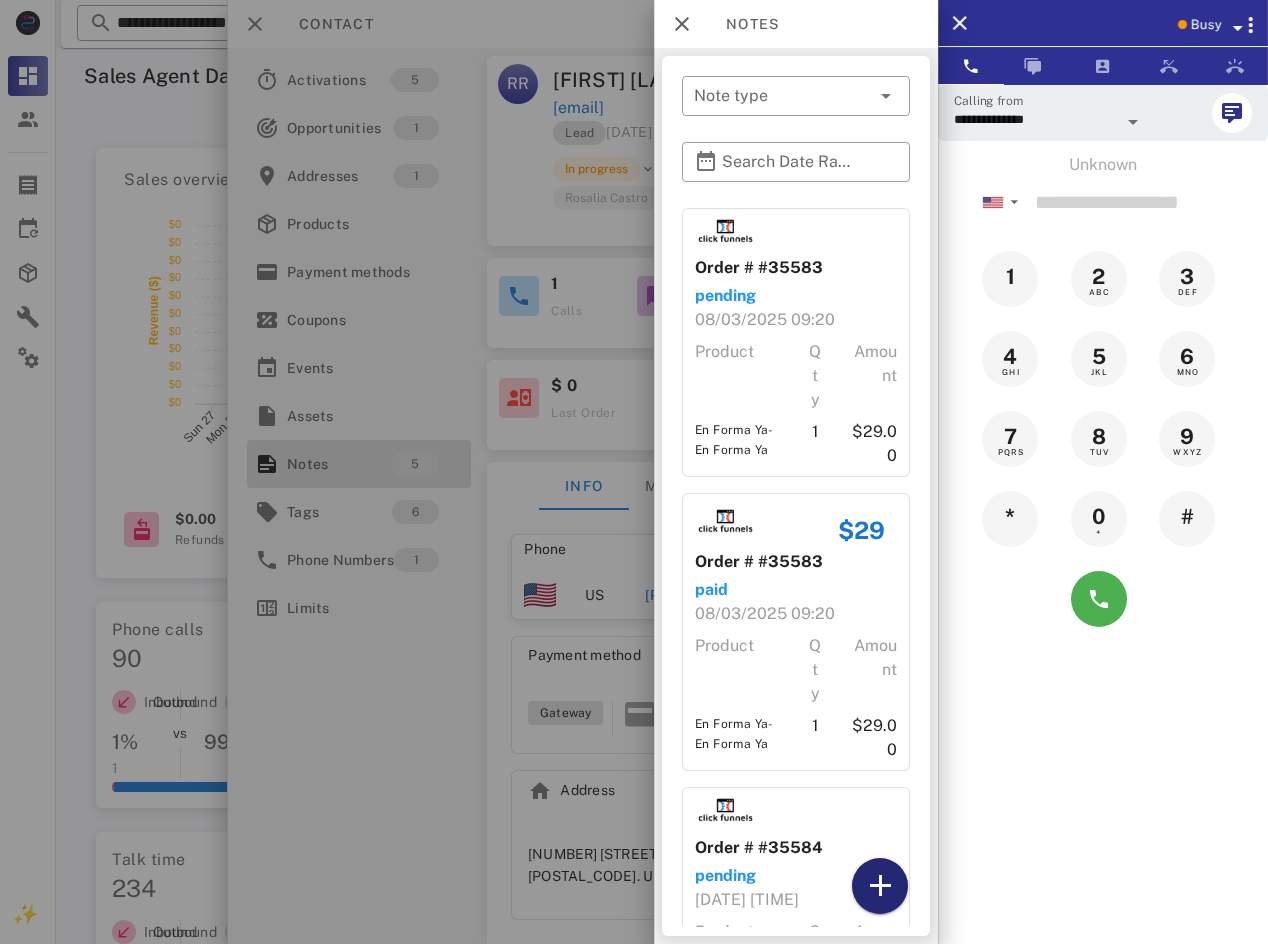 click at bounding box center (880, 886) 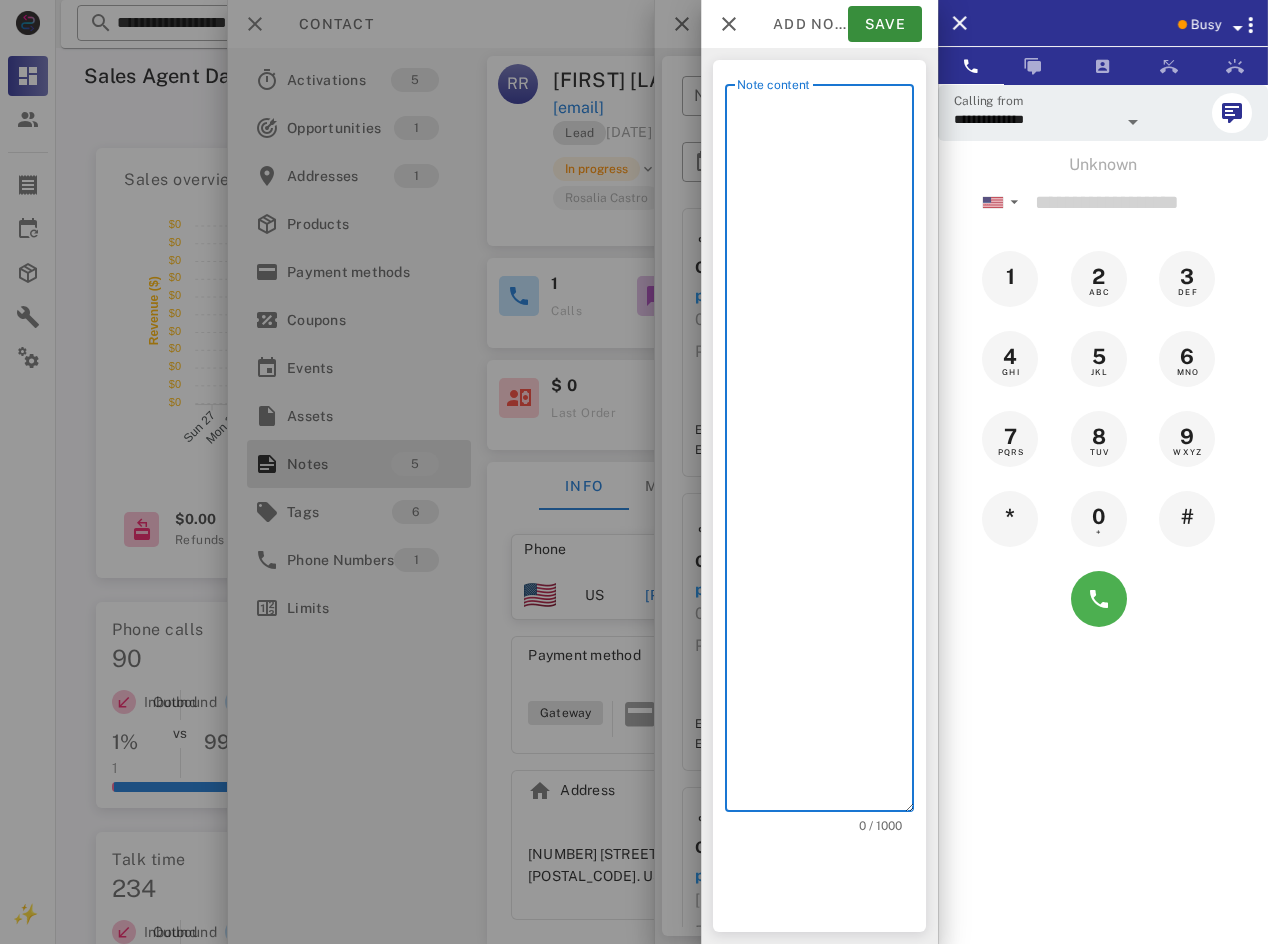 click on "Note content" at bounding box center (825, 453) 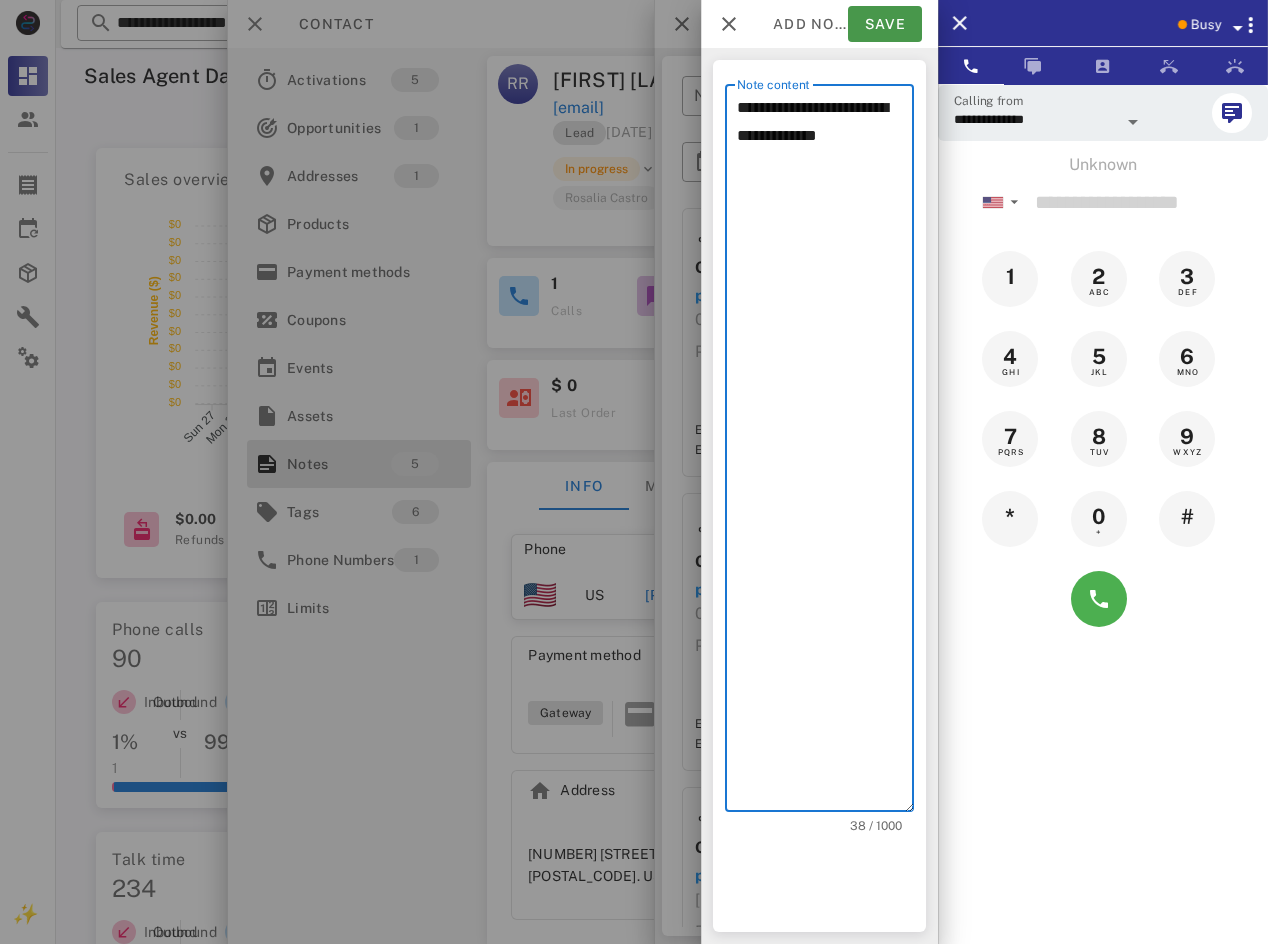 type on "**********" 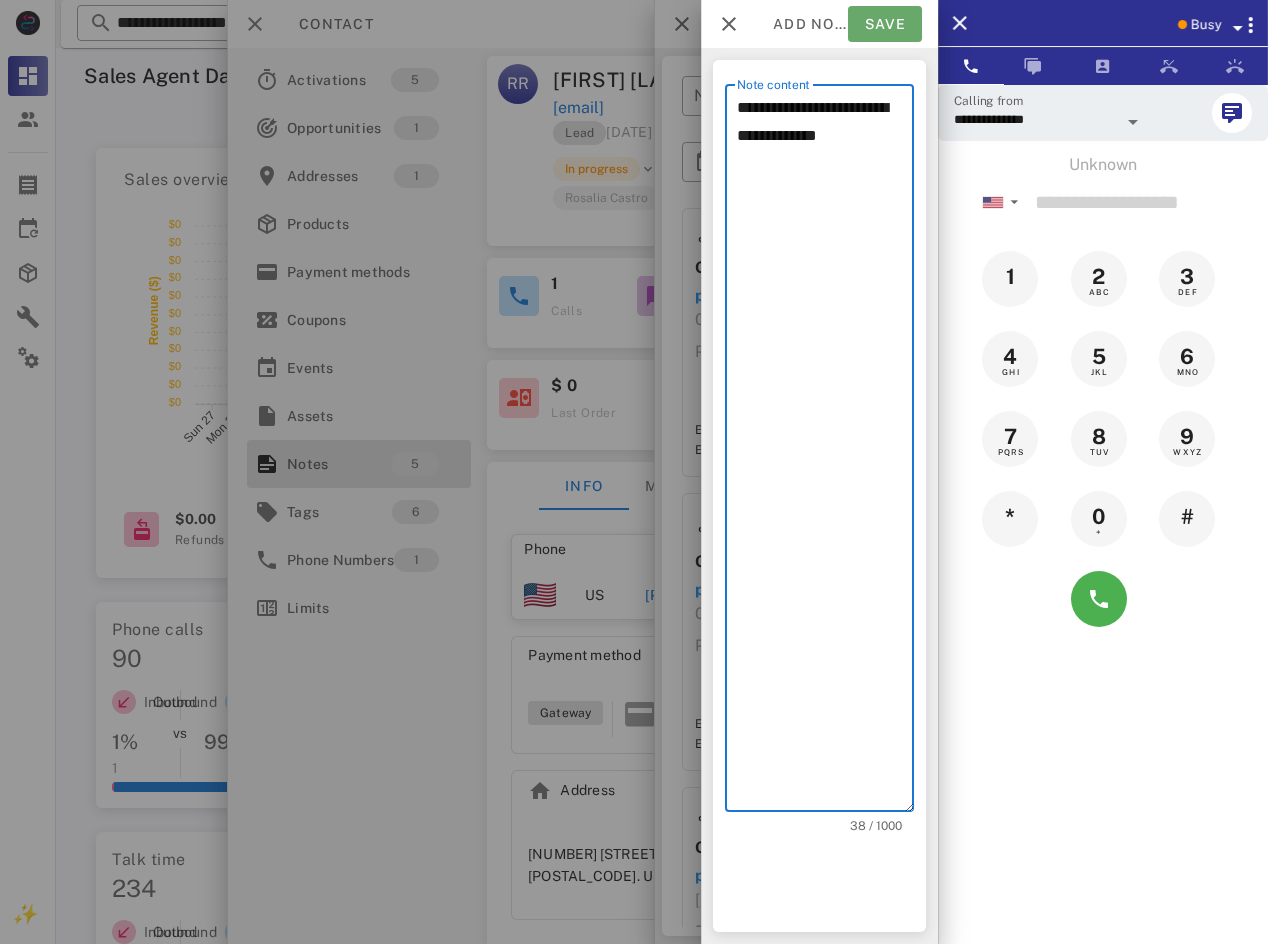 click on "Save" at bounding box center (885, 24) 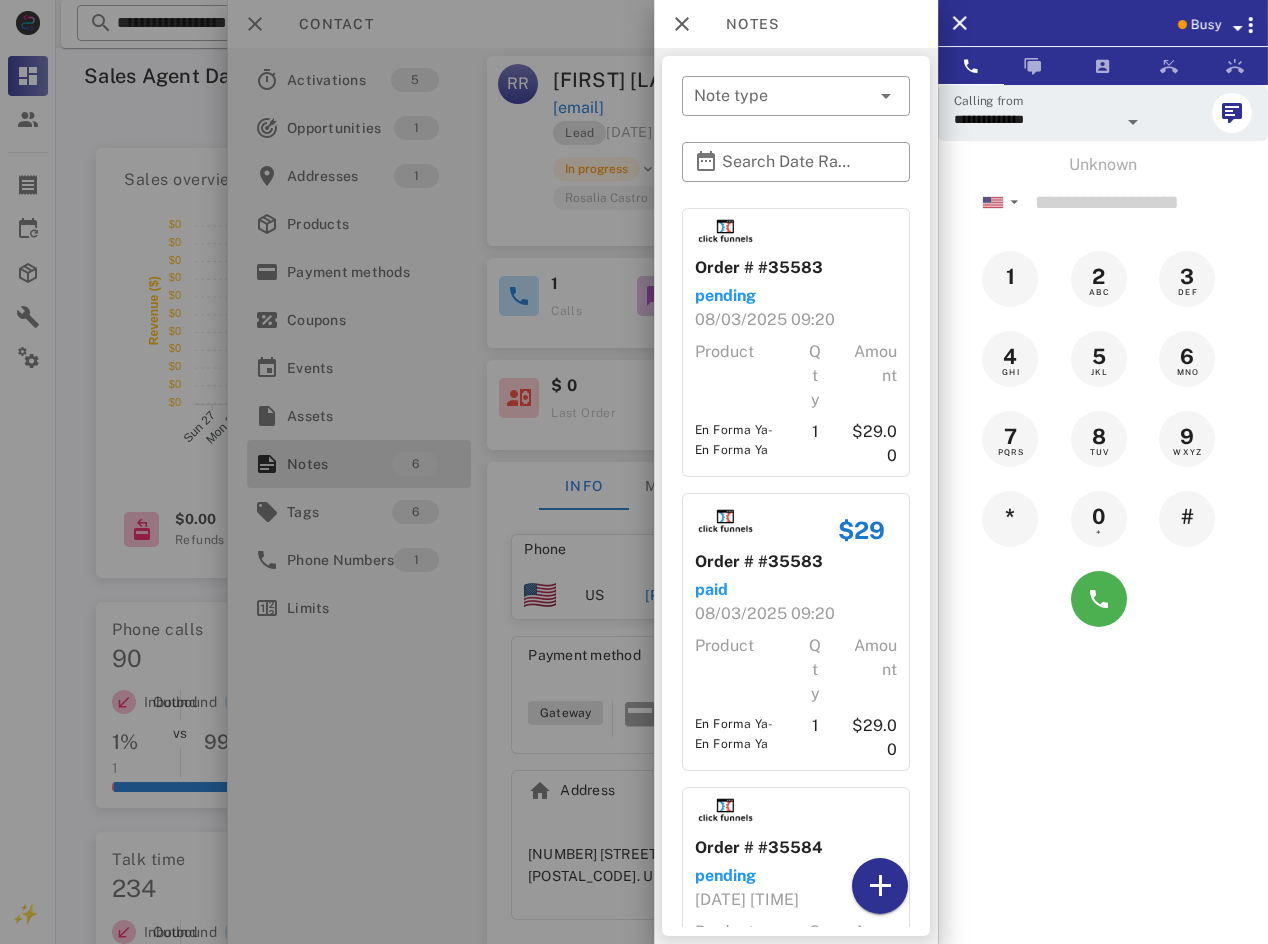 click on "Busy" at bounding box center [1206, 25] 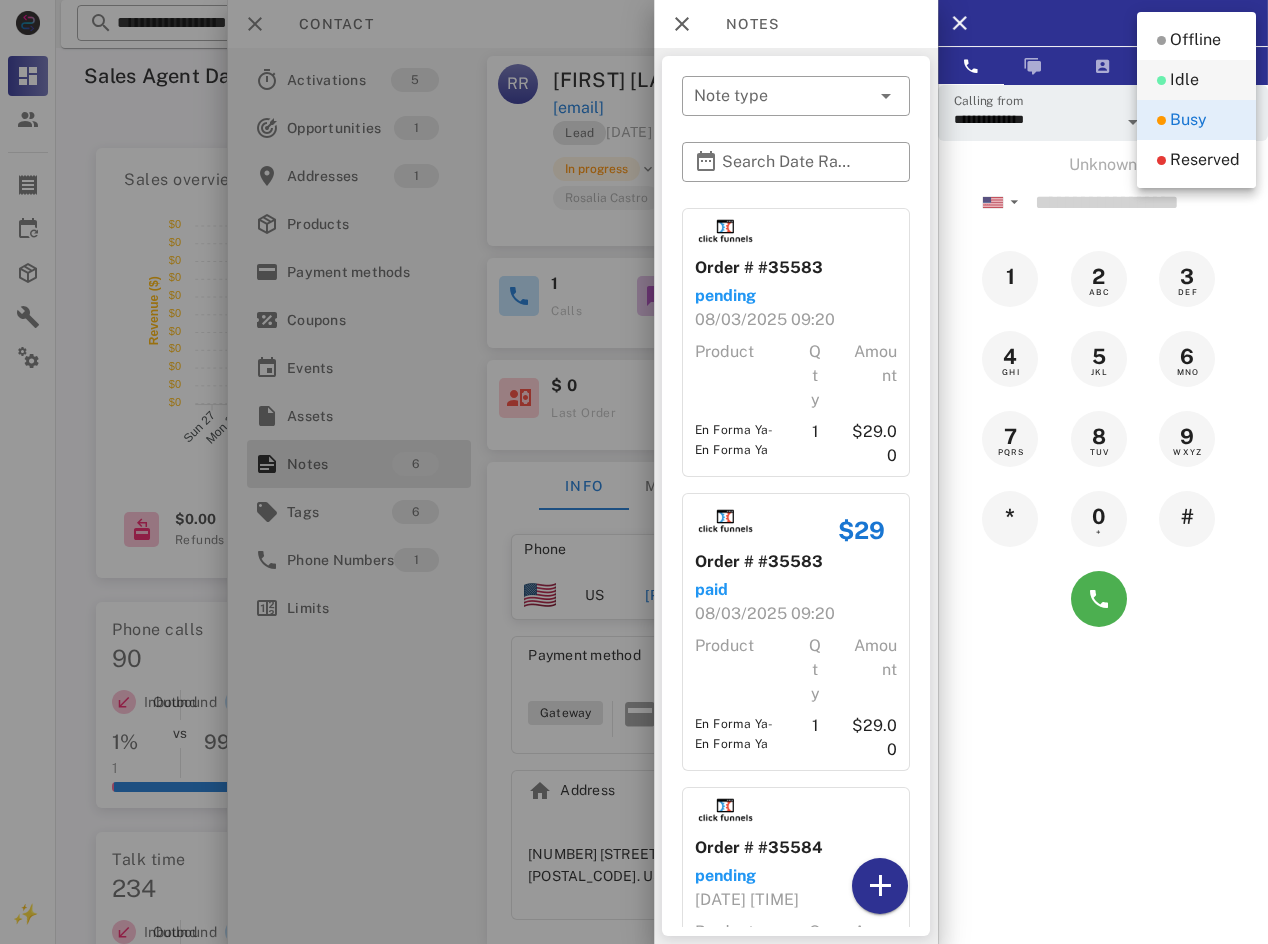click on "Idle" at bounding box center [1196, 80] 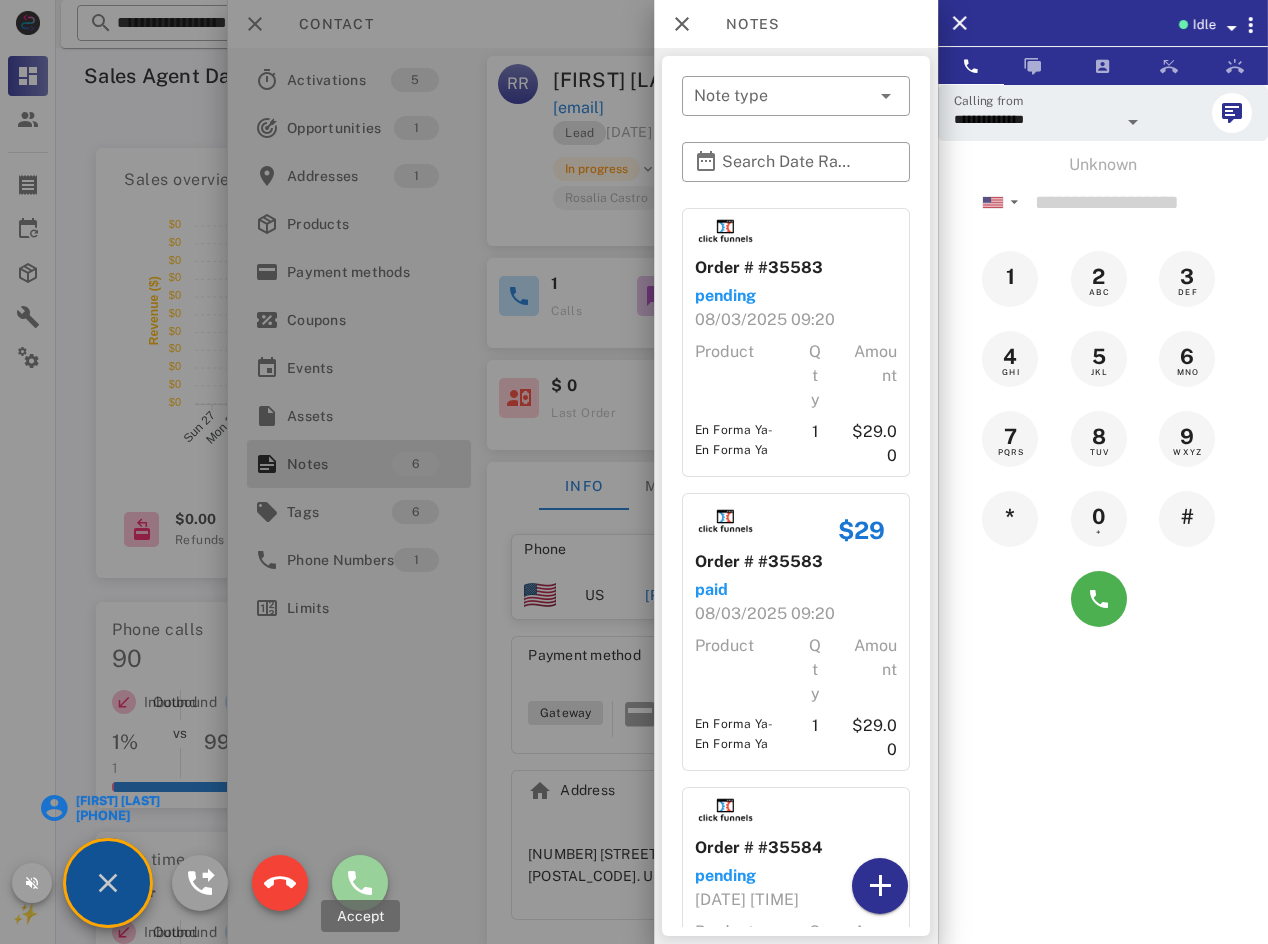 click at bounding box center [360, 883] 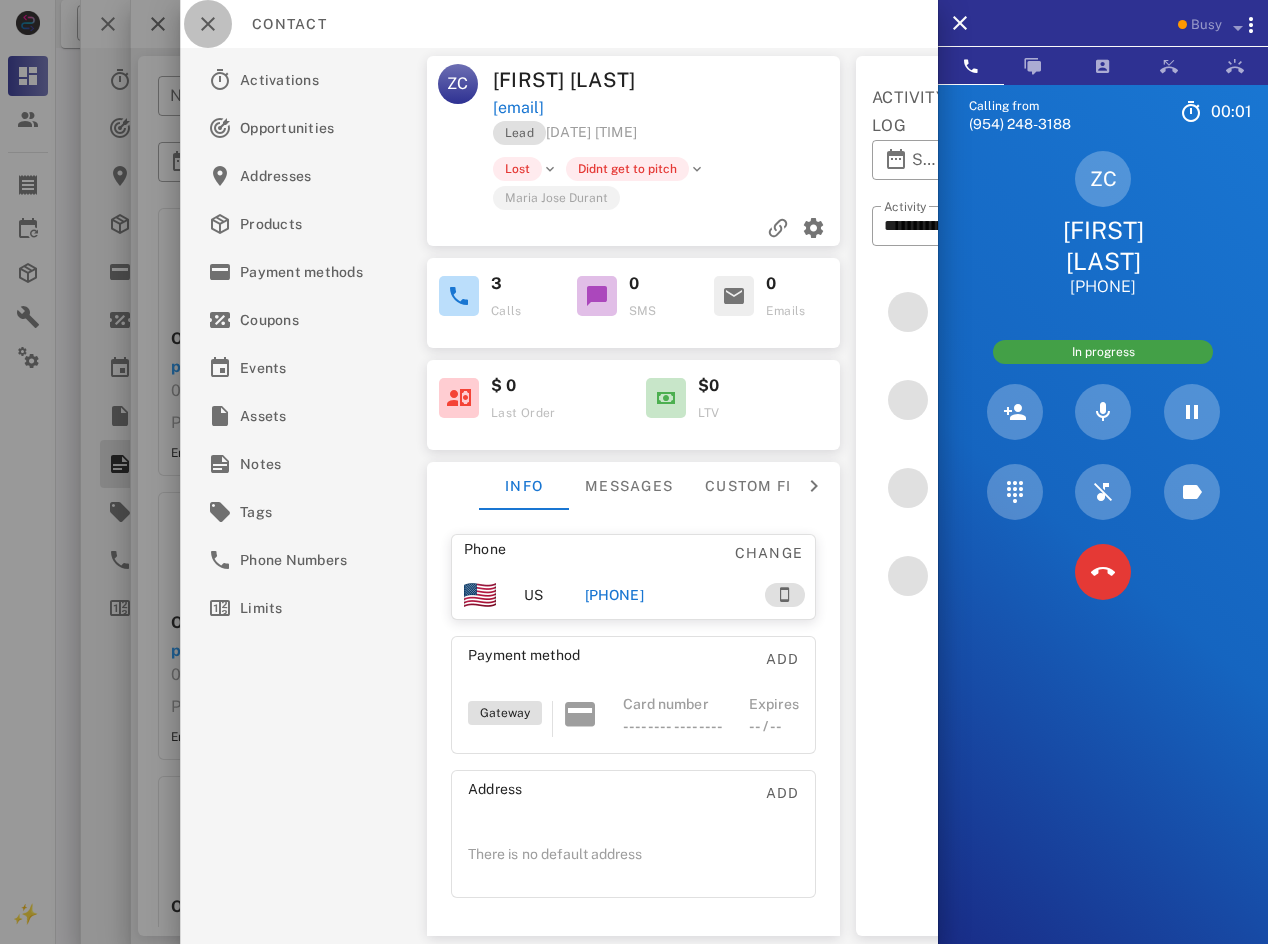 click at bounding box center [208, 24] 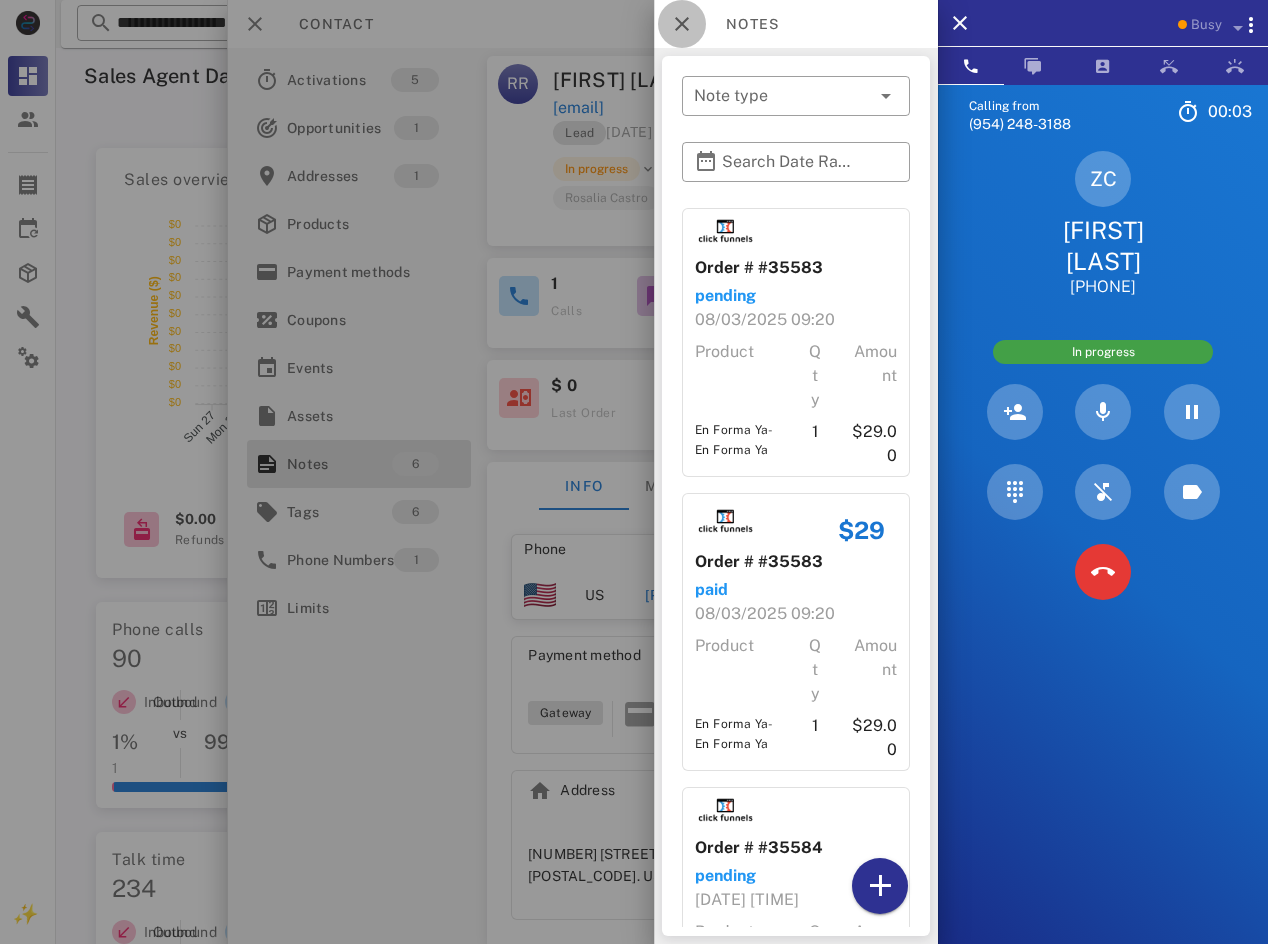 click at bounding box center (682, 24) 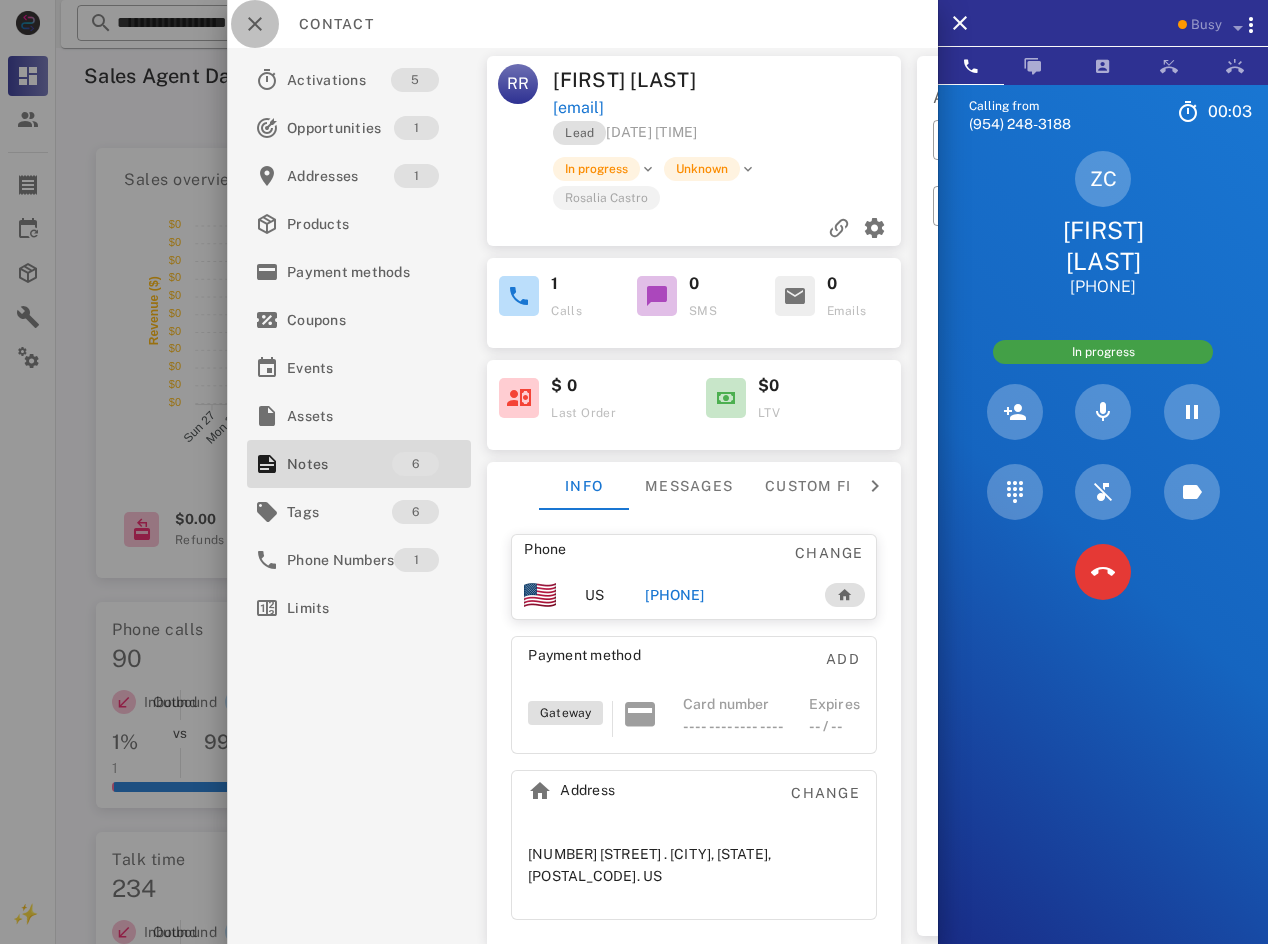 click at bounding box center [255, 24] 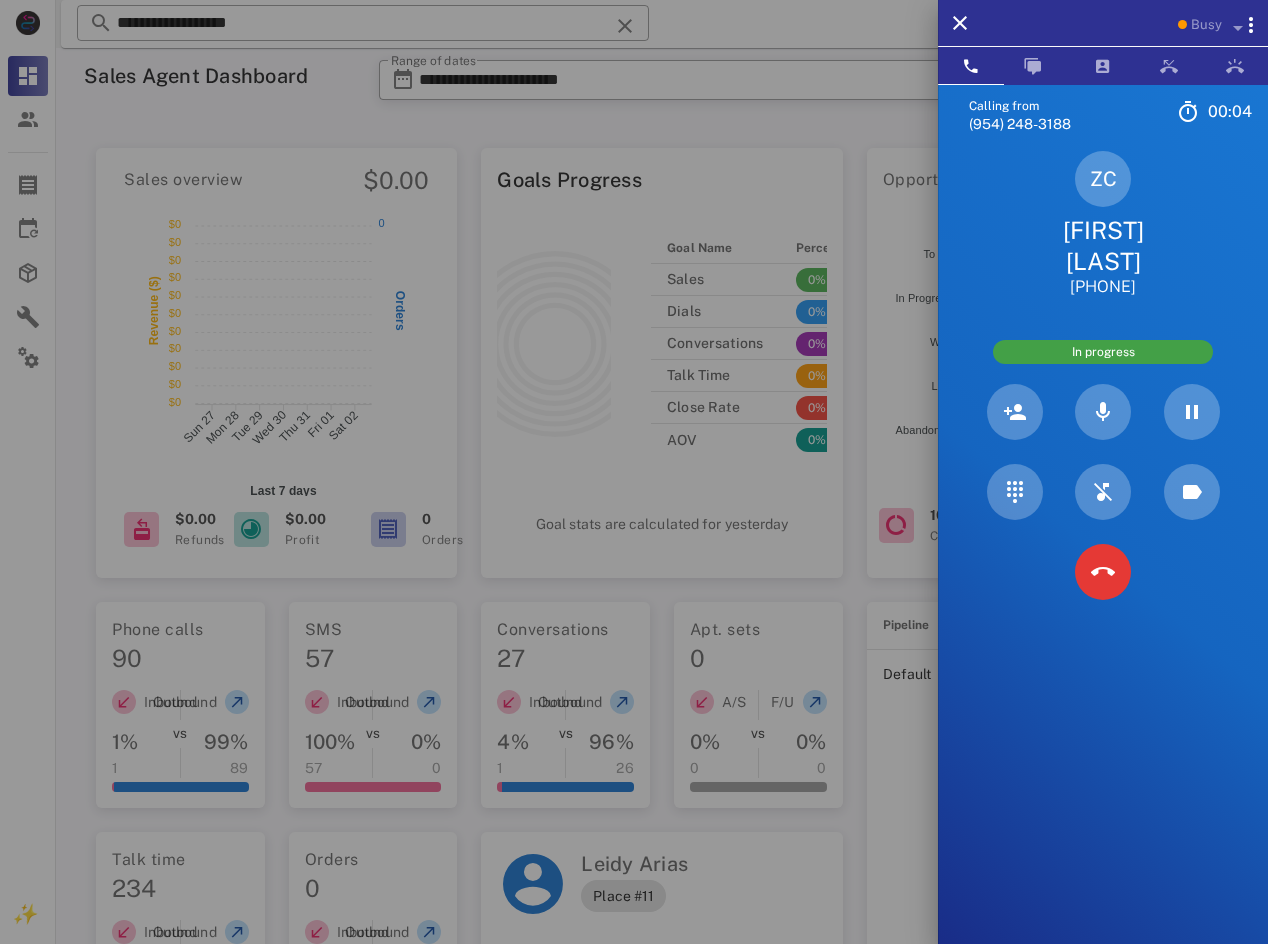click on "[FIRST] [LAST]" at bounding box center [1103, 246] 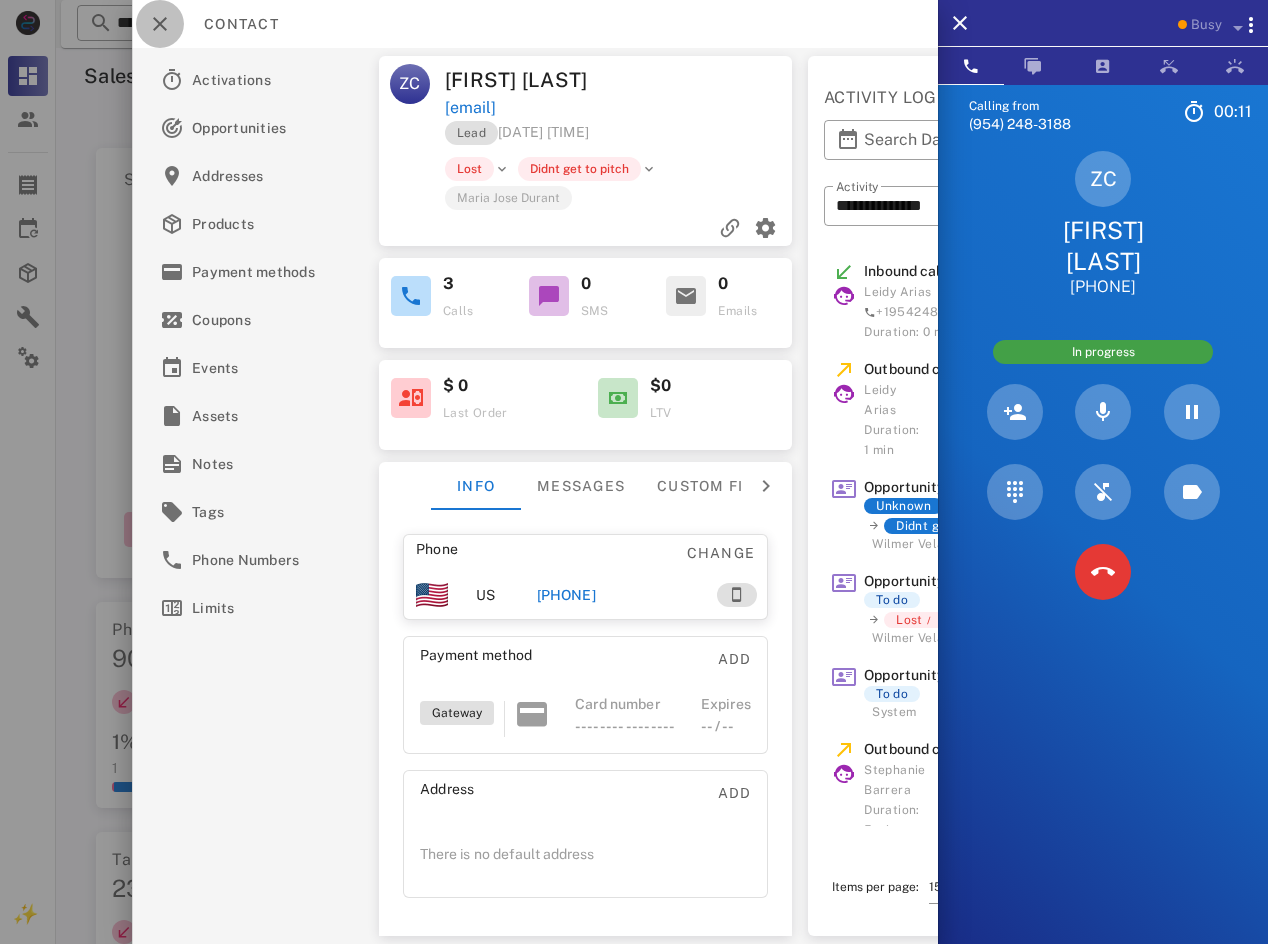 click at bounding box center (160, 24) 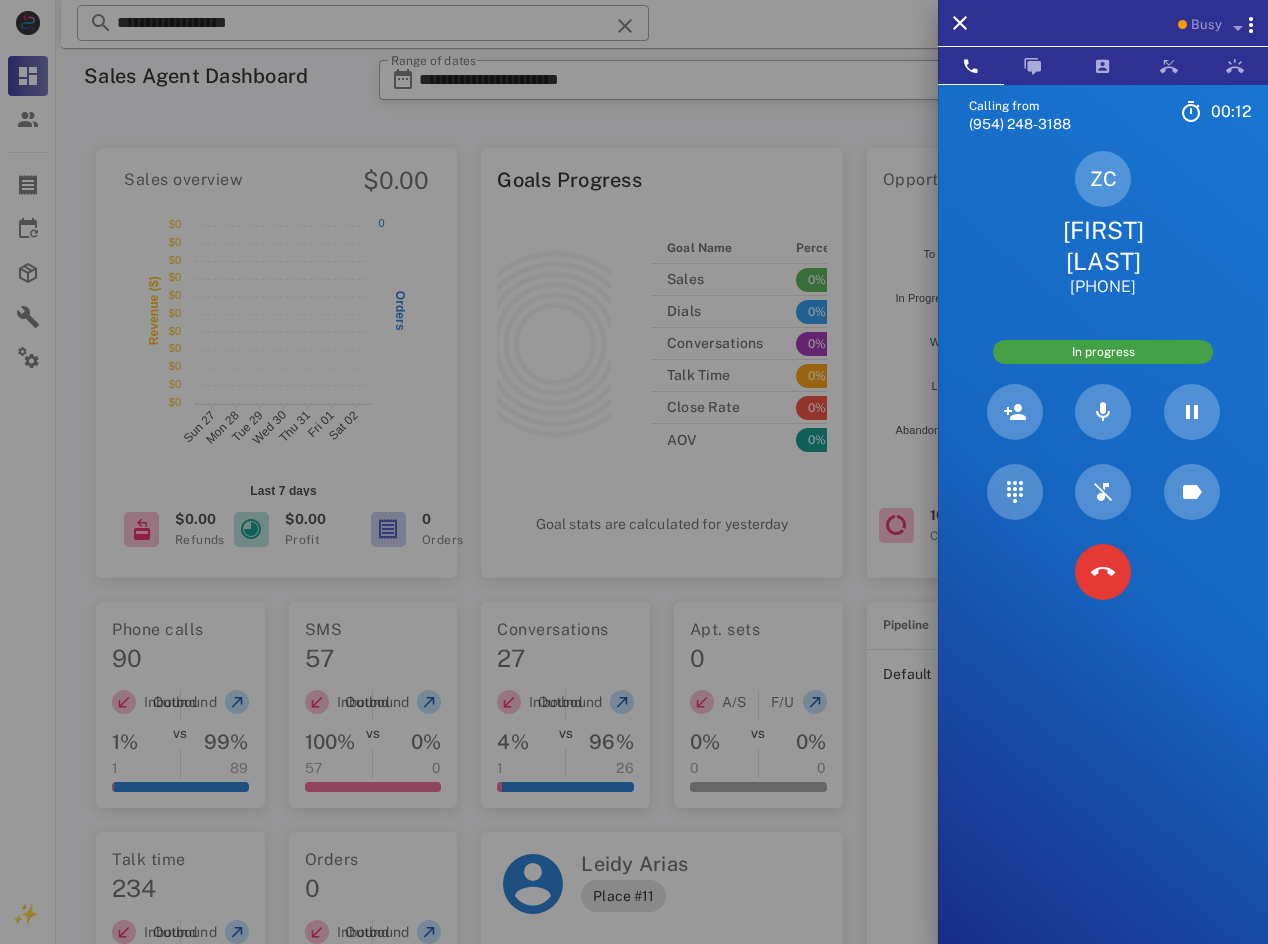 click on "[FIRST] [LAST]" at bounding box center [1103, 246] 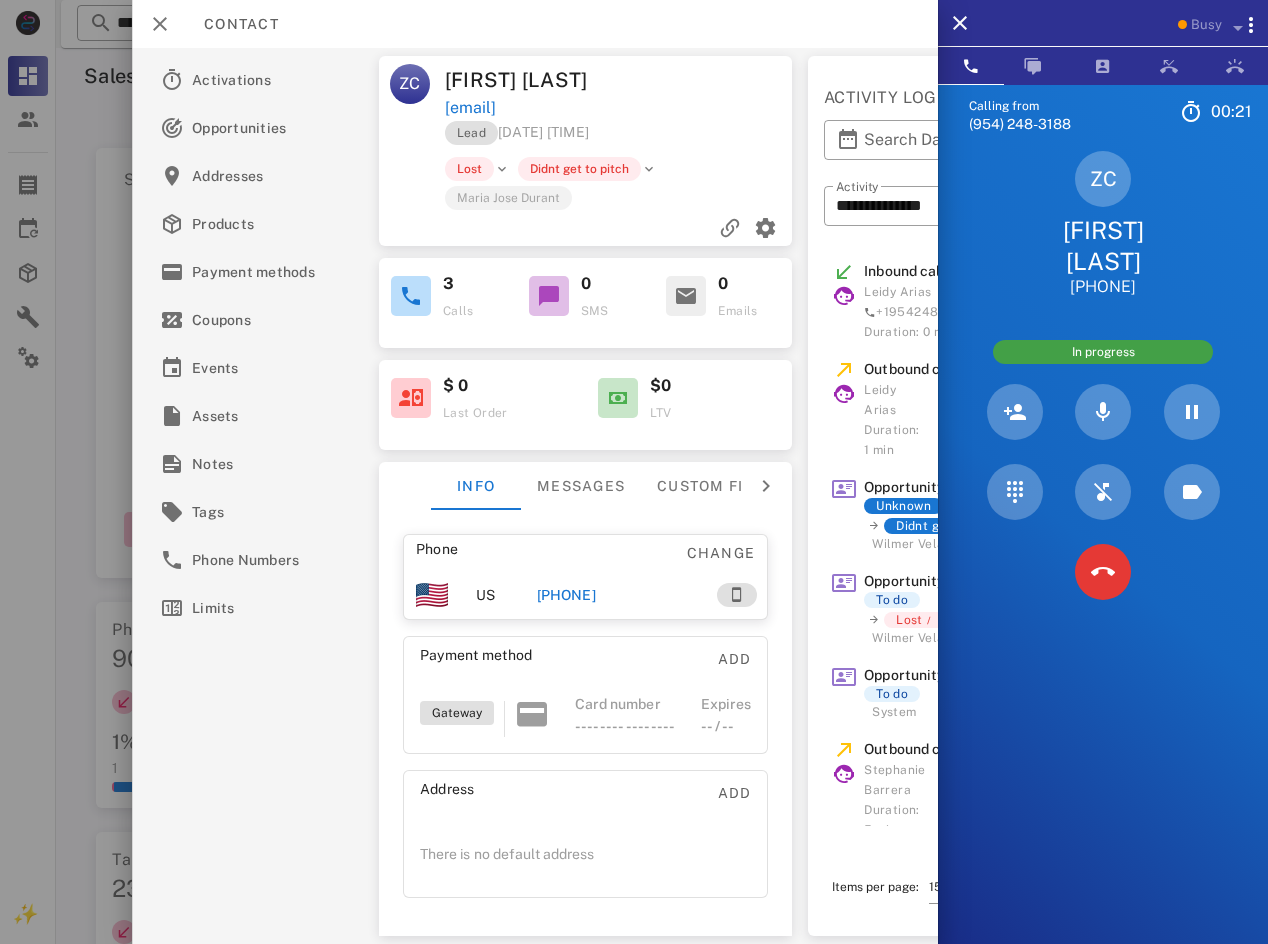 click on "Contact" at bounding box center (535, 24) 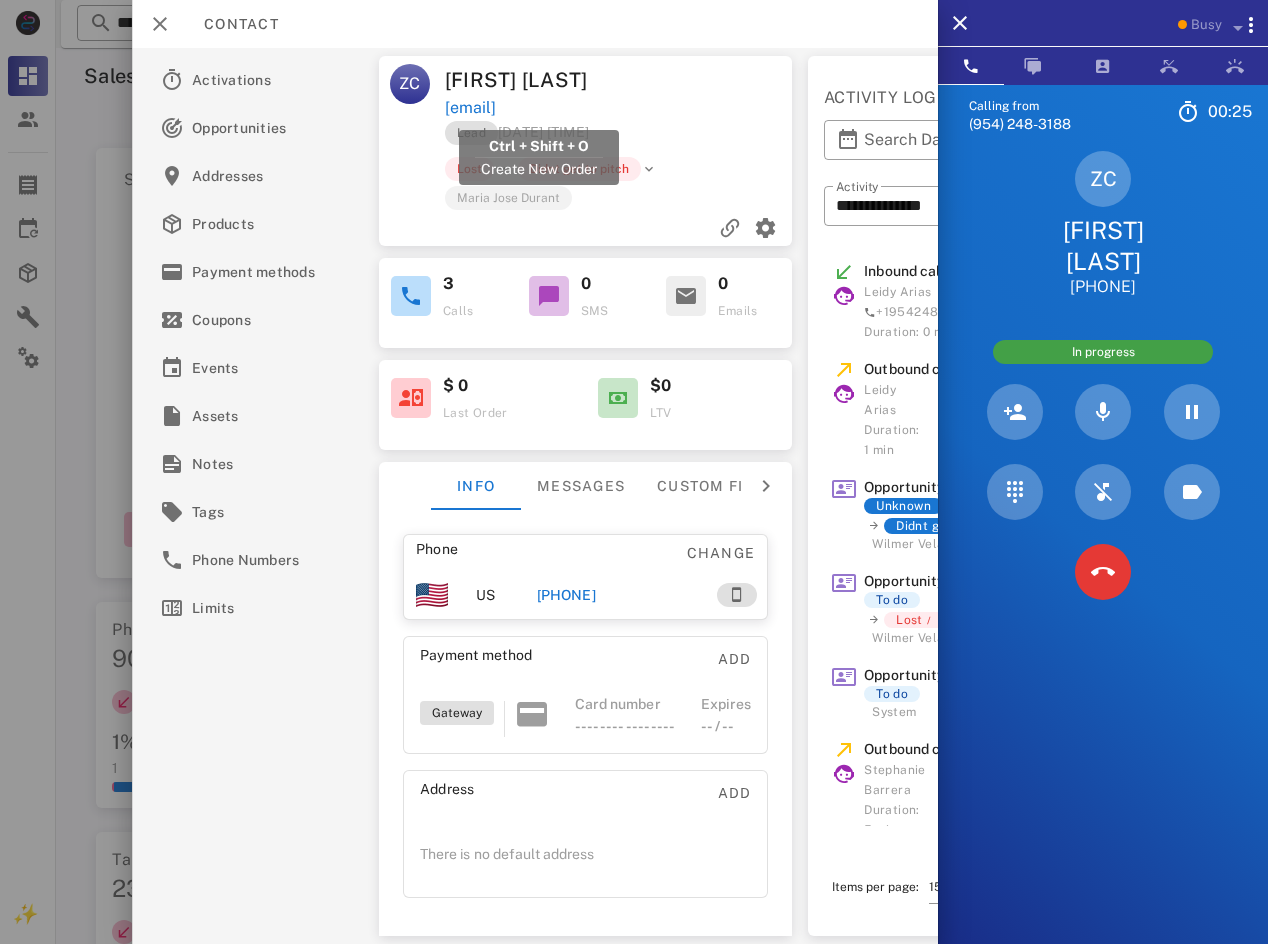 drag, startPoint x: 656, startPoint y: 104, endPoint x: 448, endPoint y: 109, distance: 208.06009 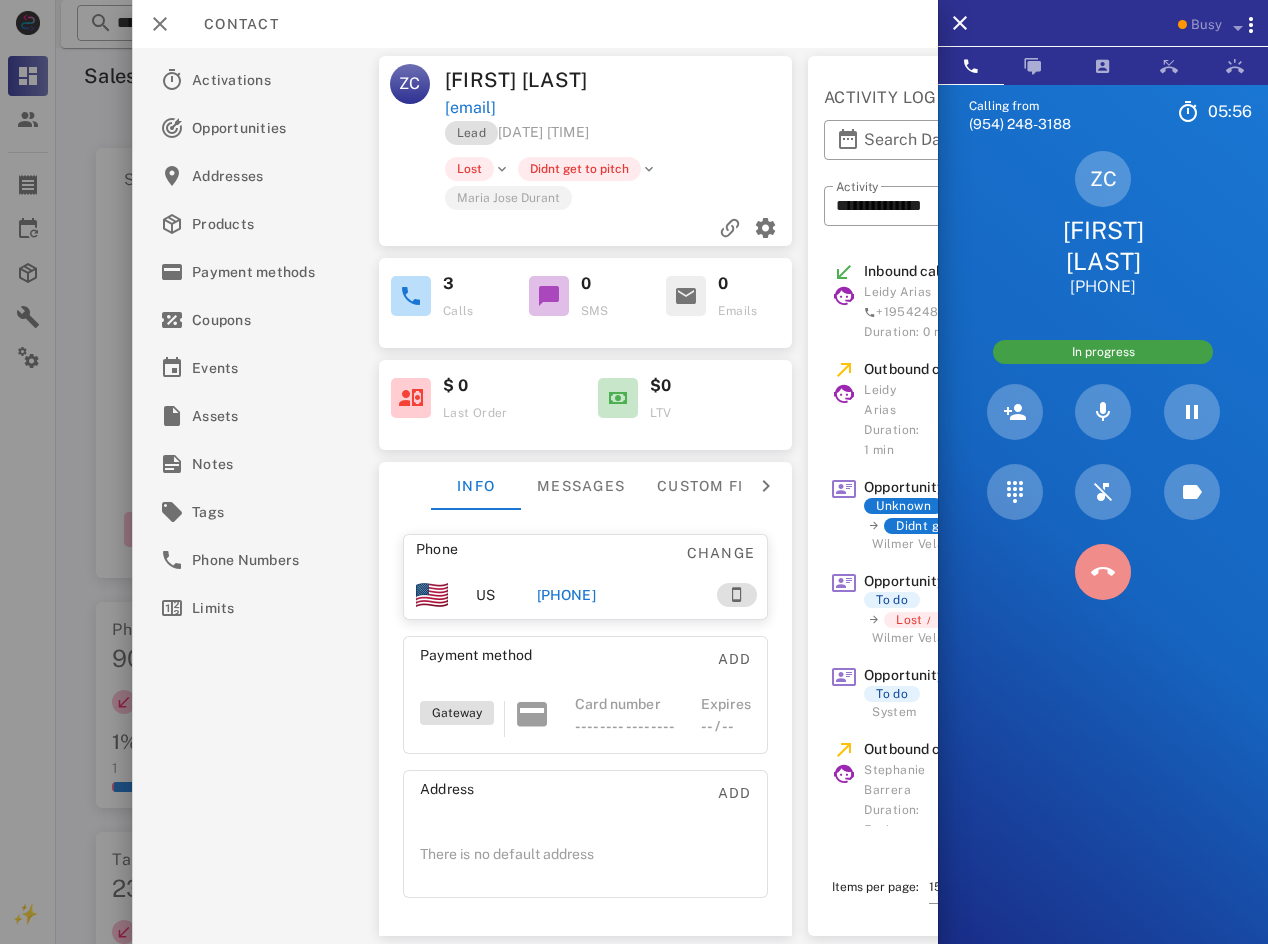click at bounding box center [1103, 572] 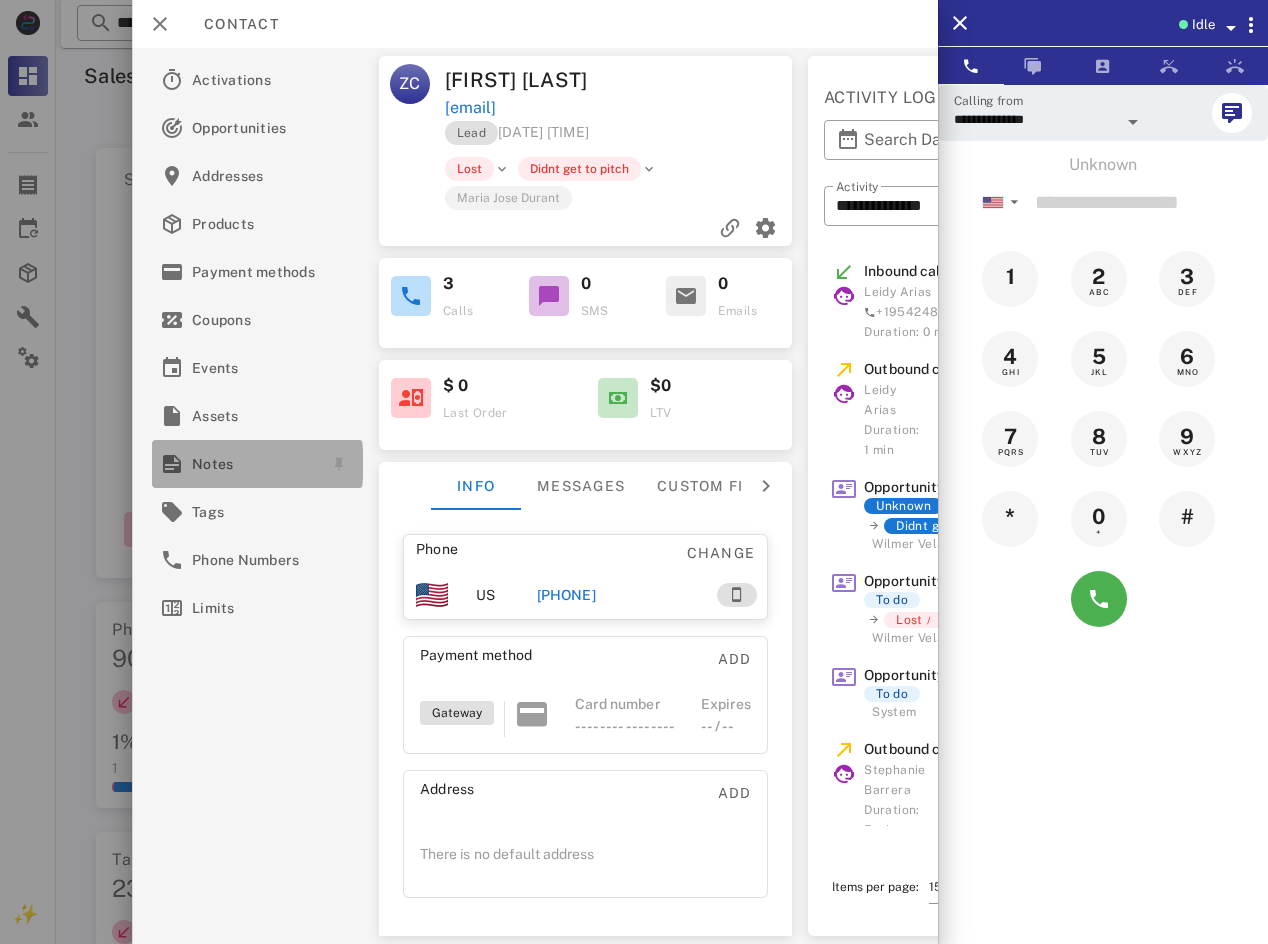 click on "Notes" at bounding box center (253, 464) 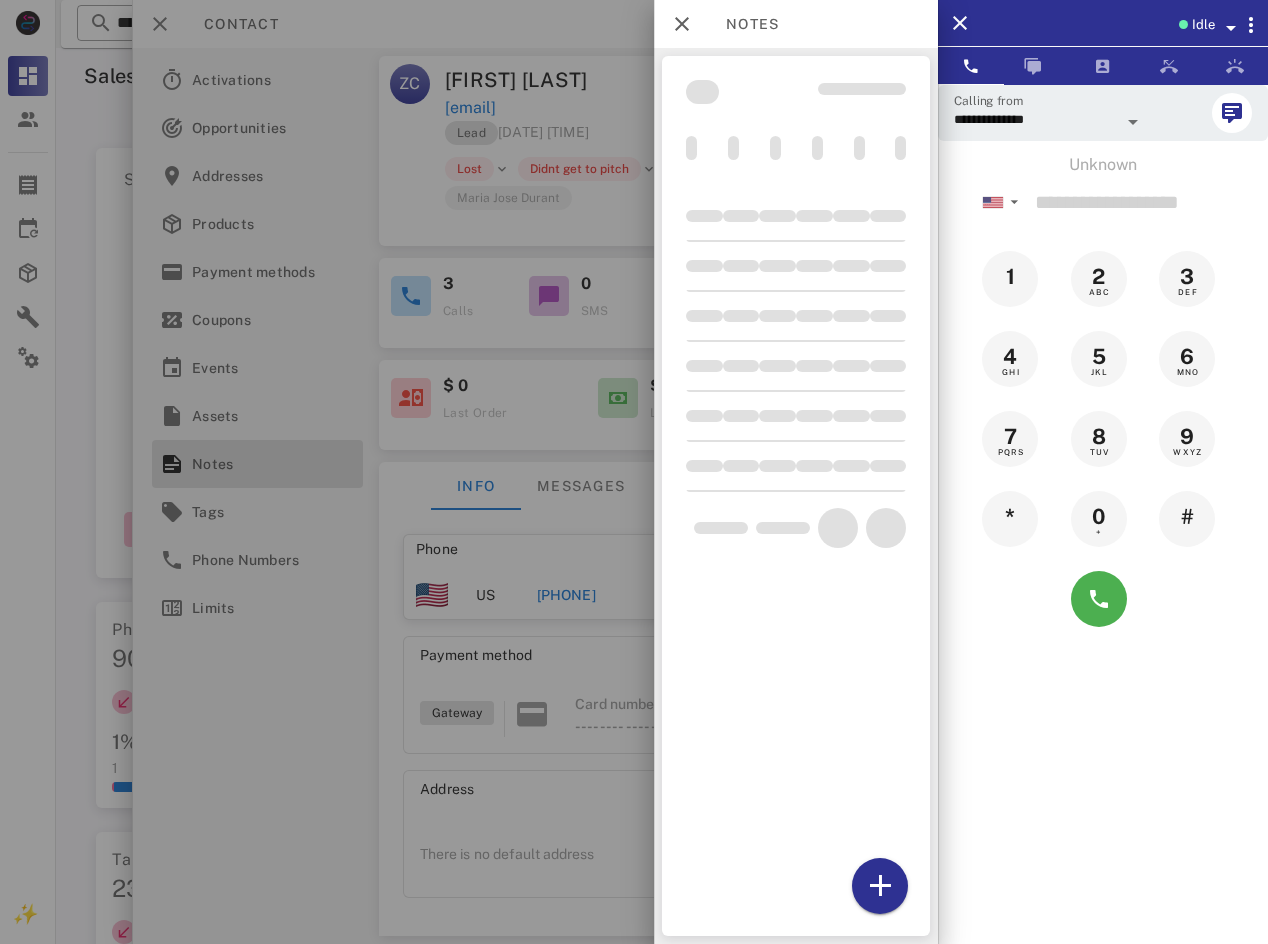 click at bounding box center [634, 472] 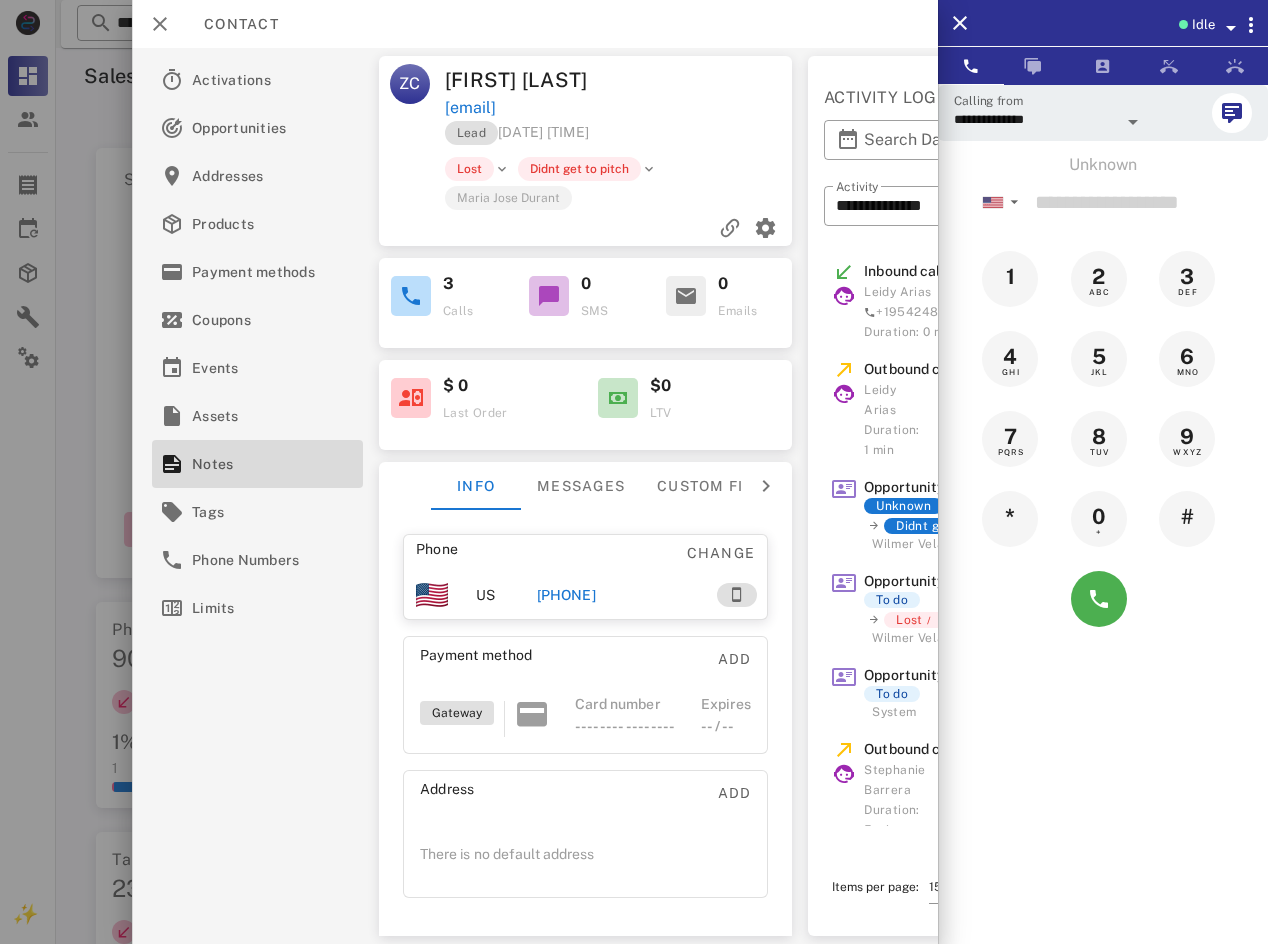 click on "[PHONE]" at bounding box center [566, 595] 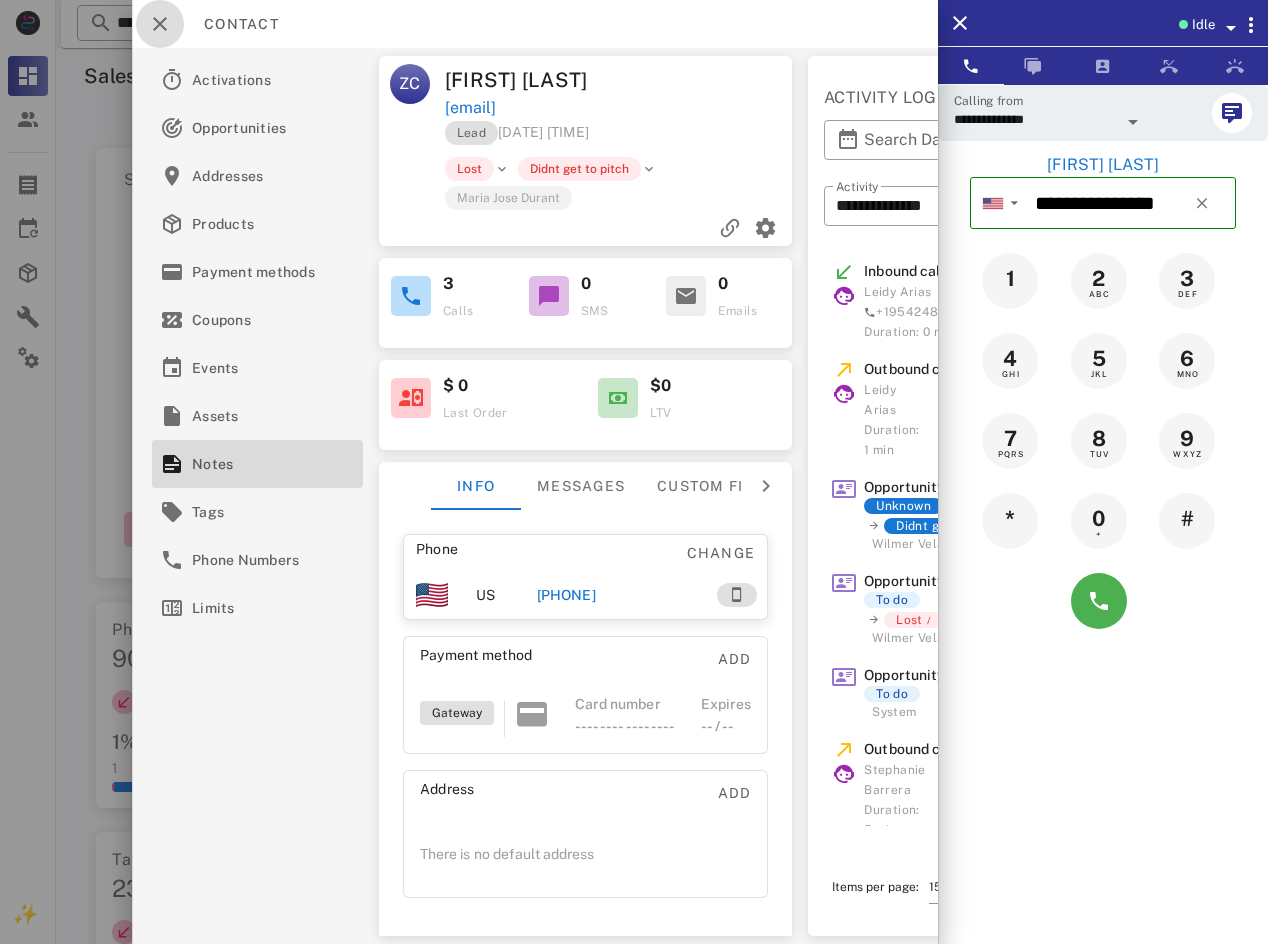 click at bounding box center [160, 24] 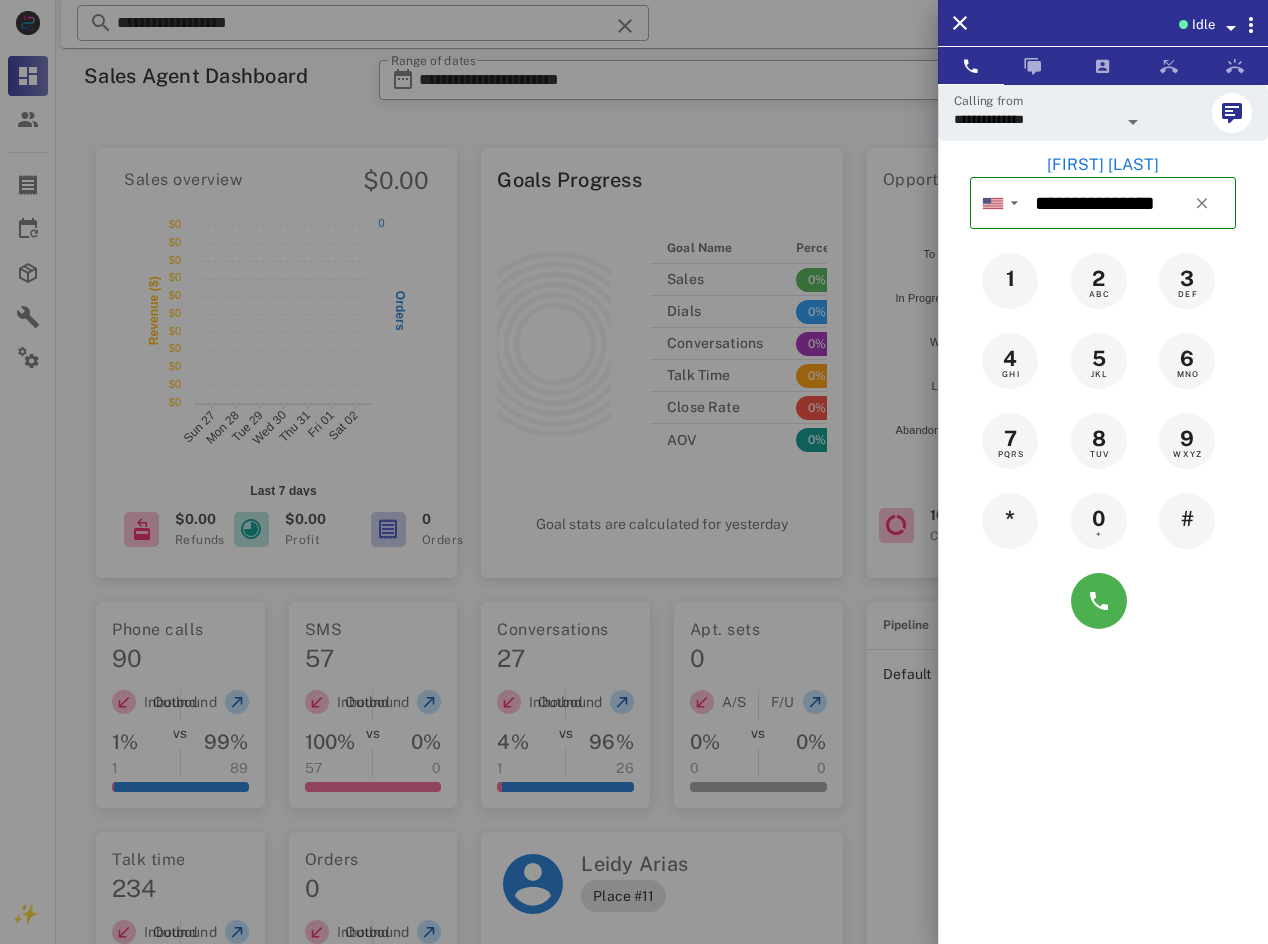click on "[FIRST] [LAST]" at bounding box center (1103, 165) 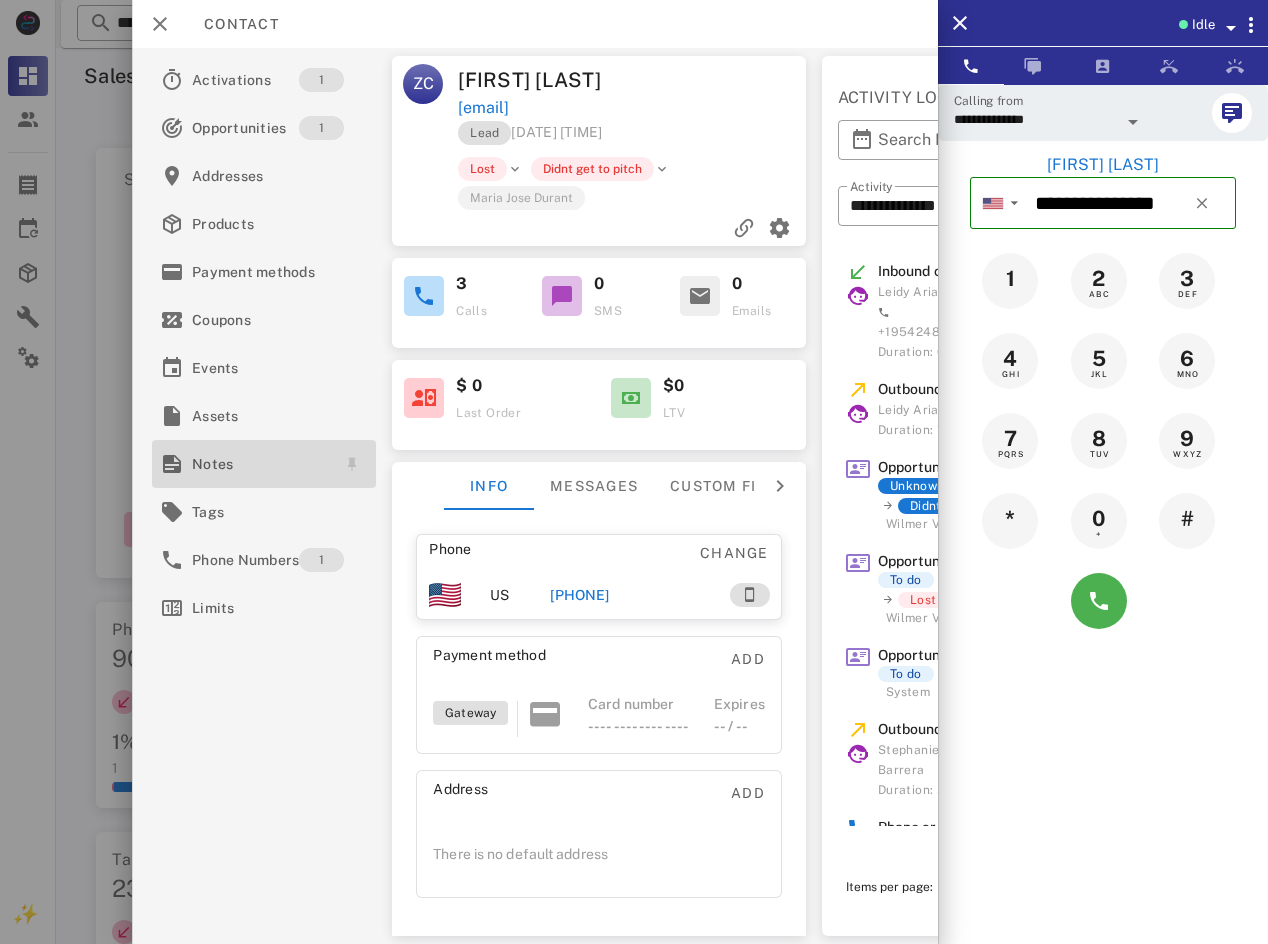 click on "Notes" at bounding box center (260, 464) 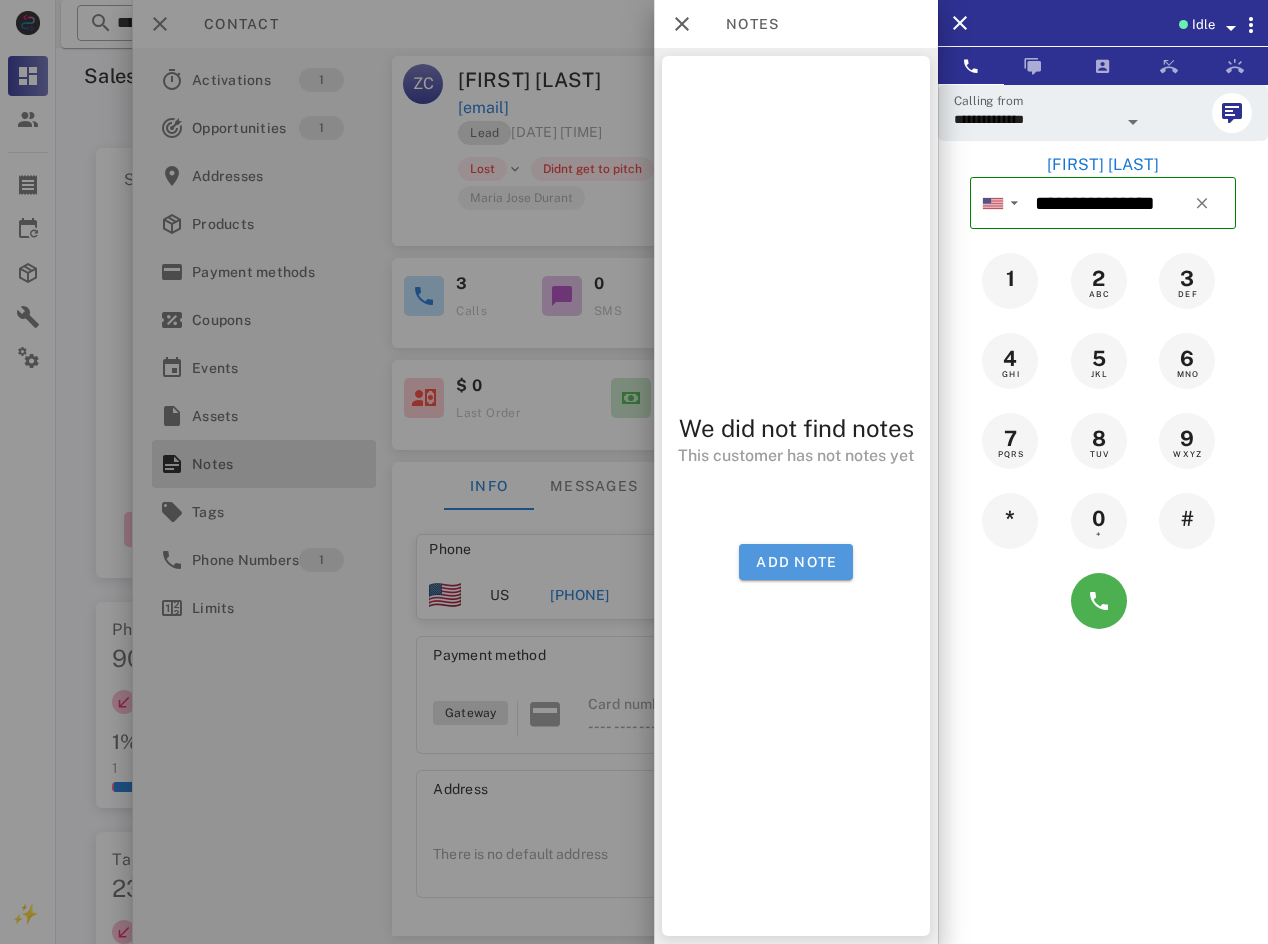 click on "Add note" at bounding box center (796, 562) 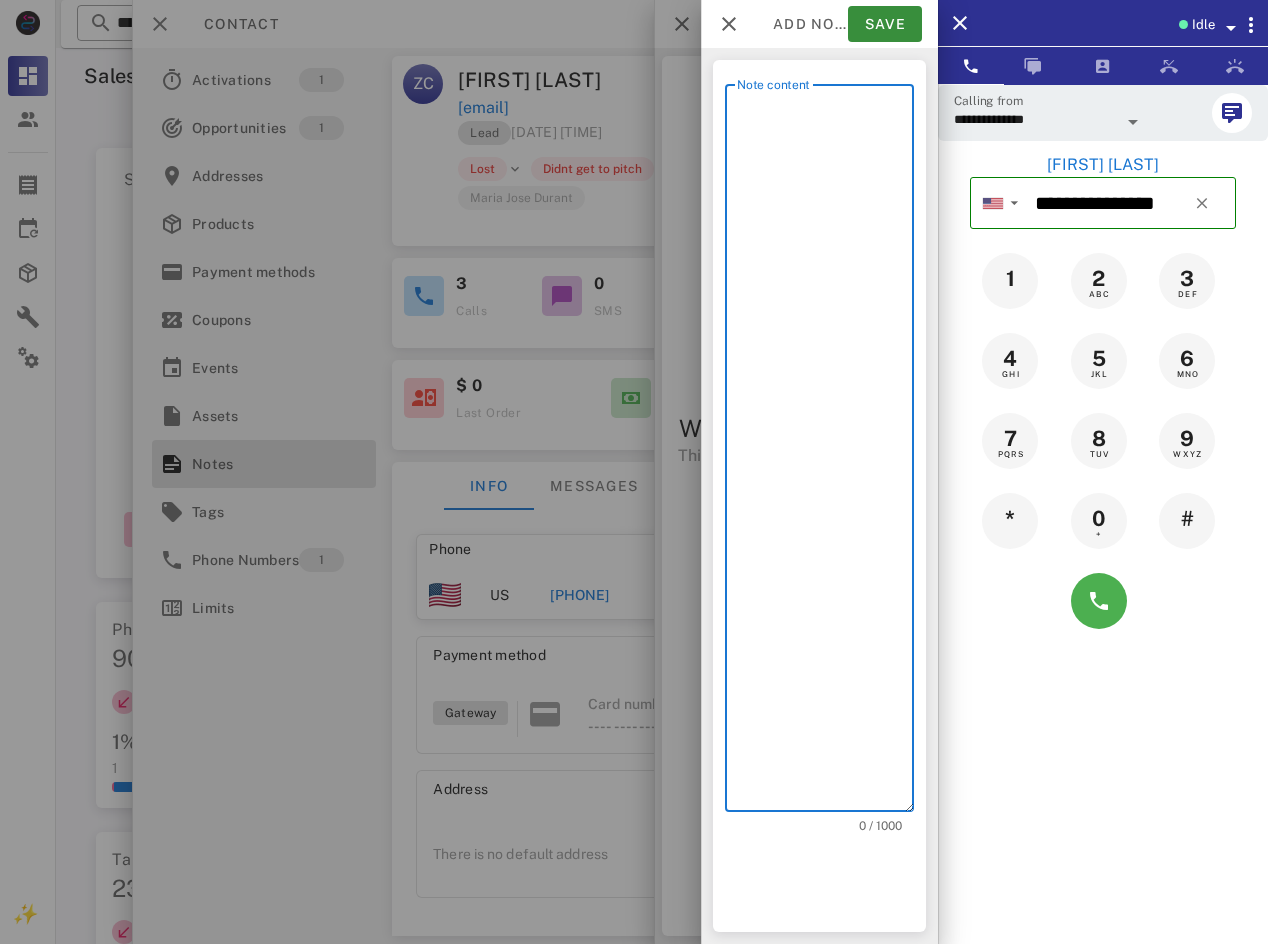 drag, startPoint x: 836, startPoint y: 412, endPoint x: 862, endPoint y: 375, distance: 45.221676 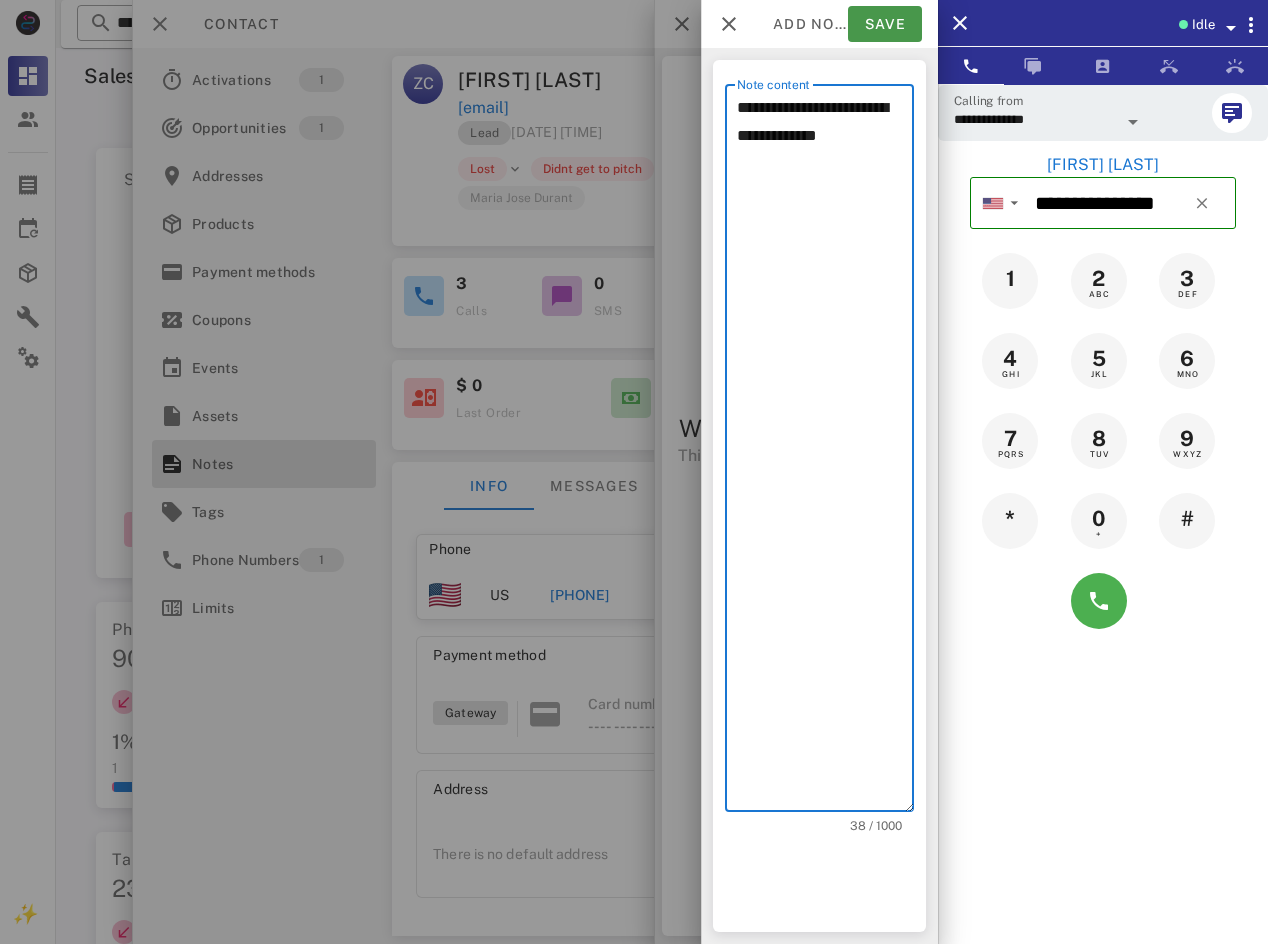 type on "**********" 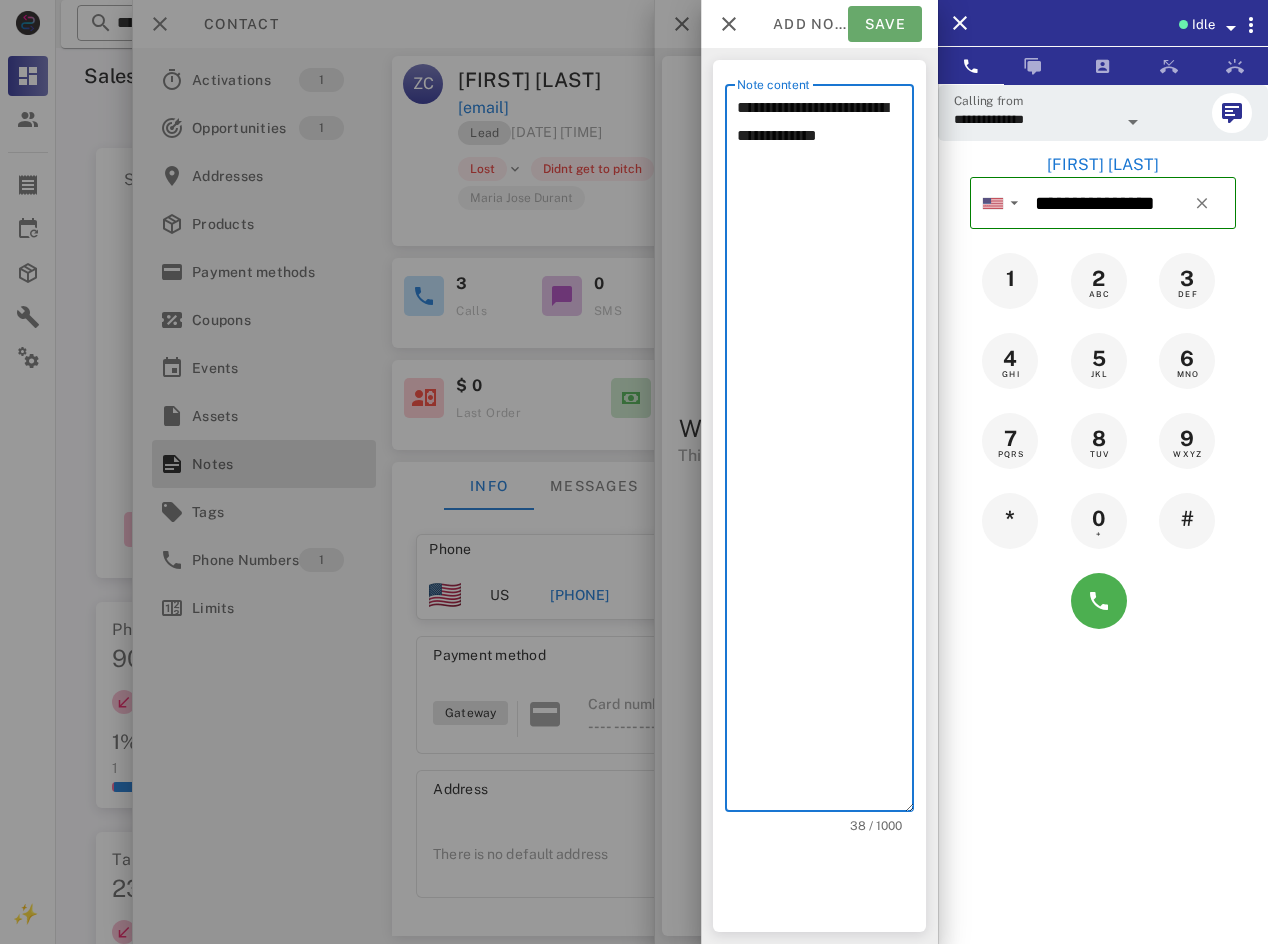 click on "Save" at bounding box center (885, 24) 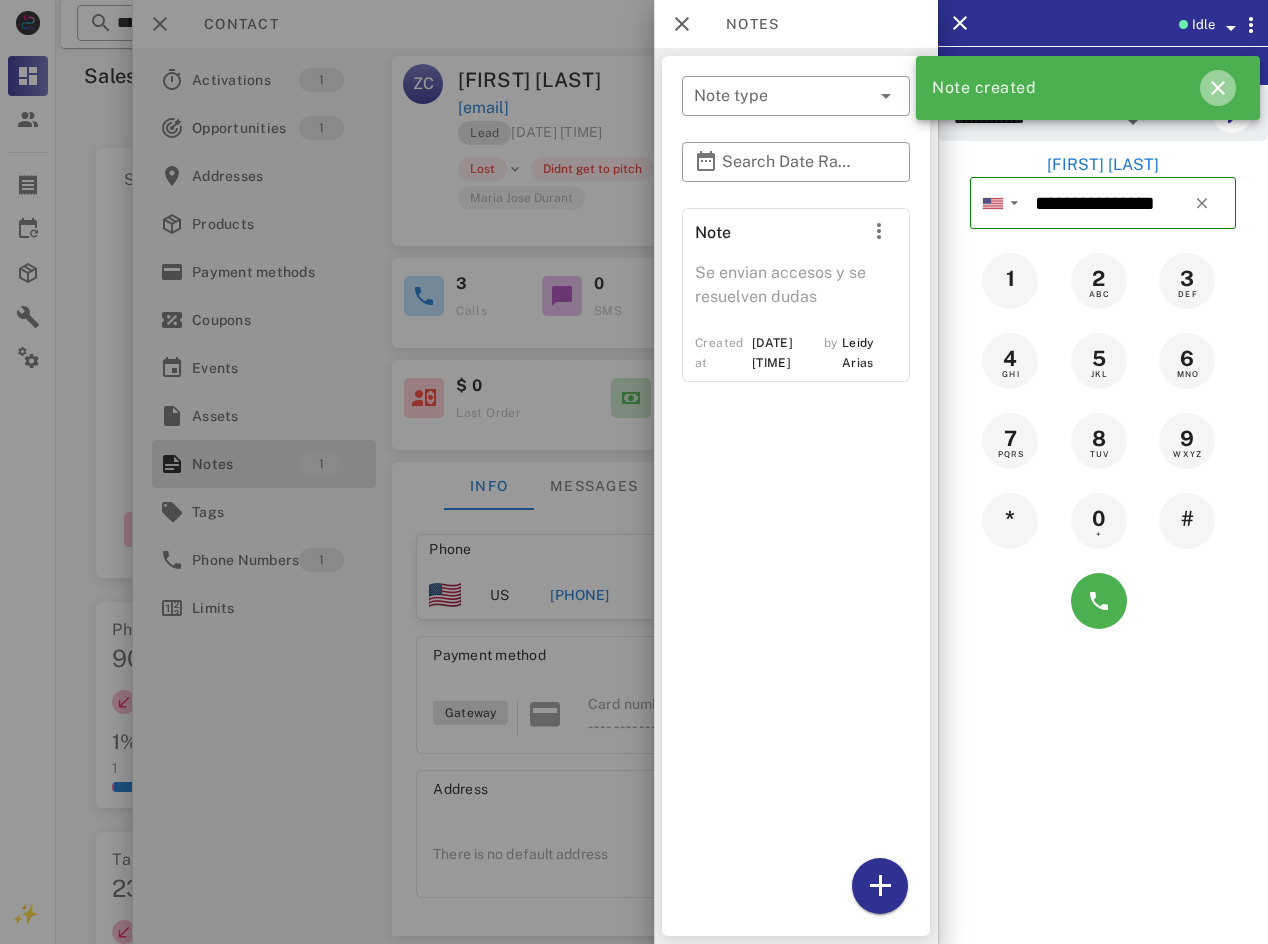 click at bounding box center [1218, 88] 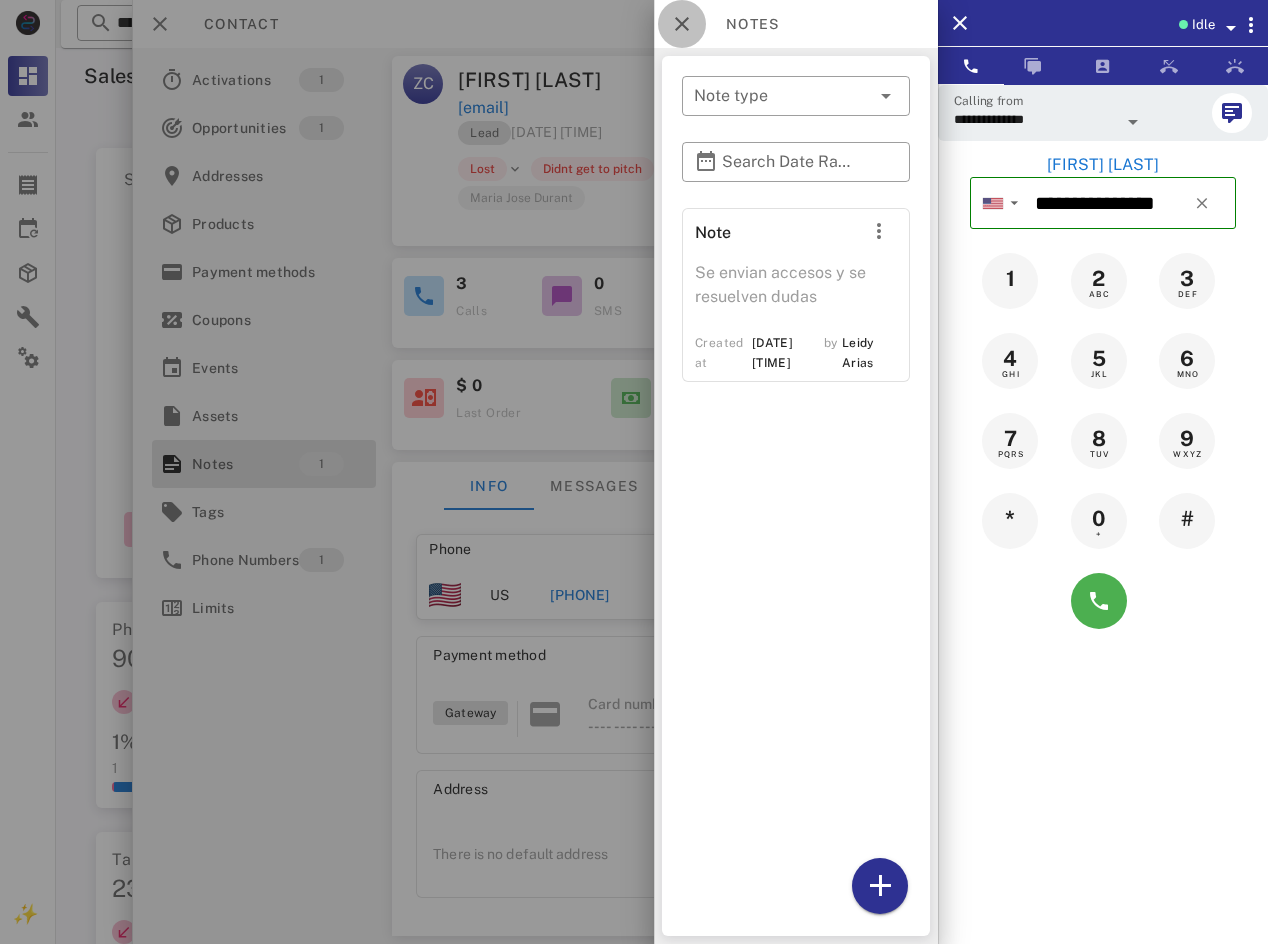 click at bounding box center (682, 24) 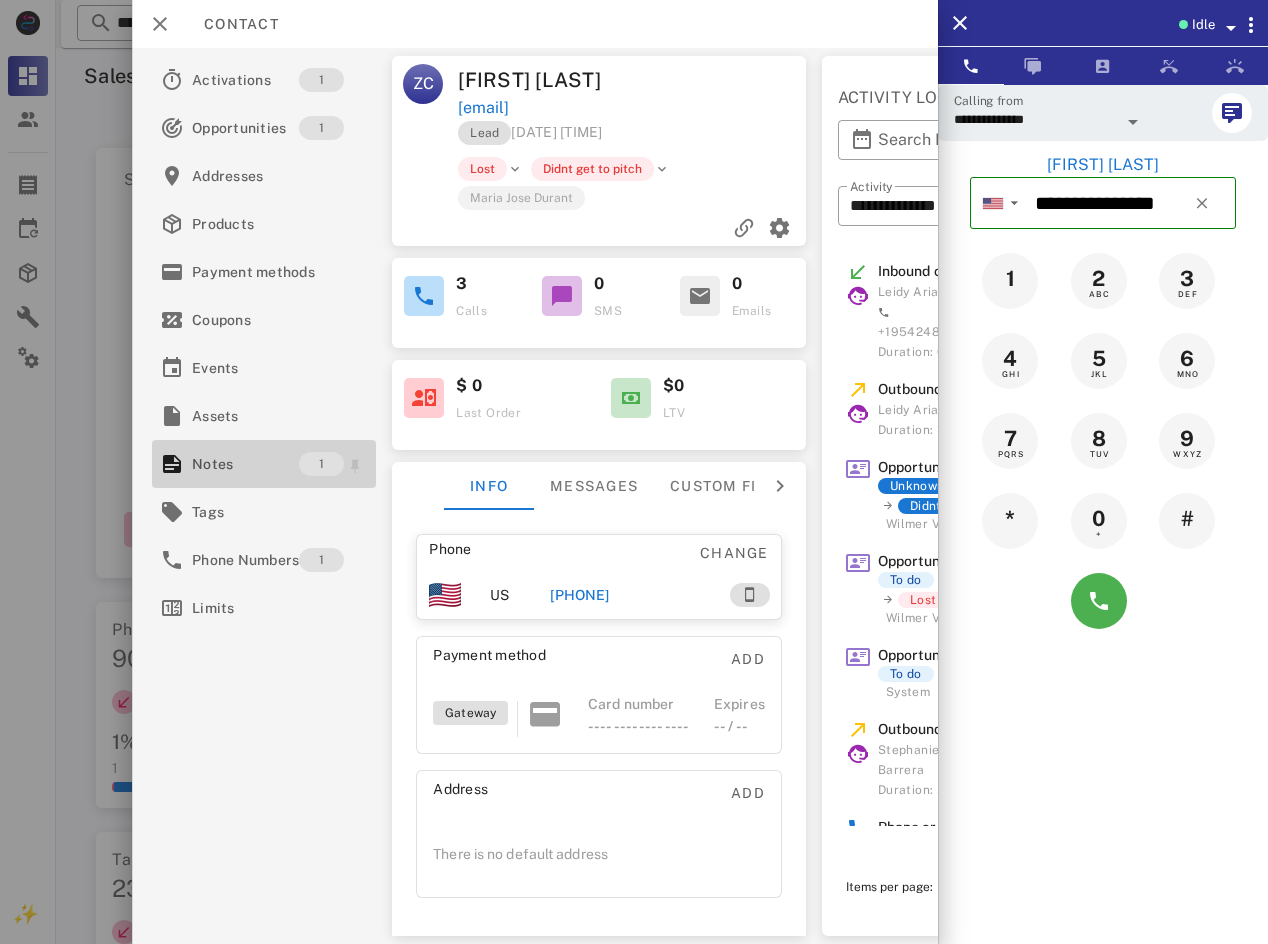 click on "Notes" at bounding box center (245, 464) 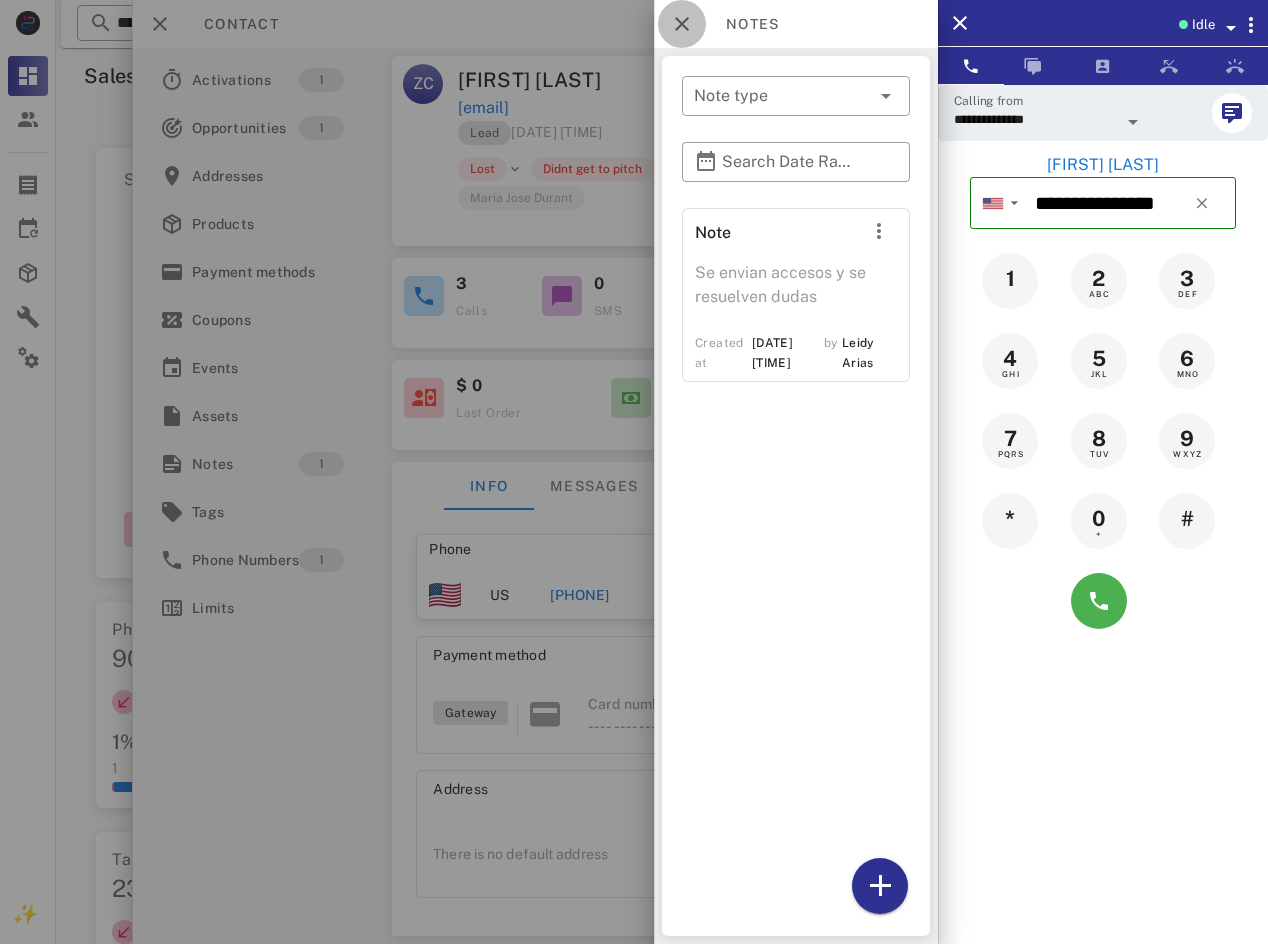 click at bounding box center [682, 24] 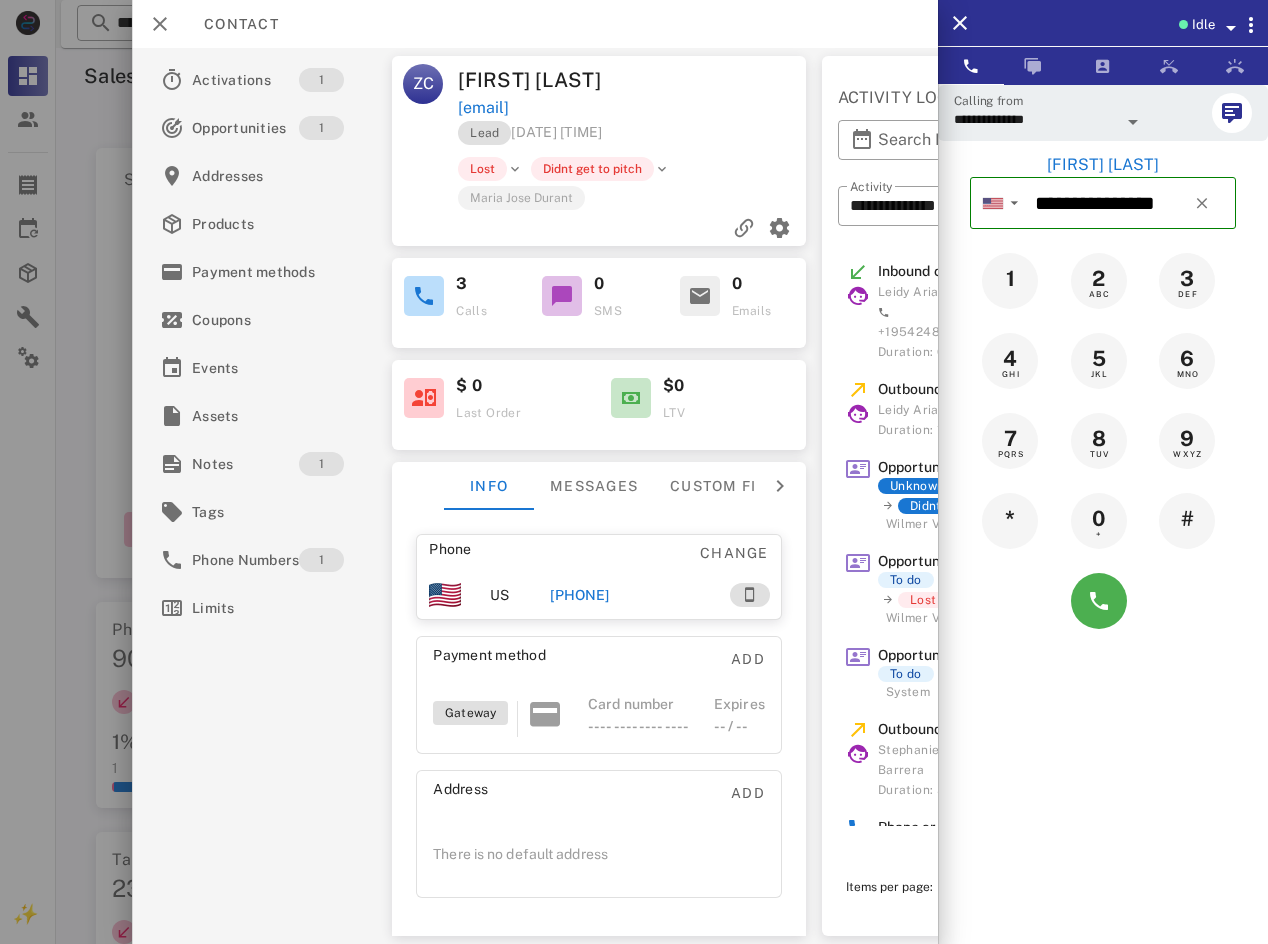 click on "Idle" at bounding box center [1203, 25] 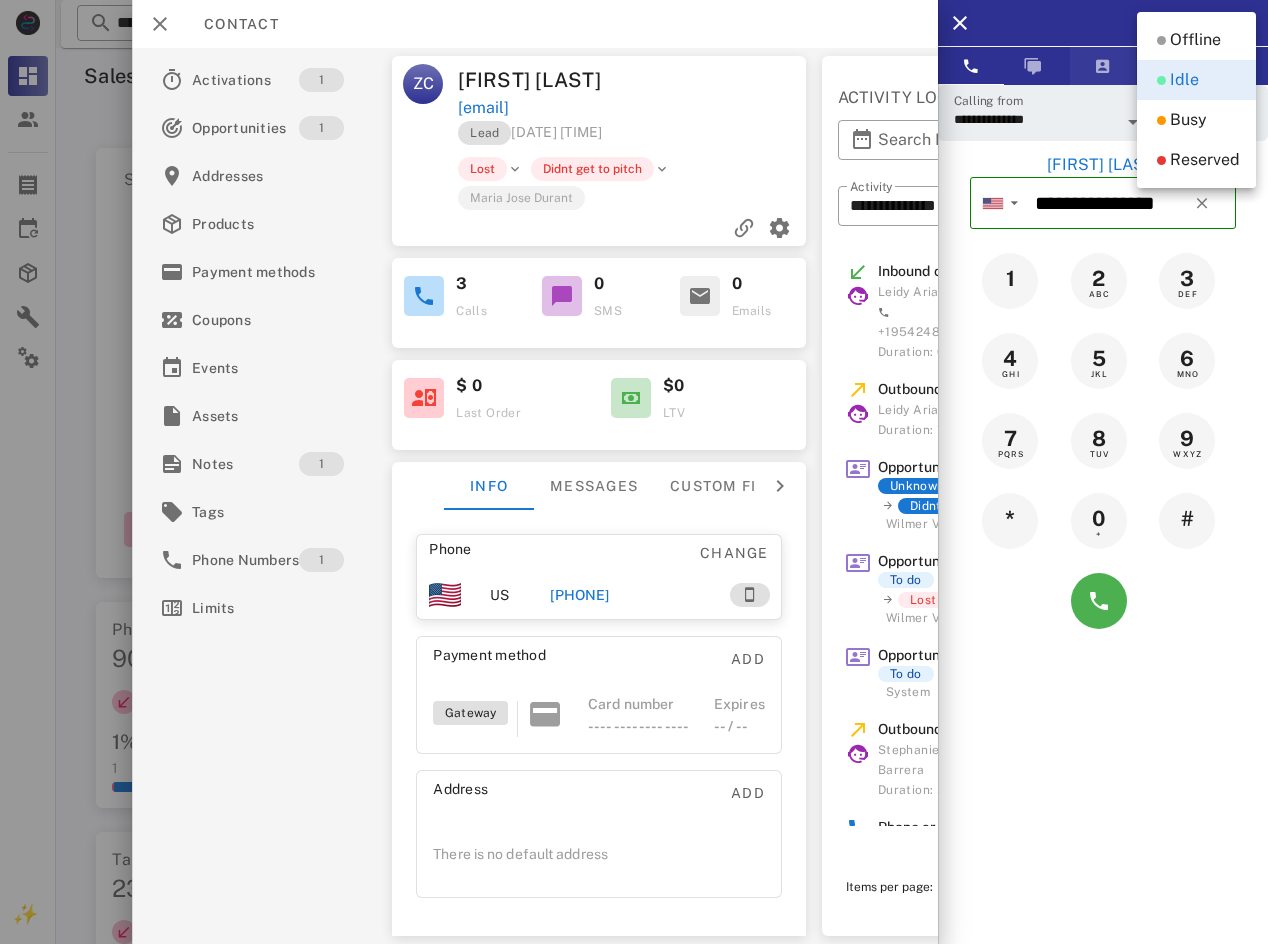 drag, startPoint x: 1165, startPoint y: 115, endPoint x: 1074, endPoint y: 64, distance: 104.316826 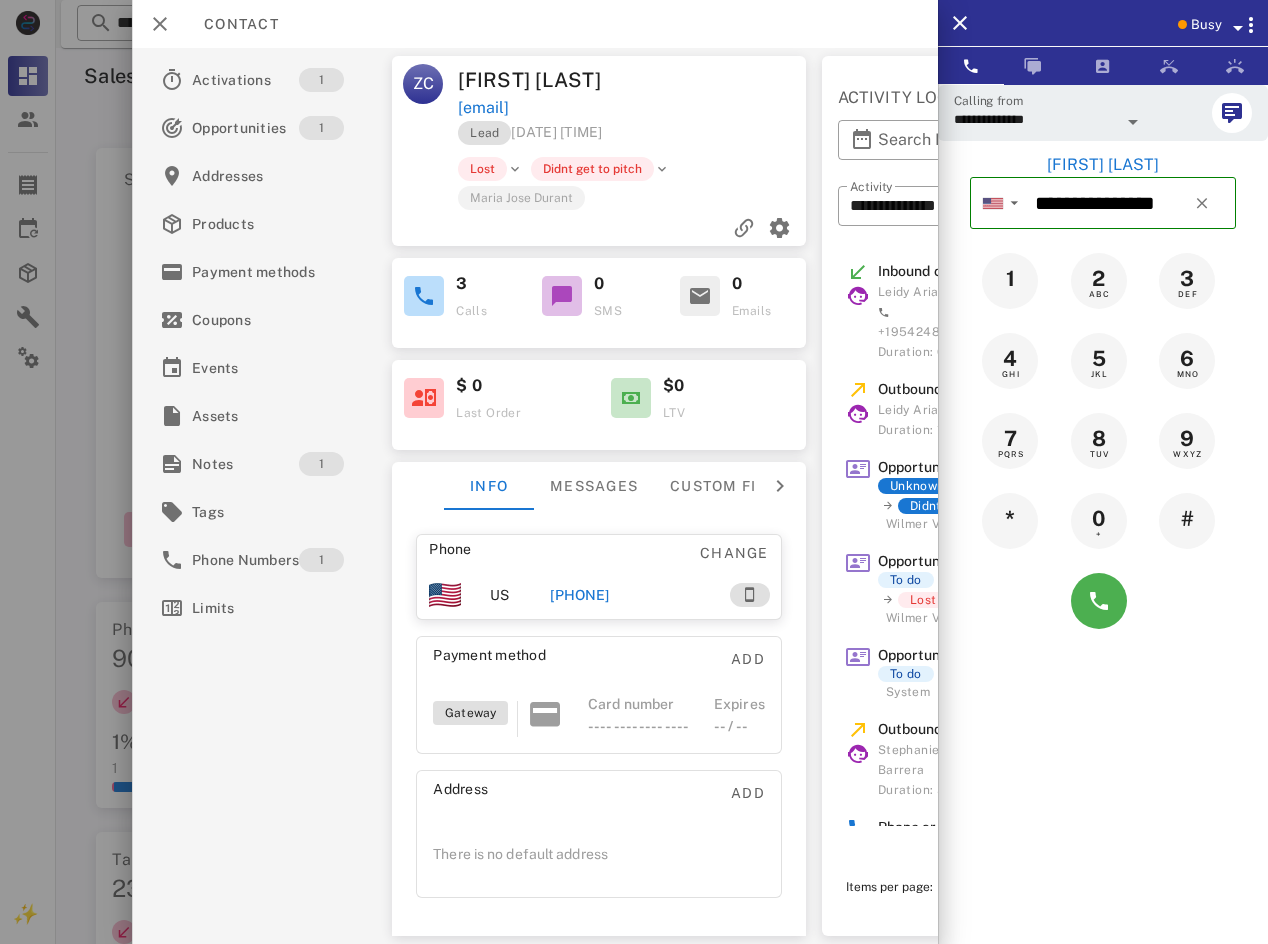 click on "Busy" at bounding box center (1206, 25) 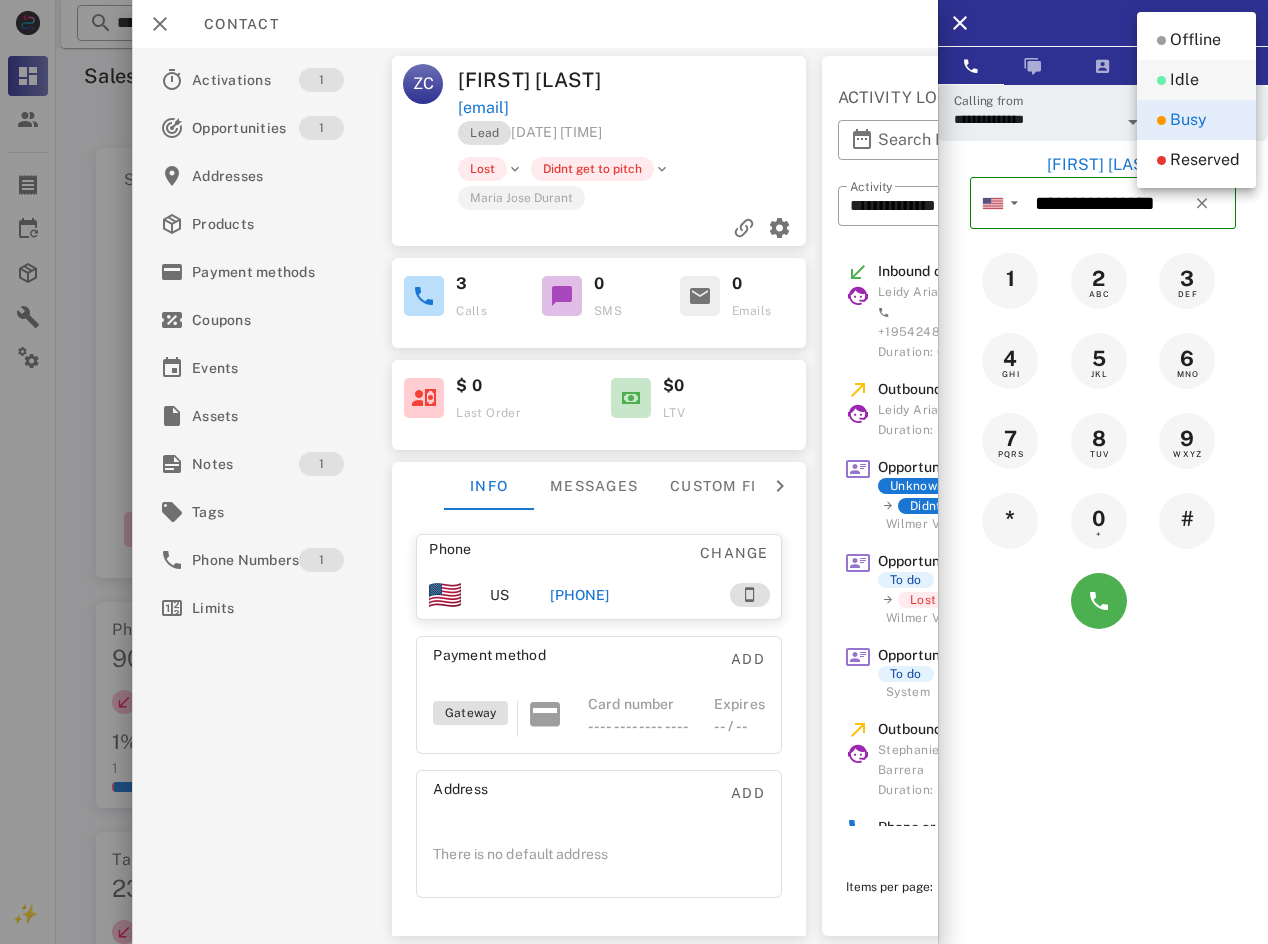 click on "Idle" at bounding box center (1184, 80) 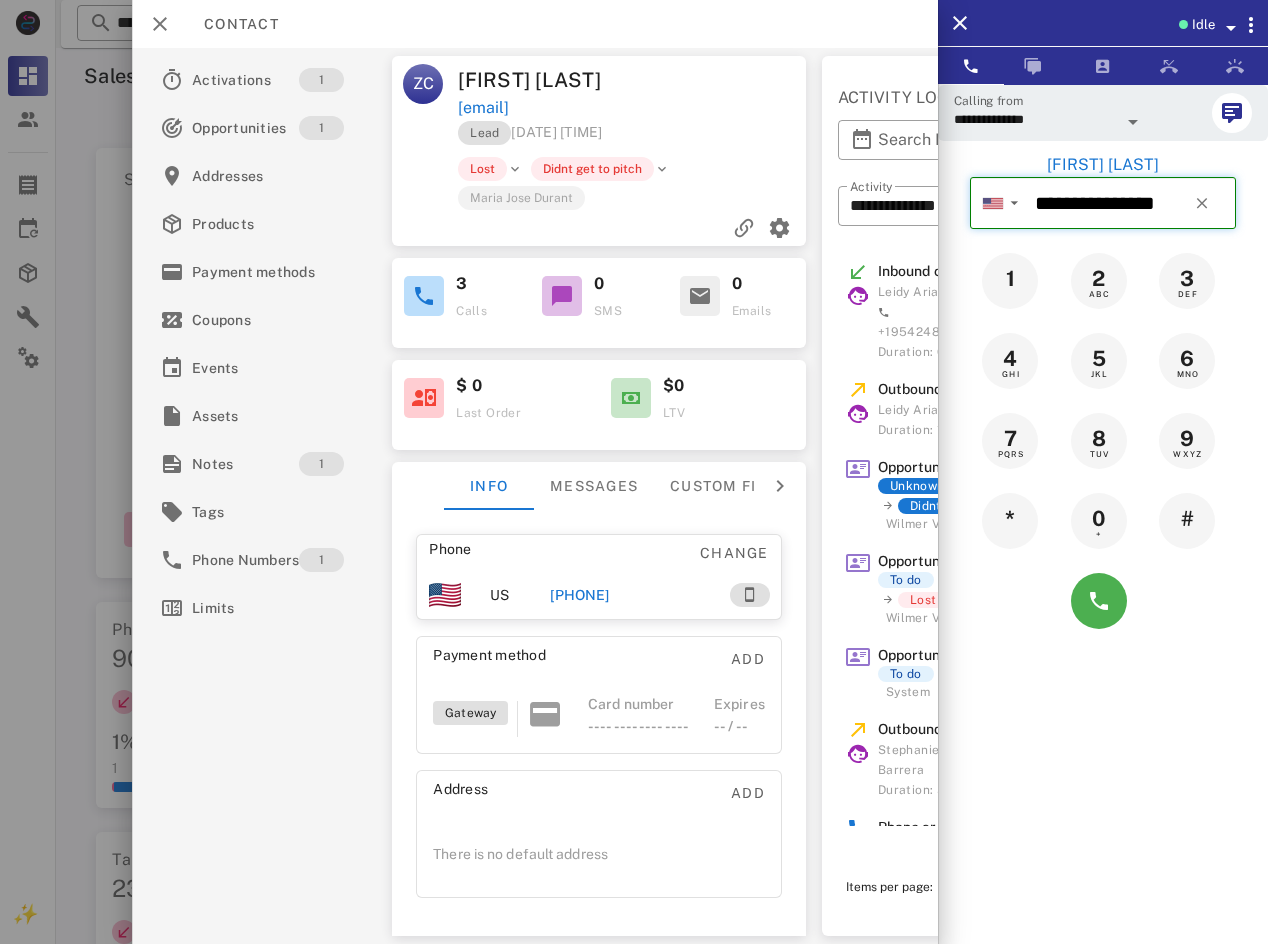 click on "**********" at bounding box center [1131, 203] 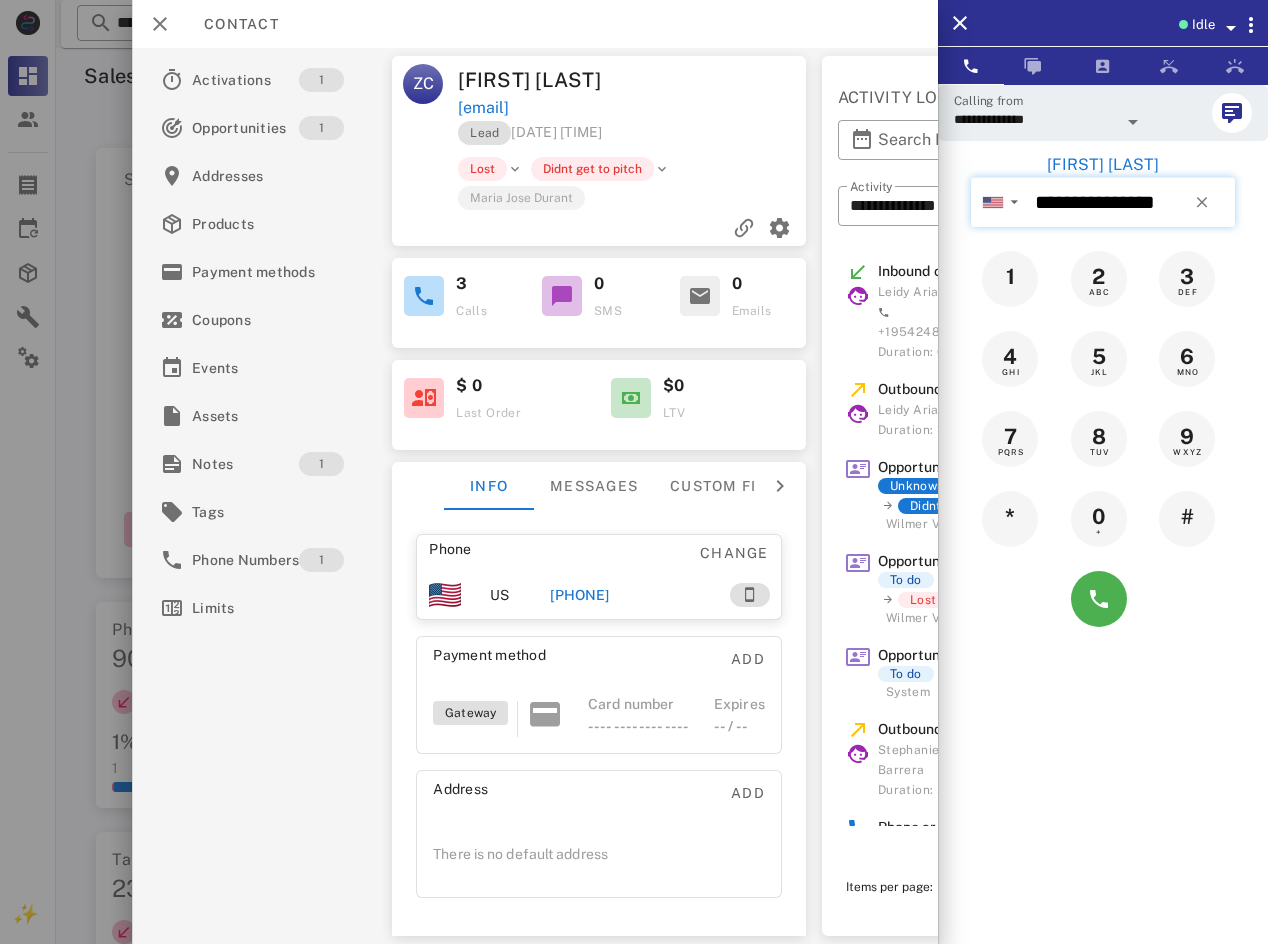 click on "**********" at bounding box center (1131, 202) 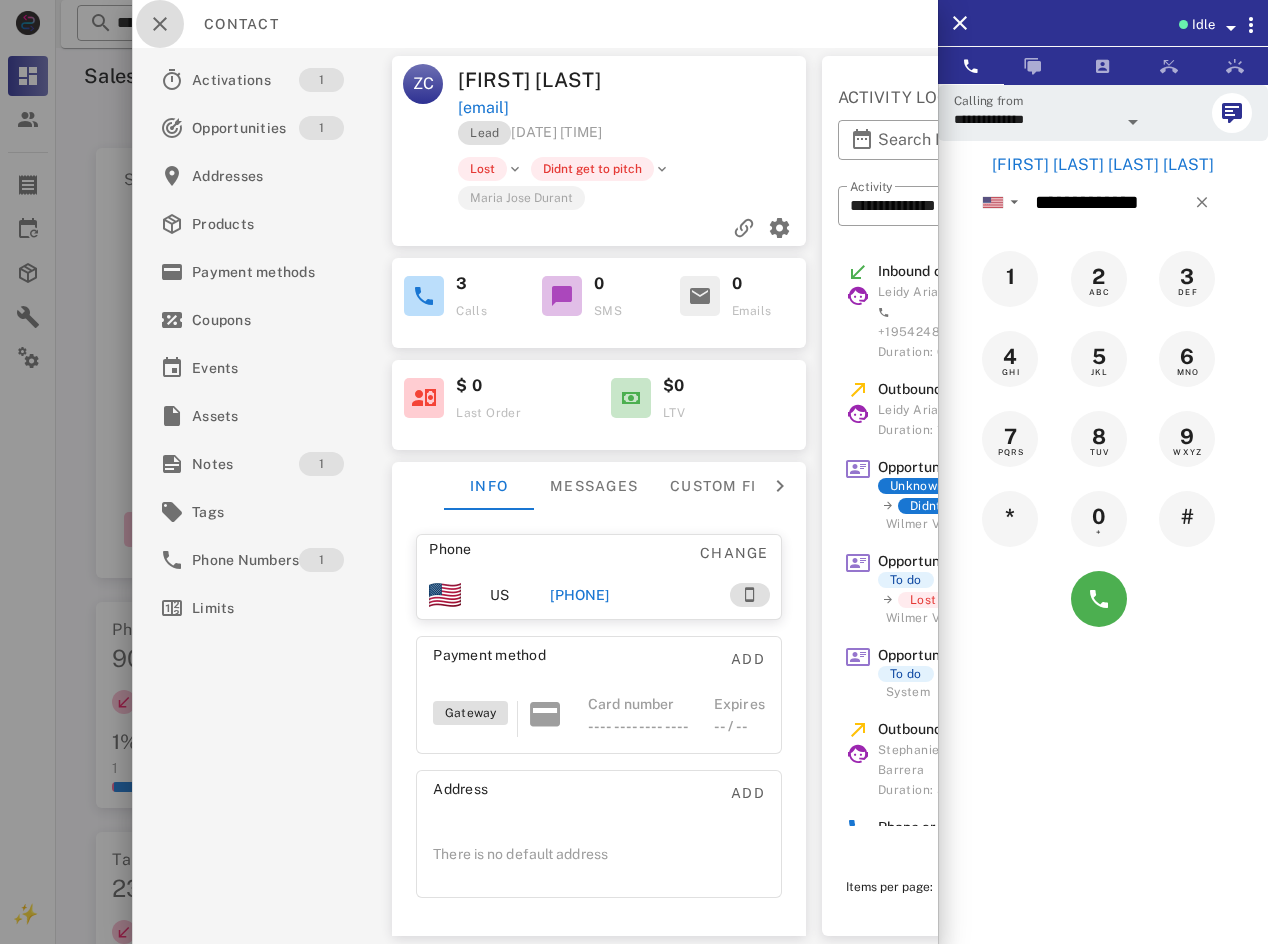 click at bounding box center [160, 24] 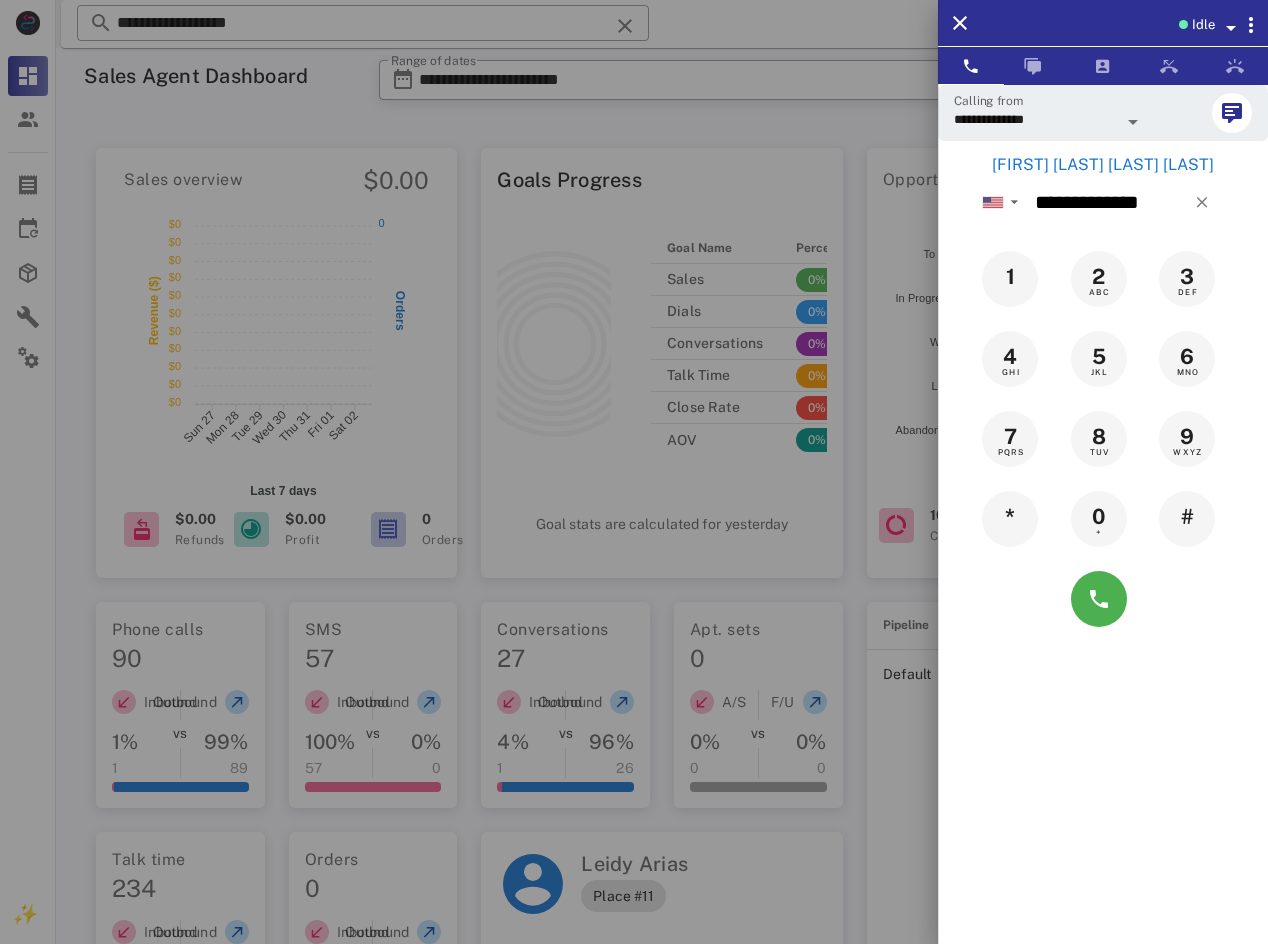 click on "[FIRST] [LAST] [LAST] [LAST]" at bounding box center (1103, 165) 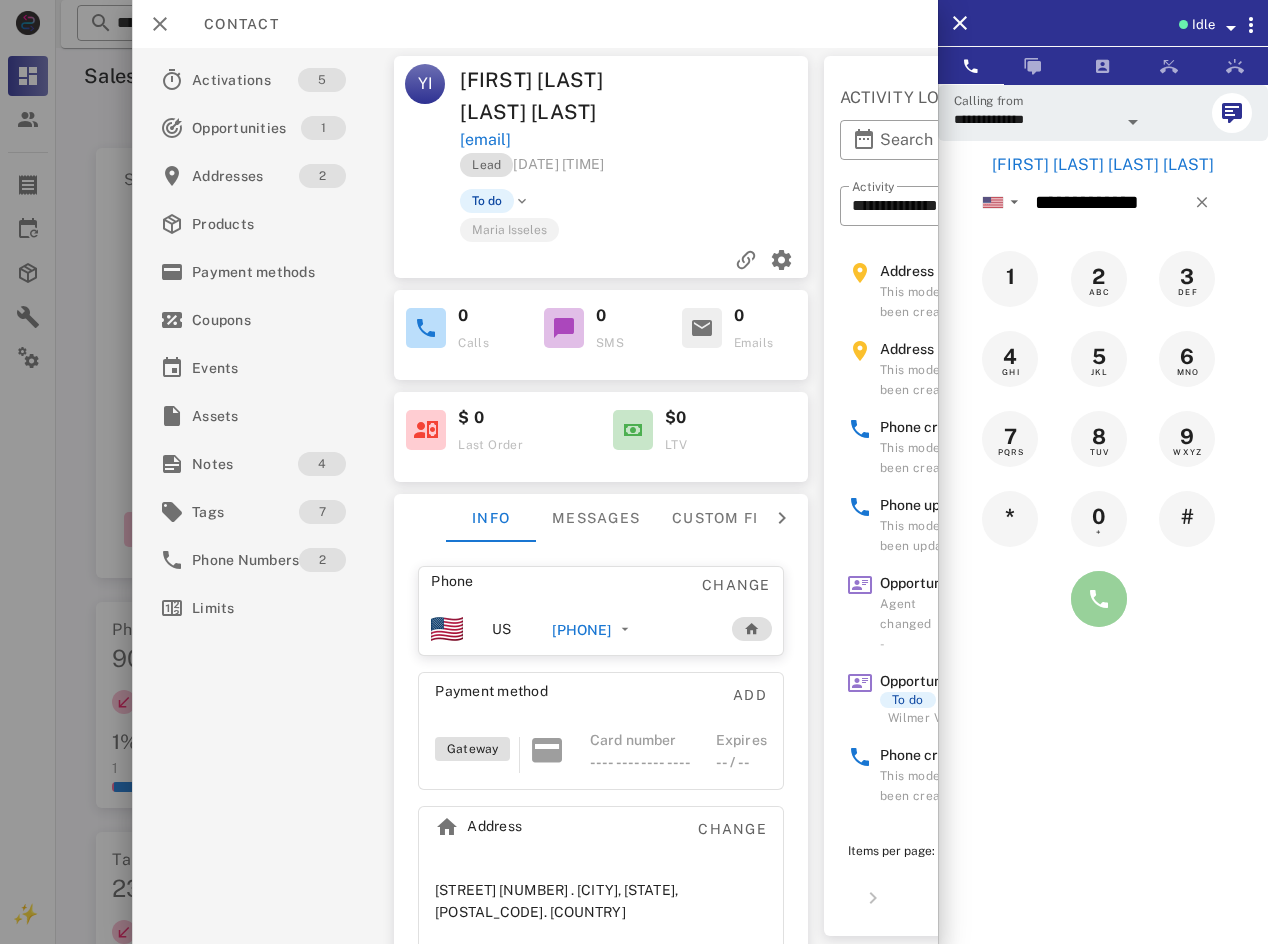 drag, startPoint x: 1105, startPoint y: 583, endPoint x: 1105, endPoint y: 600, distance: 17 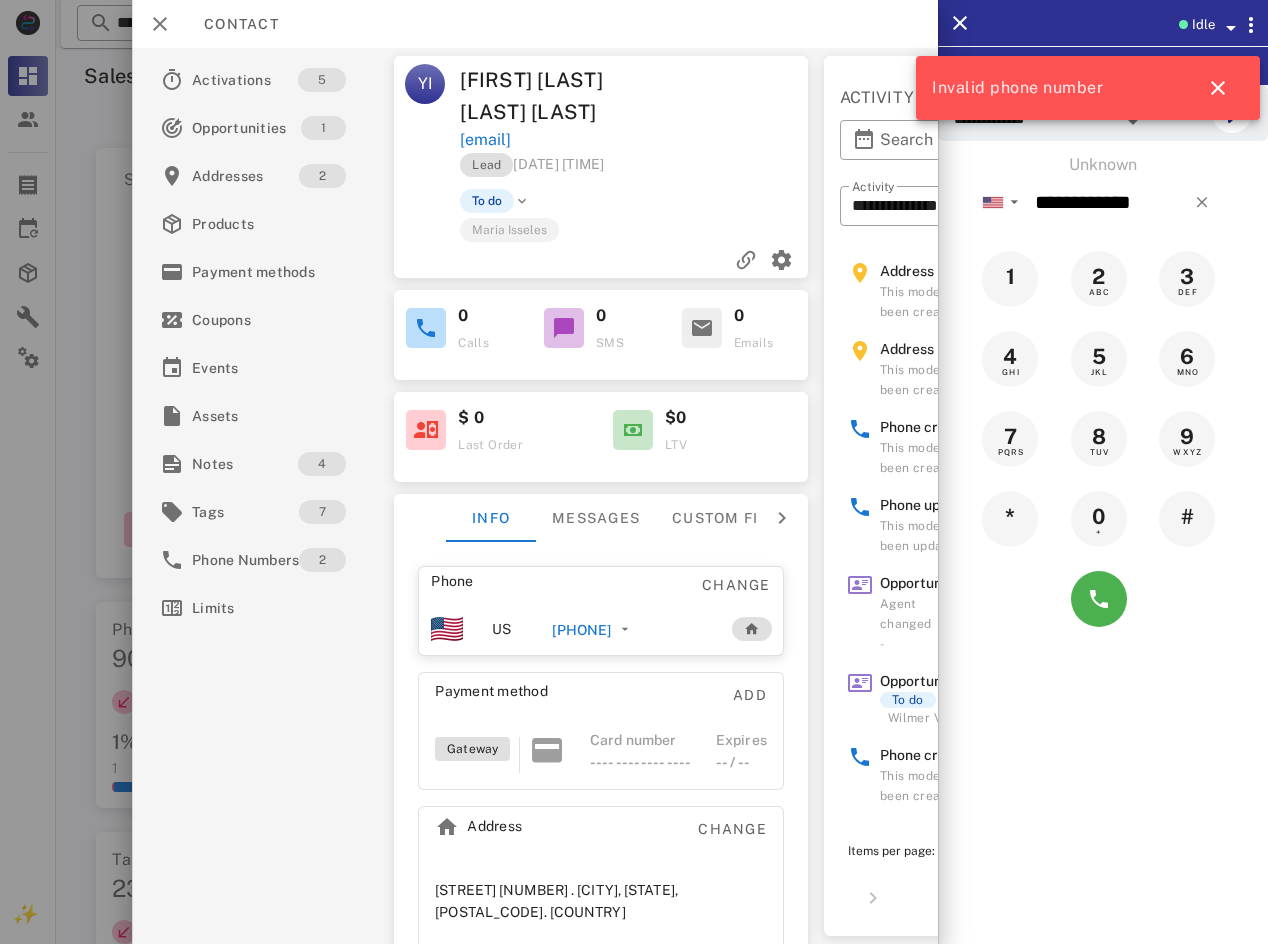 click on "[PHONE]" at bounding box center (582, 630) 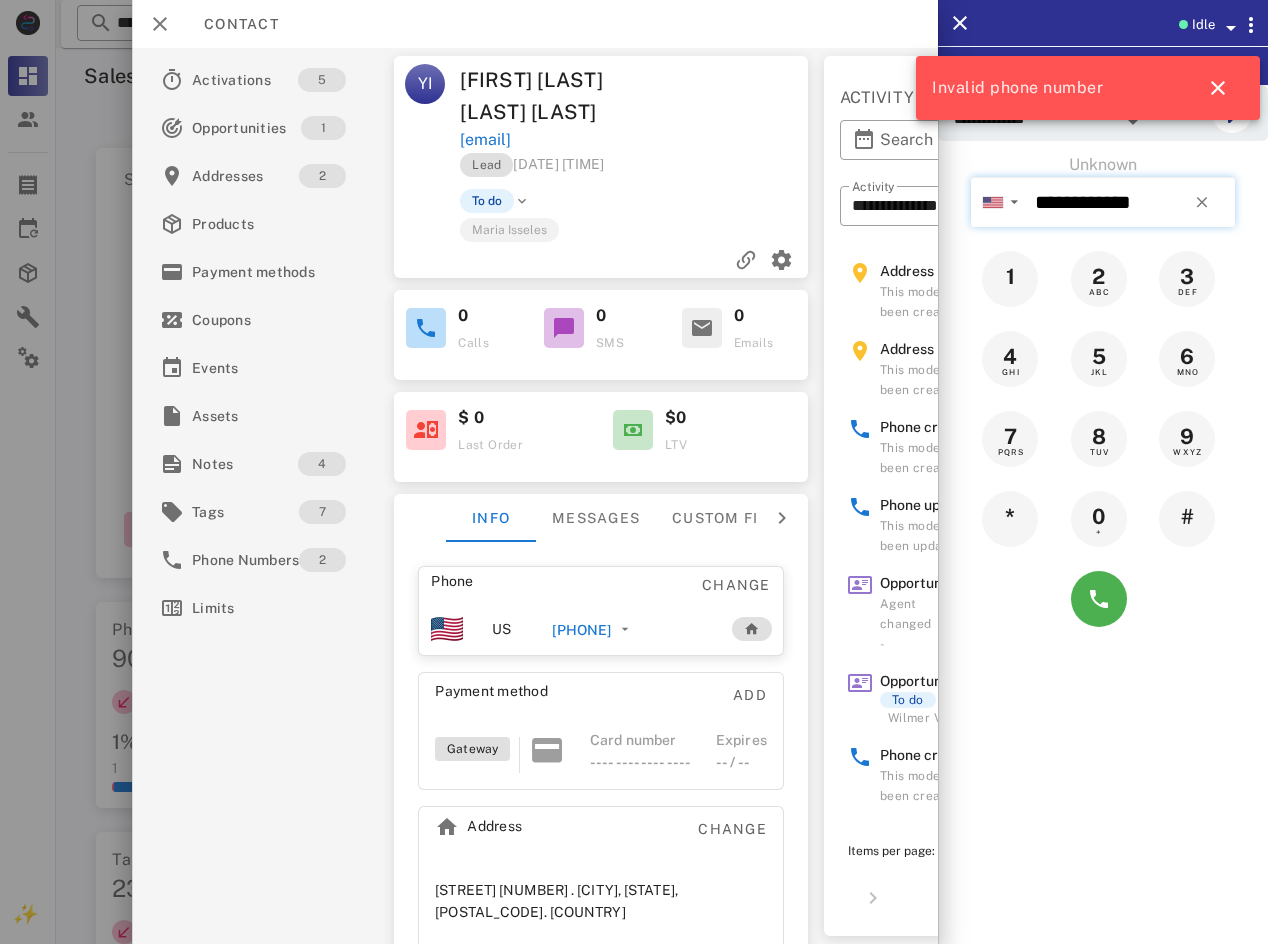 type on "**********" 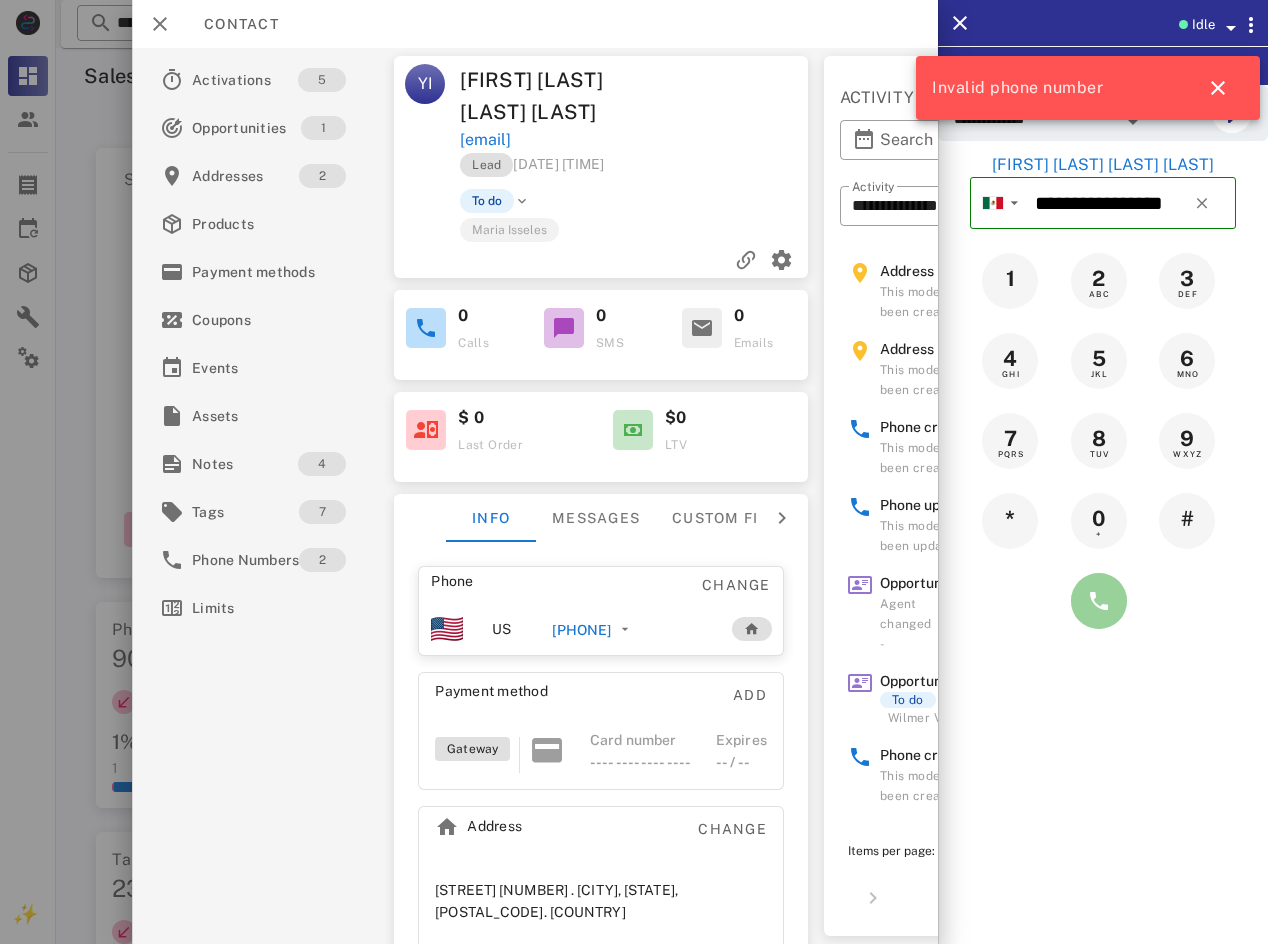 click at bounding box center (1099, 601) 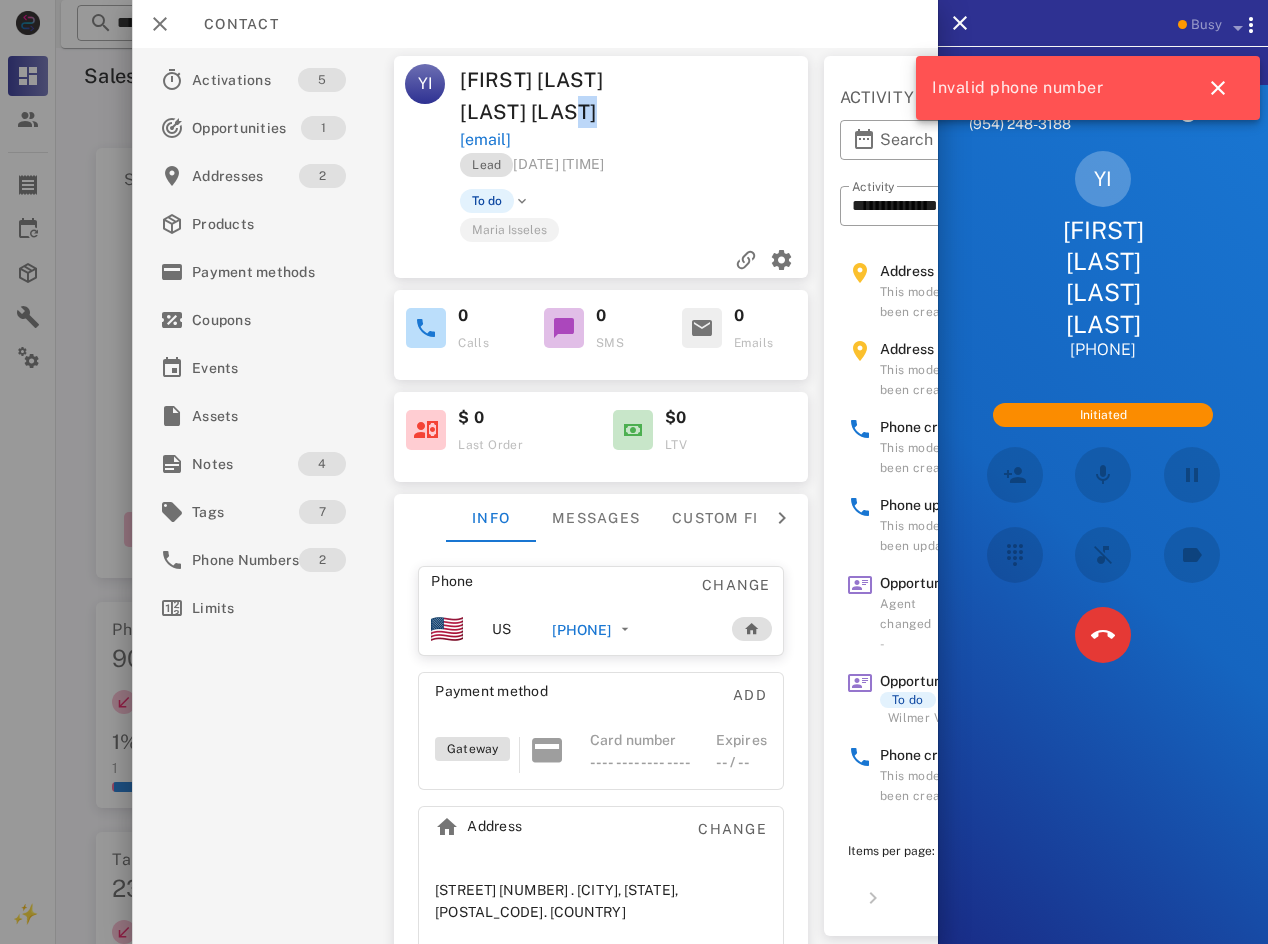 drag, startPoint x: 670, startPoint y: 134, endPoint x: 519, endPoint y: 146, distance: 151.47607 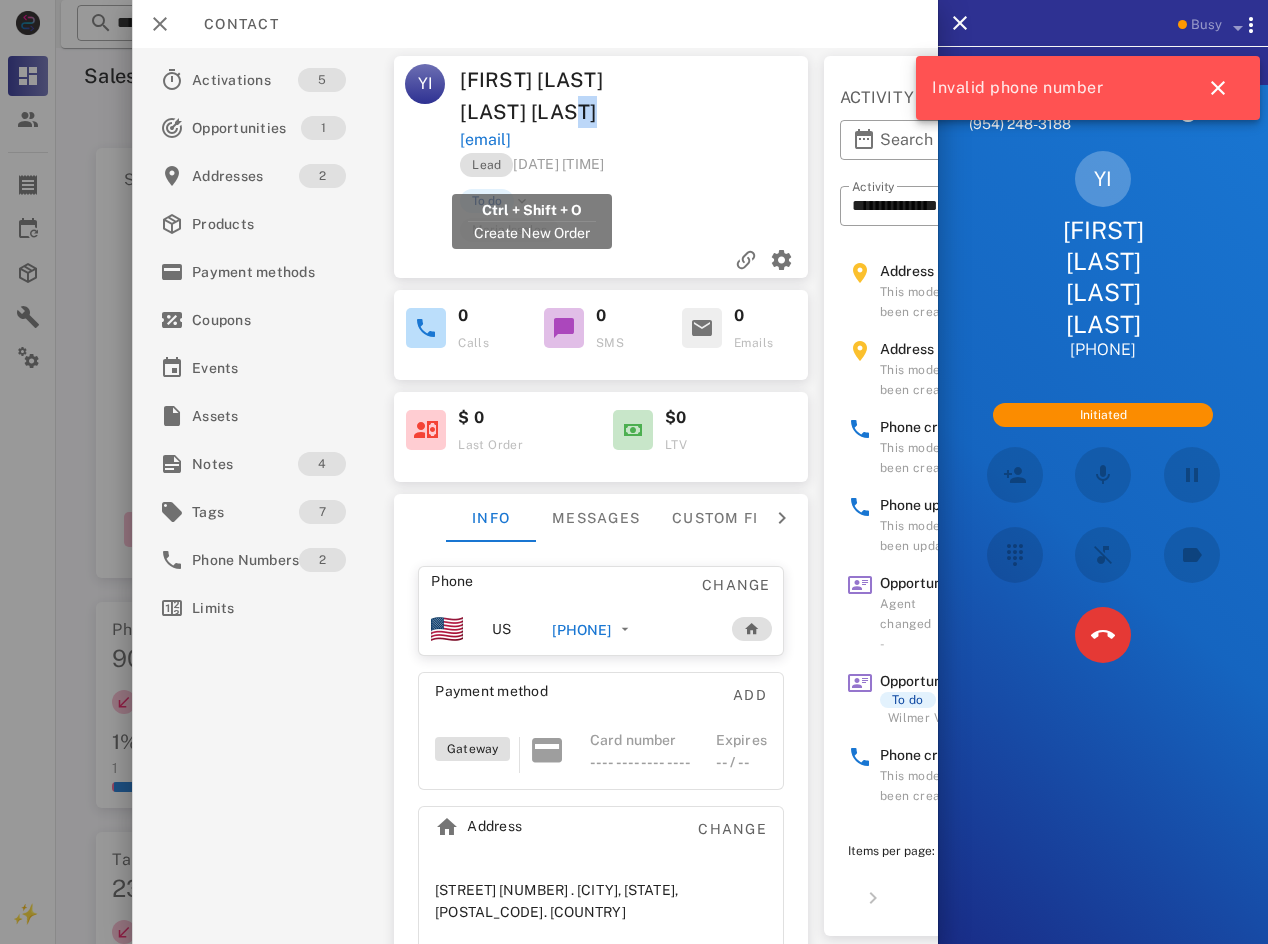 drag, startPoint x: 623, startPoint y: 166, endPoint x: 461, endPoint y: 163, distance: 162.02777 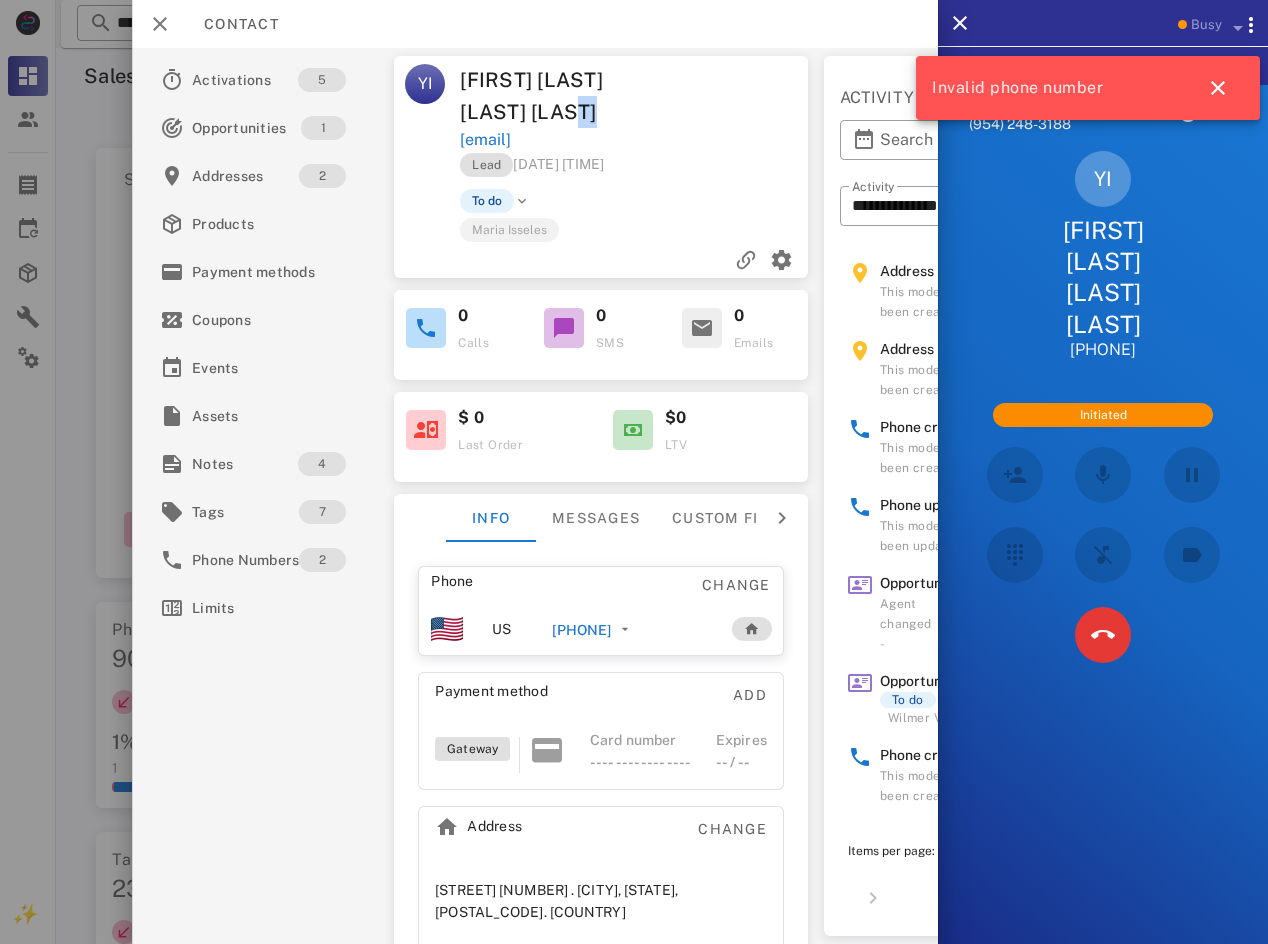 copy on "[EMAIL]" 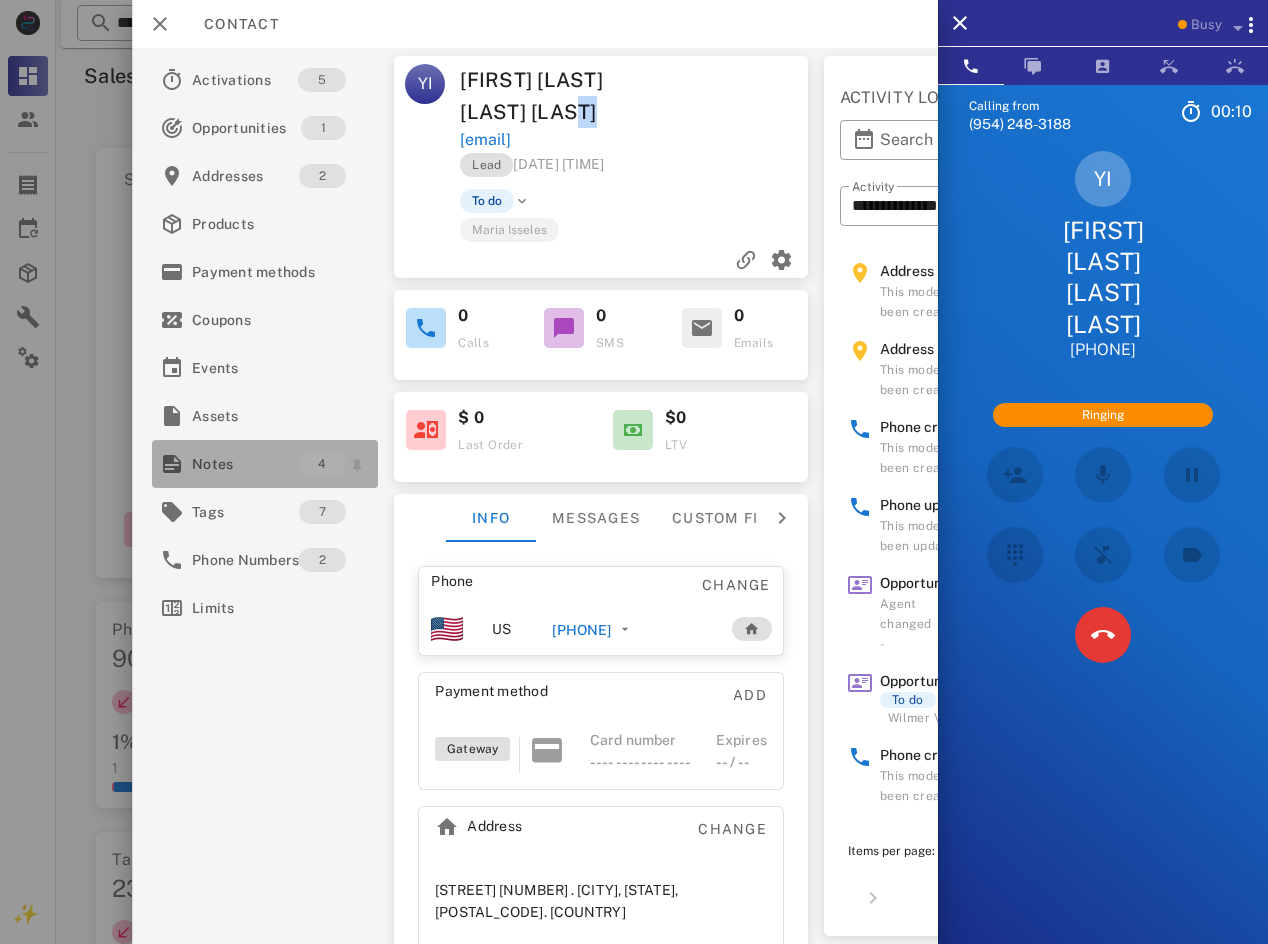 click on "Notes" at bounding box center (245, 464) 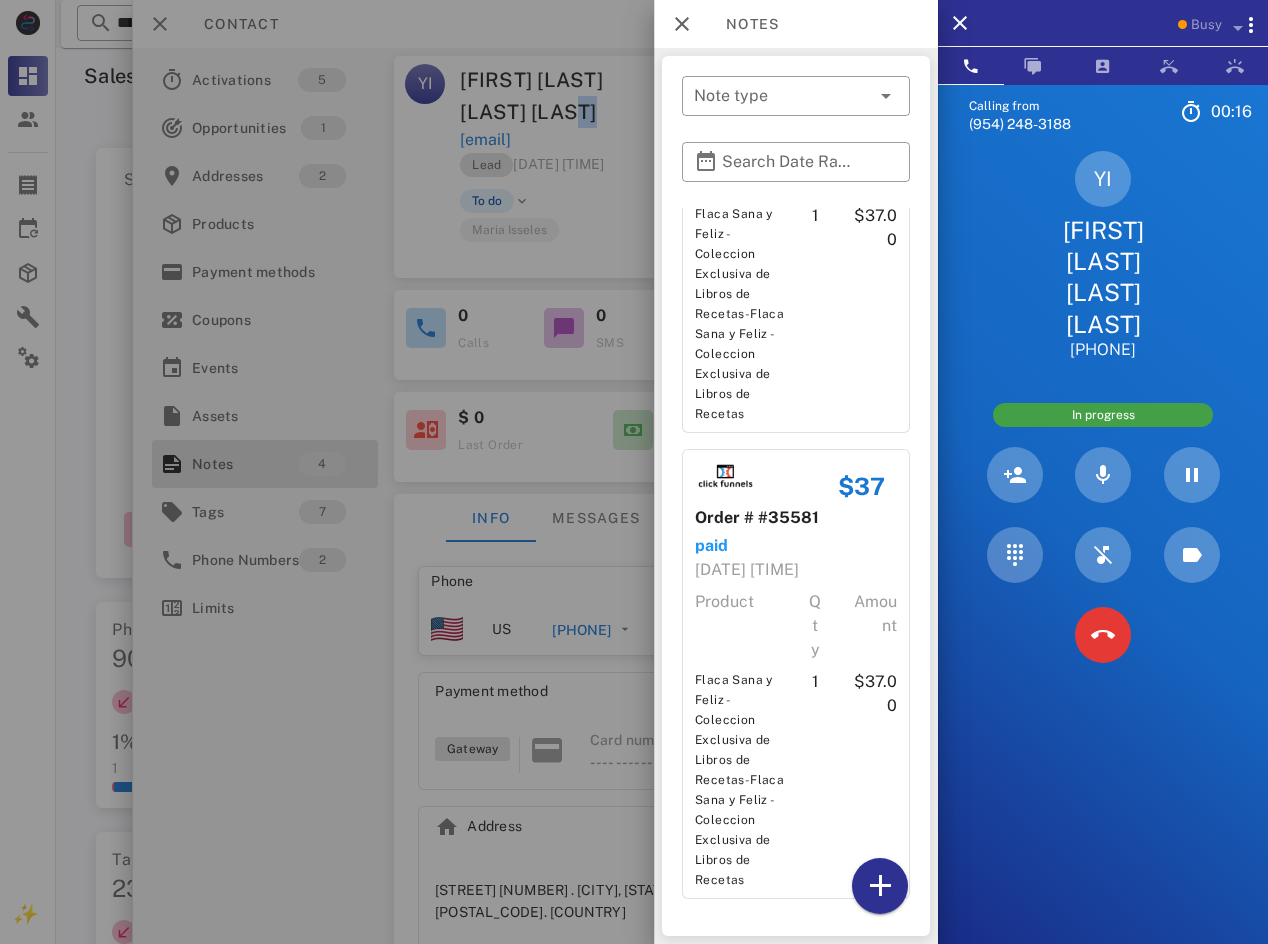 scroll, scrollTop: 833, scrollLeft: 0, axis: vertical 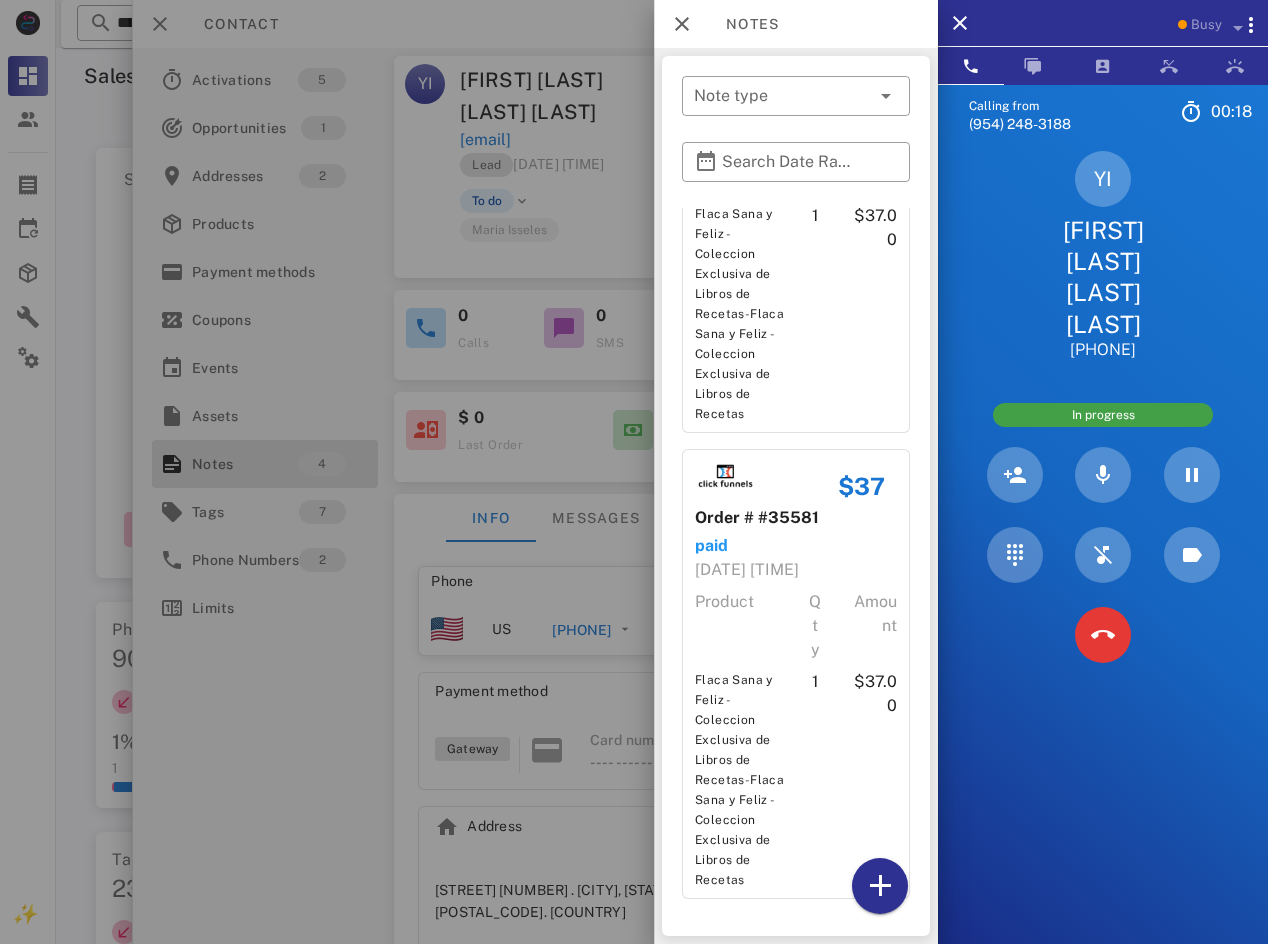 click at bounding box center (634, 472) 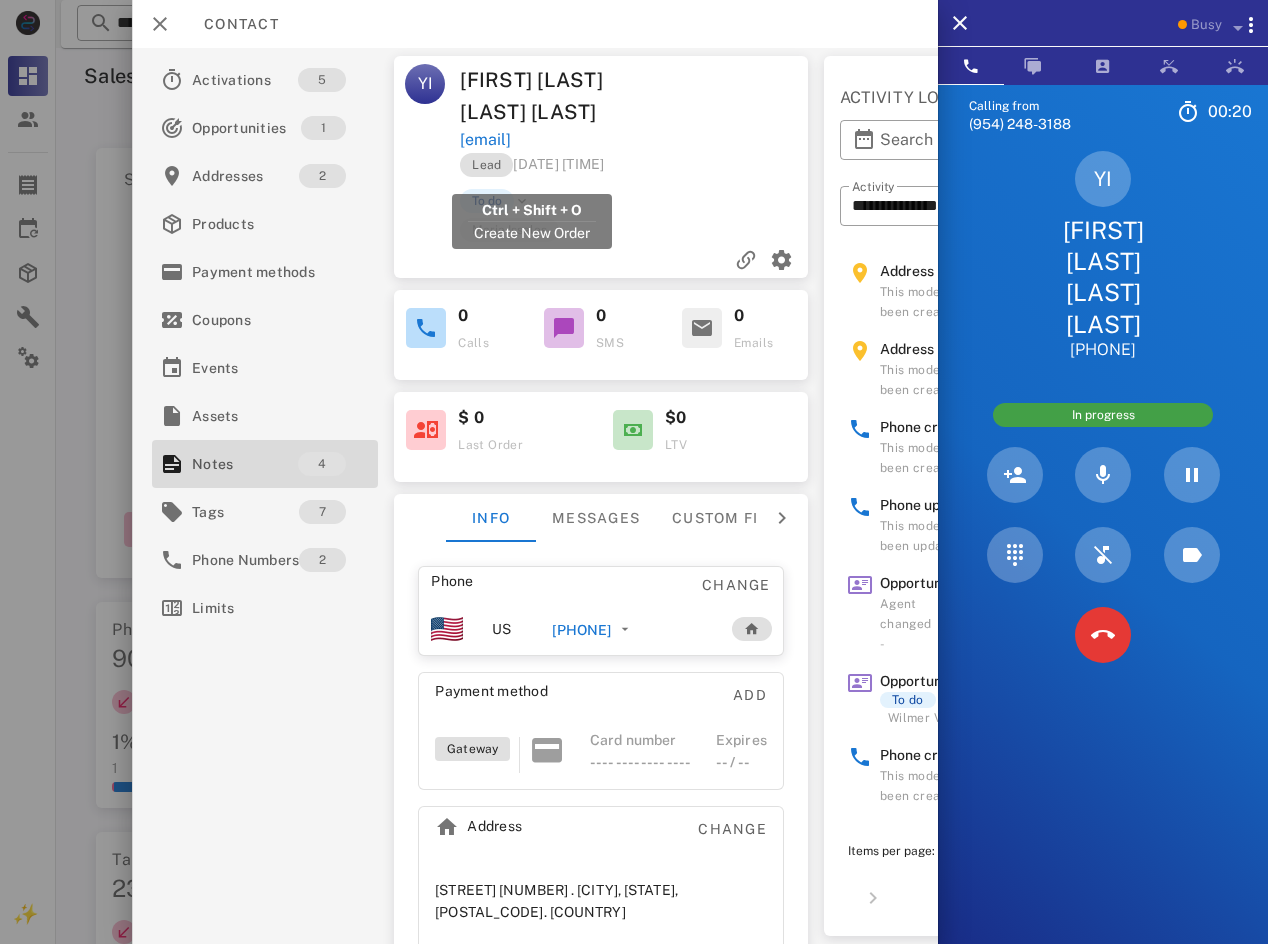 drag, startPoint x: 603, startPoint y: 177, endPoint x: 462, endPoint y: 172, distance: 141.08862 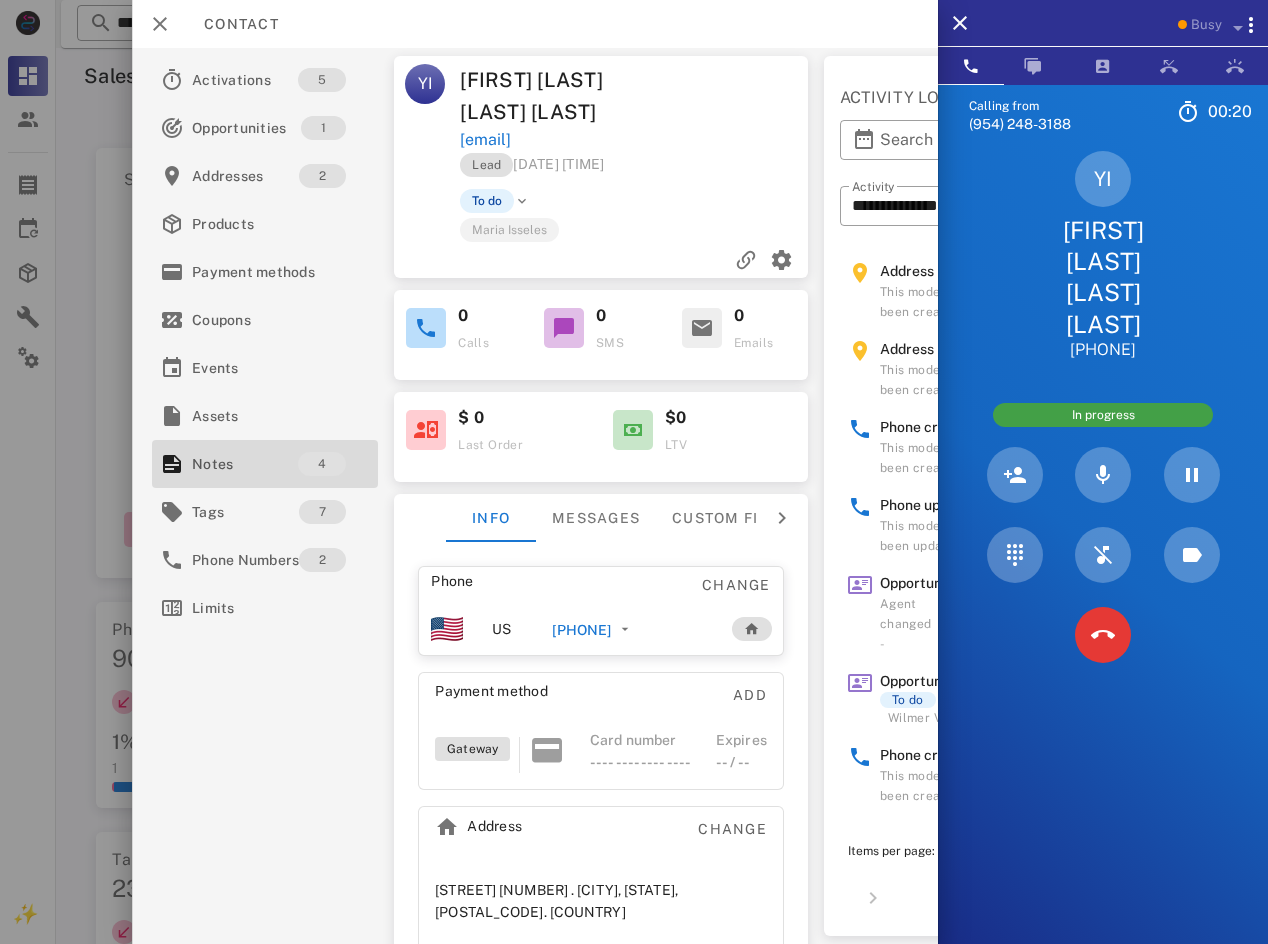 copy on "[EMAIL]" 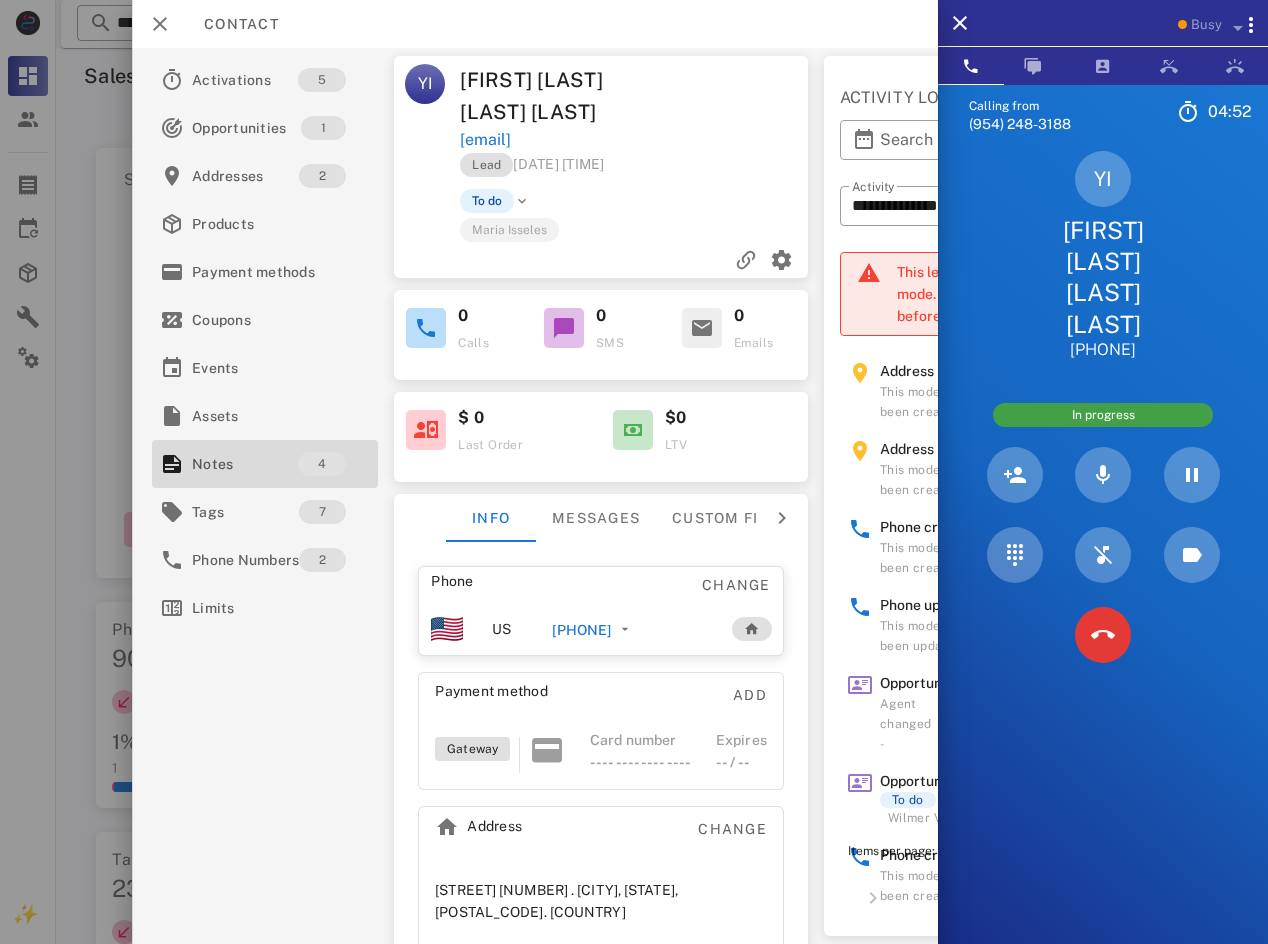 copy on "[EMAIL]" 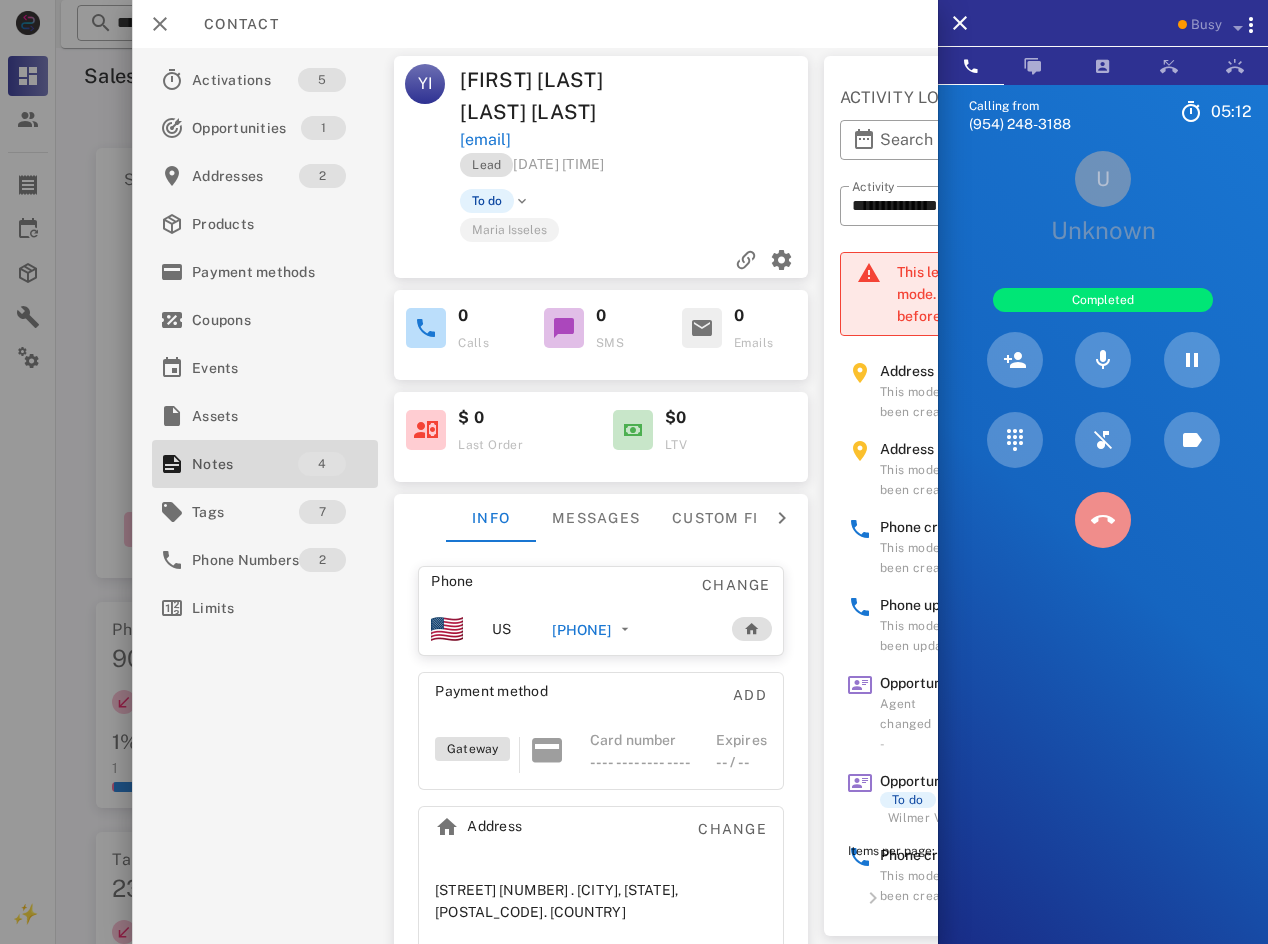 click at bounding box center (1103, 520) 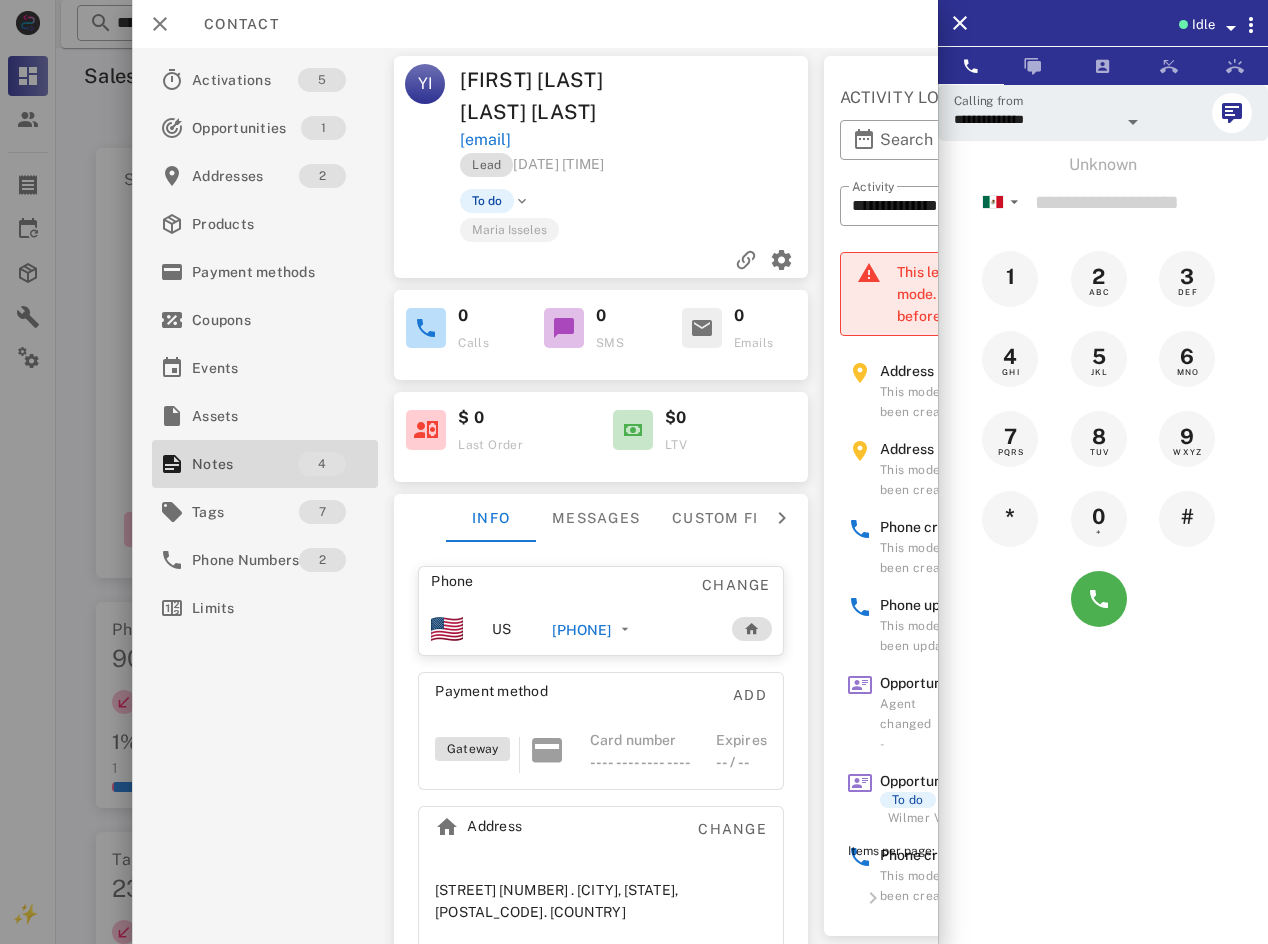 click at bounding box center (1231, 28) 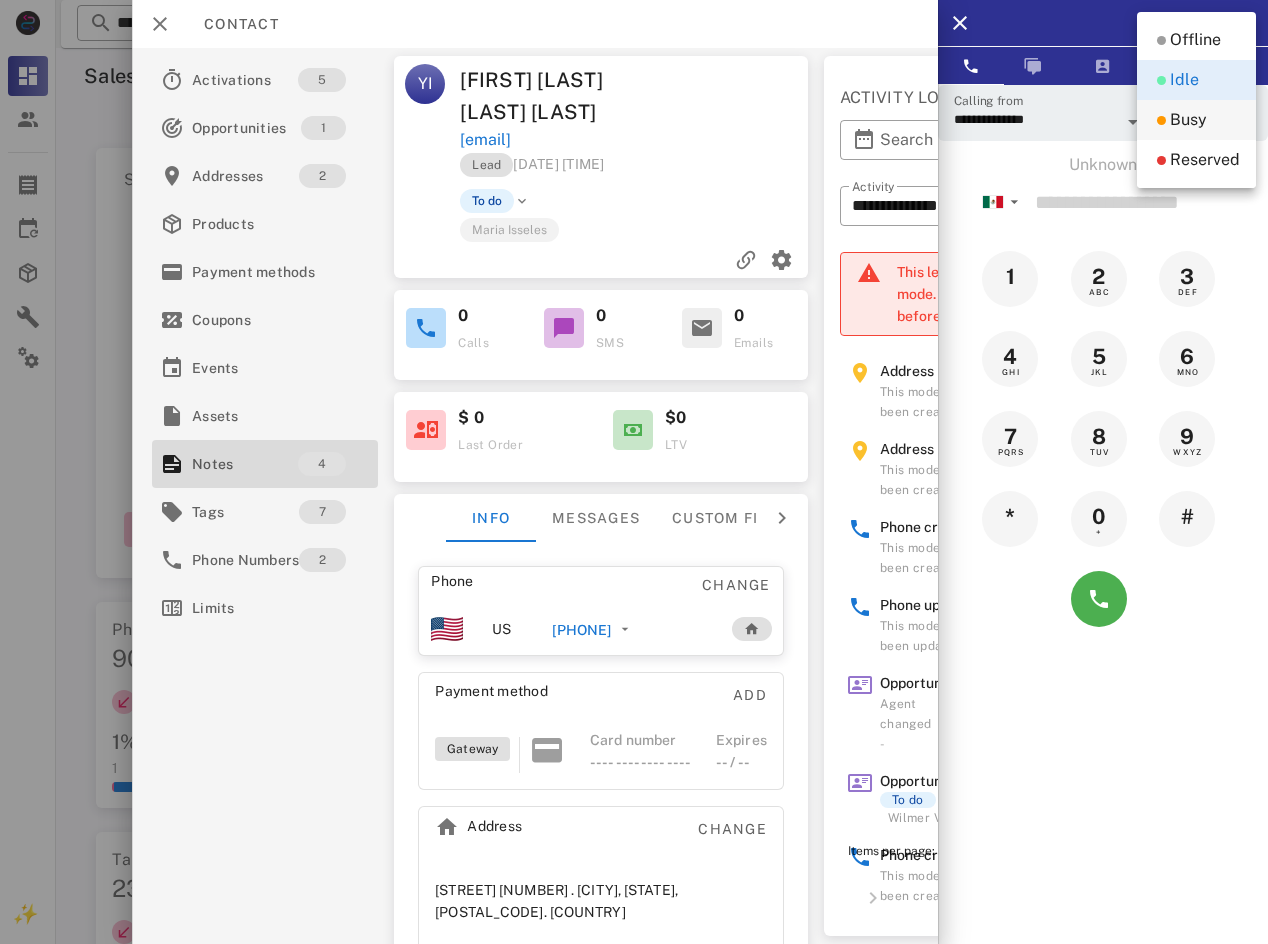 click on "Busy" at bounding box center [1188, 120] 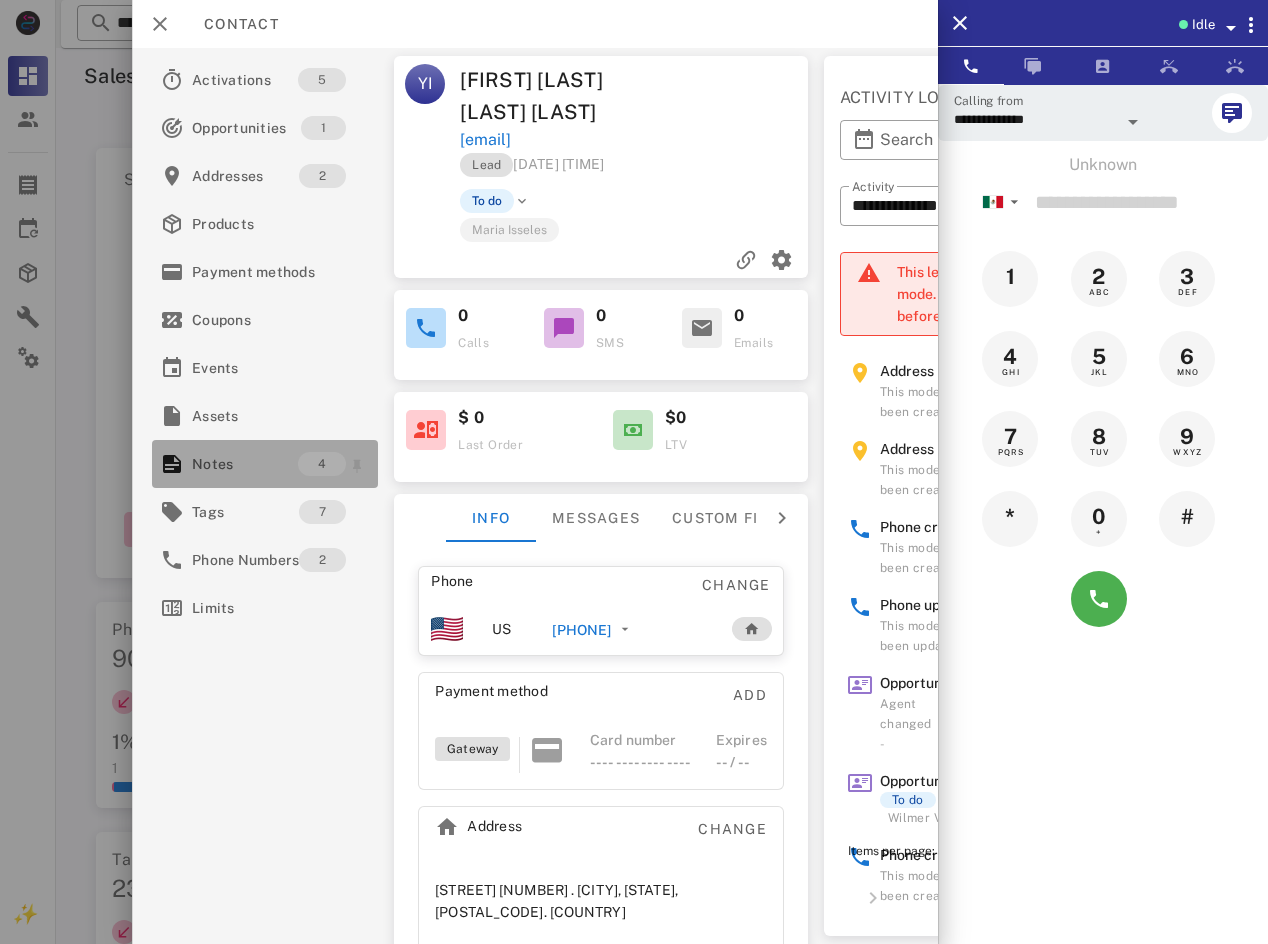 click on "Notes" at bounding box center [245, 464] 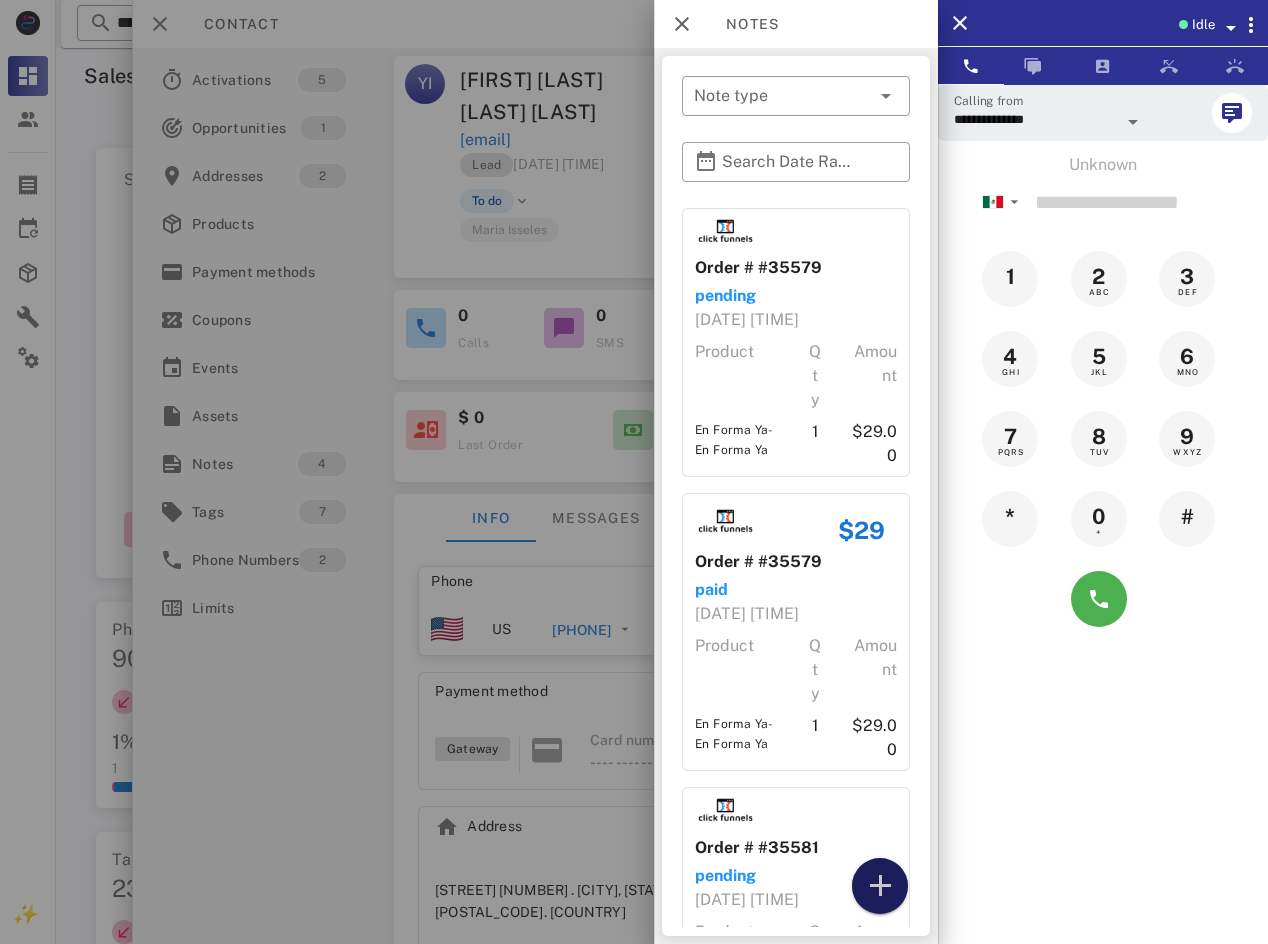 click at bounding box center [880, 886] 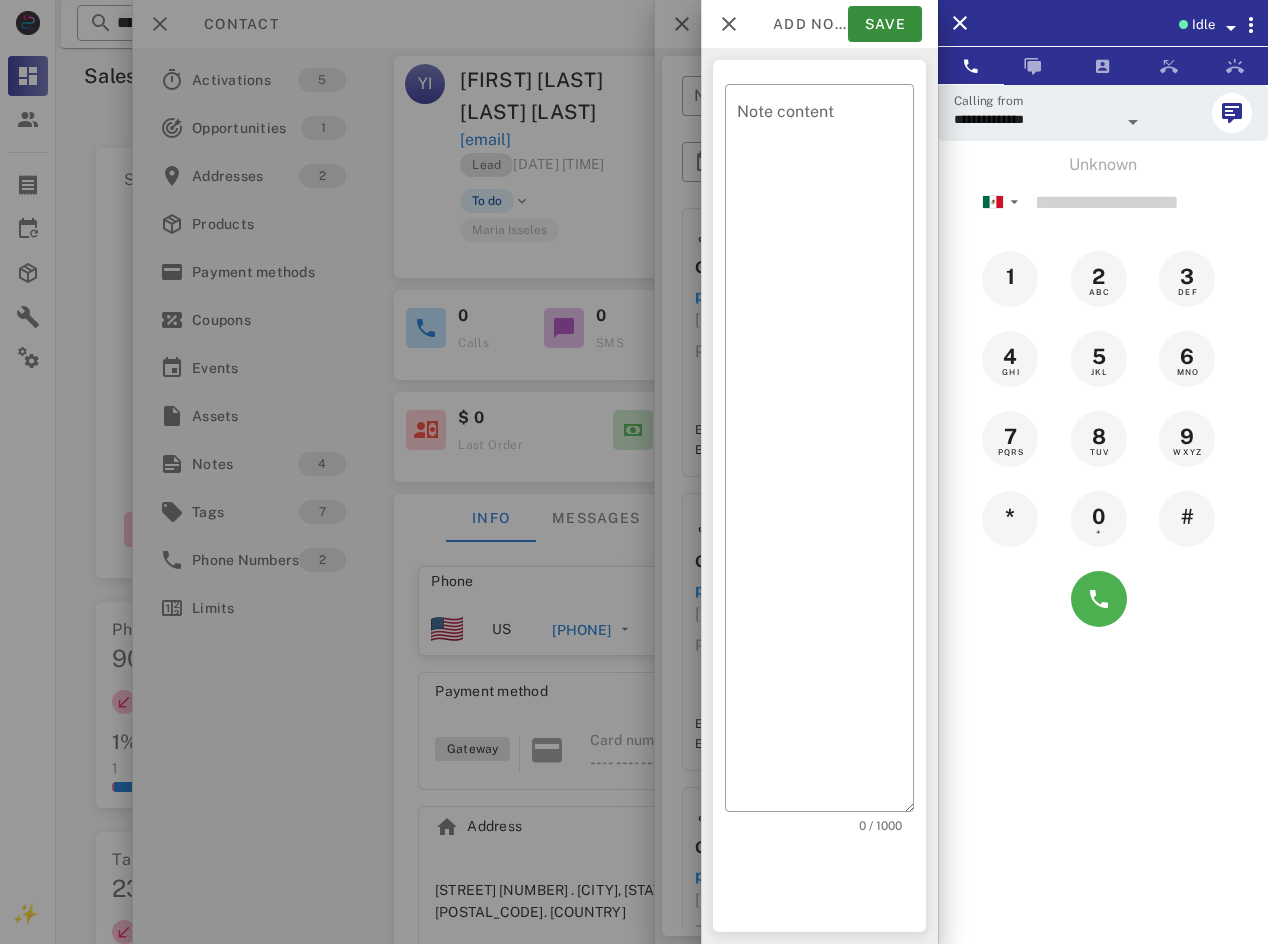 click on "Note content" at bounding box center (825, 453) 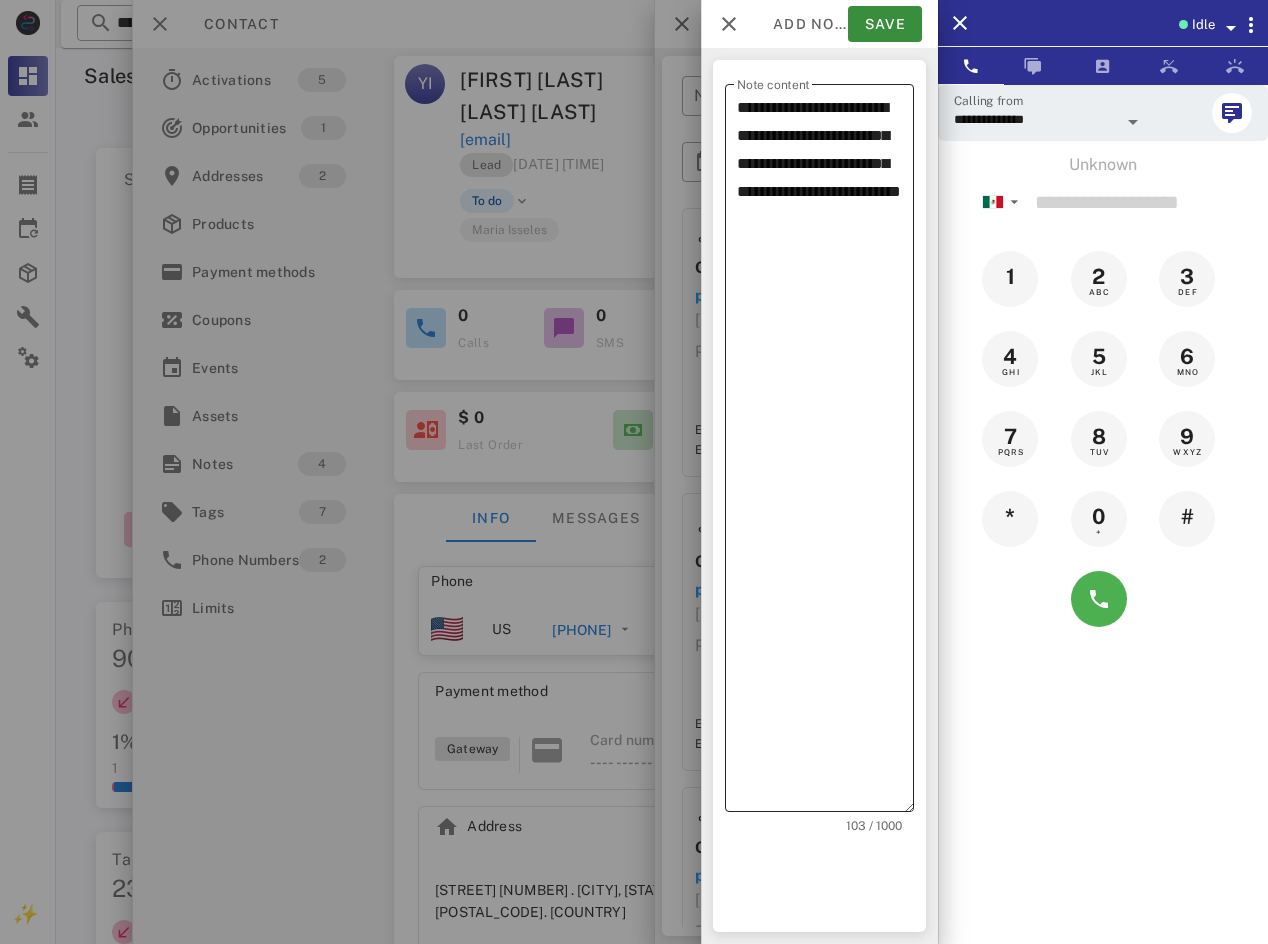 drag, startPoint x: 691, startPoint y: 190, endPoint x: 762, endPoint y: 149, distance: 81.9878 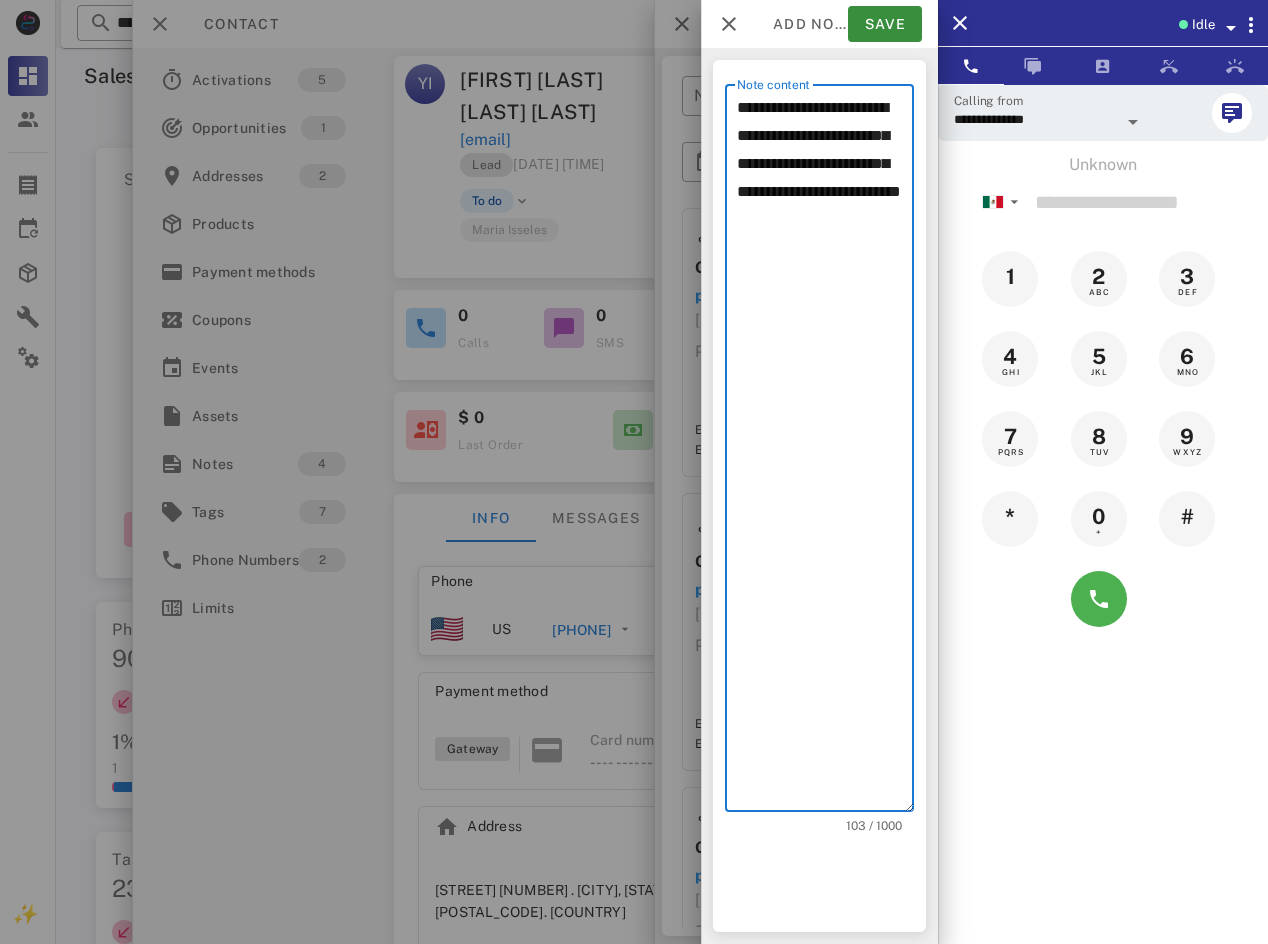 drag, startPoint x: 762, startPoint y: 149, endPoint x: 755, endPoint y: 166, distance: 18.384777 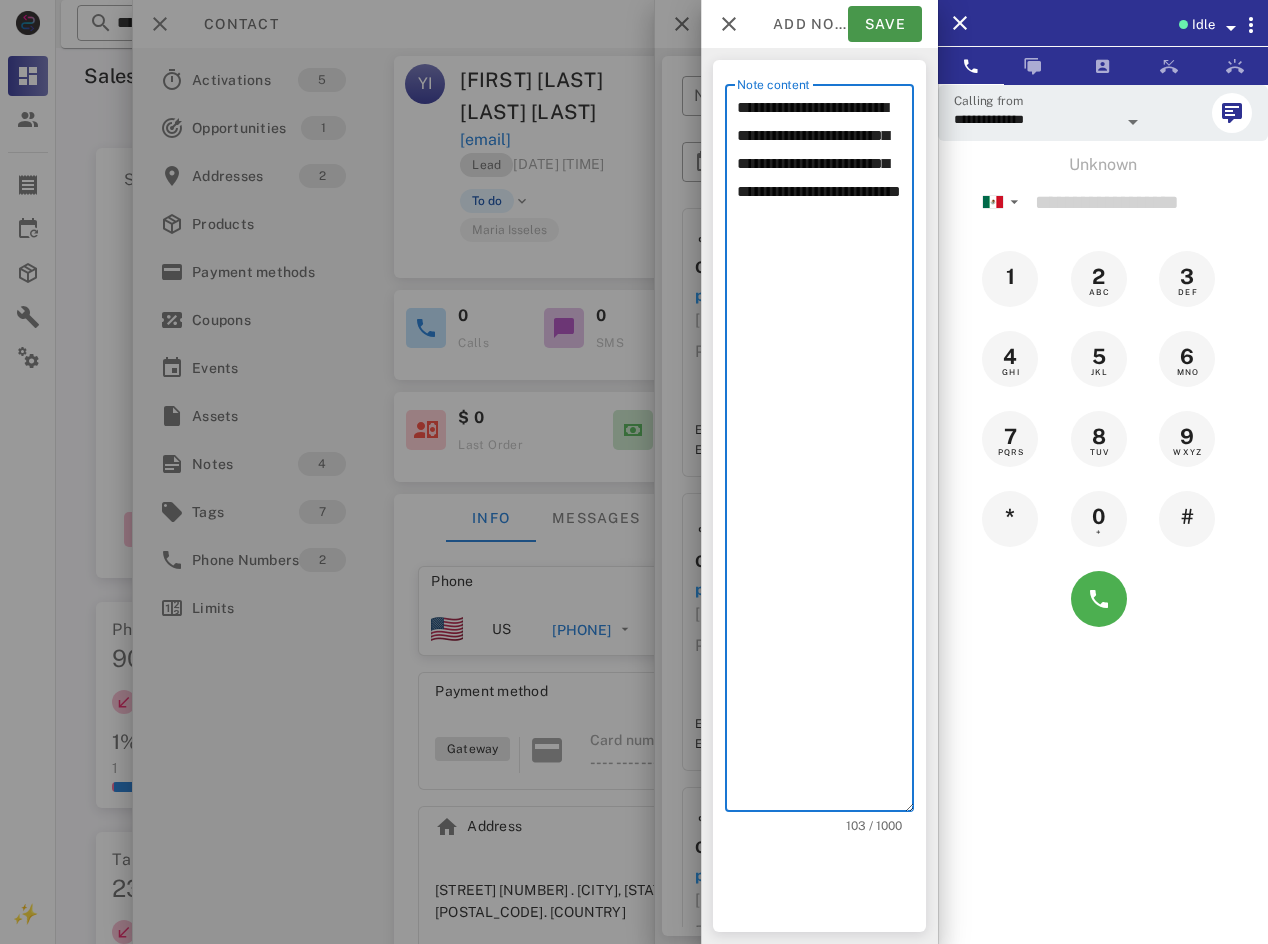type on "**********" 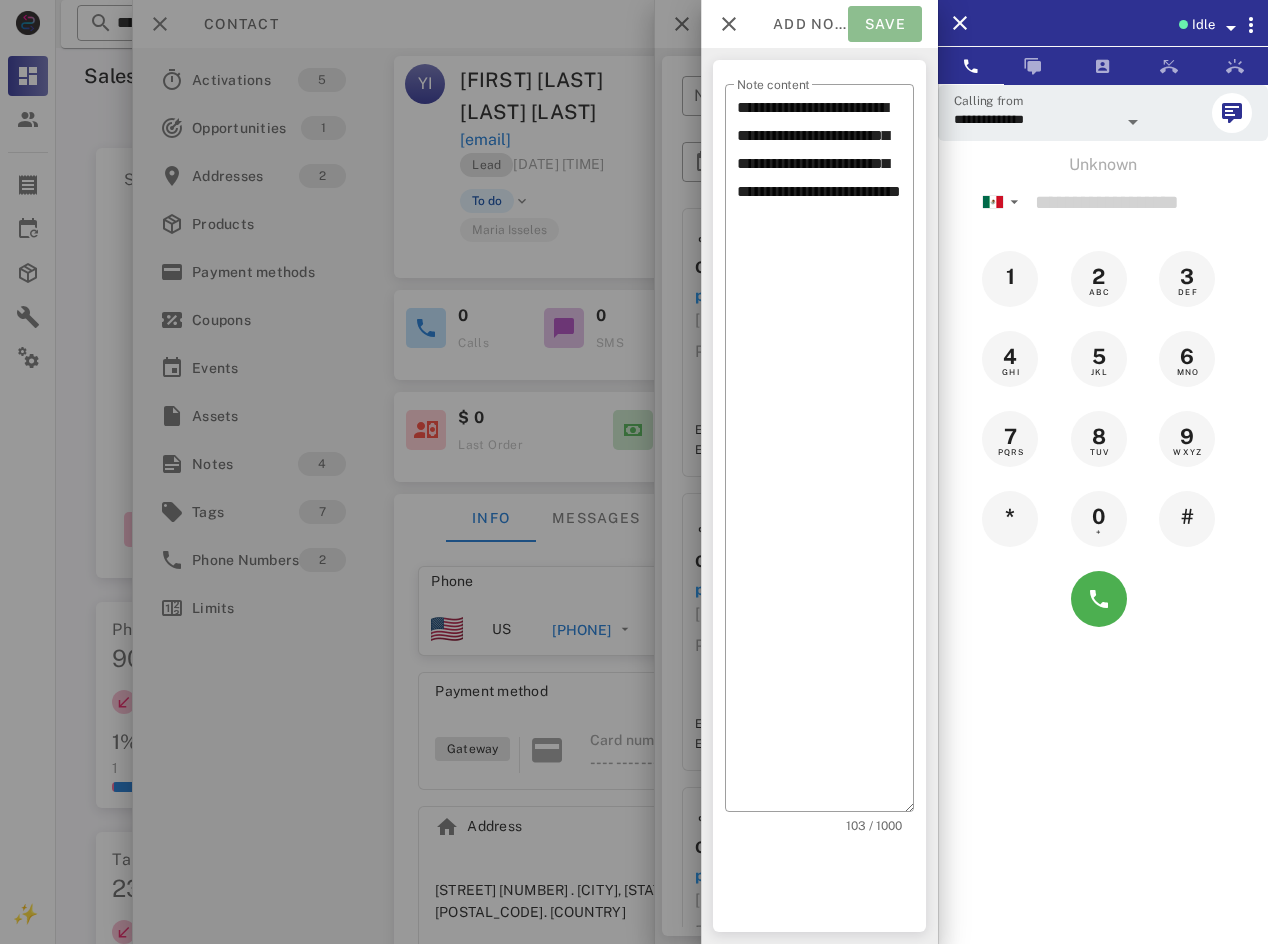 click on "Save" at bounding box center (885, 24) 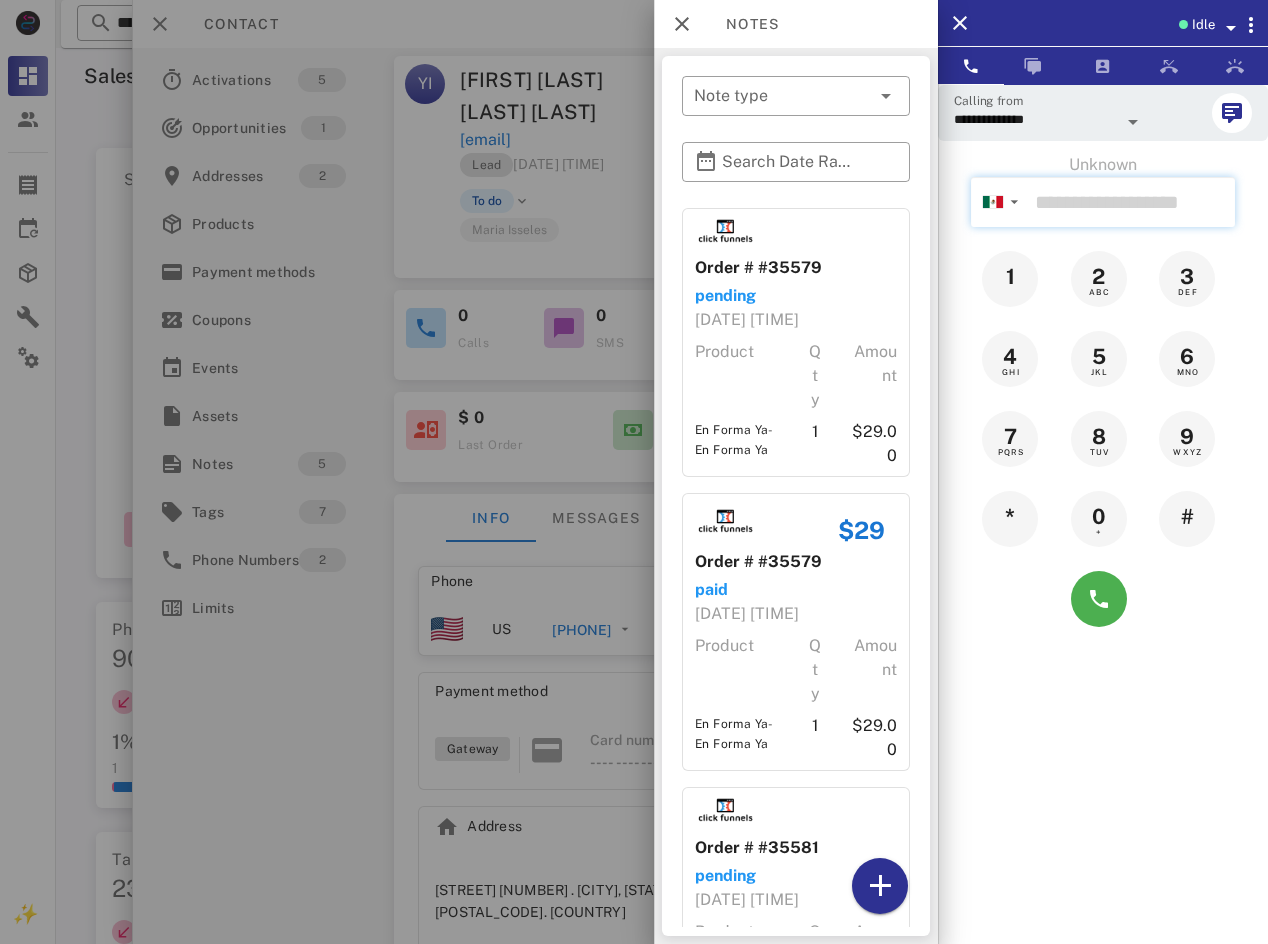 click at bounding box center [1131, 202] 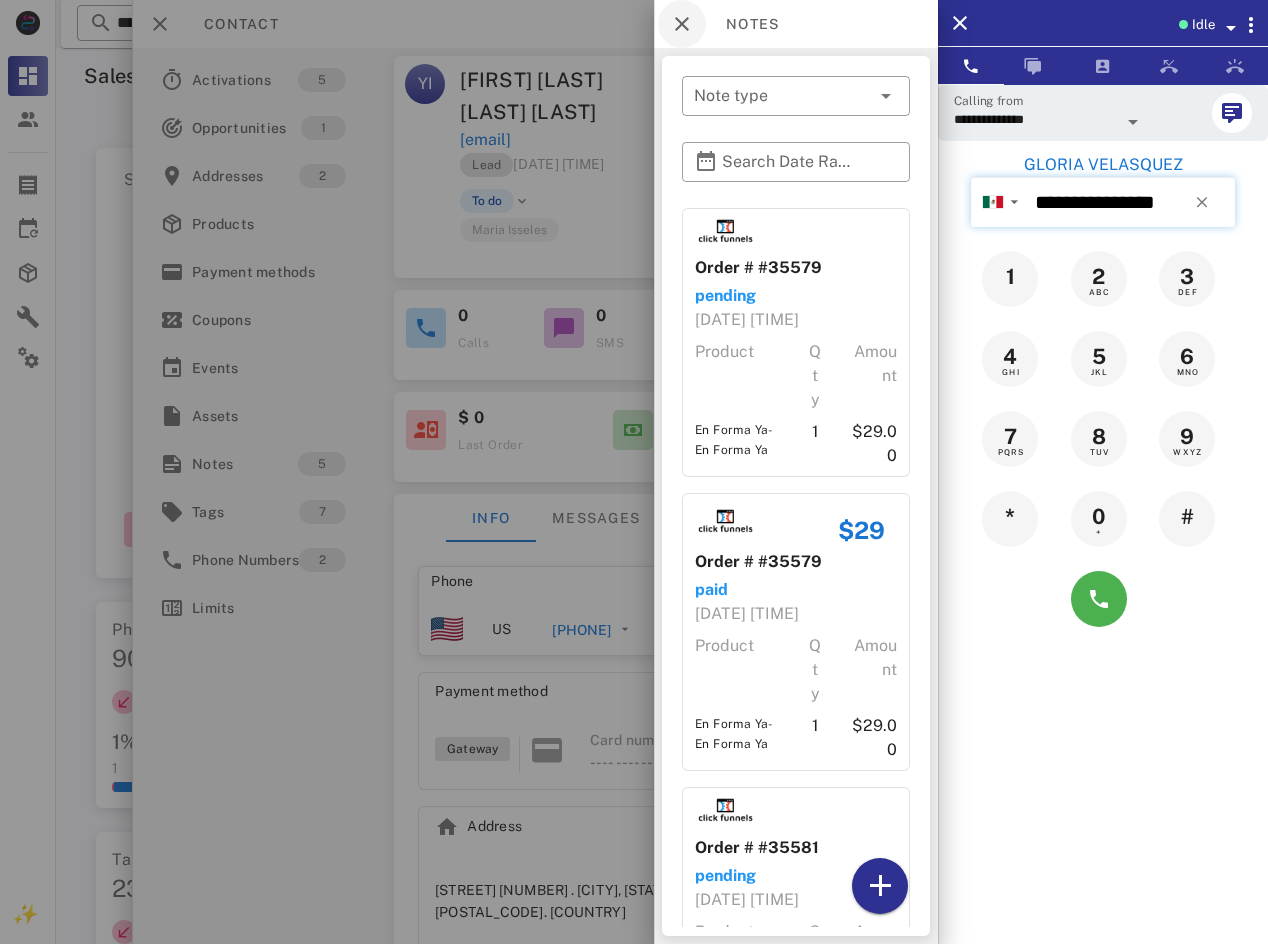 type on "**********" 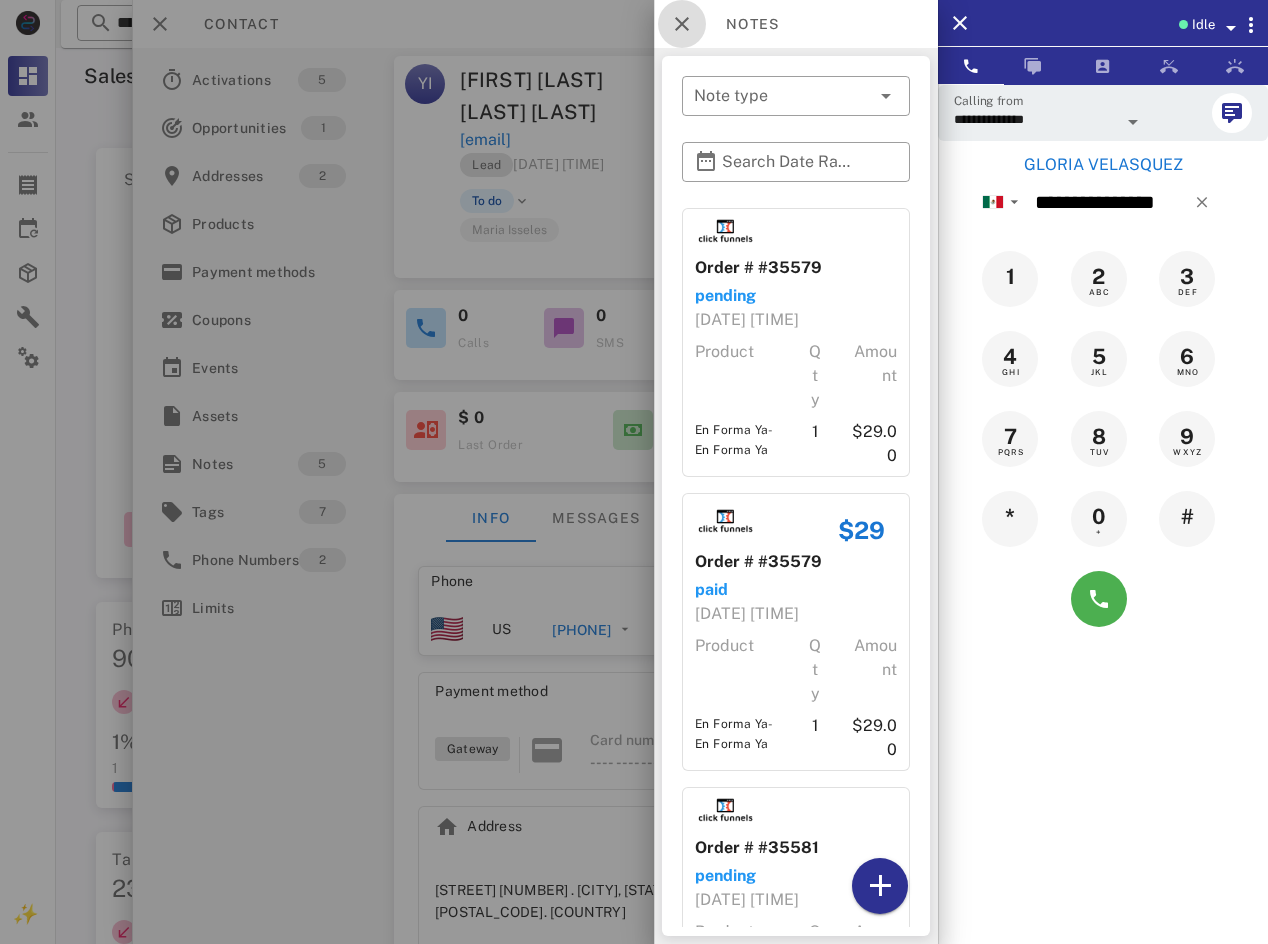 click at bounding box center [682, 24] 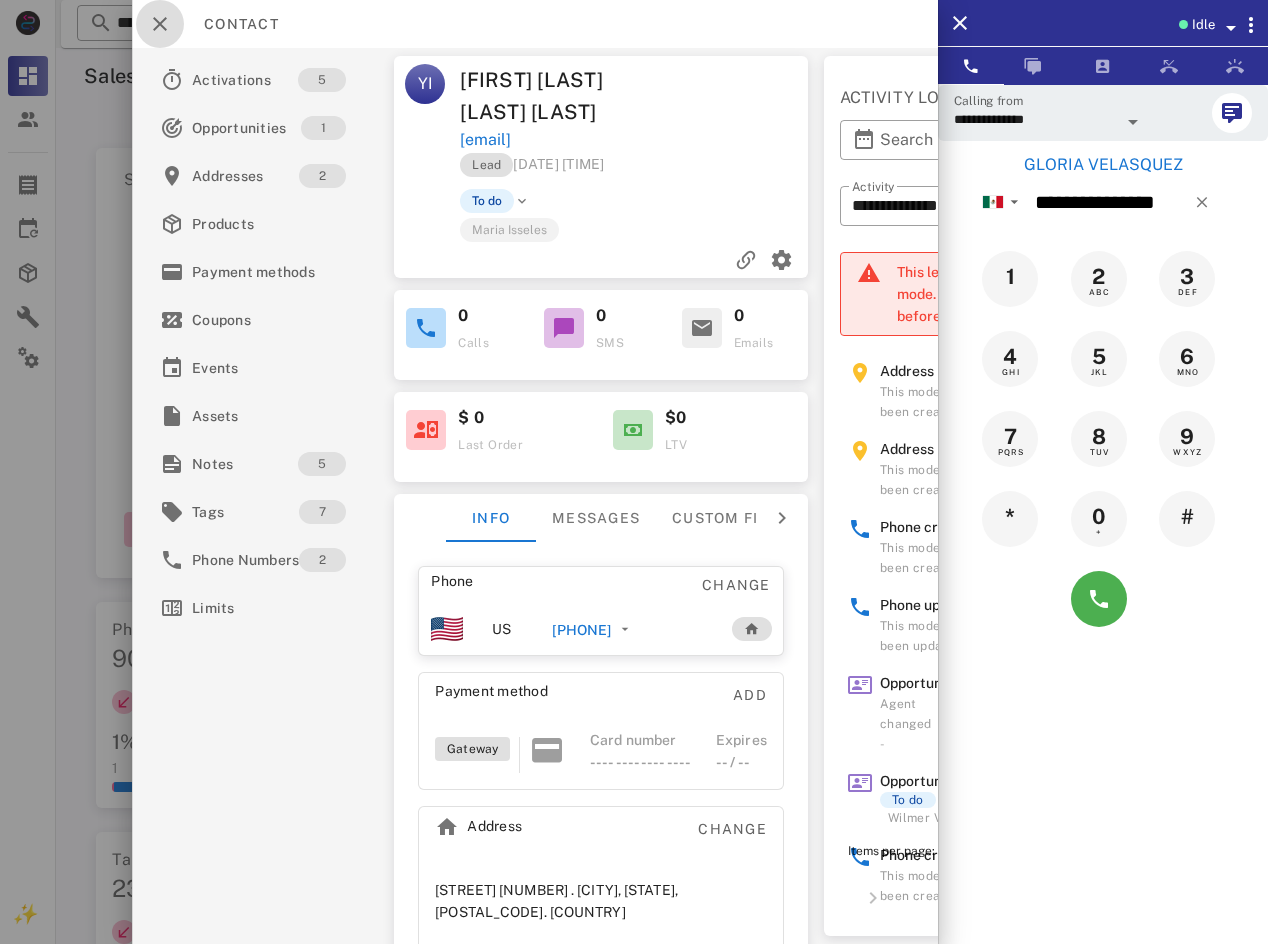 click at bounding box center [160, 24] 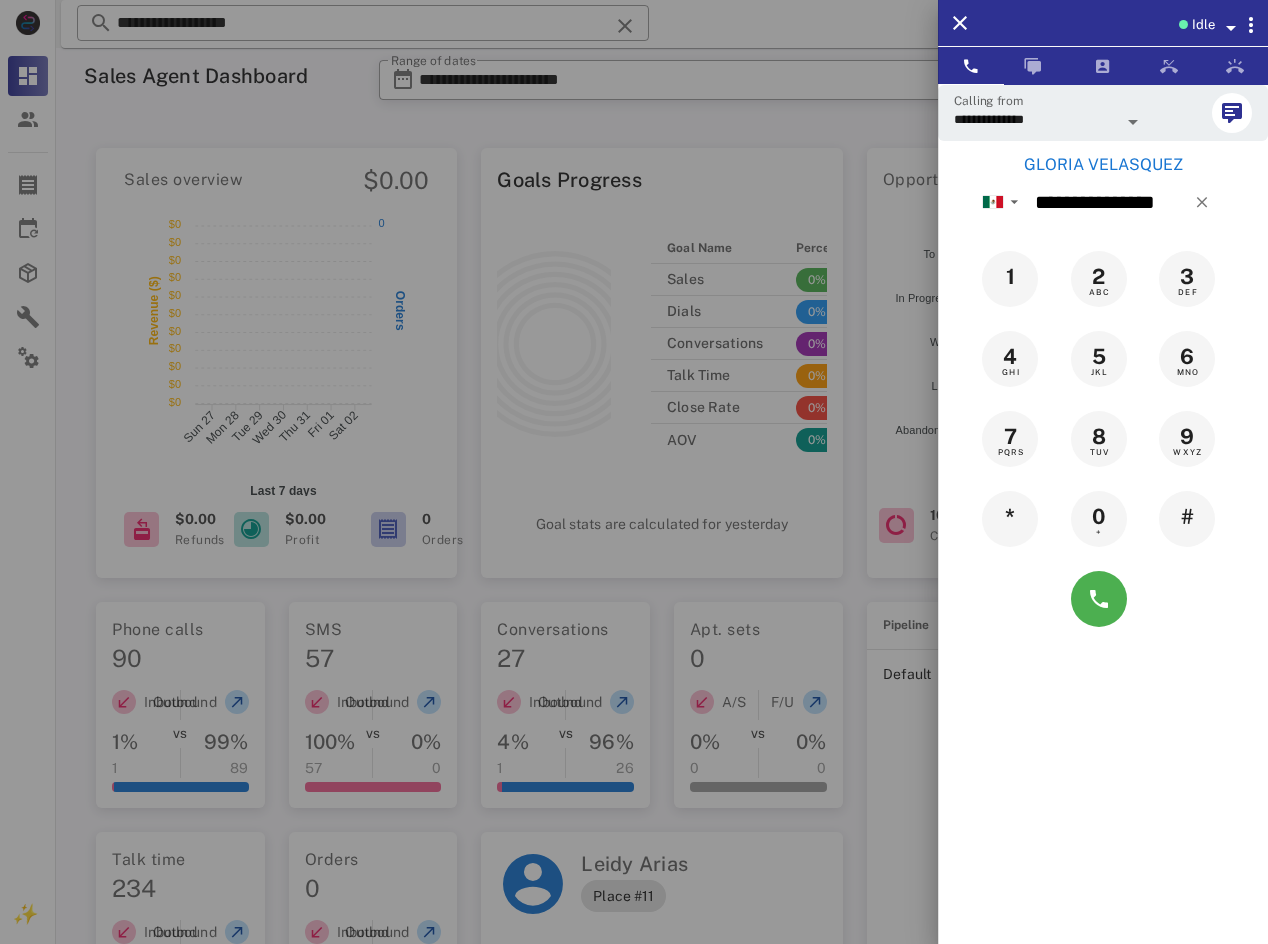 click on "GLORIA VELASQUEZ" at bounding box center (1103, 165) 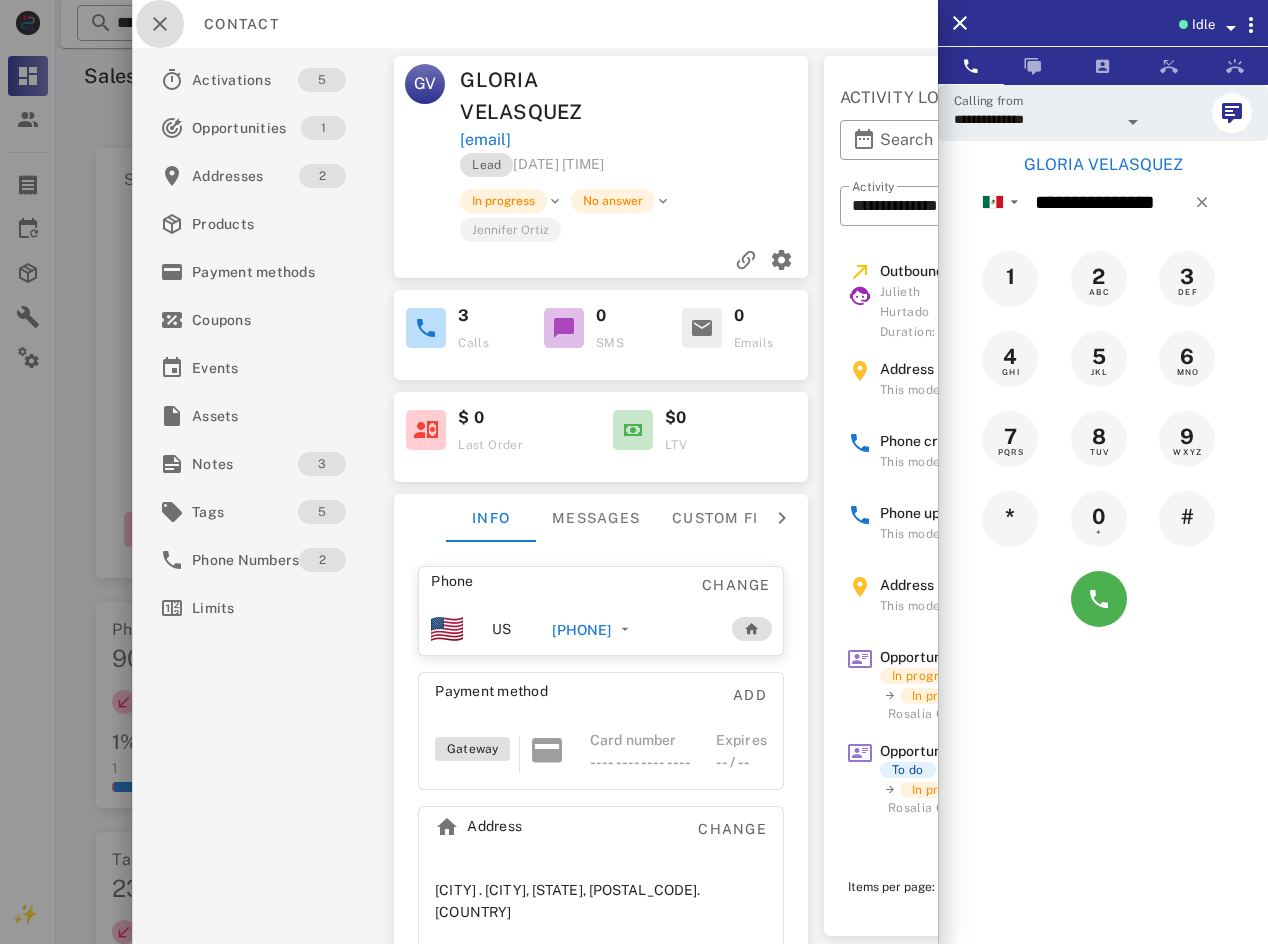 click at bounding box center (160, 24) 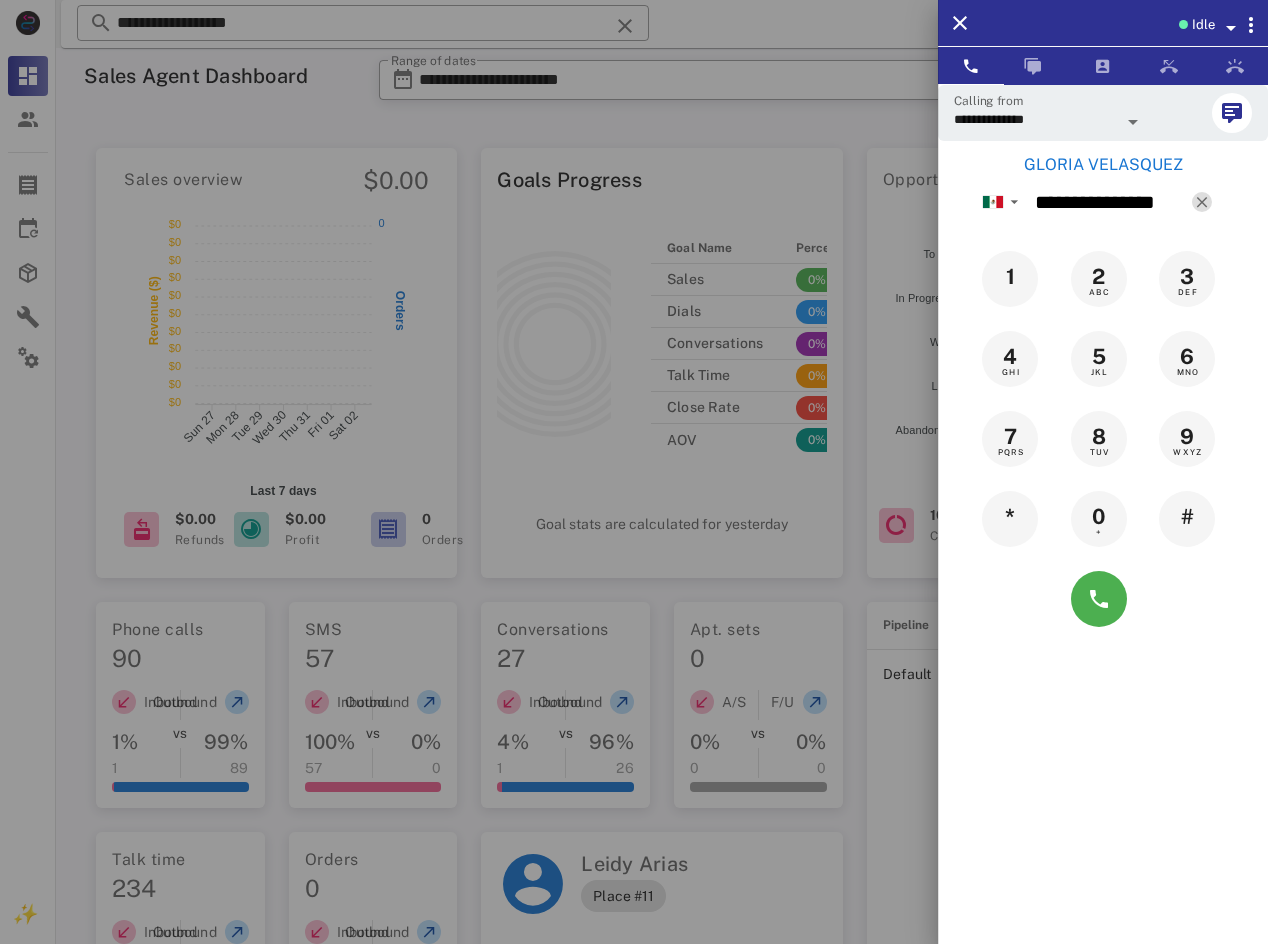 click at bounding box center (1202, 202) 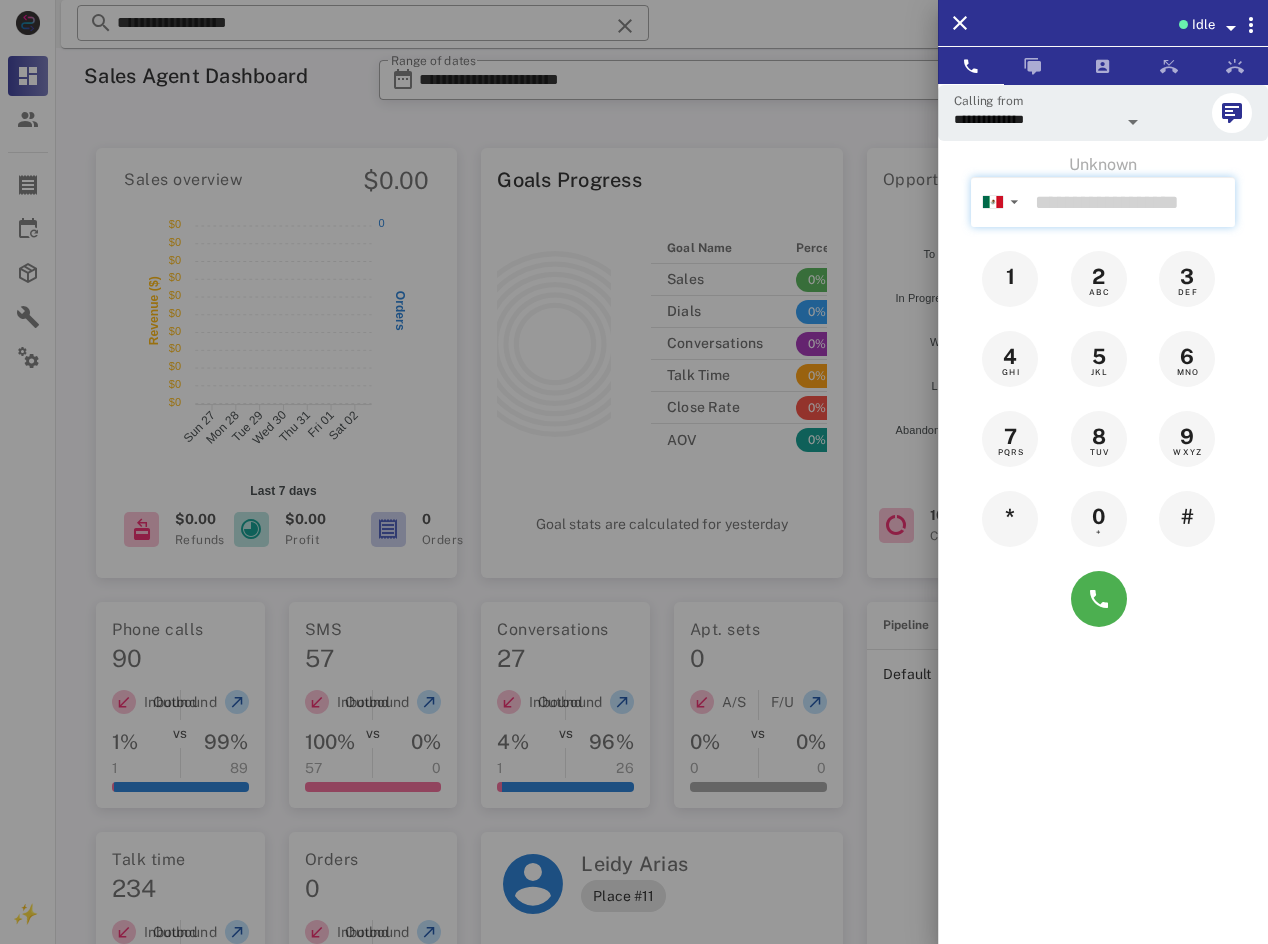 click at bounding box center (1131, 202) 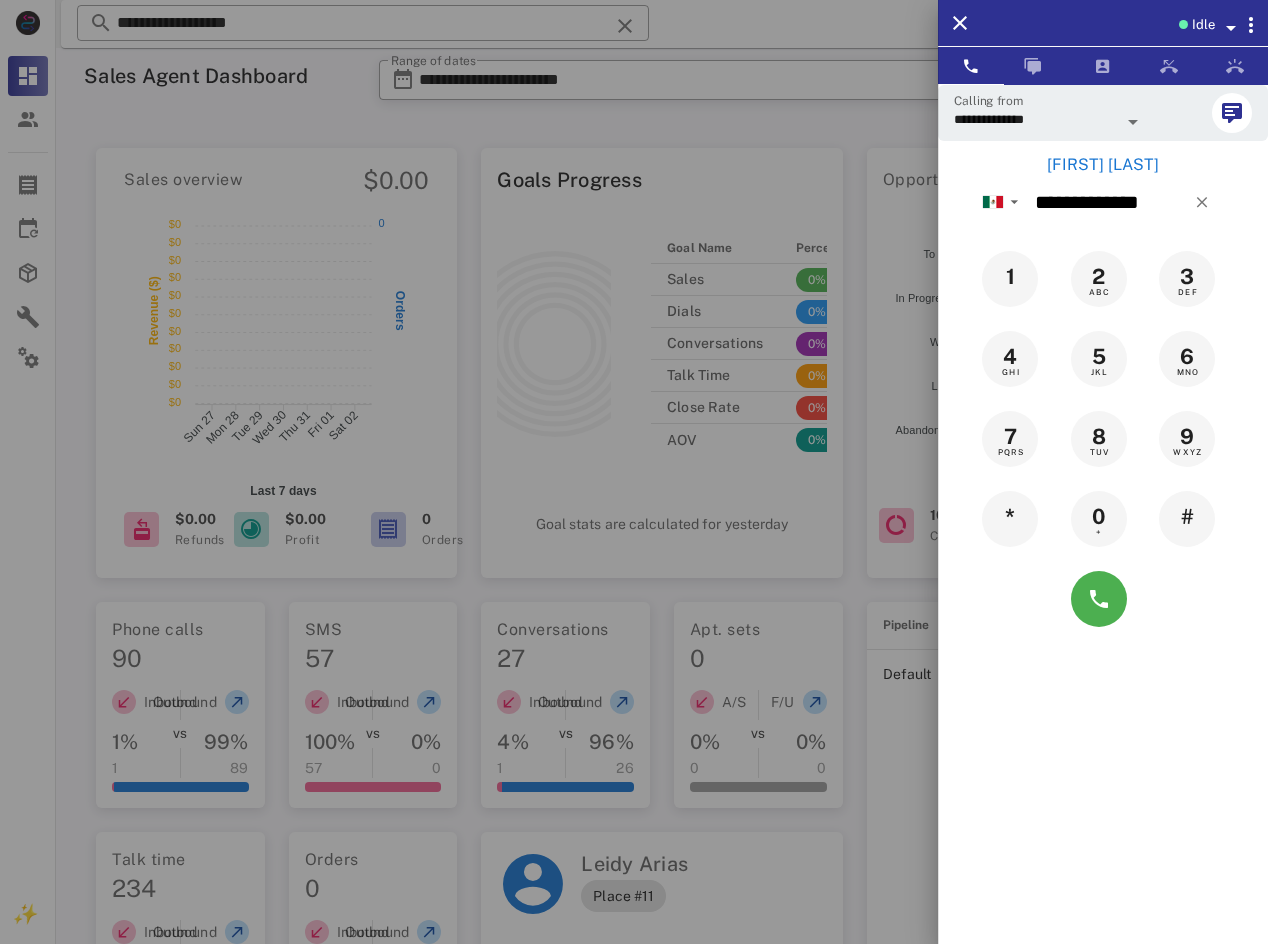 click on "[FIRST] [LAST]" at bounding box center [1103, 165] 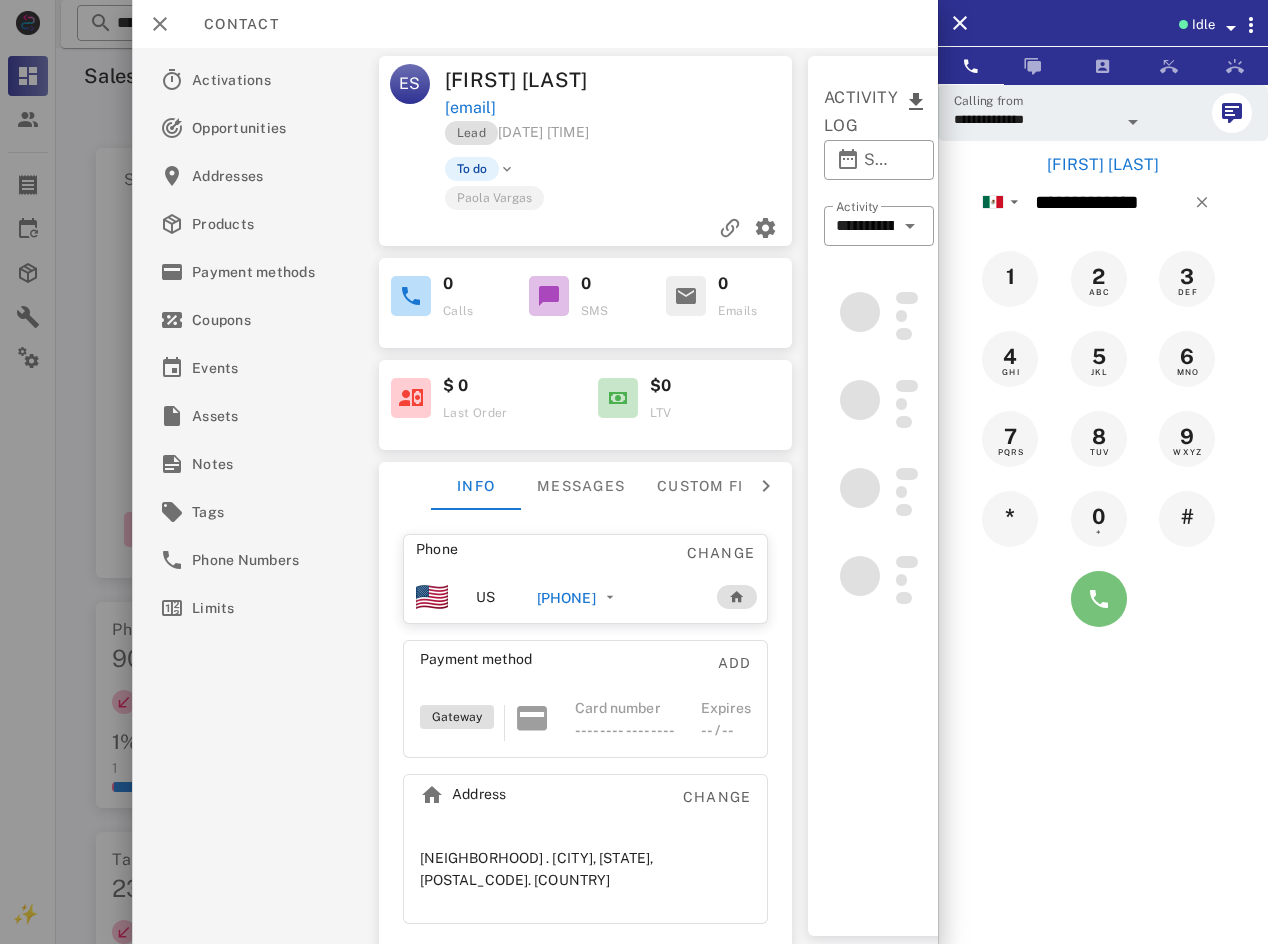 click at bounding box center (1099, 599) 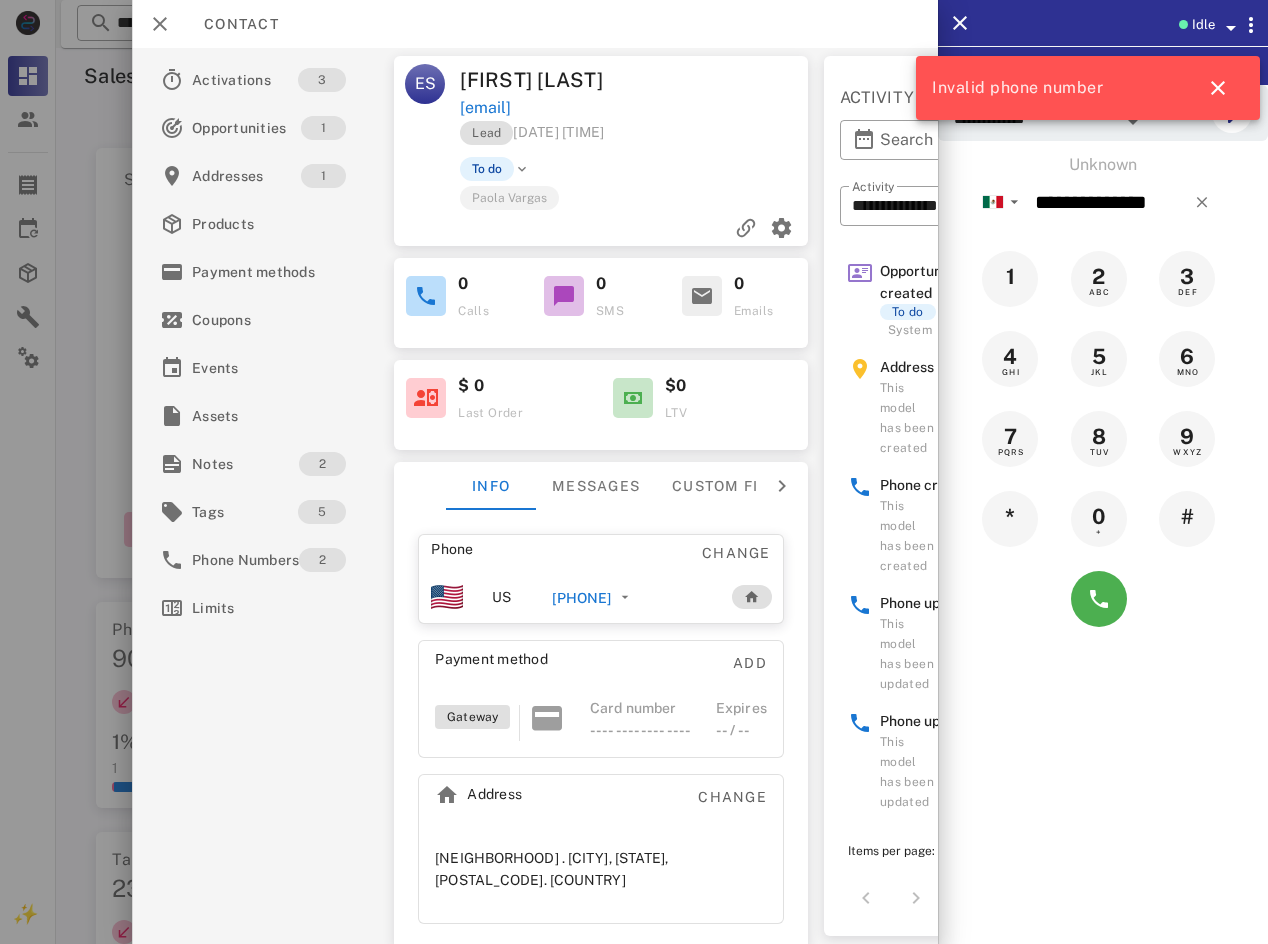drag, startPoint x: 595, startPoint y: 595, endPoint x: 1152, endPoint y: 582, distance: 557.1517 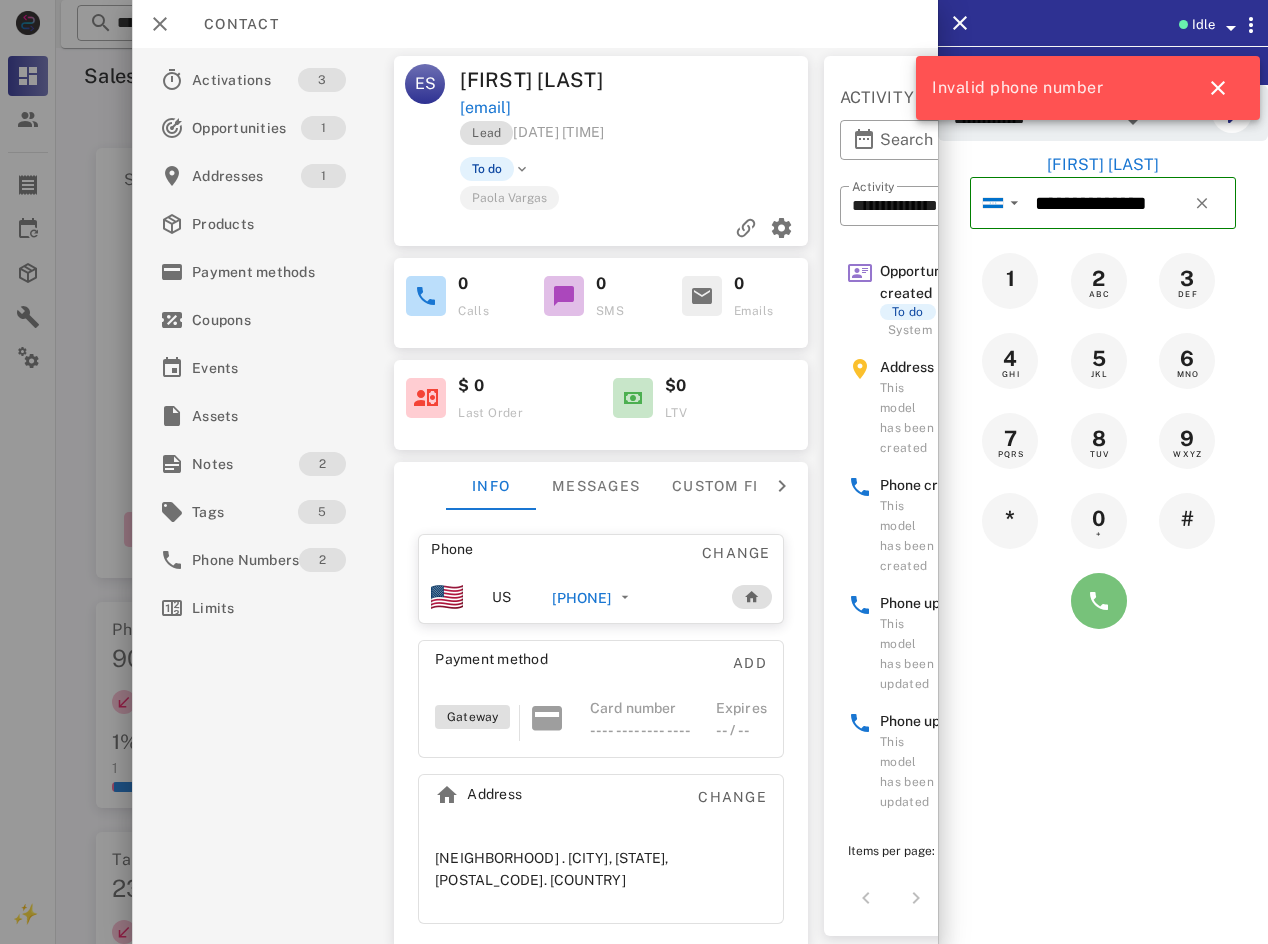 click at bounding box center (1099, 601) 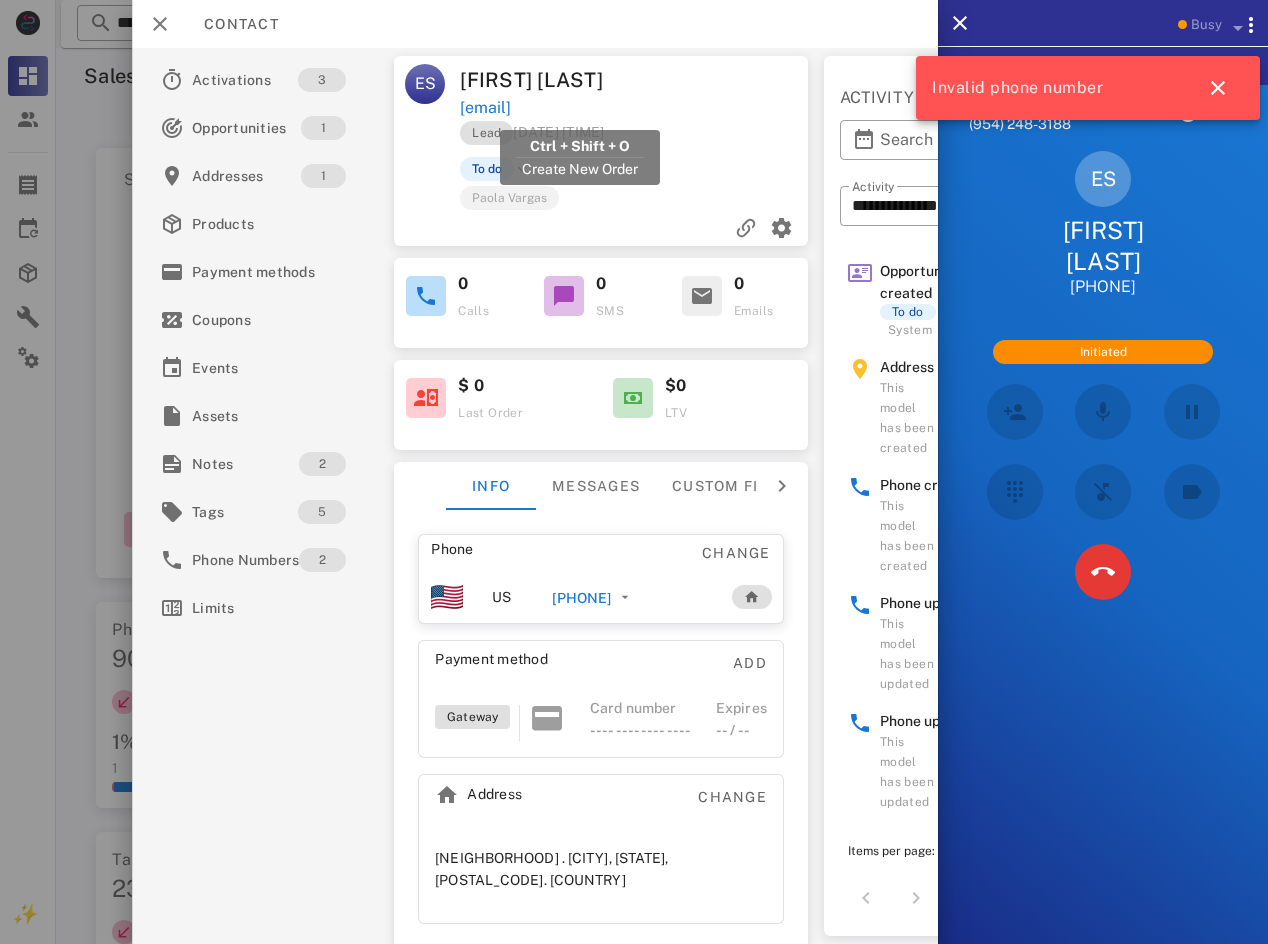 drag, startPoint x: 533, startPoint y: 113, endPoint x: 465, endPoint y: 117, distance: 68.117546 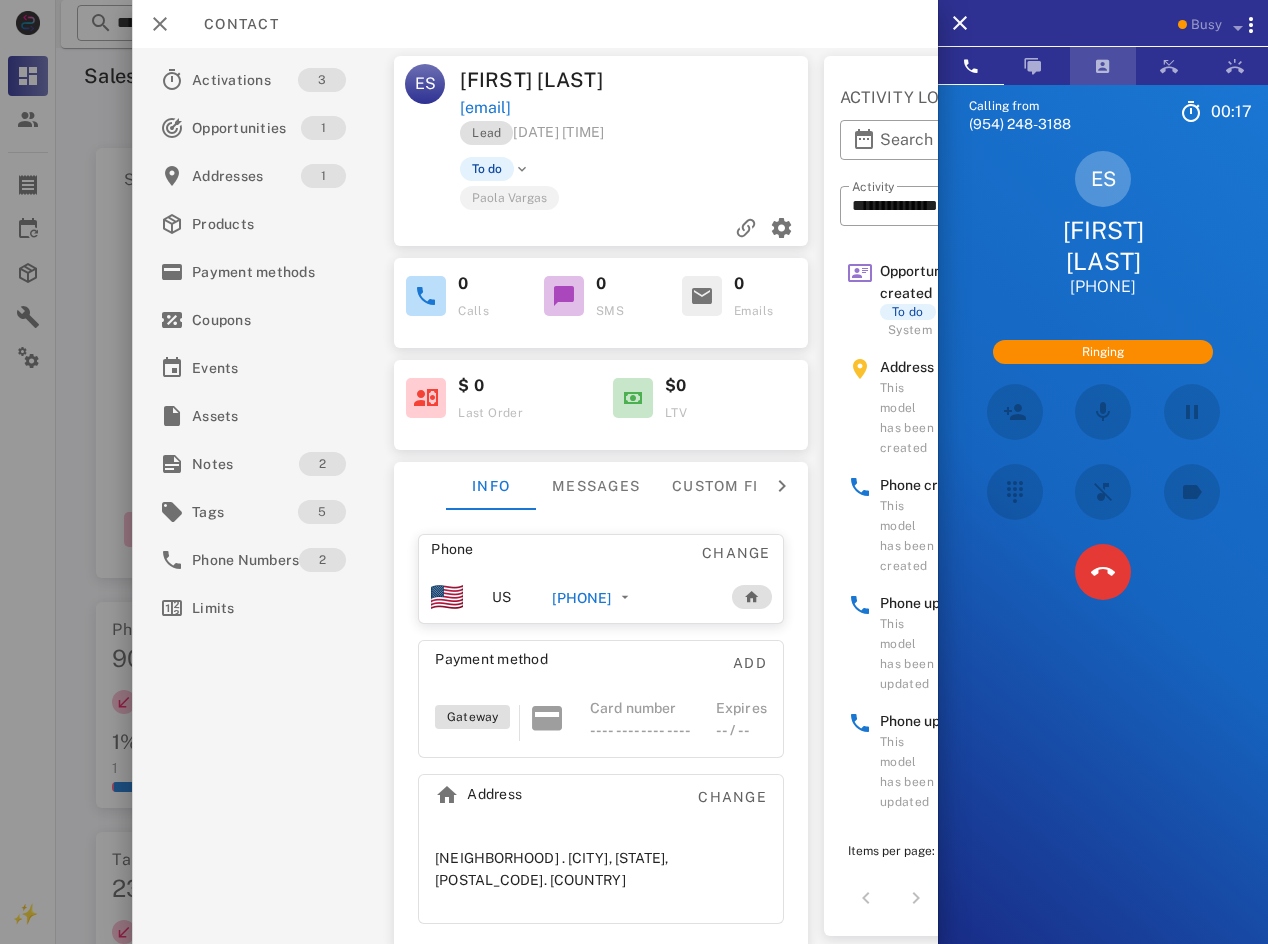 click at bounding box center (1103, 66) 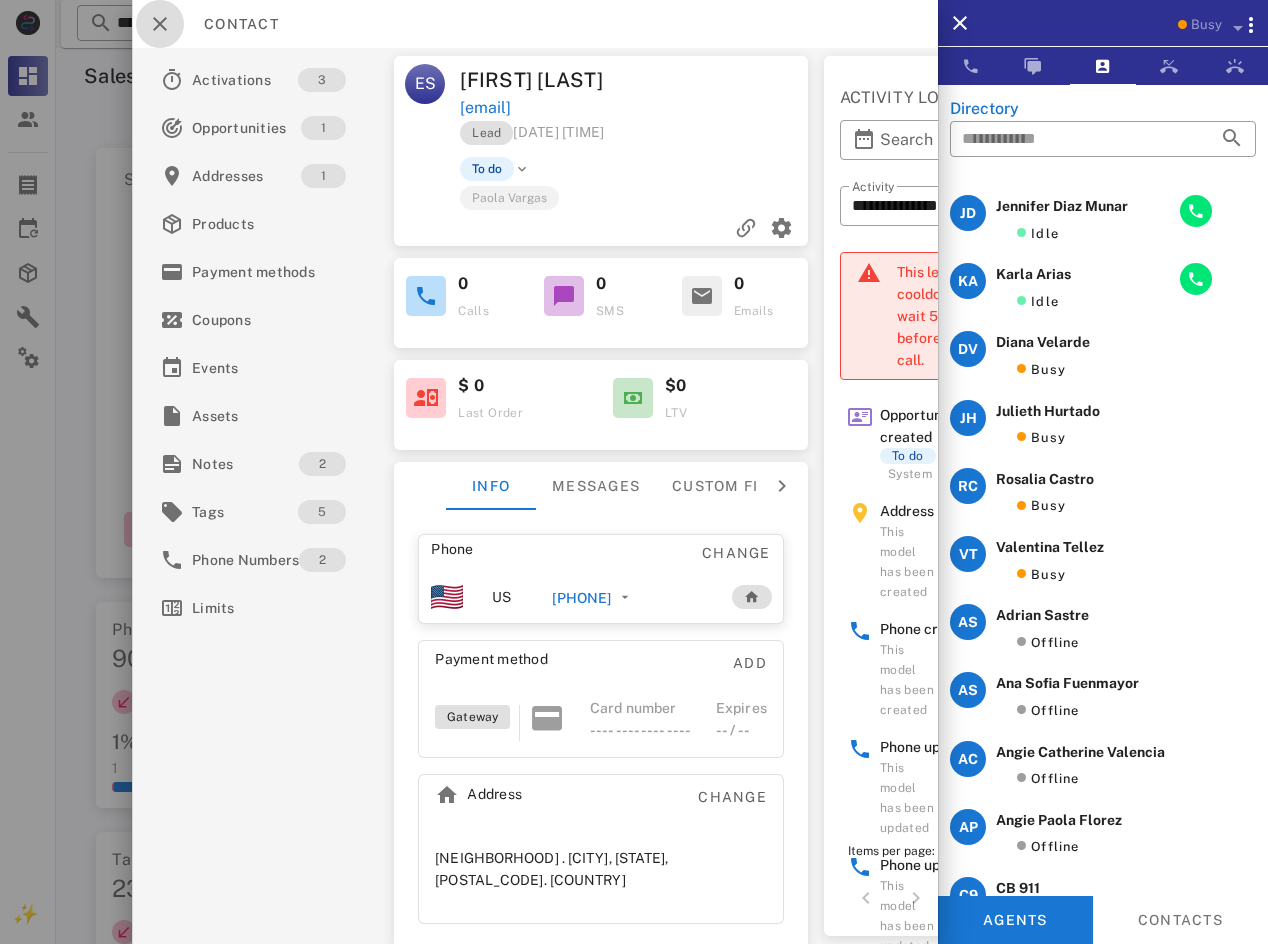 click at bounding box center (160, 24) 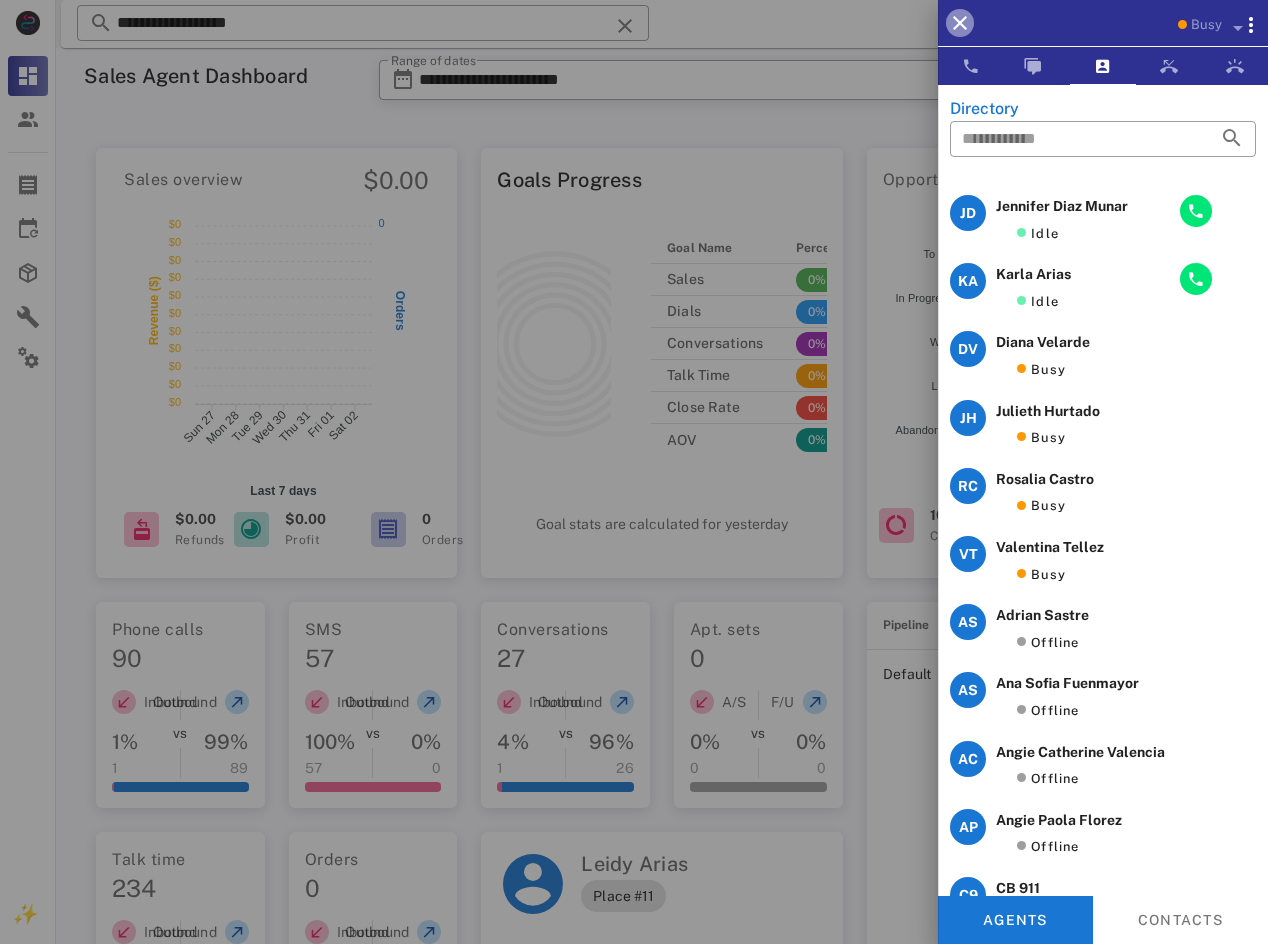 click at bounding box center [960, 23] 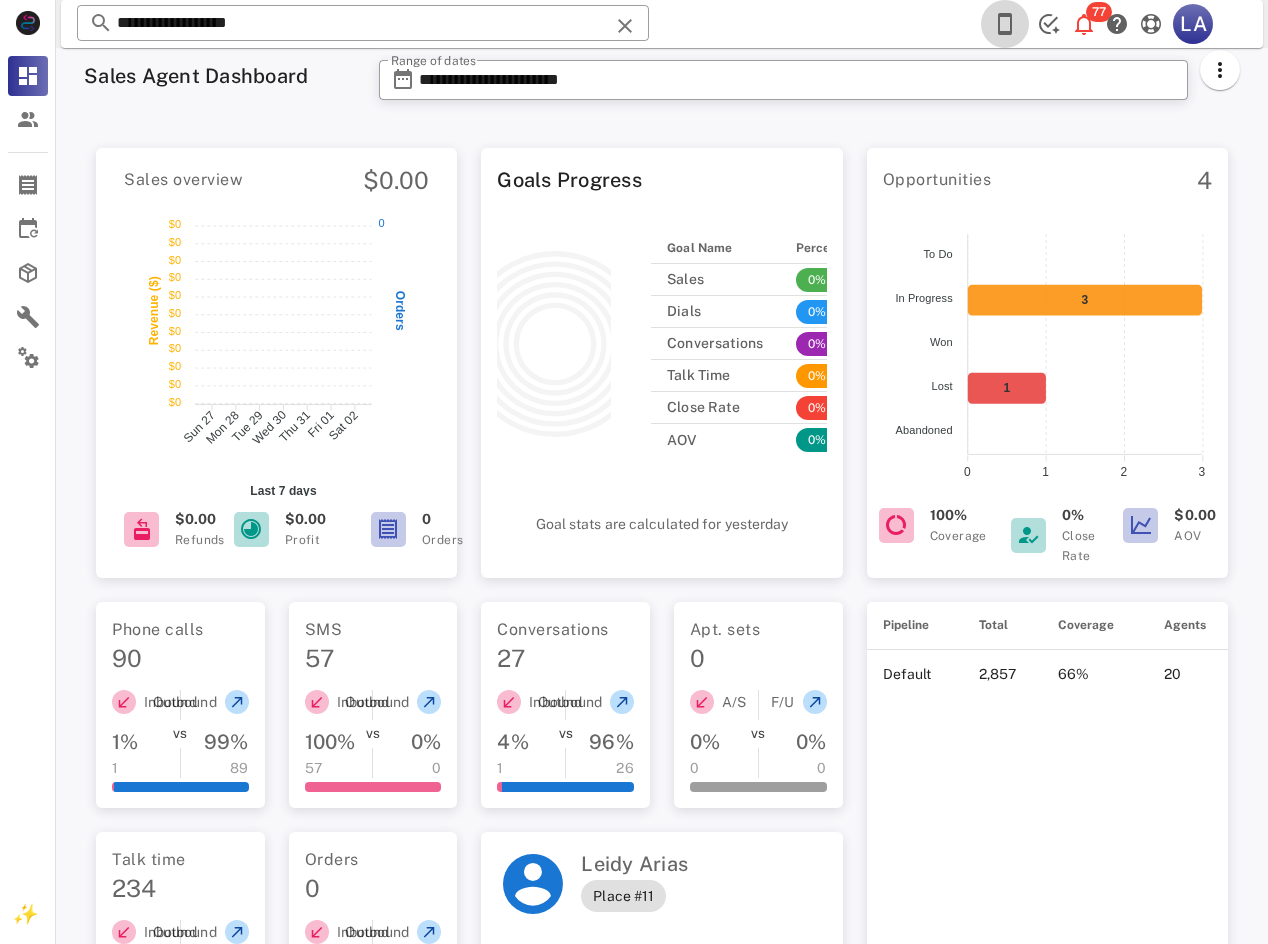 click at bounding box center (1005, 24) 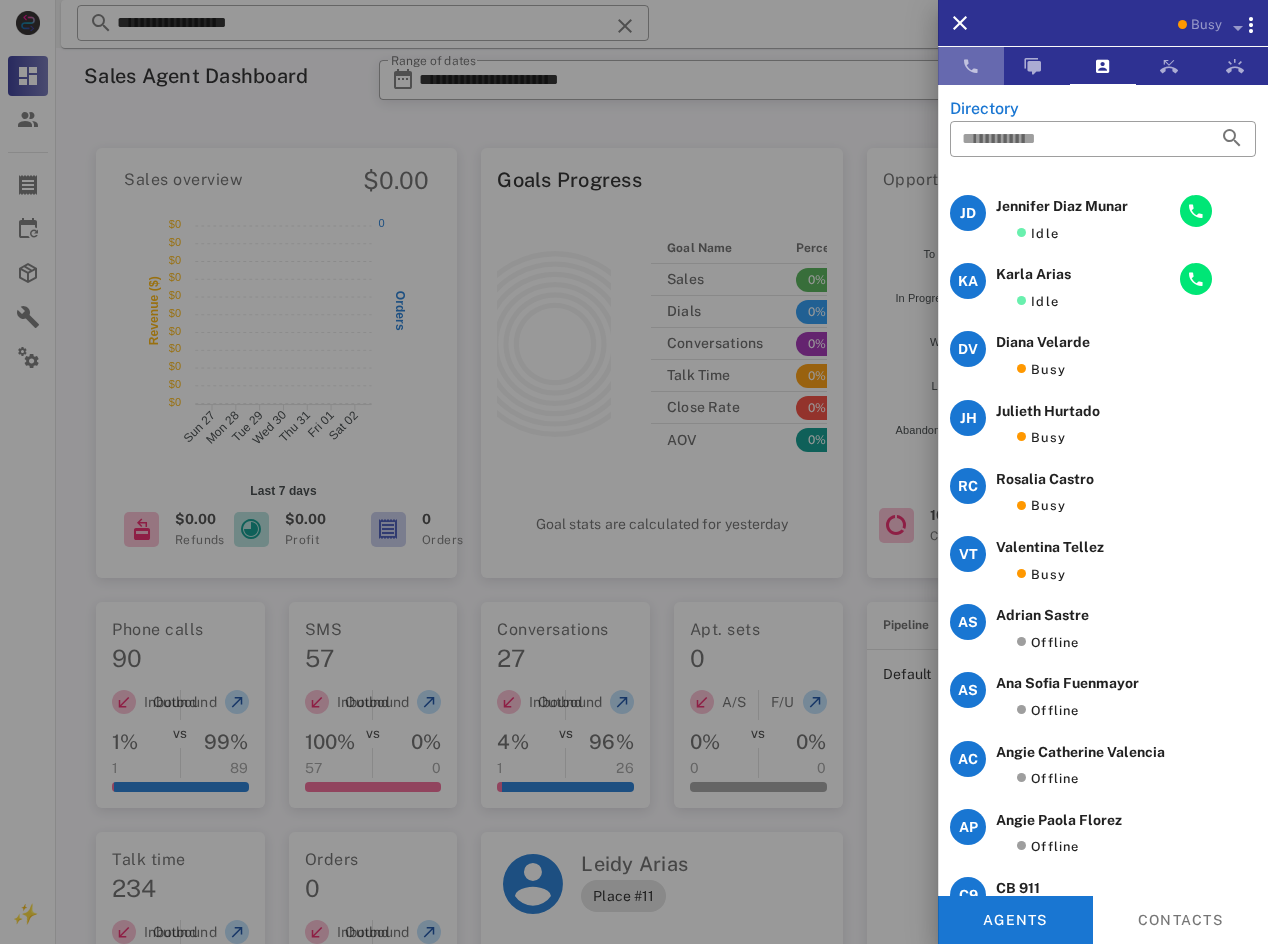 click at bounding box center [971, 66] 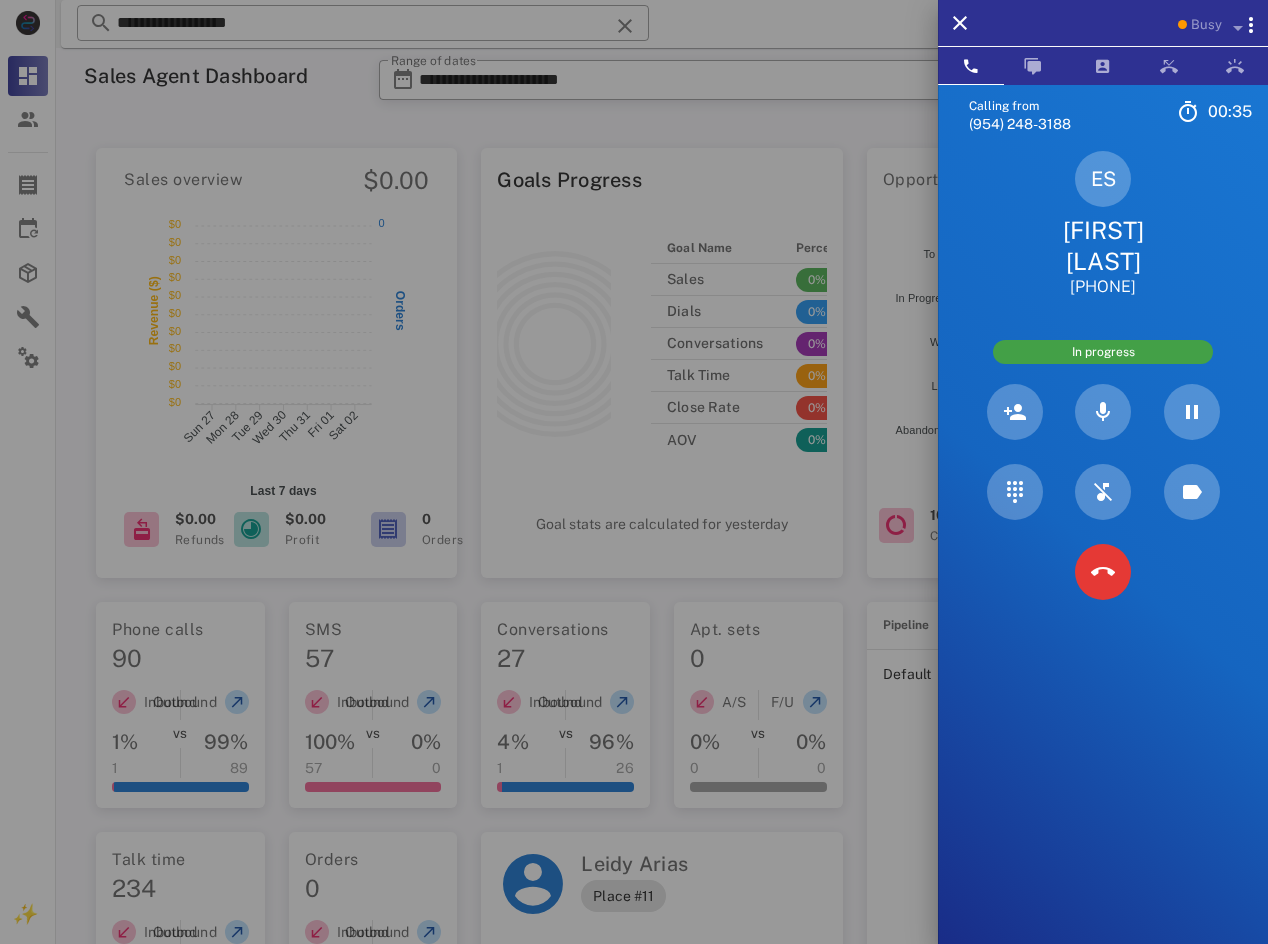 click on "[FIRST] [LAST]" at bounding box center [1103, 246] 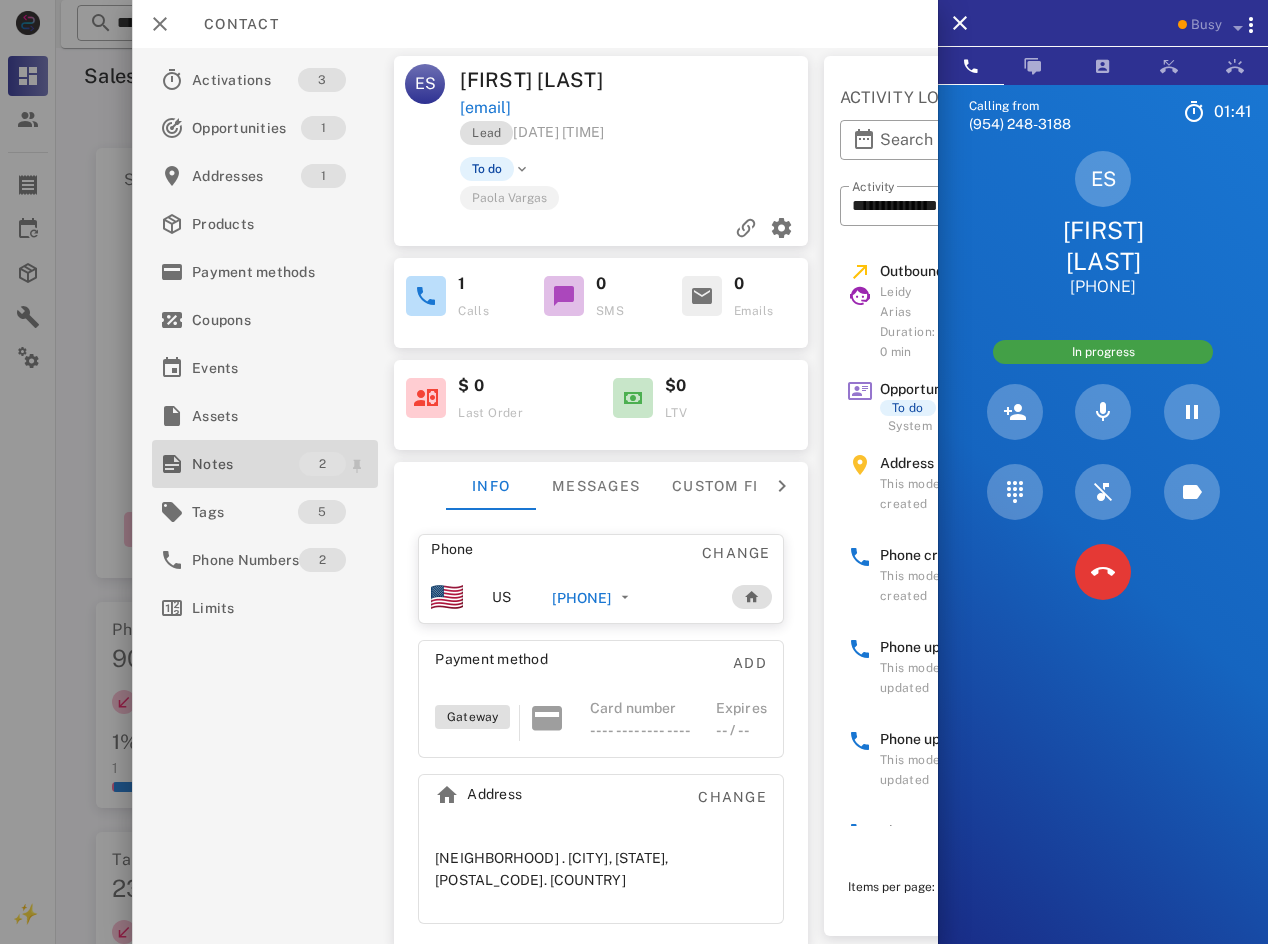 click on "Notes" at bounding box center [245, 464] 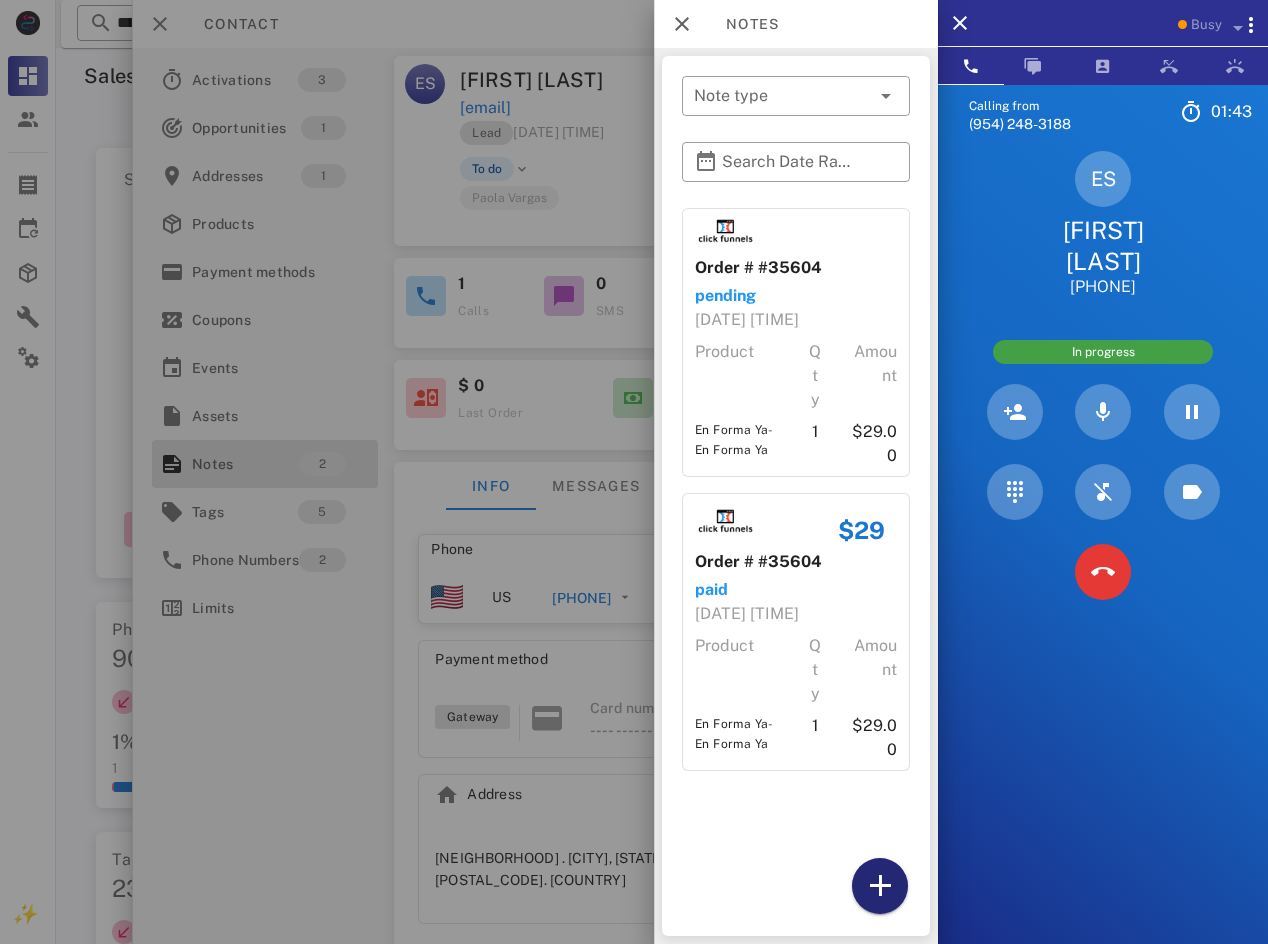 click at bounding box center (880, 886) 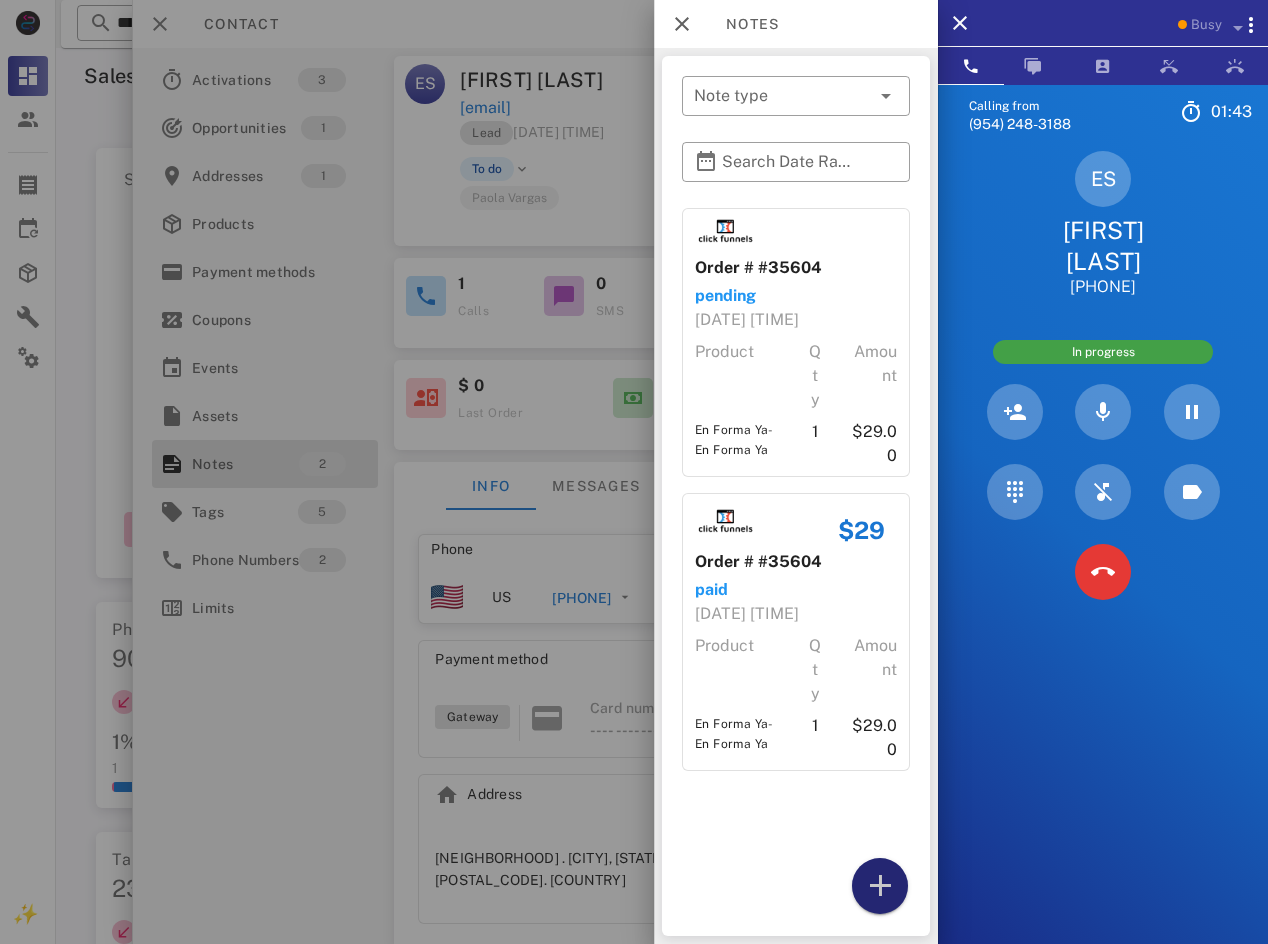 click on "$29" at bounding box center [861, 530] 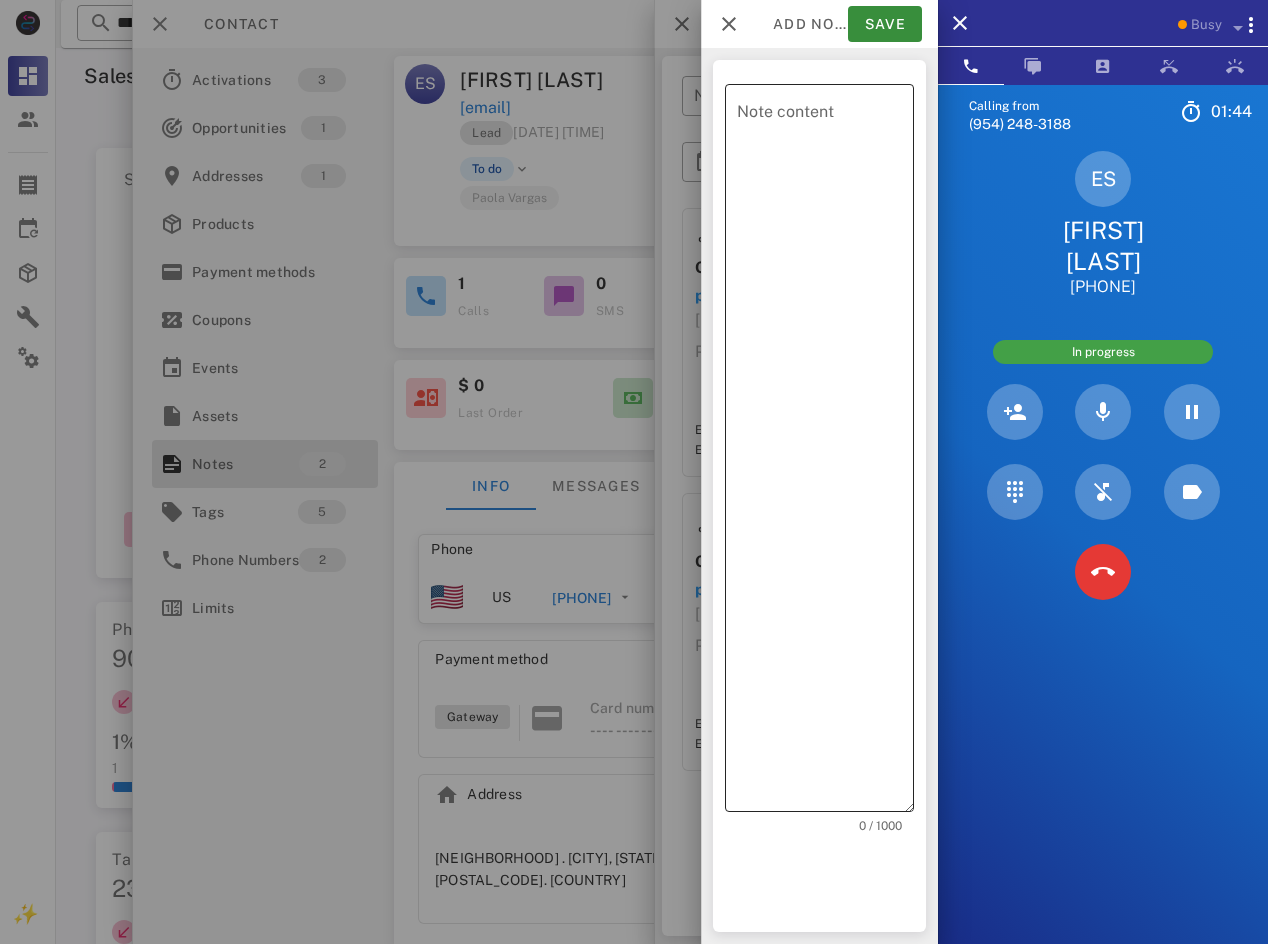 click on "Note content" at bounding box center [825, 453] 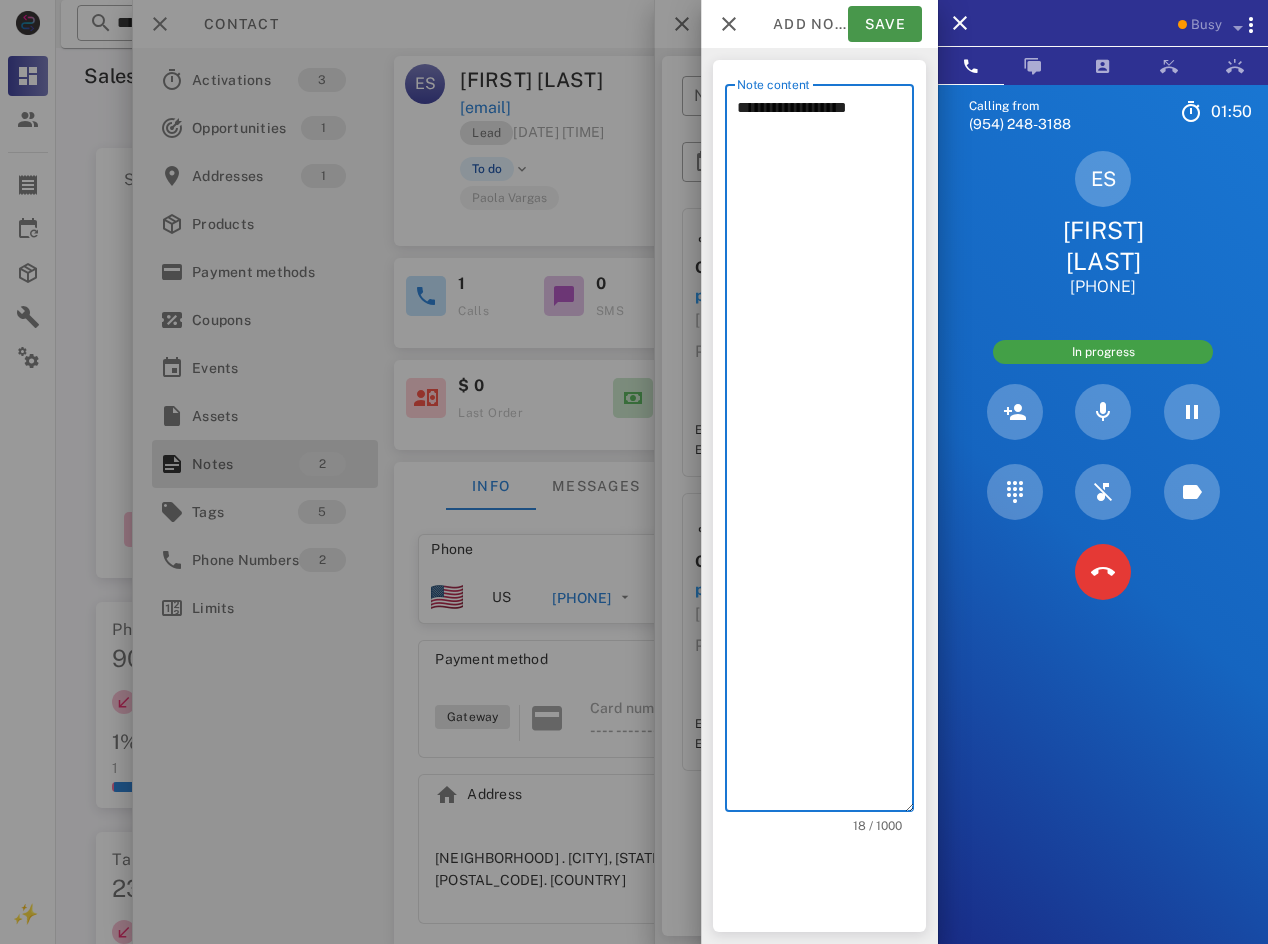 type on "**********" 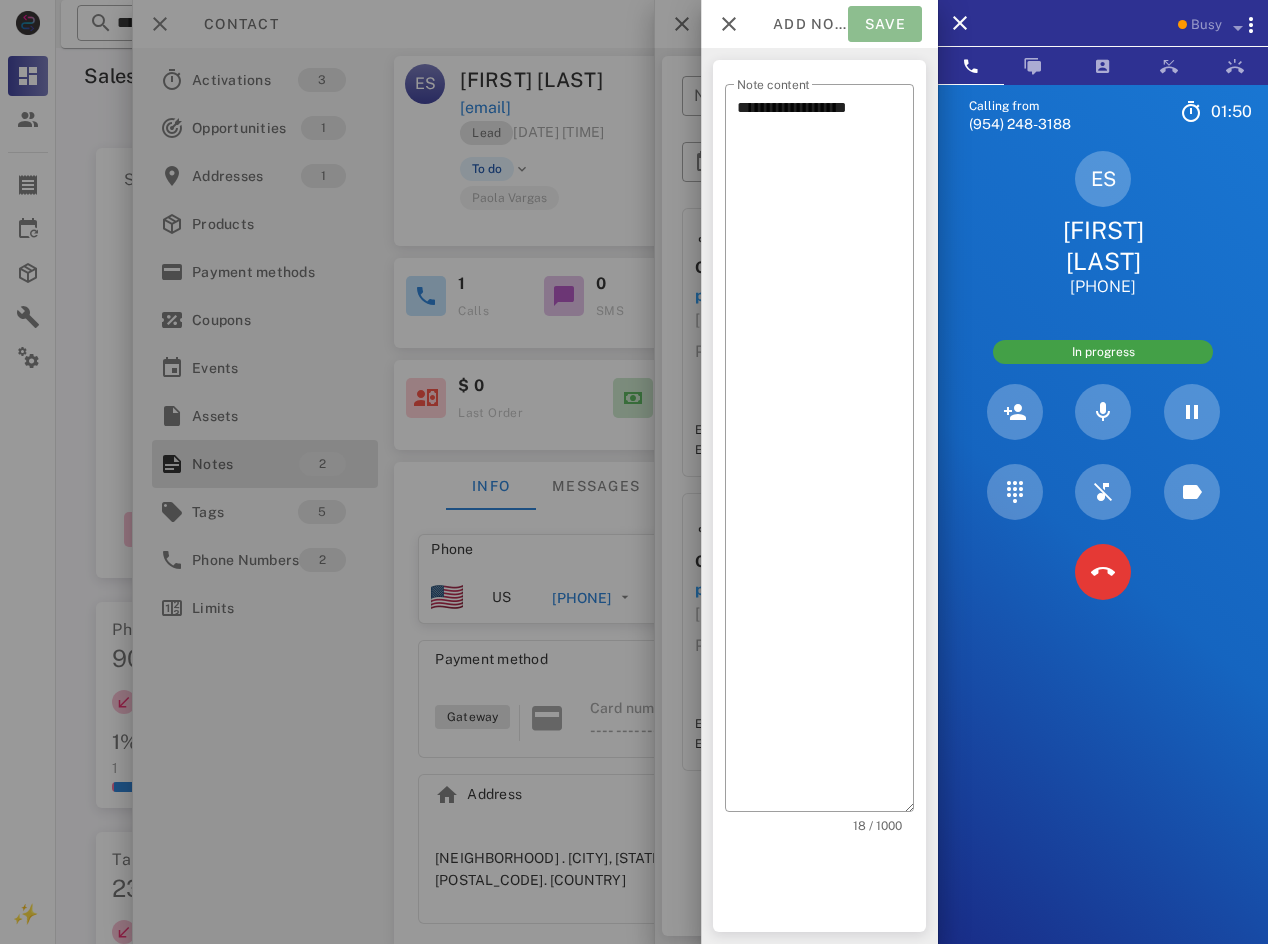 click on "Save" at bounding box center (885, 24) 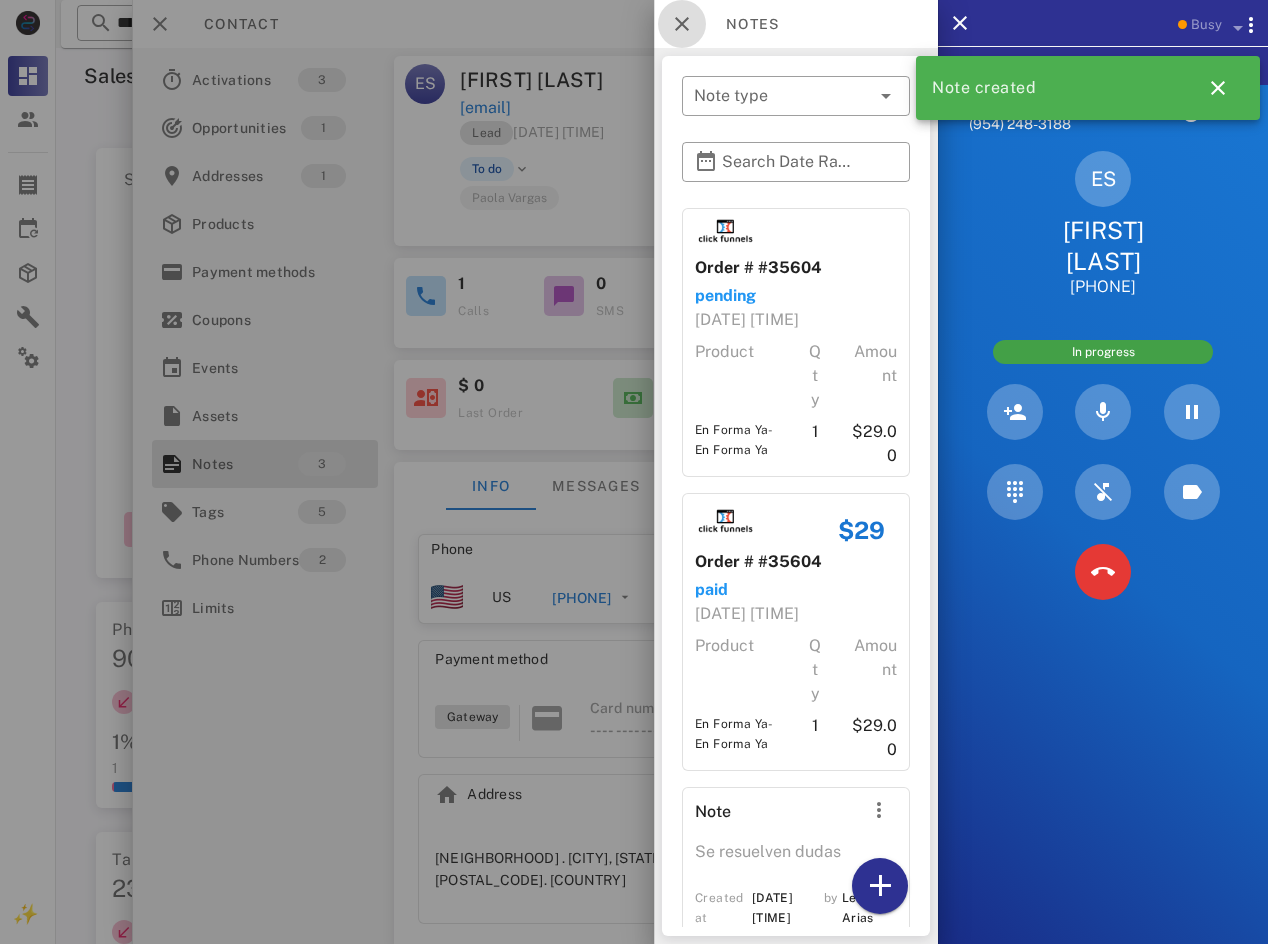 click at bounding box center (682, 24) 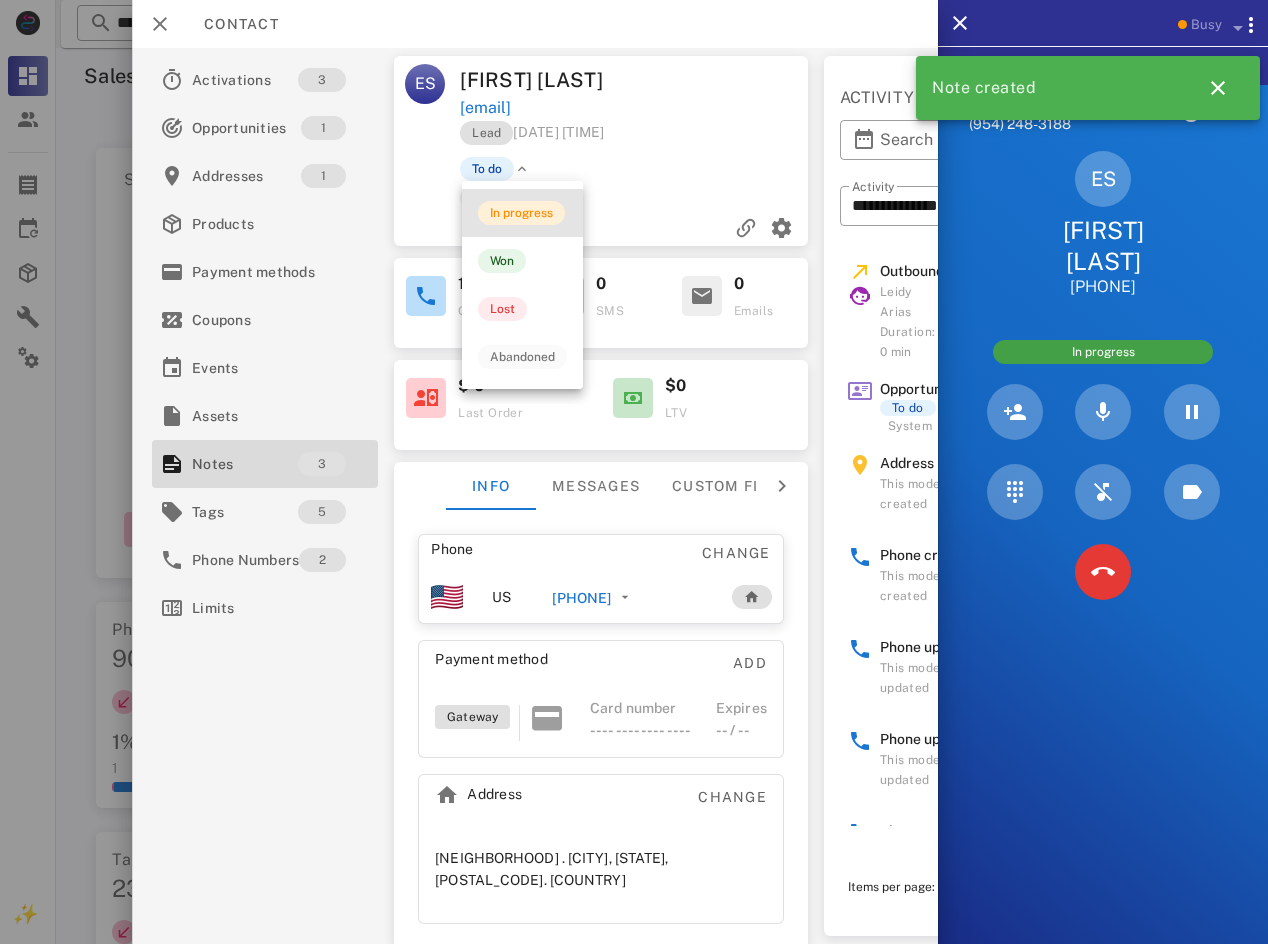 click on "In progress" at bounding box center (521, 213) 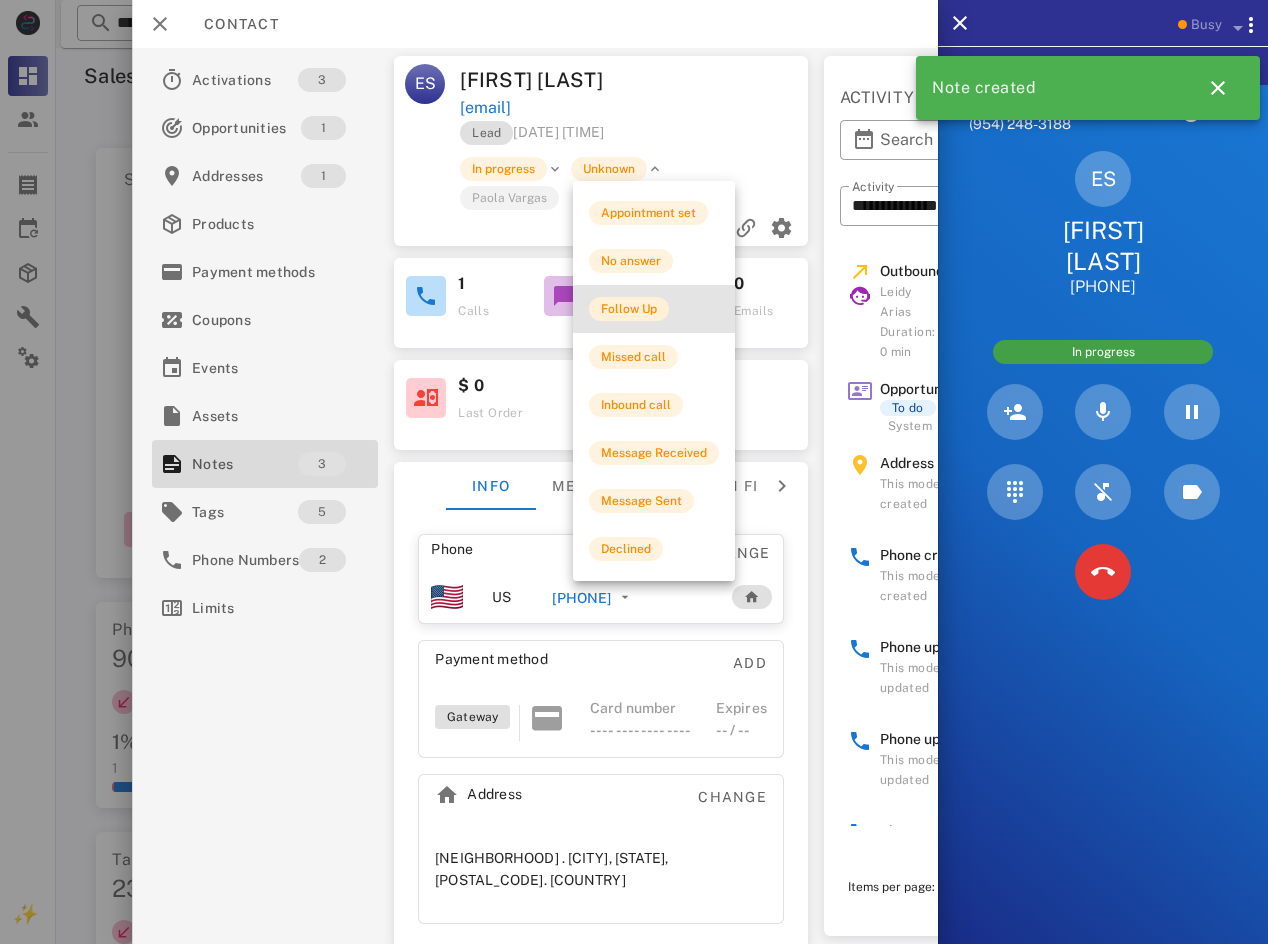 click on "Follow Up" at bounding box center (629, 309) 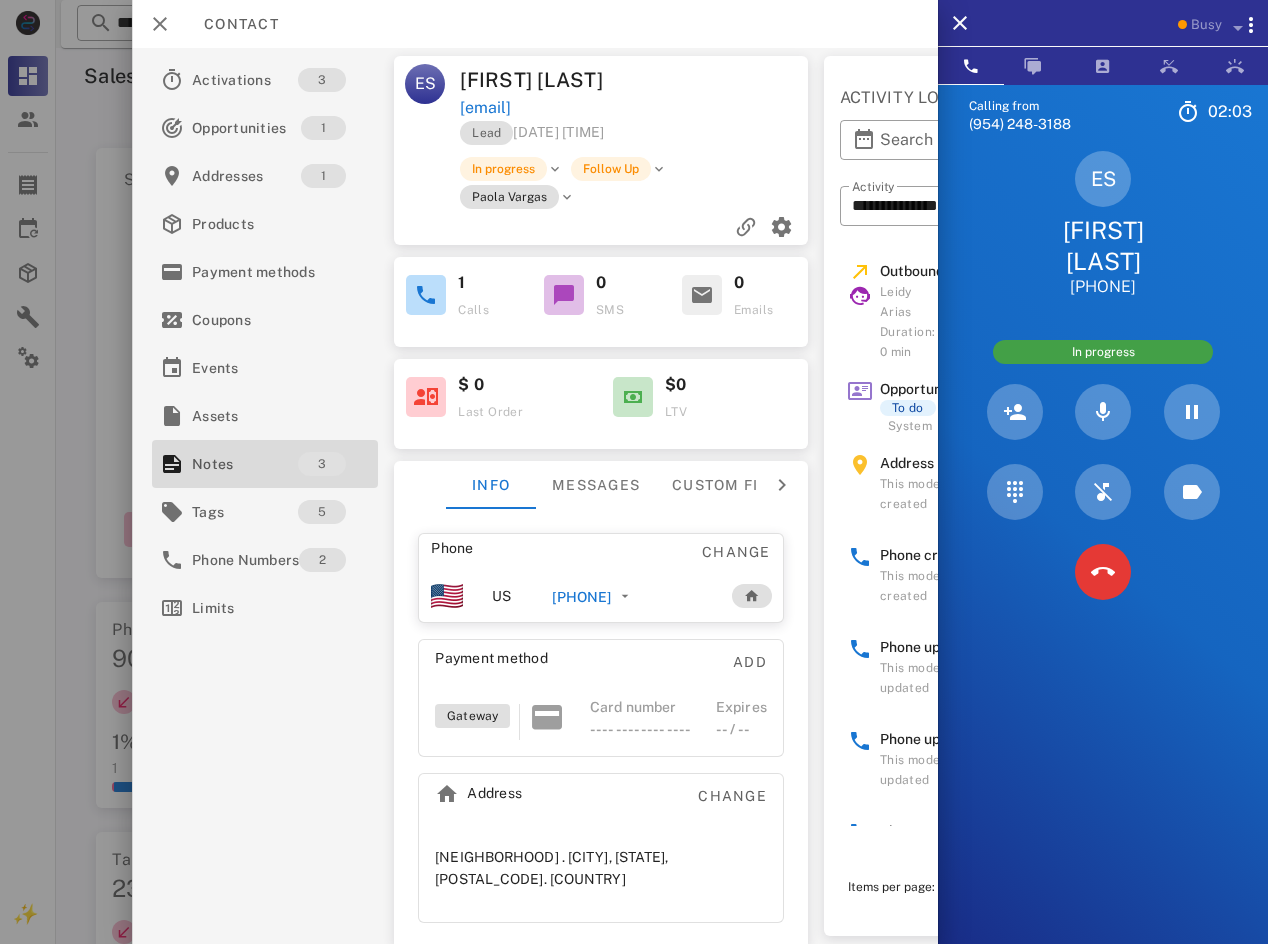 click on "Calling from [PHONE] [TIME]  Unknown      ▼     Andorra
+376
Argentina
+54
Aruba
+297
Australia
+61
Belgium (België)
+32
Bolivia
+591
Brazil (Brasil)
+55
Canada
+1
Chile
+56
Colombia
+57
Costa Rica
+506
Dominican Republic (República Dominicana)
+1
Ecuador
+593
El Salvador
+503
France
+33
Germany (Deutschland)
+49
Guadeloupe
+590
Guatemala
+502
Honduras
+504
Iceland (Ísland)
+354
India (भारत)
+91
Israel (‫ישראל‬‎)
+972
Italy (Italia)
+39" at bounding box center (1103, 556) 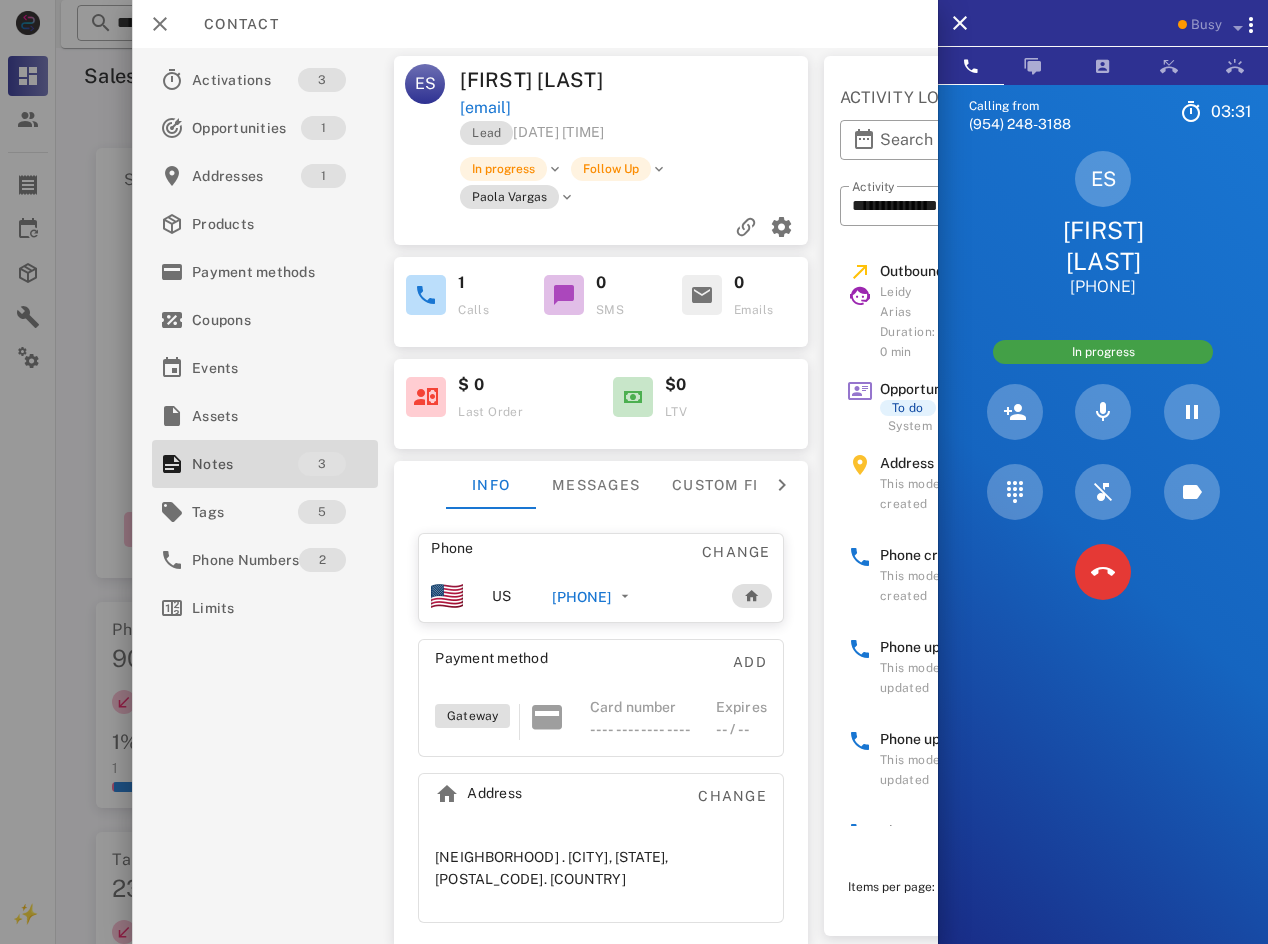 click at bounding box center [1103, 572] 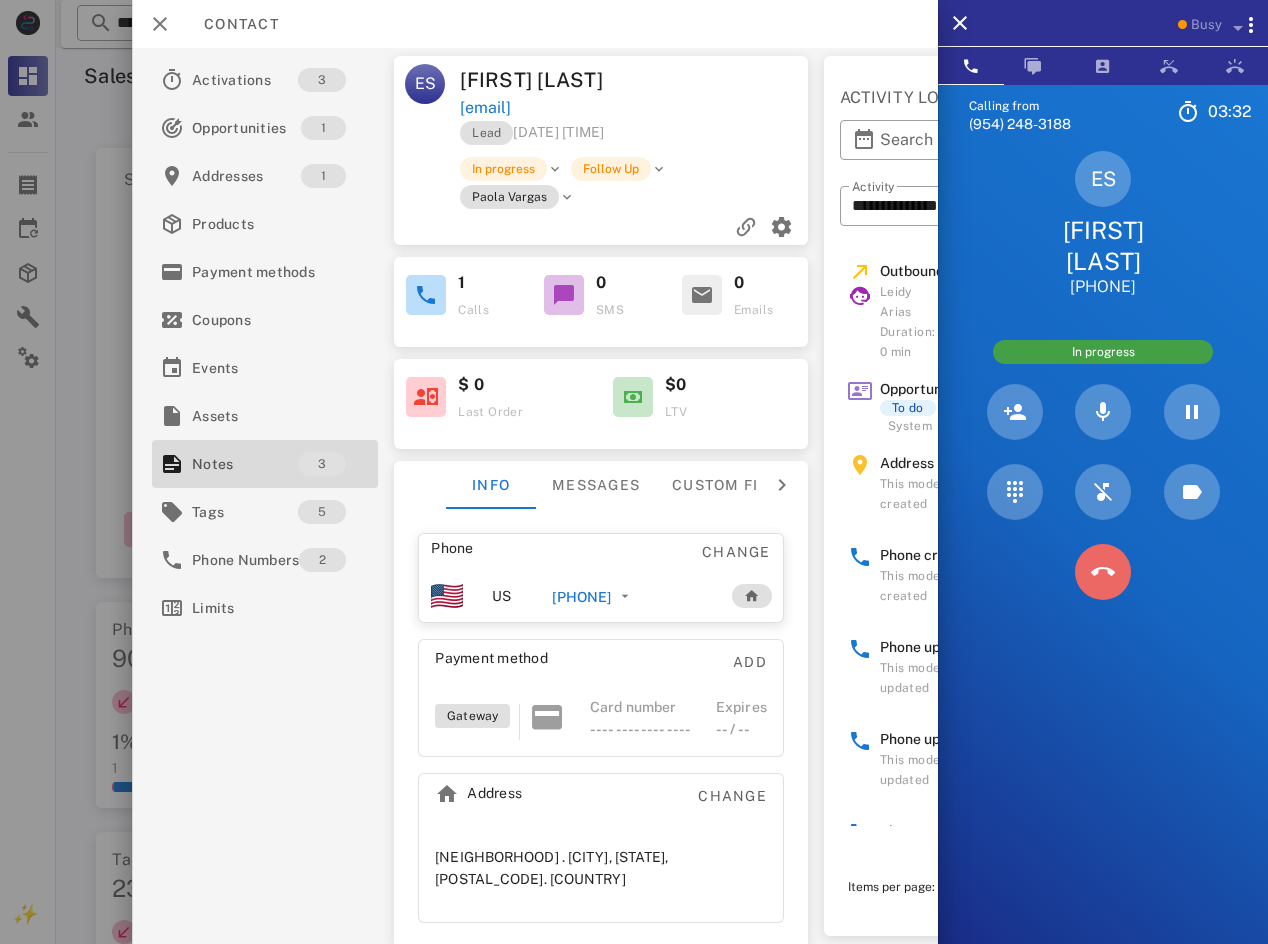 click at bounding box center [1103, 572] 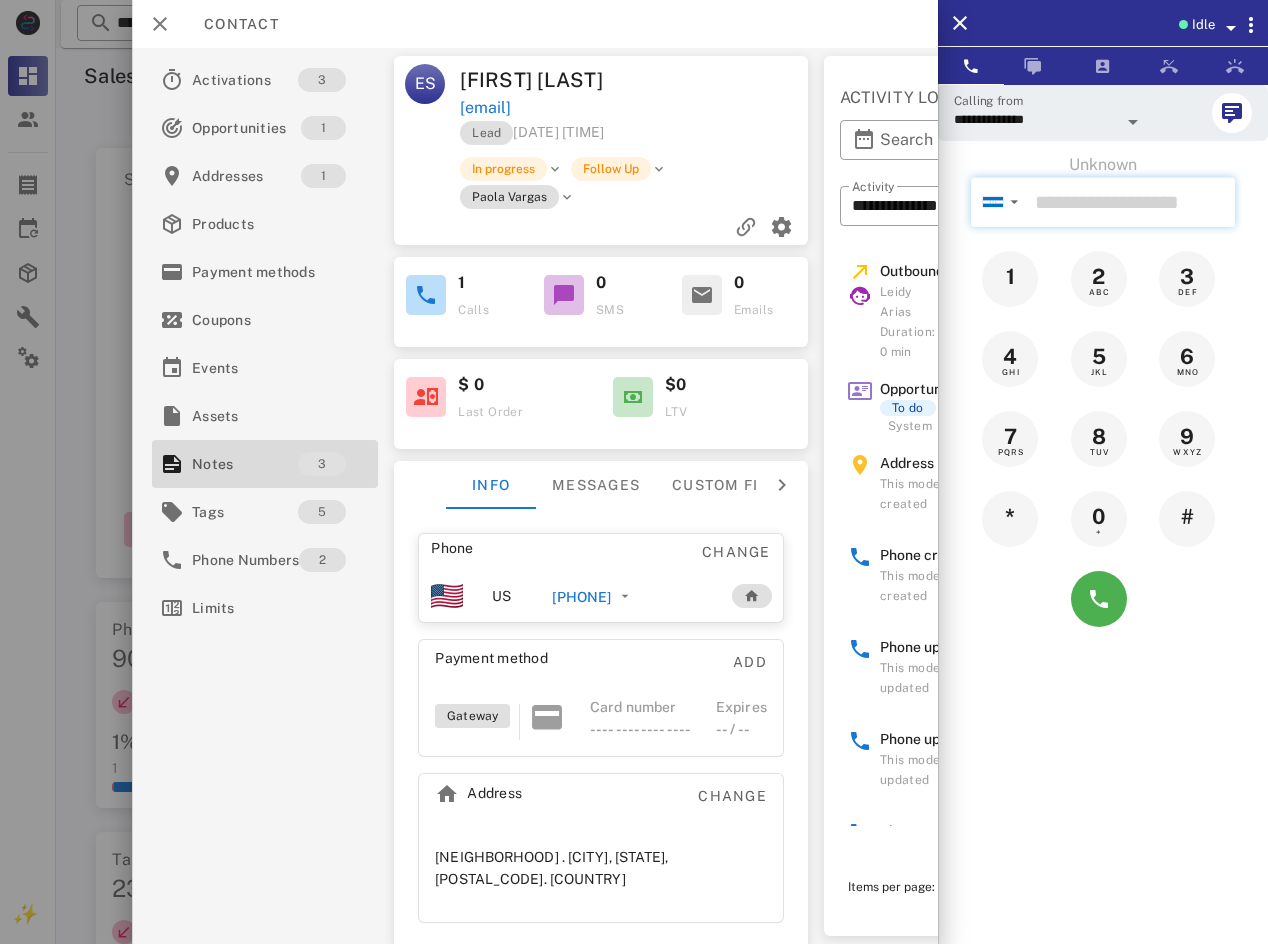 click at bounding box center [1131, 202] 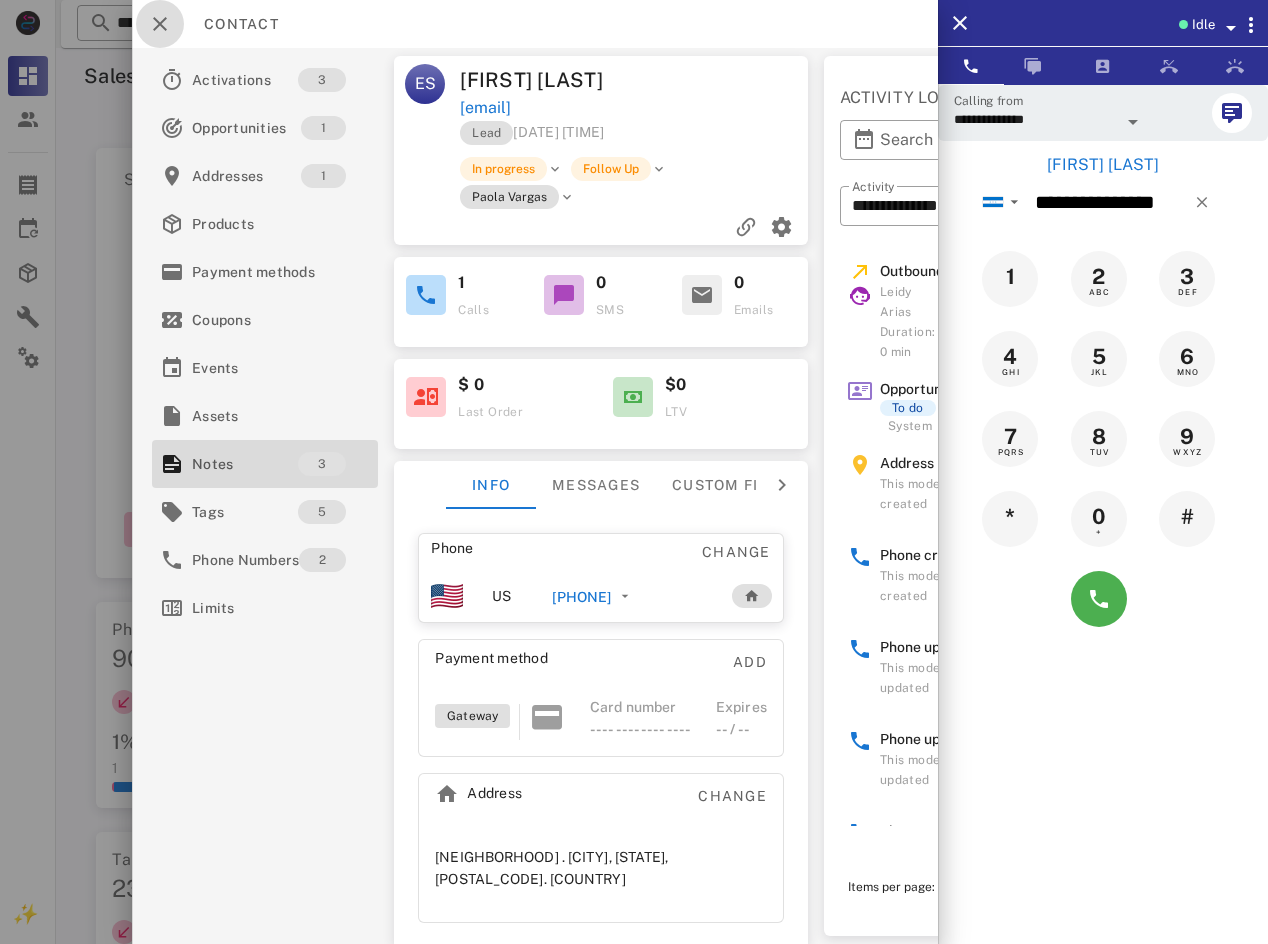 click at bounding box center [160, 24] 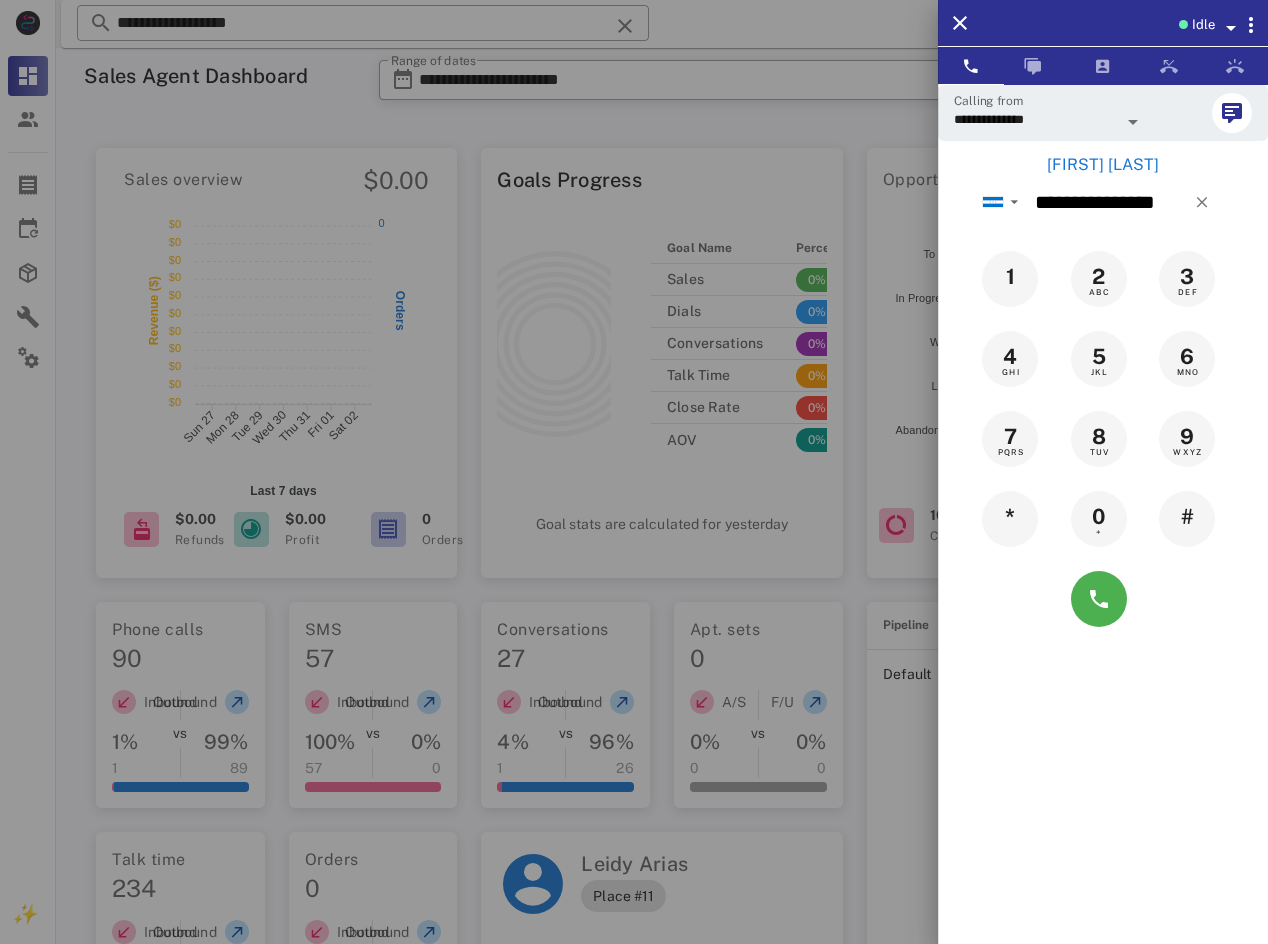 click on "[FIRST] [LAST]" at bounding box center [1103, 165] 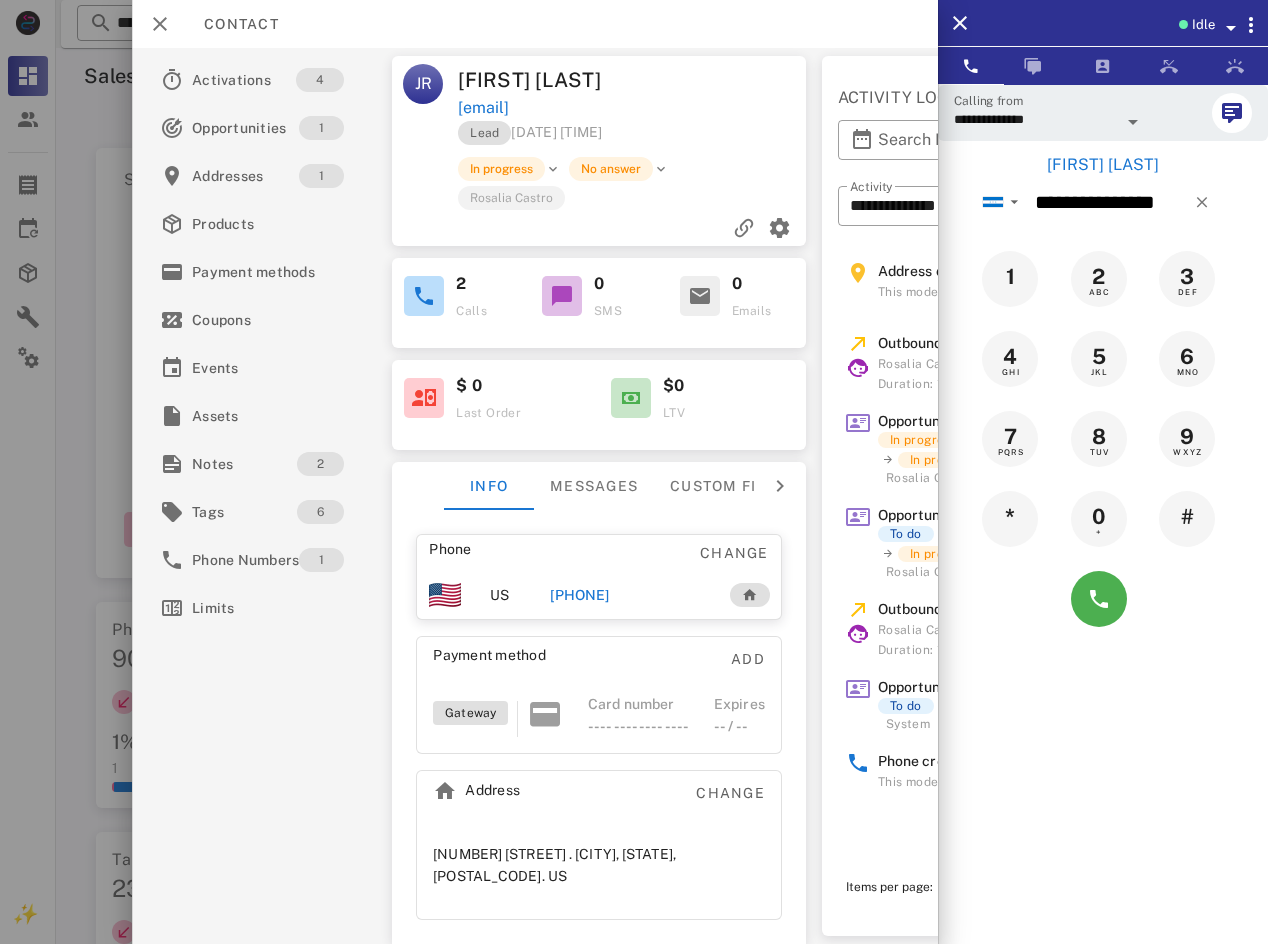 click on "[PHONE]" at bounding box center [580, 595] 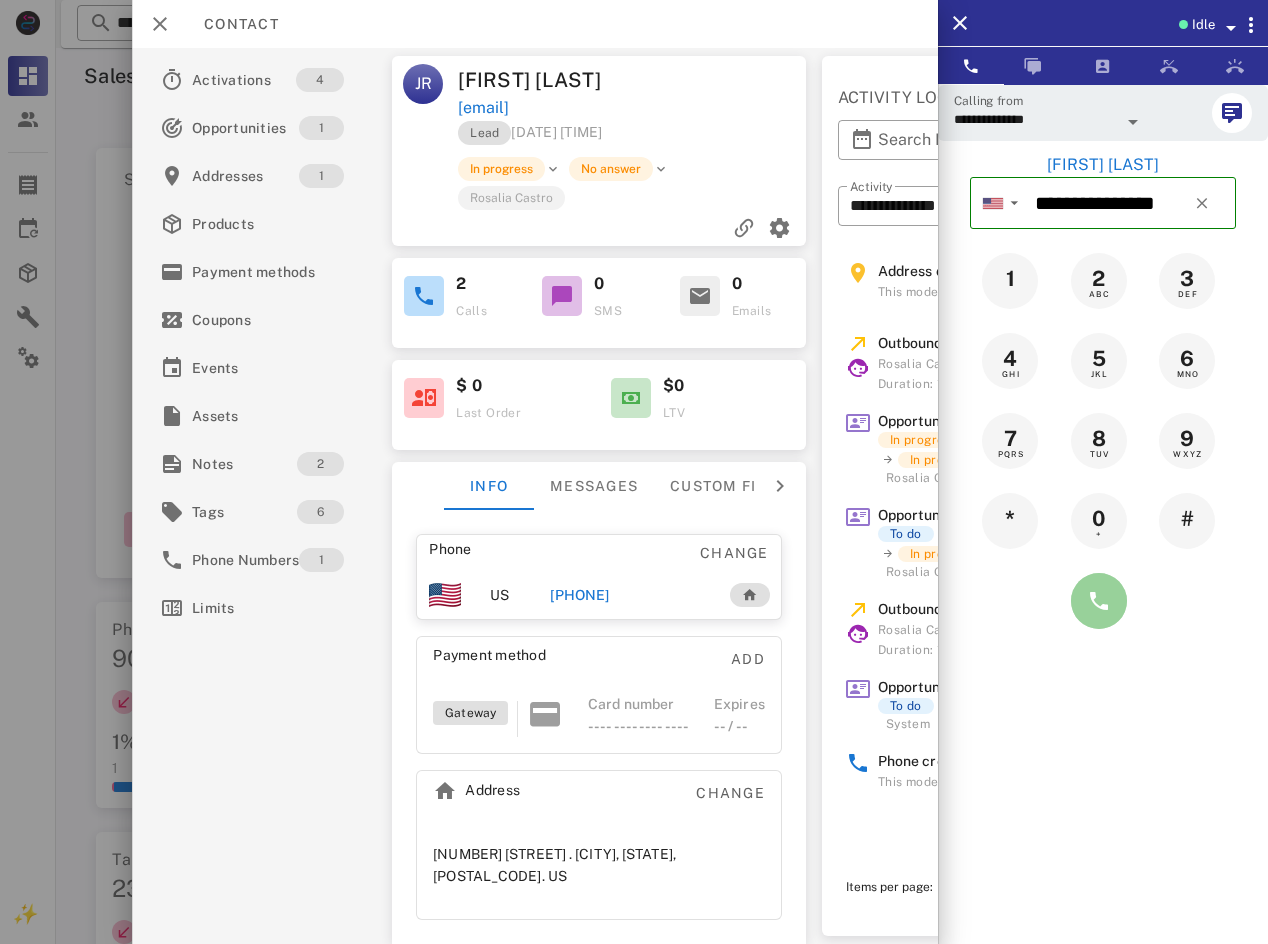 click at bounding box center [1099, 601] 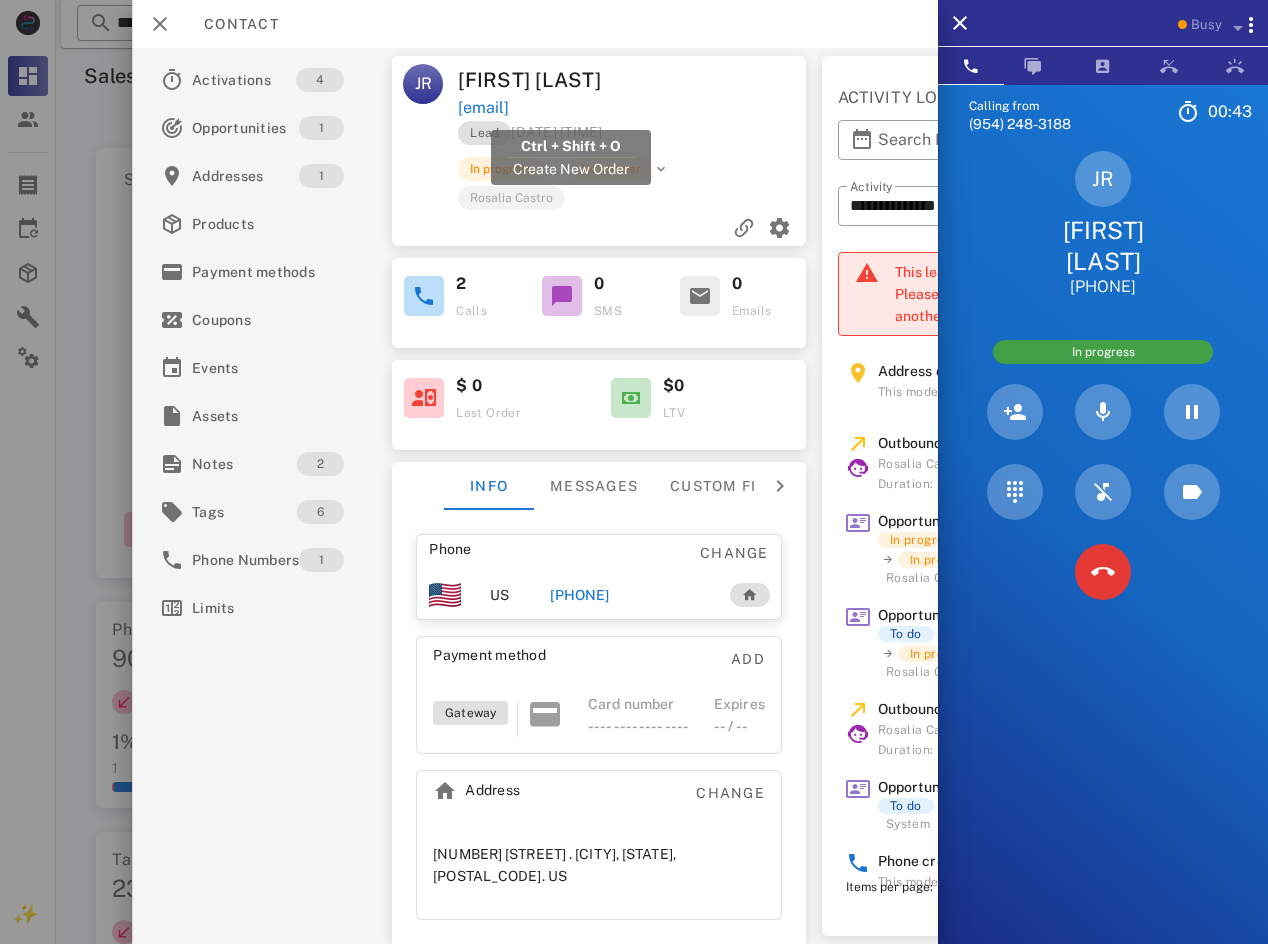 drag, startPoint x: 704, startPoint y: 104, endPoint x: 461, endPoint y: 110, distance: 243.07407 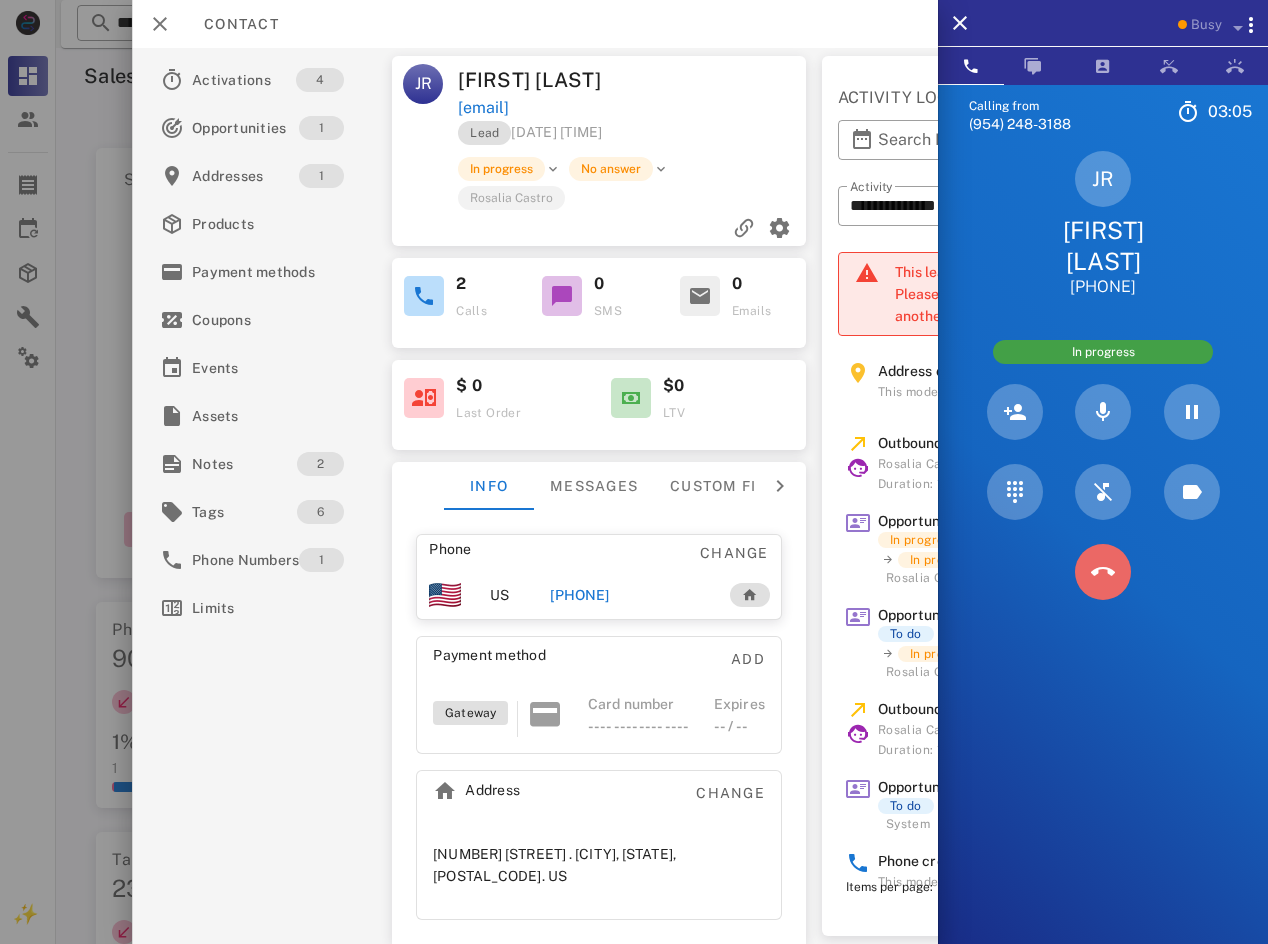 click at bounding box center (1103, 572) 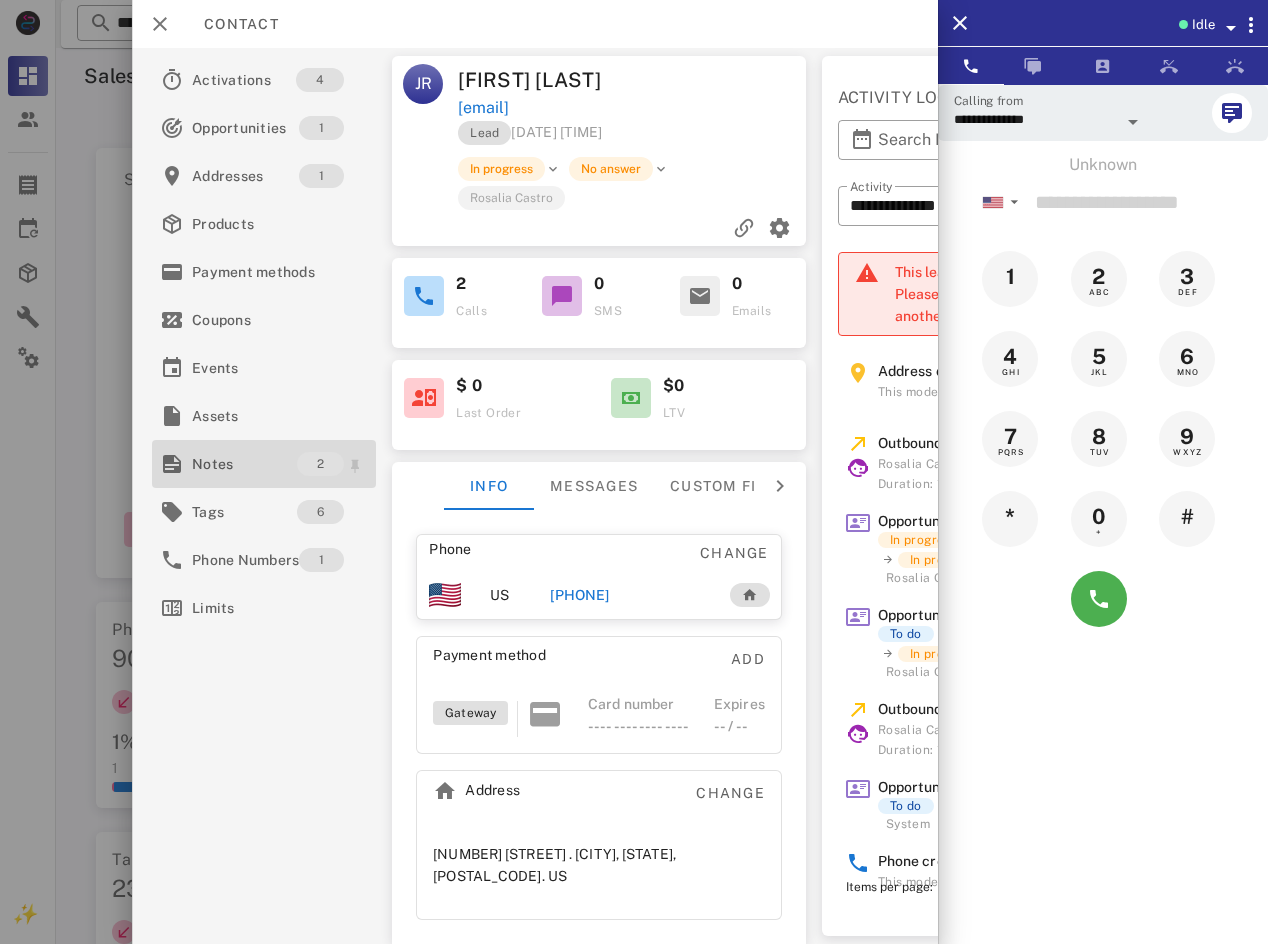 click on "Notes" at bounding box center (244, 464) 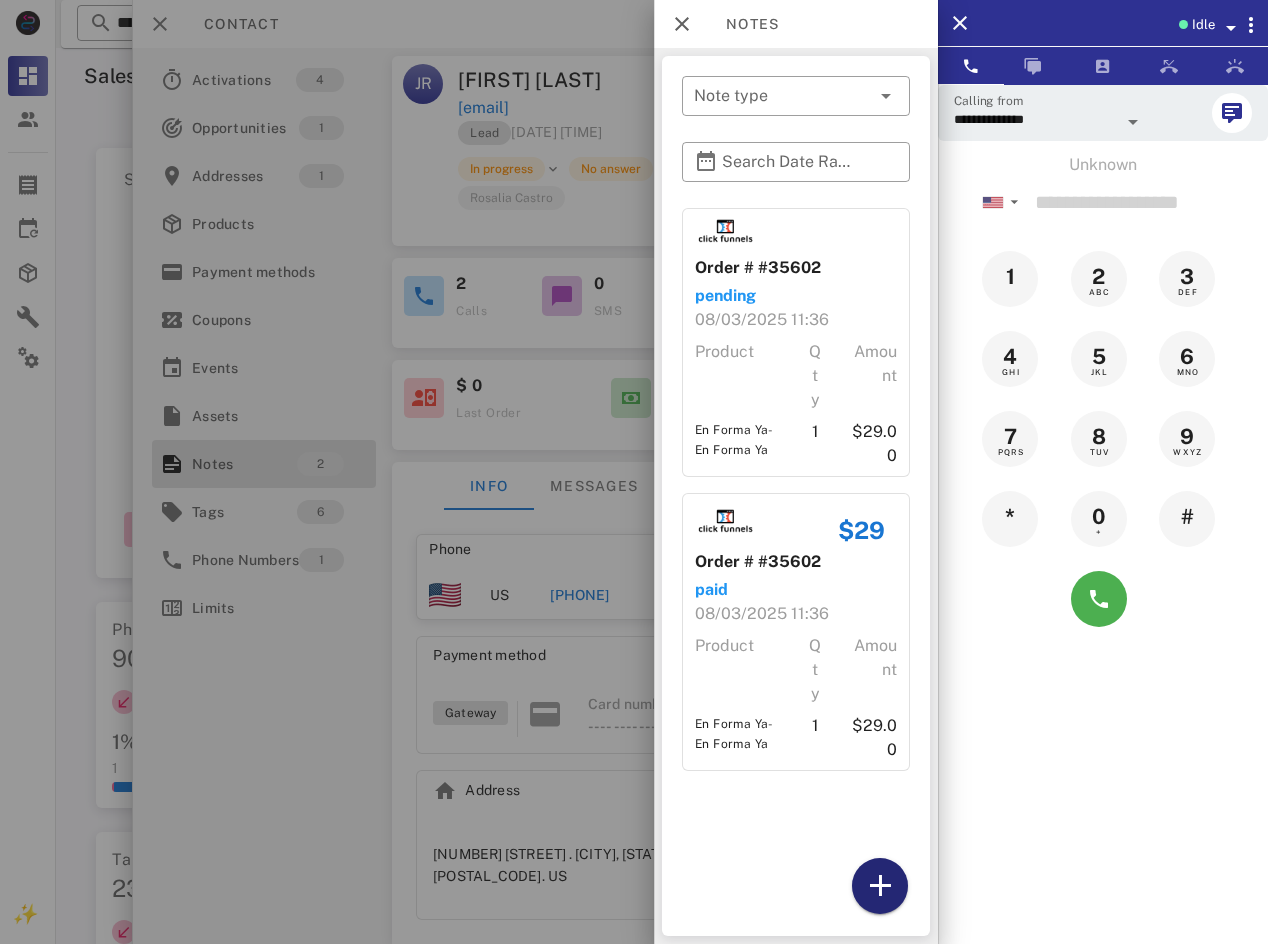 click at bounding box center [880, 886] 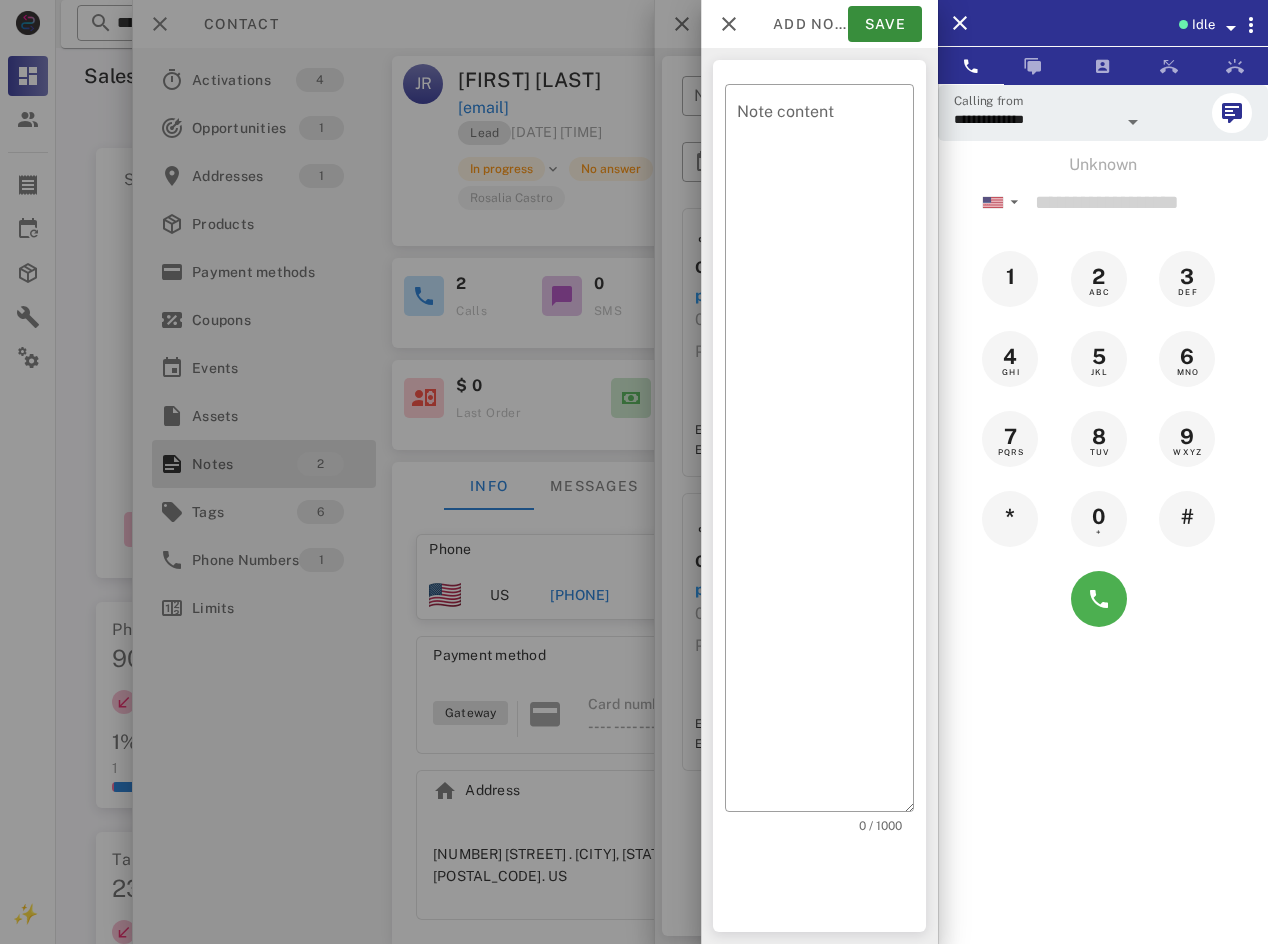 click on "**********" at bounding box center [662, 48] 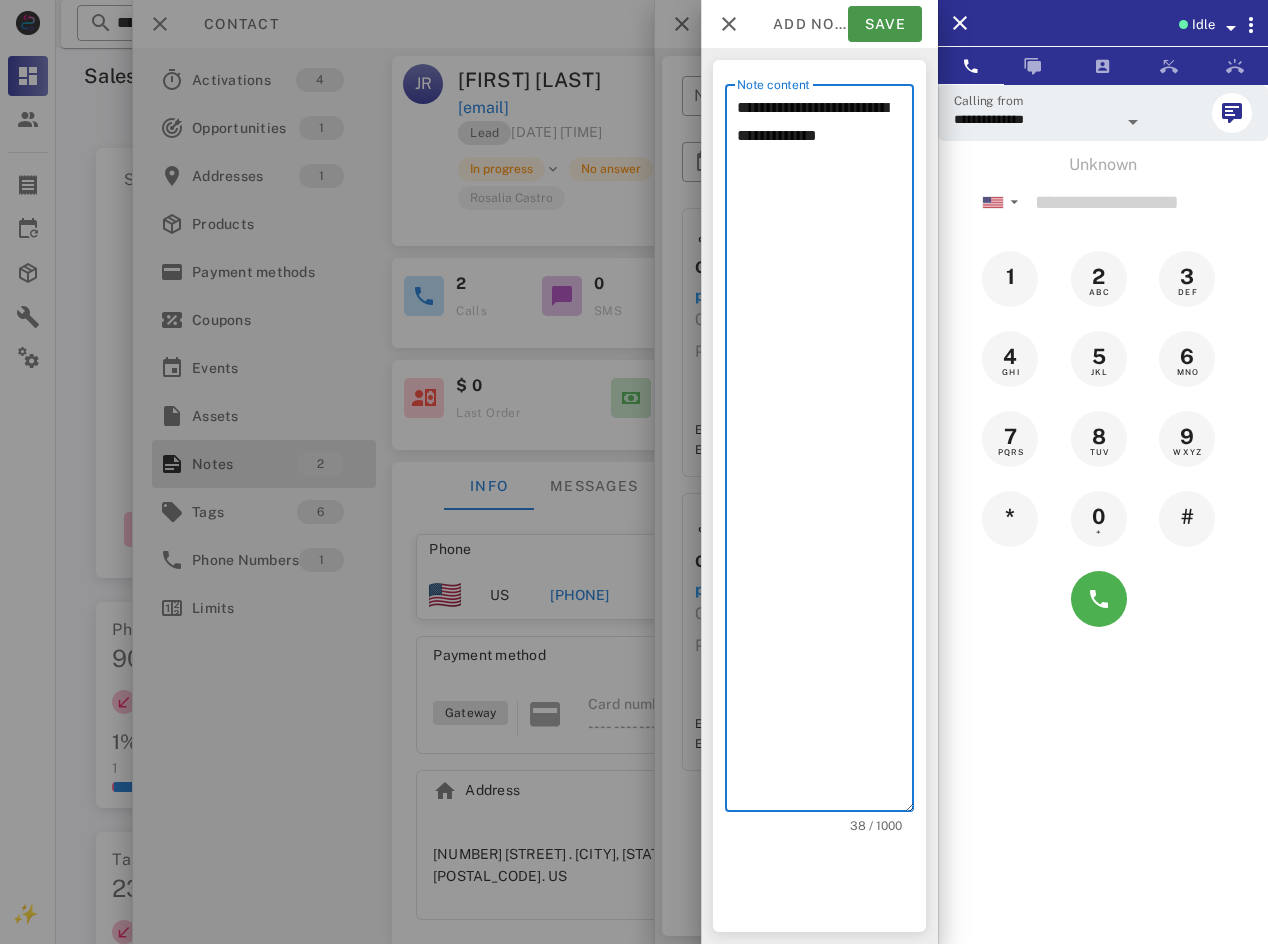 type on "**********" 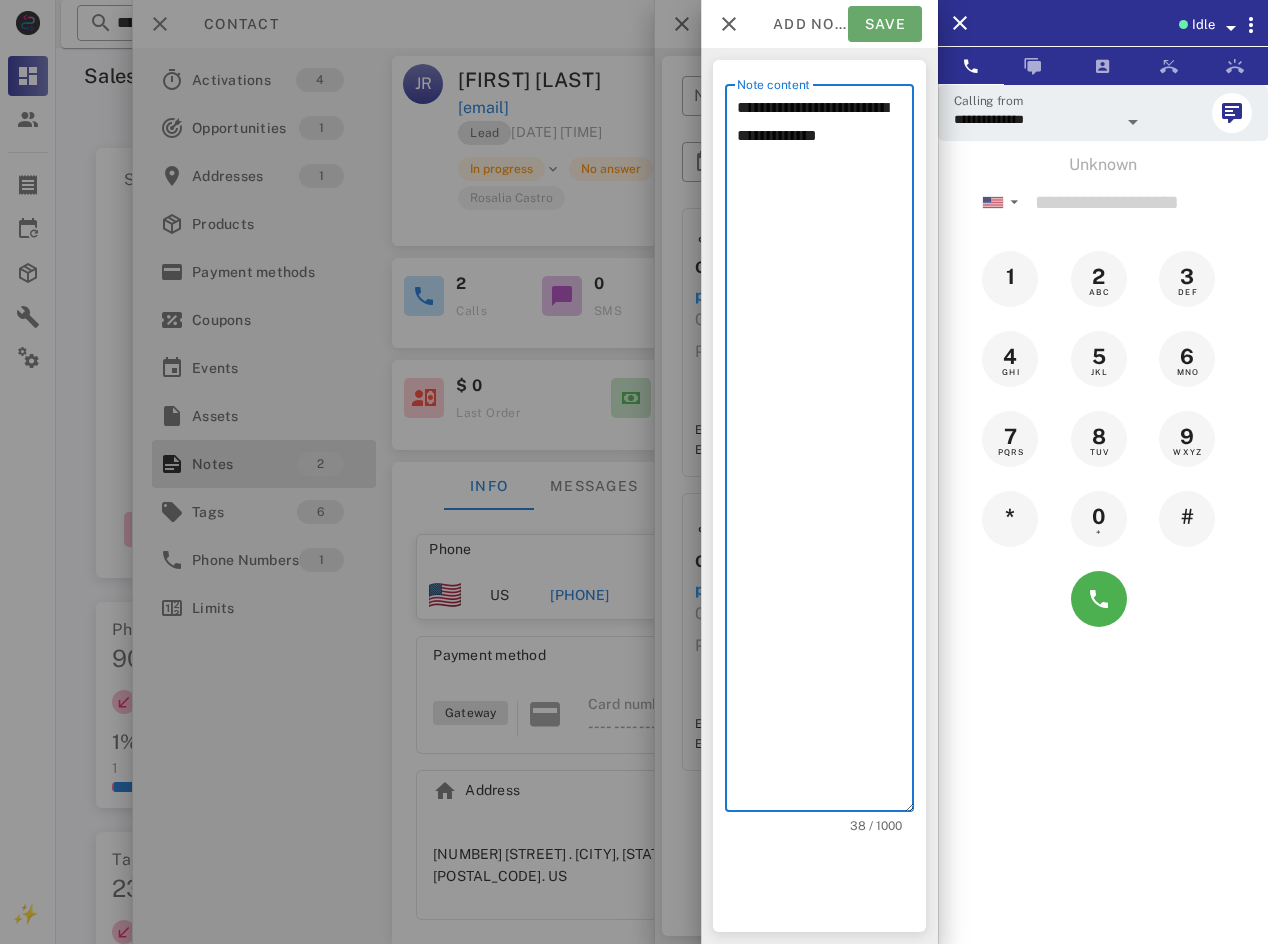click on "Save" at bounding box center (885, 24) 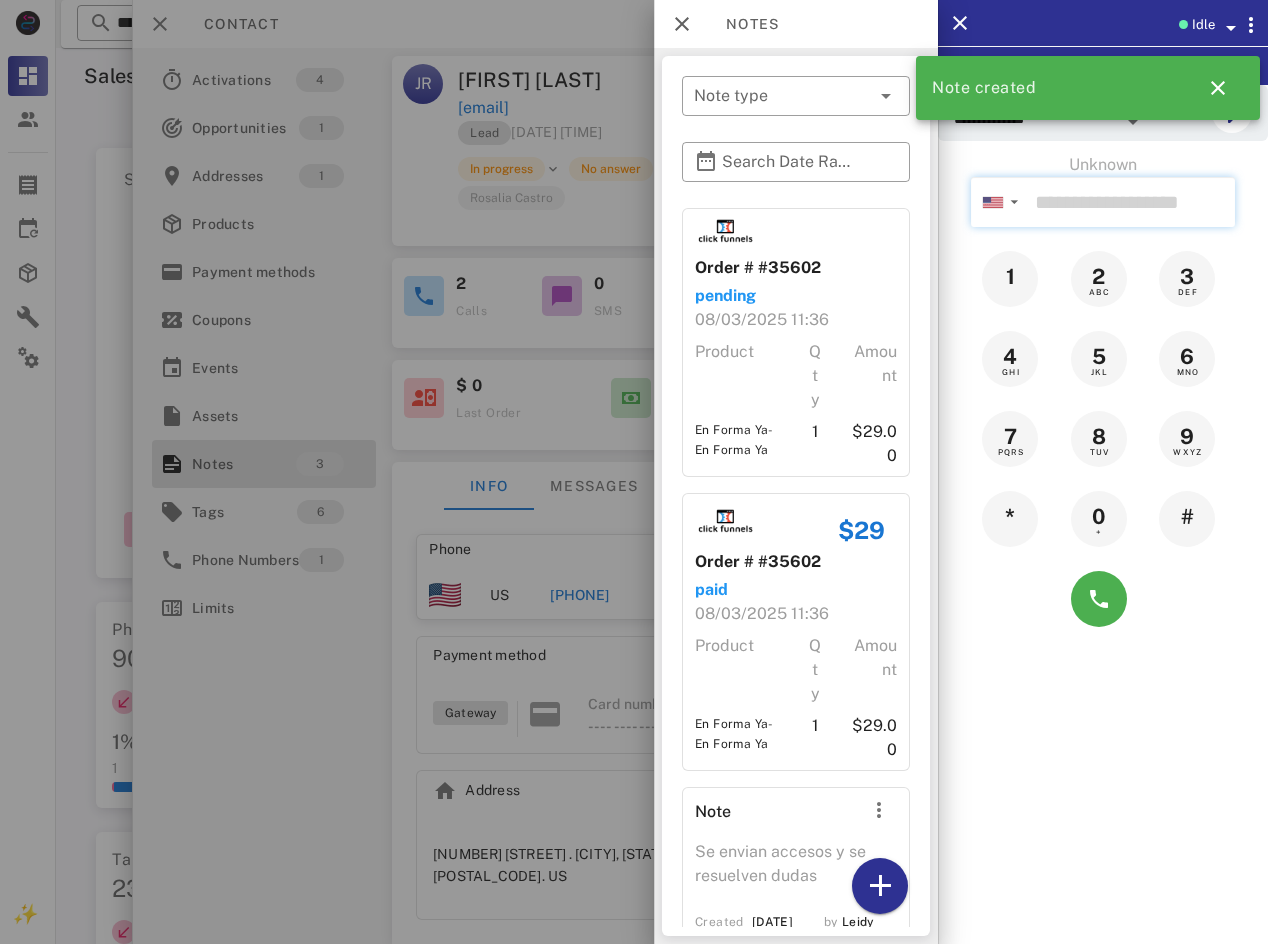 click at bounding box center [1131, 202] 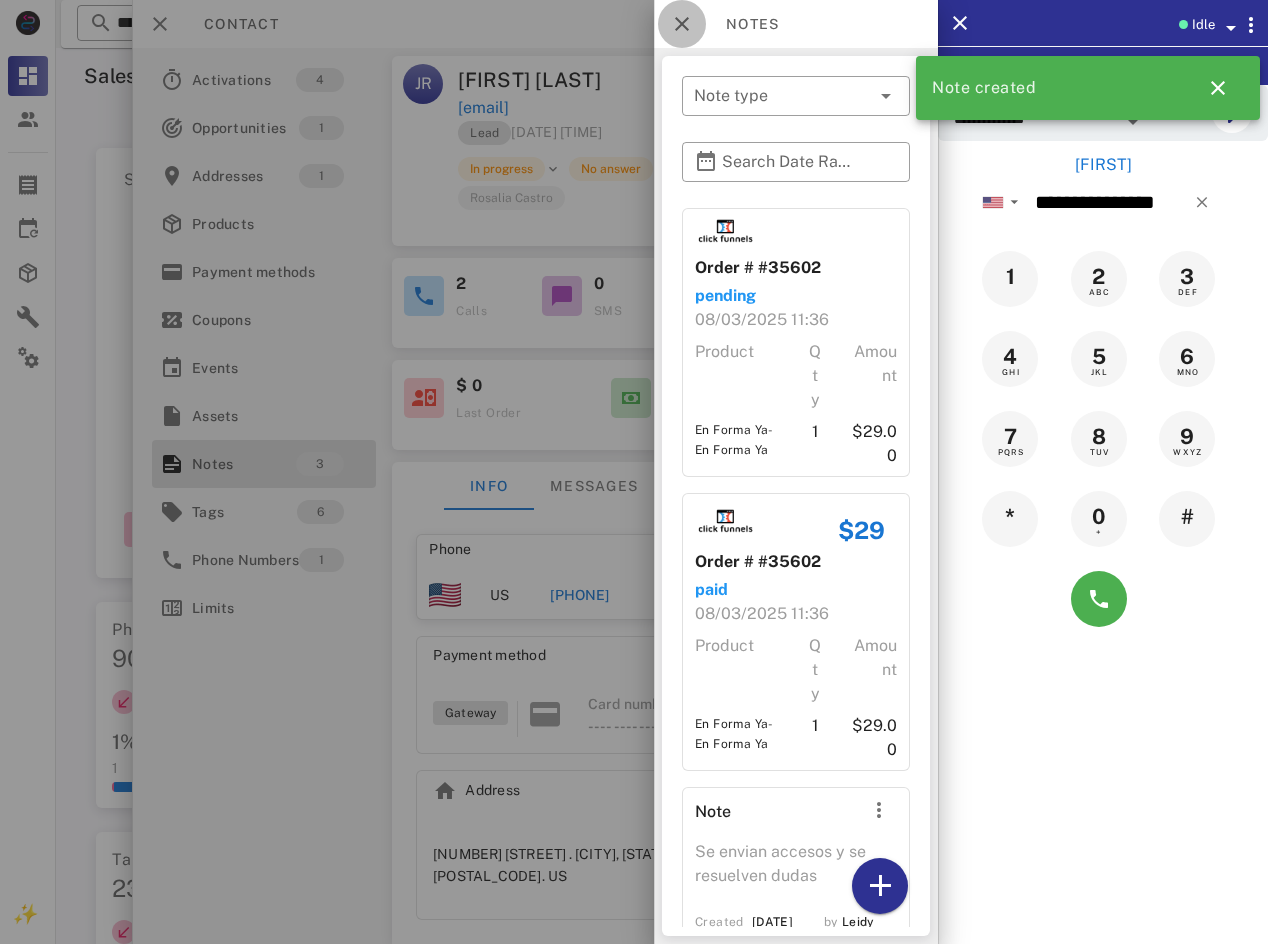 click at bounding box center [682, 24] 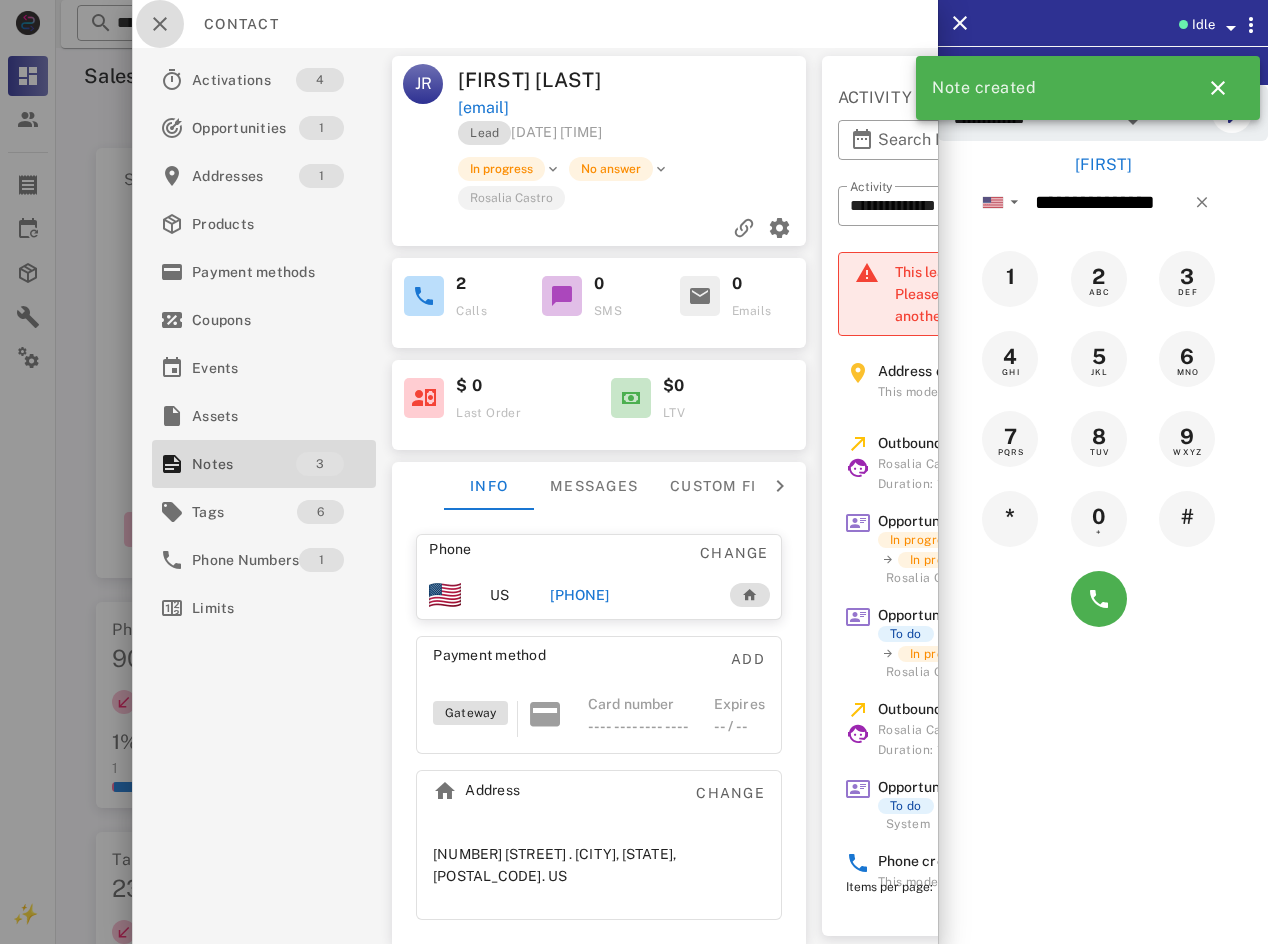 click at bounding box center (160, 24) 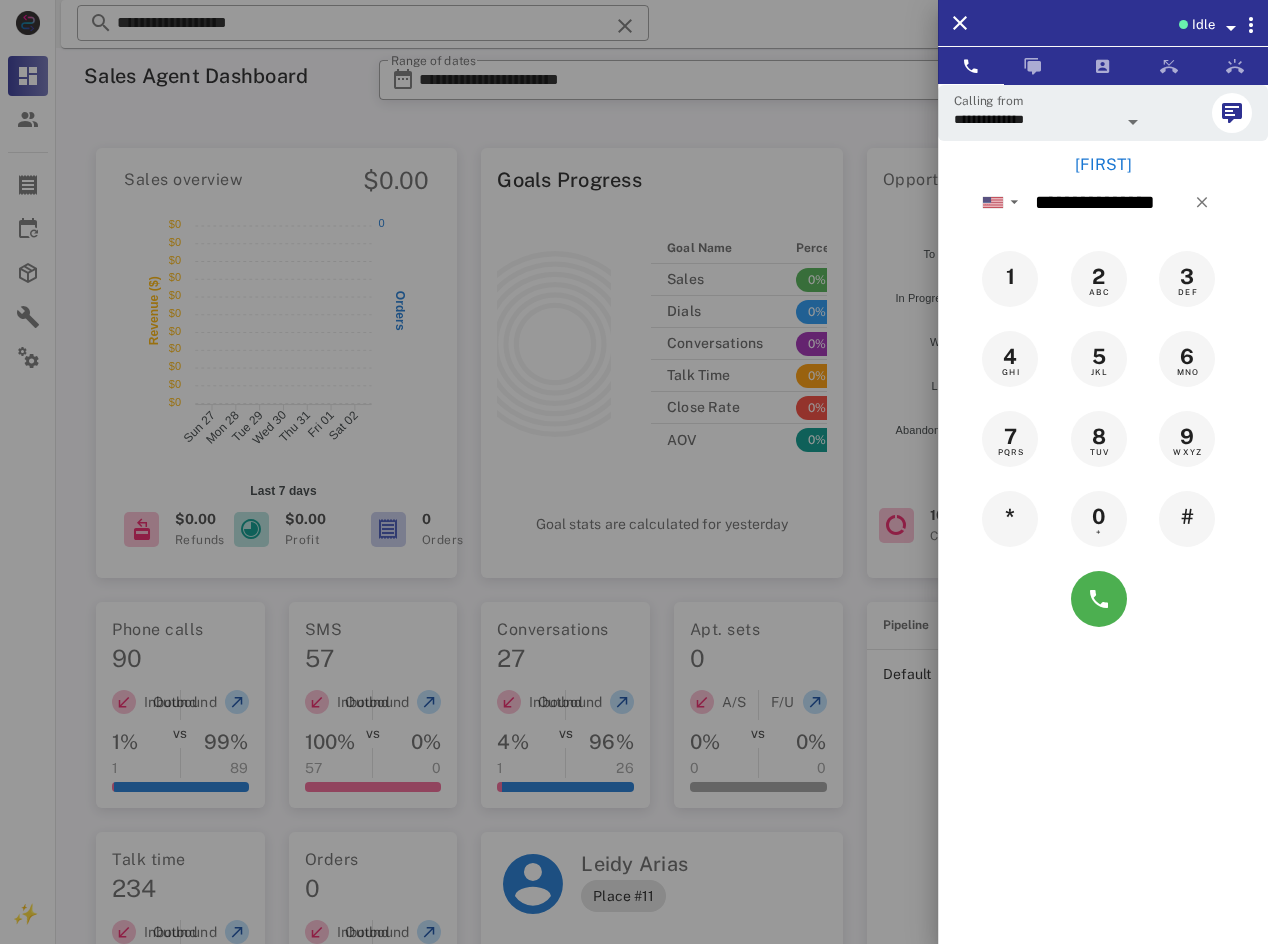 click on "[FIRST]" at bounding box center [1103, 165] 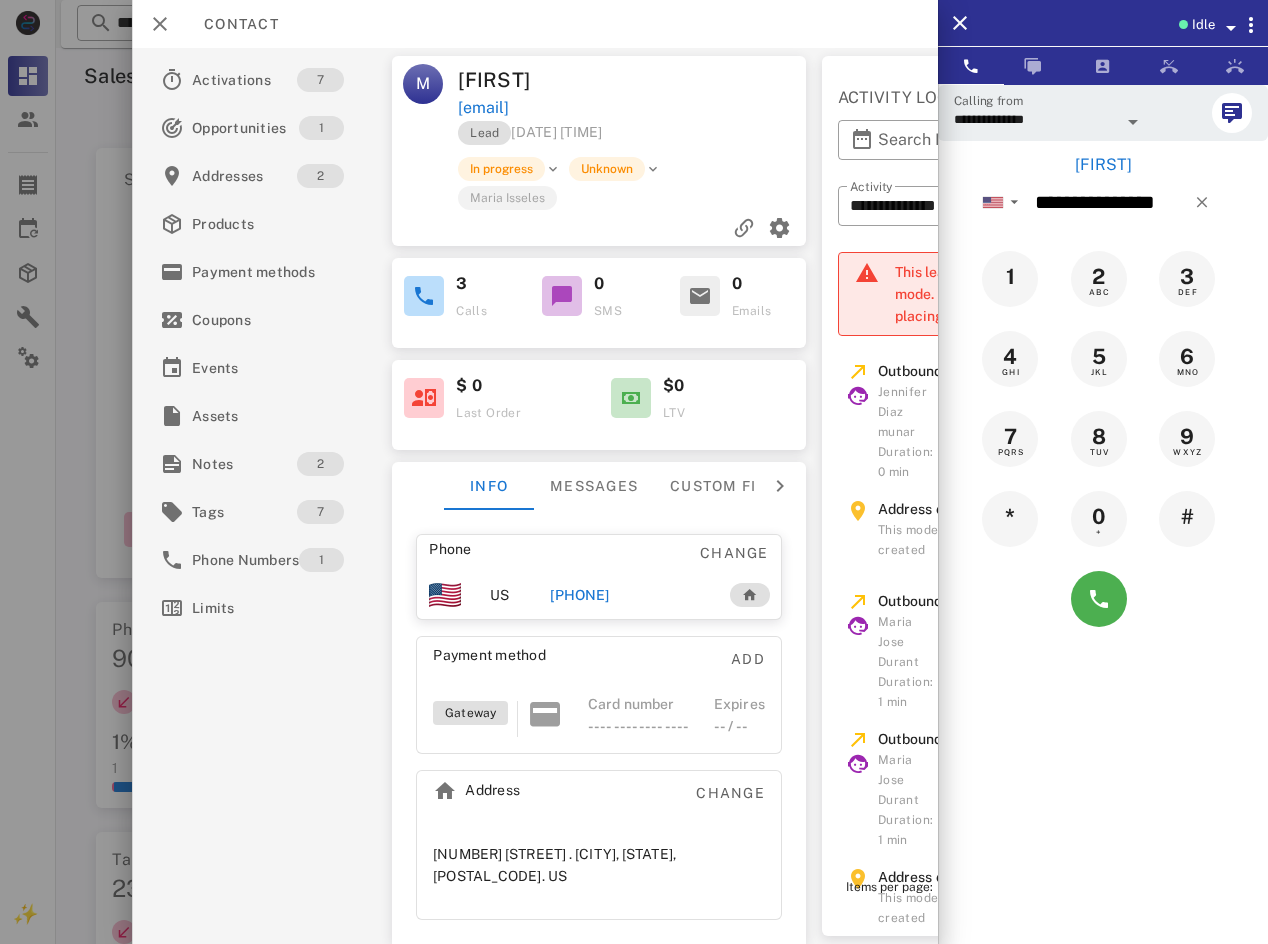click on "[PHONE]" at bounding box center [580, 595] 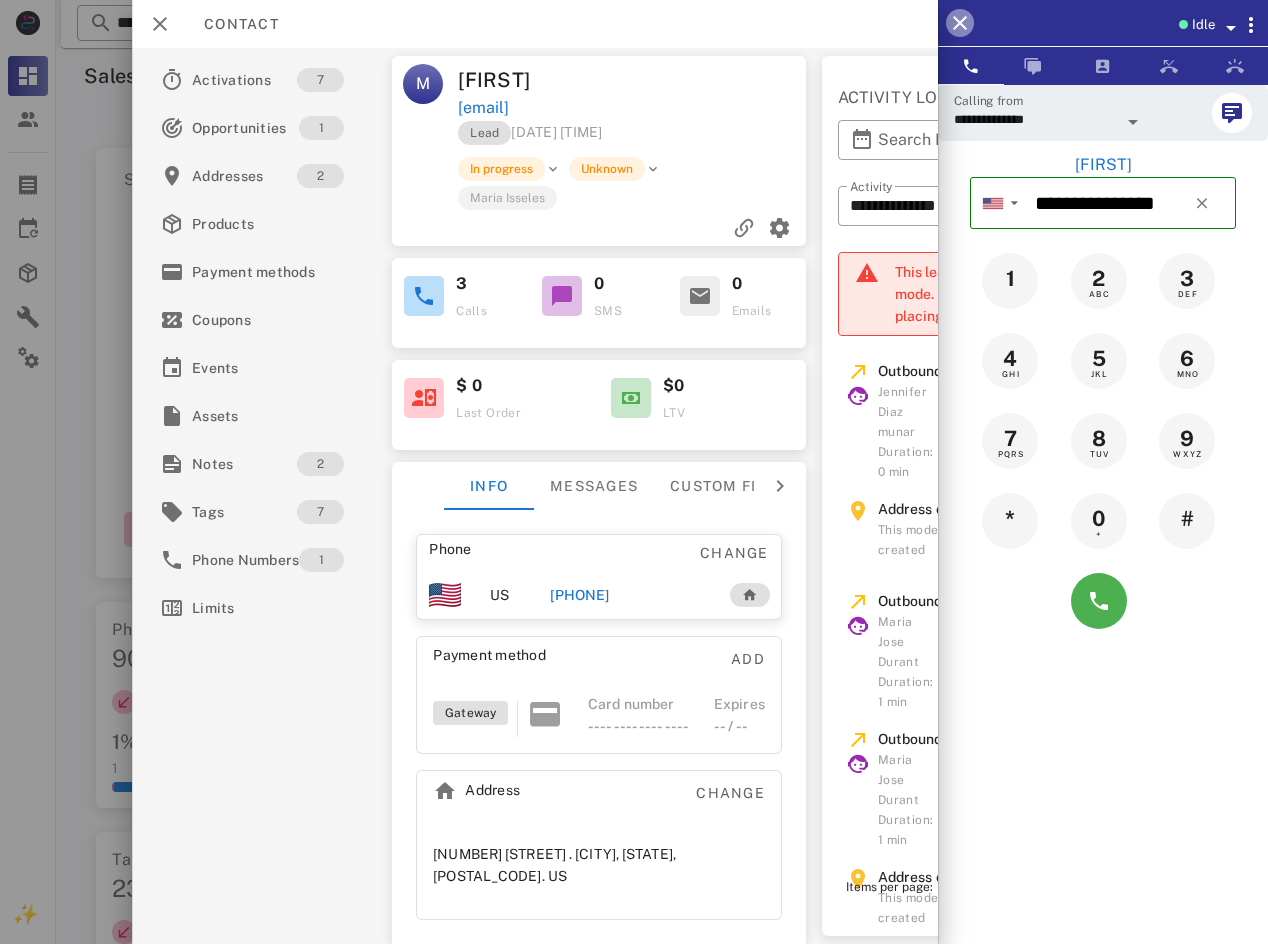 click at bounding box center [960, 23] 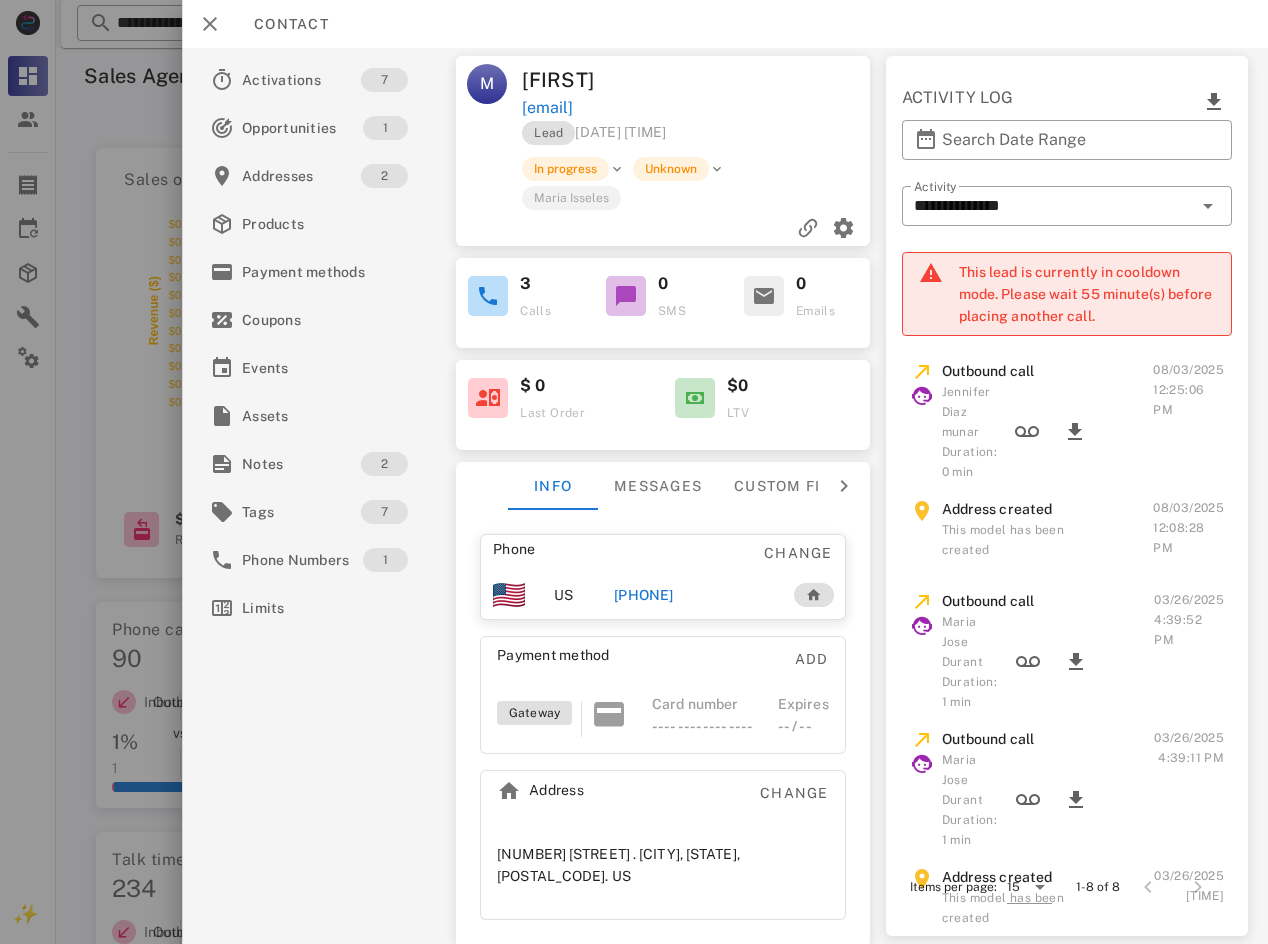 click on "[PHONE]" at bounding box center (693, 595) 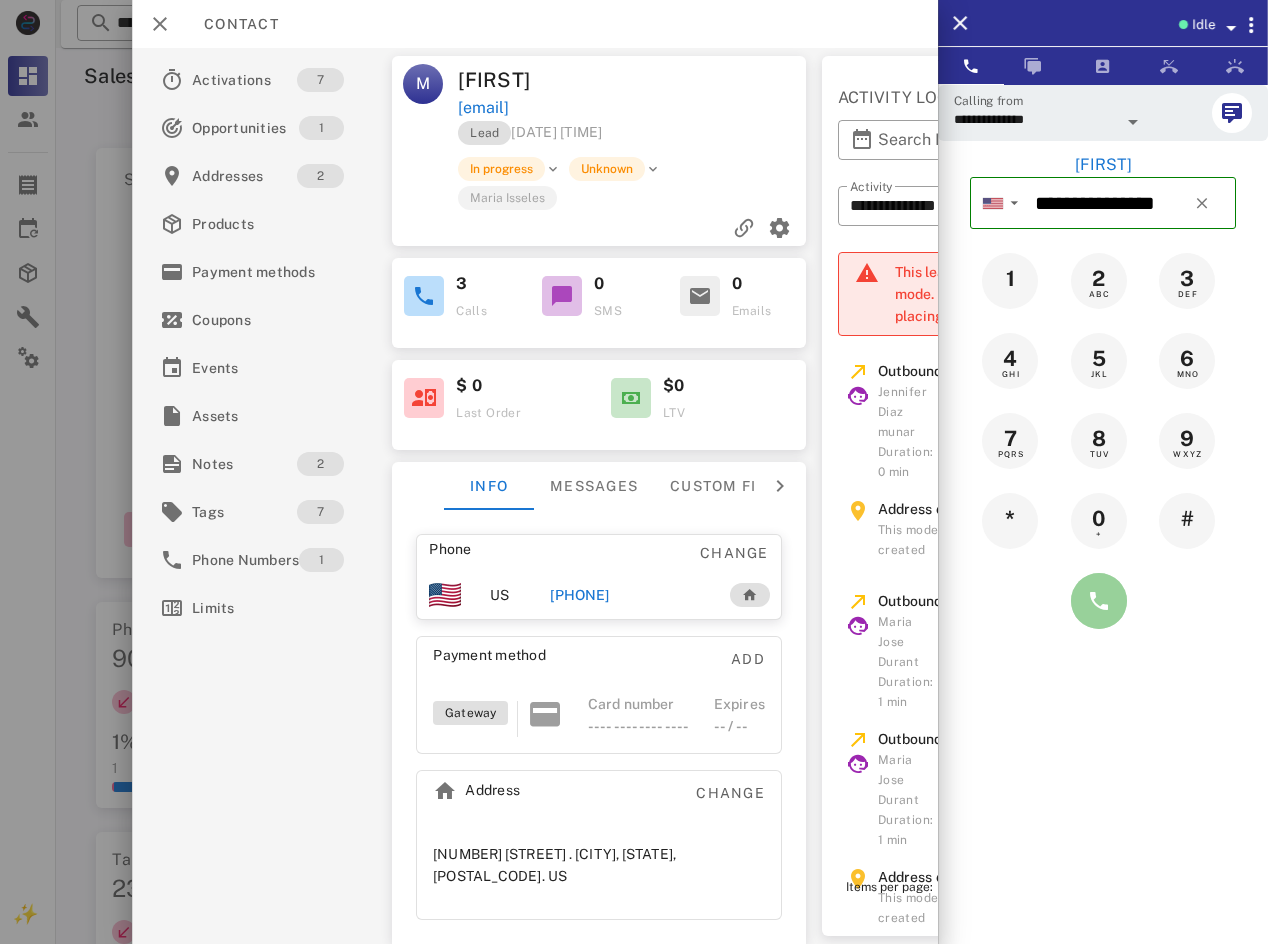 click at bounding box center (1099, 601) 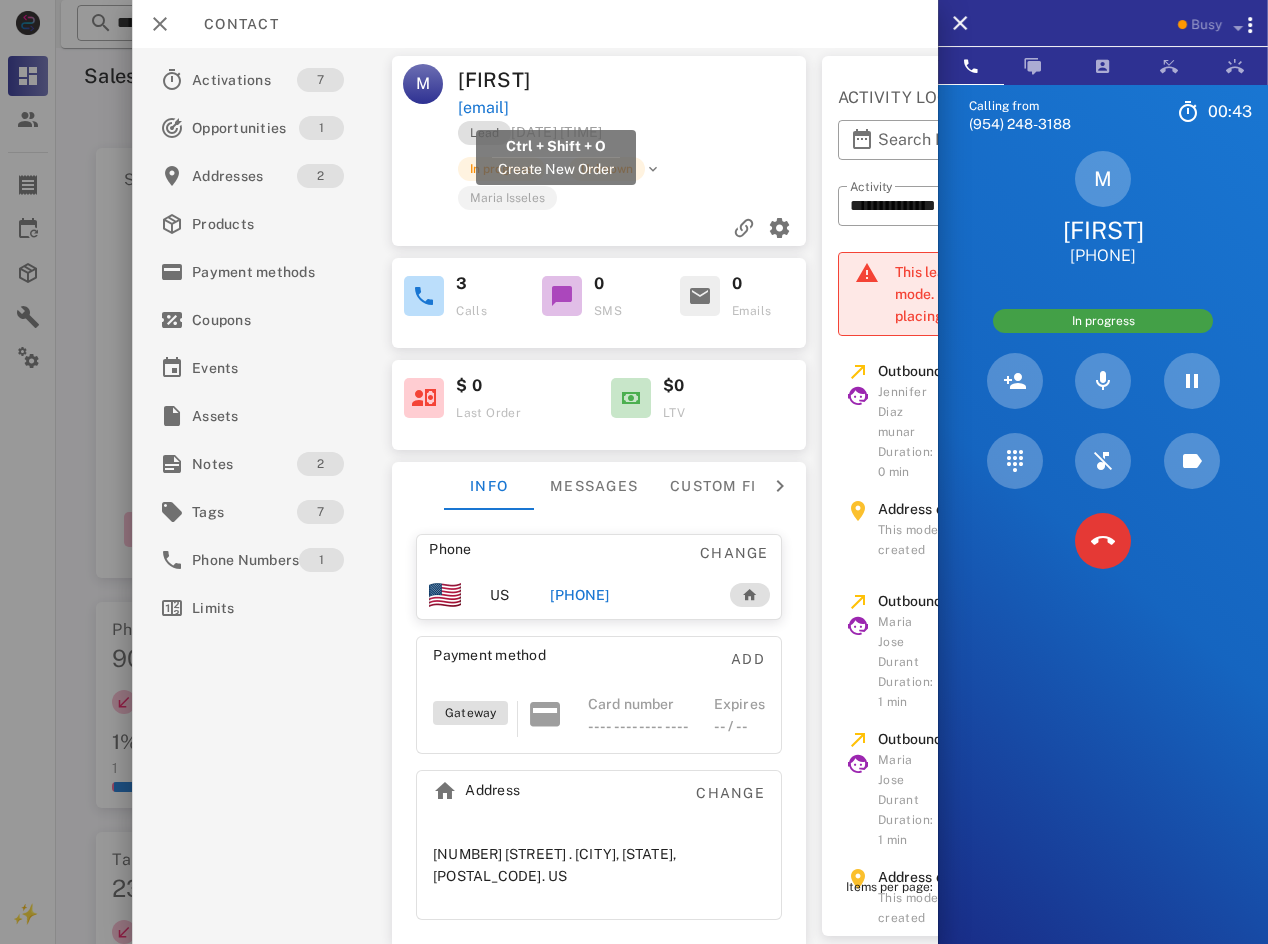 drag, startPoint x: 678, startPoint y: 110, endPoint x: 464, endPoint y: 113, distance: 214.02103 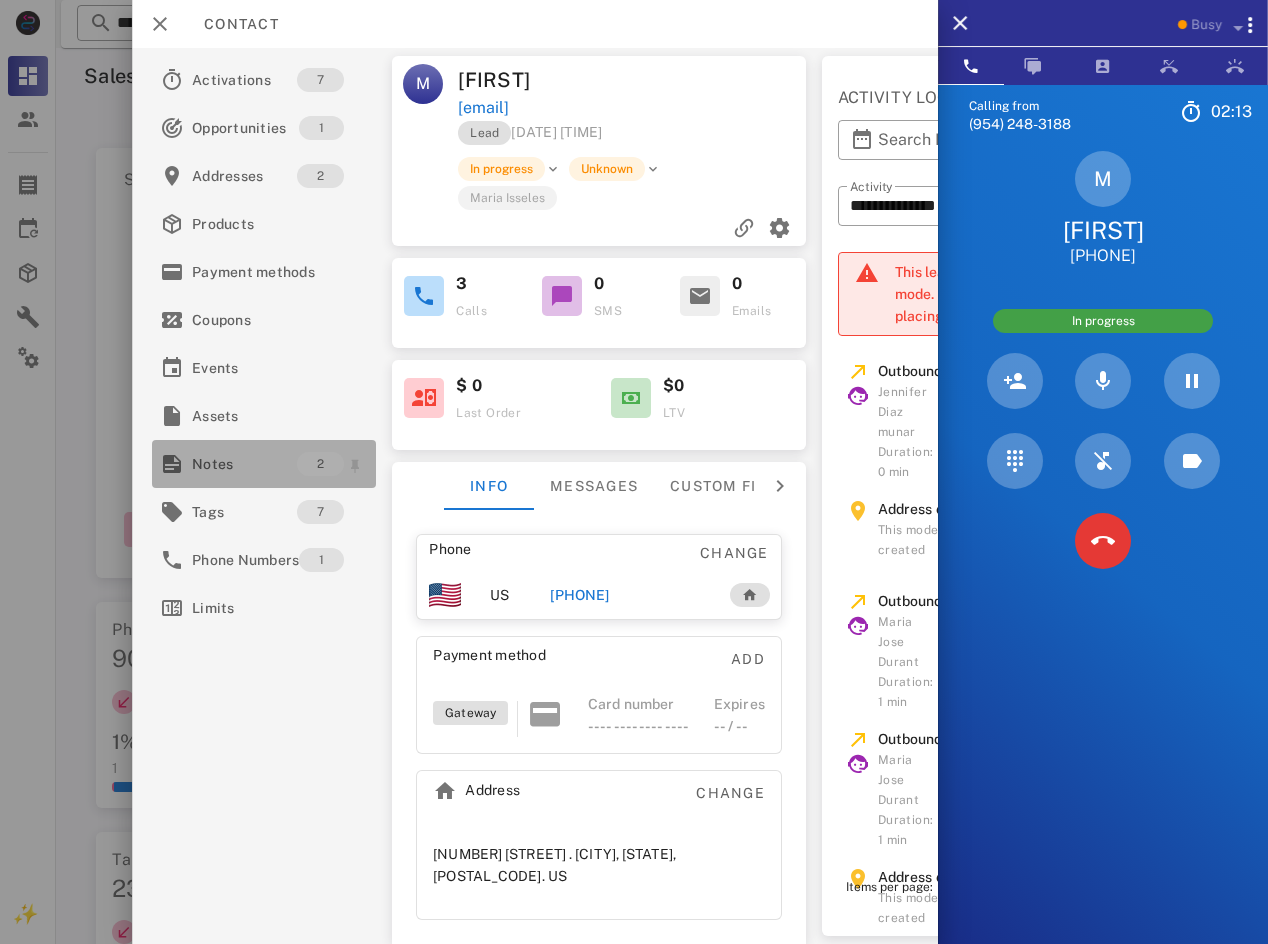 click on "Notes" at bounding box center (244, 464) 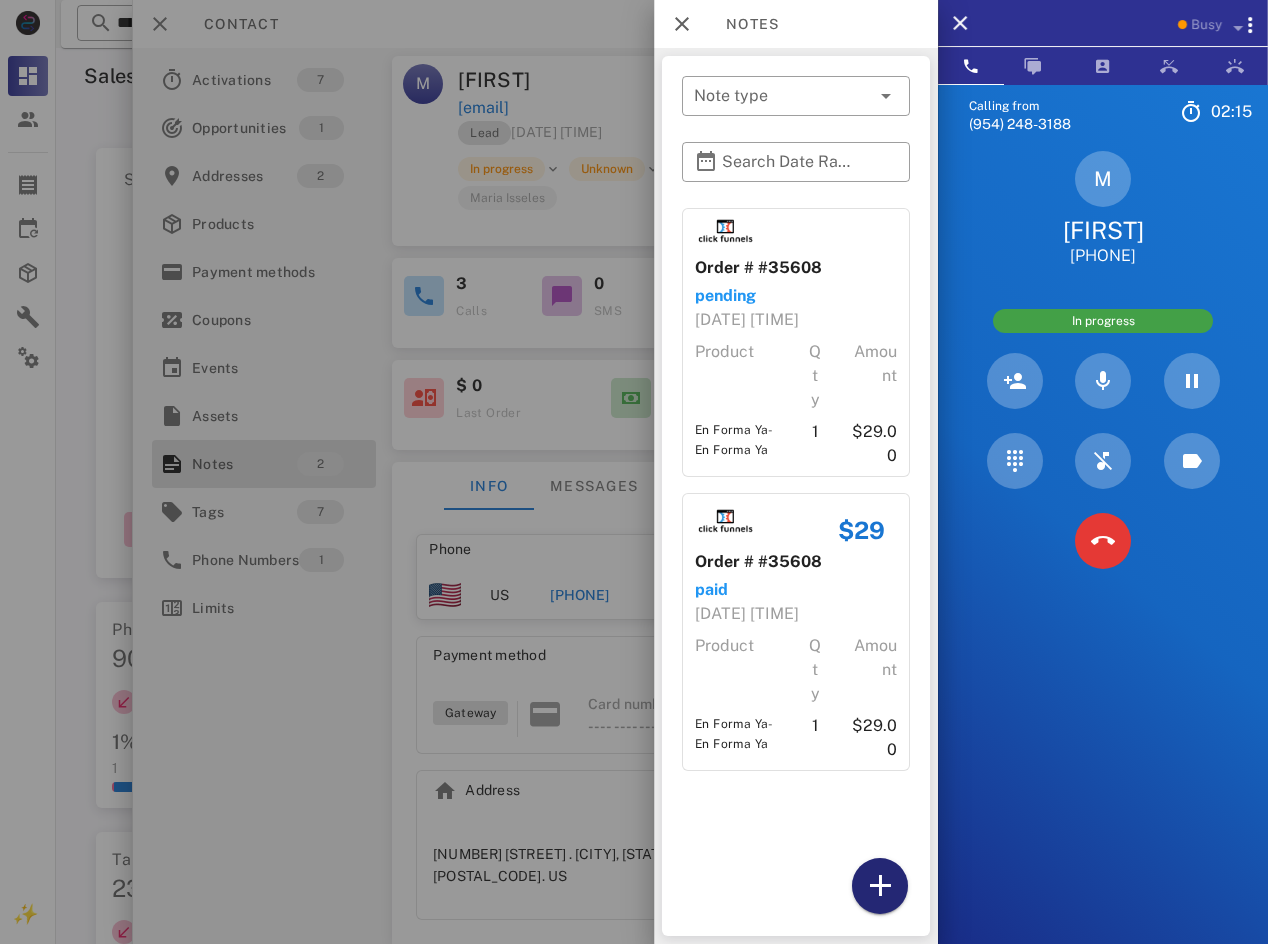 click at bounding box center [880, 886] 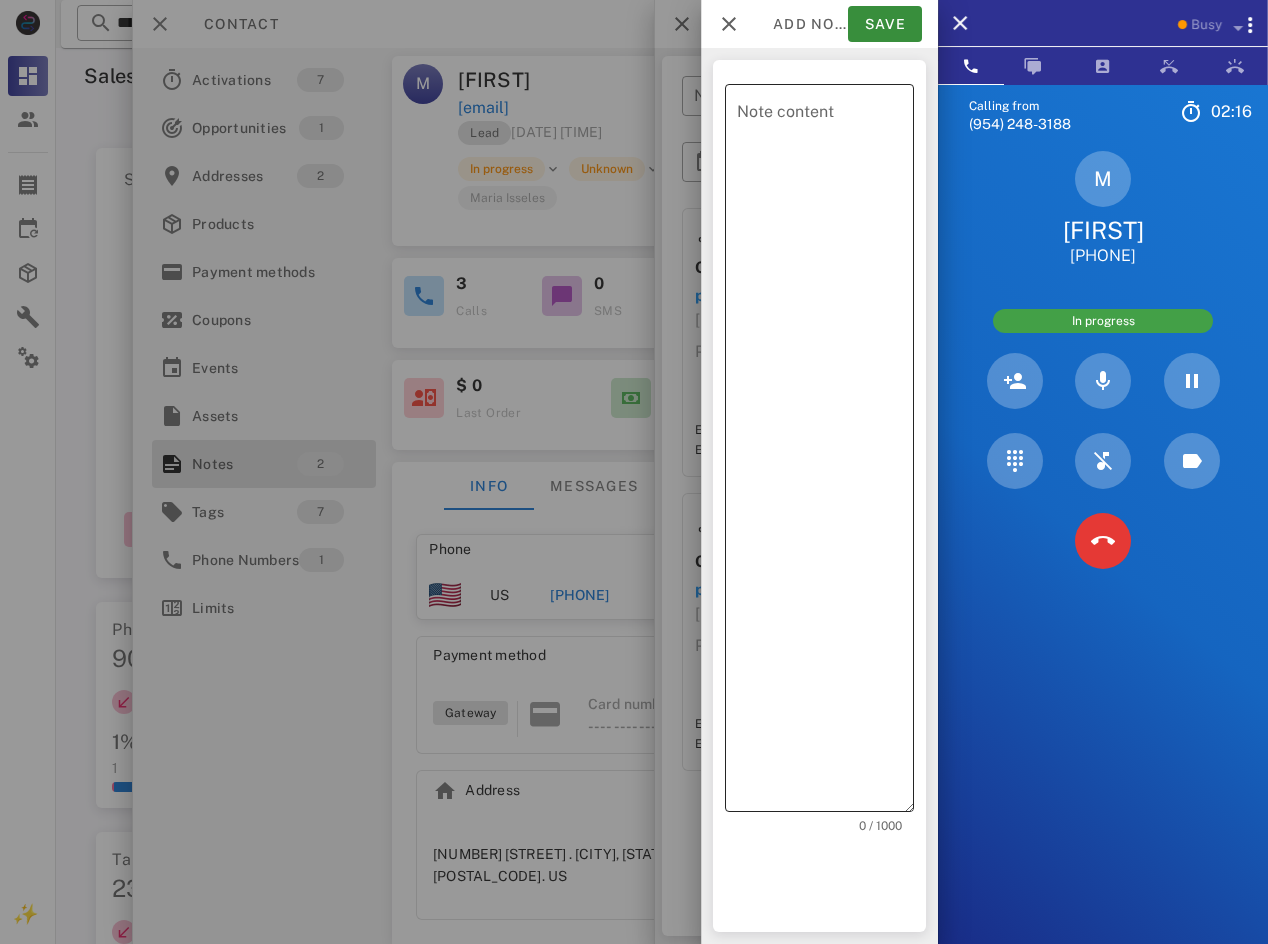 click on "Note content" at bounding box center (825, 453) 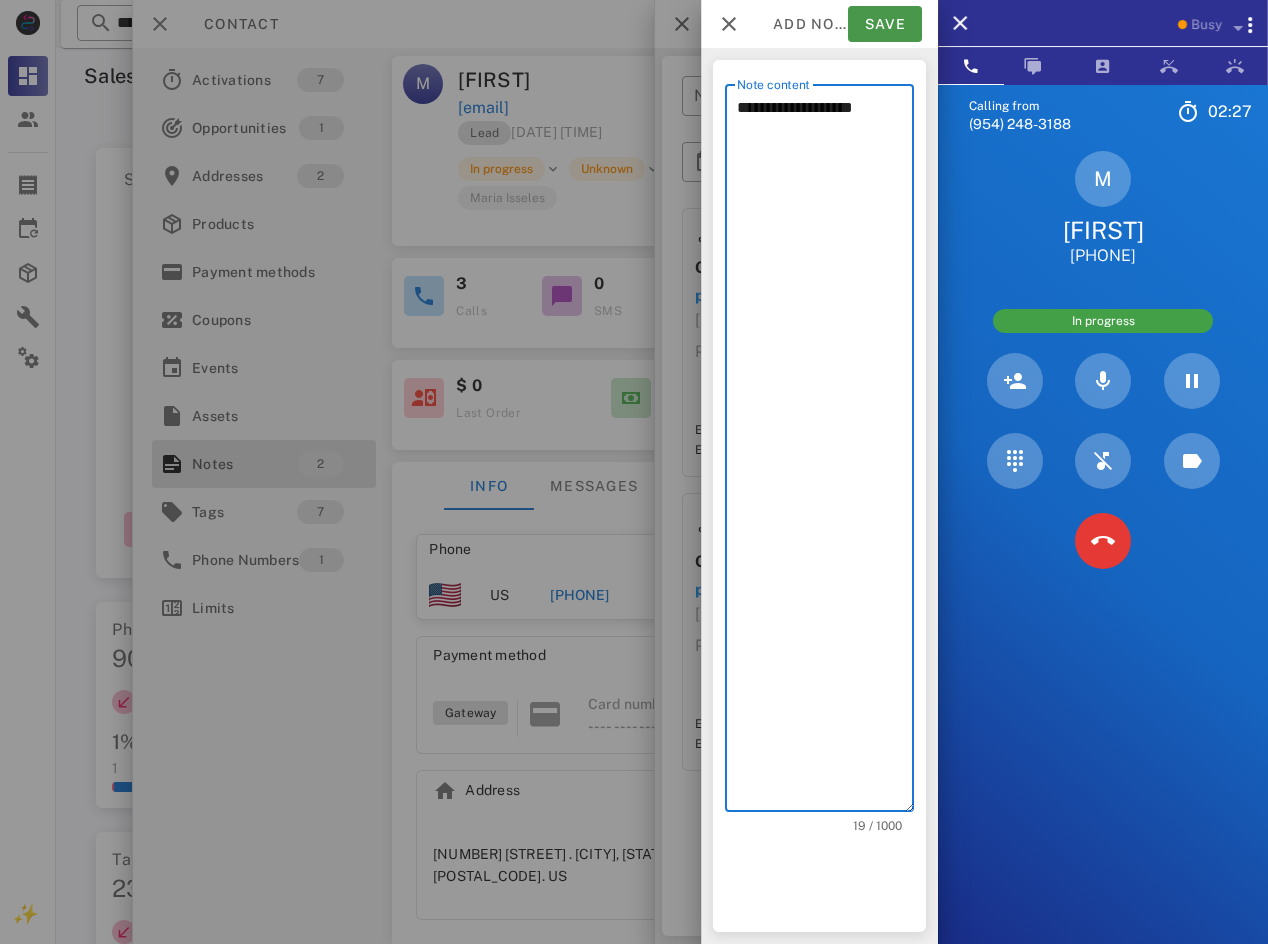 type on "**********" 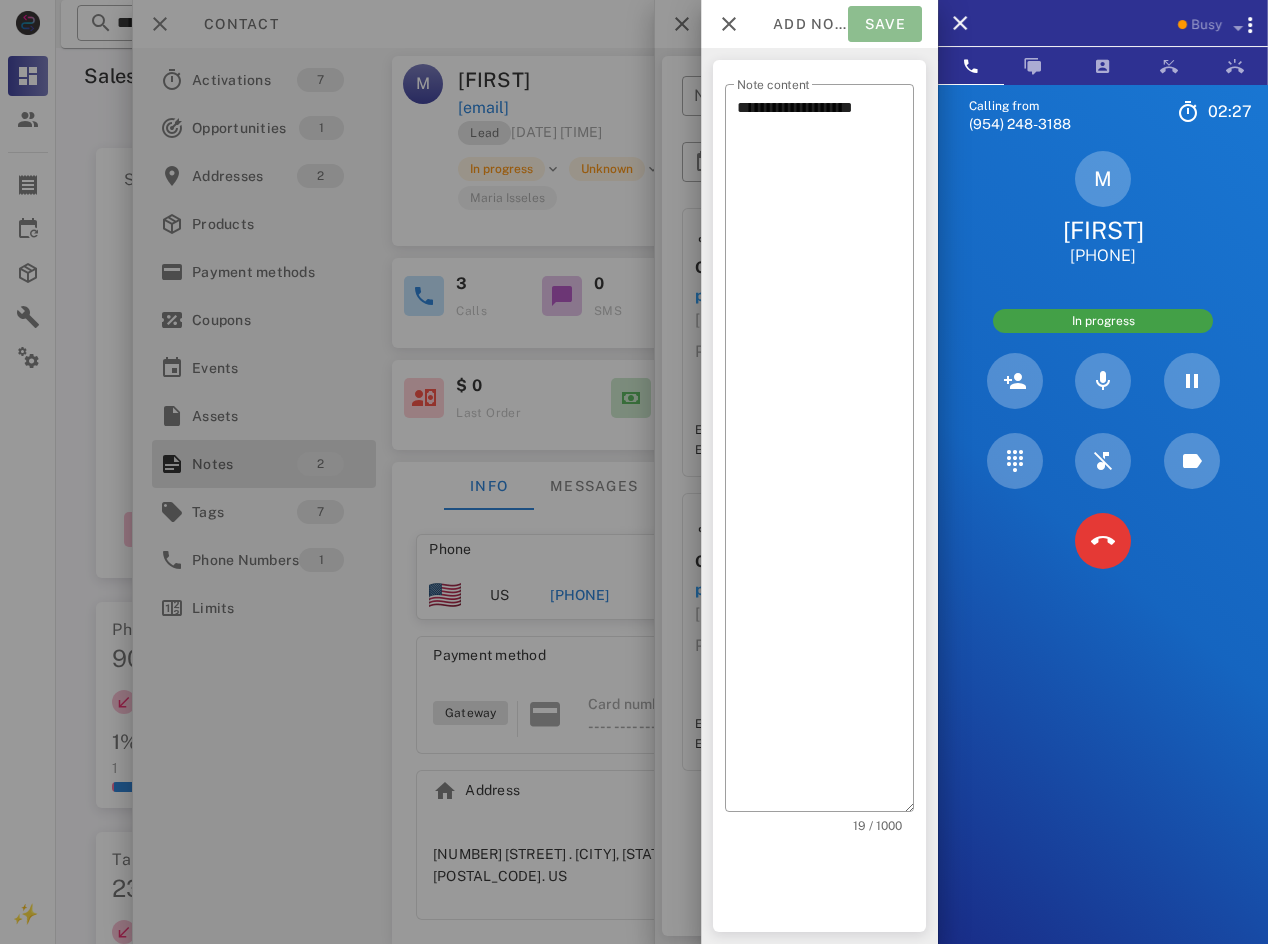 click on "Save" at bounding box center [885, 24] 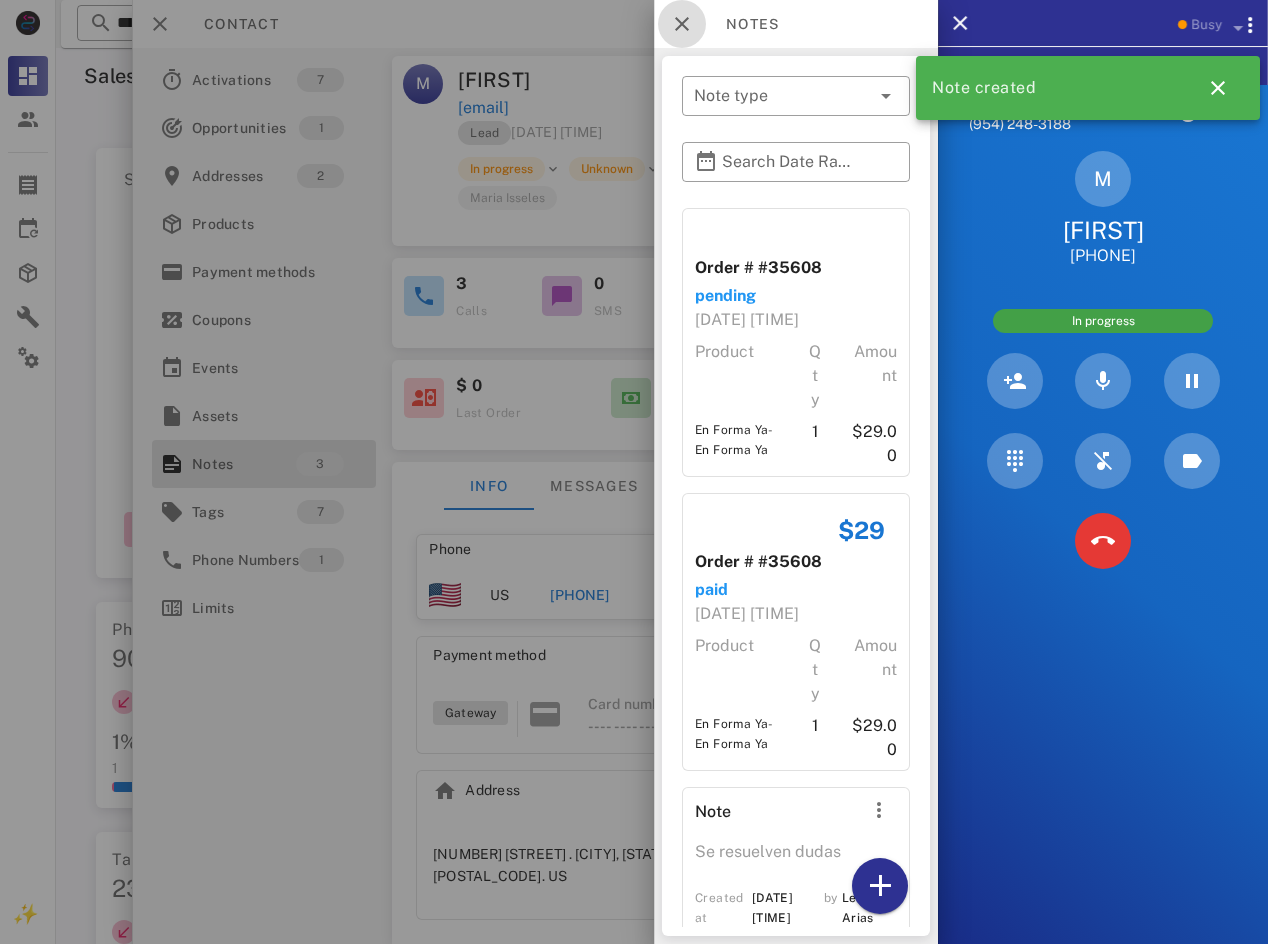 click at bounding box center [682, 24] 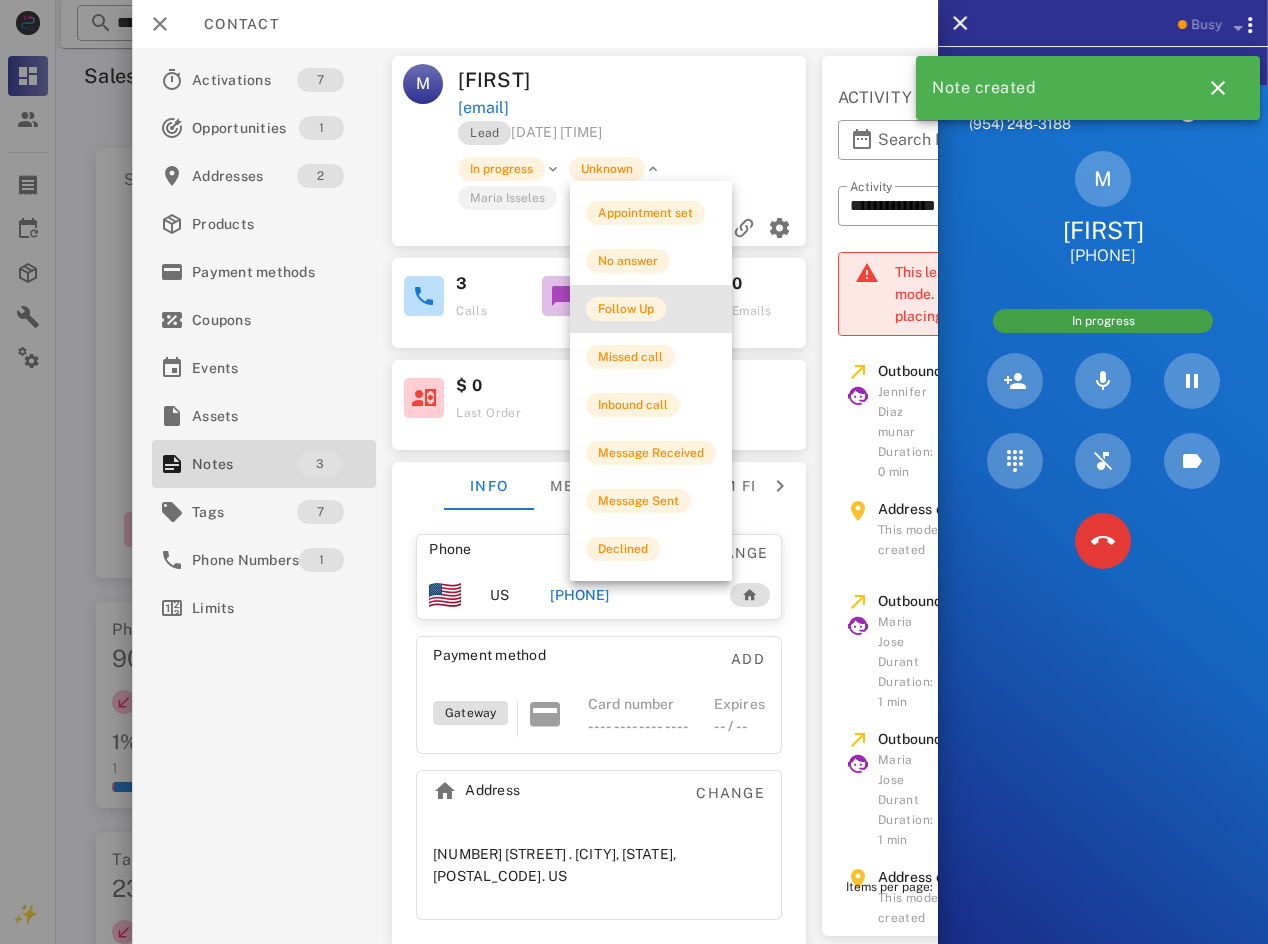 click on "Follow Up" at bounding box center [651, 309] 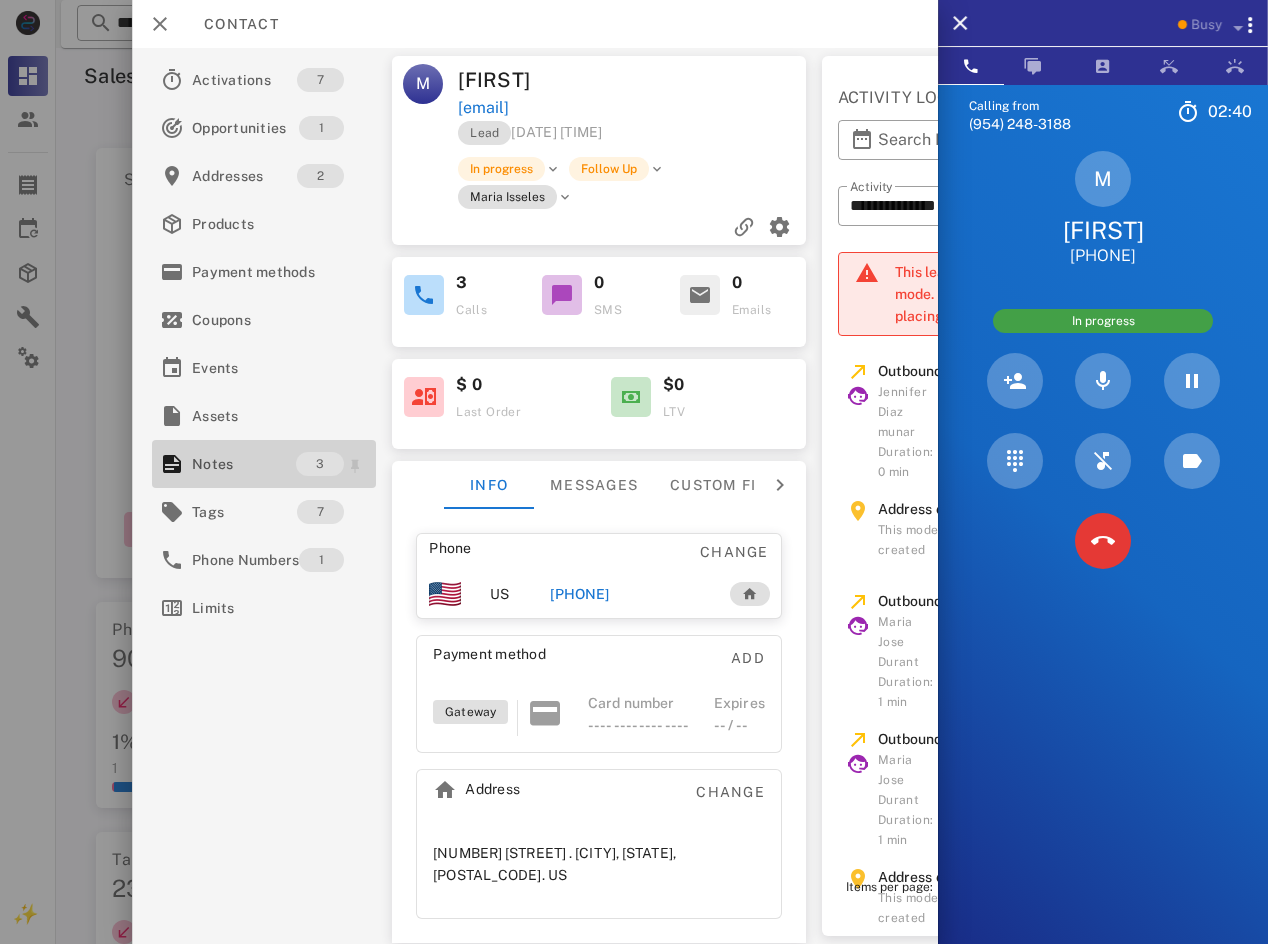 click on "Notes" at bounding box center [244, 464] 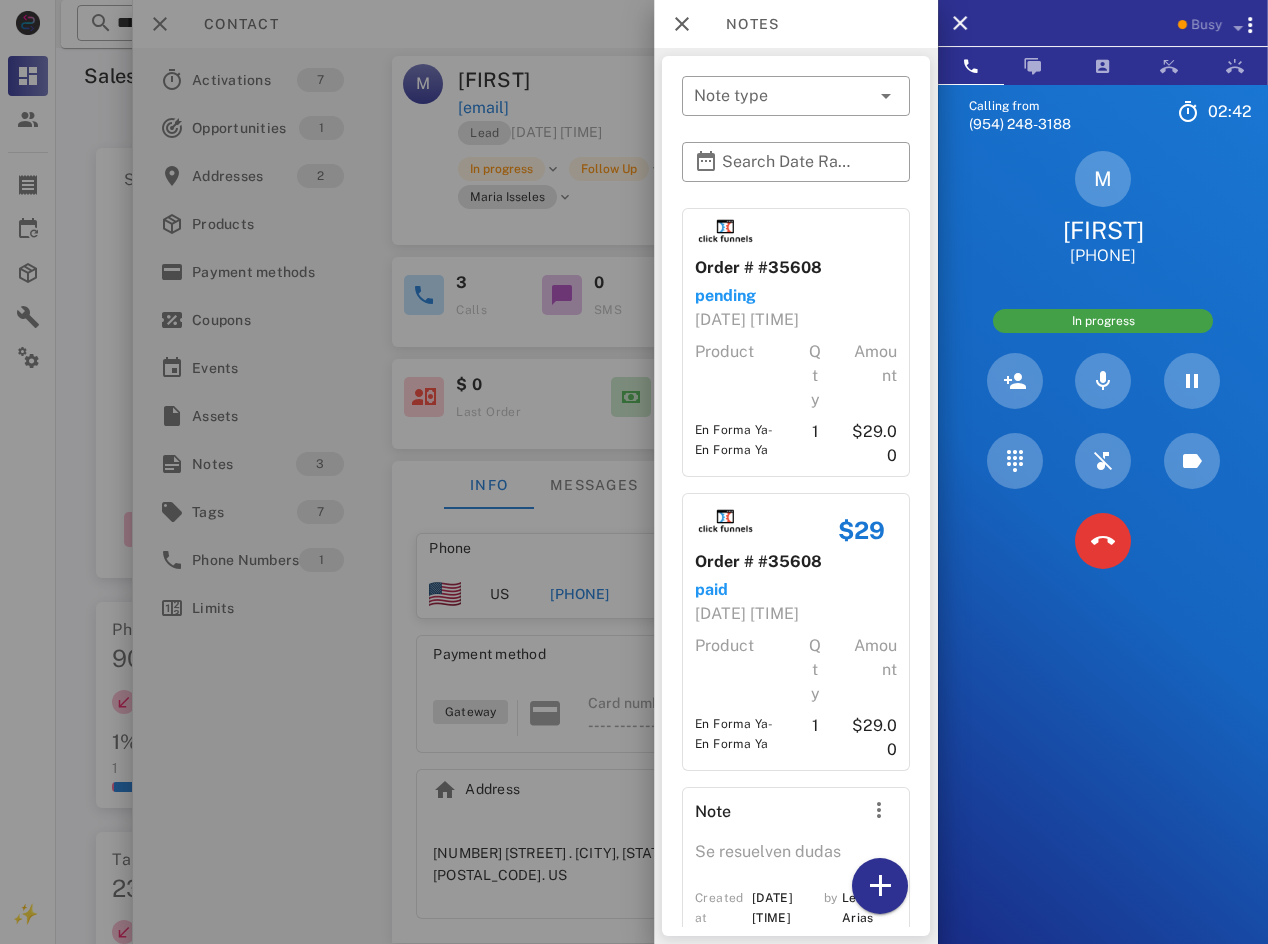 scroll, scrollTop: 37, scrollLeft: 0, axis: vertical 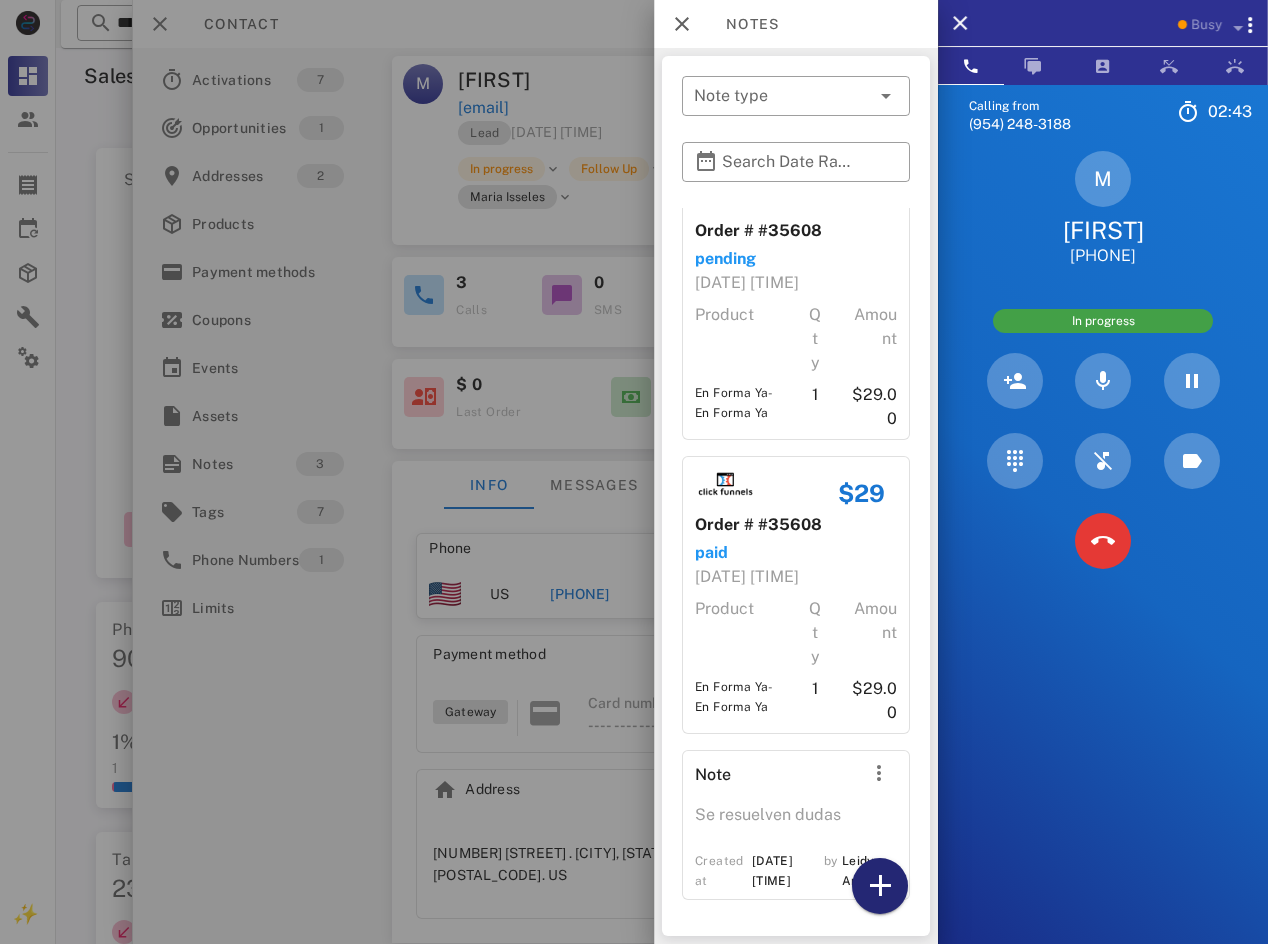 click at bounding box center [880, 886] 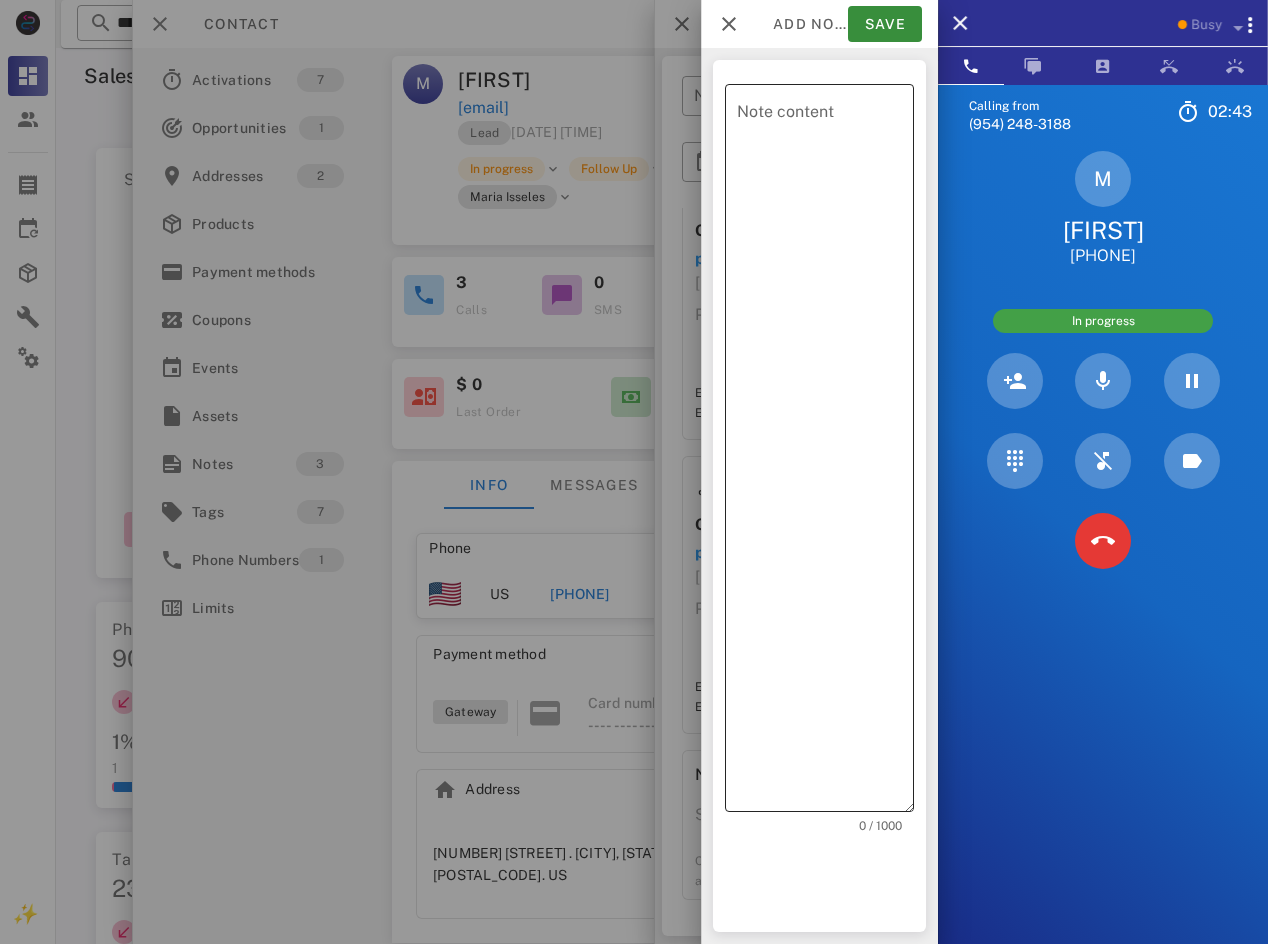 click on "Note content" at bounding box center [825, 453] 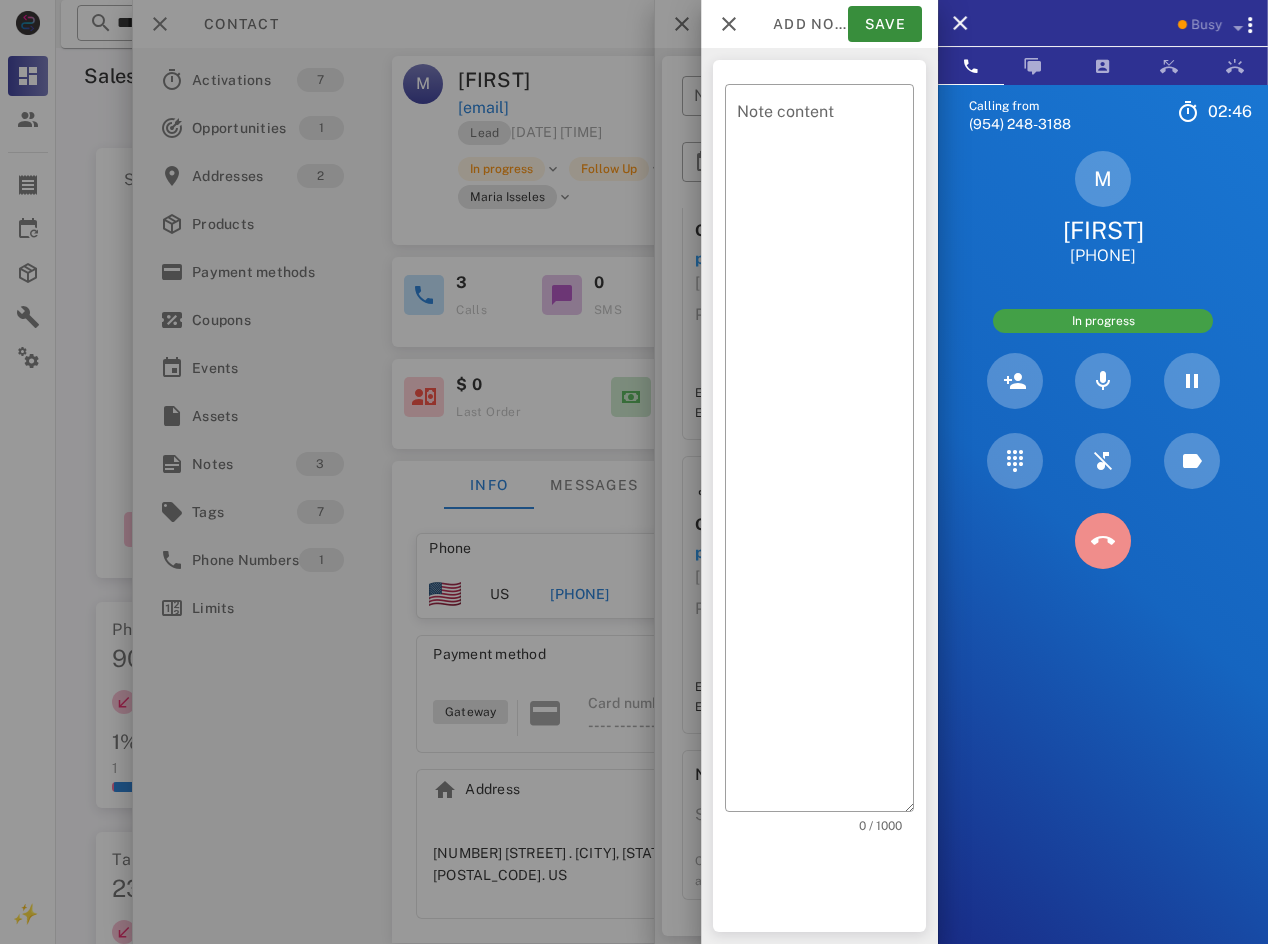 click at bounding box center [1103, 541] 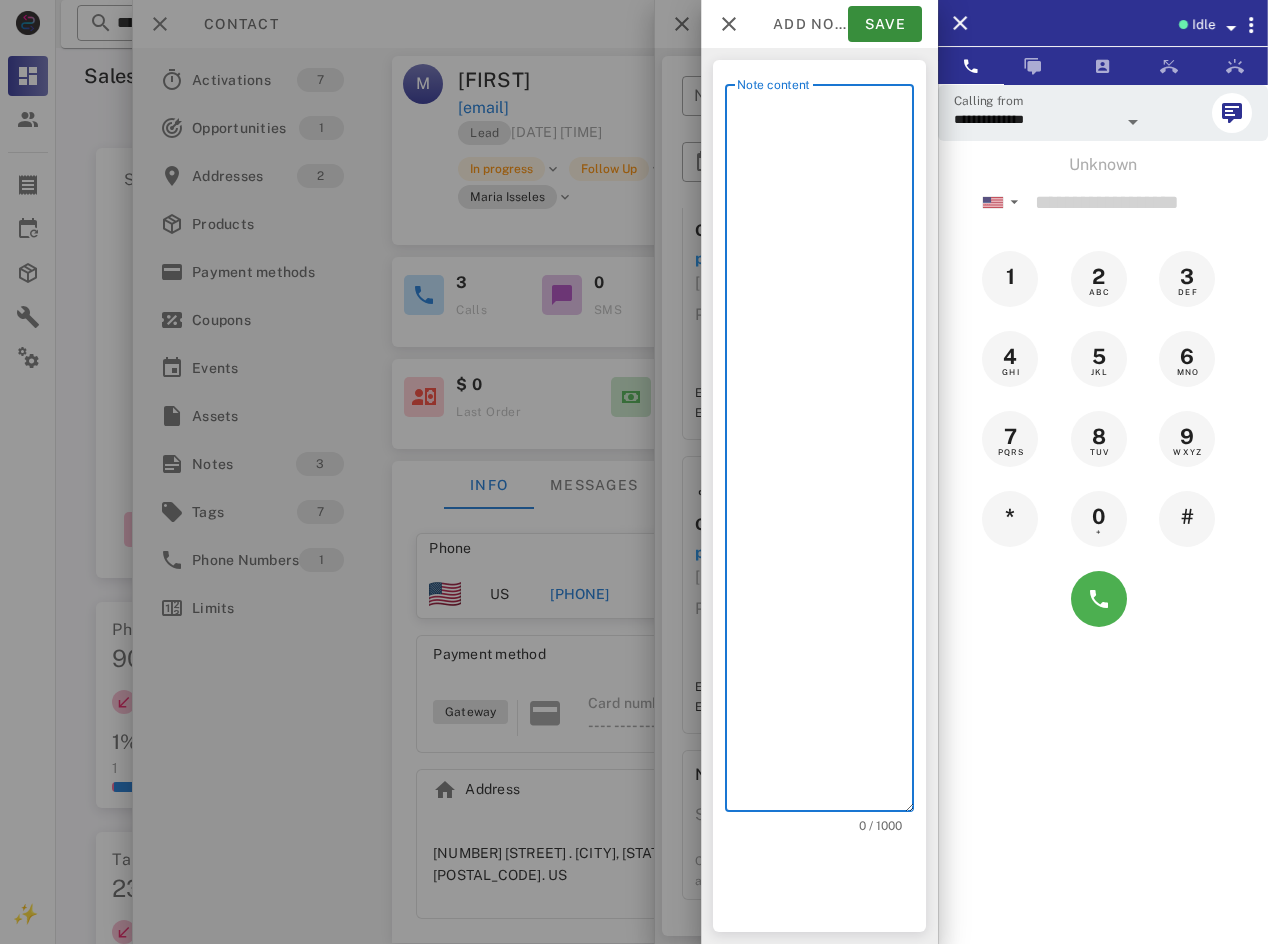 click on "Note content" at bounding box center (825, 453) 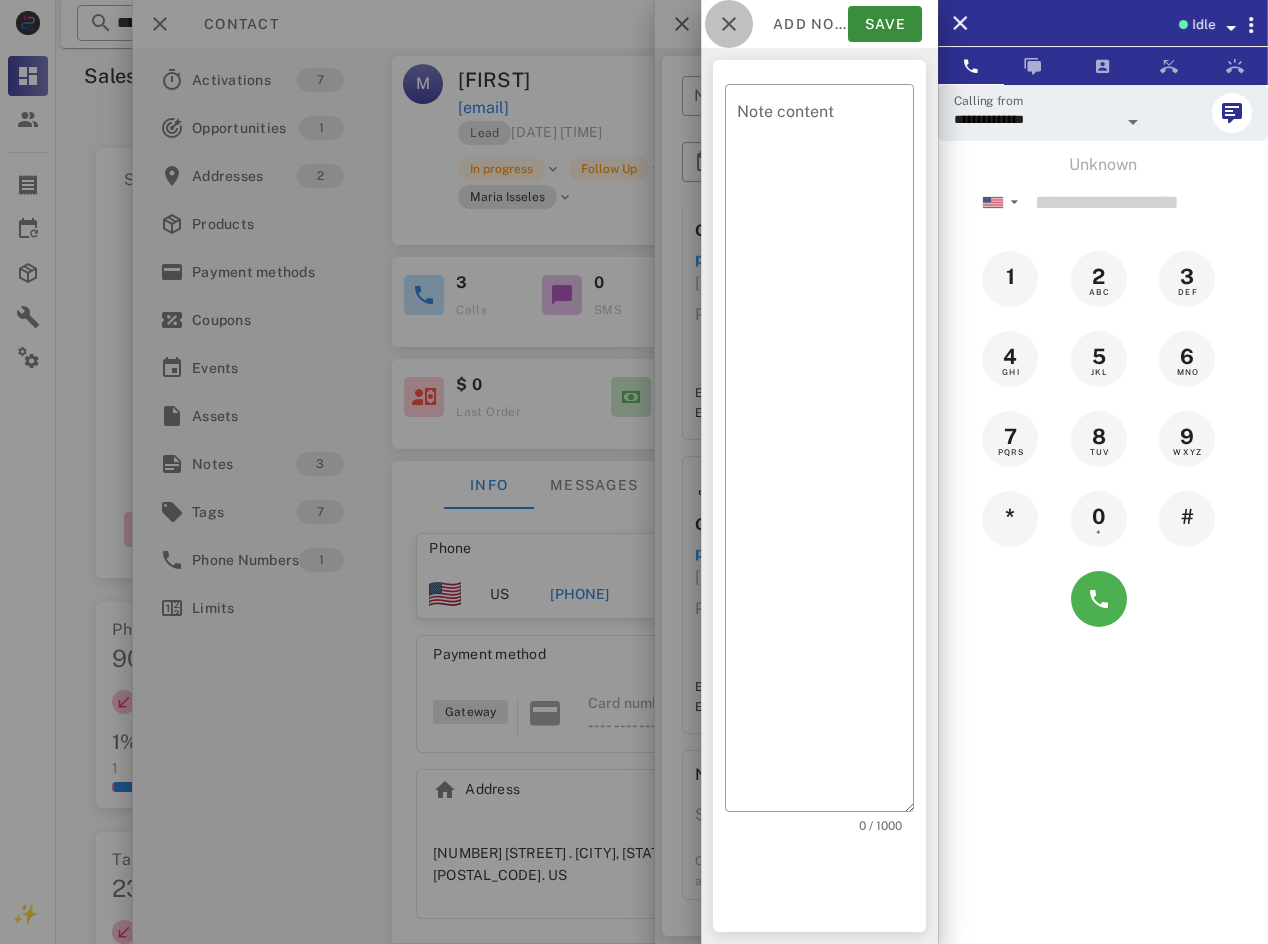 click at bounding box center (729, 24) 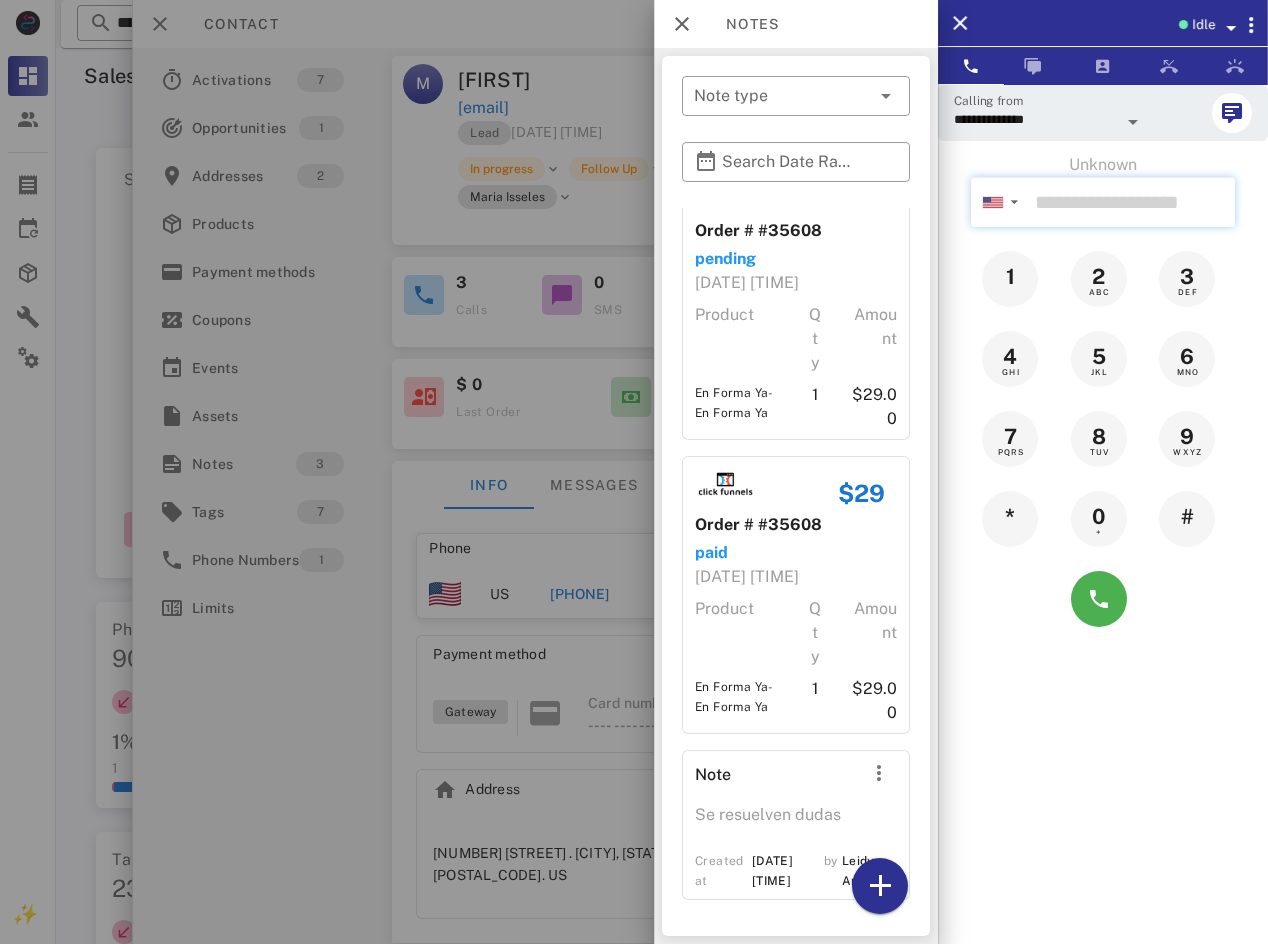 click at bounding box center [1131, 202] 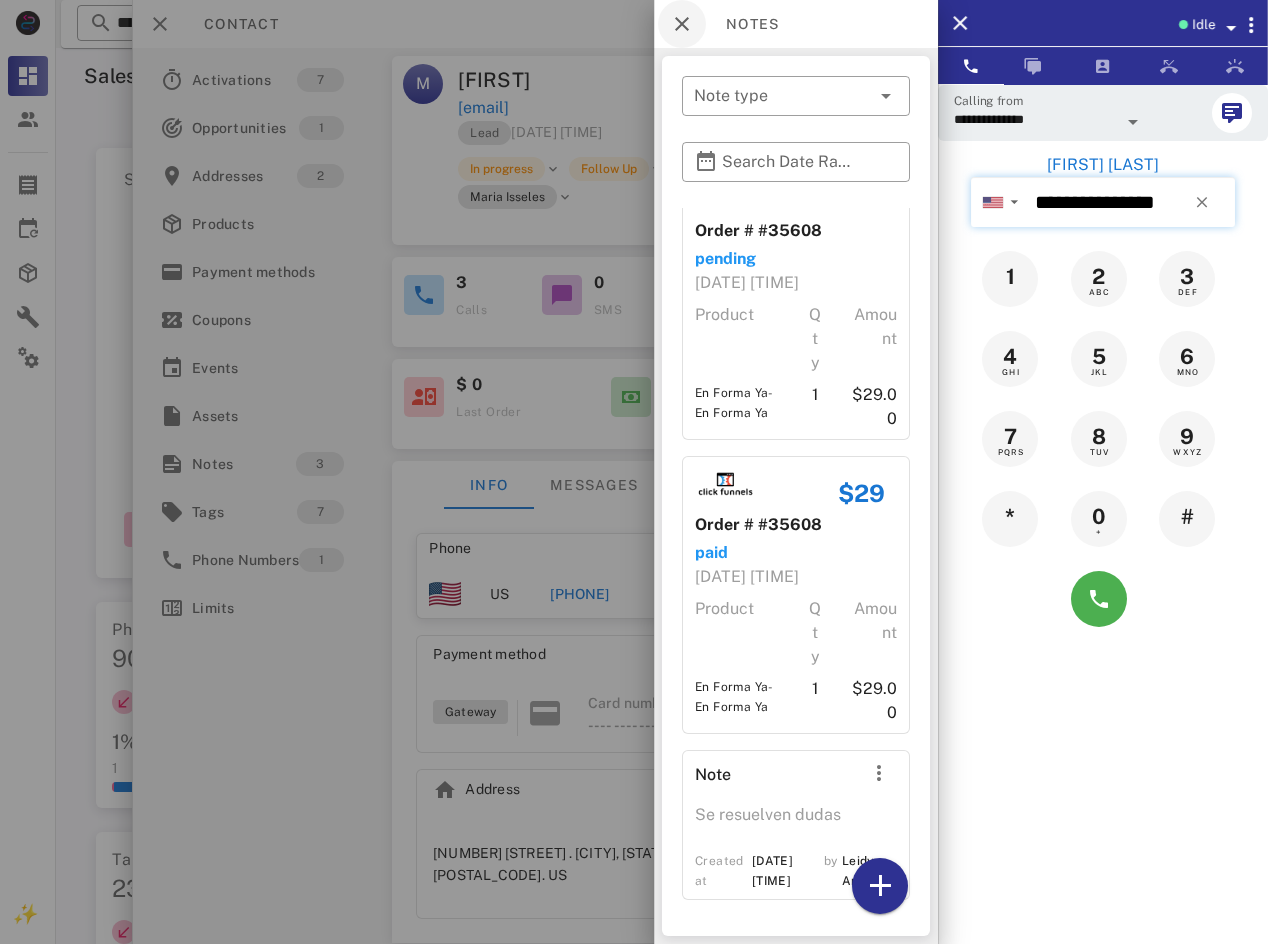 type on "**********" 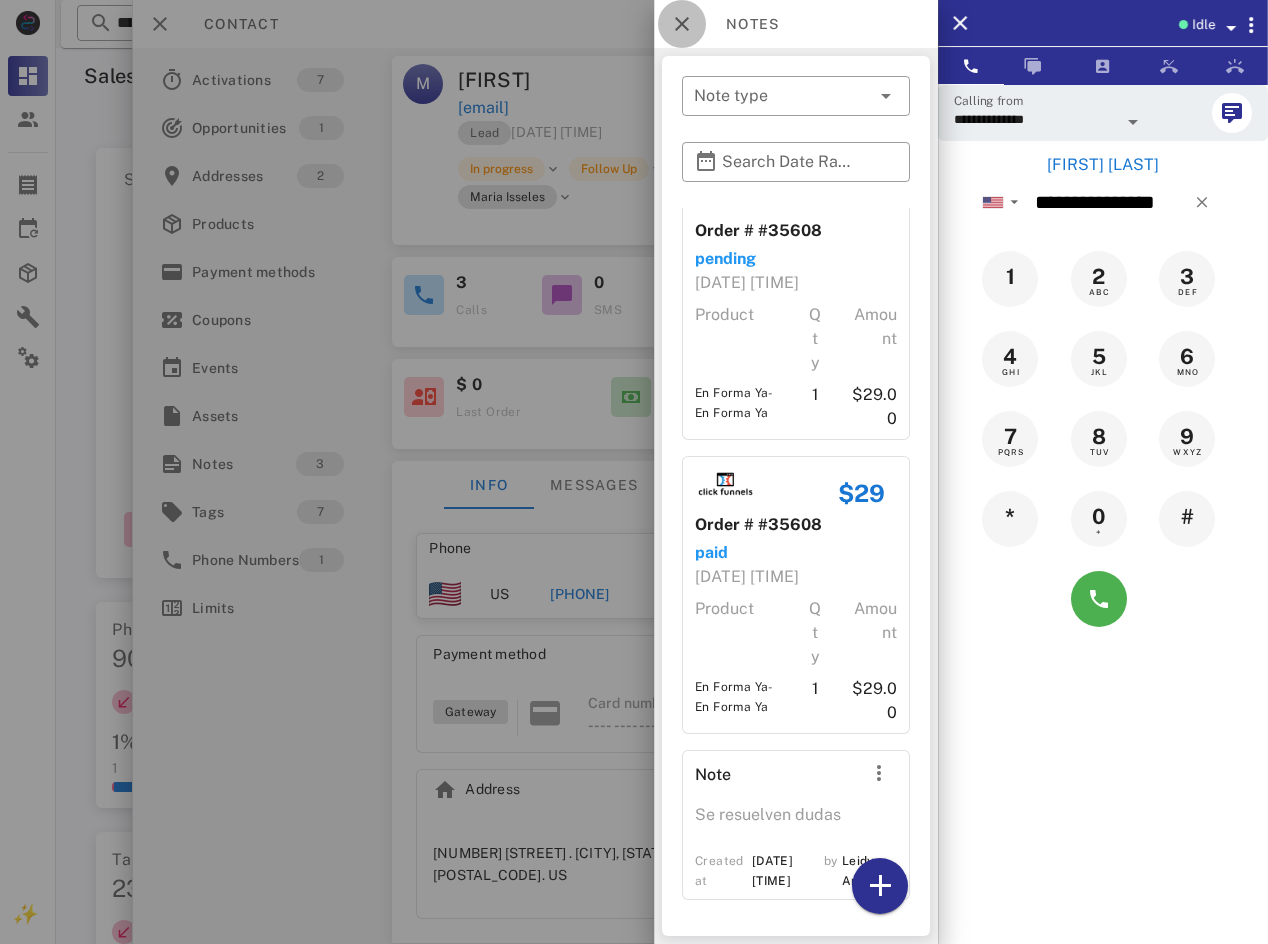 click at bounding box center (682, 24) 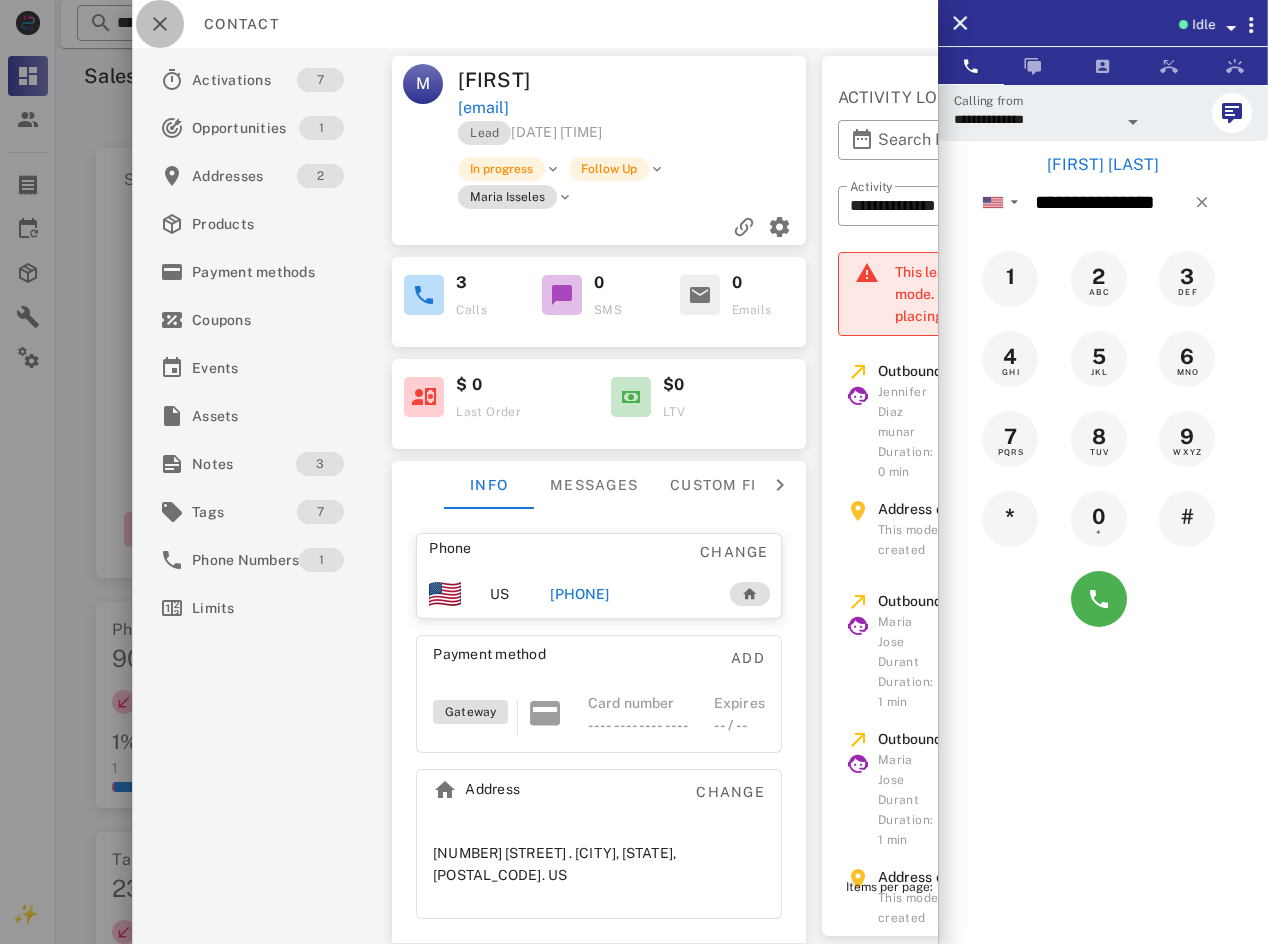 click at bounding box center (160, 24) 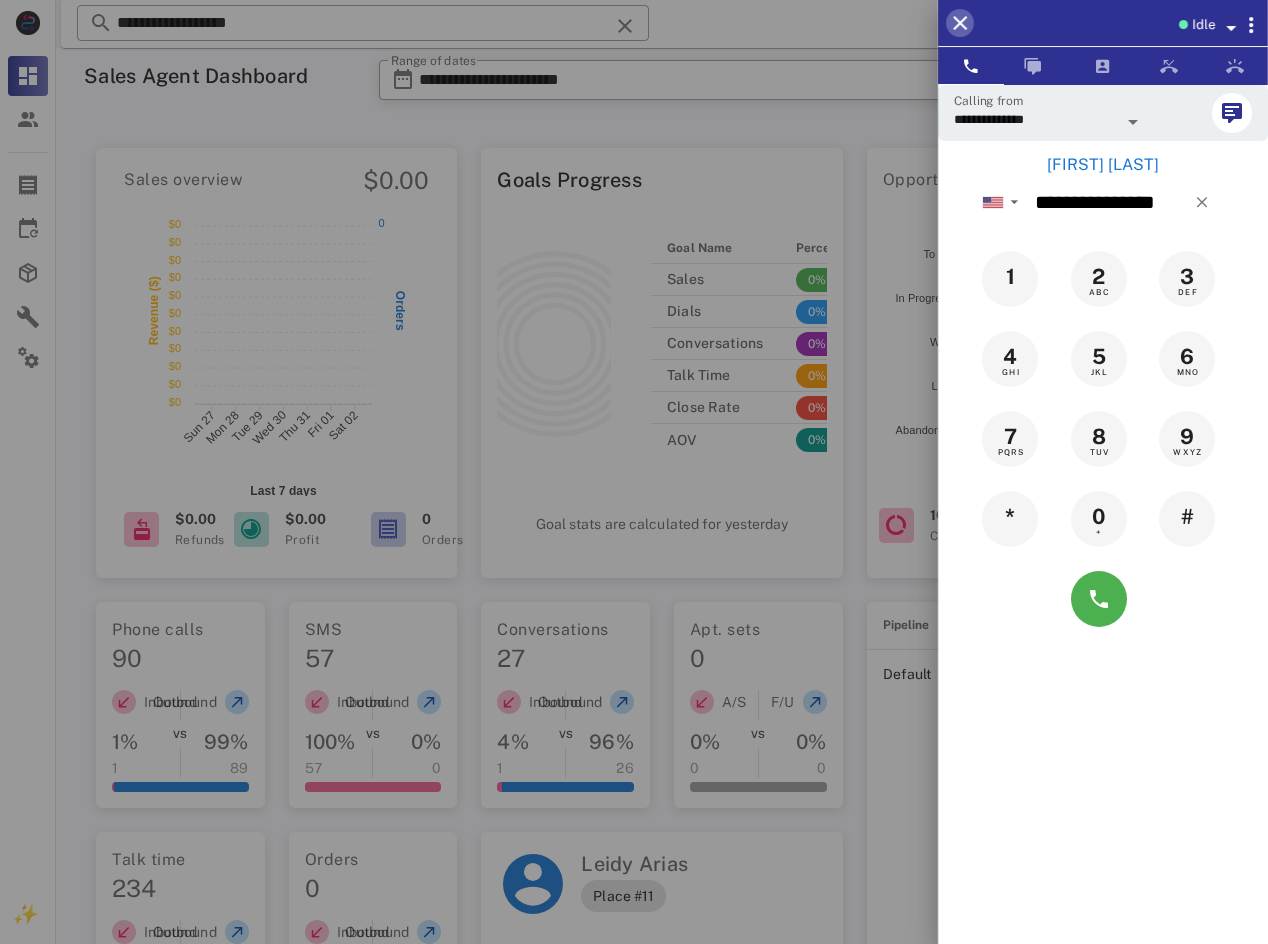 click at bounding box center (960, 23) 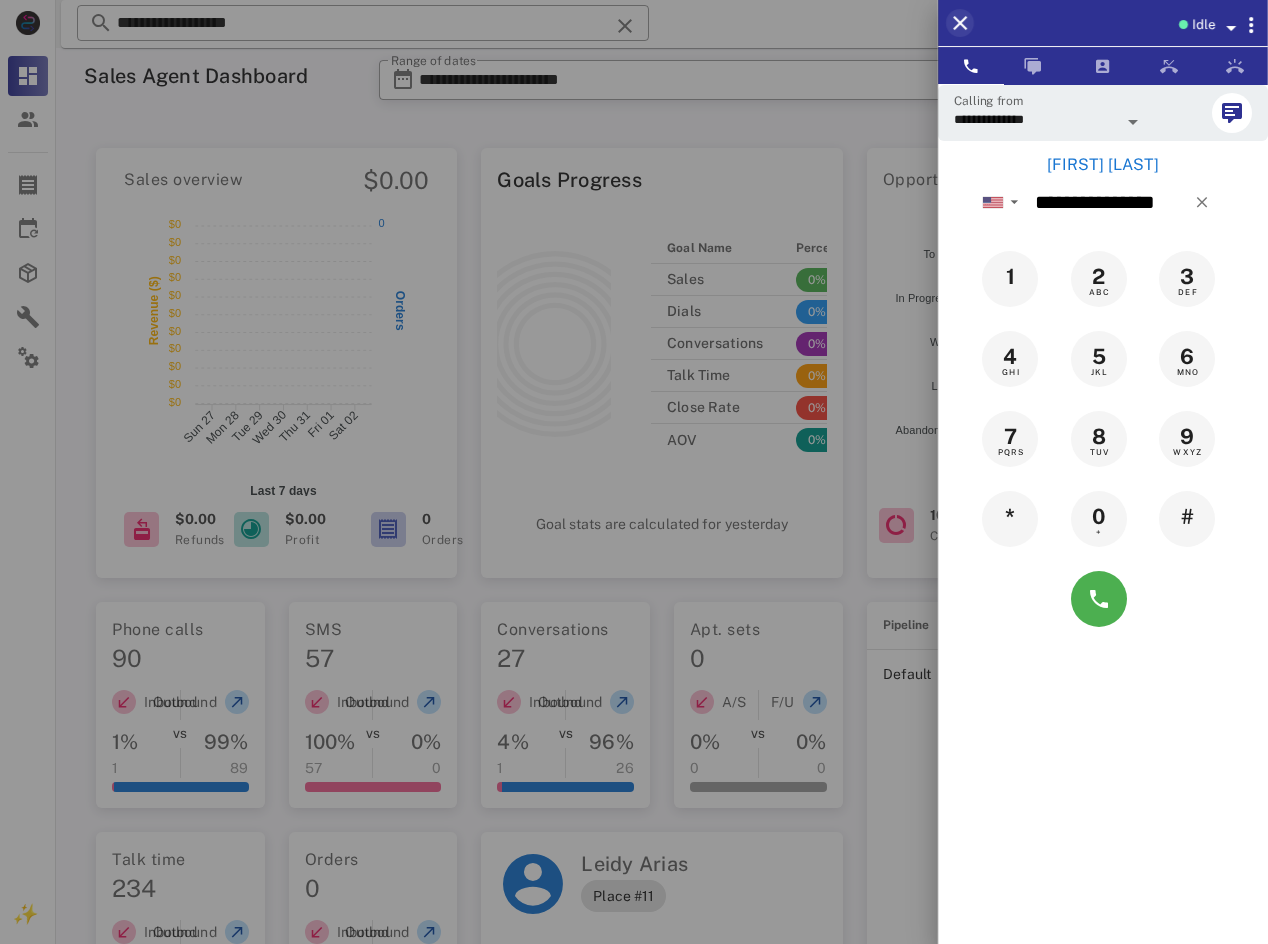 type 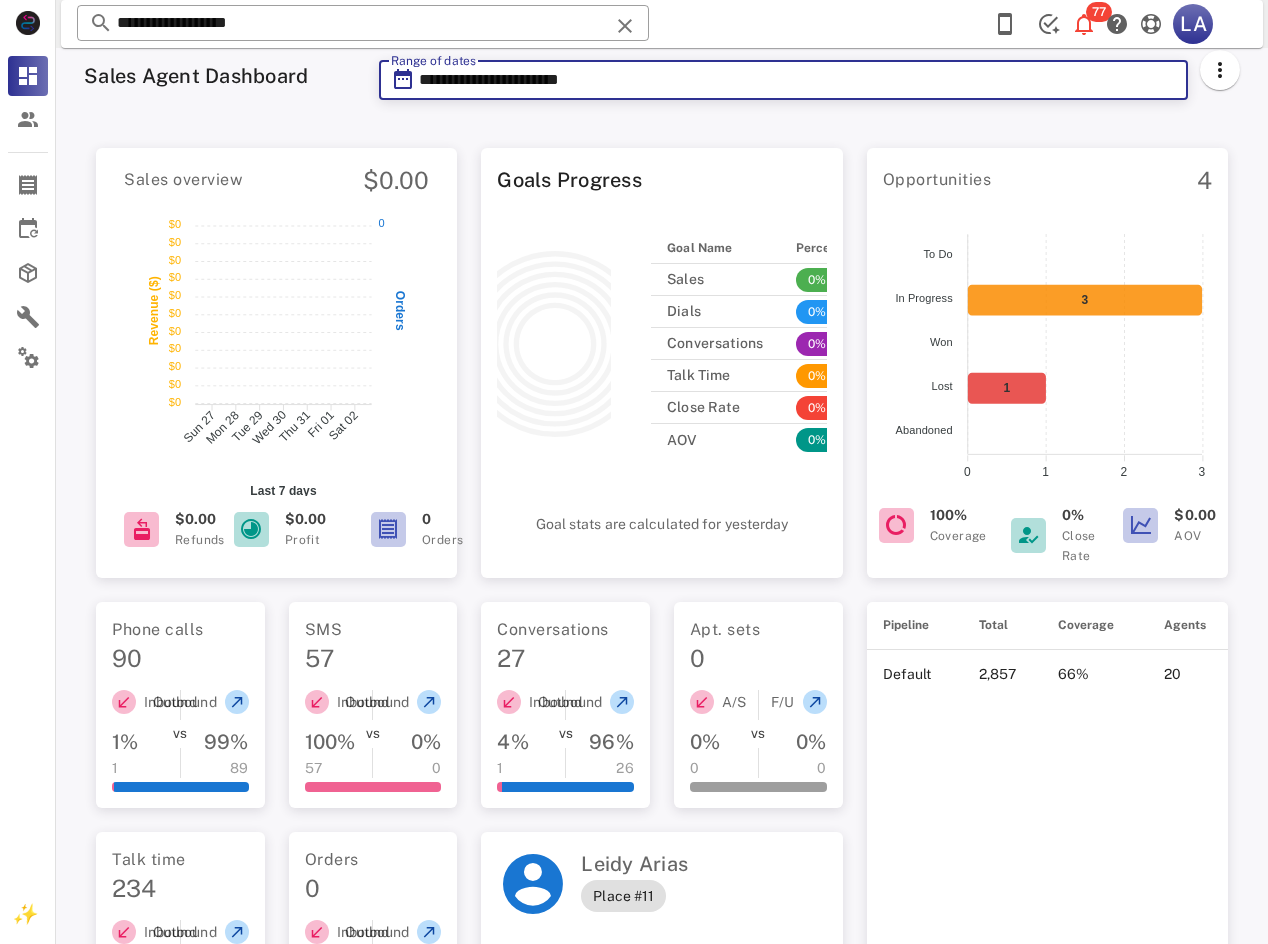 click on "**********" at bounding box center [797, 80] 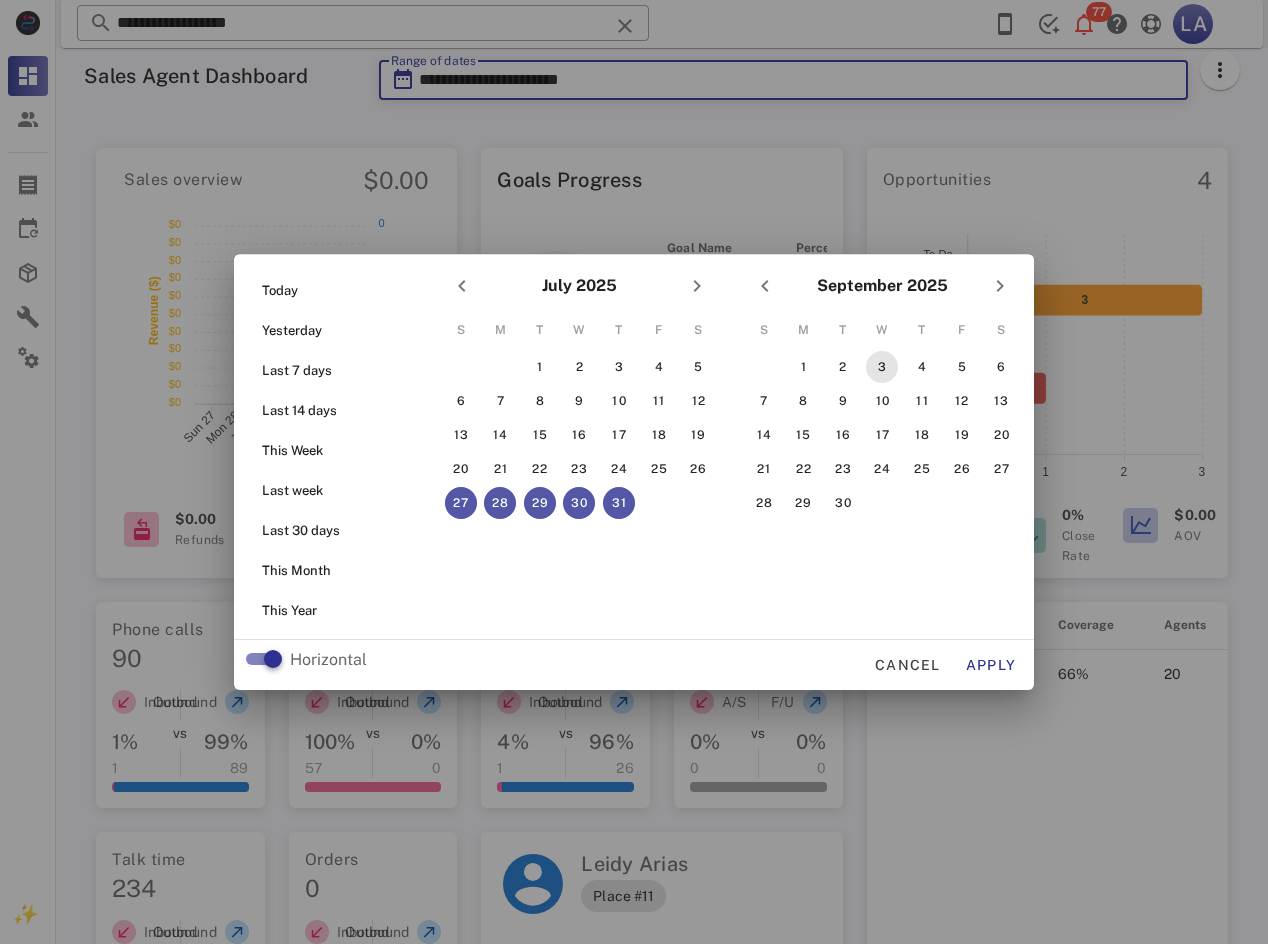 click on "3" at bounding box center (882, 367) 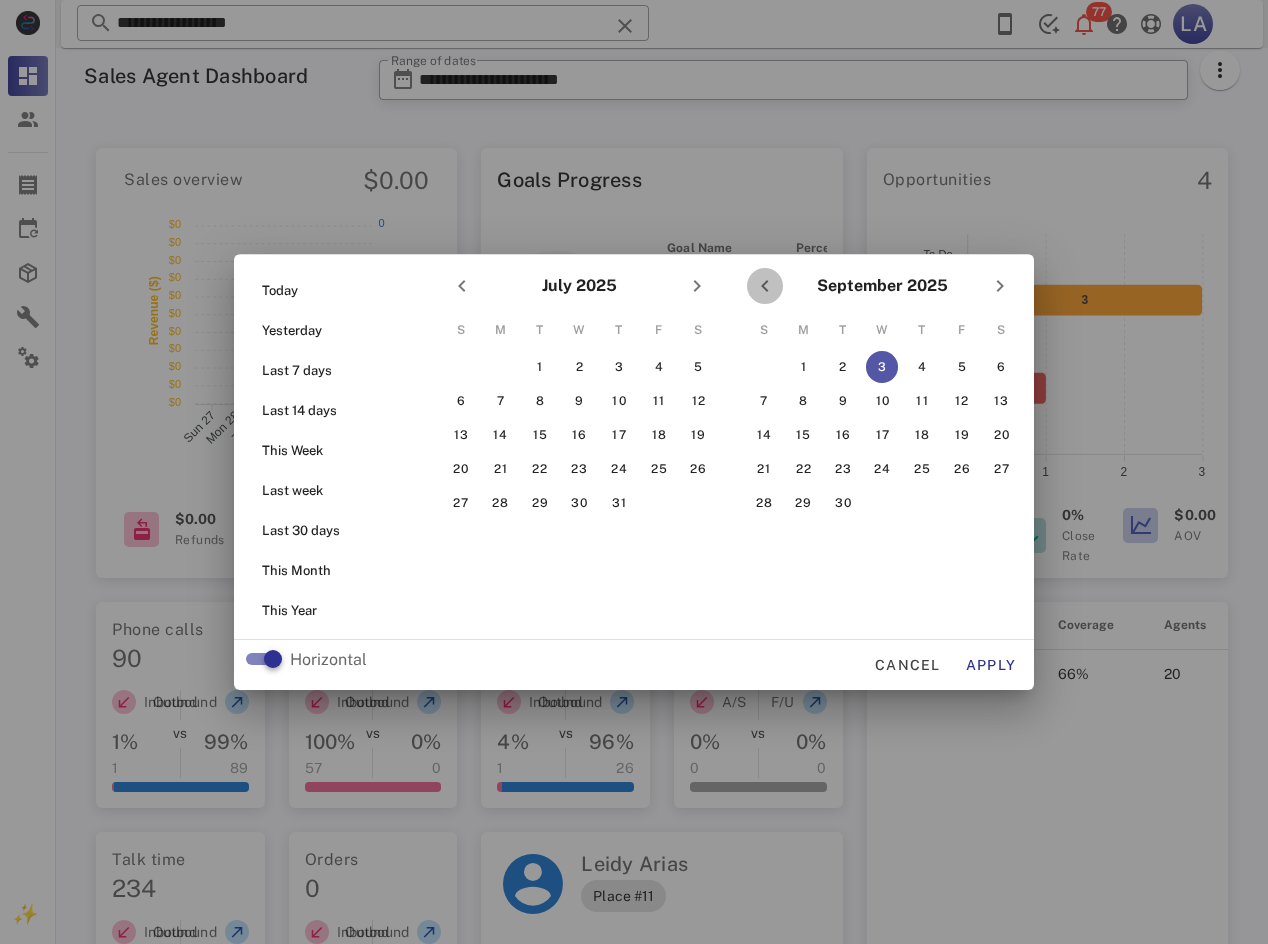 click at bounding box center [765, 286] 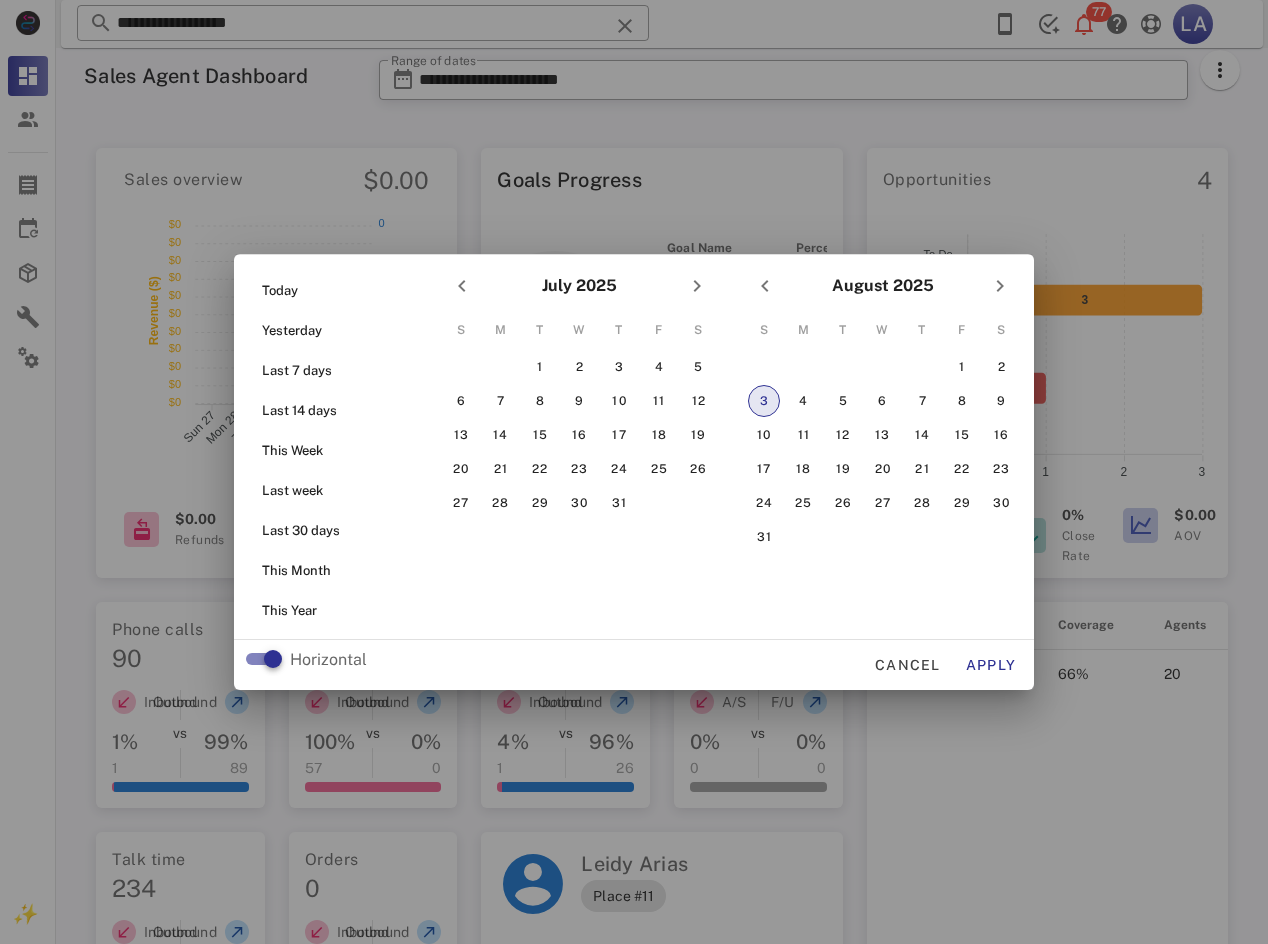 click on "3" at bounding box center (764, 401) 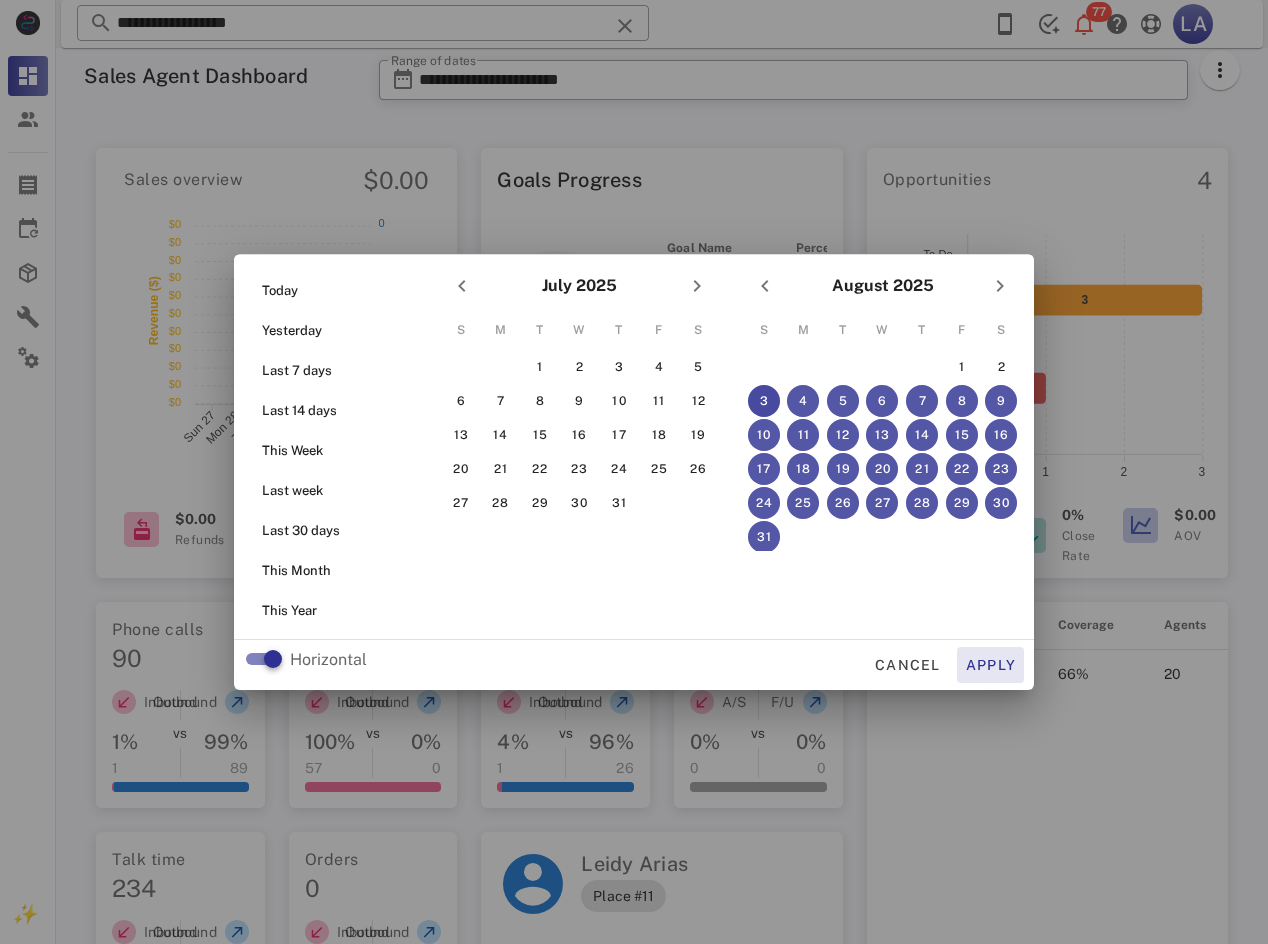 click on "Apply" at bounding box center (991, 665) 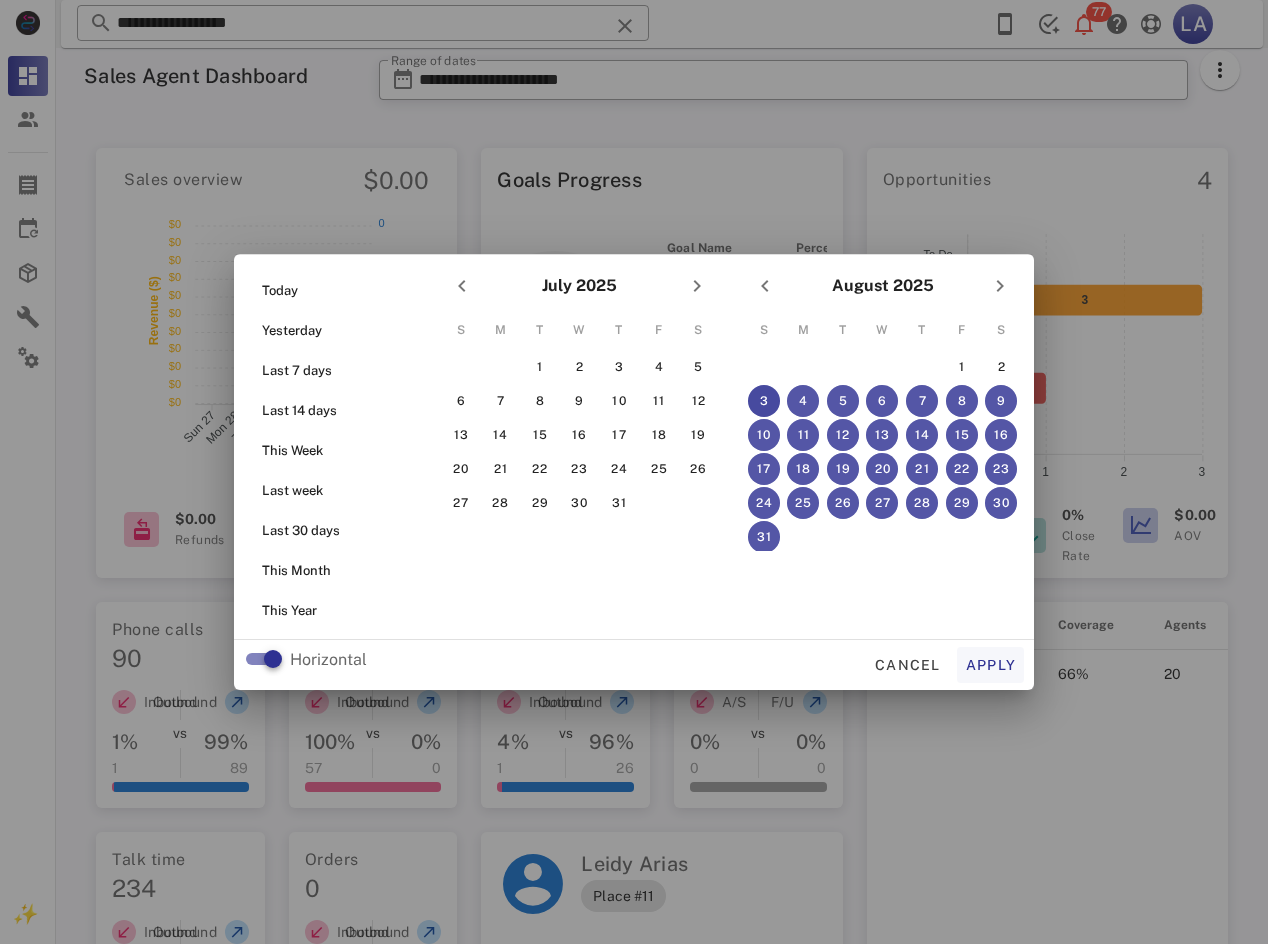 type on "**********" 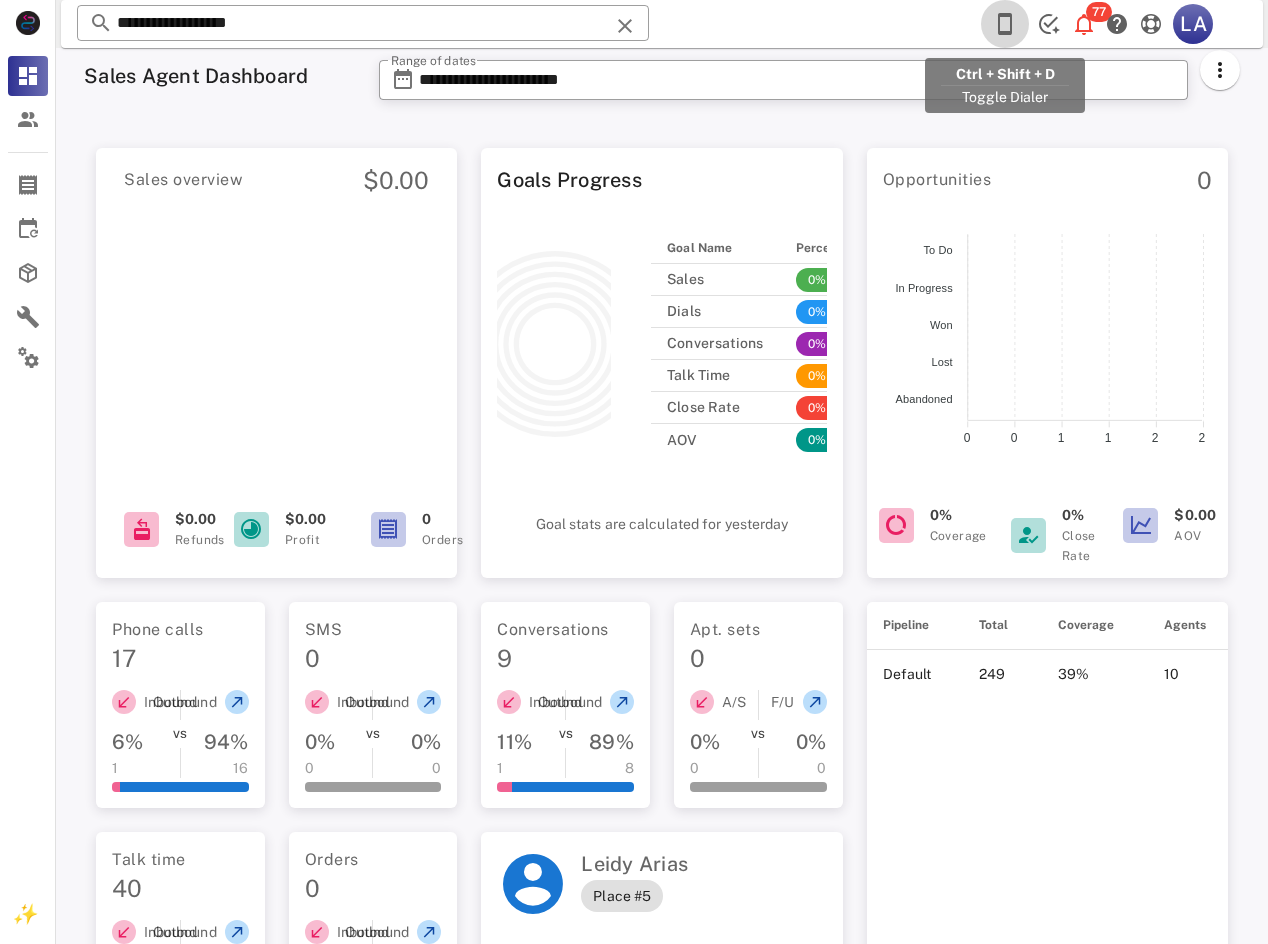 click at bounding box center (1005, 24) 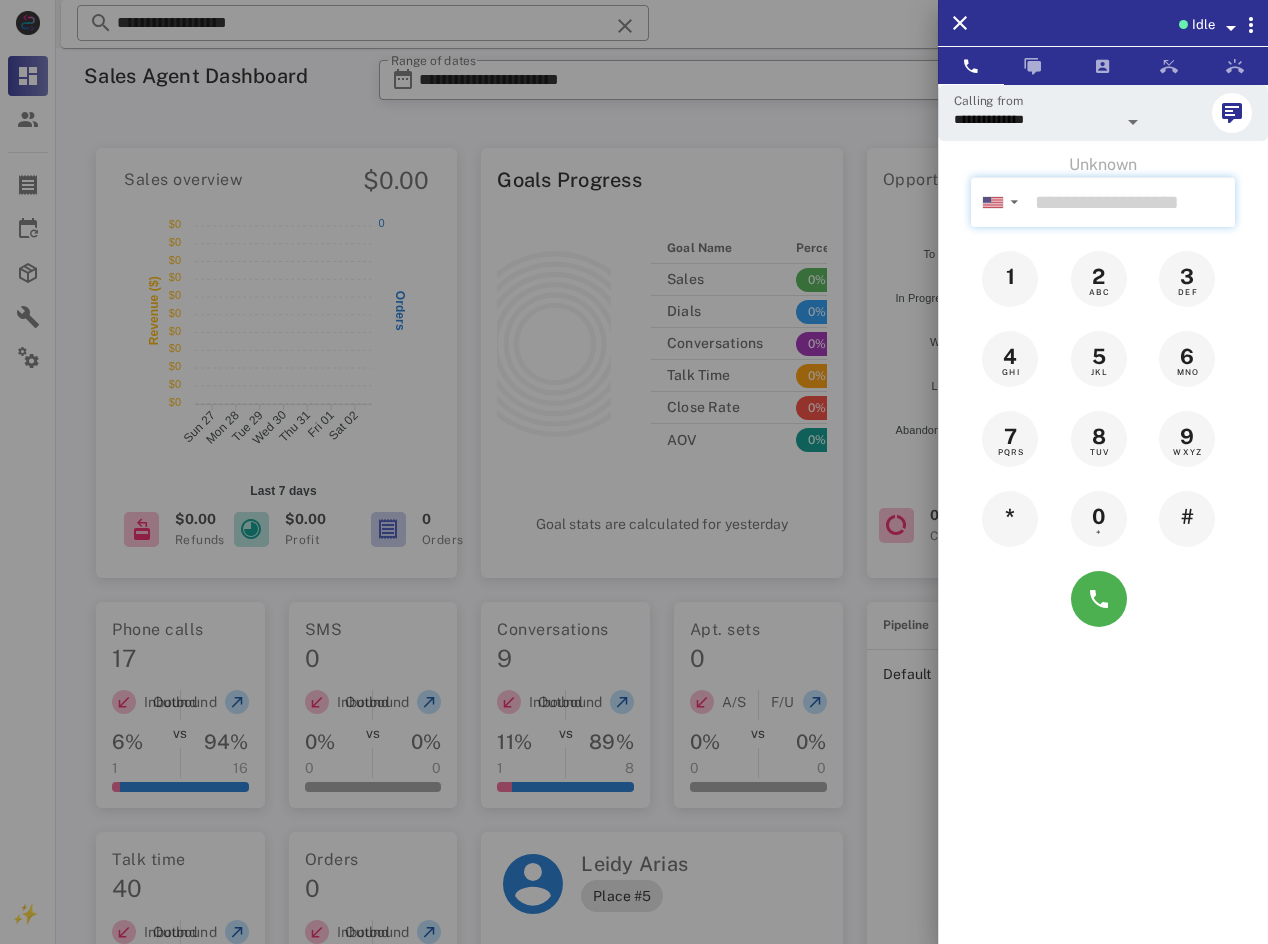 click at bounding box center [1131, 202] 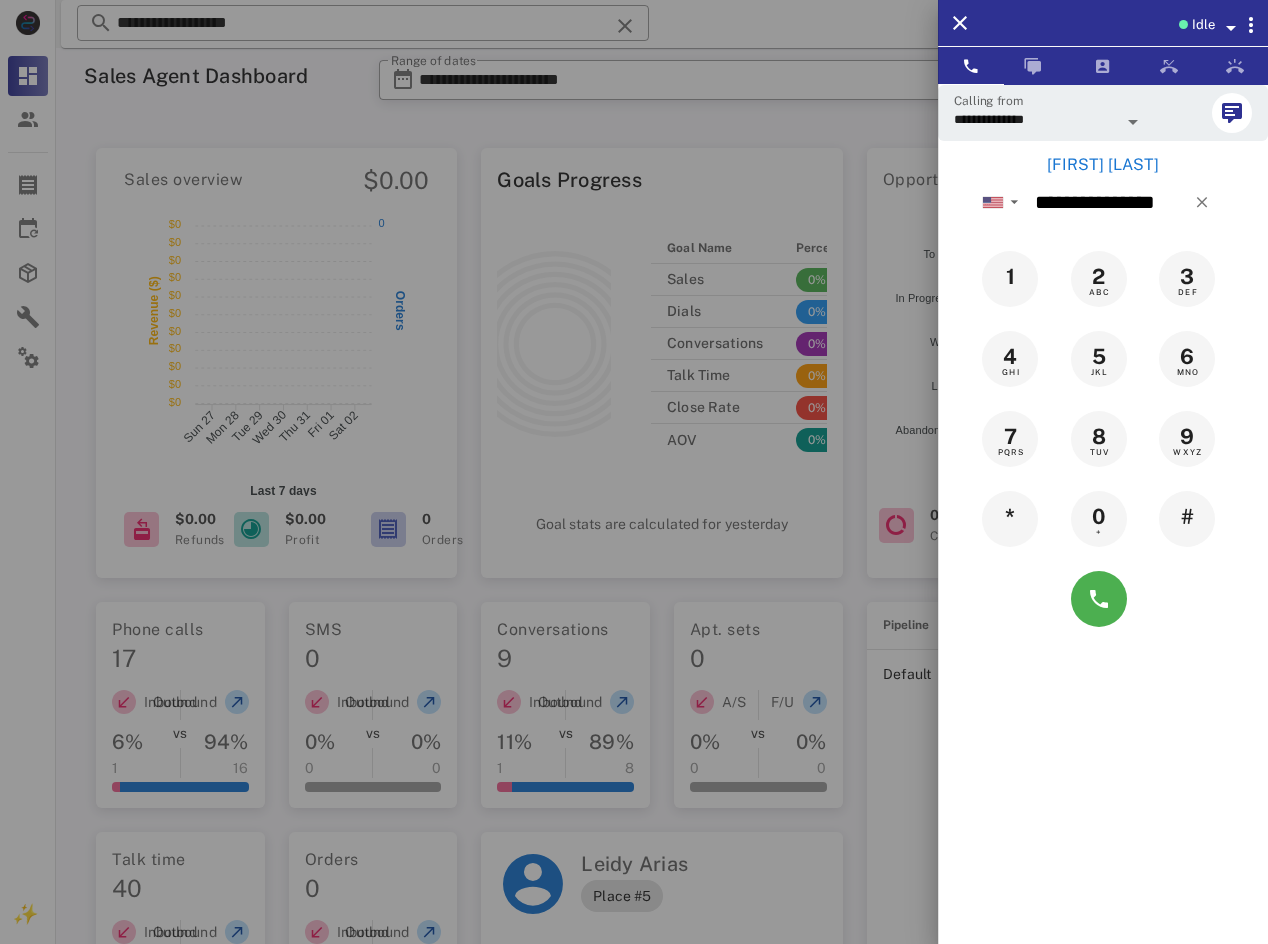 click on "[FIRST] [LAST]" at bounding box center [1103, 165] 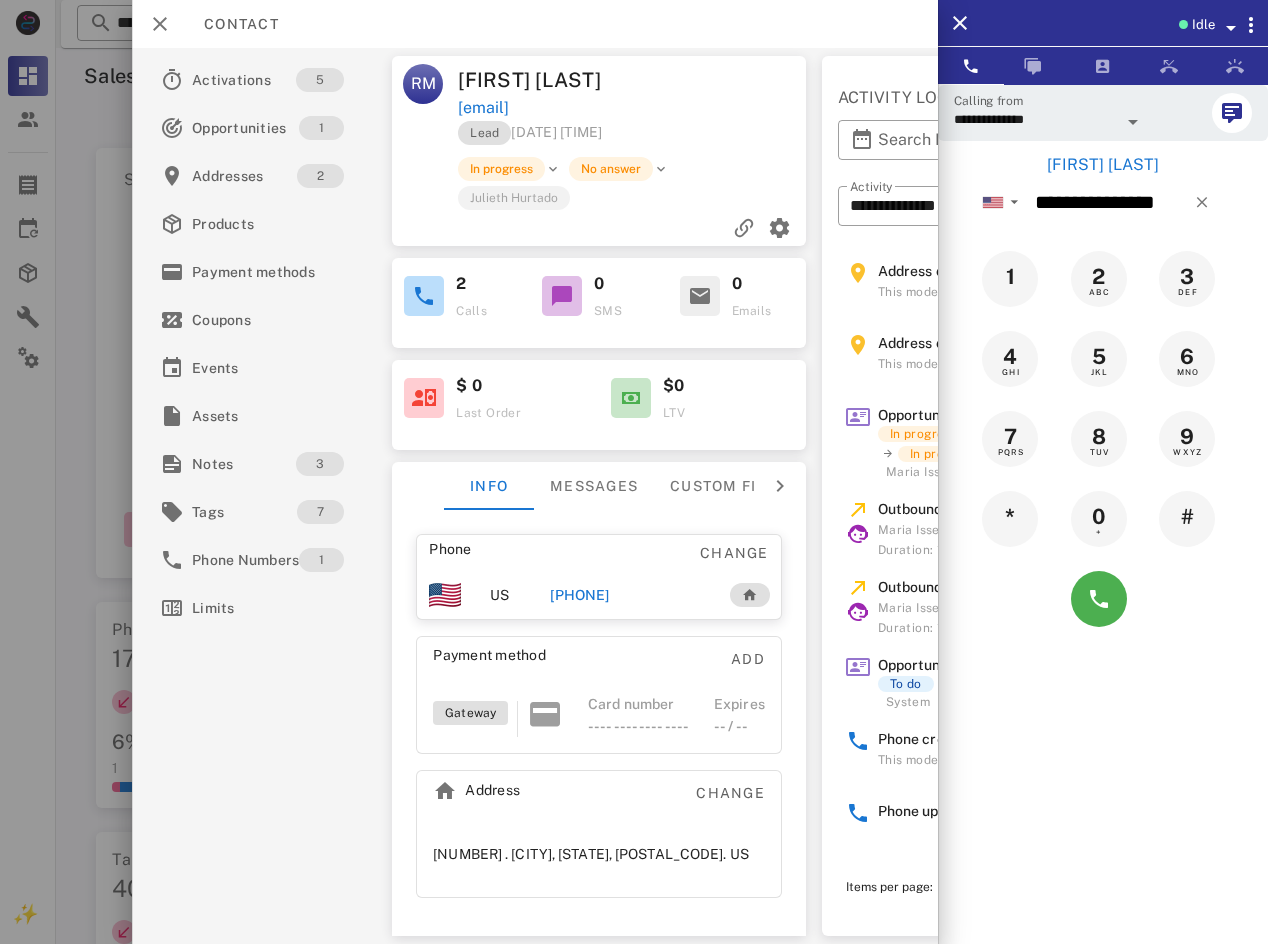 click on "[PHONE]" at bounding box center (580, 595) 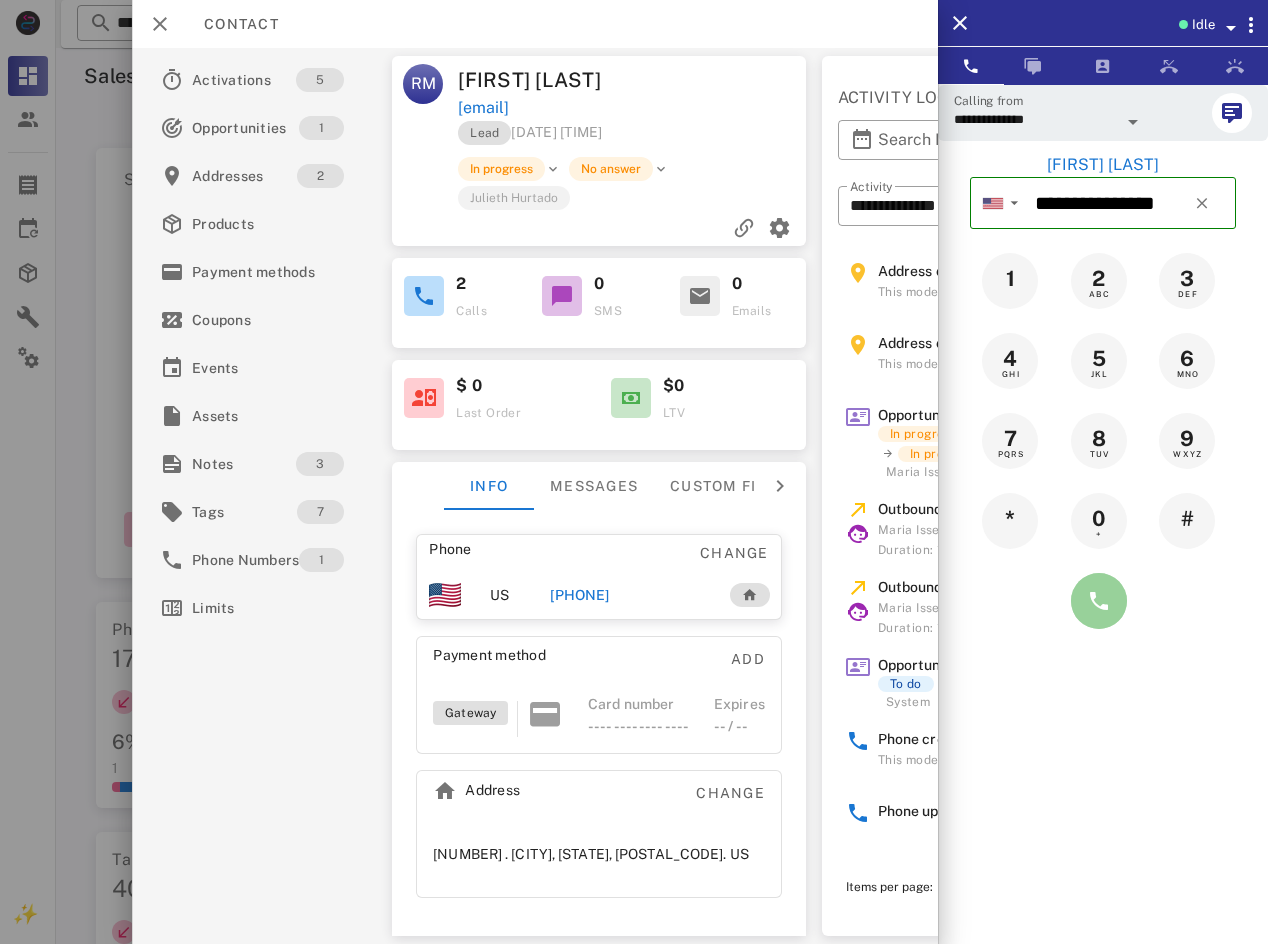 click at bounding box center (1099, 601) 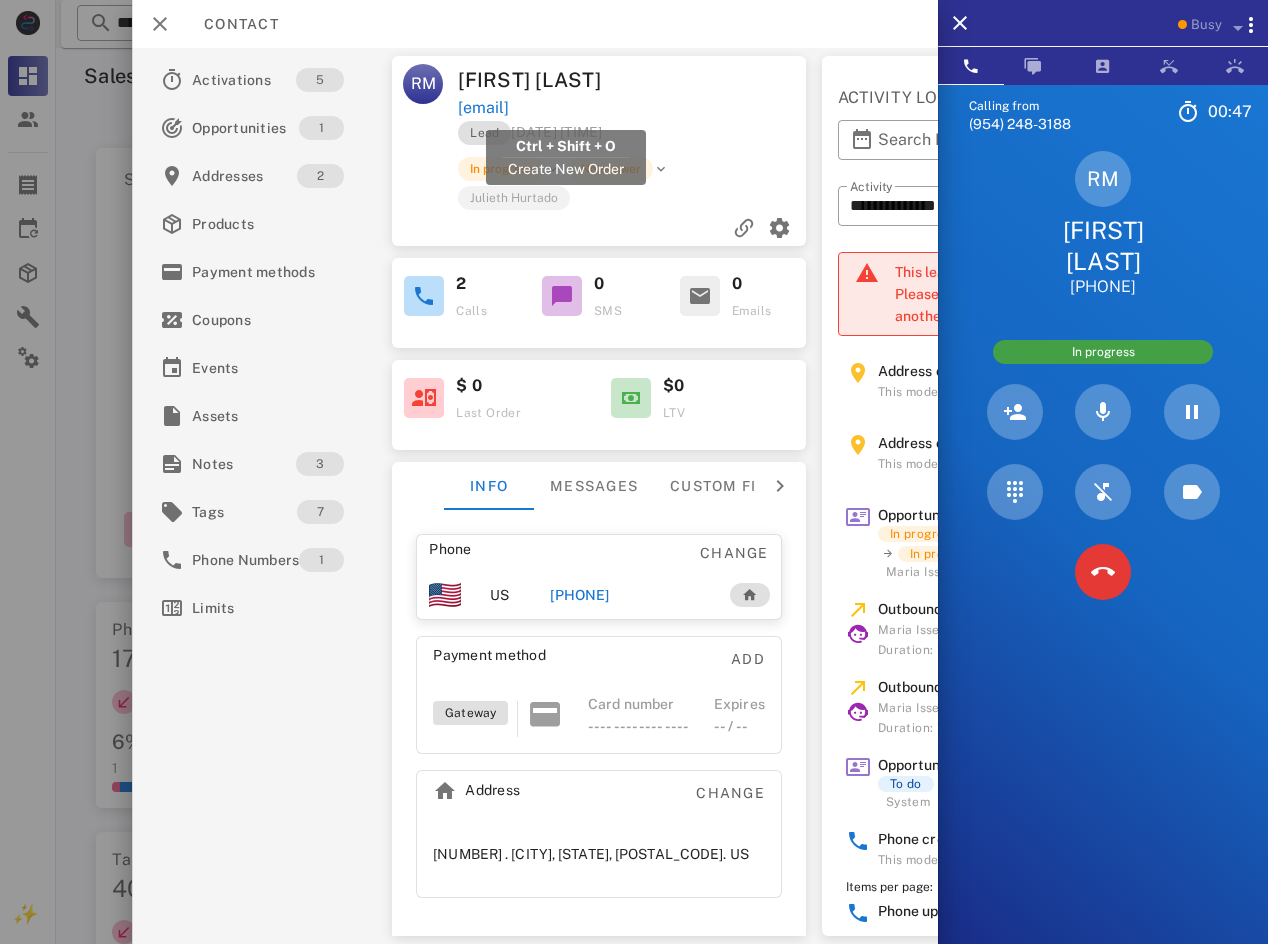 drag, startPoint x: 722, startPoint y: 105, endPoint x: 462, endPoint y: 105, distance: 260 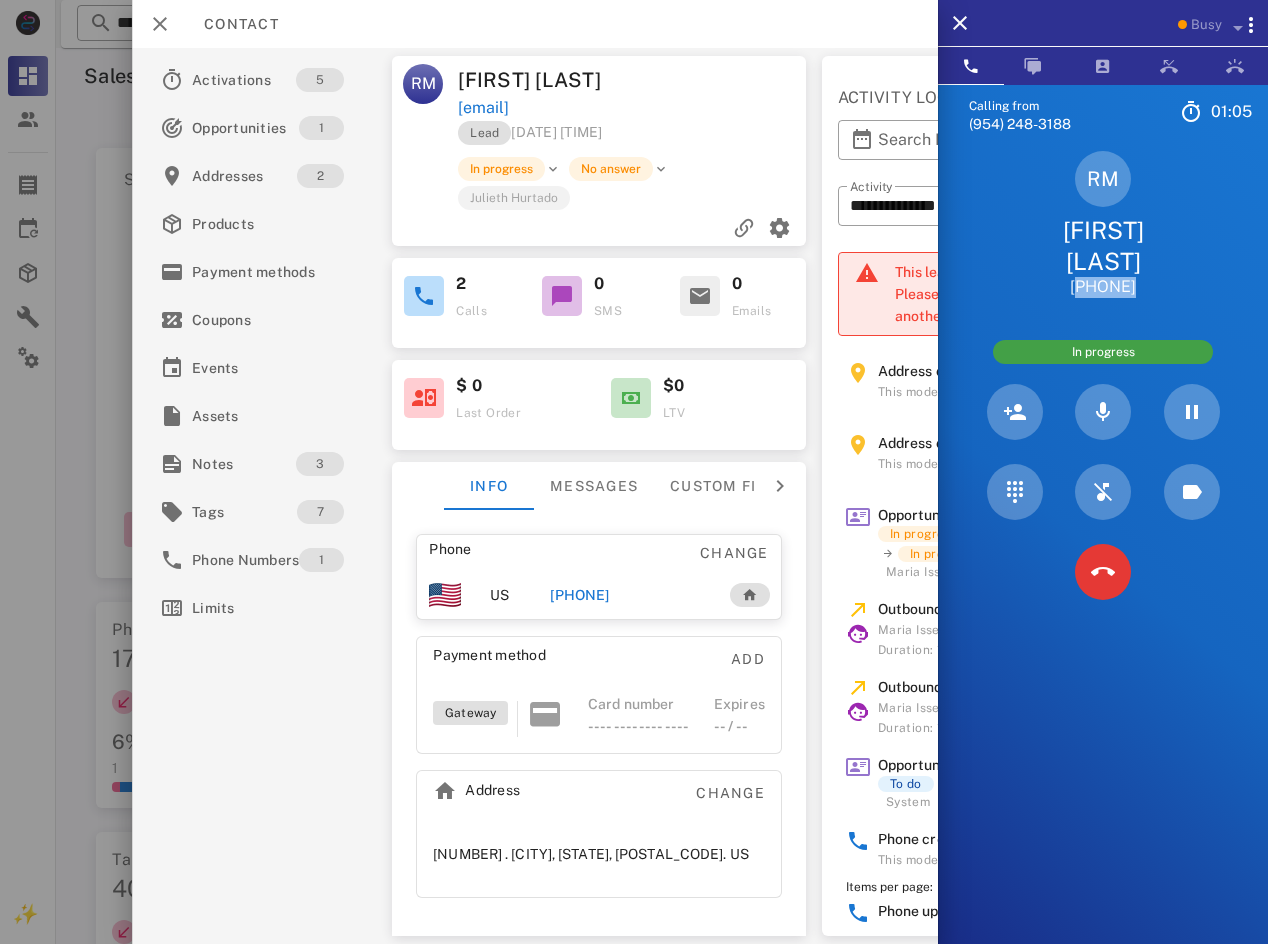 drag, startPoint x: 1168, startPoint y: 300, endPoint x: 1053, endPoint y: 282, distance: 116.40017 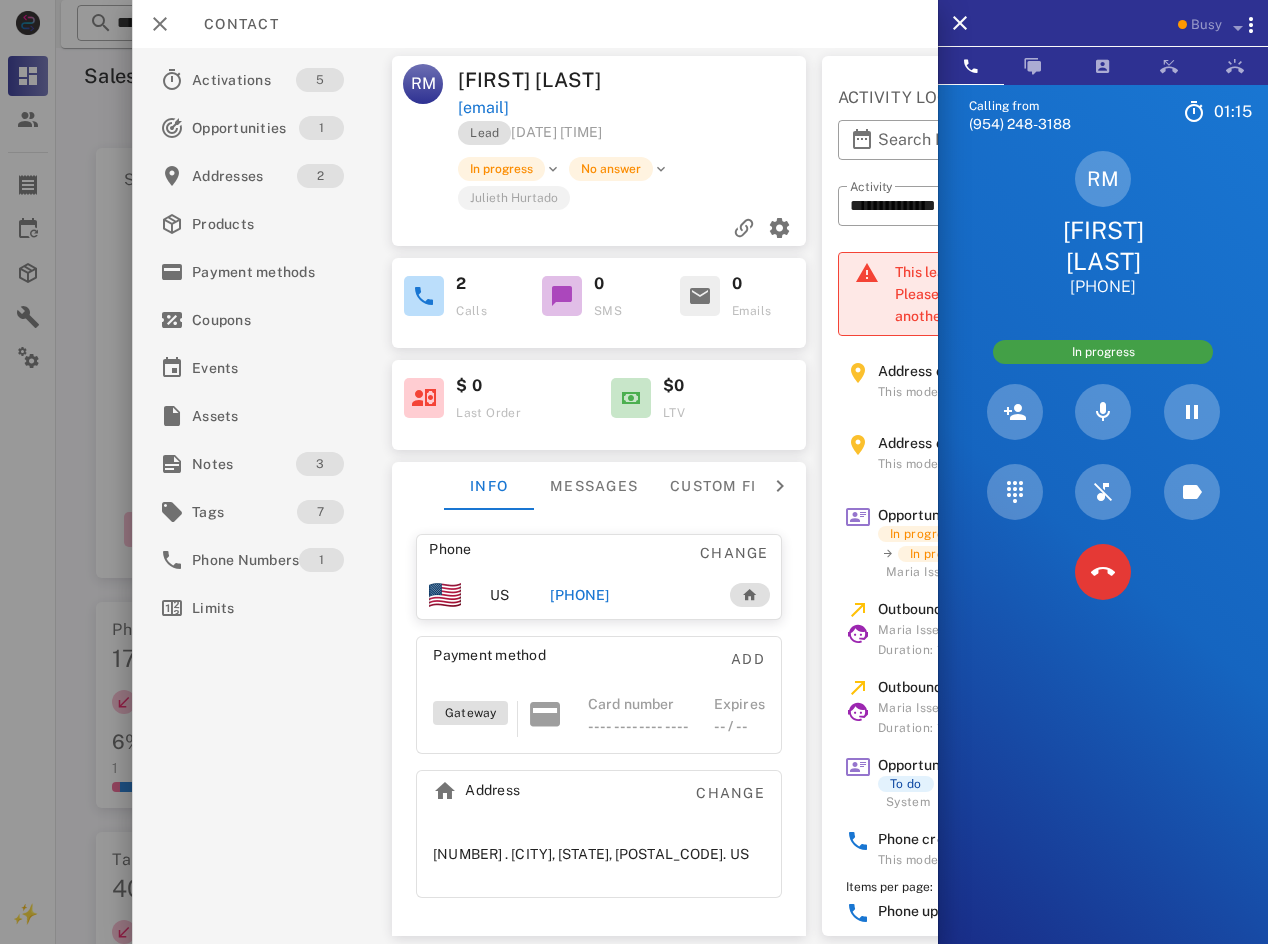 click on "Calling from [PHONE] [TIME]  Unknown      ▼     Andorra
+376
Argentina
+54
Aruba
+297
Australia
+61
Belgium (België)
+32
Bolivia
+591
Brazil (Brasil)
+55
Canada
+1
Chile
+56
Colombia
+57
Costa Rica
+506
Dominican Republic (República Dominicana)
+1
Ecuador
+593
El Salvador
+503
France
+33
Germany (Deutschland)
+49
Guadeloupe
+590
Guatemala
+502
Honduras
+504
Iceland (Ísland)
+354
India (भारत)
+91
Israel (‫ישראל‬‎)
+972
Italy (Italia)
+39" at bounding box center (1103, 556) 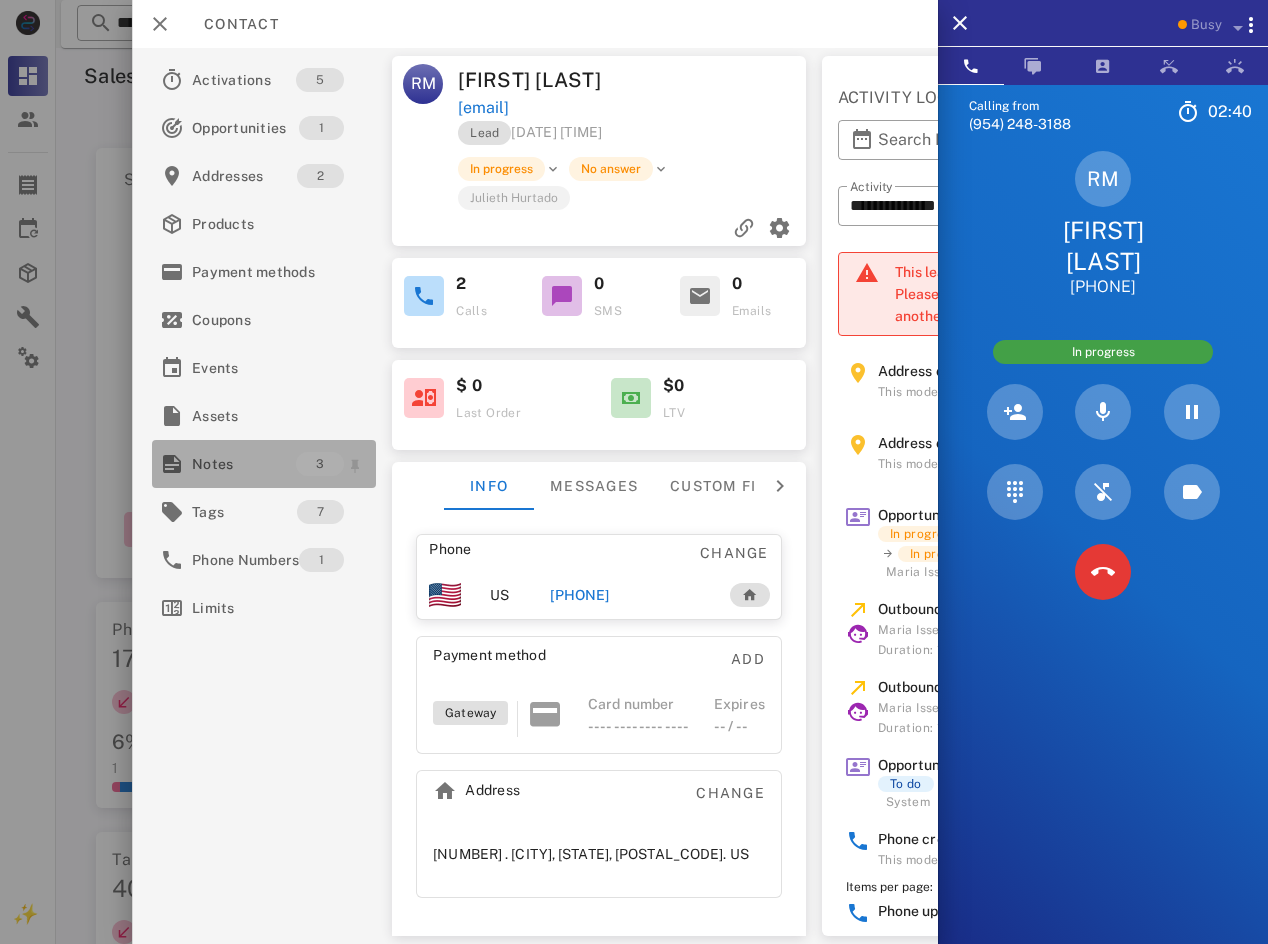 click on "Notes  3" at bounding box center (264, 464) 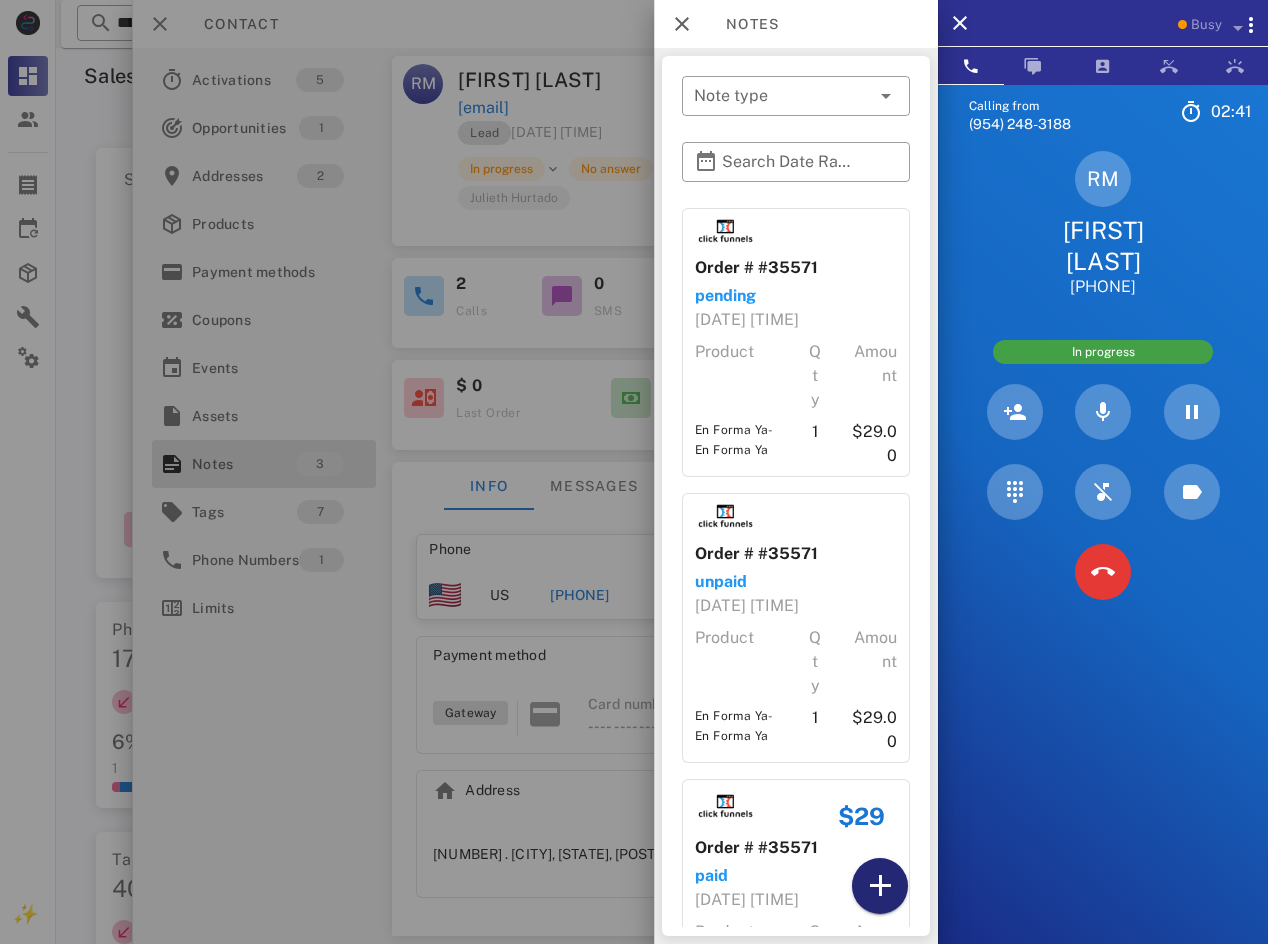 click at bounding box center [880, 886] 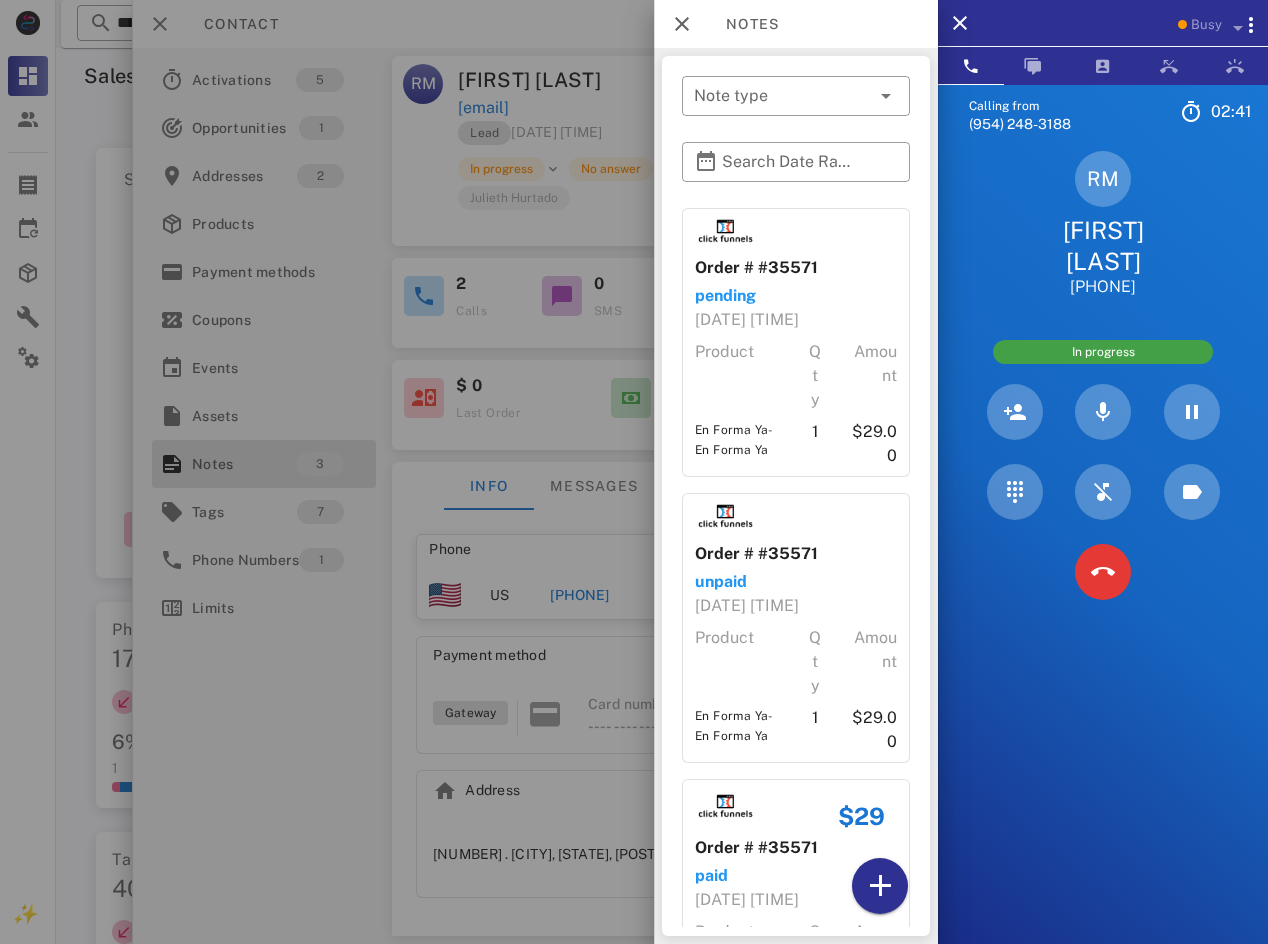 click on "Amount" at bounding box center [871, 662] 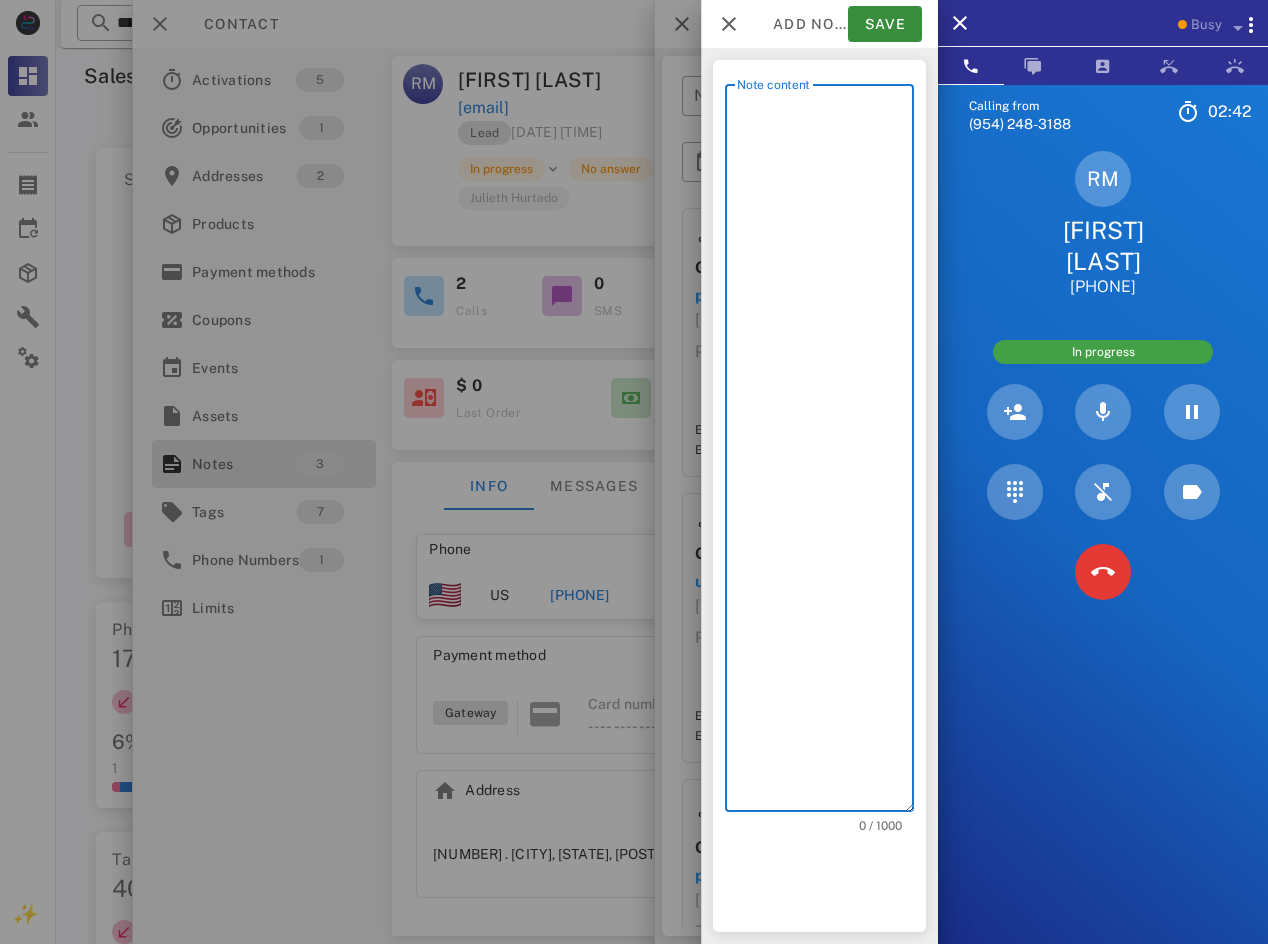 click on "Note content" at bounding box center [825, 453] 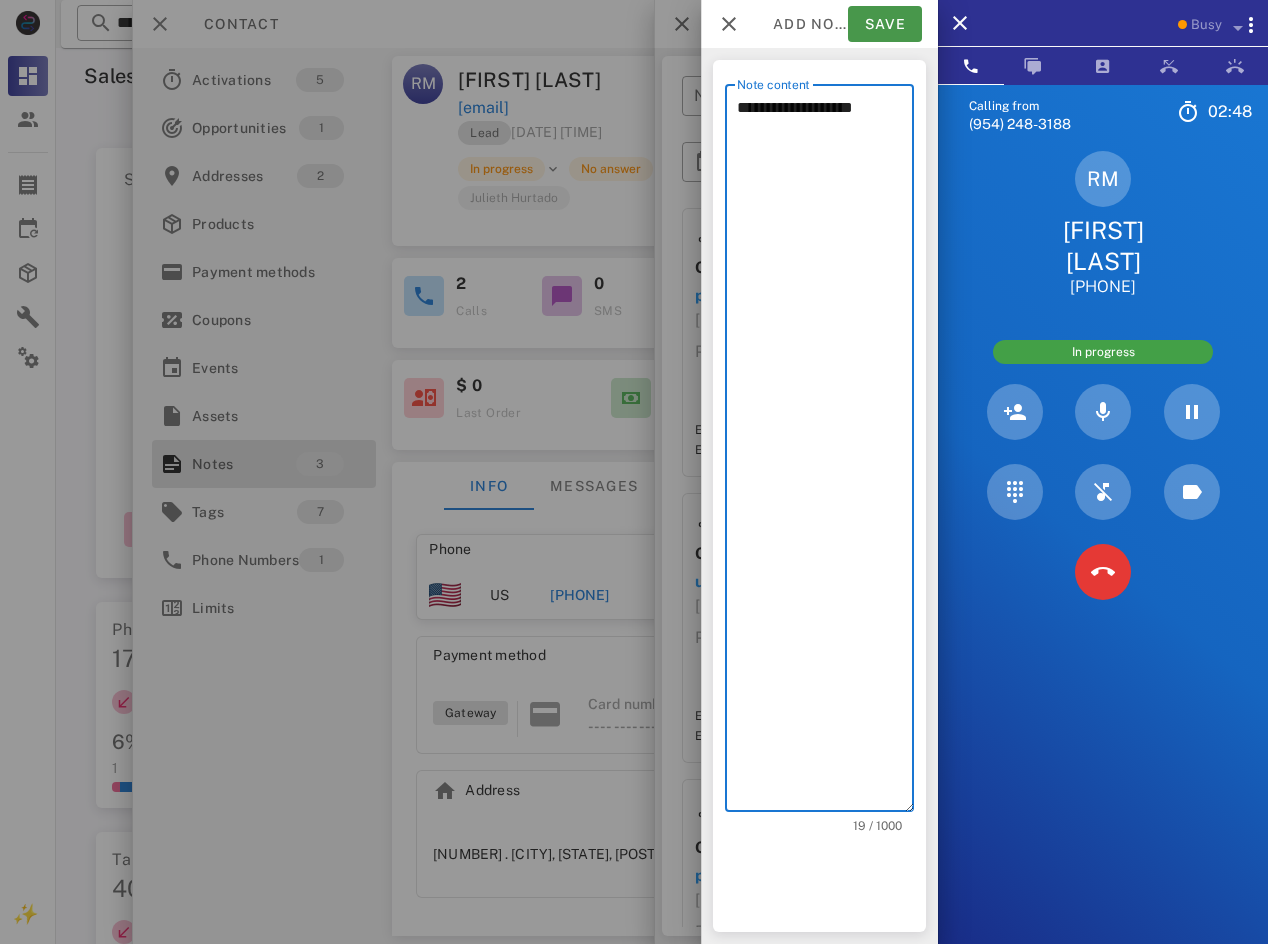 type on "**********" 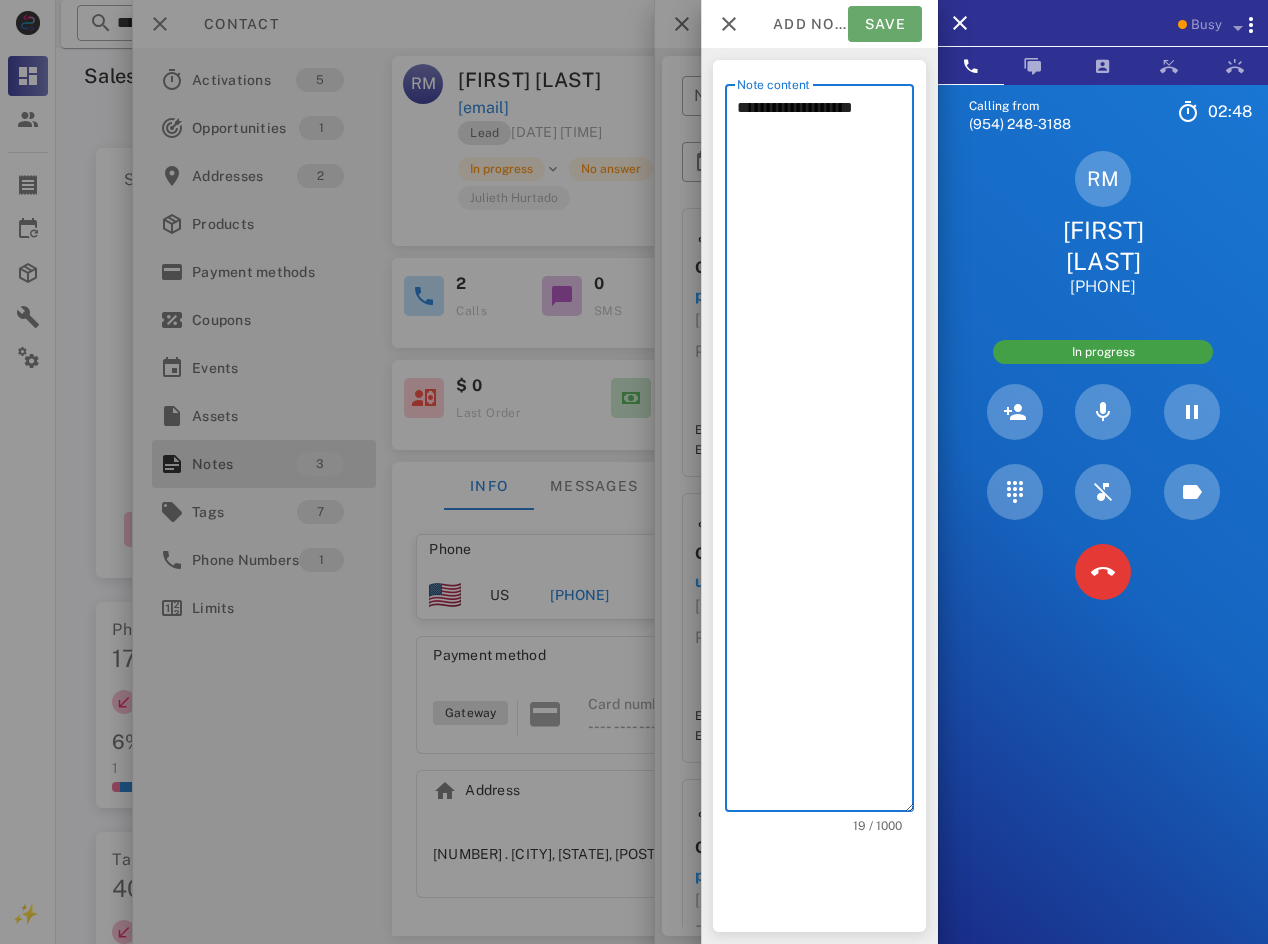 click on "Save" at bounding box center (885, 24) 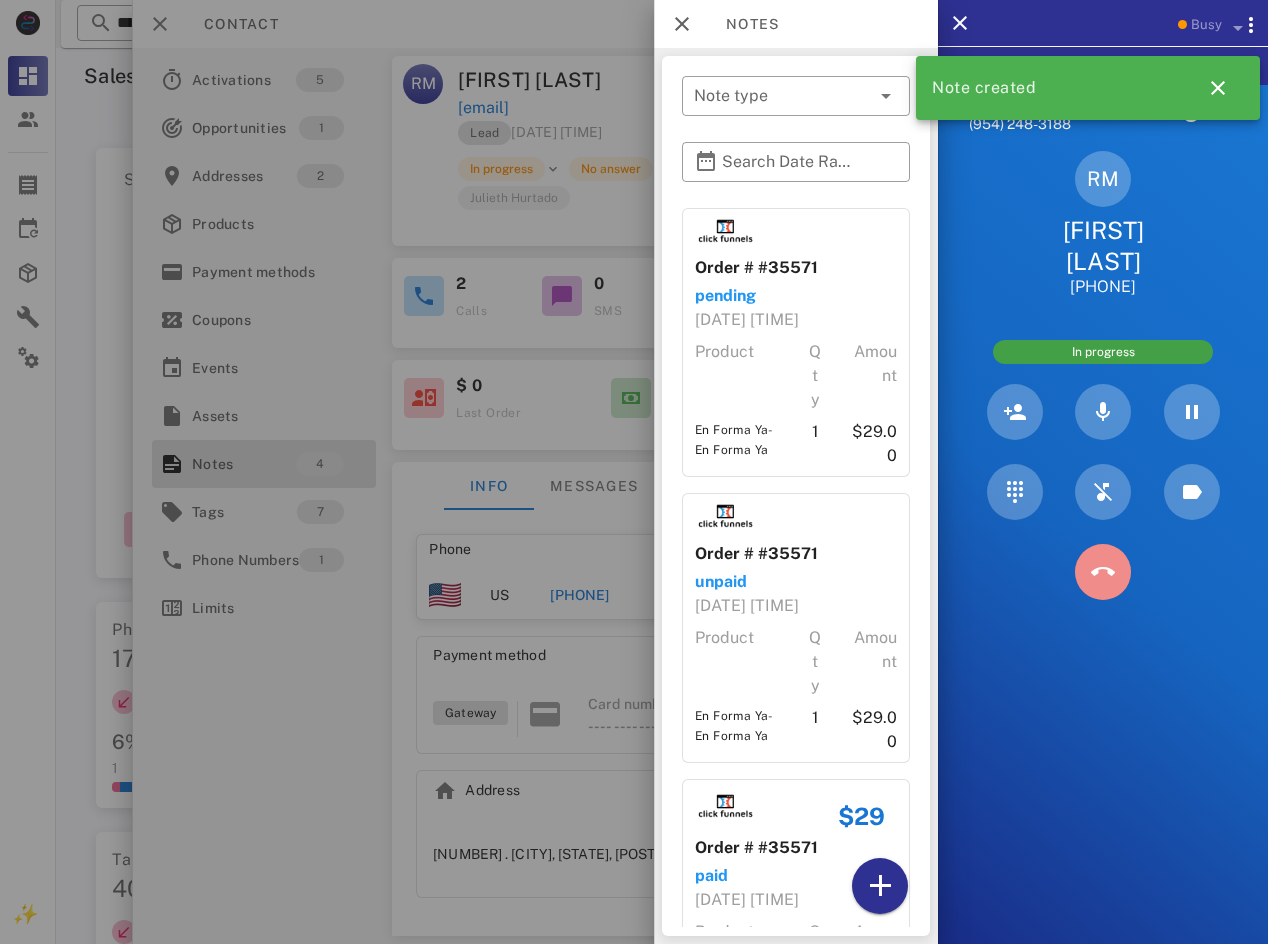 click at bounding box center [1103, 572] 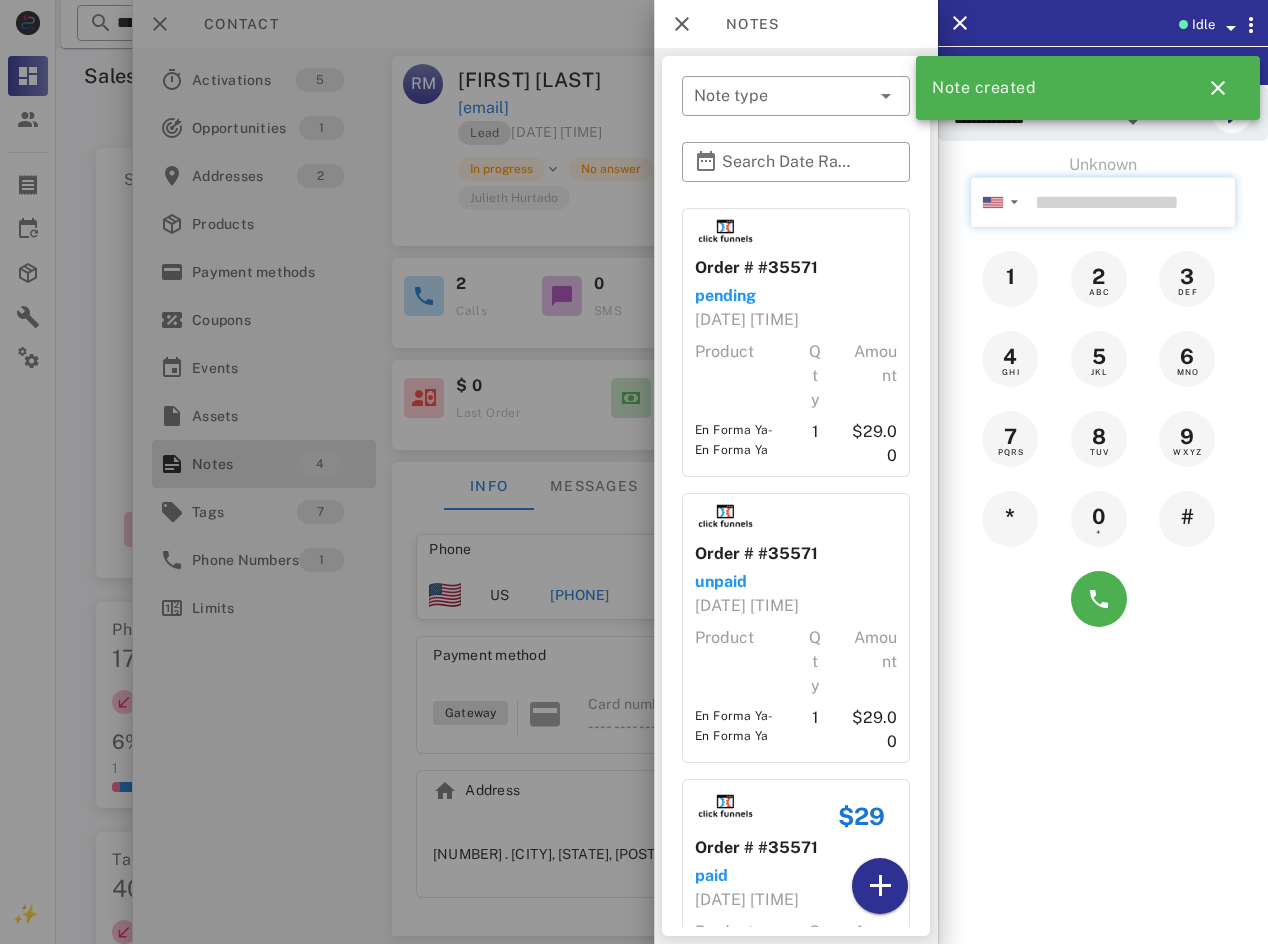 click at bounding box center [1131, 202] 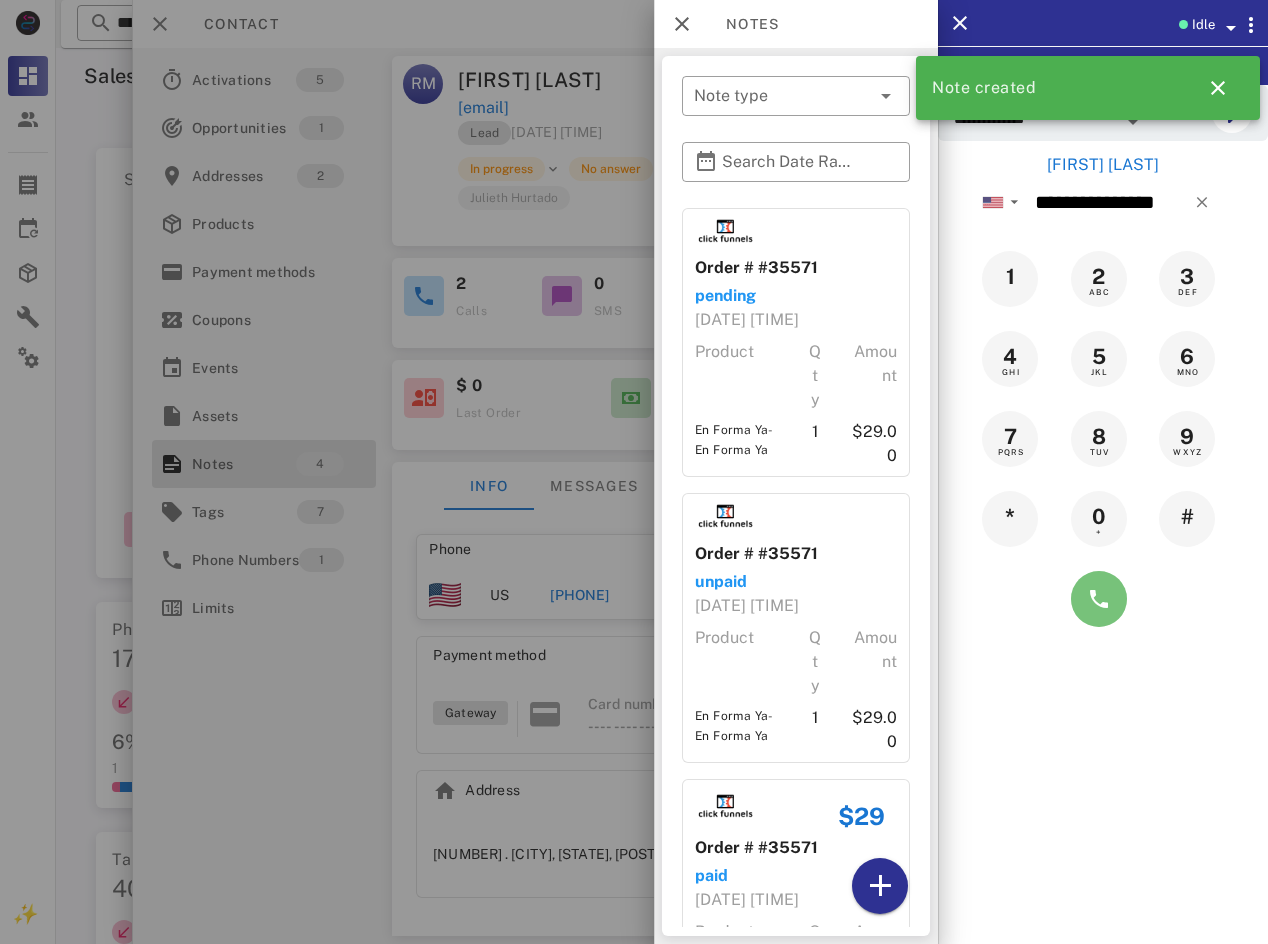 drag, startPoint x: 1093, startPoint y: 596, endPoint x: 1099, endPoint y: 627, distance: 31.575306 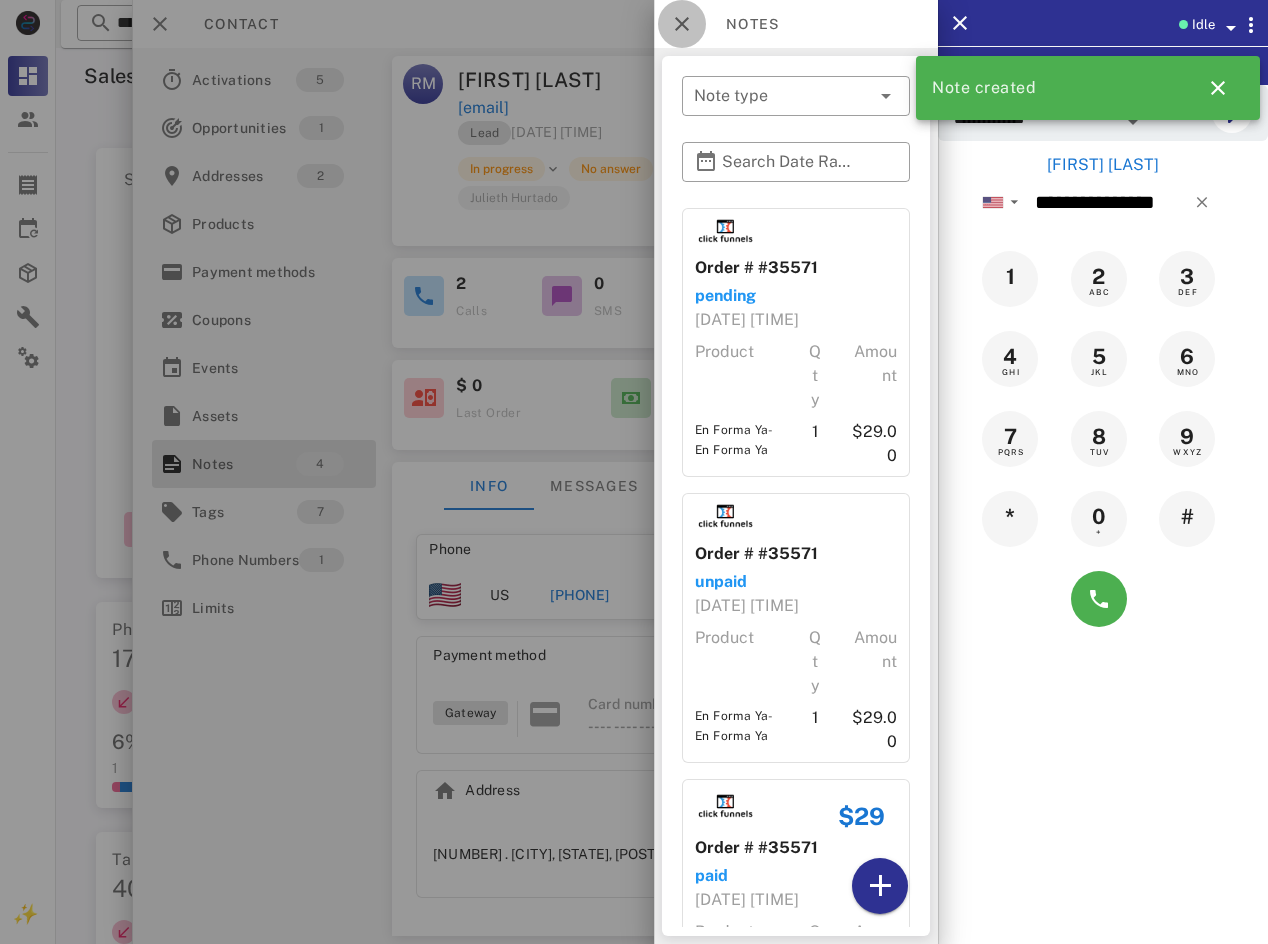 click at bounding box center [682, 24] 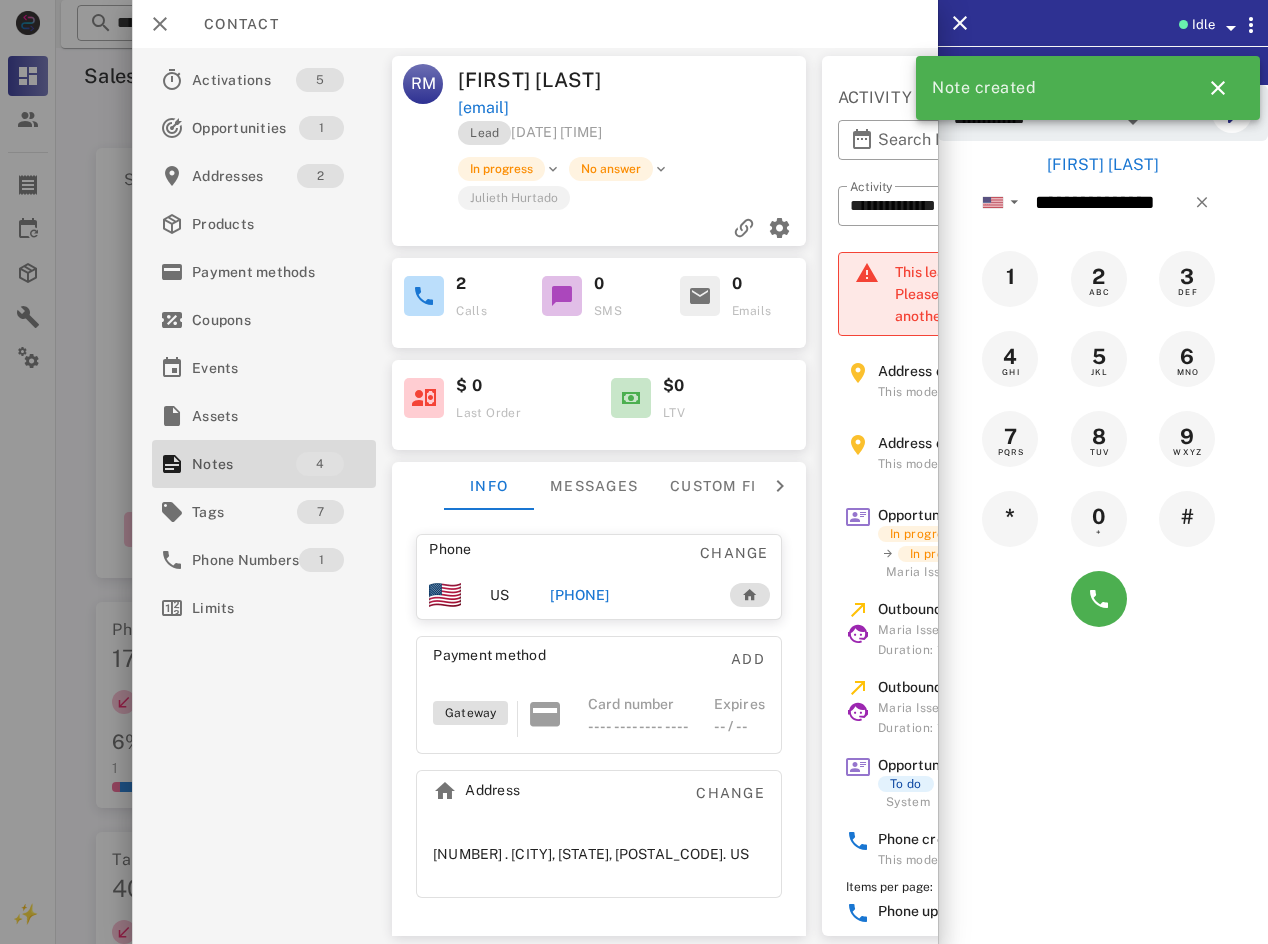 click on "Contact" at bounding box center [535, 24] 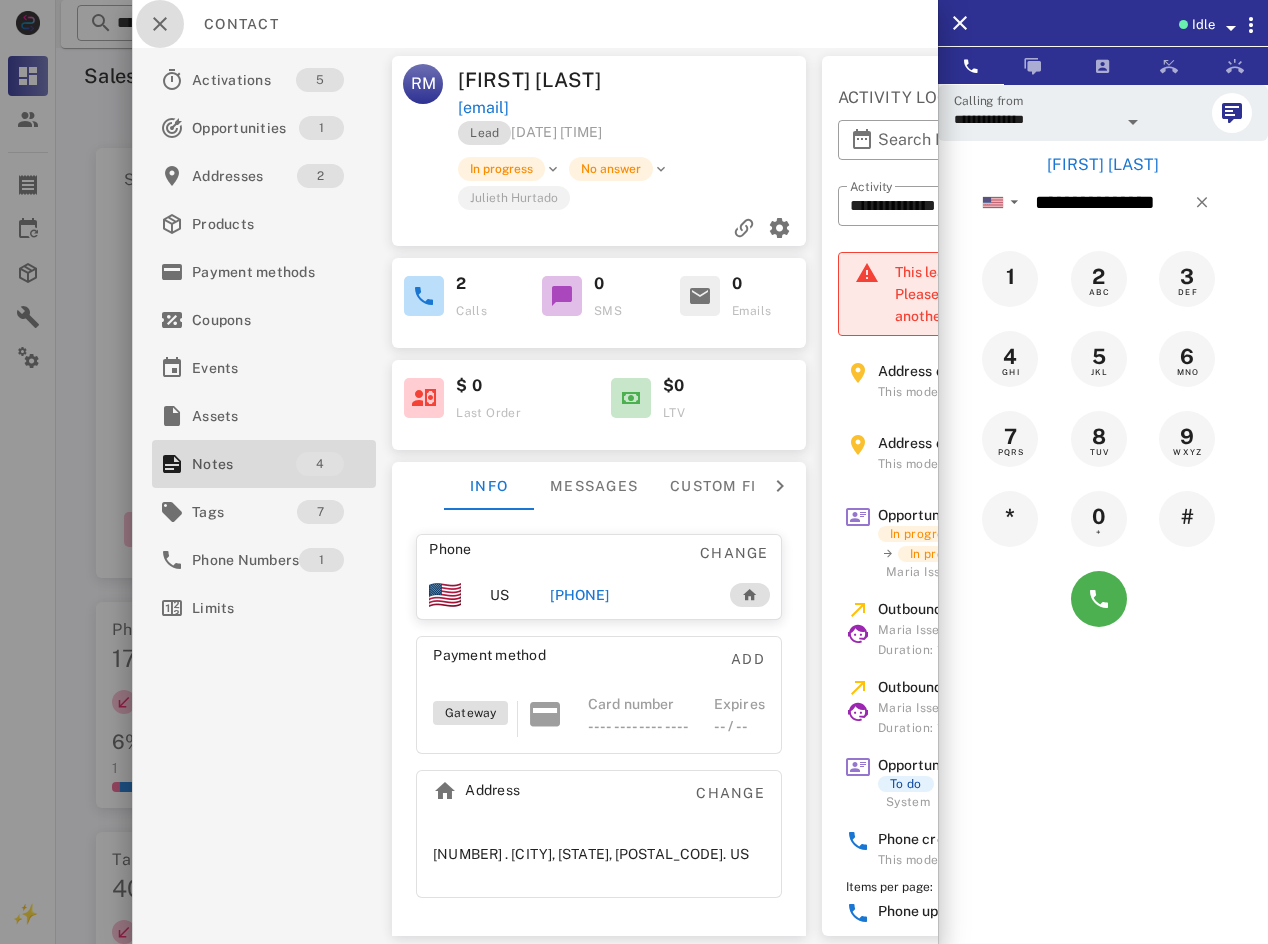 click at bounding box center [160, 24] 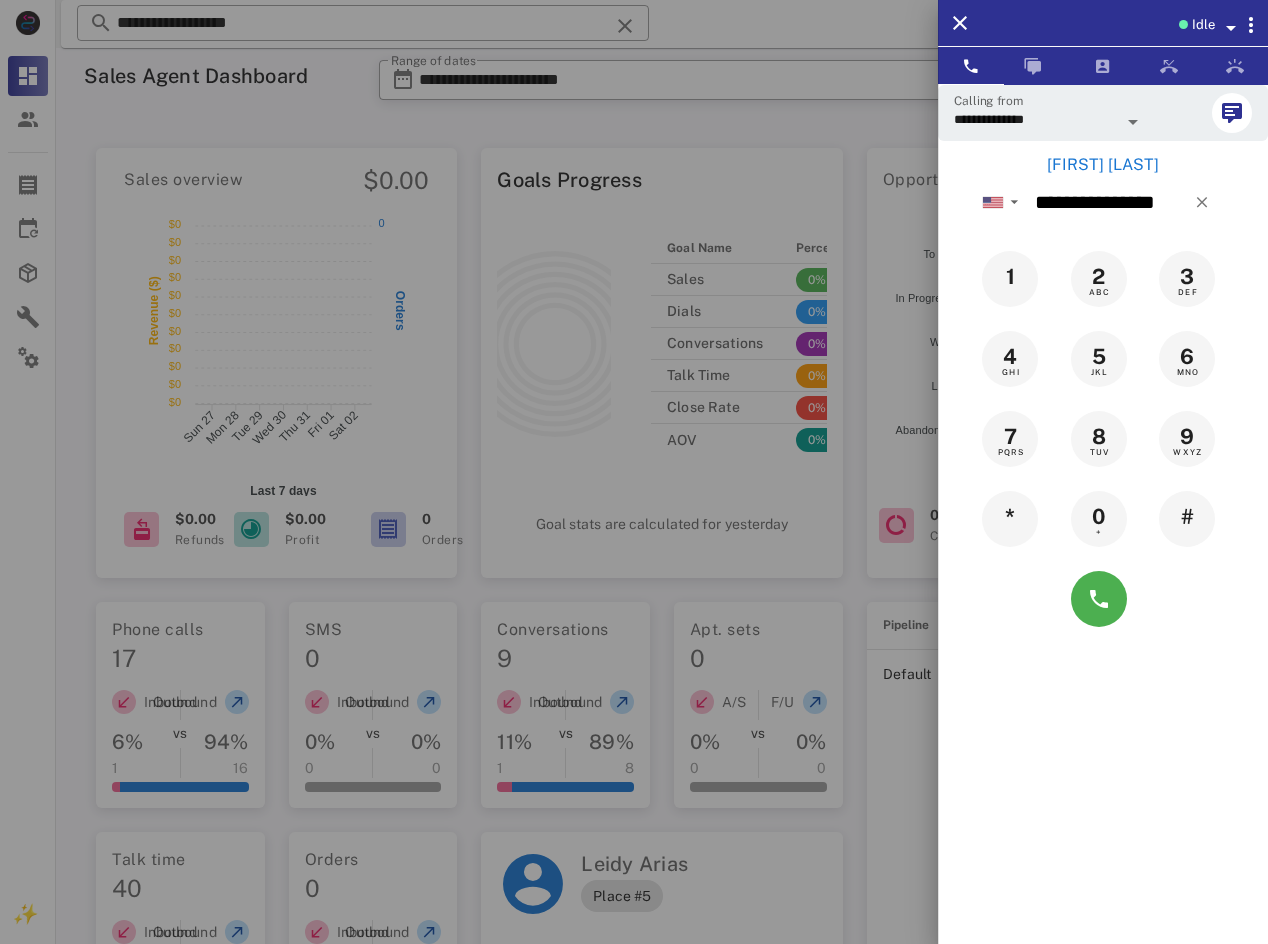 click on "**********" at bounding box center (1103, 362) 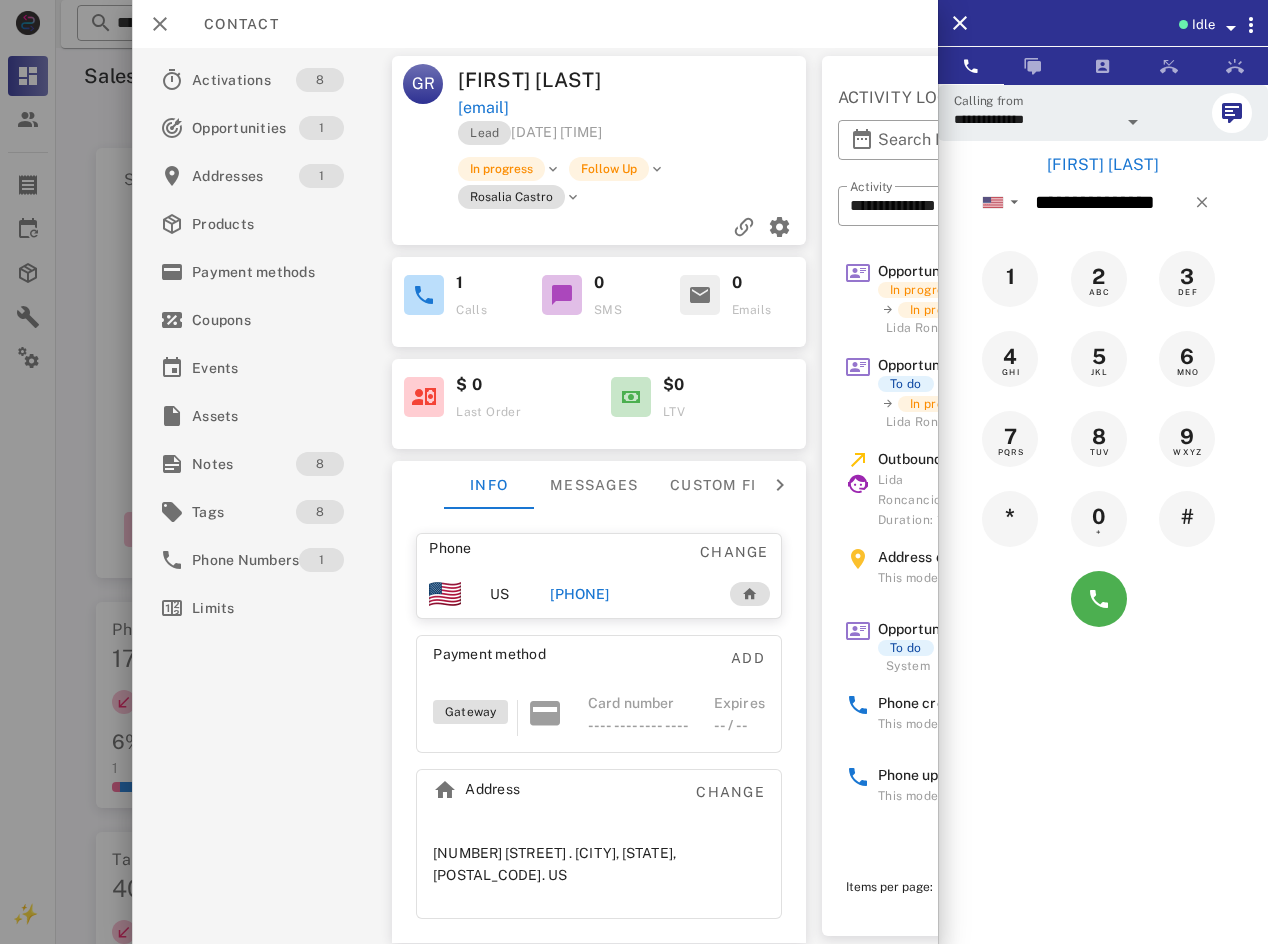 click on "[PHONE]" at bounding box center (580, 594) 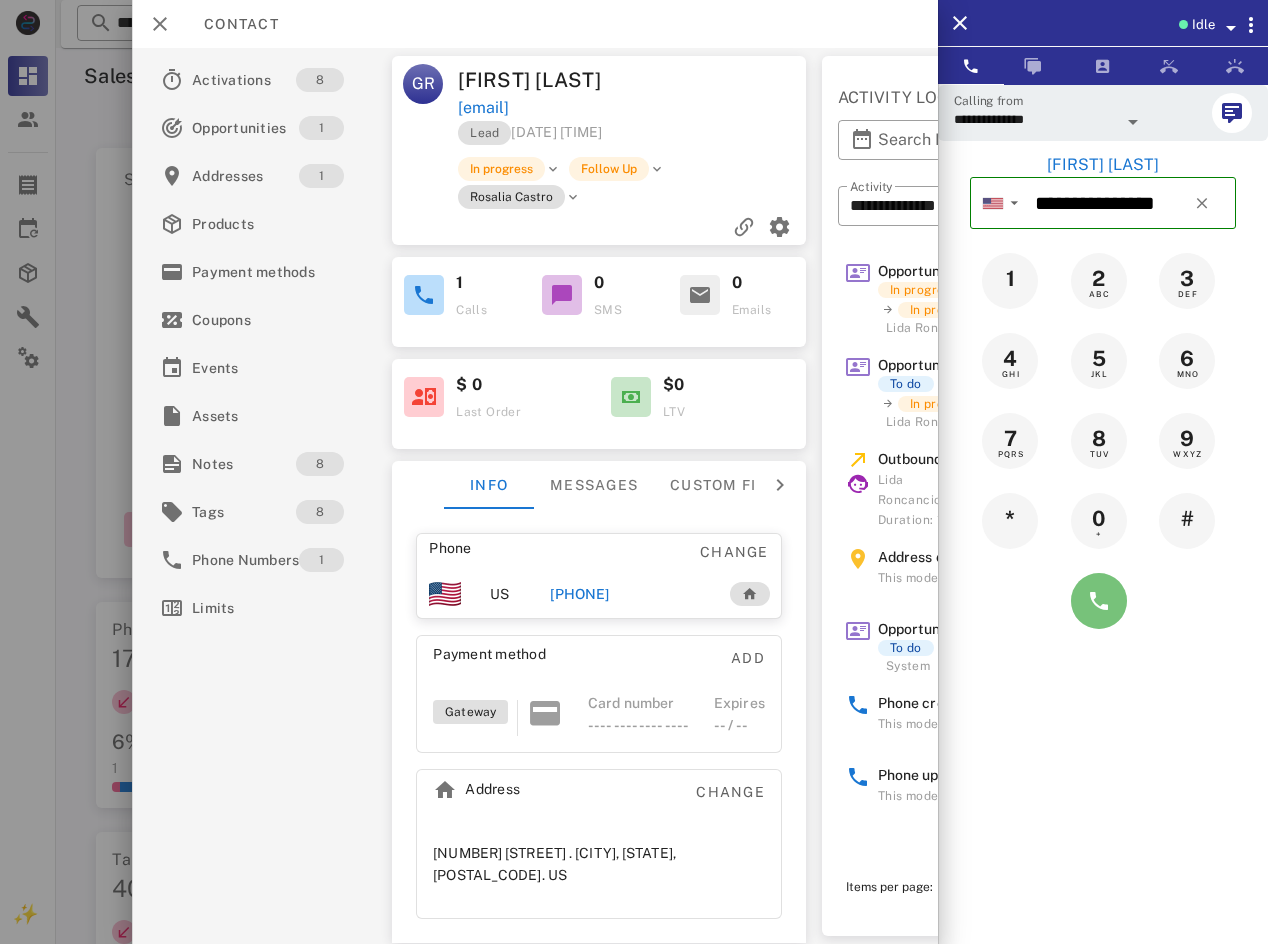click at bounding box center [1099, 601] 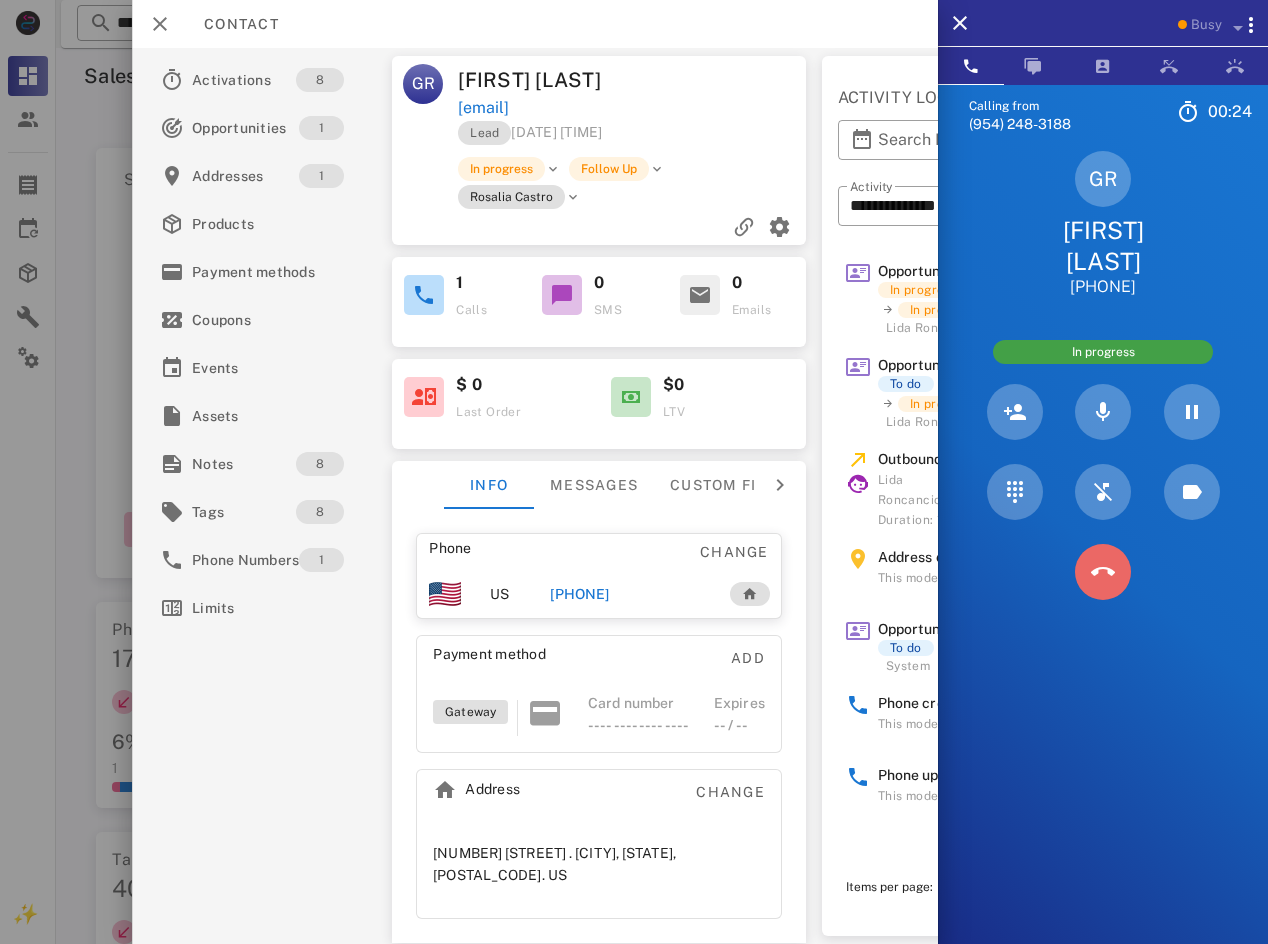 click at bounding box center (1103, 572) 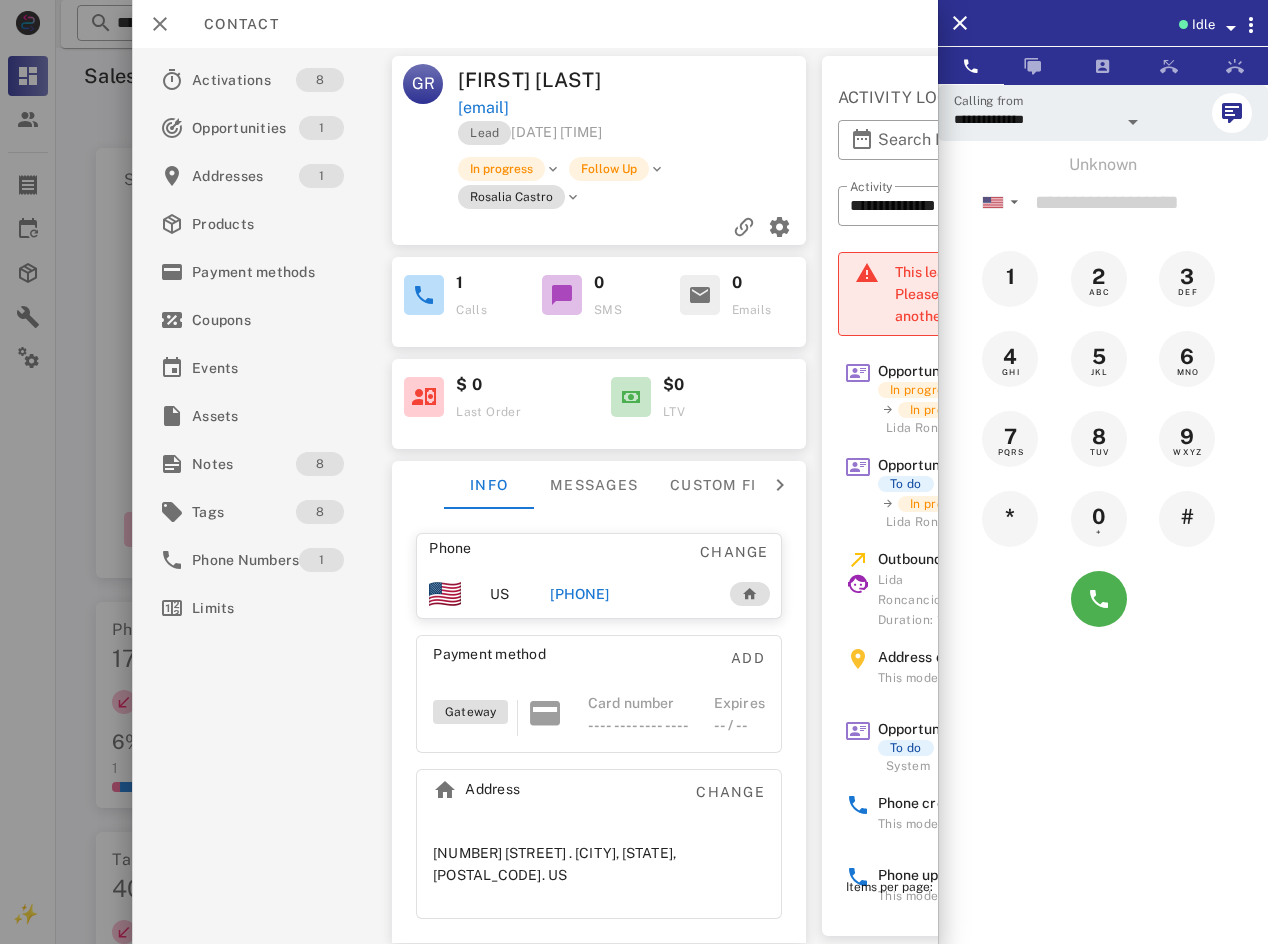 click on "[PHONE]" at bounding box center [580, 594] 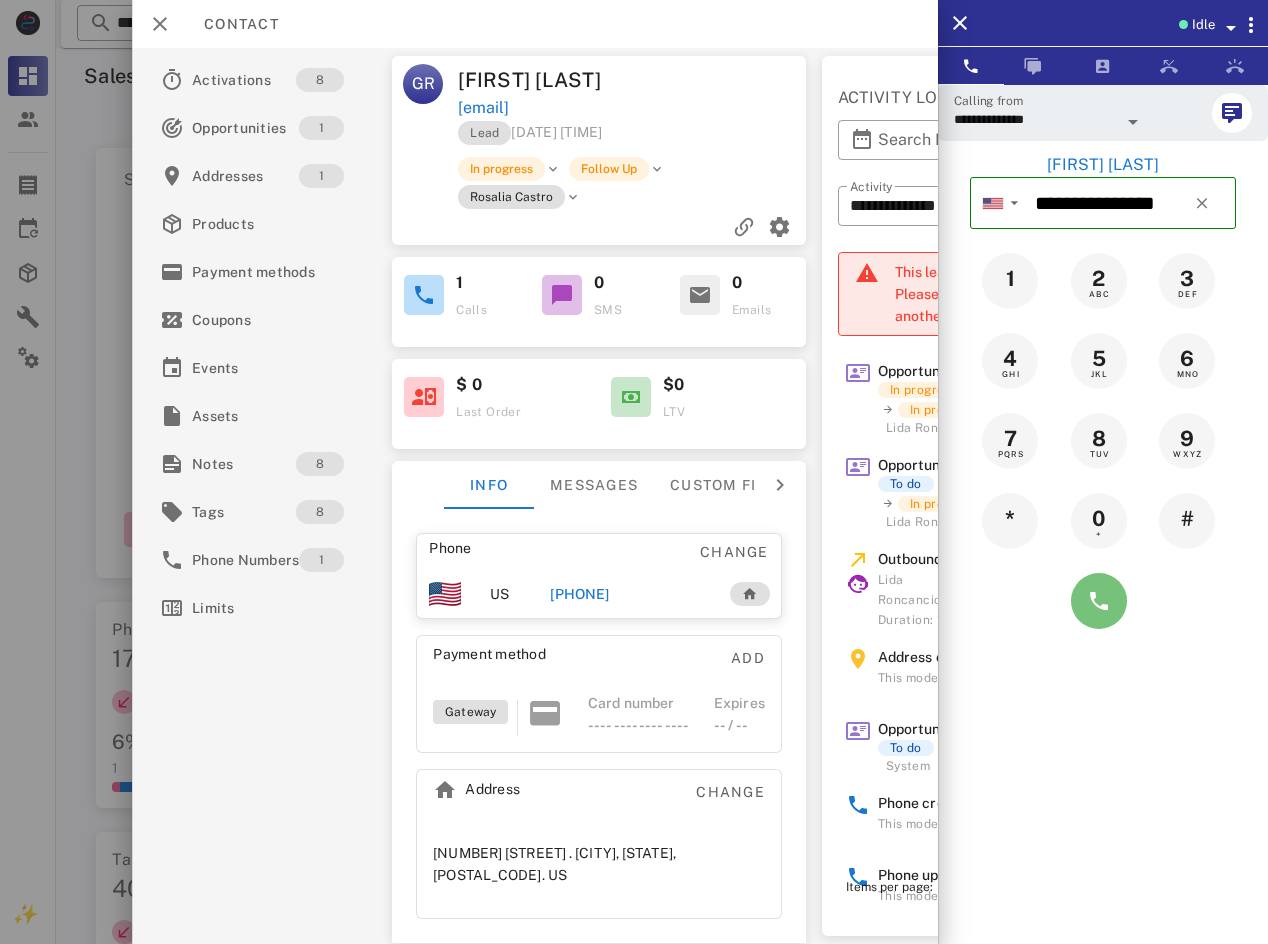click at bounding box center [1099, 601] 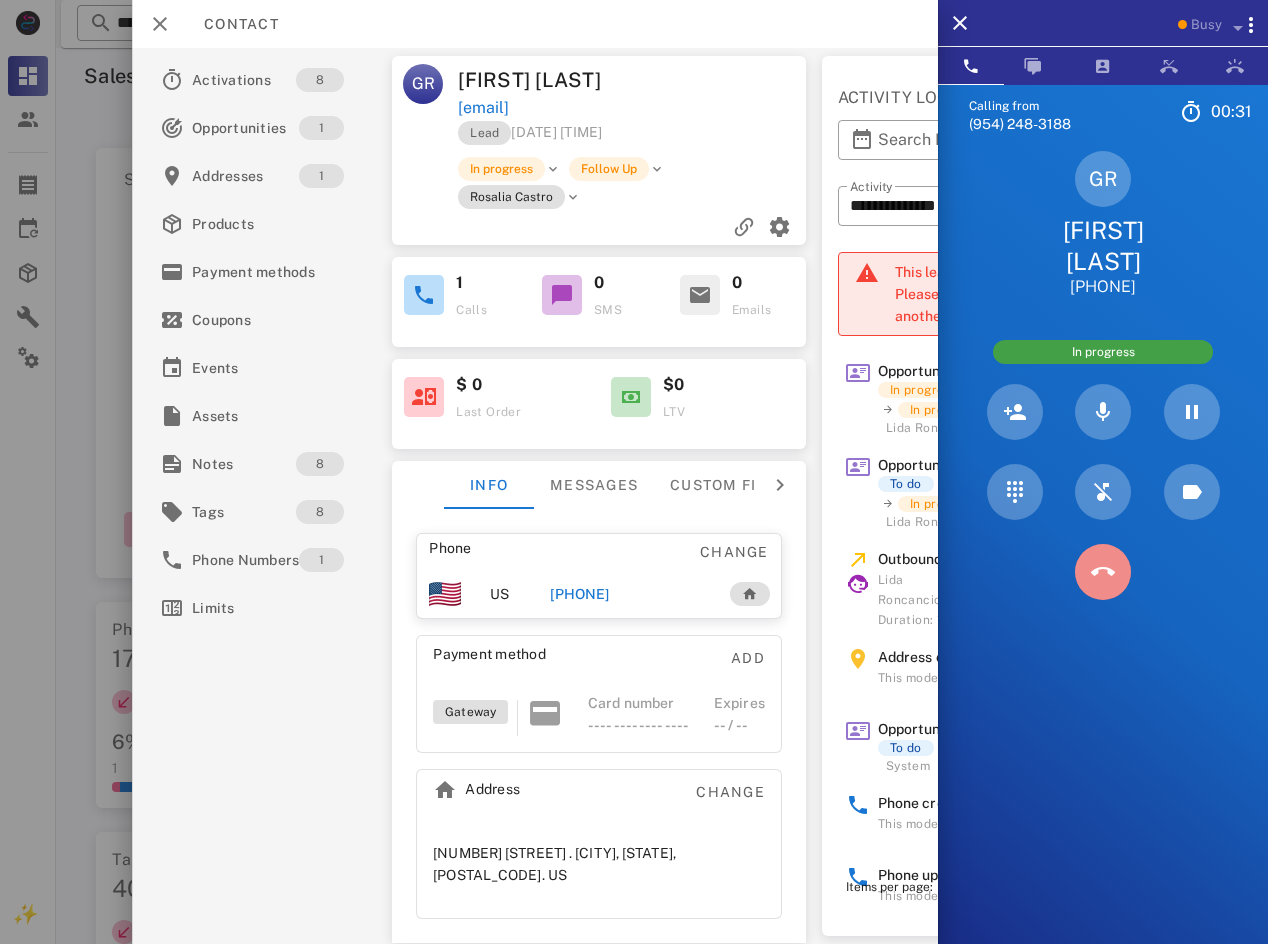 click at bounding box center [1103, 572] 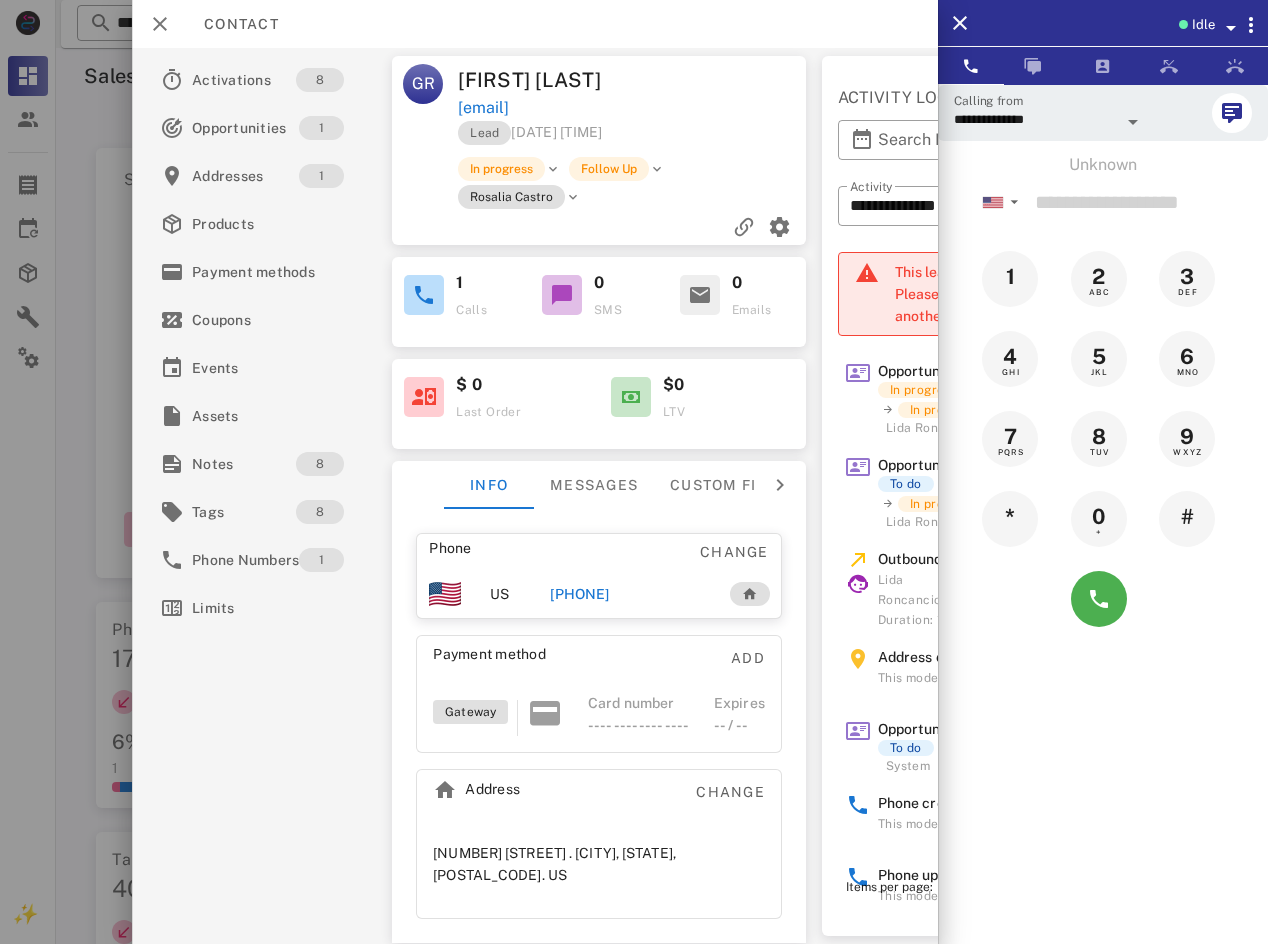 click on "Idle" at bounding box center [1203, 25] 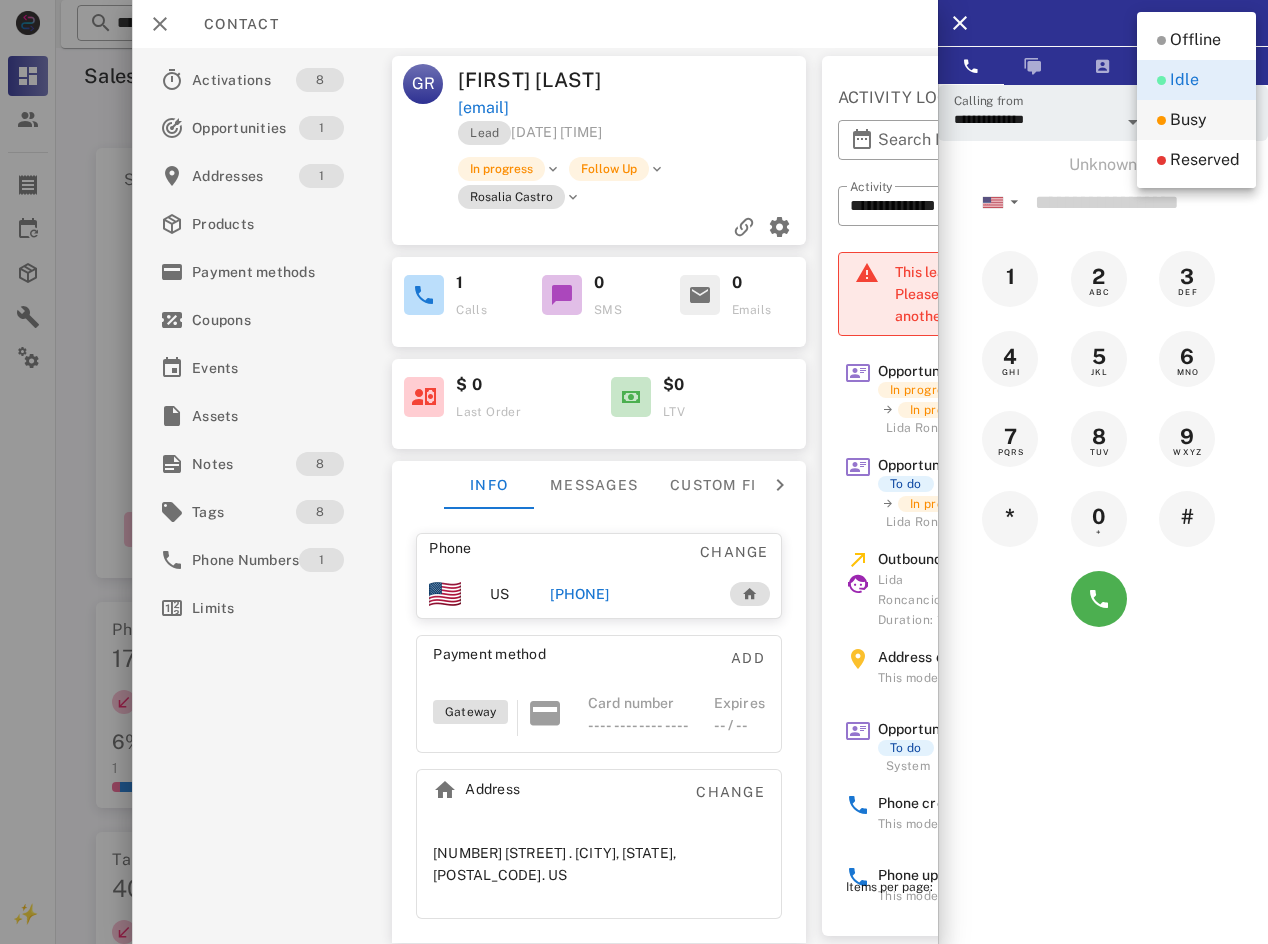 click on "Busy" at bounding box center (1188, 120) 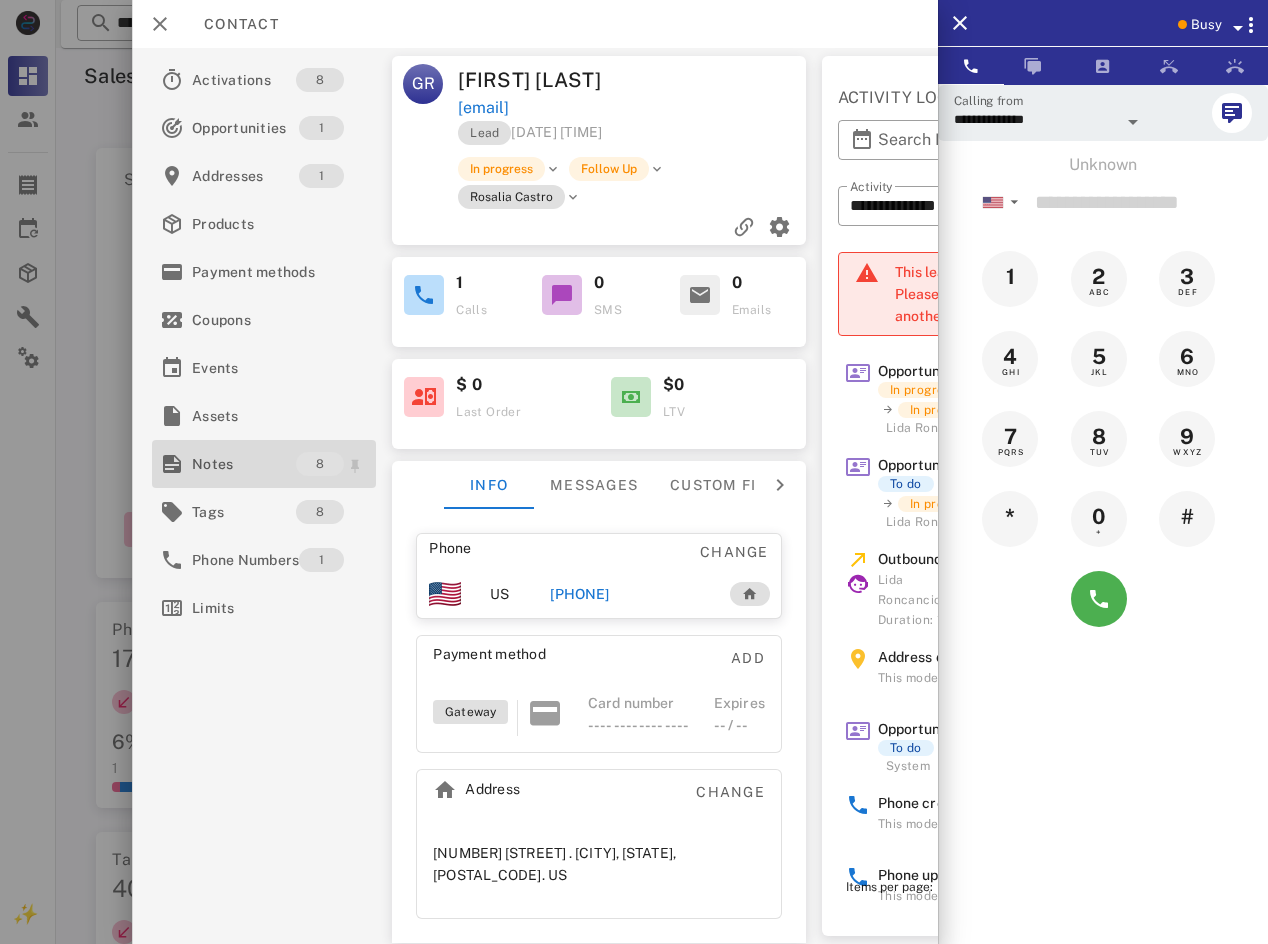 click on "Notes" at bounding box center (244, 464) 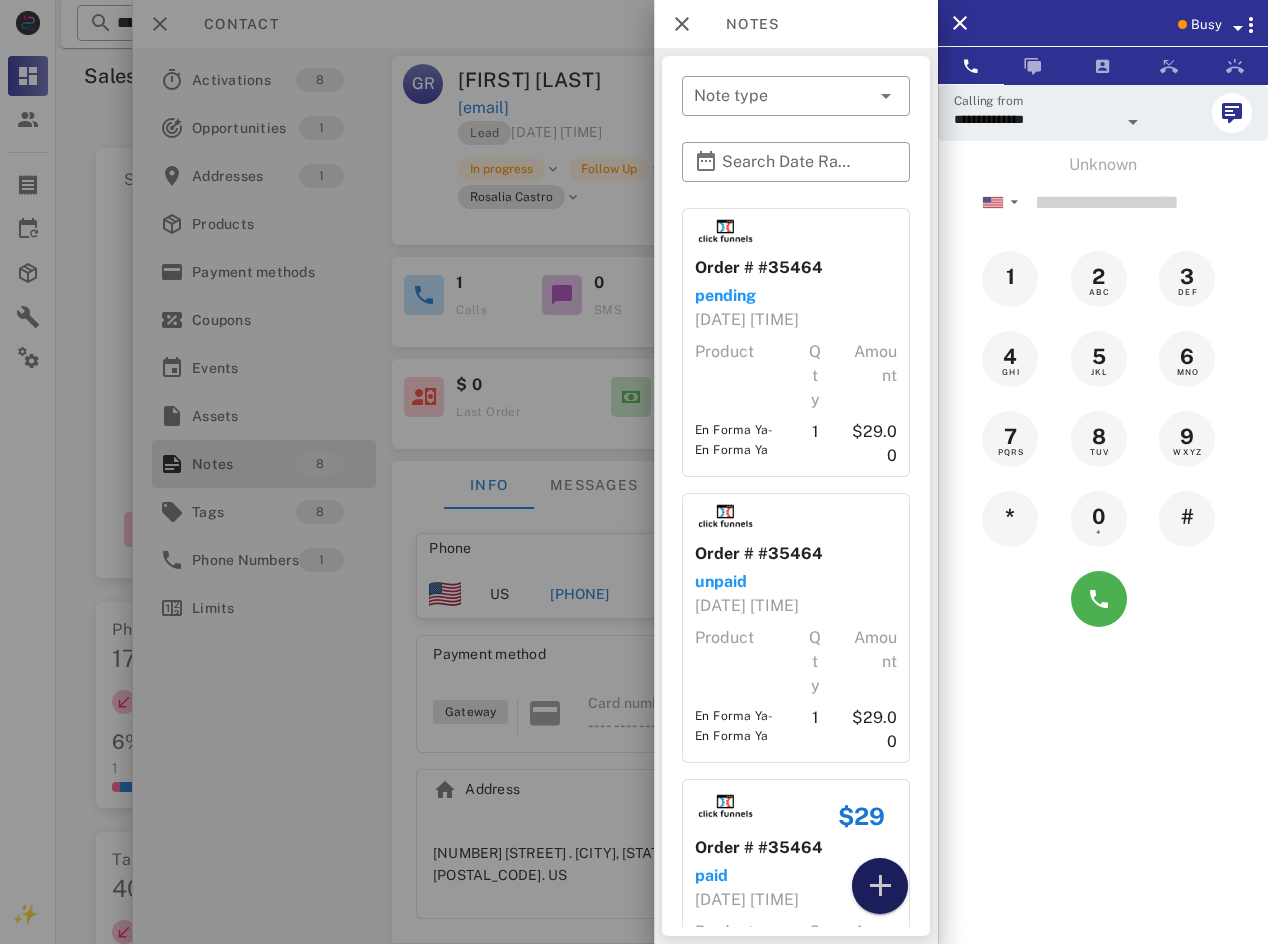 click at bounding box center [880, 886] 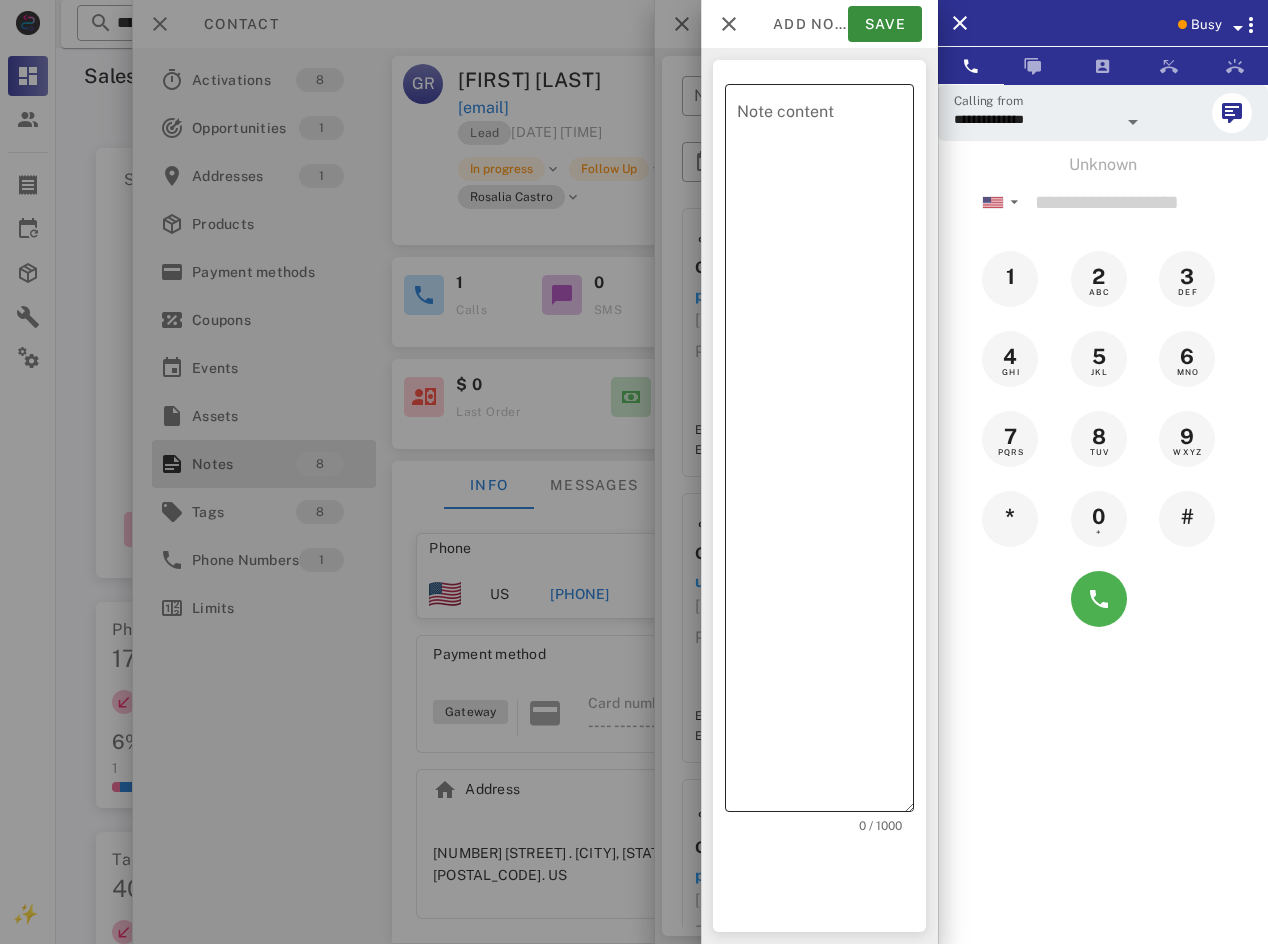 click on "Note content" at bounding box center (825, 453) 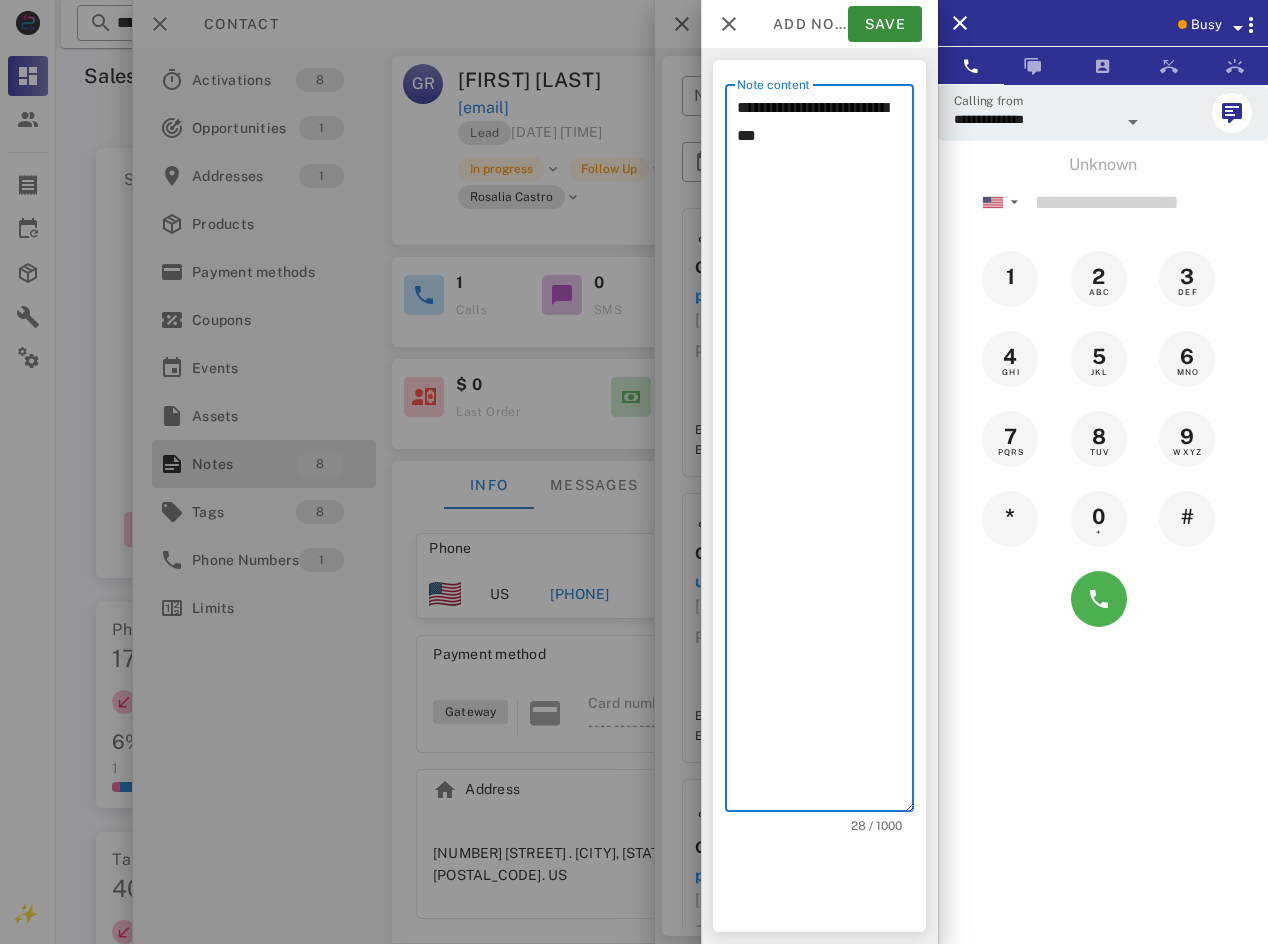 click on "**********" at bounding box center (825, 453) 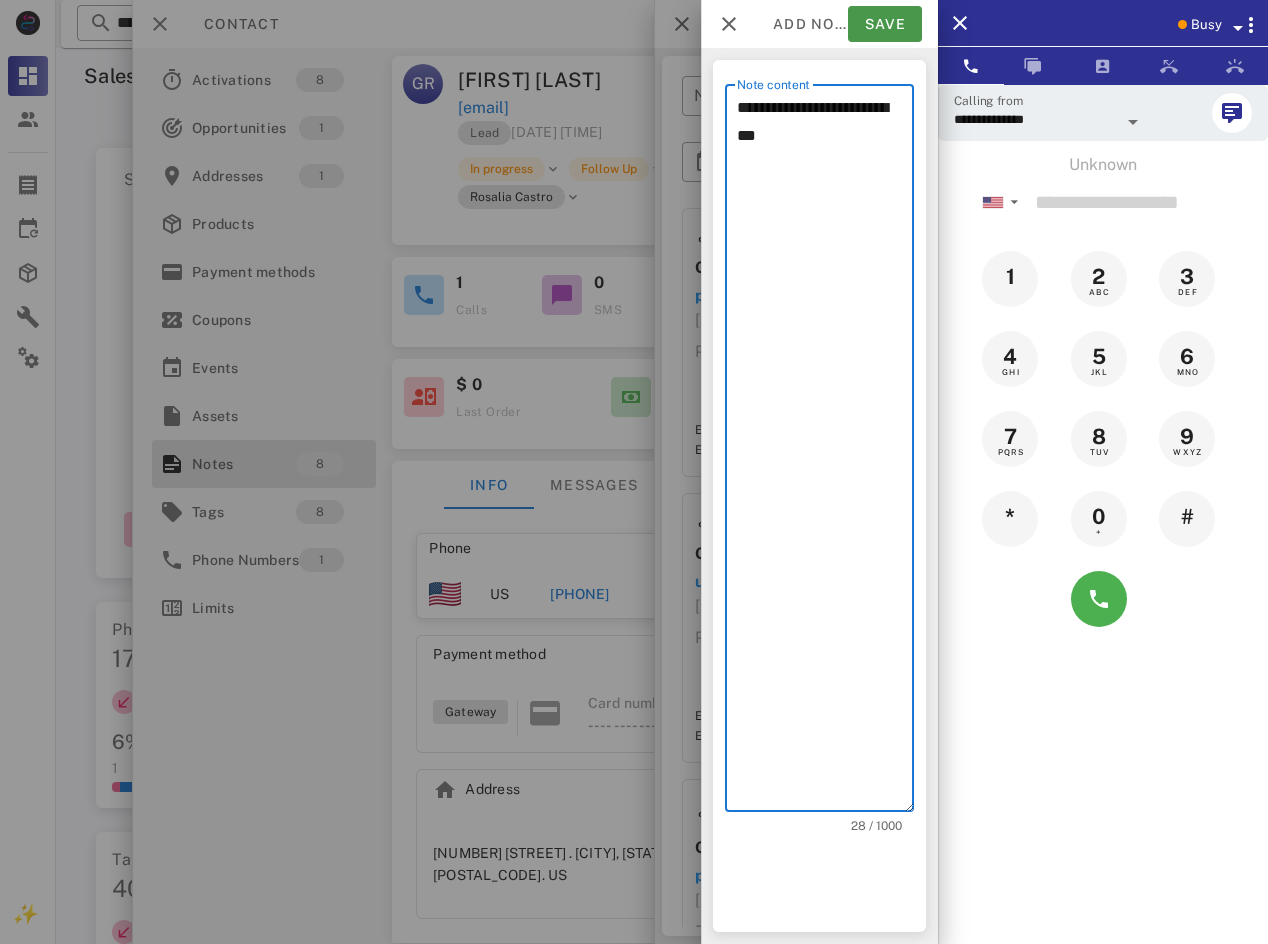 type on "**********" 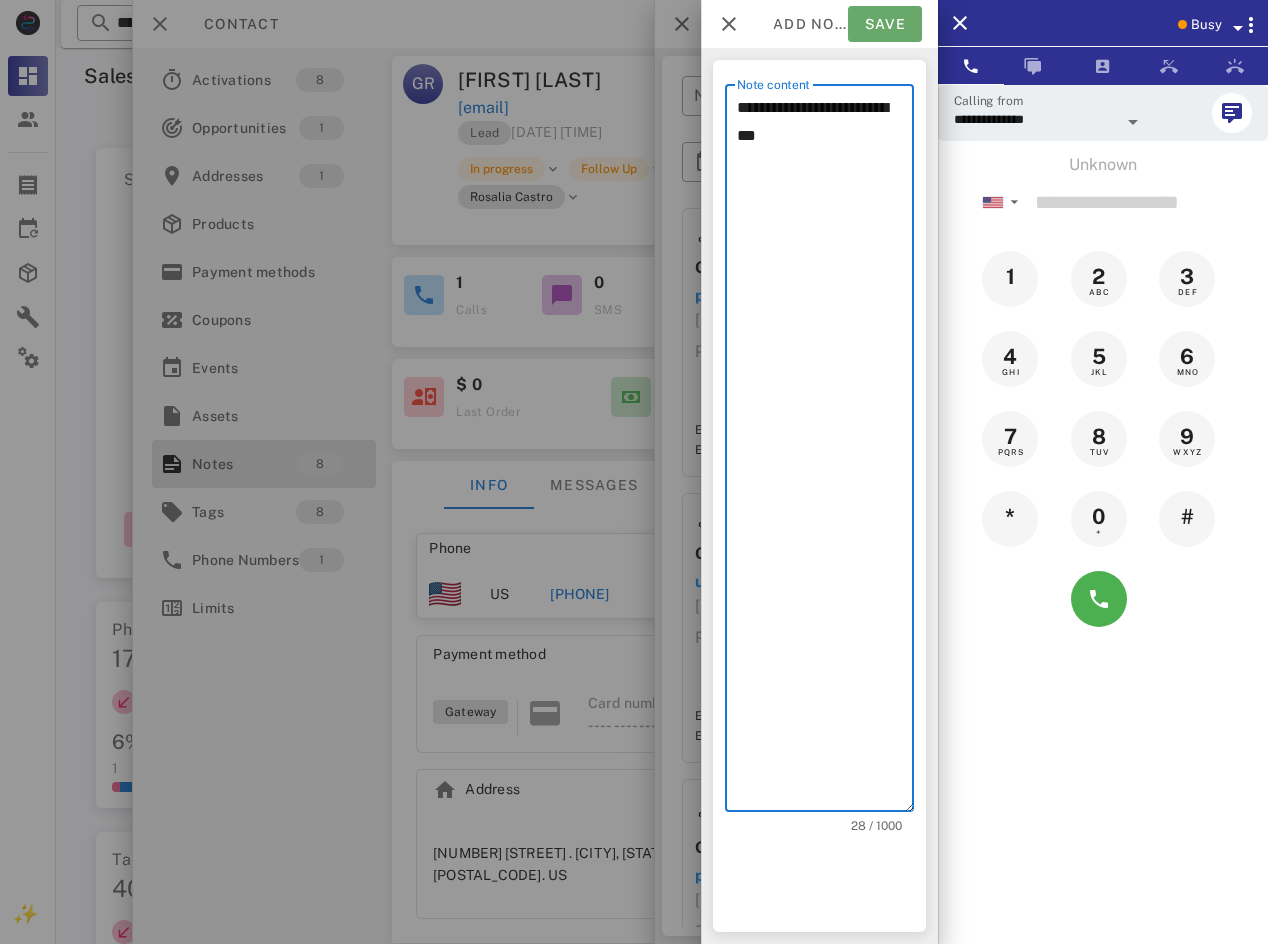 click on "Save" at bounding box center [885, 24] 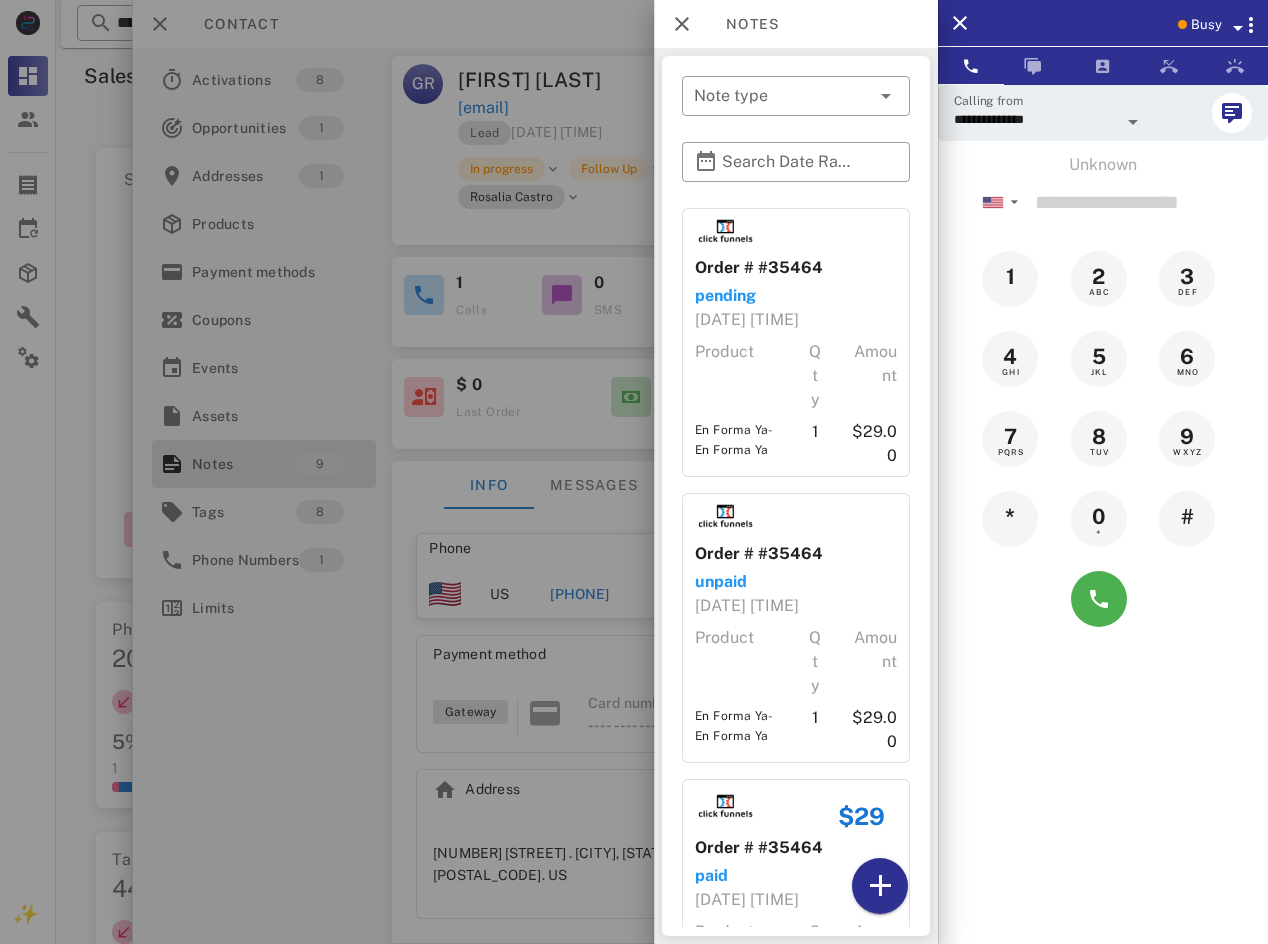 drag, startPoint x: 517, startPoint y: 165, endPoint x: 527, endPoint y: 162, distance: 10.440307 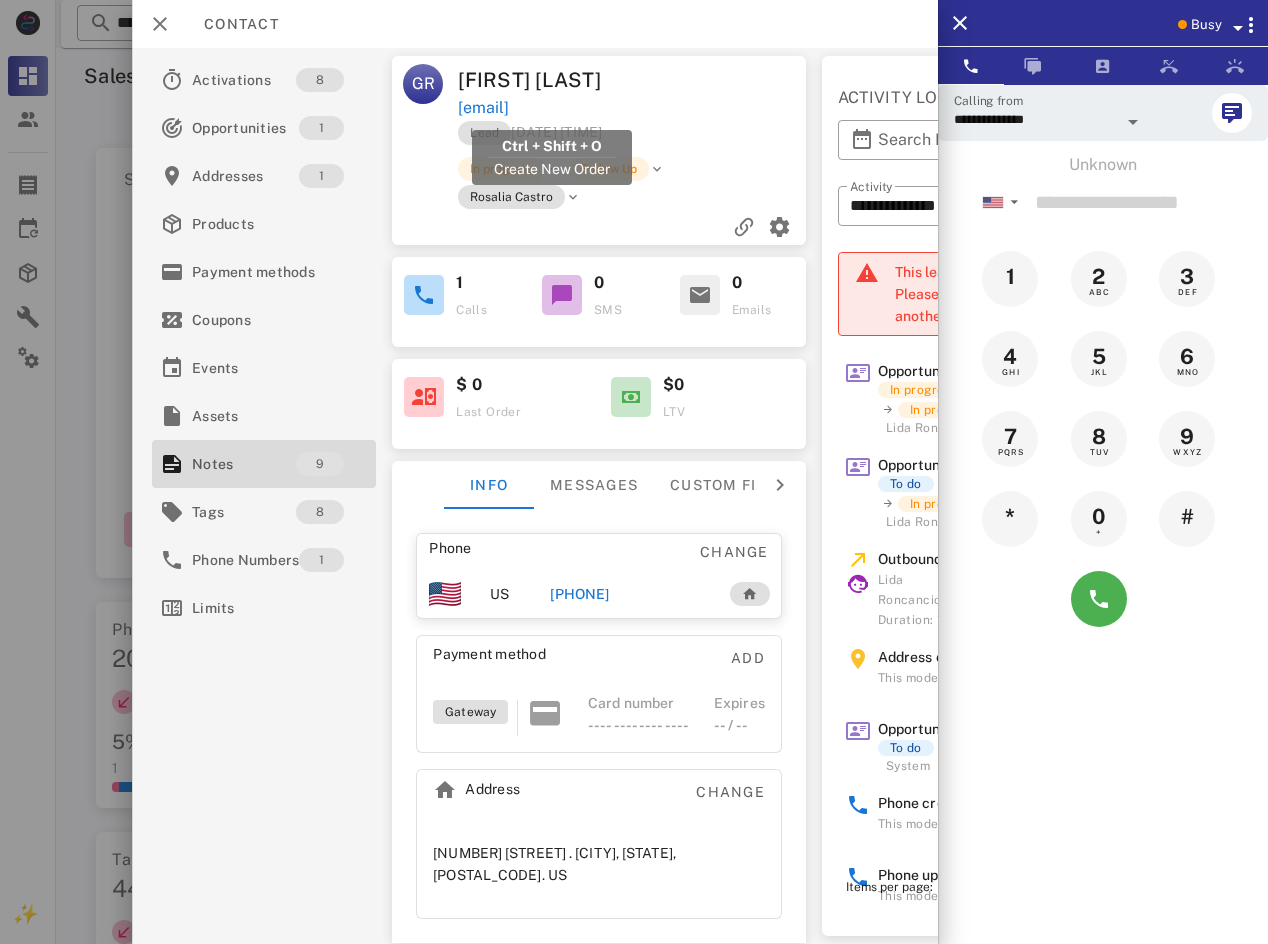 drag, startPoint x: 657, startPoint y: 112, endPoint x: 461, endPoint y: 117, distance: 196.06377 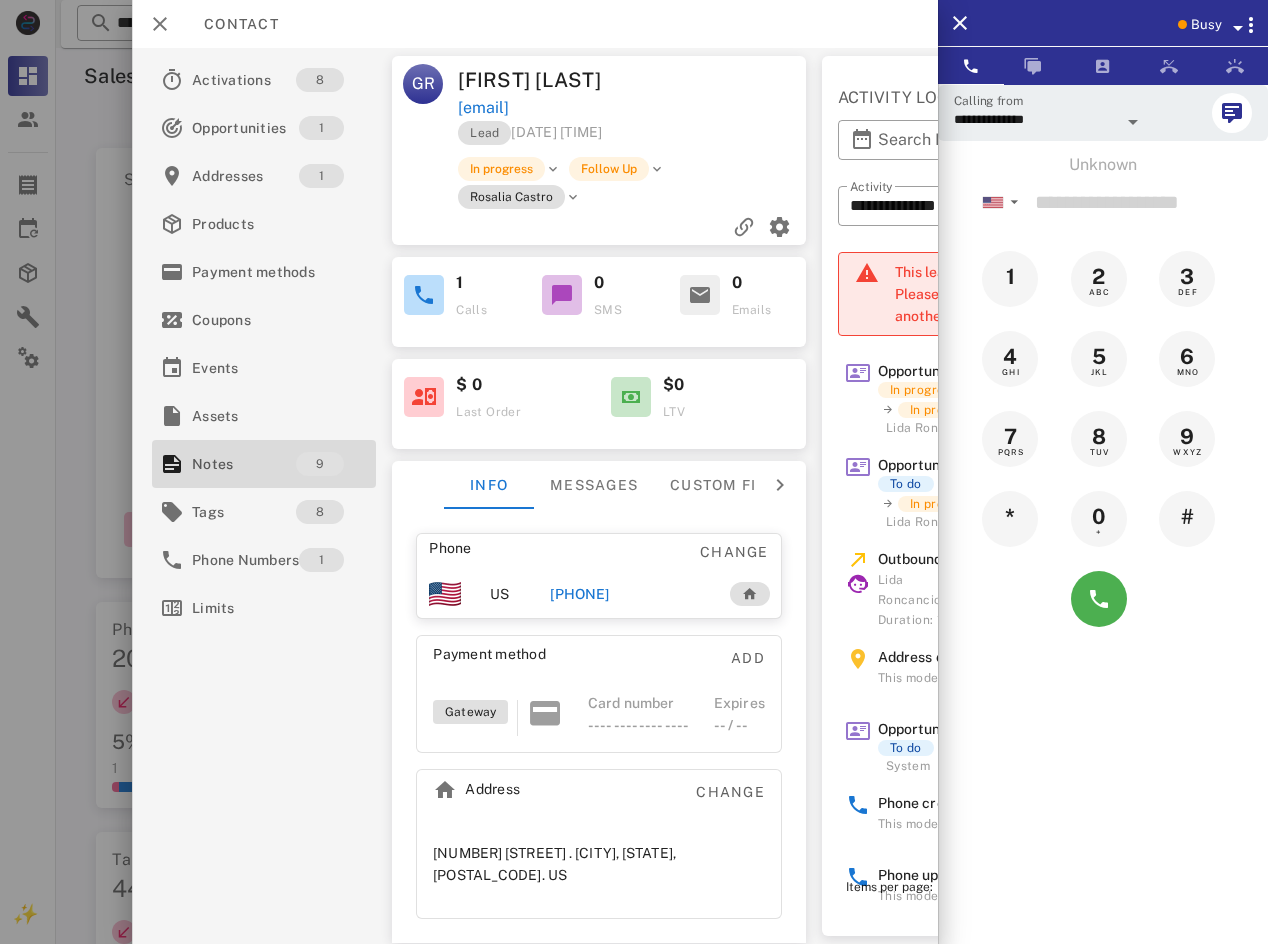 click at bounding box center (722, 80) 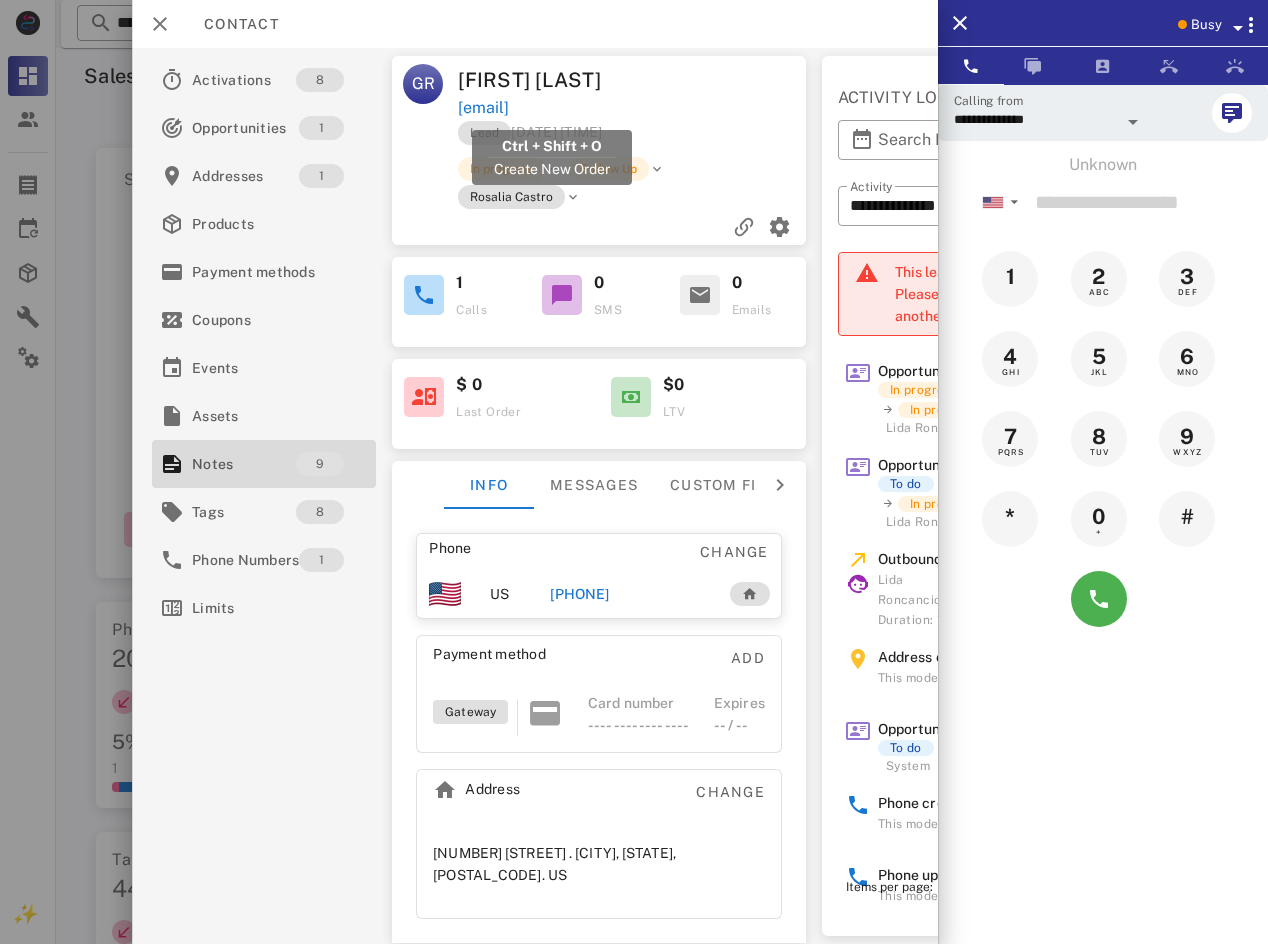 drag, startPoint x: 668, startPoint y: 120, endPoint x: 491, endPoint y: 111, distance: 177.22867 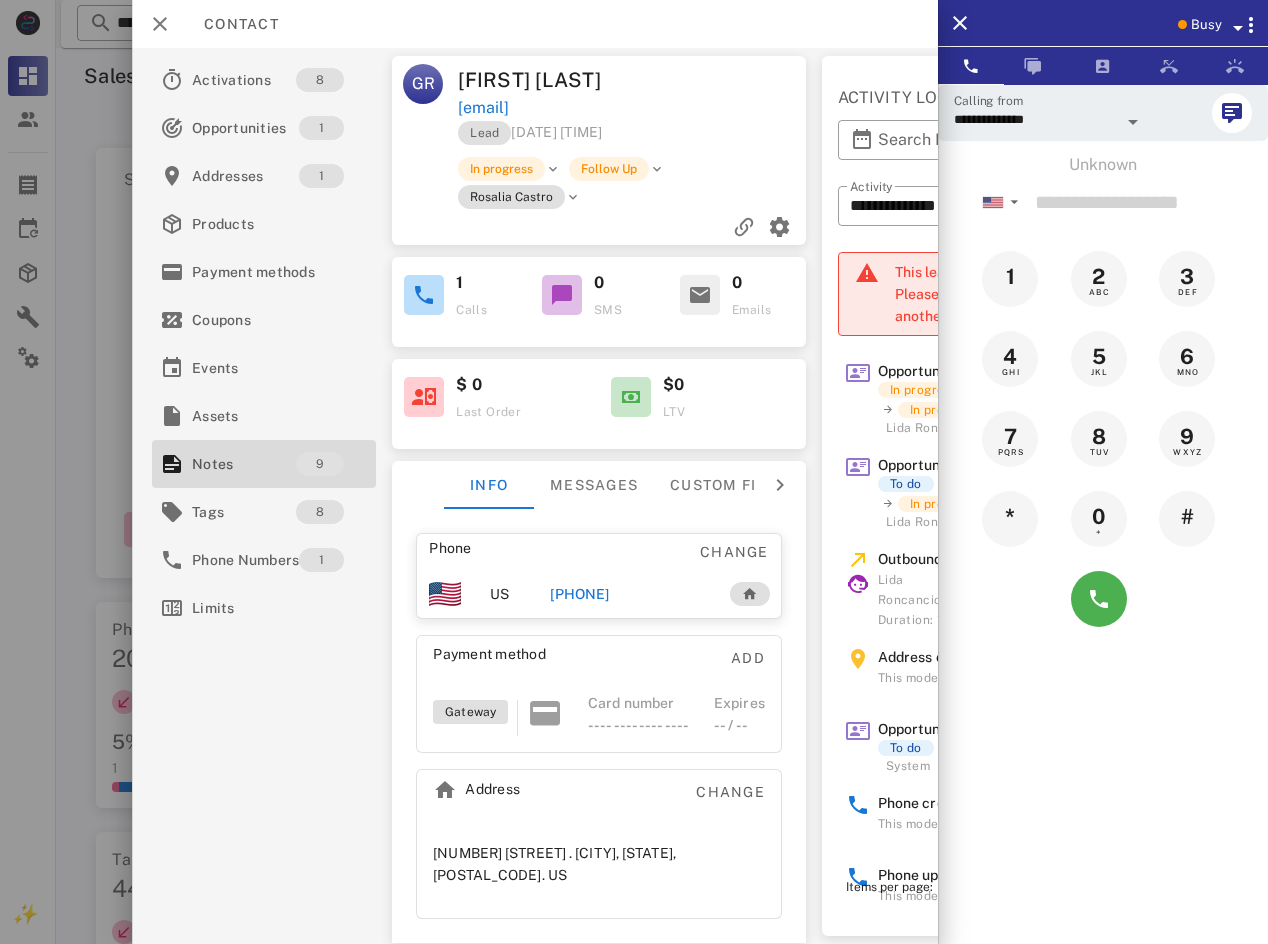 click on "Busy" at bounding box center (1131, 23) 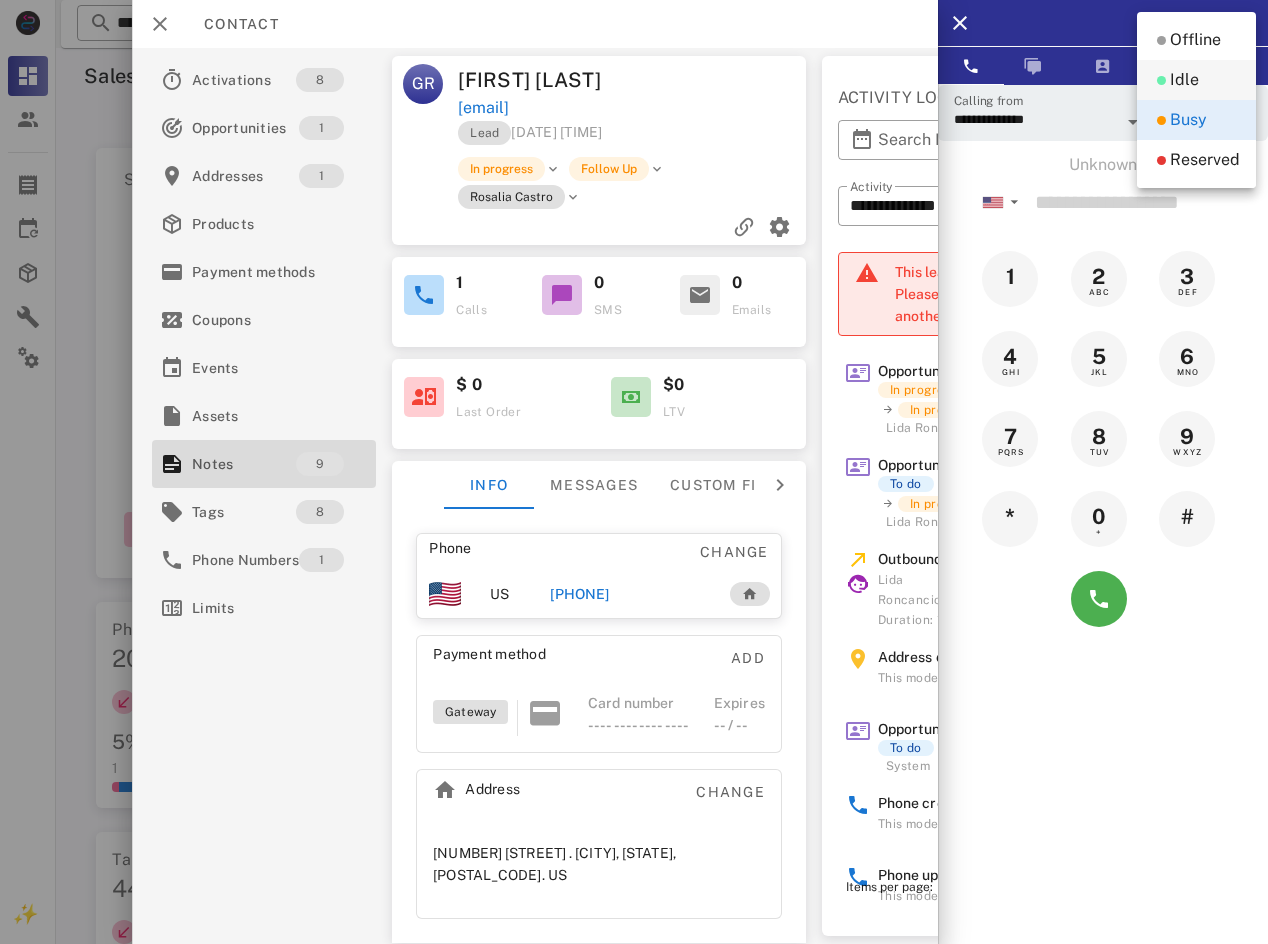 click on "Idle" at bounding box center [1196, 80] 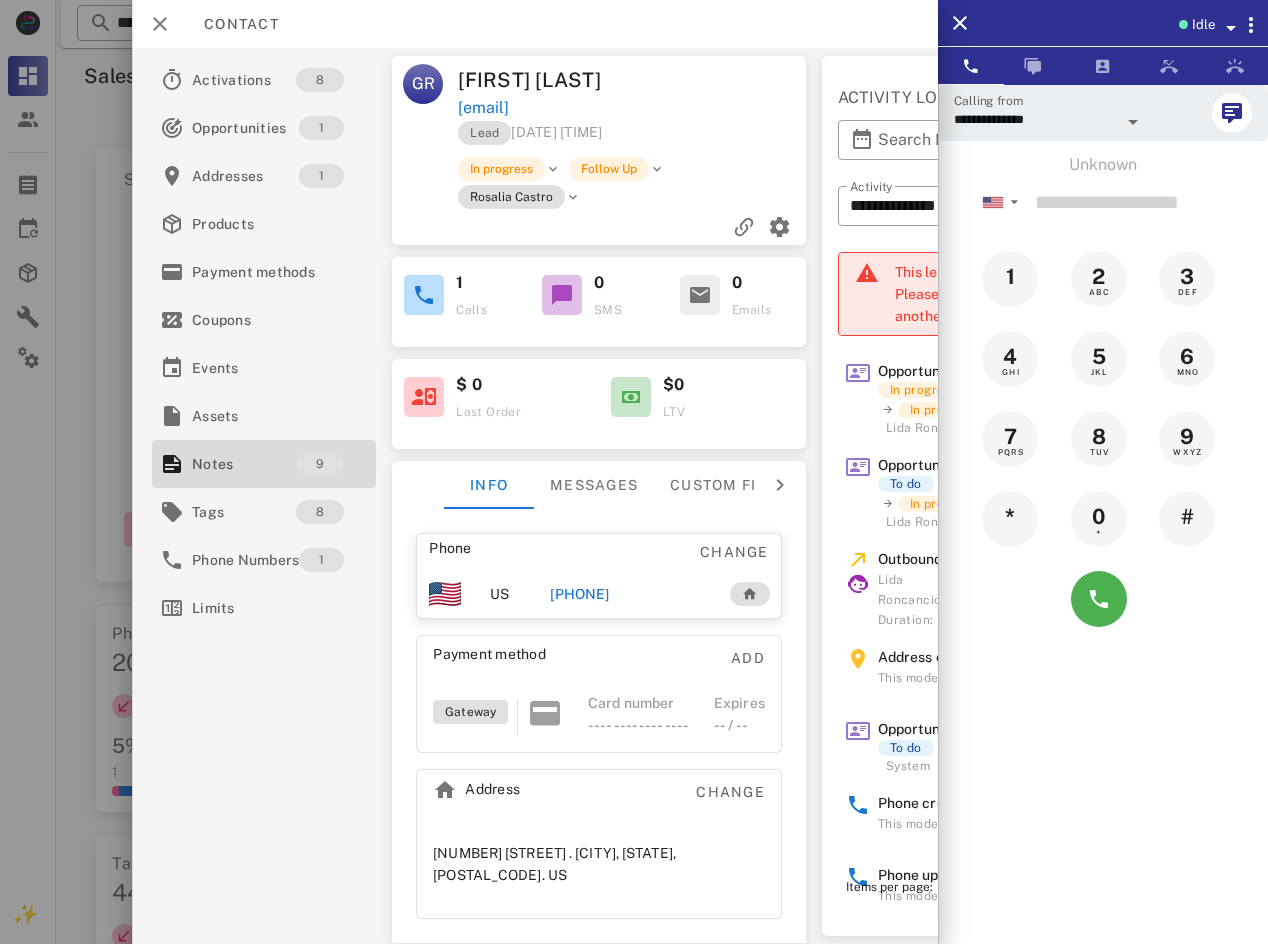 click on "Idle" at bounding box center [1203, 25] 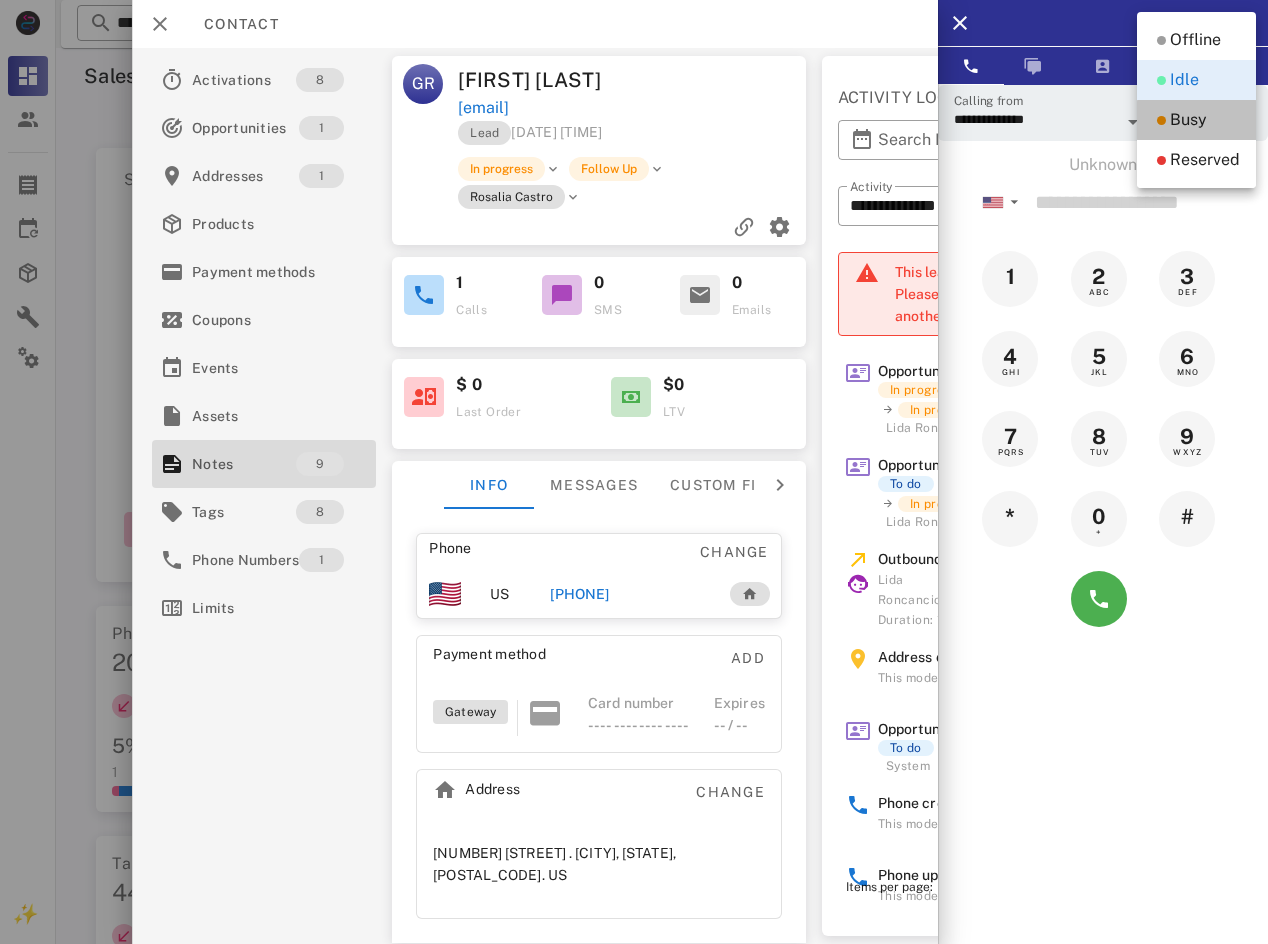 click on "Busy" at bounding box center [1196, 120] 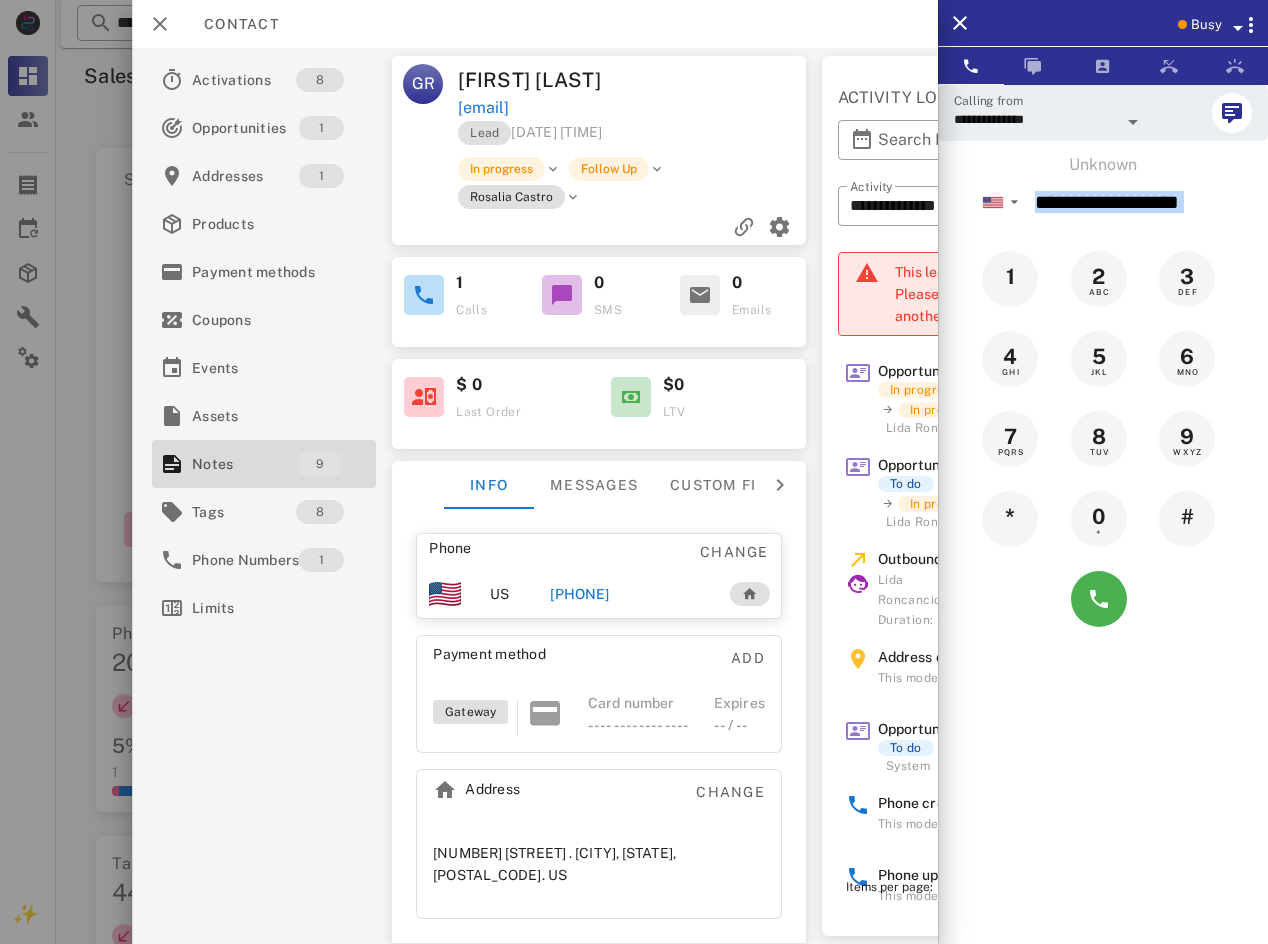 click on "Unknown      ▼     Andorra
+376
Argentina
+54
Aruba
+297
Australia
+61
Belgium (België)
+32
Bolivia
+591
Brazil (Brasil)
+55
Canada
+1
Chile
+56
Colombia
+57
Costa Rica
+506
Dominican Republic (República Dominicana)
+1
Ecuador
+593
El Salvador
+503
France
+33
Germany (Deutschland)
+49
Guadeloupe
+590
Guatemala
+502
Honduras
+504
Iceland (Ísland)
+354
India (भारत)
+91
Israel (‫ישראל‬‎)
+972
Italy (Italia)
+39
Japan (日本)     Mexico (México)" at bounding box center [1103, 396] 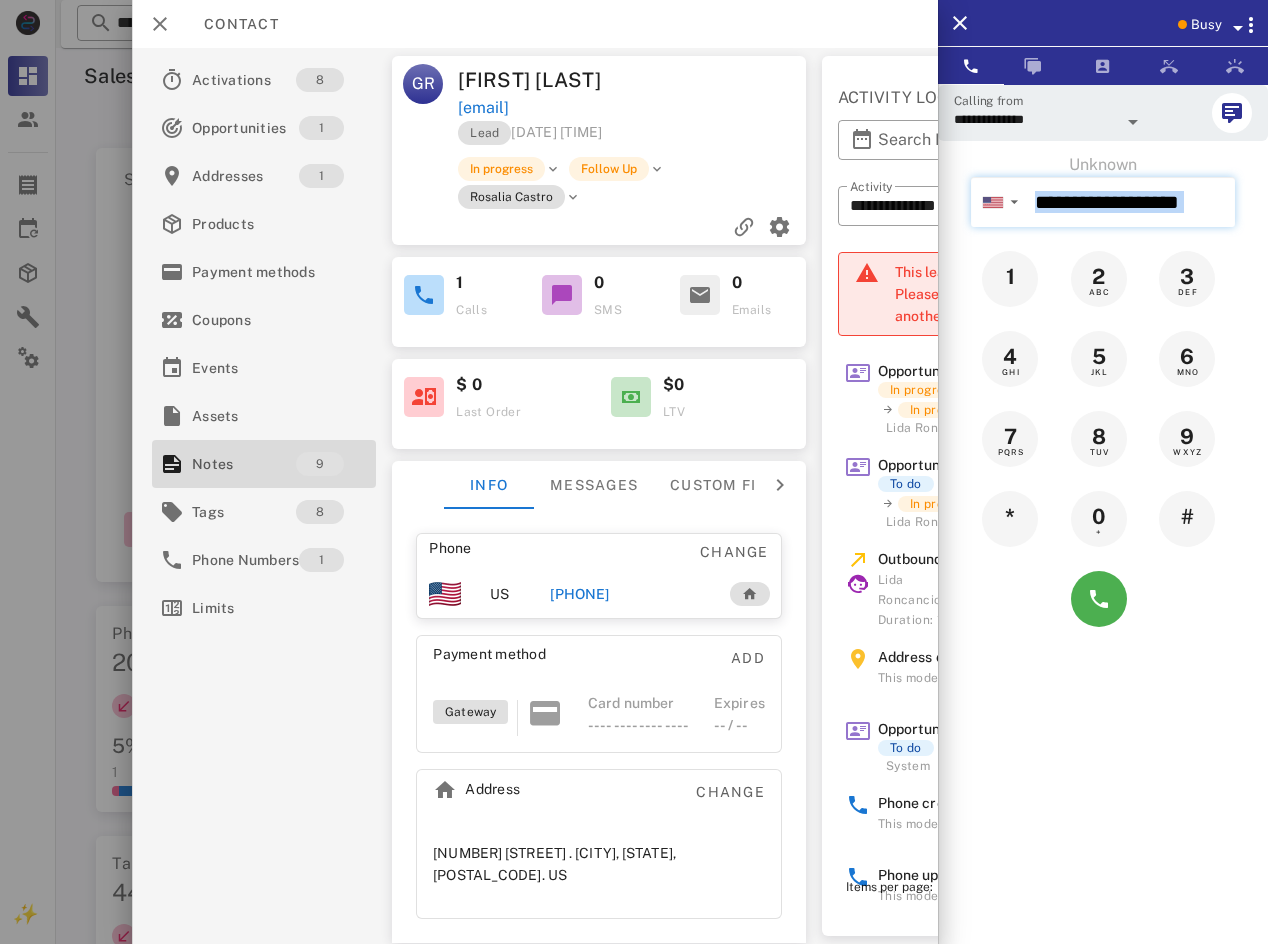 click at bounding box center (1131, 202) 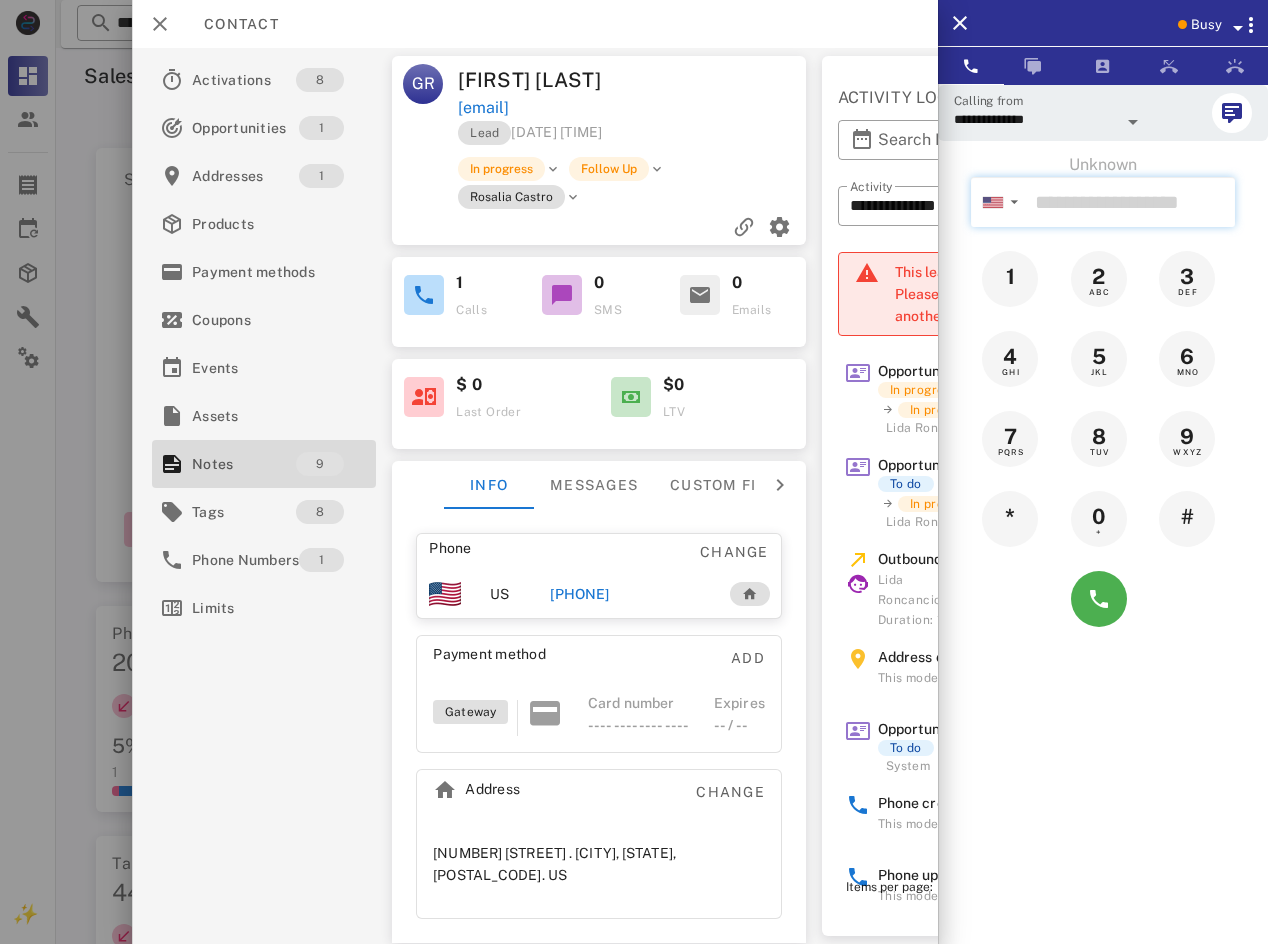 paste on "**********" 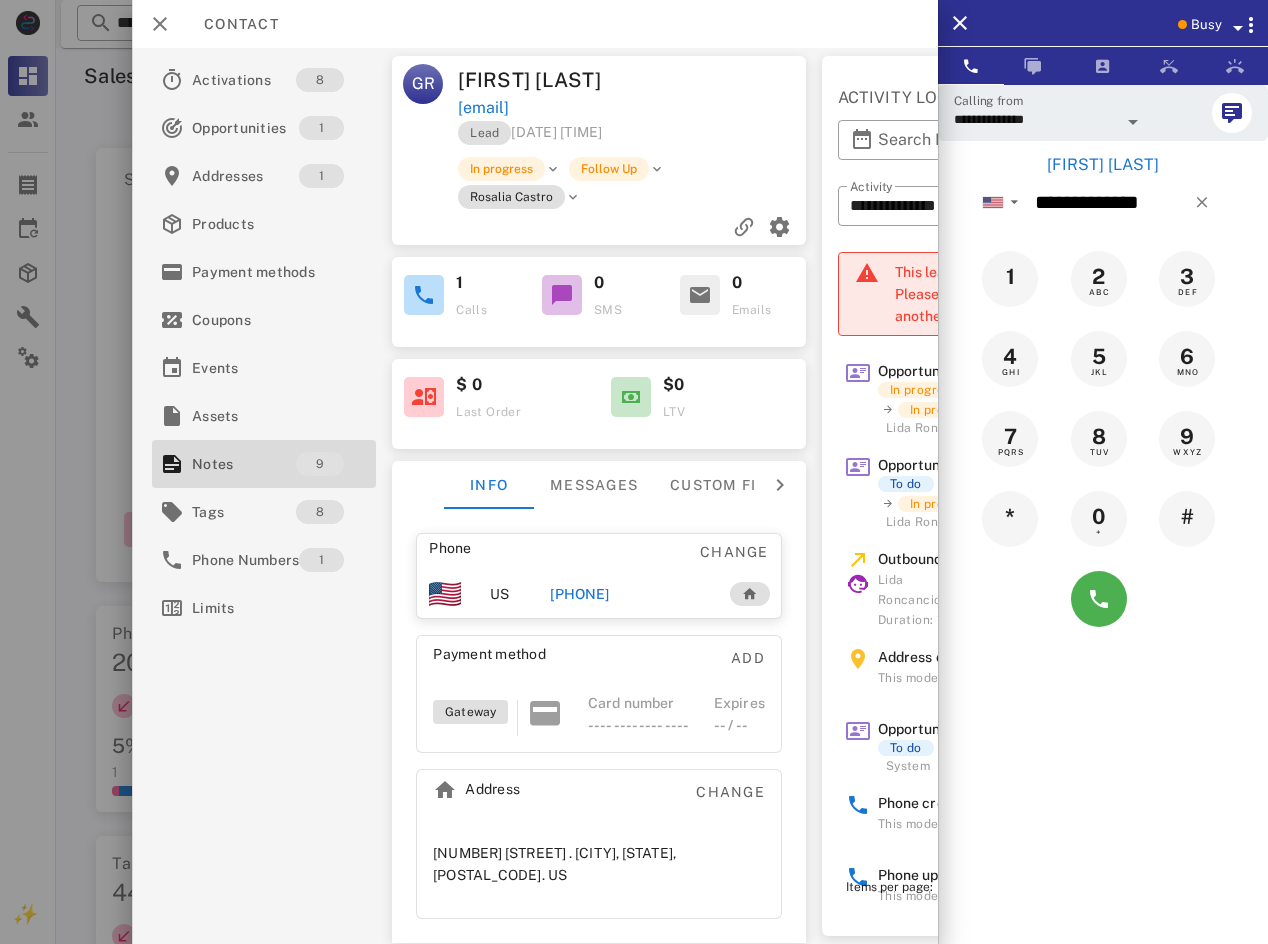 click on "[EMAIL]" at bounding box center [634, 108] 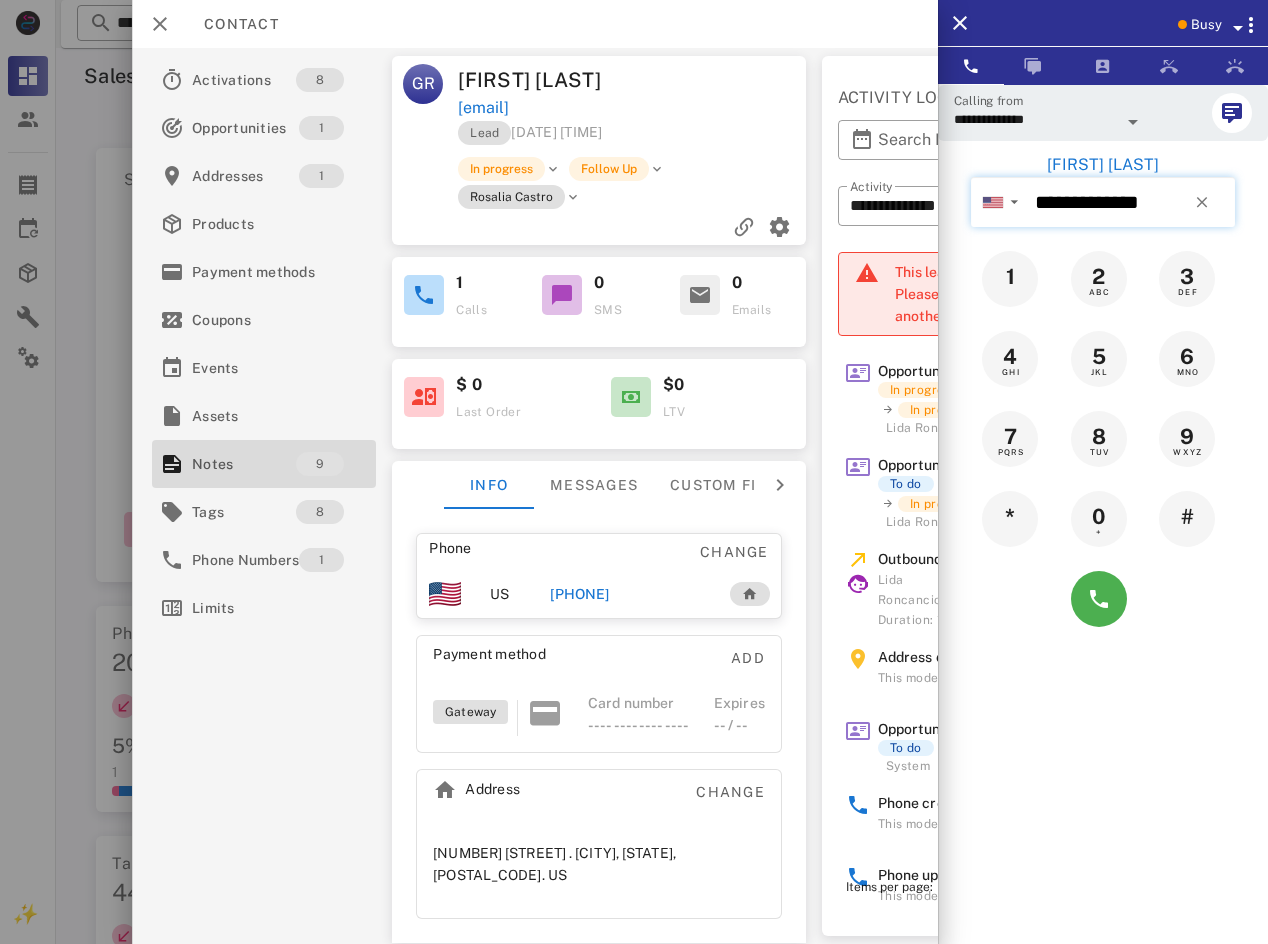click on "**********" at bounding box center [1131, 202] 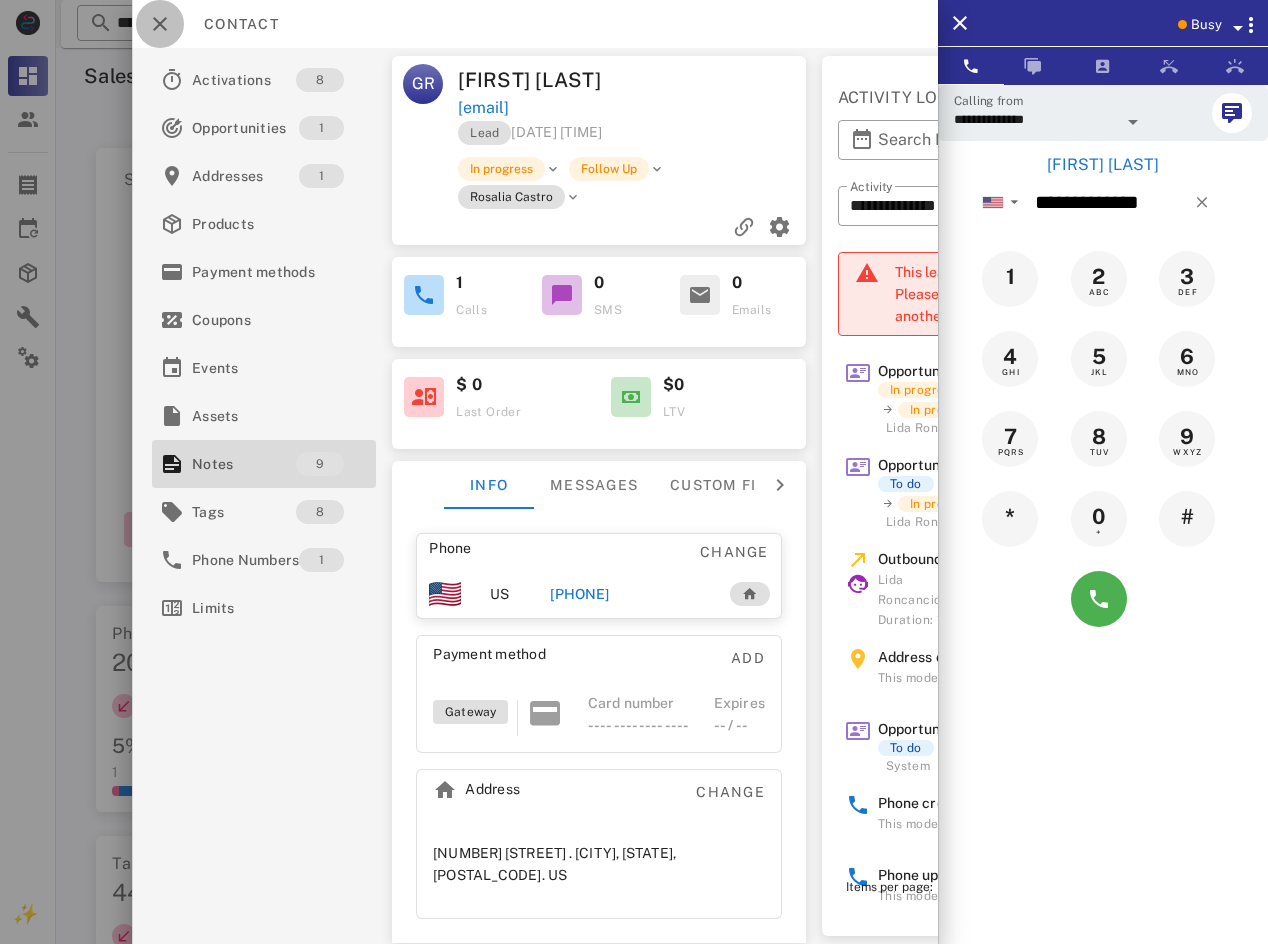 click at bounding box center [160, 24] 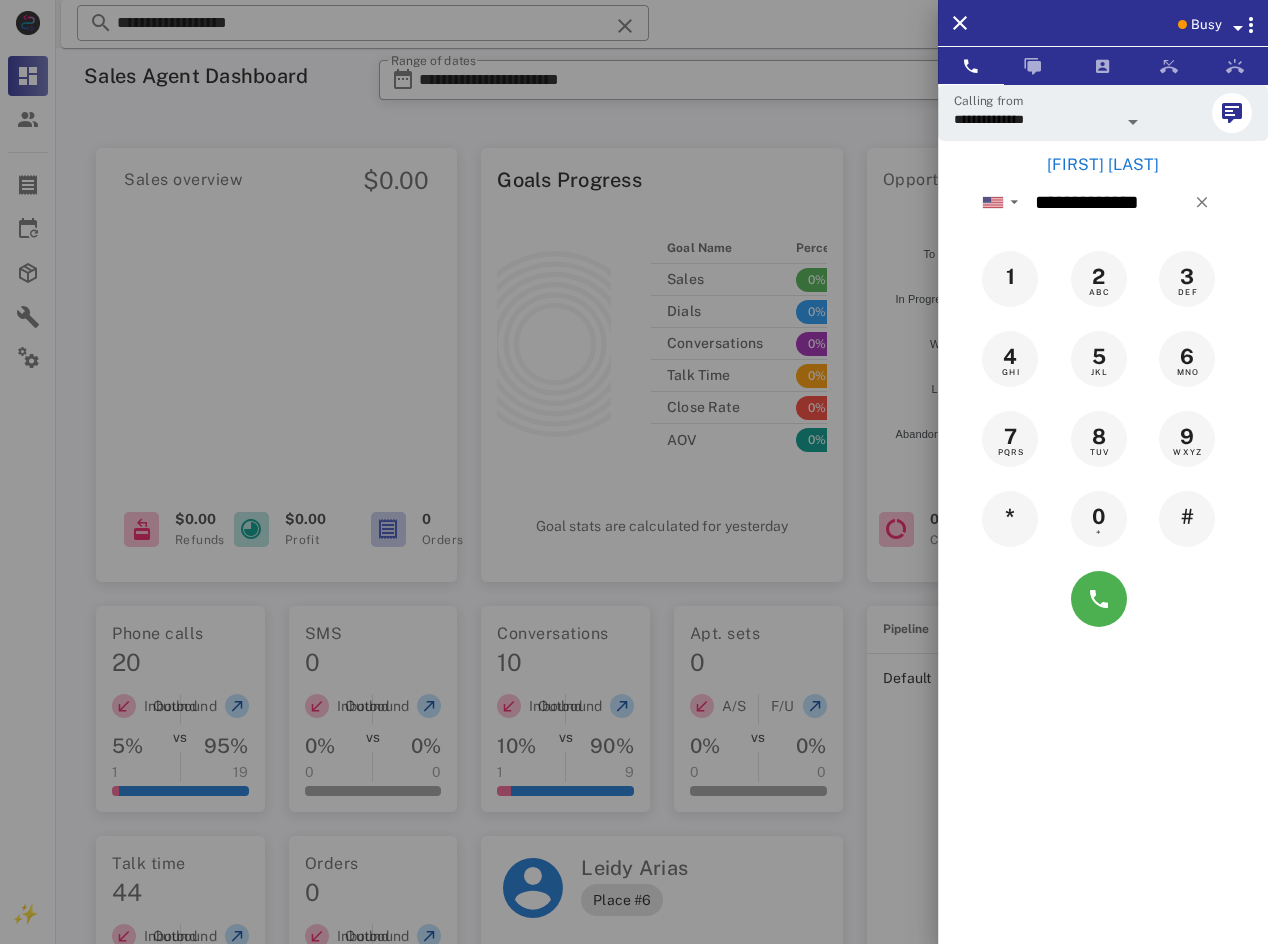 drag, startPoint x: 1047, startPoint y: 158, endPoint x: 1037, endPoint y: 170, distance: 15.6205 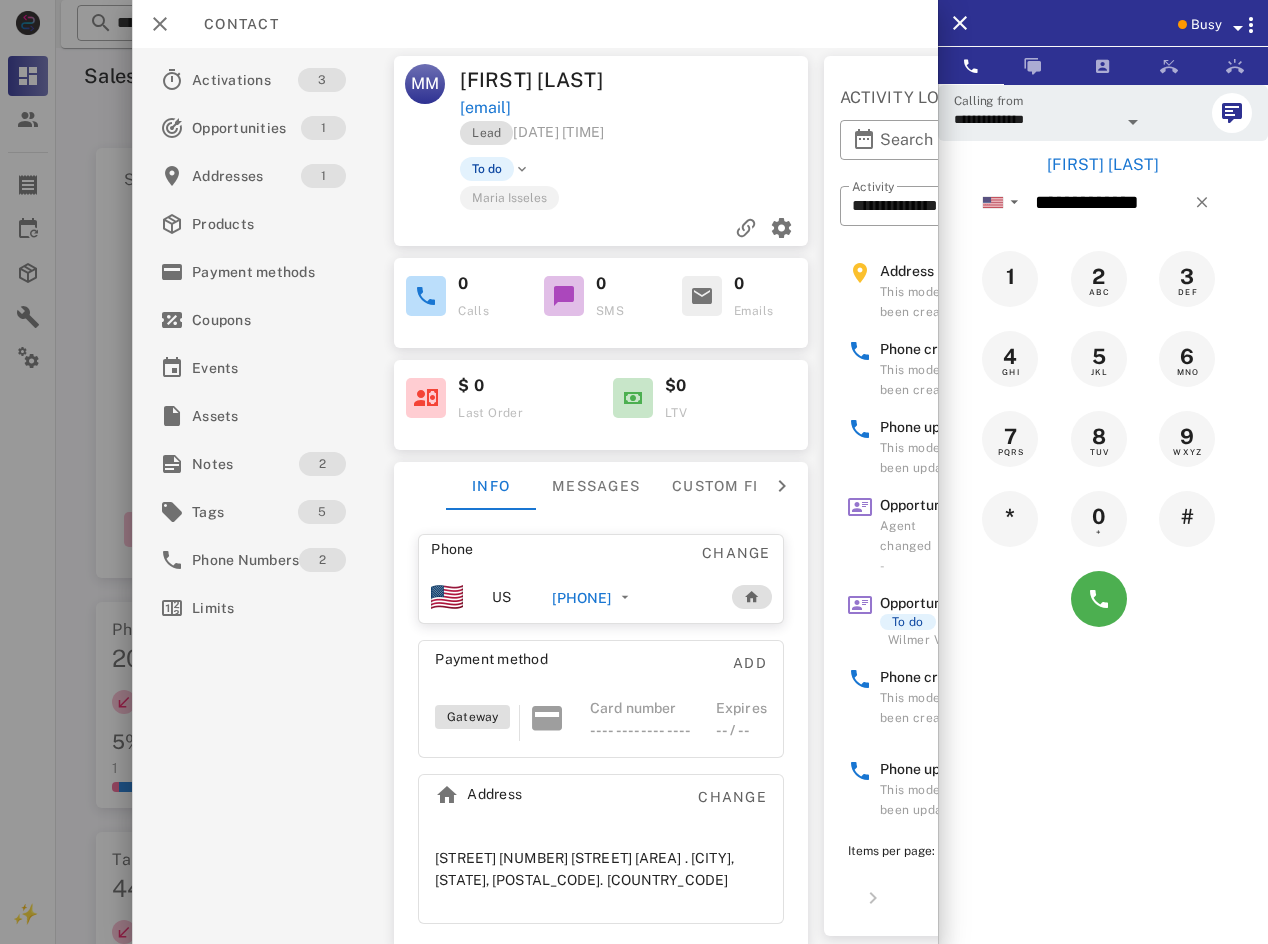 click on "[PHONE]" at bounding box center [582, 598] 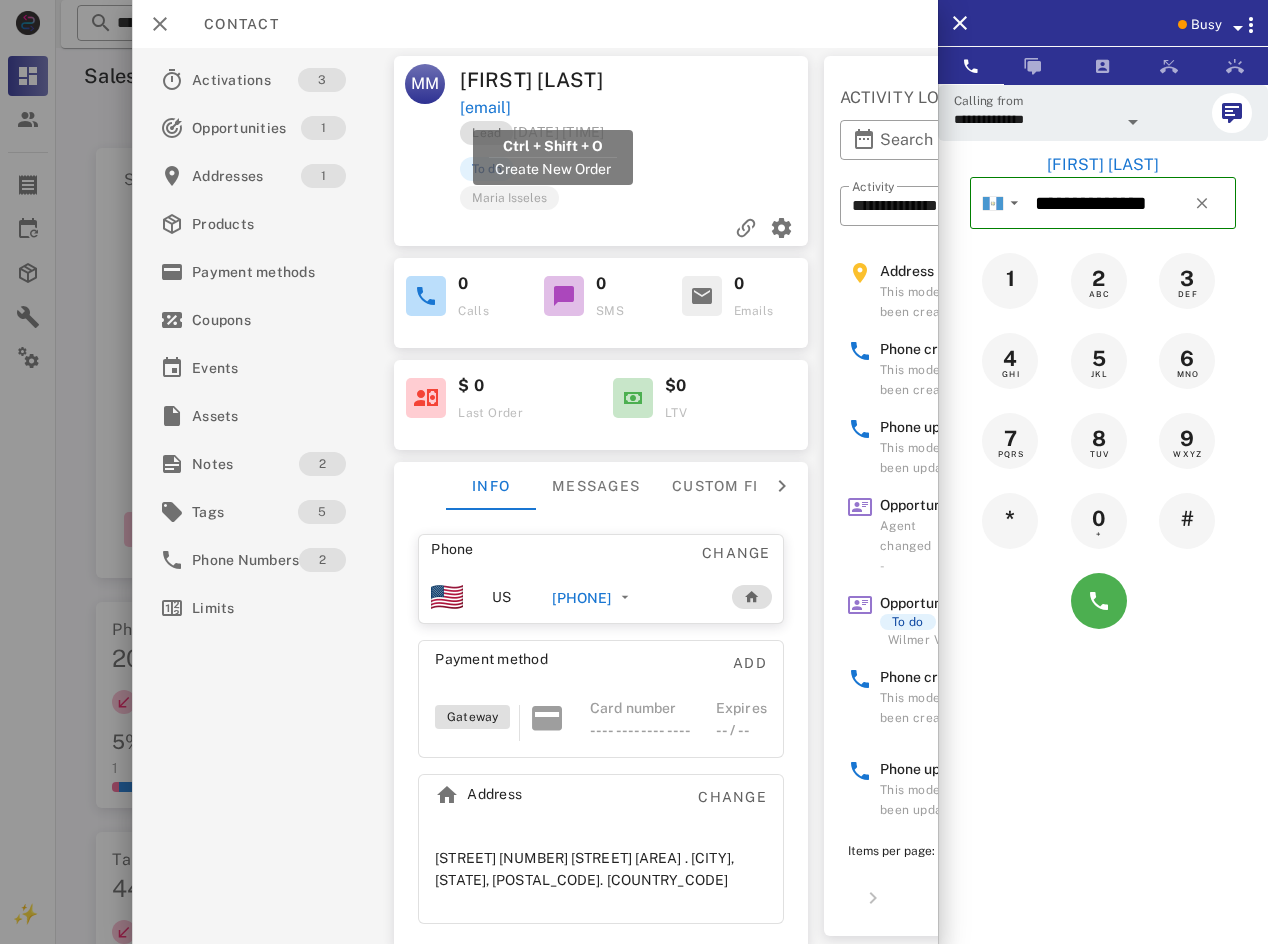 drag, startPoint x: 698, startPoint y: 99, endPoint x: 463, endPoint y: 108, distance: 235.17227 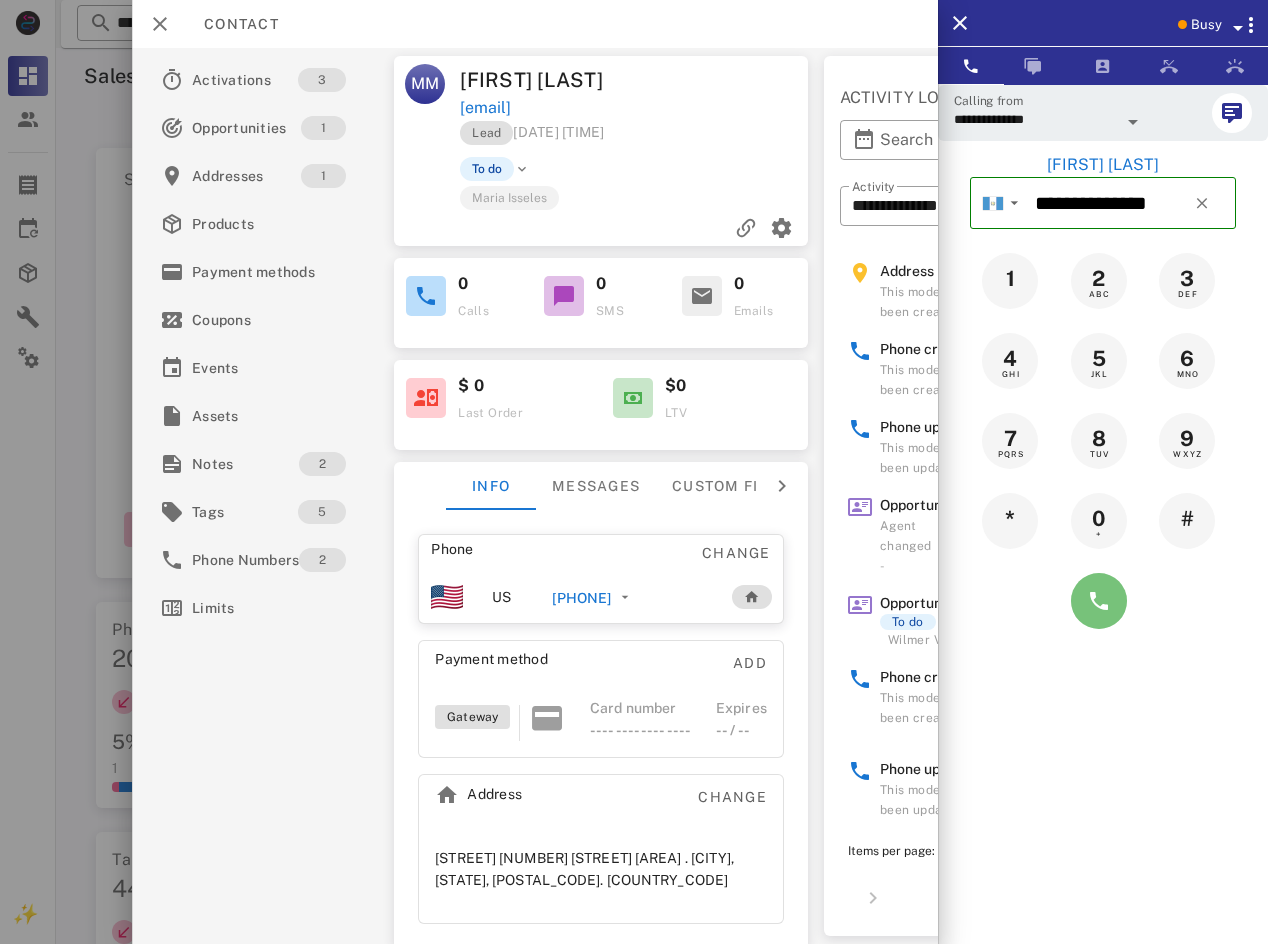 click at bounding box center [1099, 601] 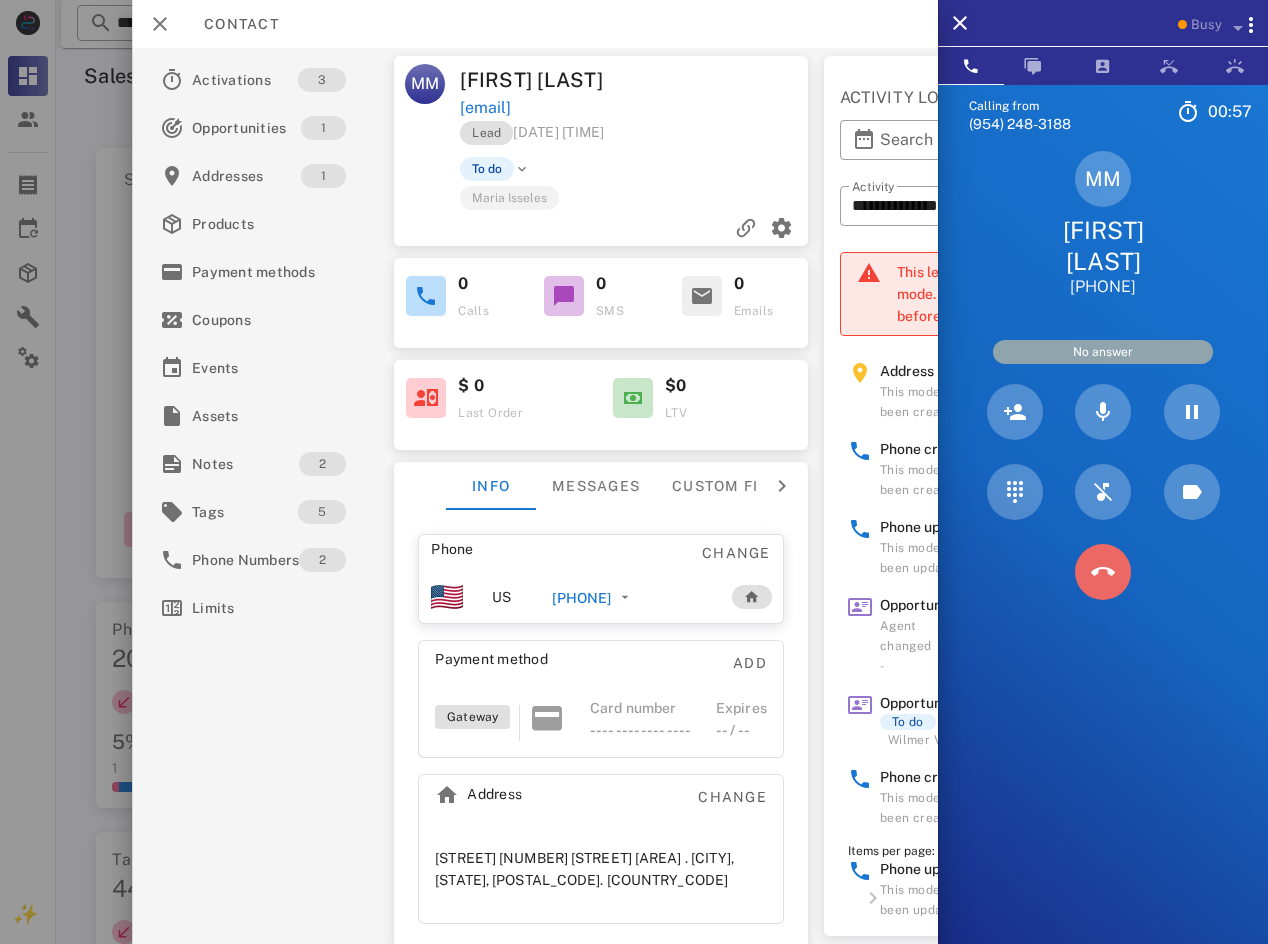 click at bounding box center (1103, 572) 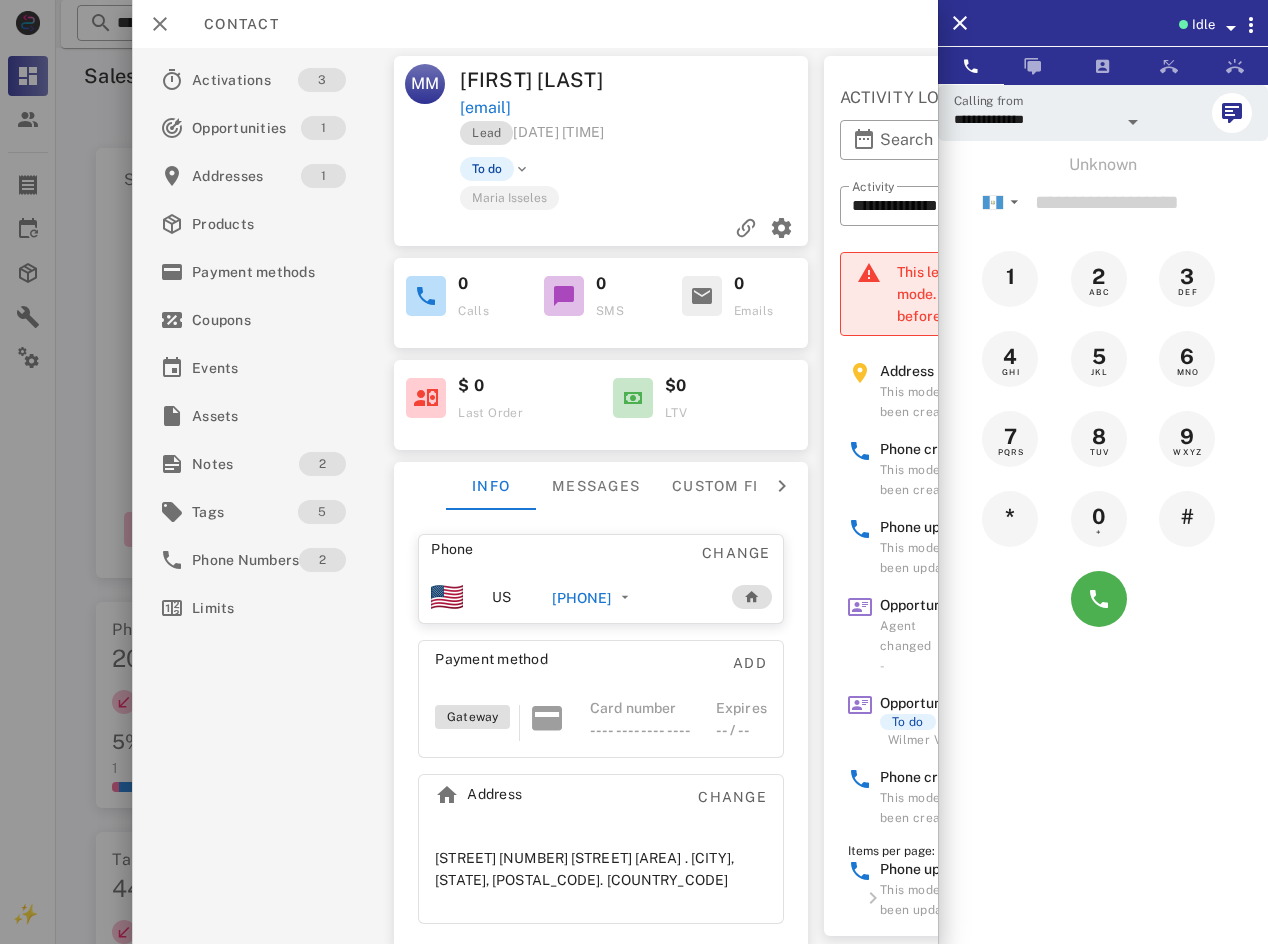 click on "[PHONE]" at bounding box center (582, 598) 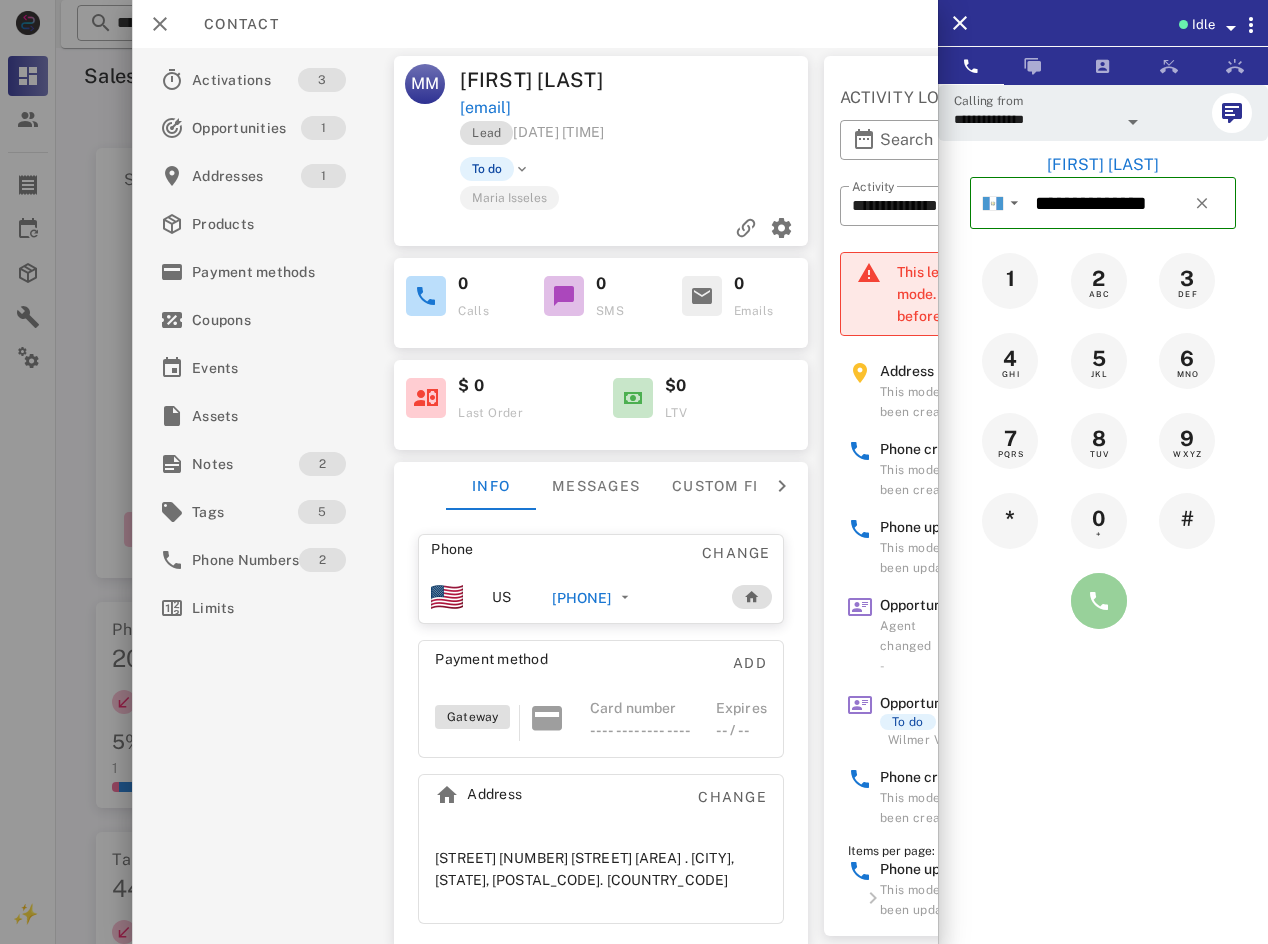 click at bounding box center (1099, 601) 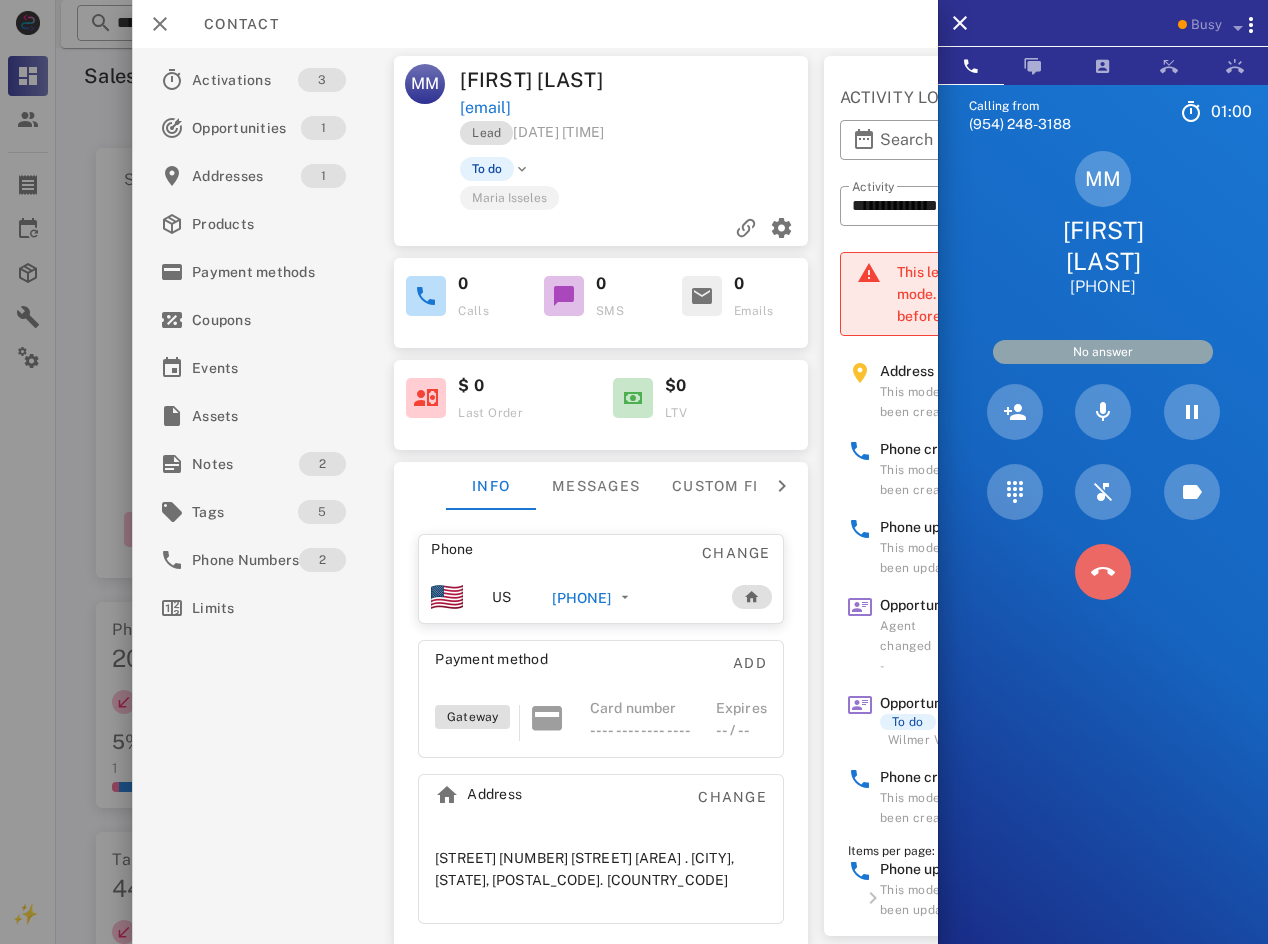 drag, startPoint x: 1090, startPoint y: 558, endPoint x: 83, endPoint y: 483, distance: 1009.78906 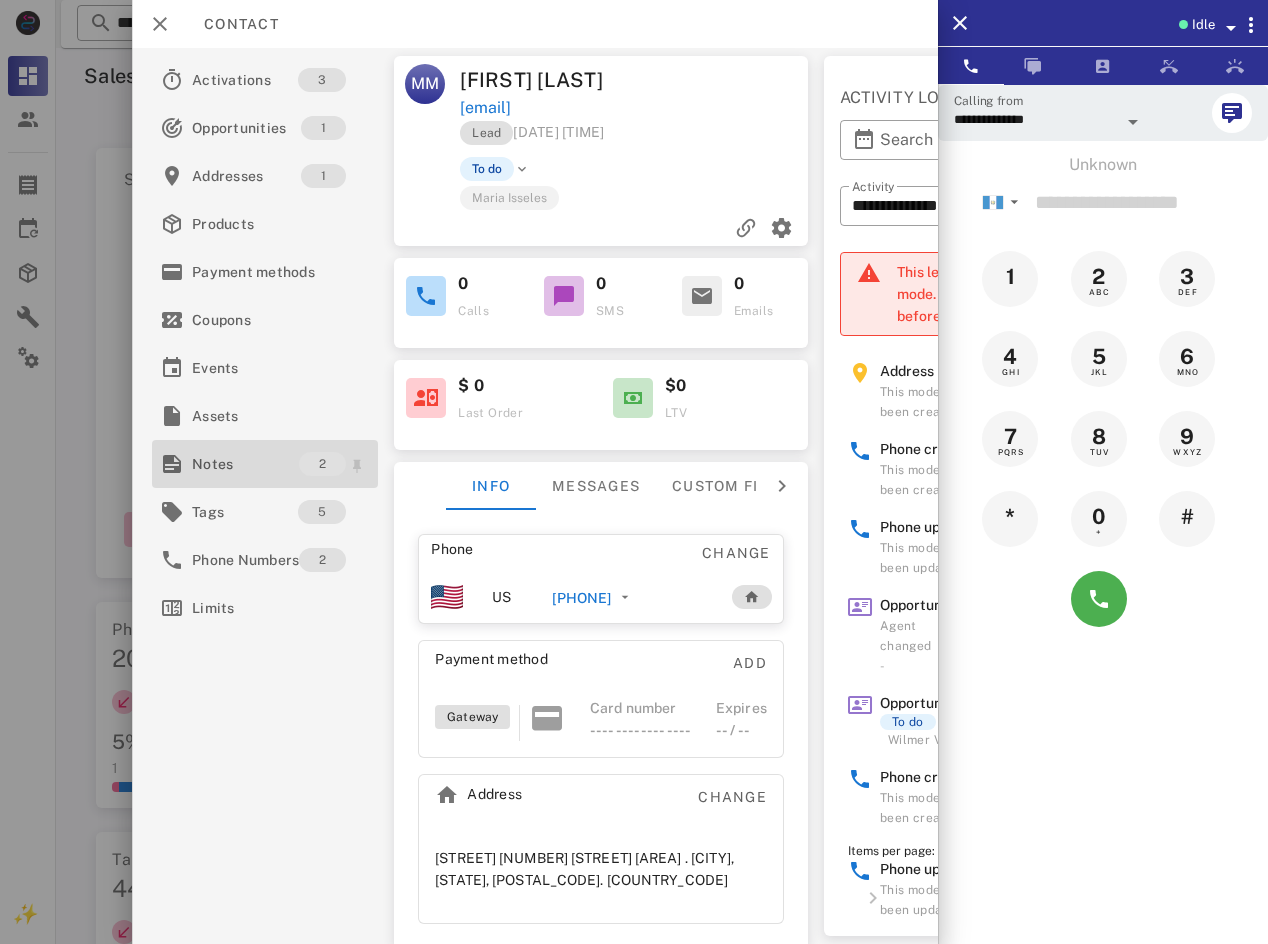 click on "Notes" at bounding box center [245, 464] 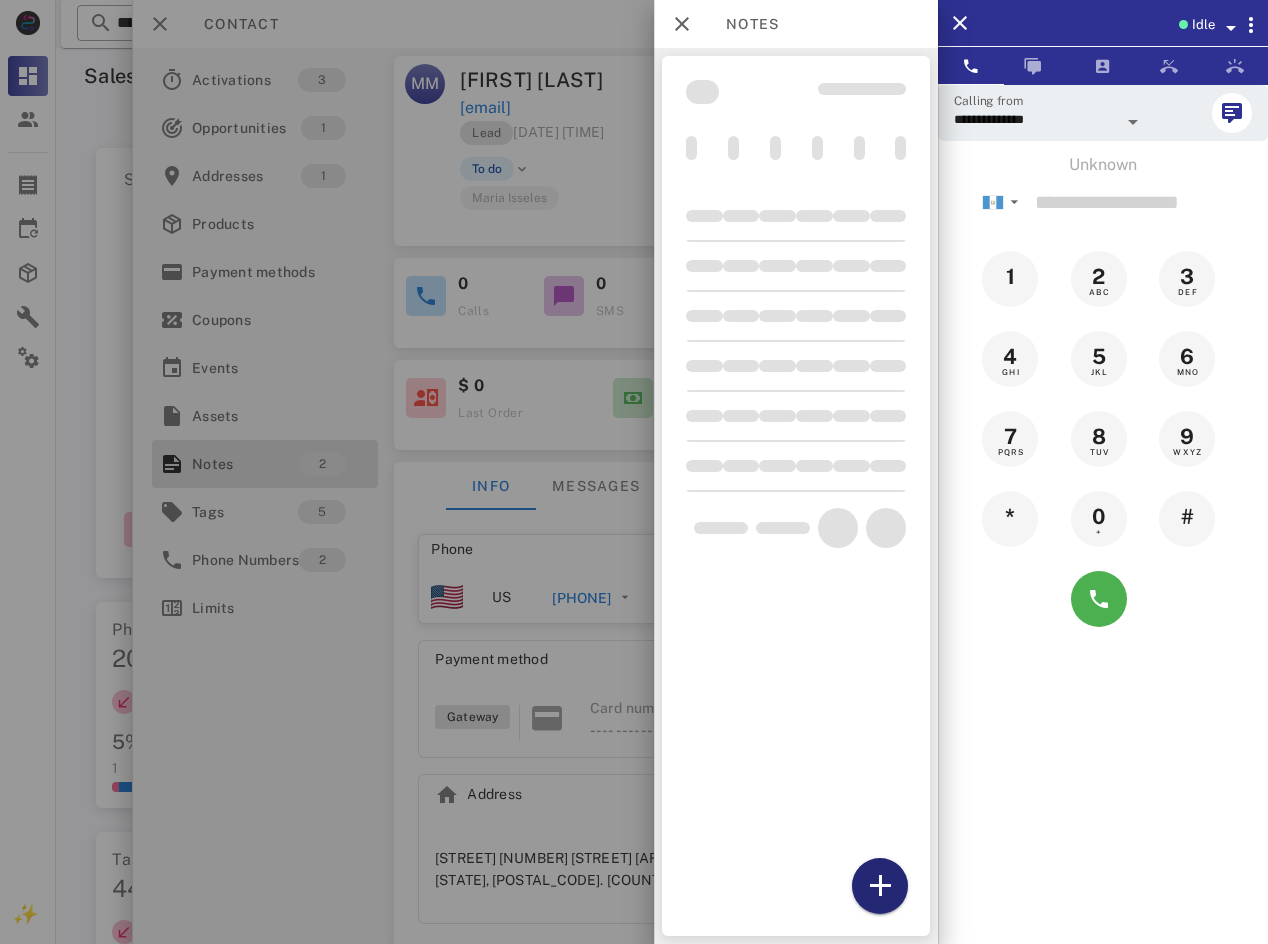 click at bounding box center (880, 886) 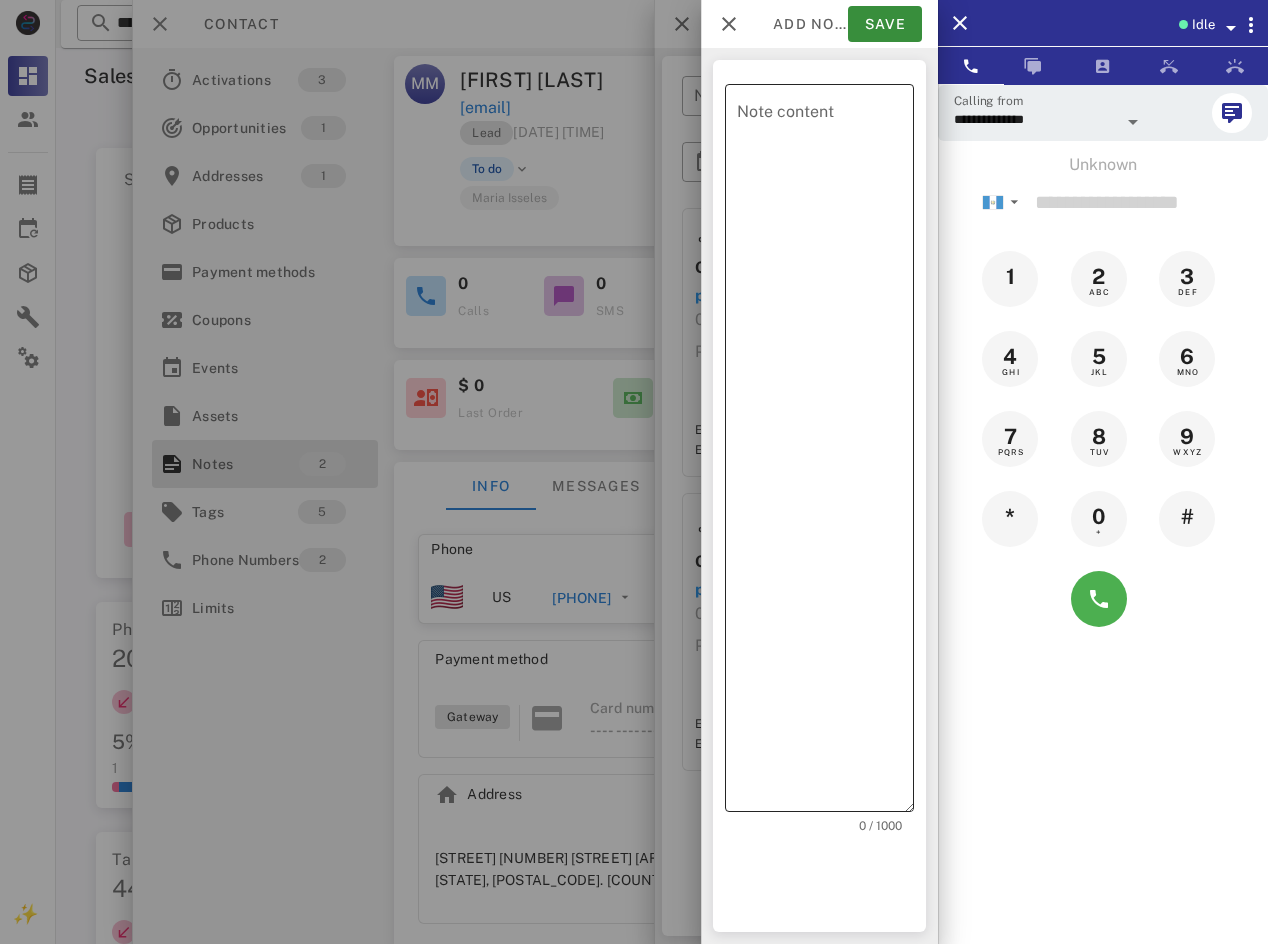 click on "Note content" at bounding box center [825, 453] 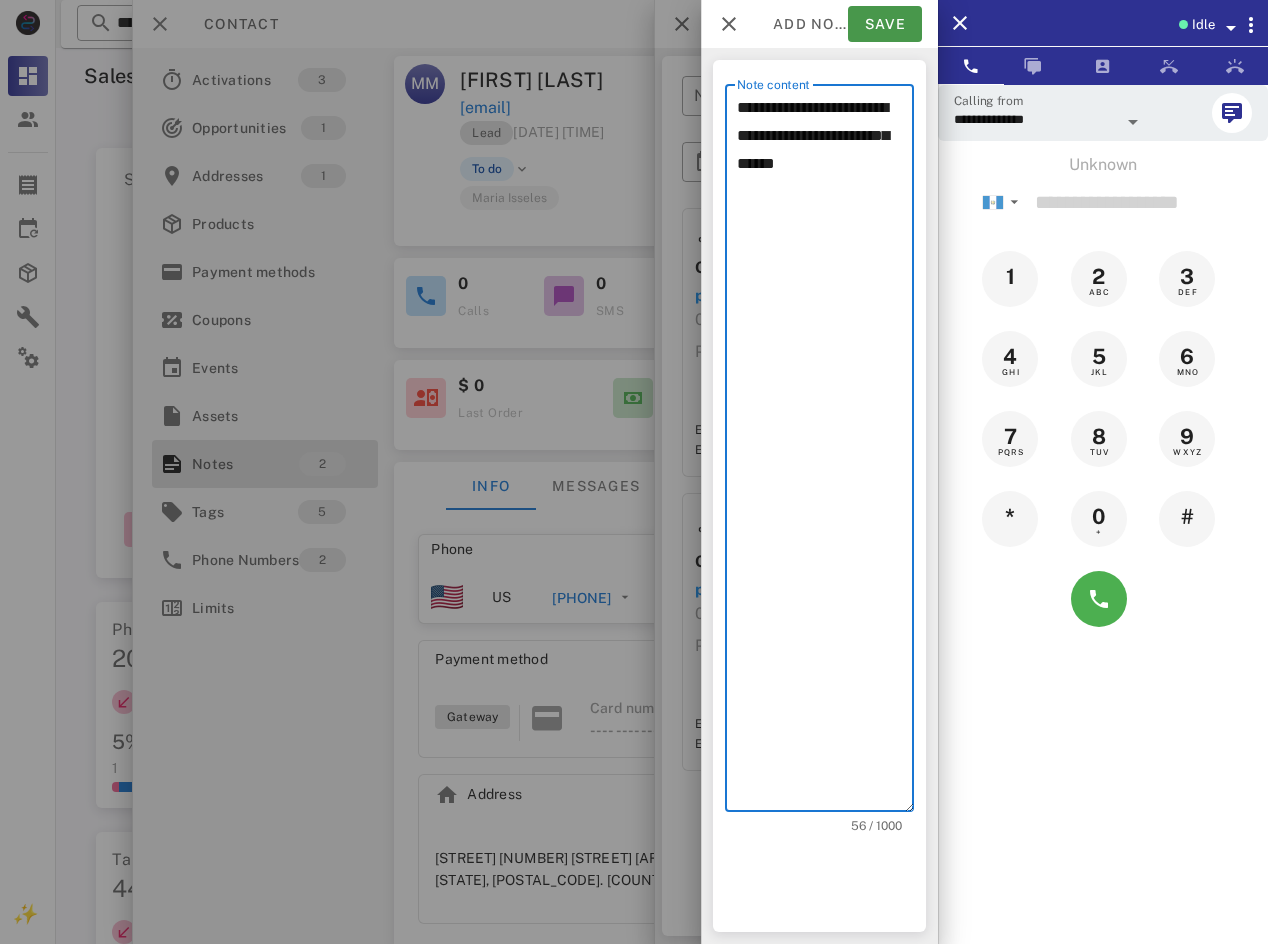 type on "**********" 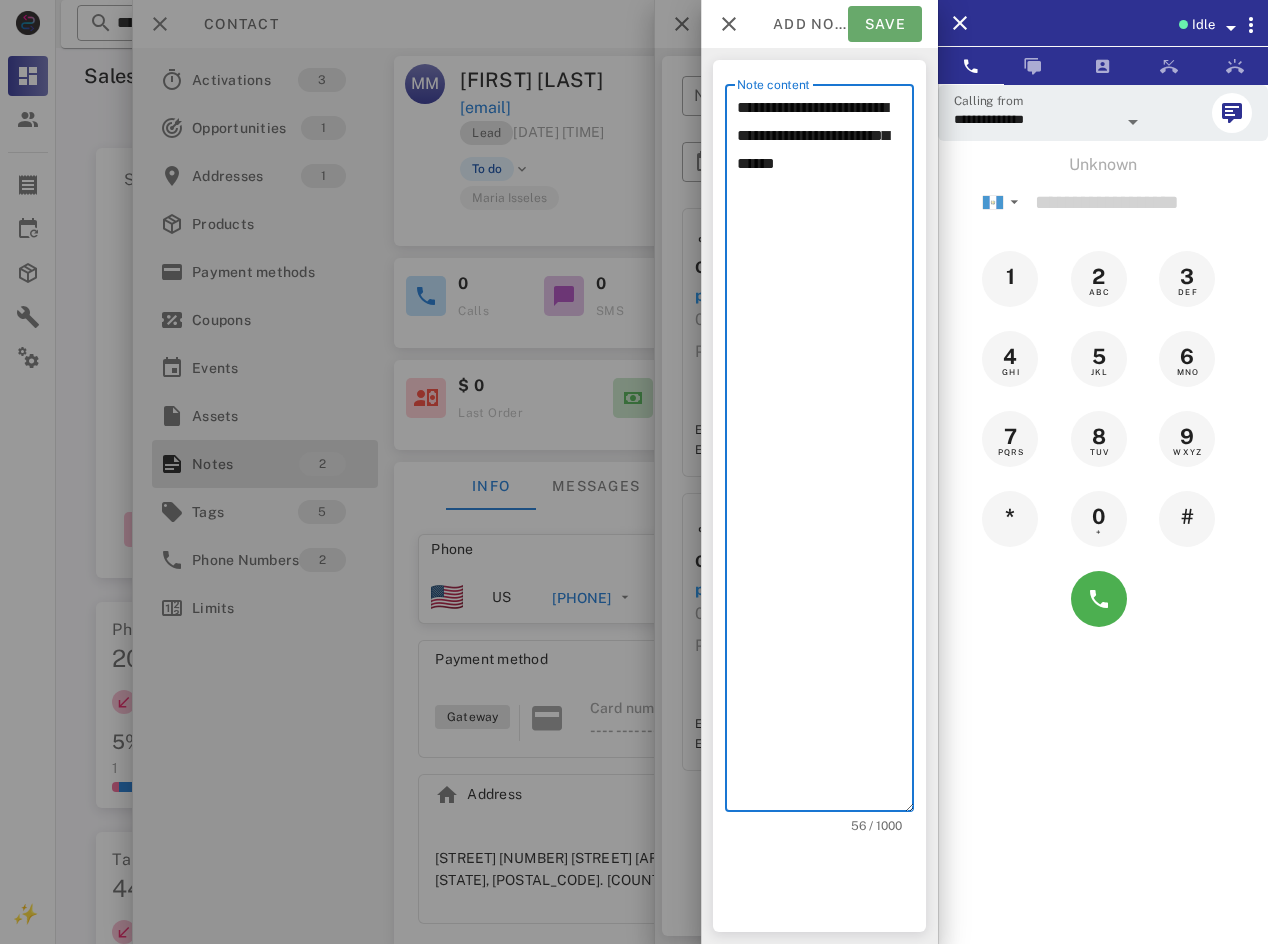 click on "Save" at bounding box center [885, 24] 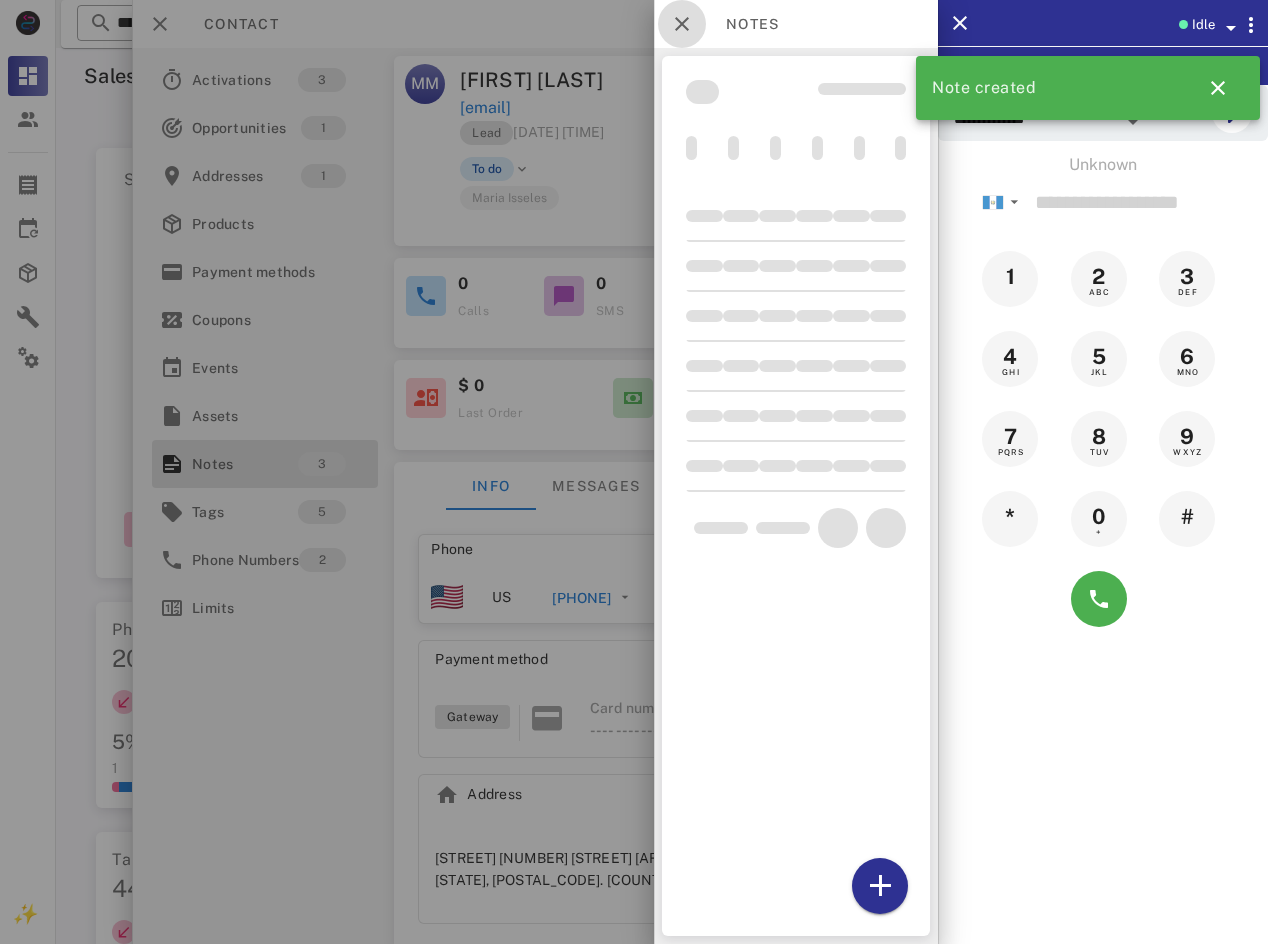 click at bounding box center (682, 24) 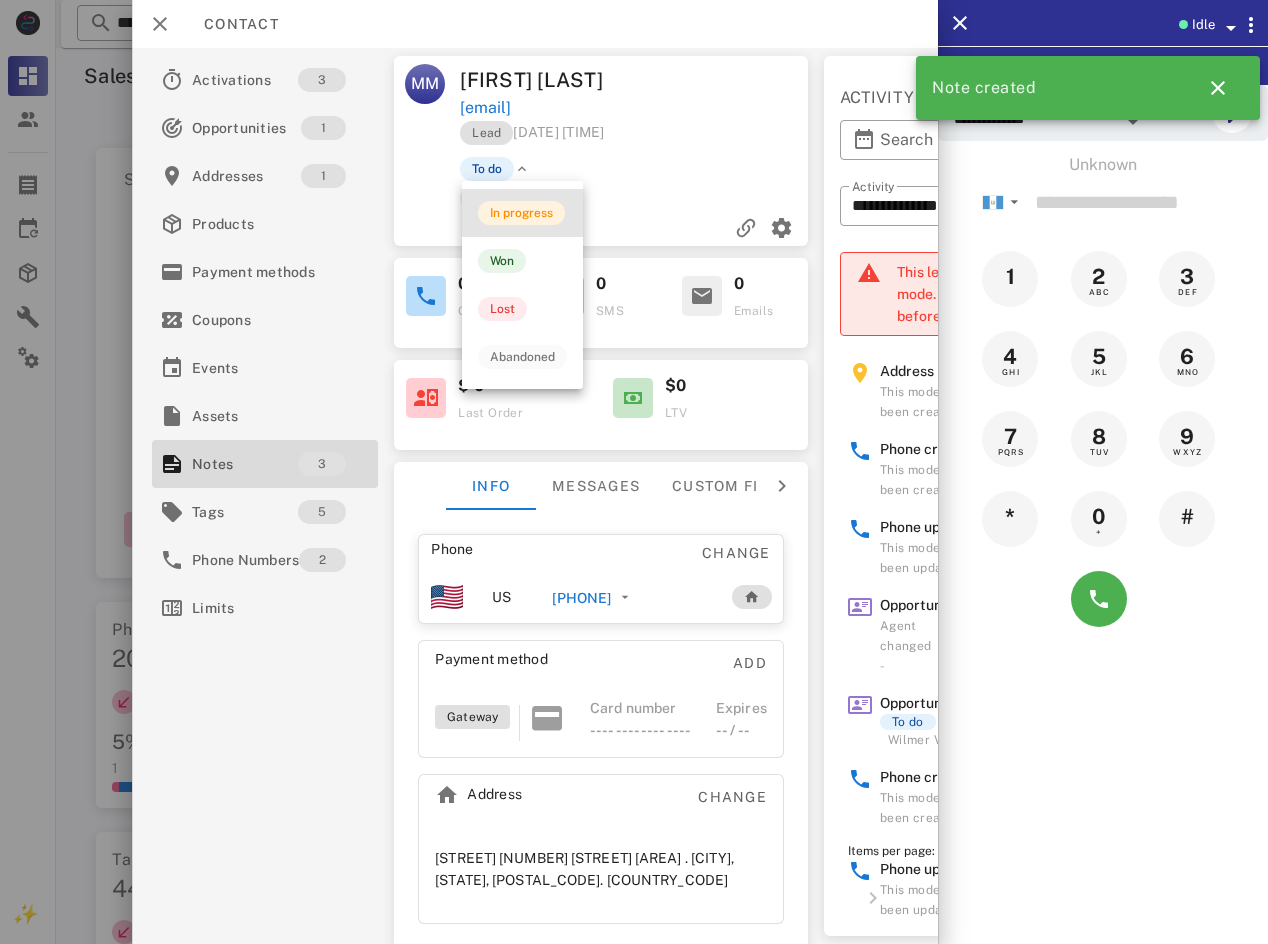 click on "In progress" at bounding box center [522, 213] 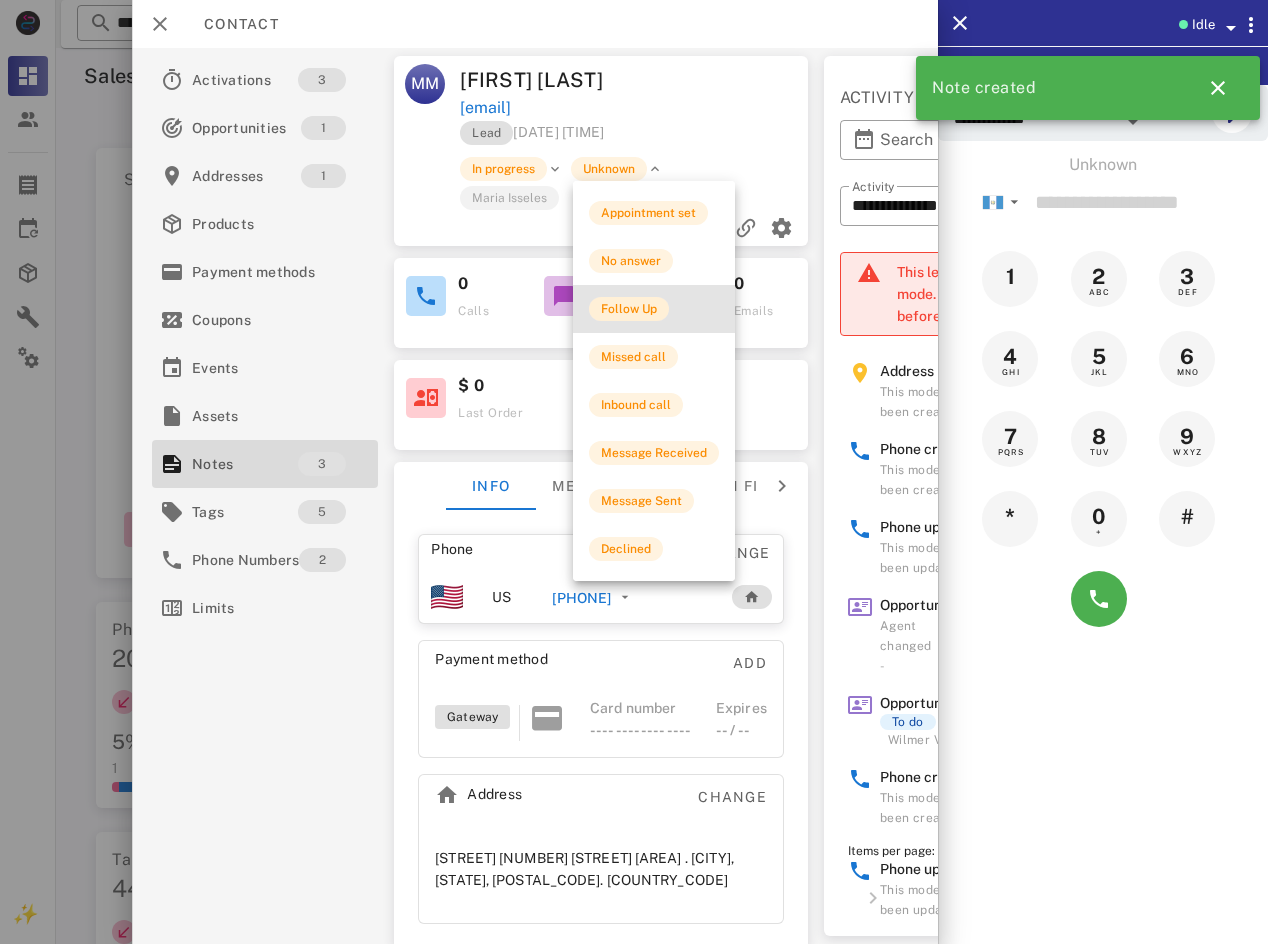 click on "Follow Up" at bounding box center (629, 309) 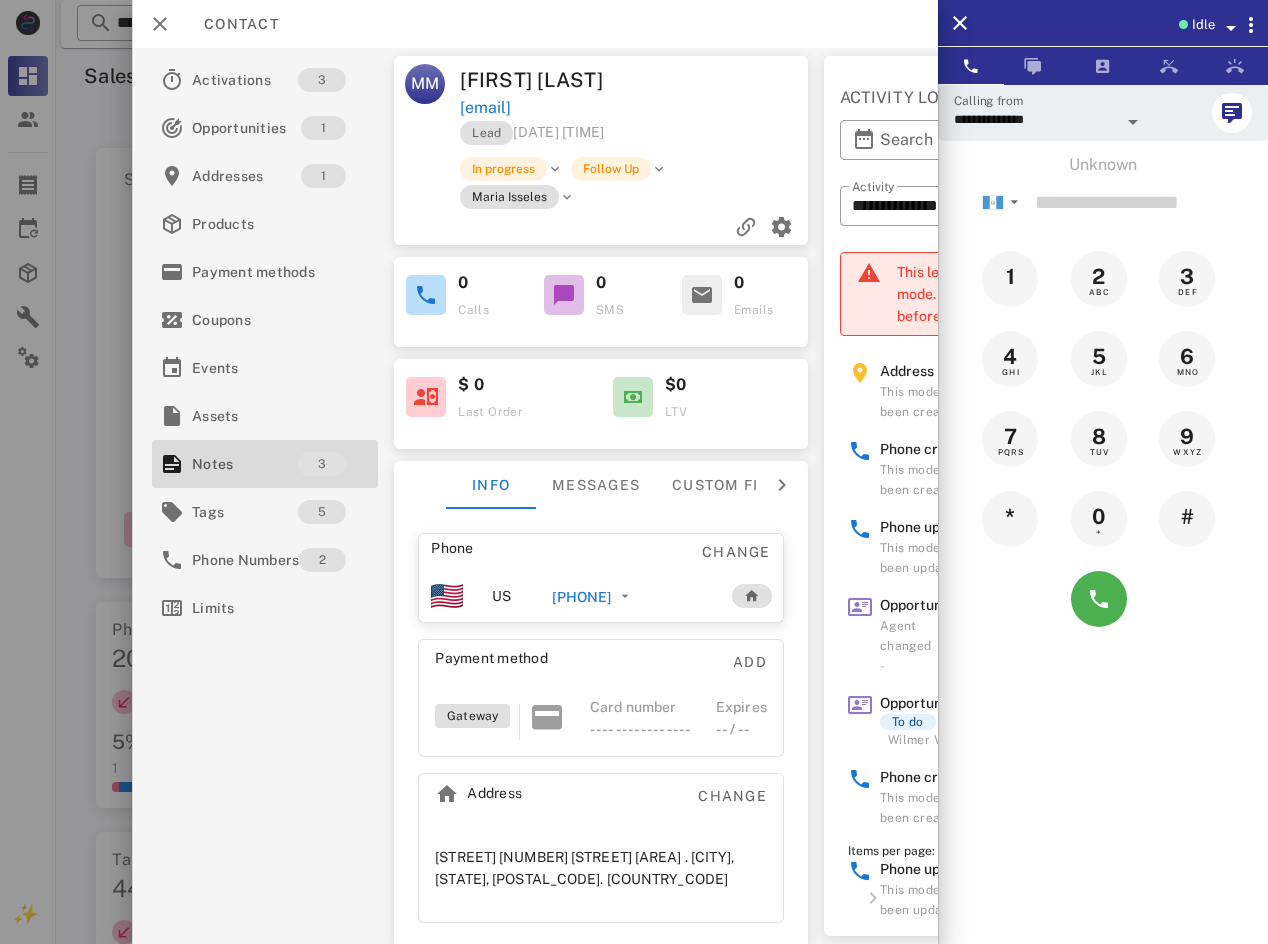 click on "Idle" at bounding box center [1133, 23] 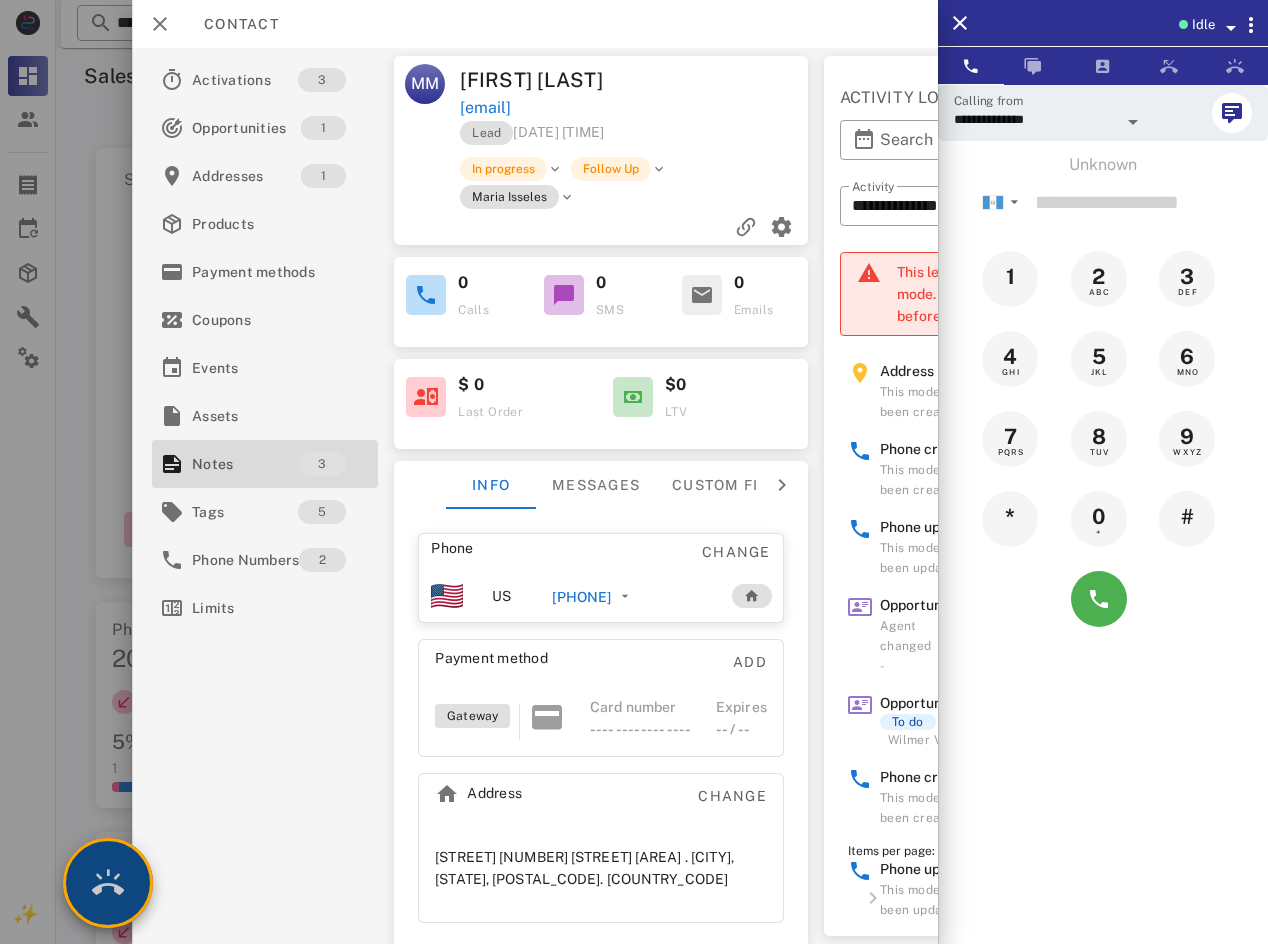 click at bounding box center (108, 883) 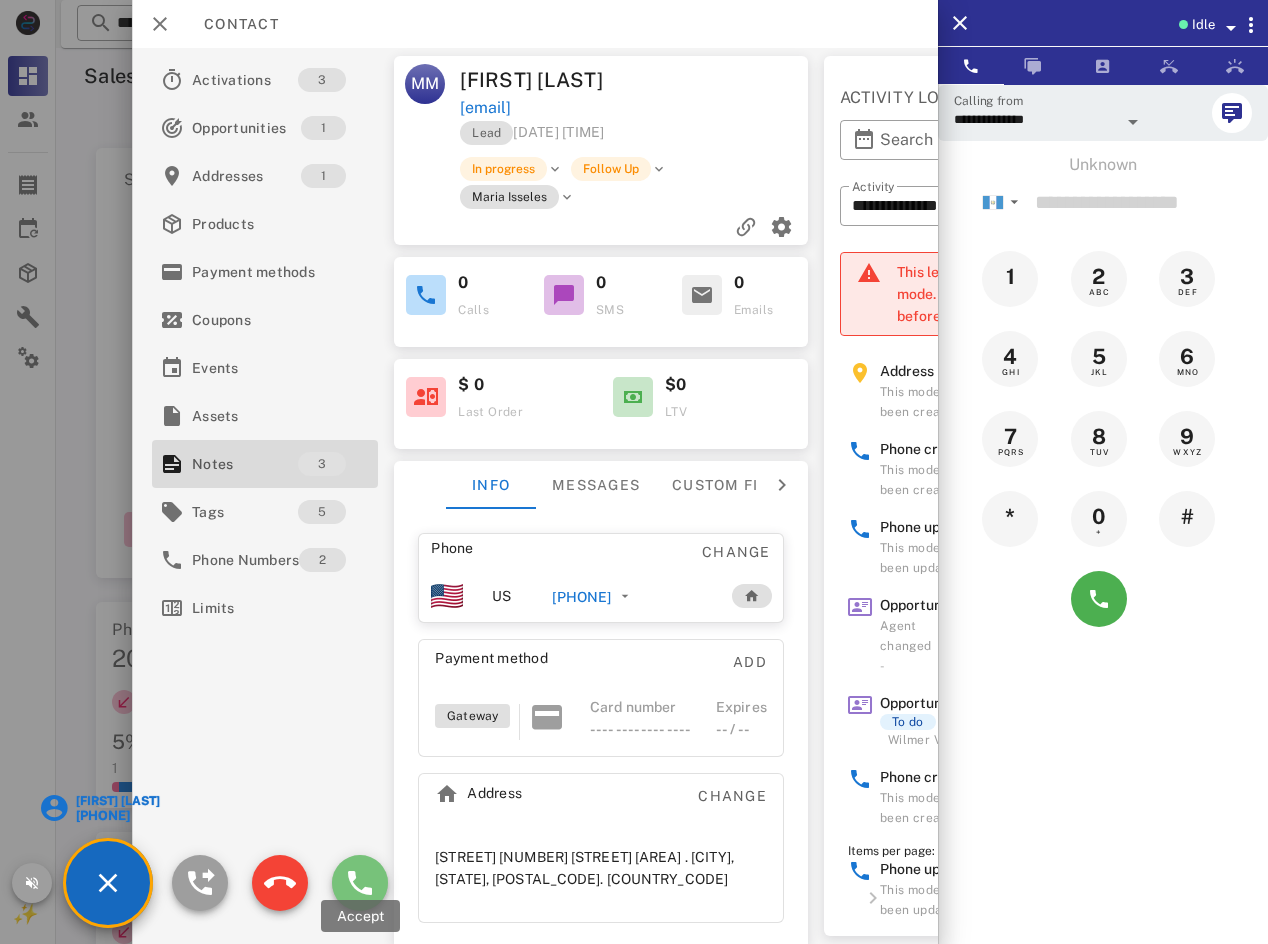 click at bounding box center [360, 883] 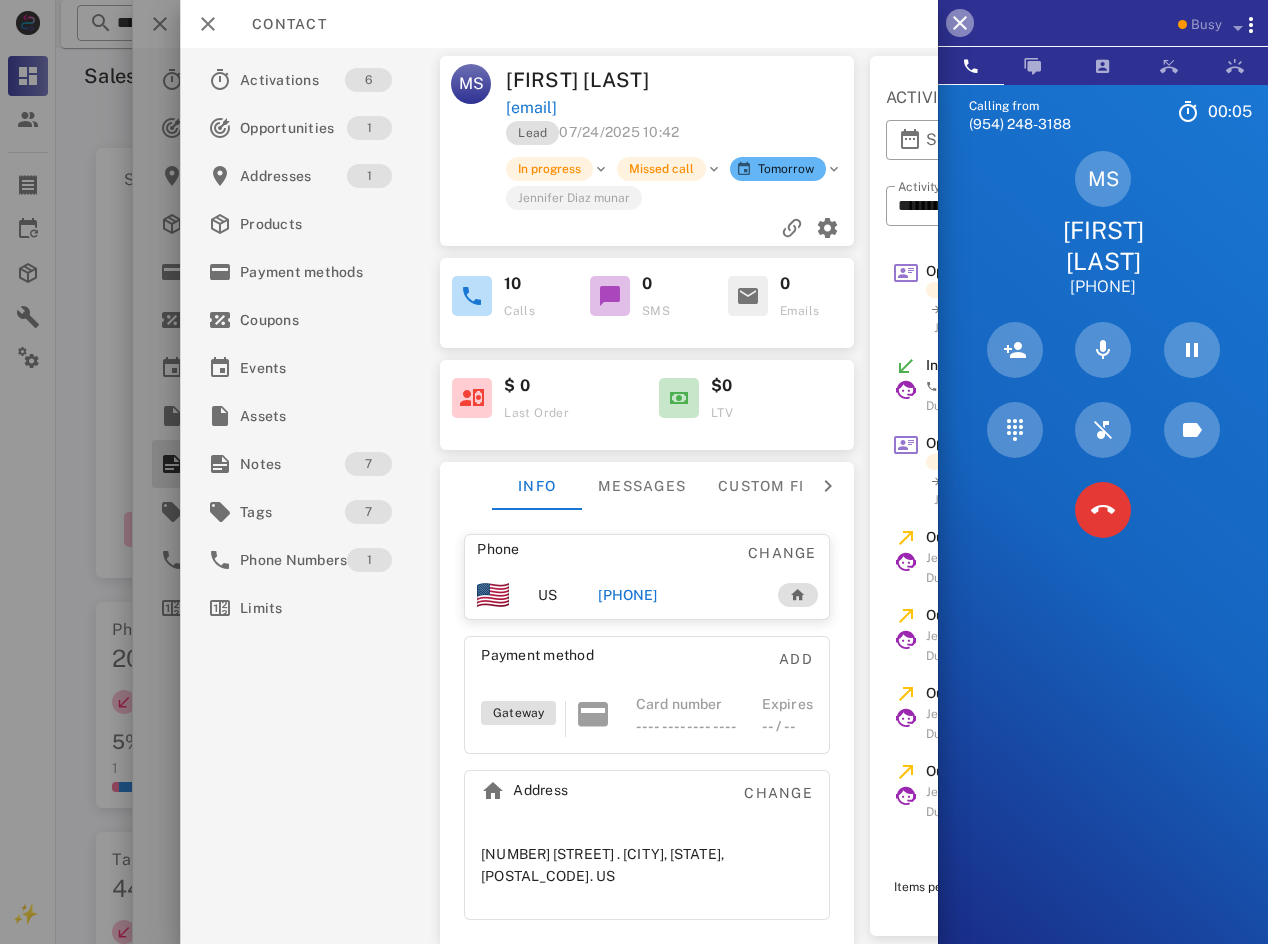 click at bounding box center [960, 23] 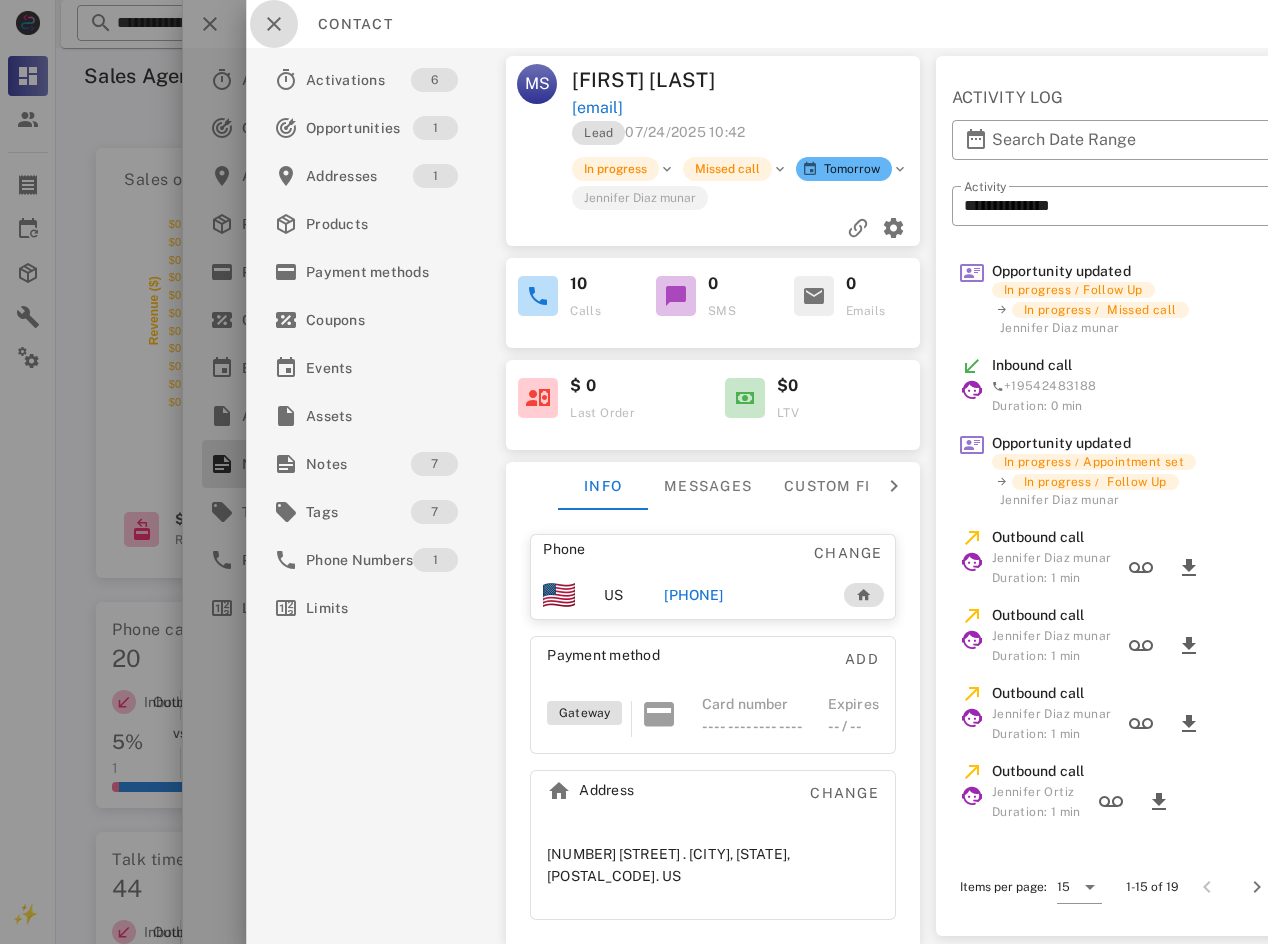 click at bounding box center (274, 24) 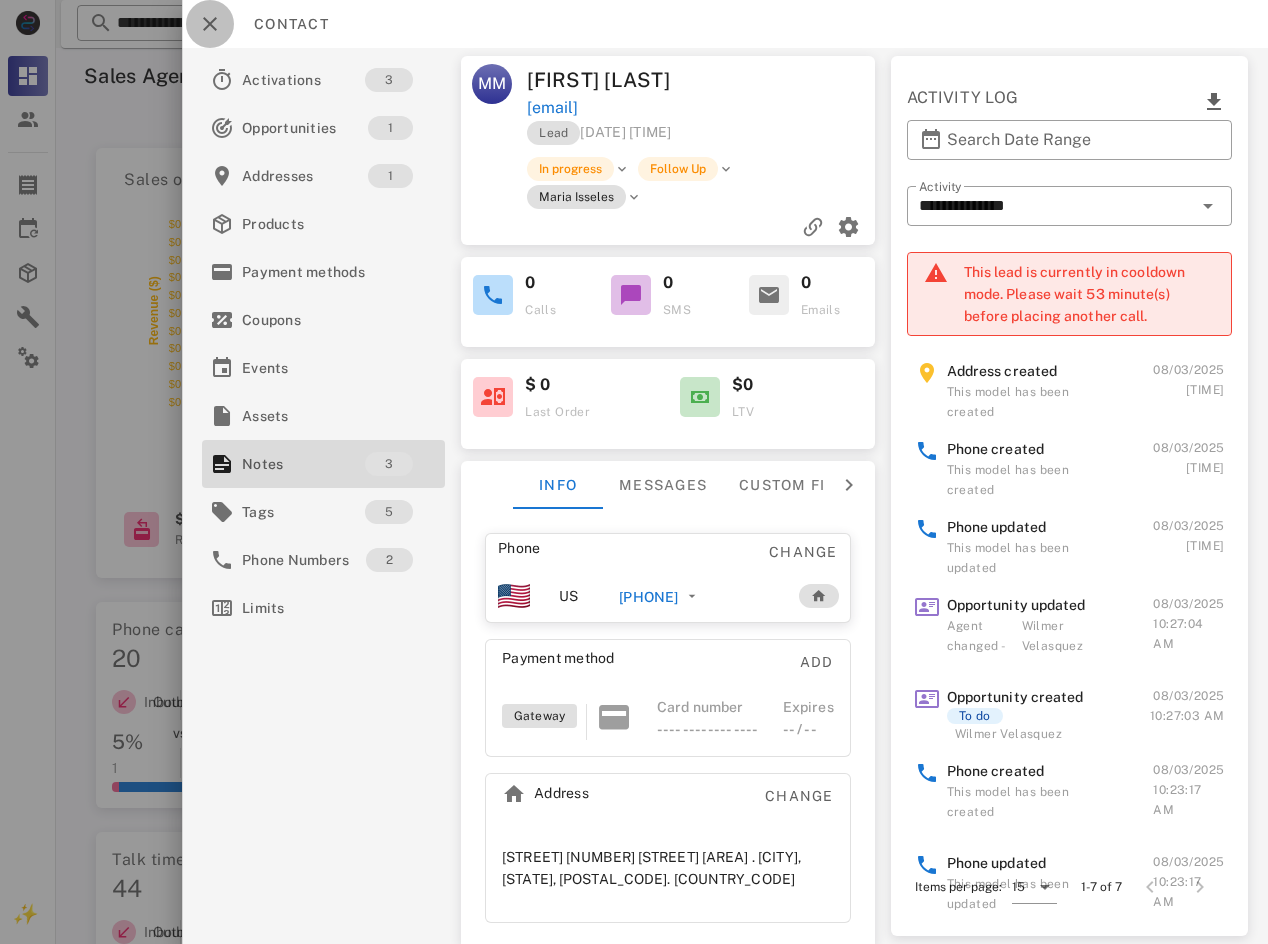click at bounding box center [210, 24] 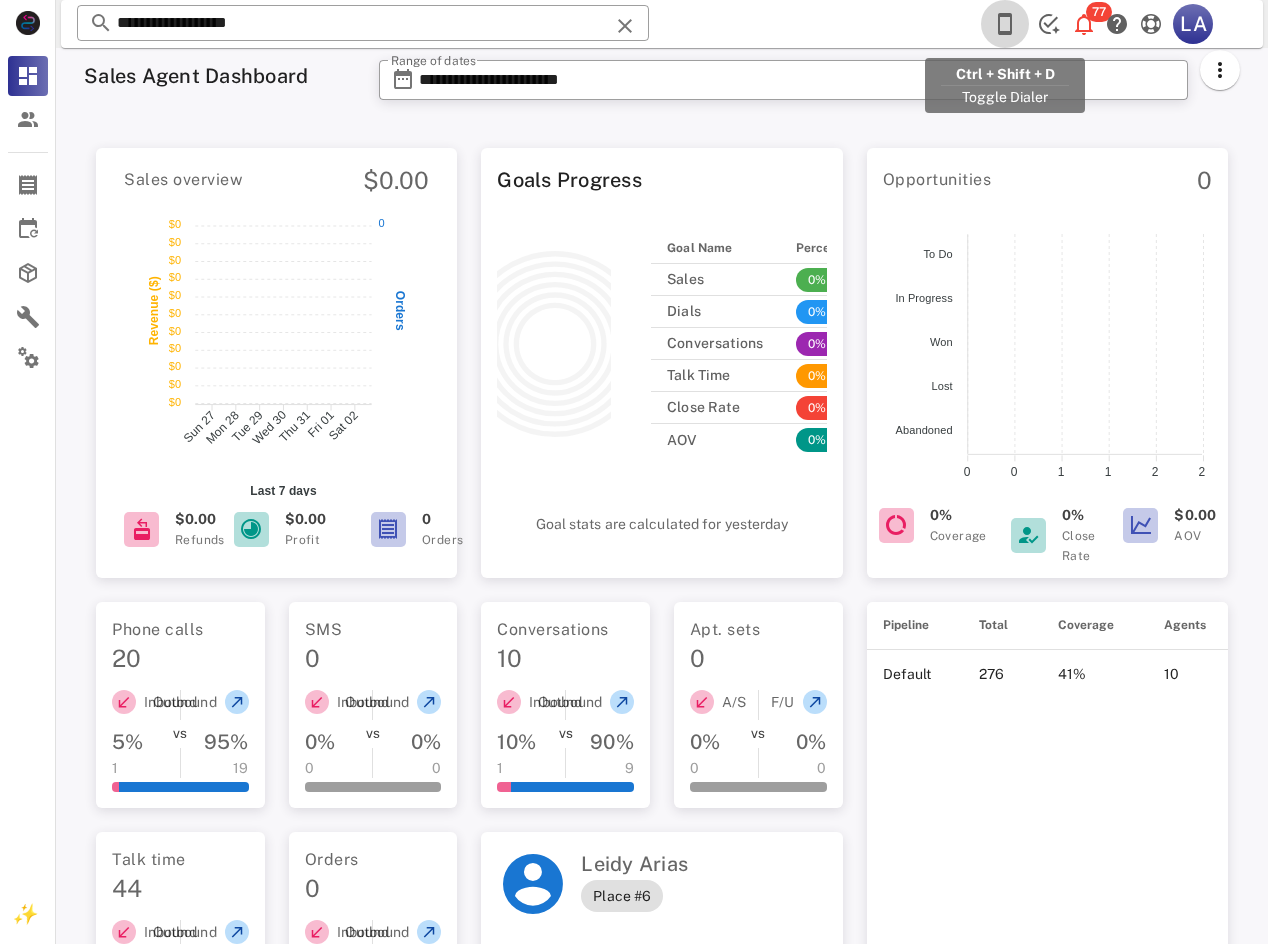 click at bounding box center (1005, 24) 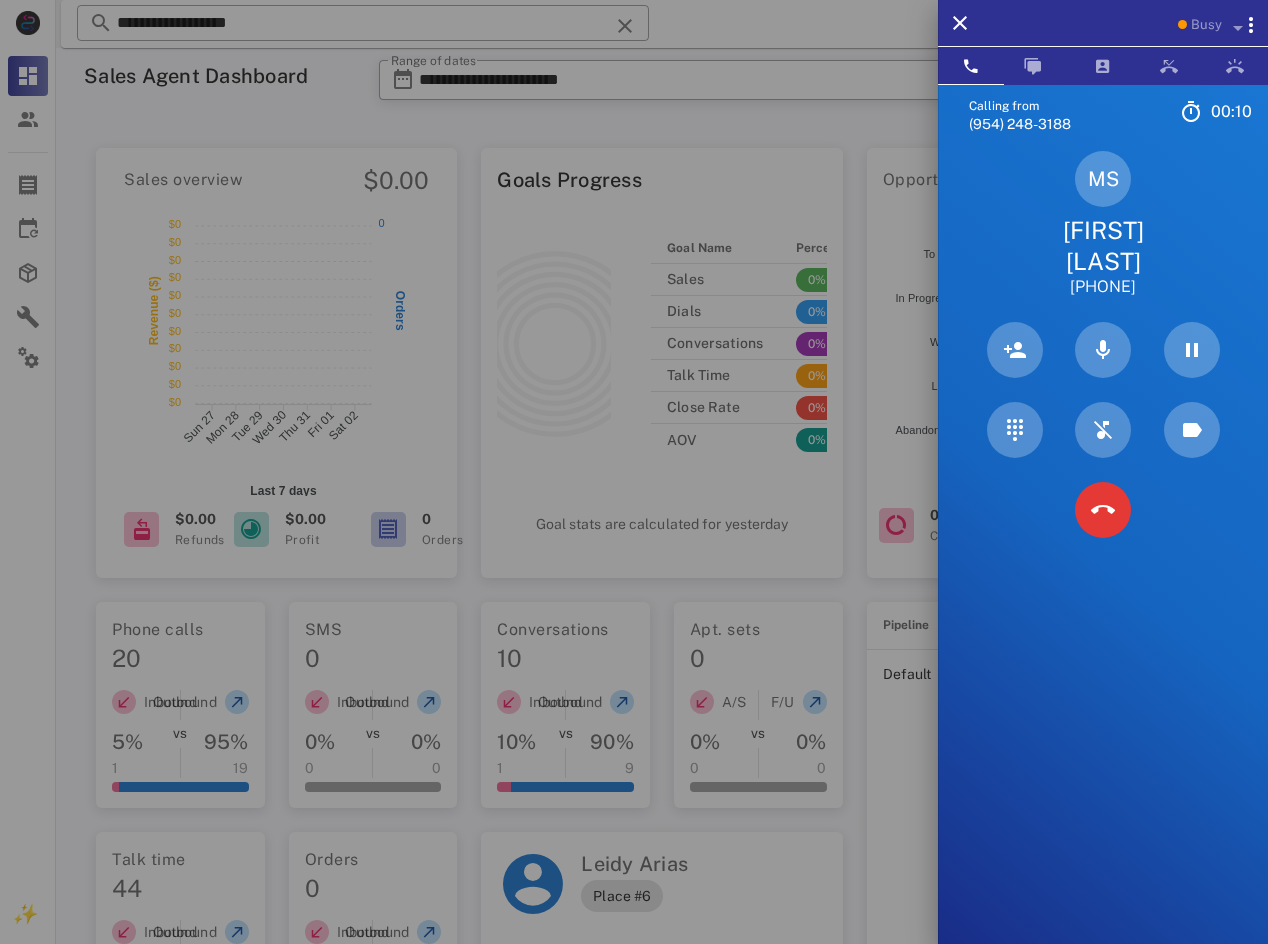 click on "[PHONE]" at bounding box center (1103, 287) 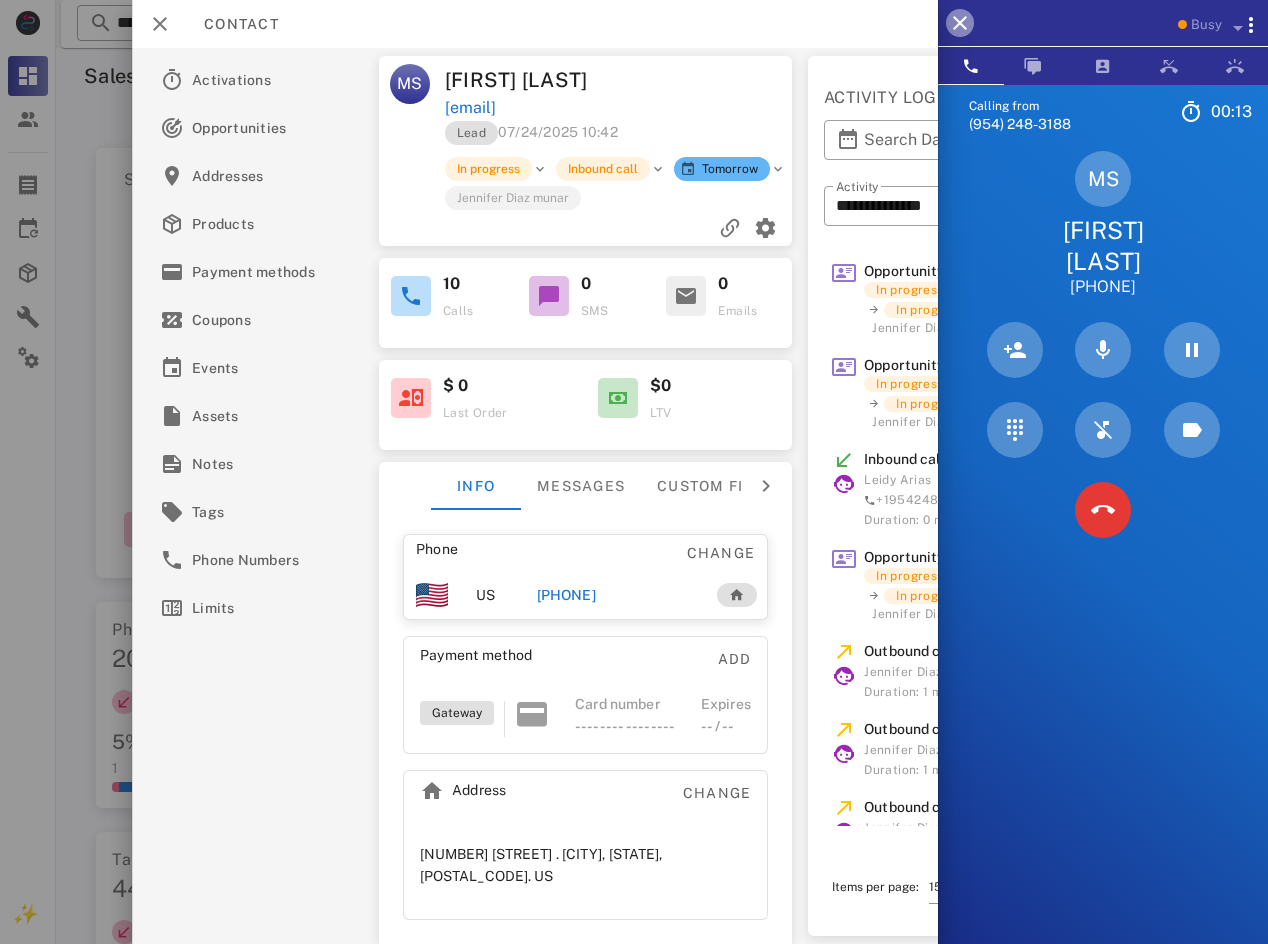 click at bounding box center [960, 23] 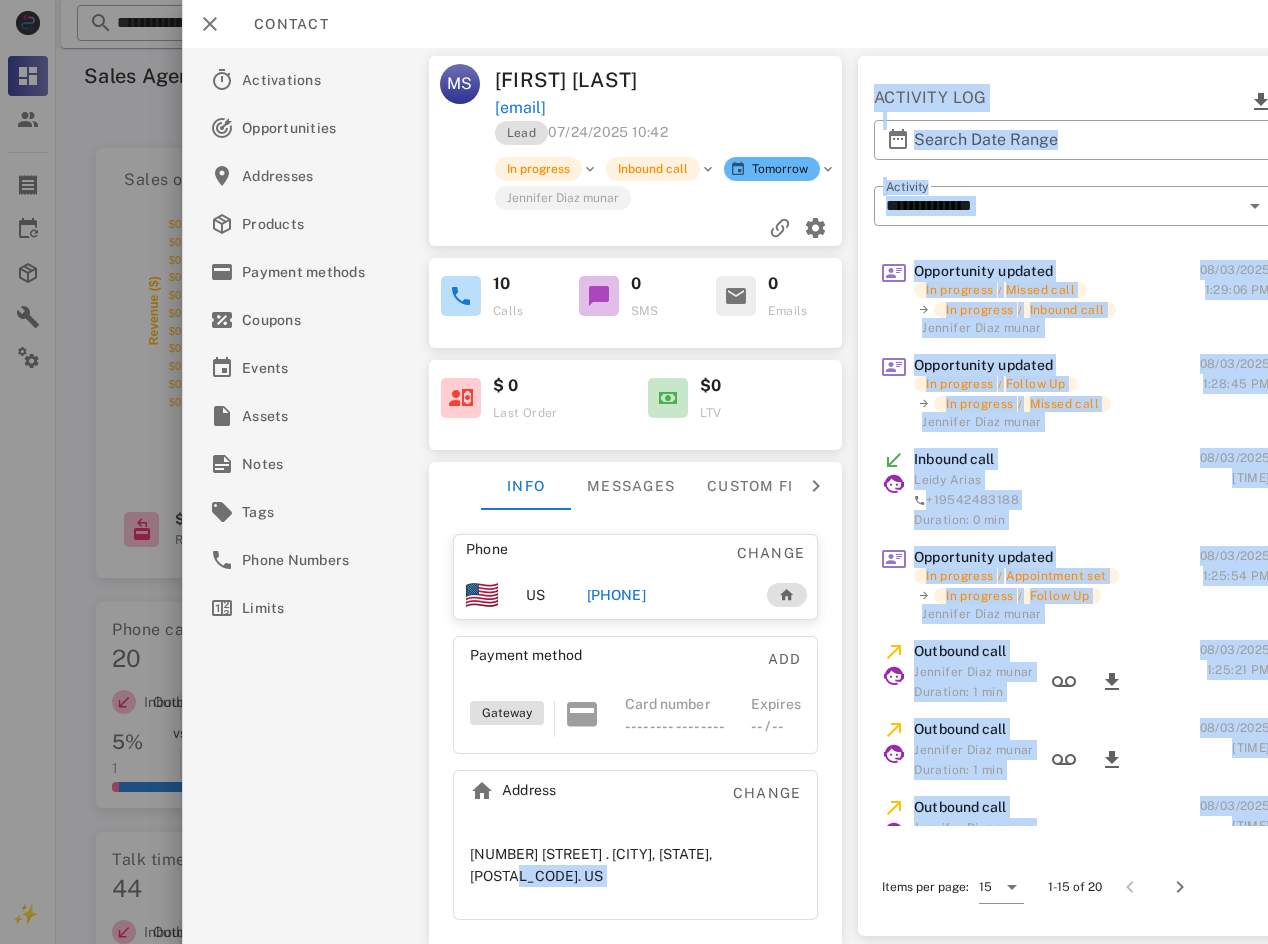 drag, startPoint x: 826, startPoint y: 931, endPoint x: 956, endPoint y: 909, distance: 131.8484 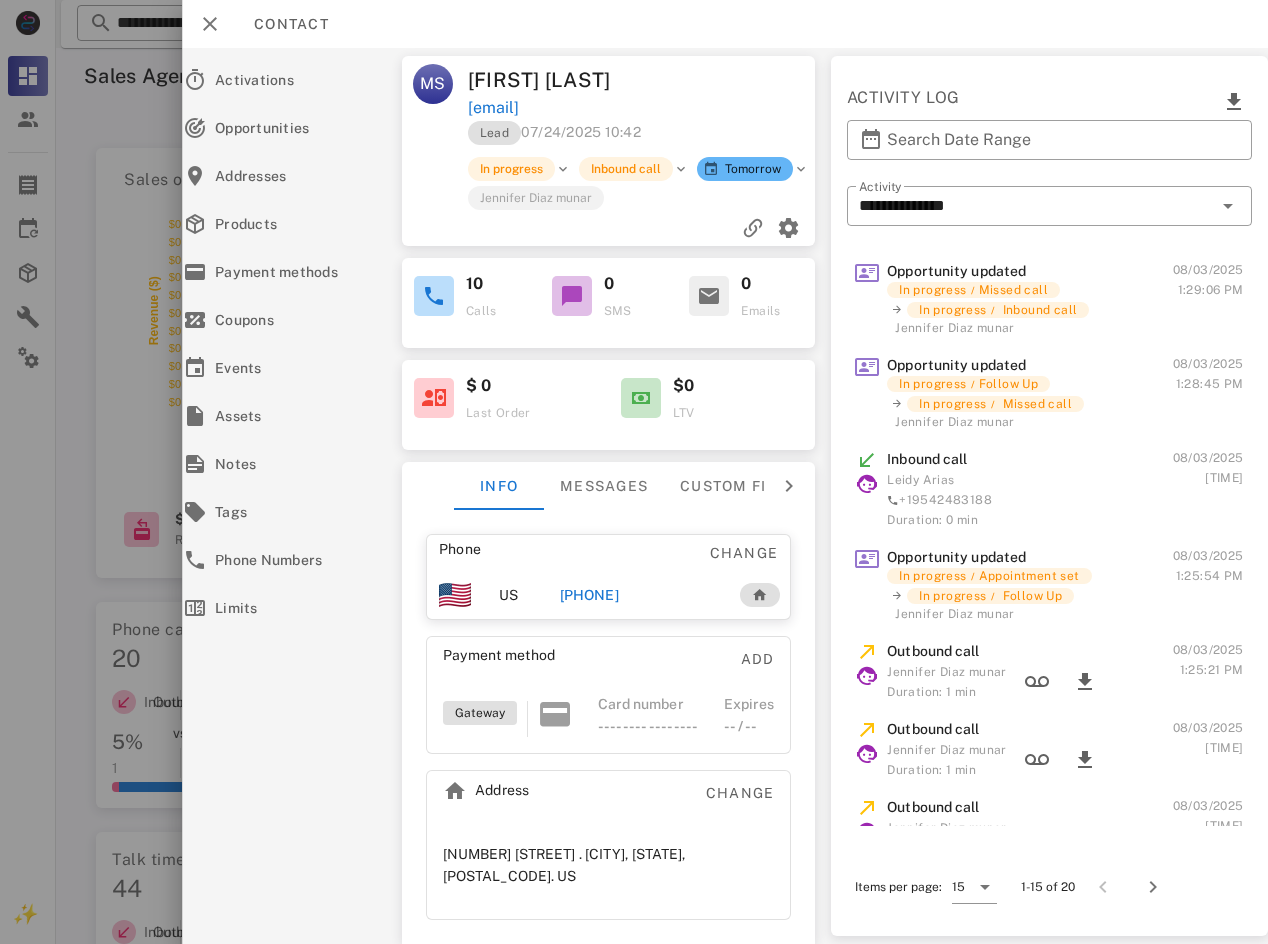 click on "**********" at bounding box center [1049, 496] 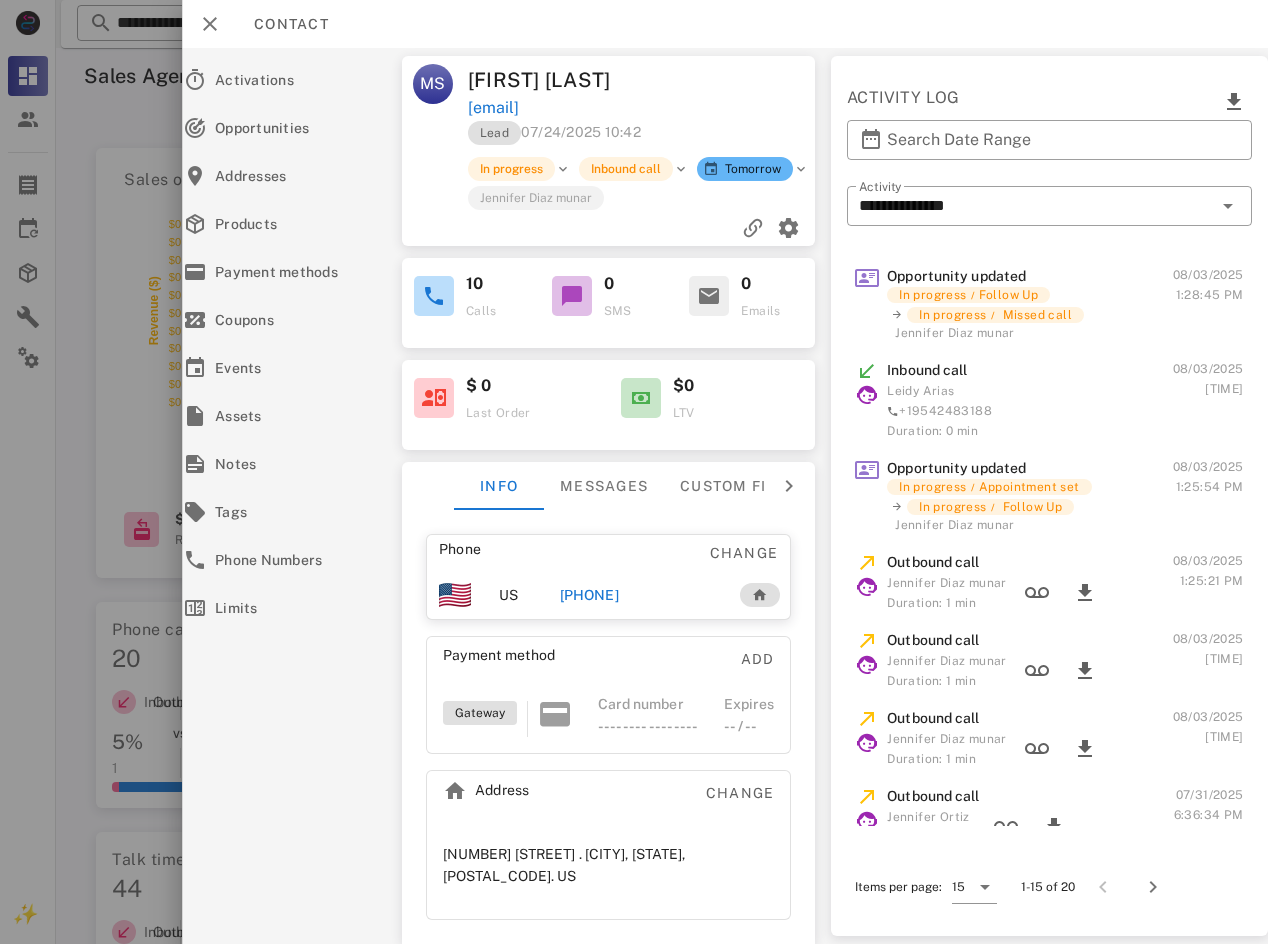 scroll, scrollTop: 0, scrollLeft: 0, axis: both 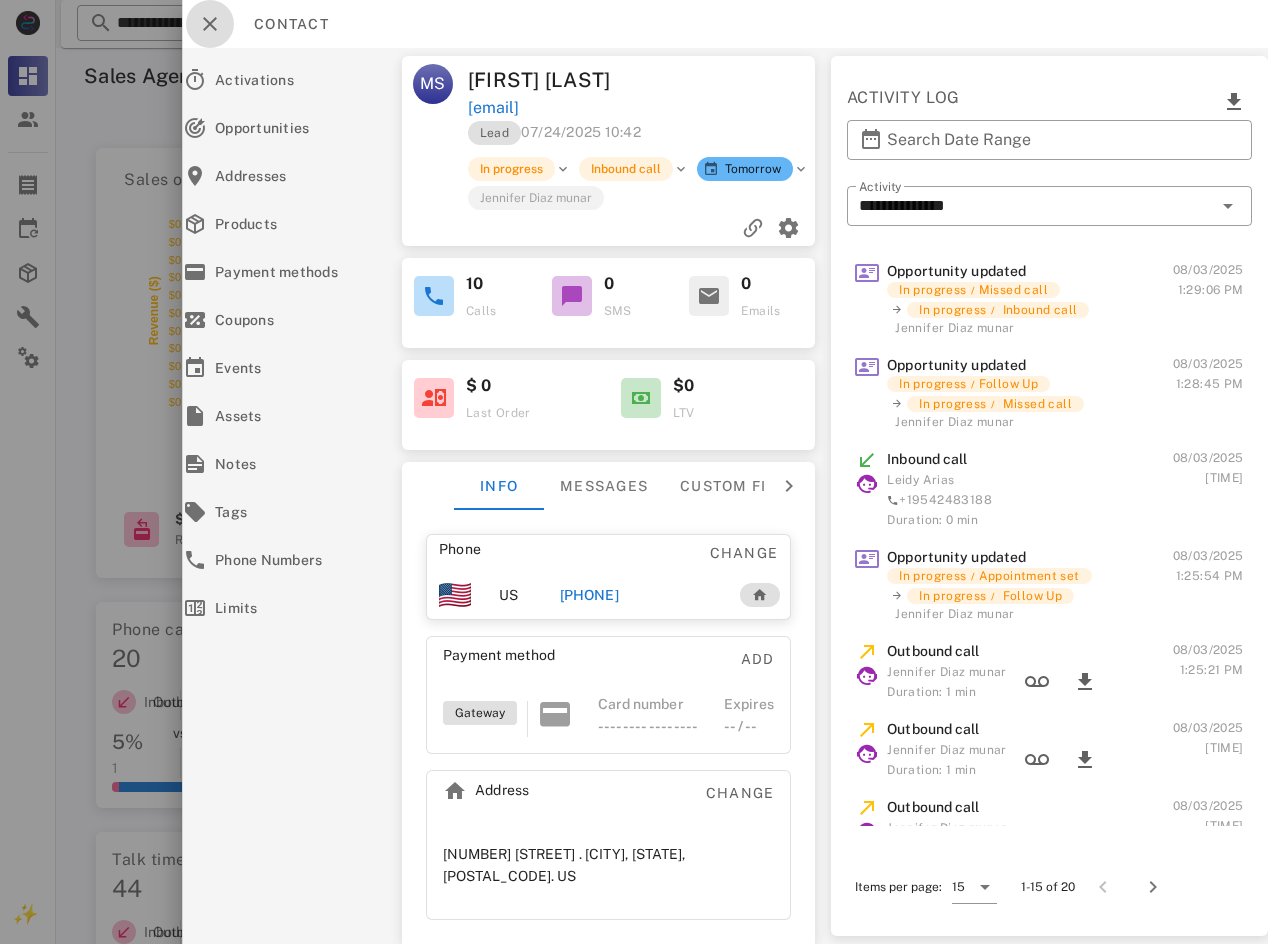 click at bounding box center (210, 24) 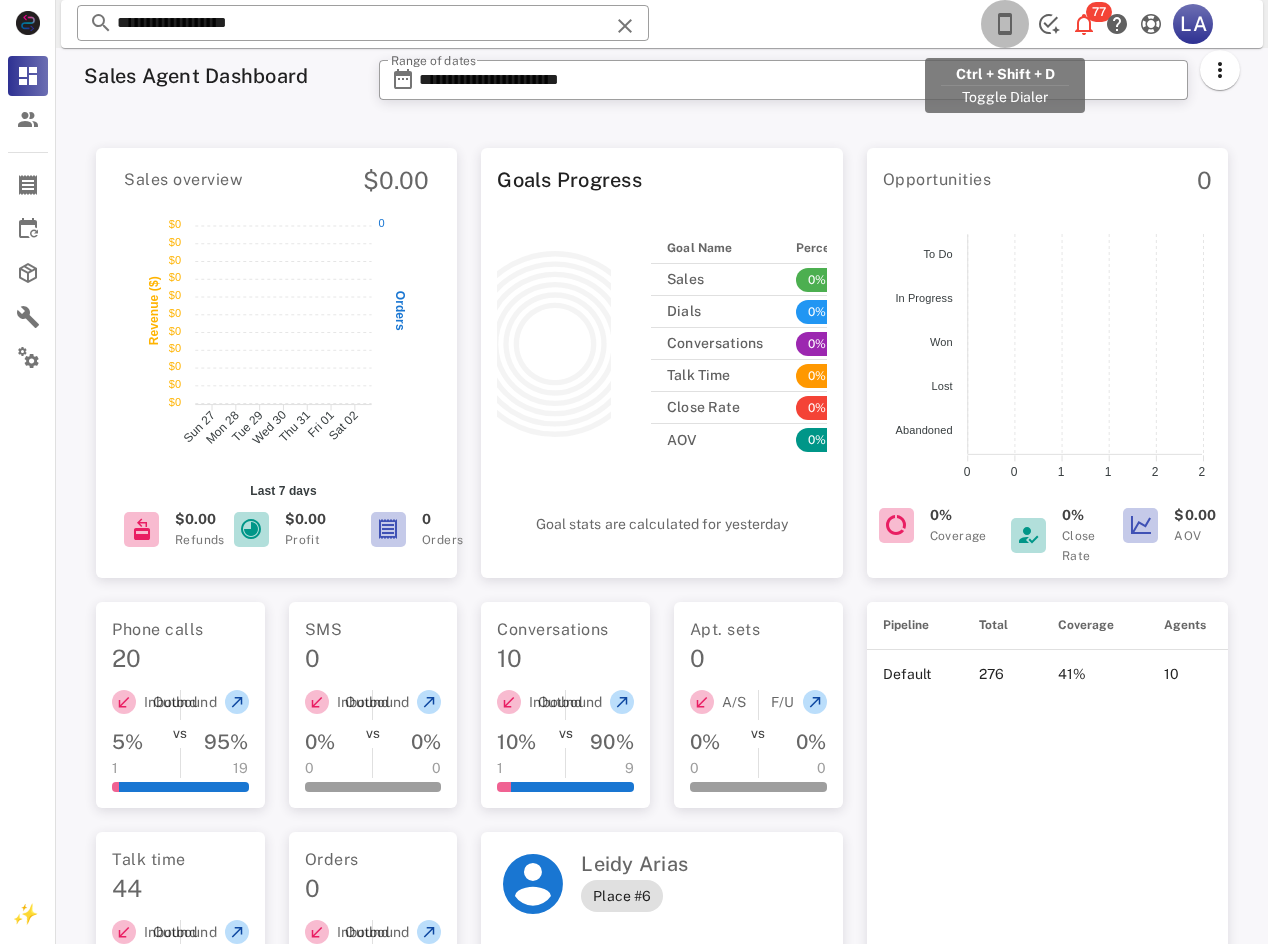 click at bounding box center [1005, 24] 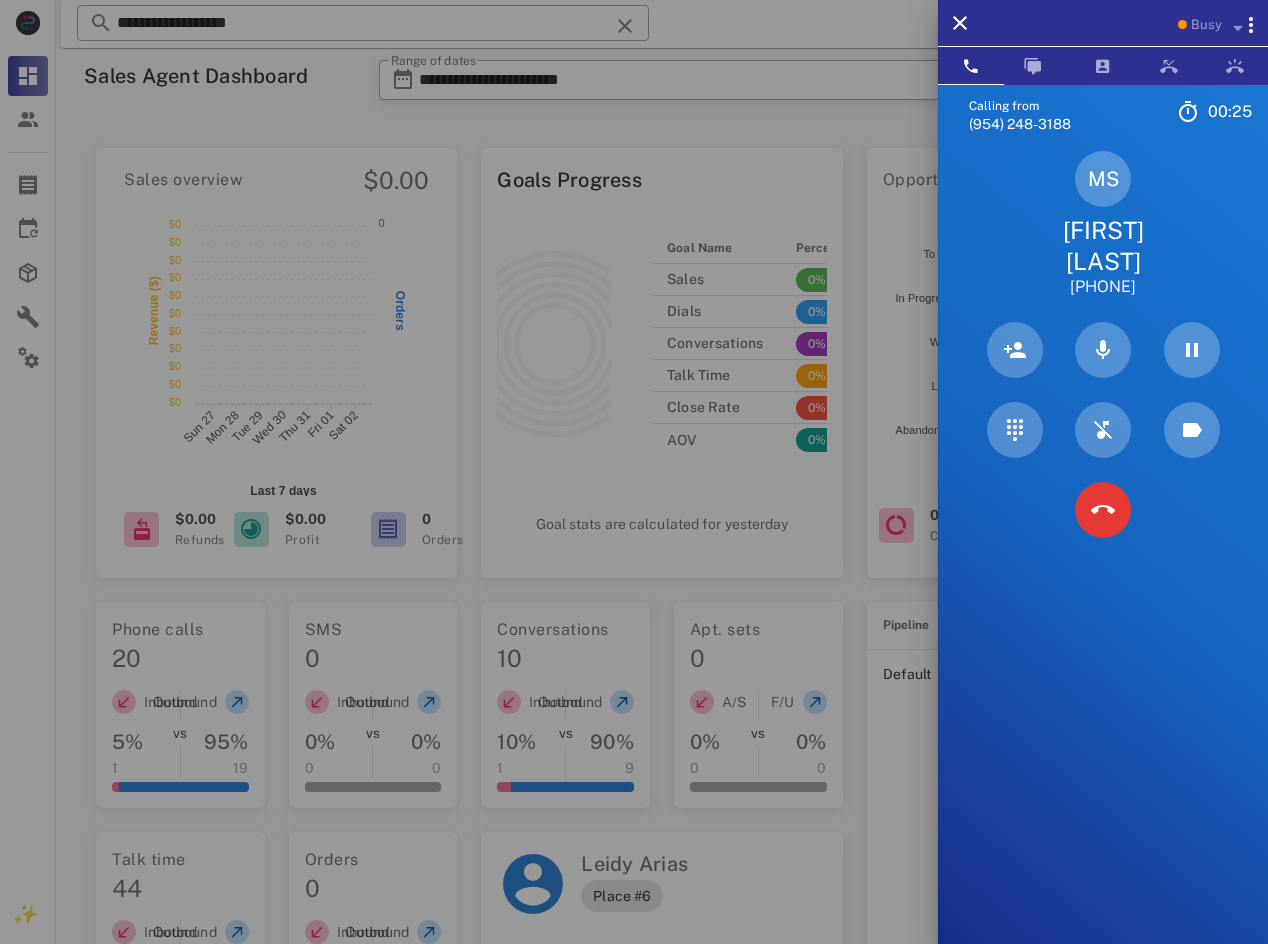 click on "[FIRST] [LAST]" at bounding box center (1103, 246) 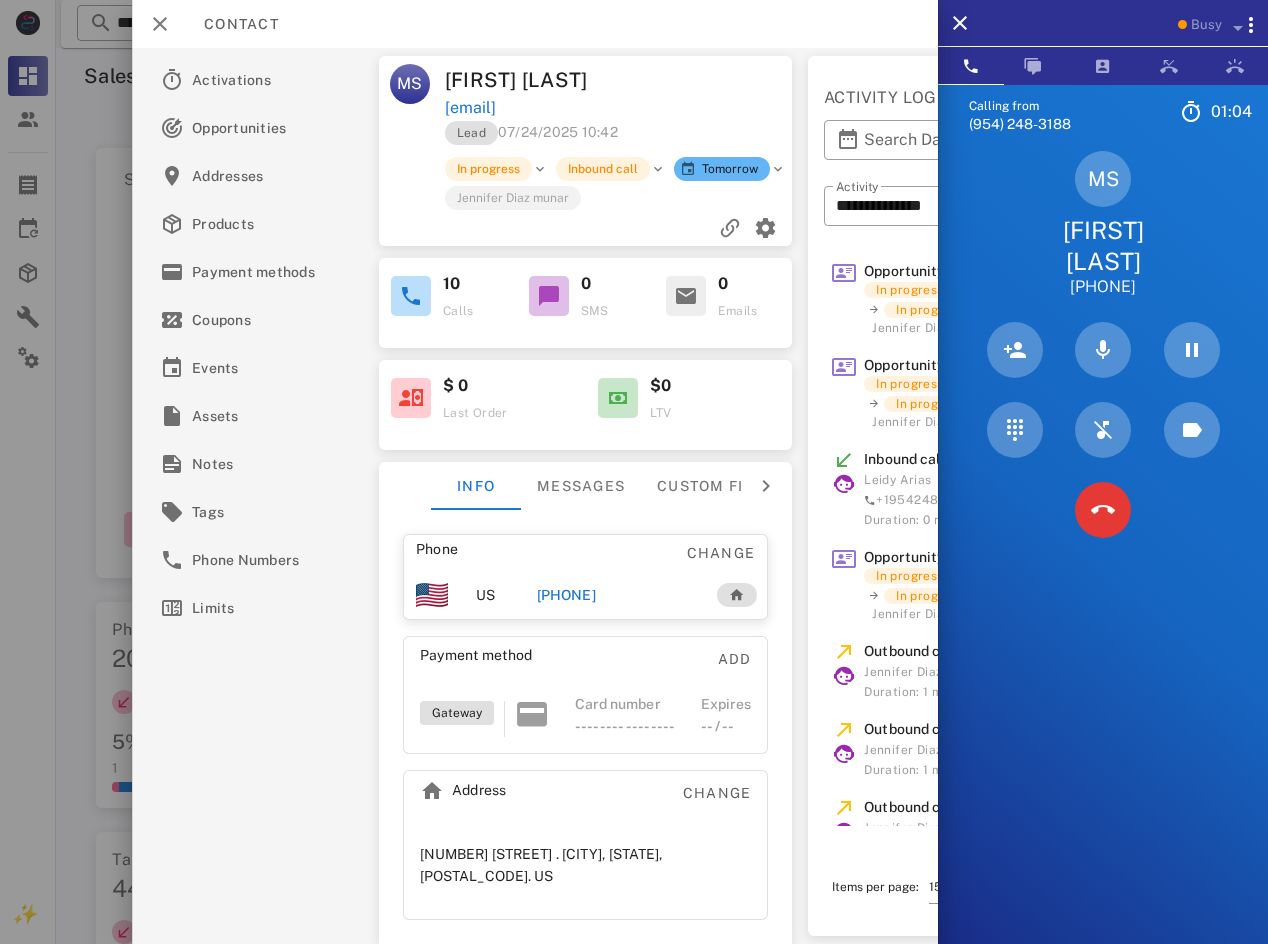 click on "[INITIALS] [FIRST] [LAST]  [PHONE]" at bounding box center [1103, 224] 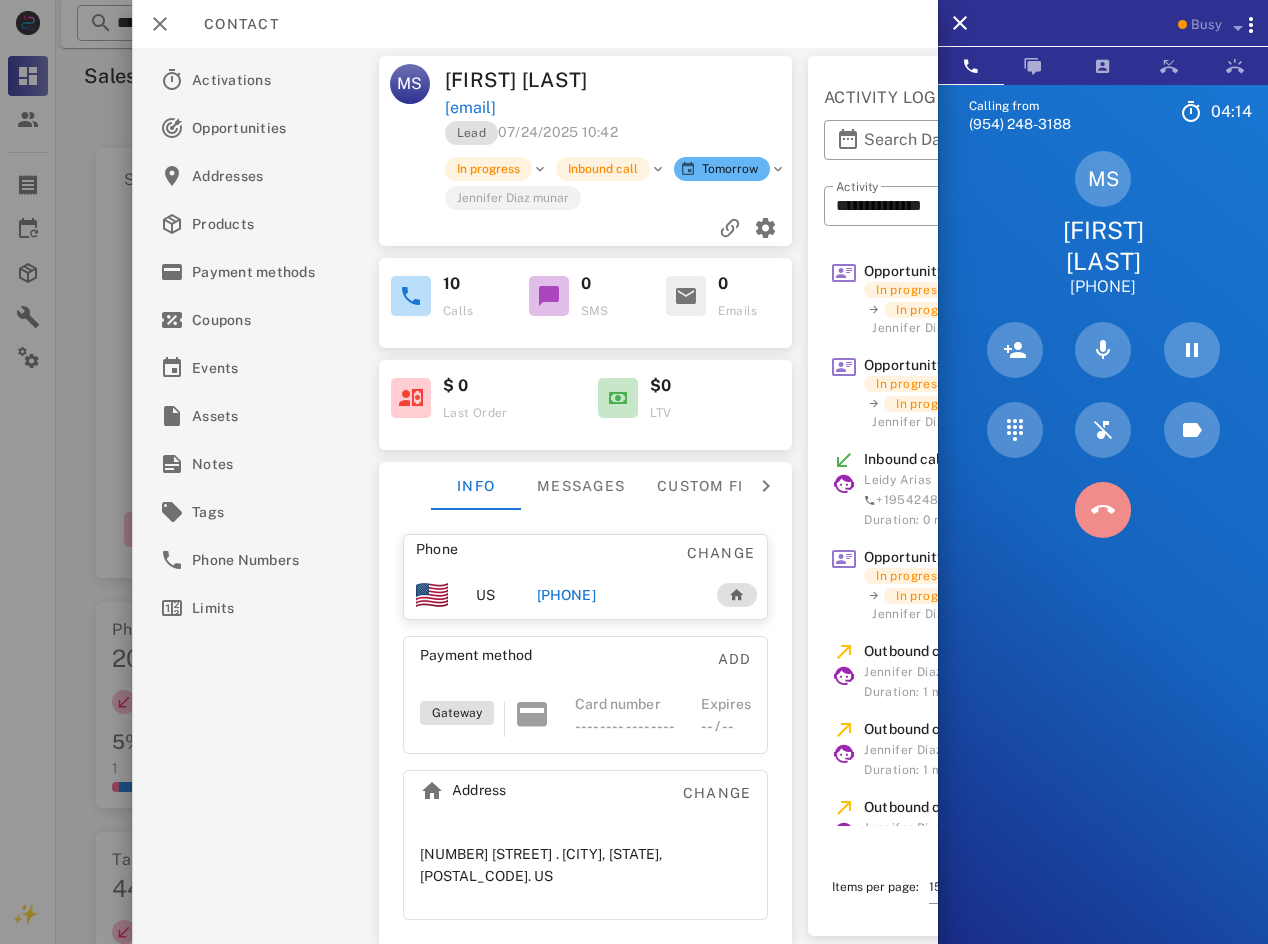 click at bounding box center (1103, 510) 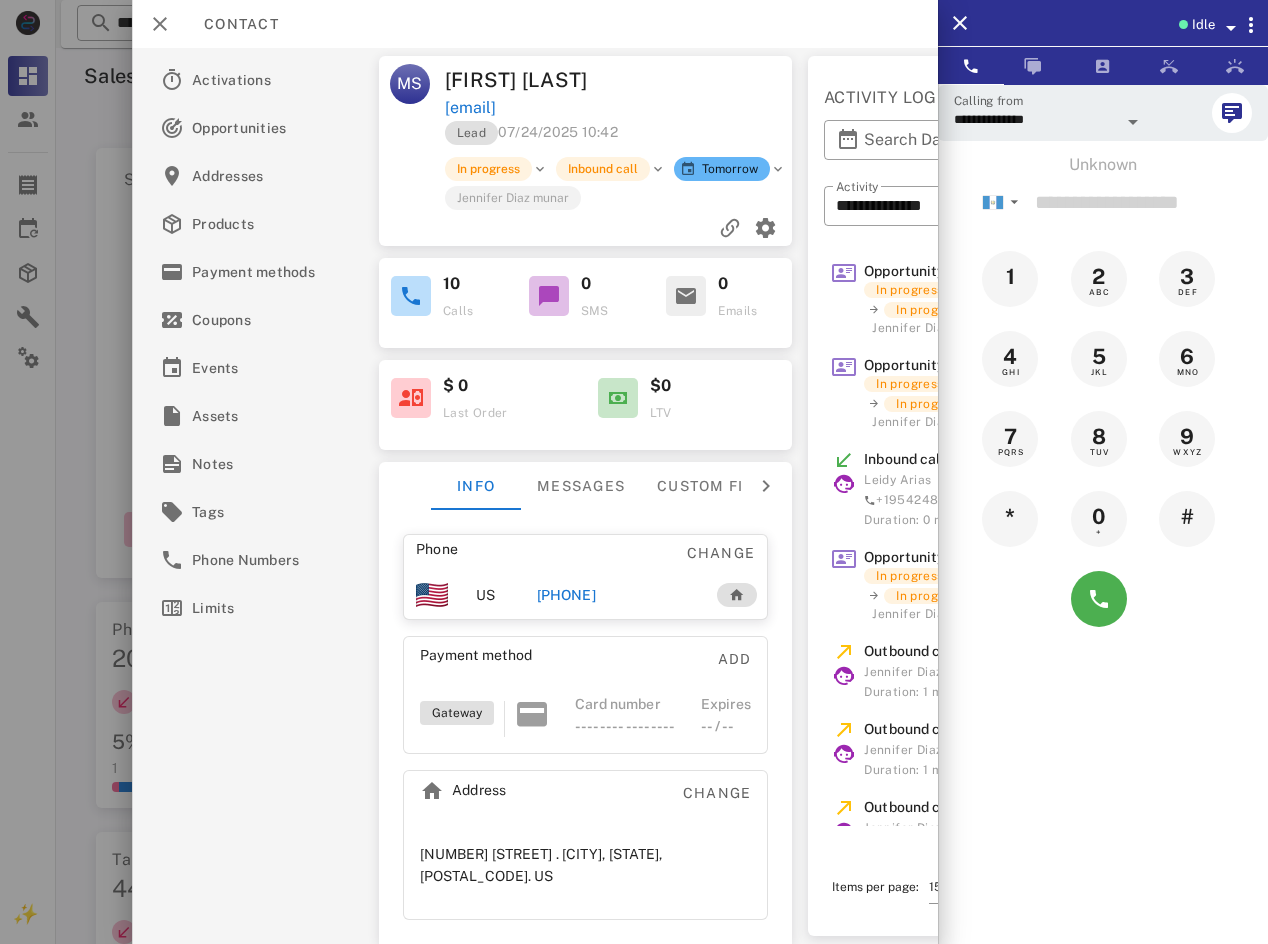 click on "Idle" at bounding box center (1203, 25) 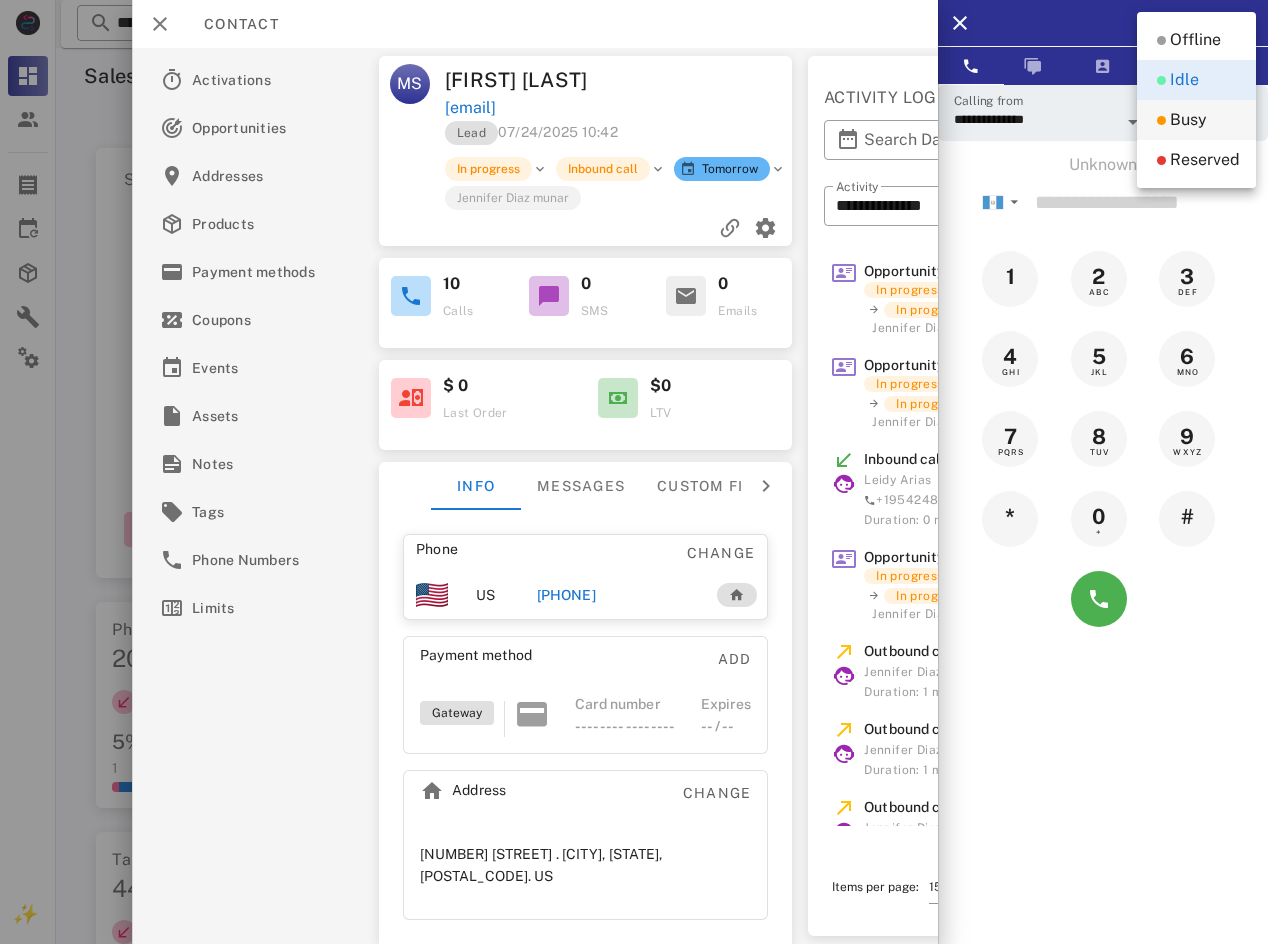 click on "Busy" at bounding box center (1188, 120) 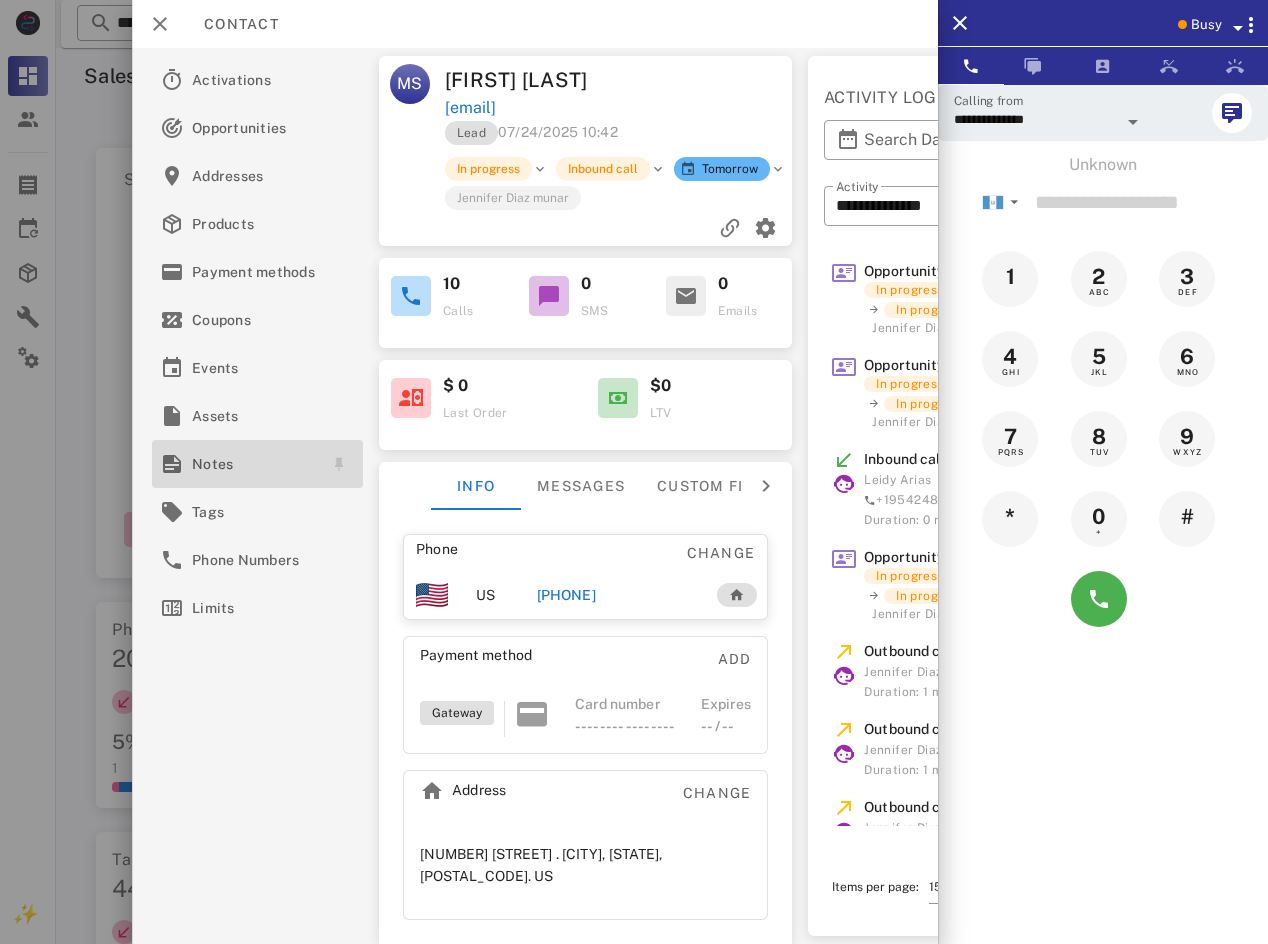 click on "Notes" at bounding box center (253, 464) 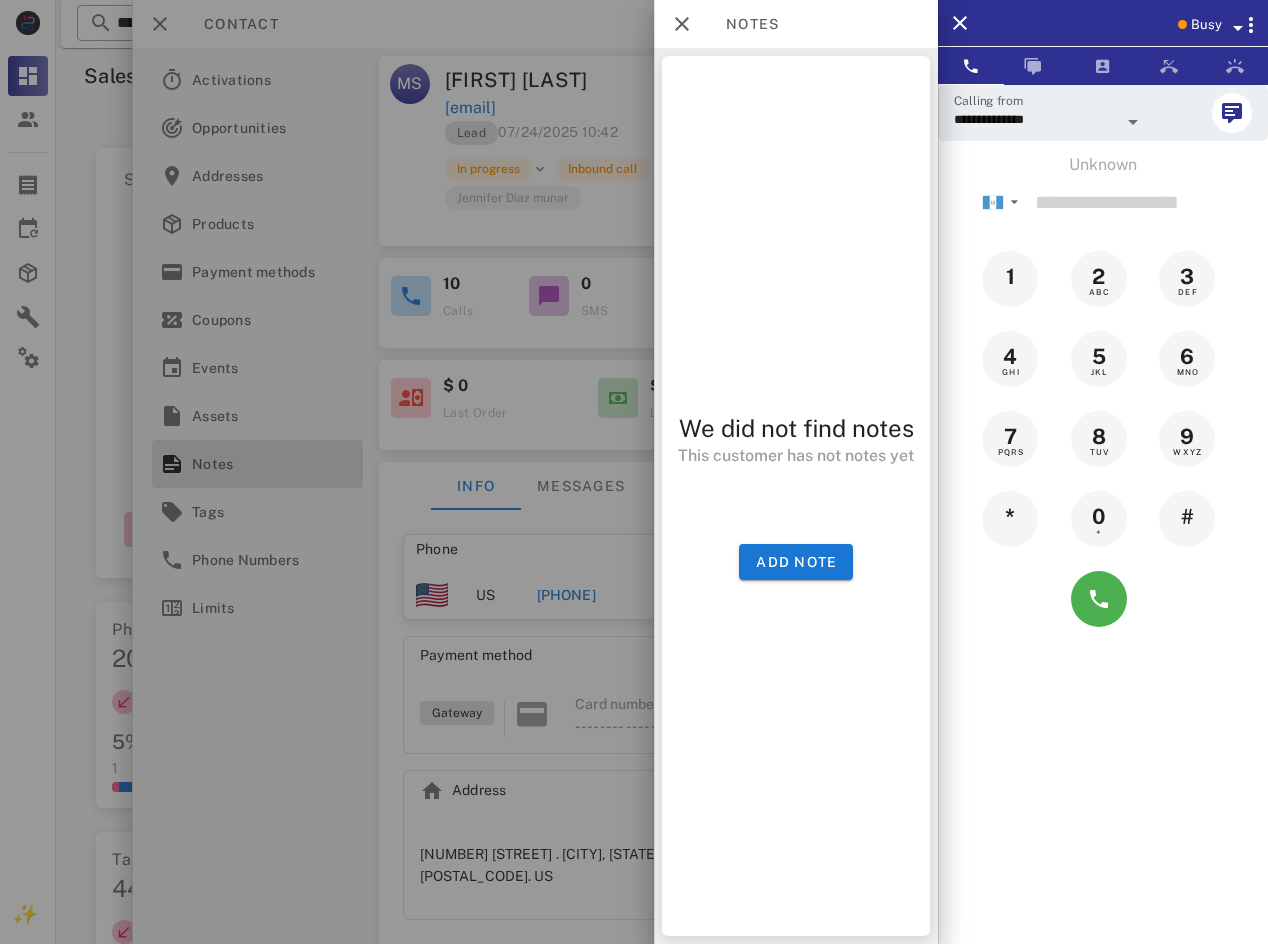 click on "We did not find notes This customer has not notes yet Add note" at bounding box center (796, 496) 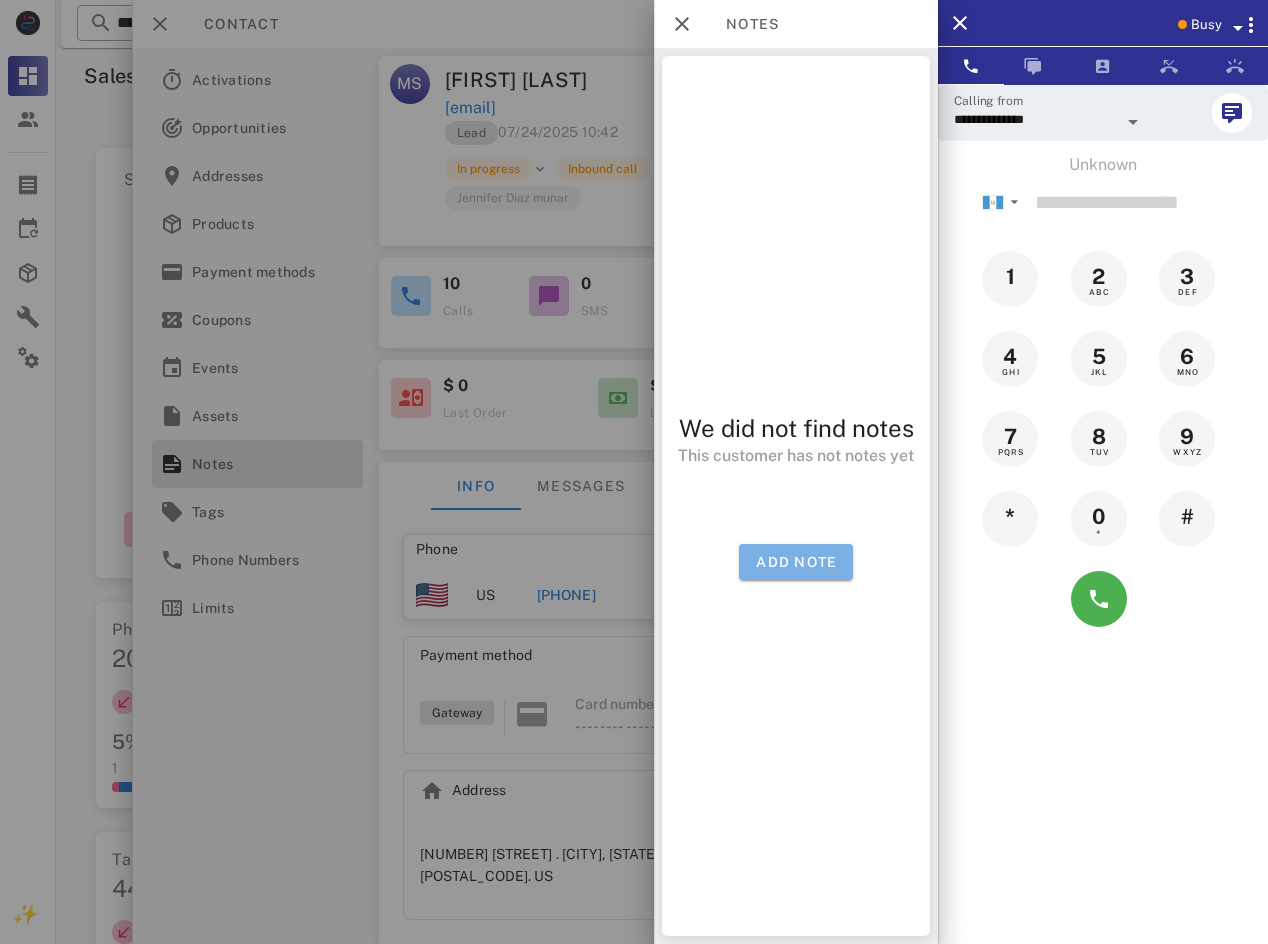 click on "Add note" at bounding box center (796, 562) 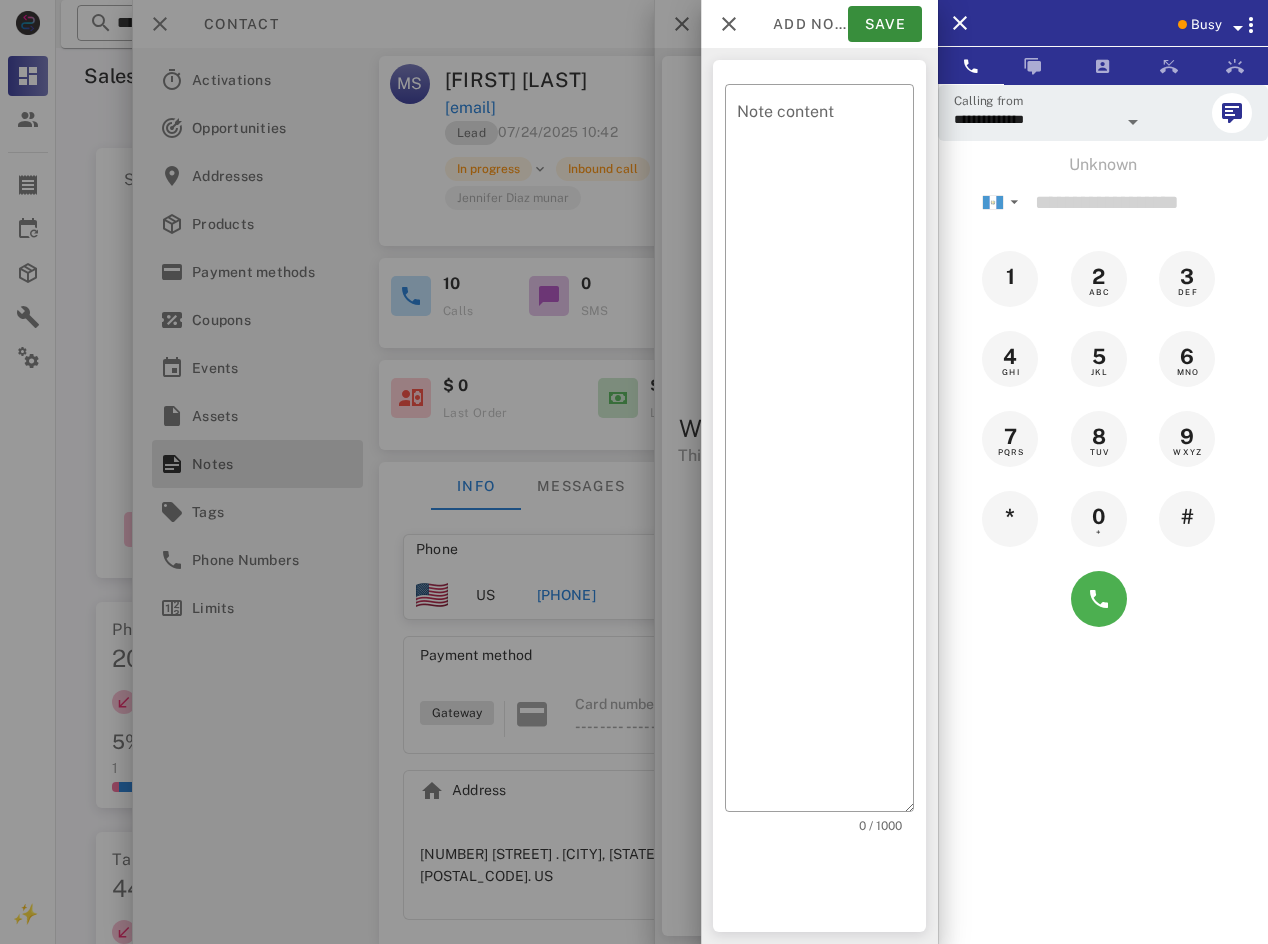 click on "Note content" at bounding box center [825, 453] 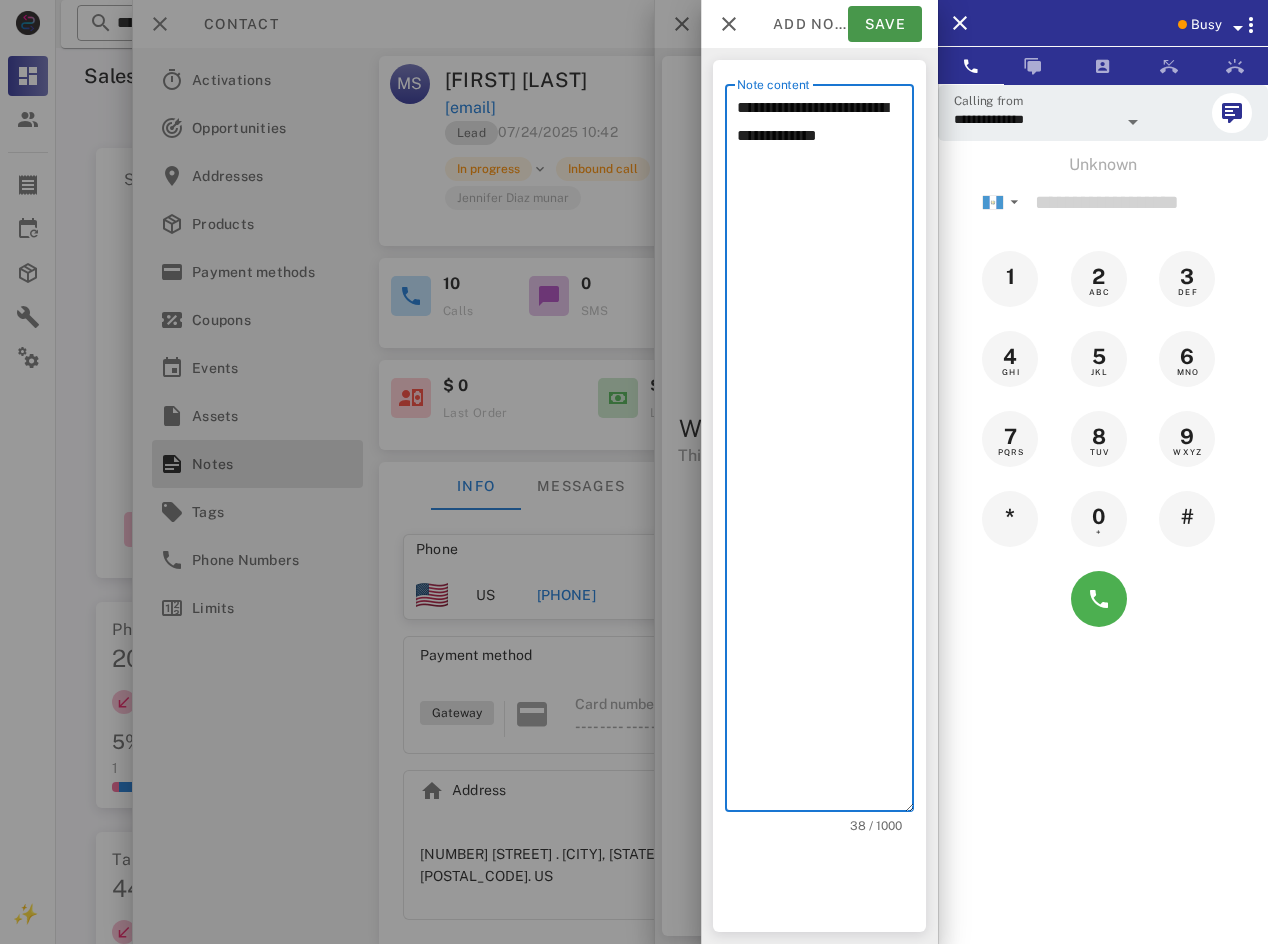 type on "**********" 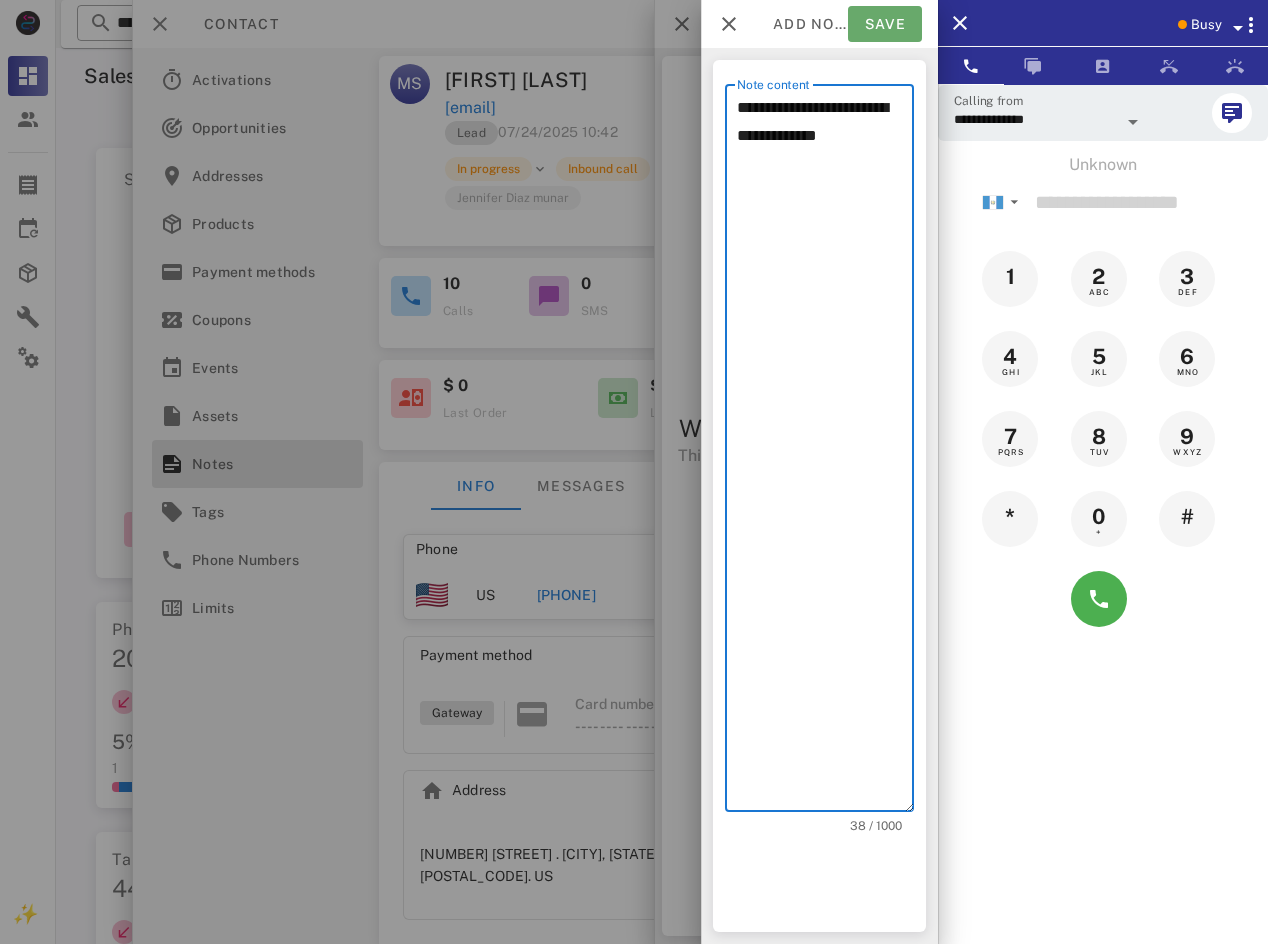 click on "Save" at bounding box center [885, 24] 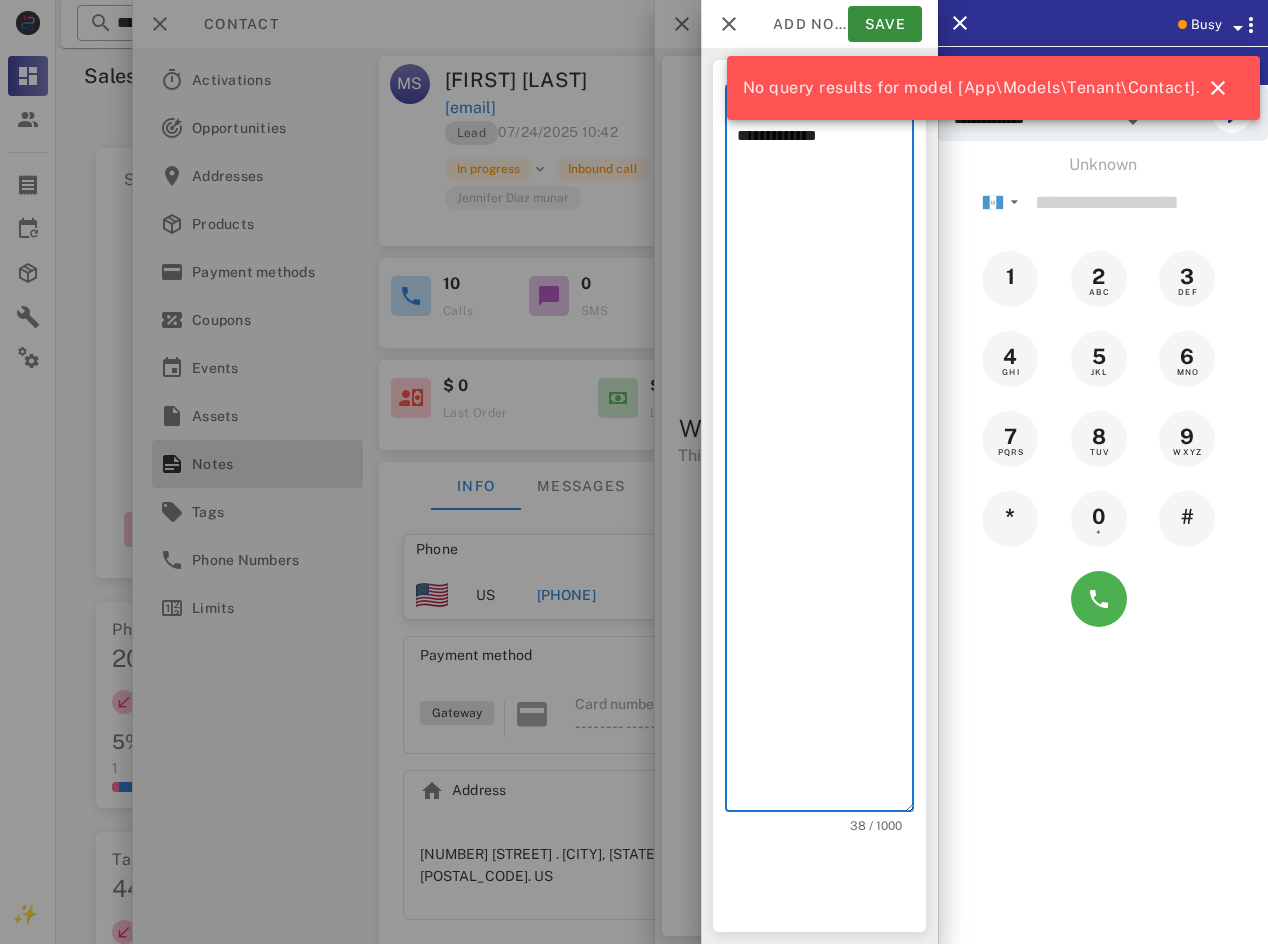 drag, startPoint x: 893, startPoint y: 40, endPoint x: 881, endPoint y: 146, distance: 106.677086 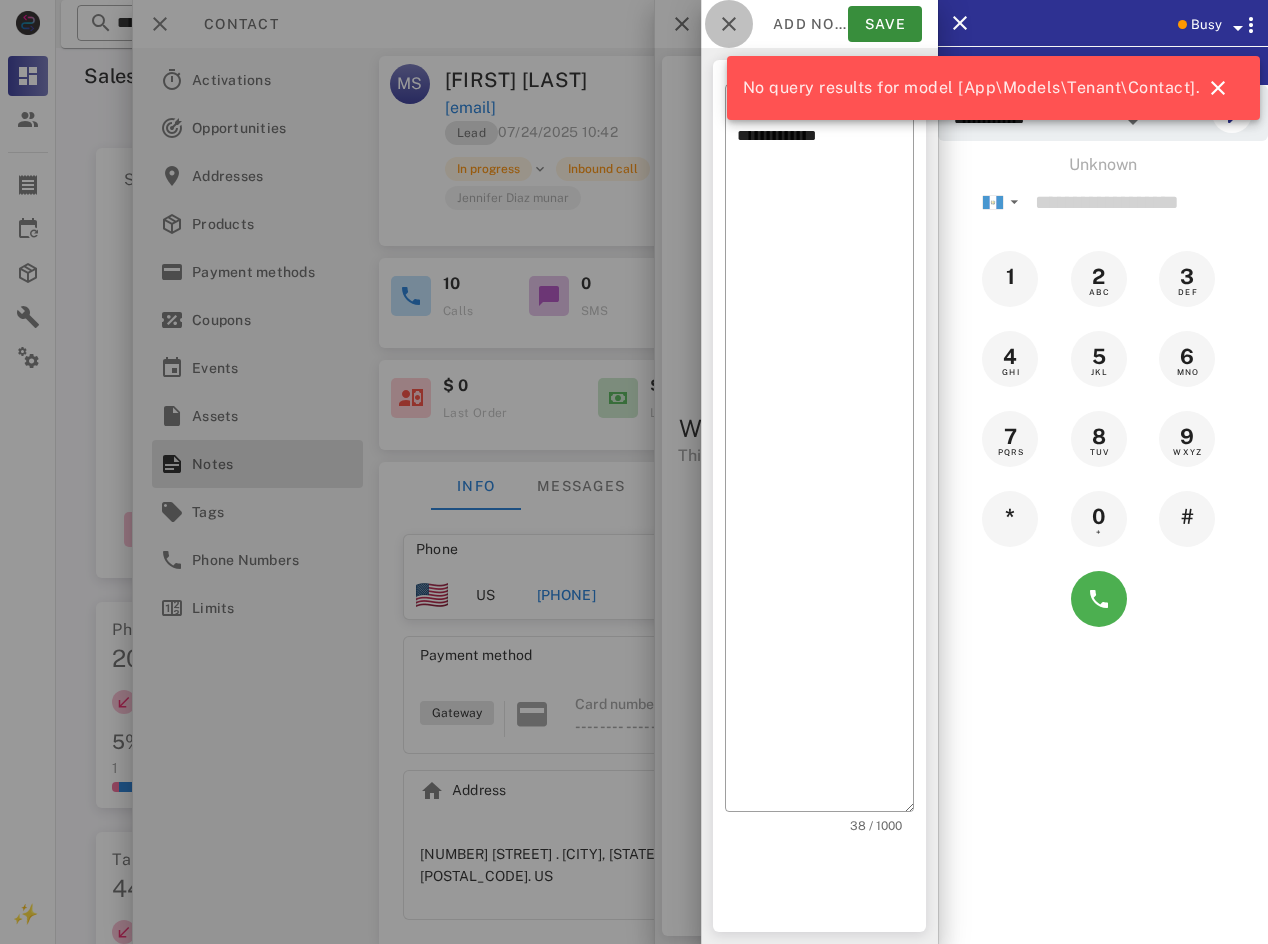 click at bounding box center [729, 24] 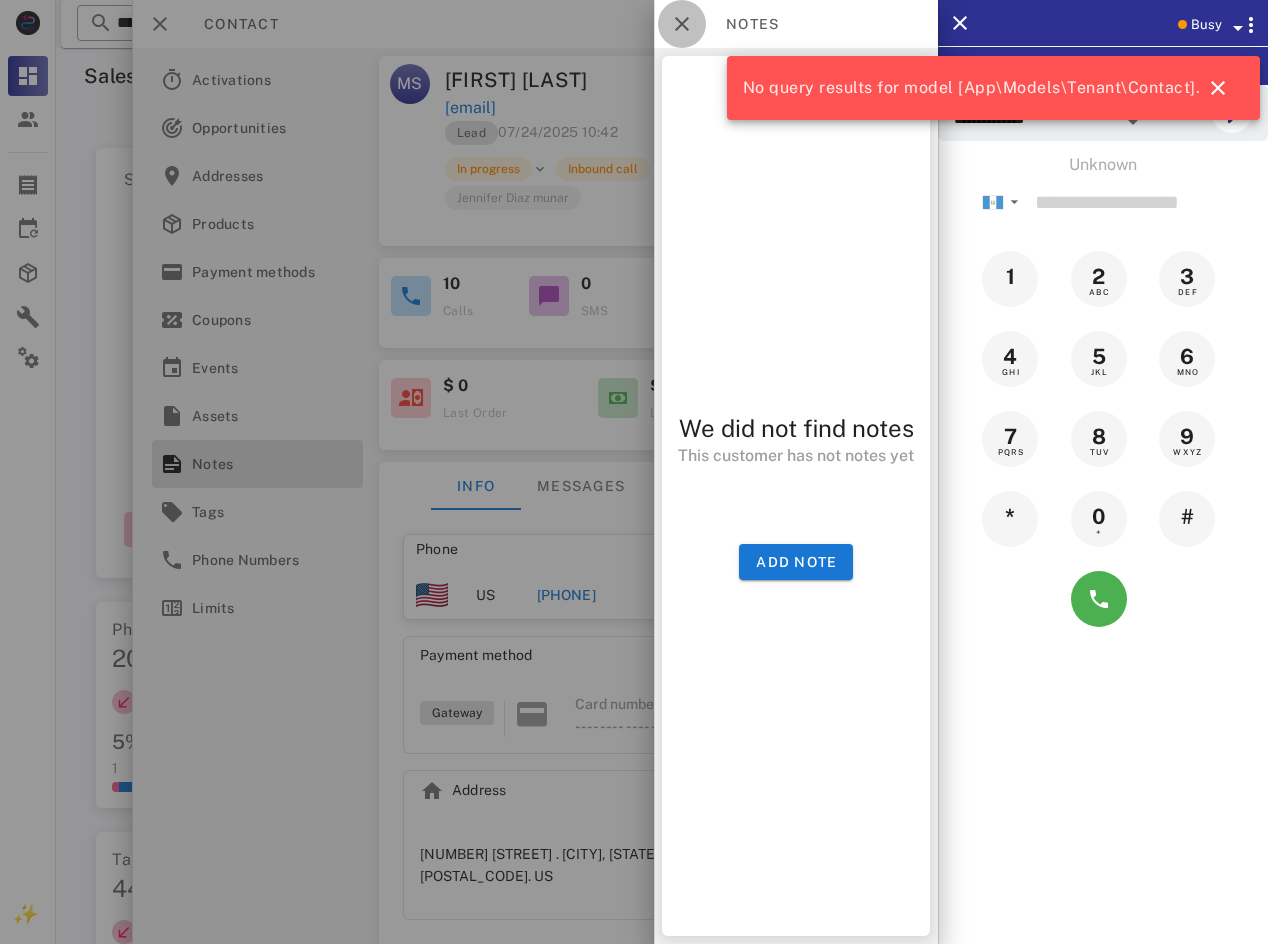click at bounding box center (682, 24) 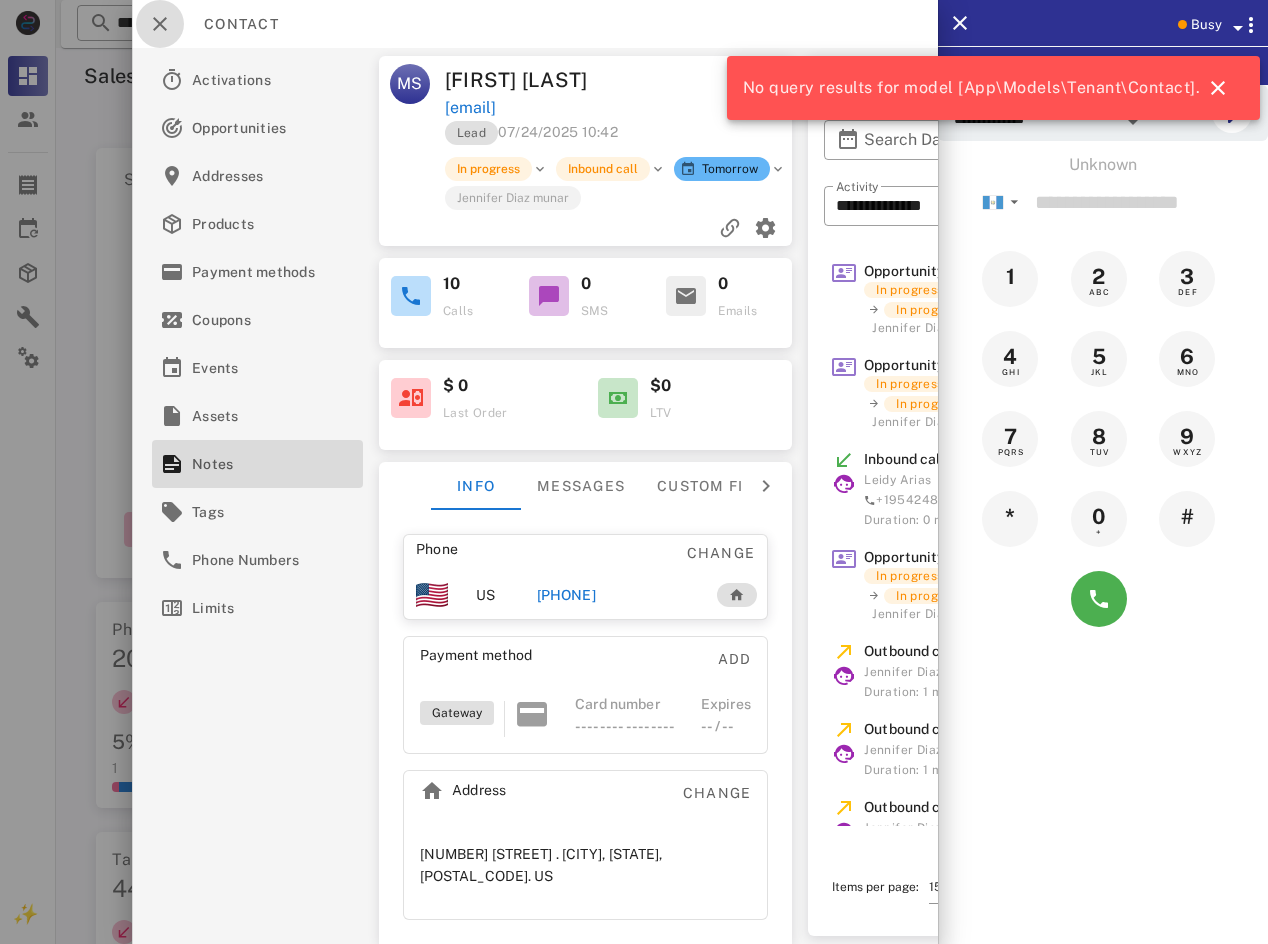 click at bounding box center [160, 24] 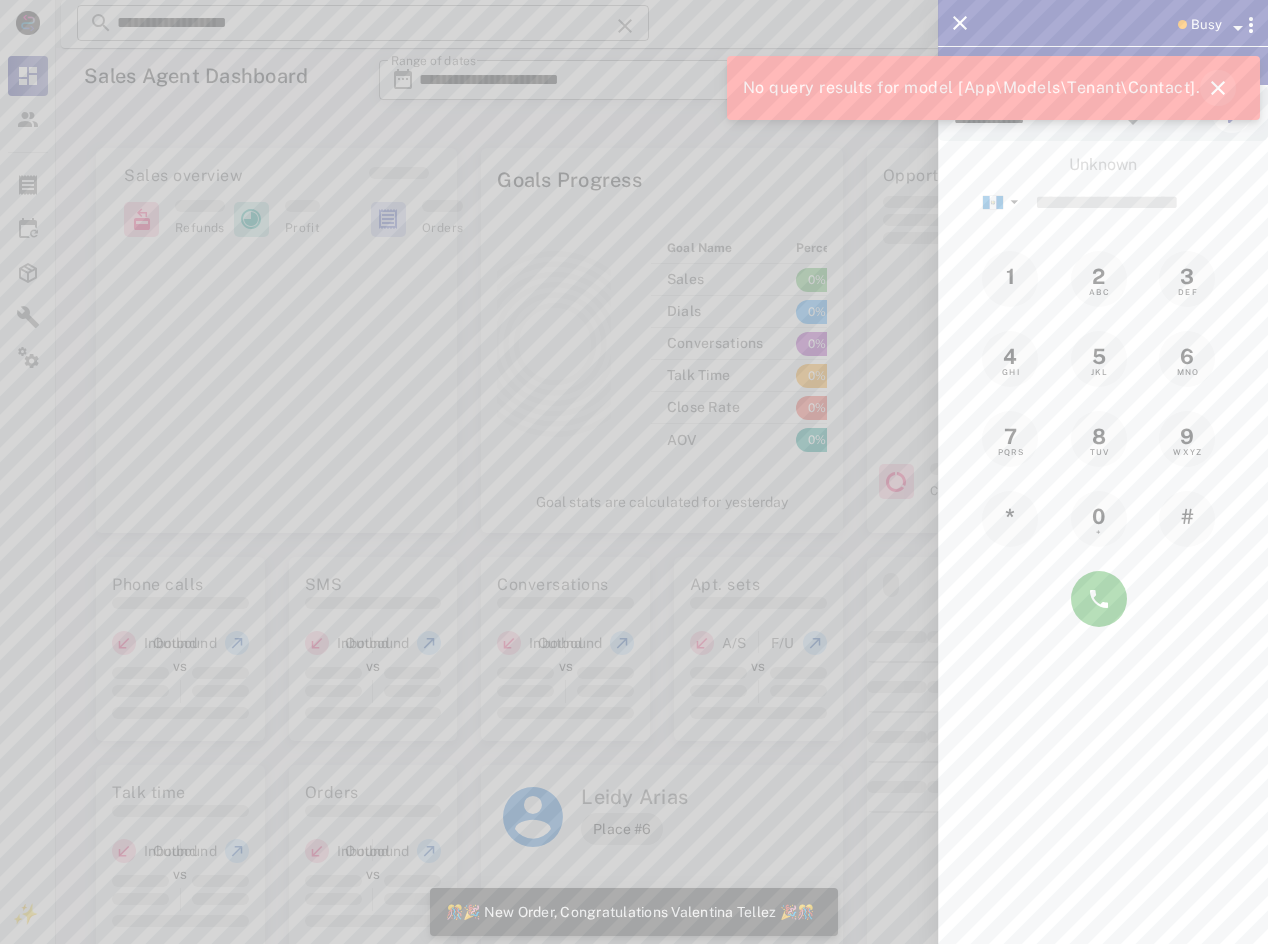 click on "No query results for model [App\Models\Tenant\Contact]." at bounding box center [990, 88] 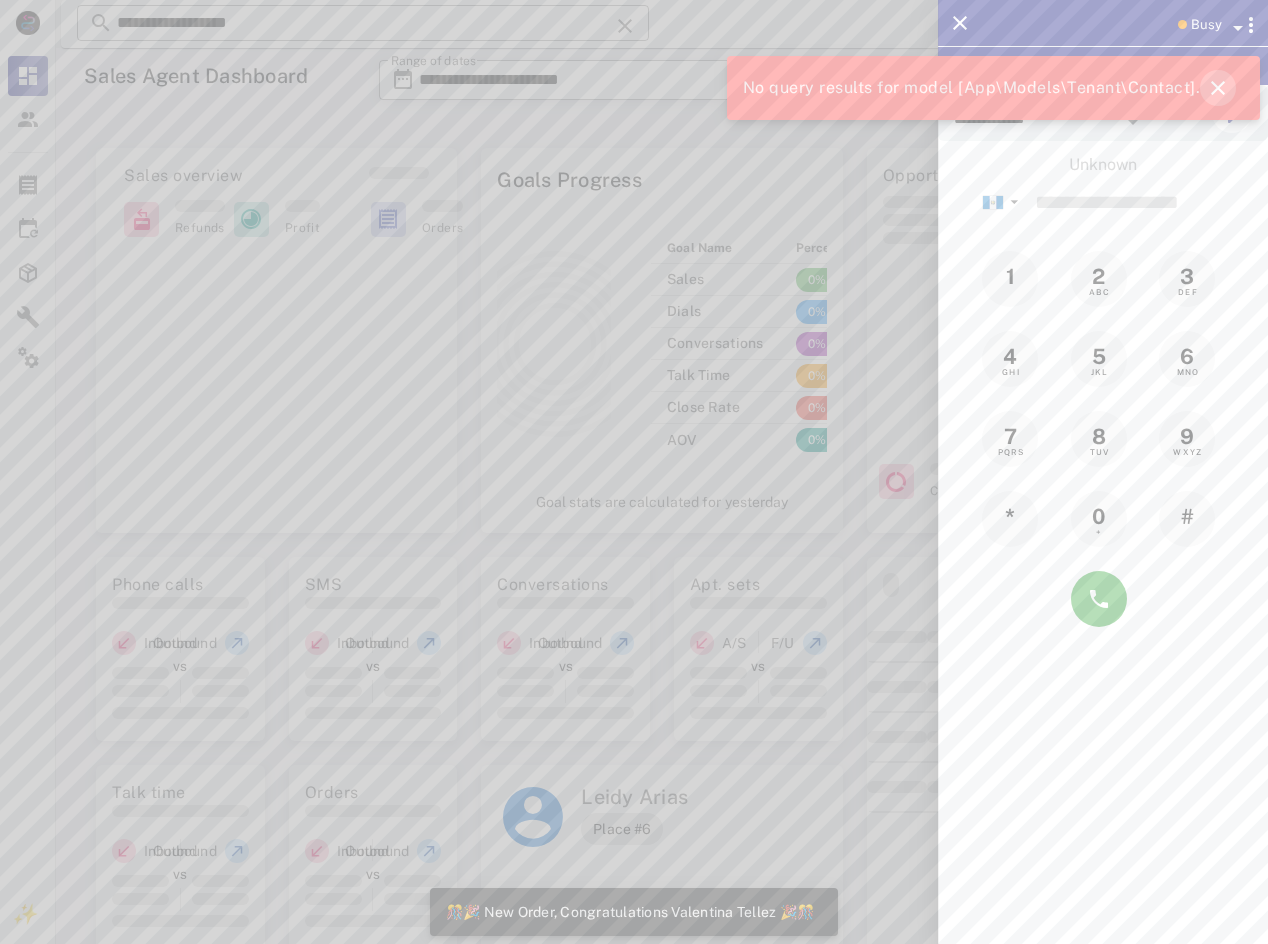 click at bounding box center (1218, 88) 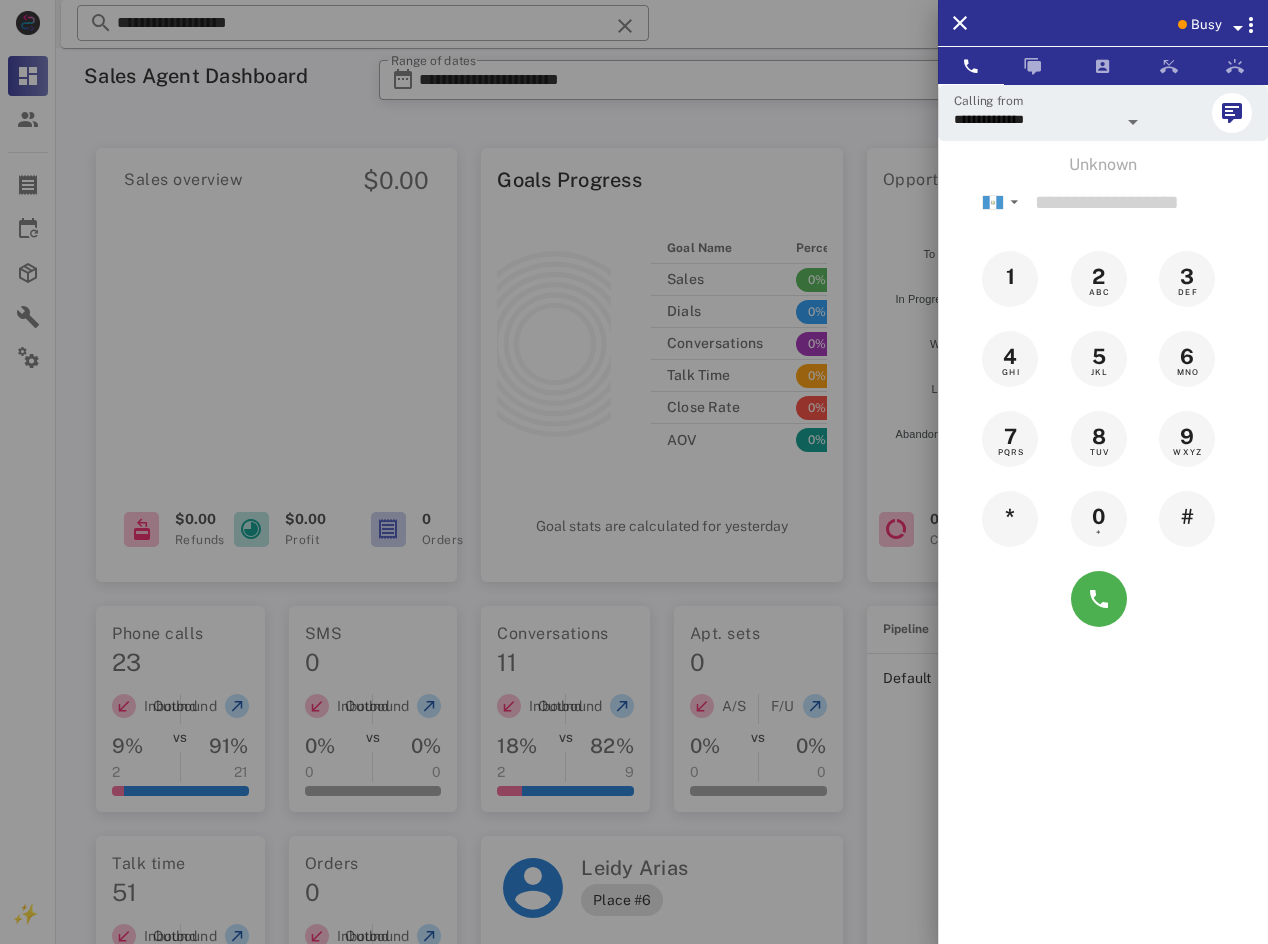 click on "Busy" at bounding box center (1206, 25) 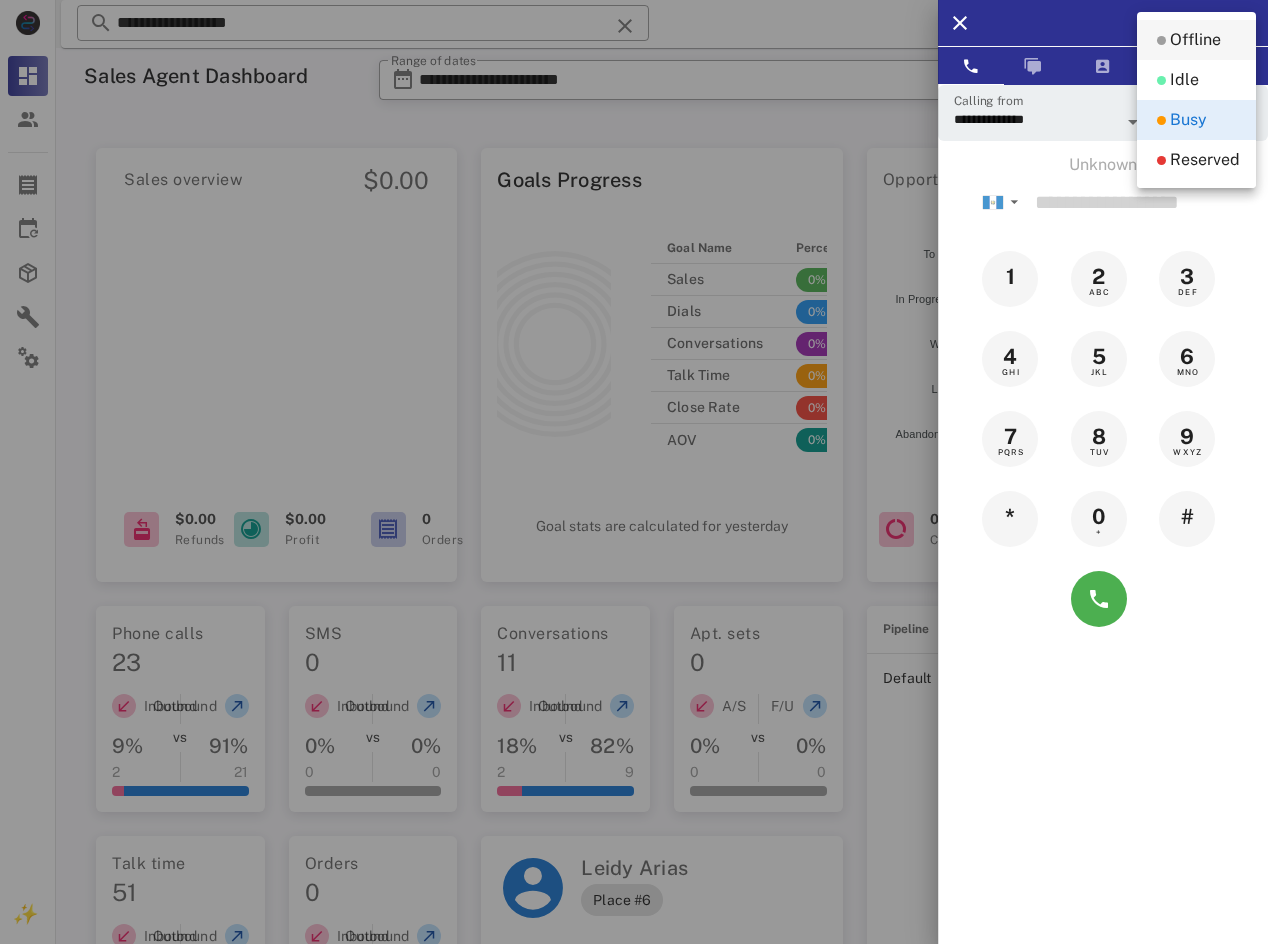 click on "Offline" at bounding box center [1195, 40] 